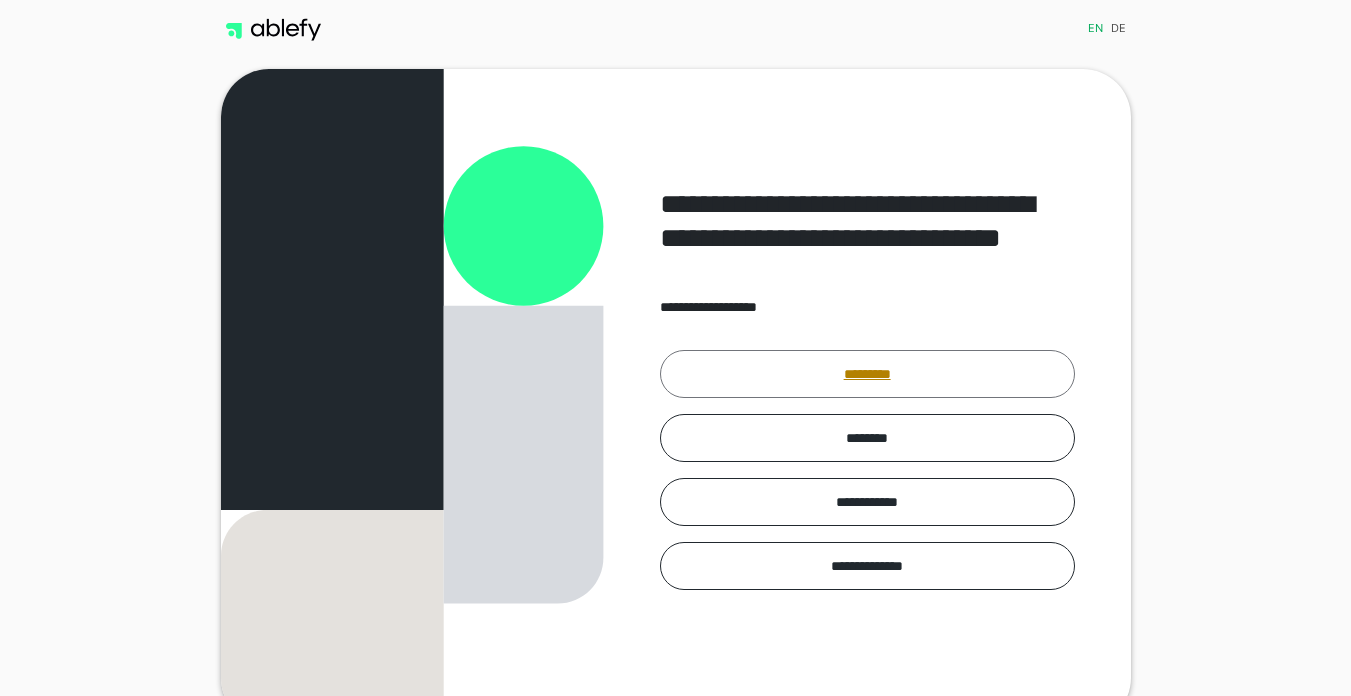 scroll, scrollTop: 0, scrollLeft: 0, axis: both 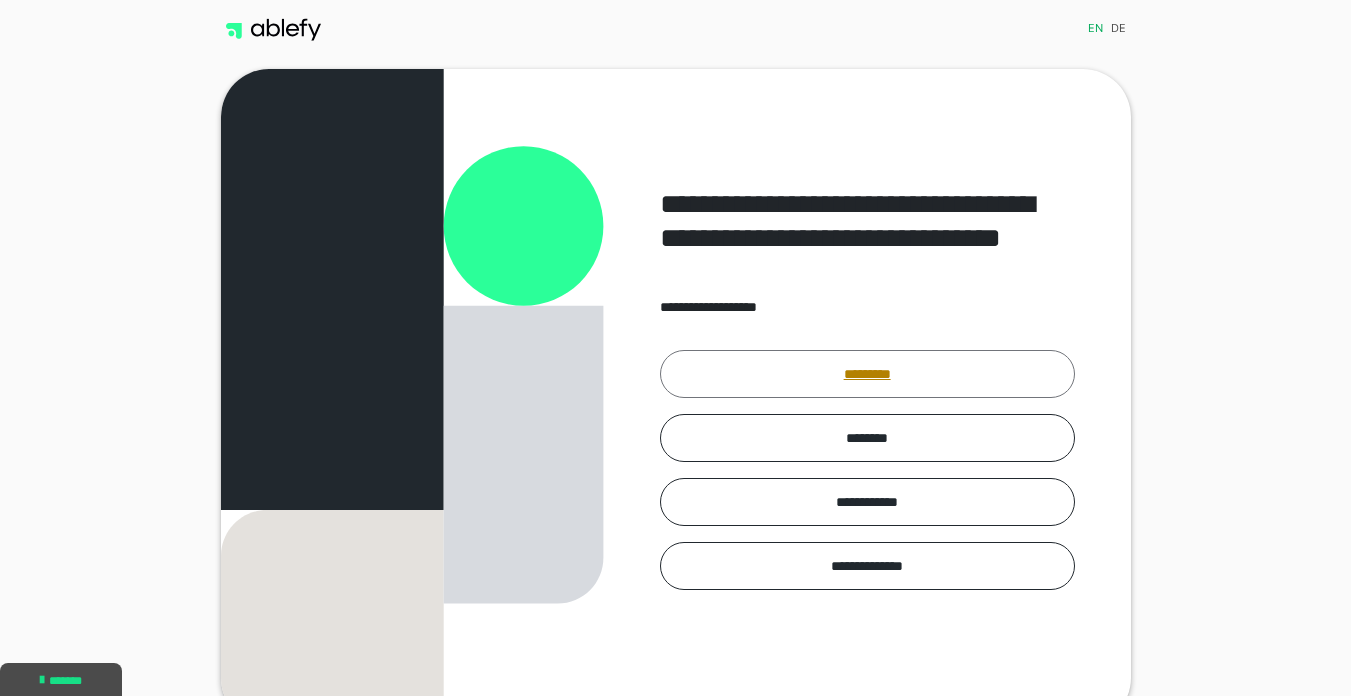 click on "*********" at bounding box center [867, 374] 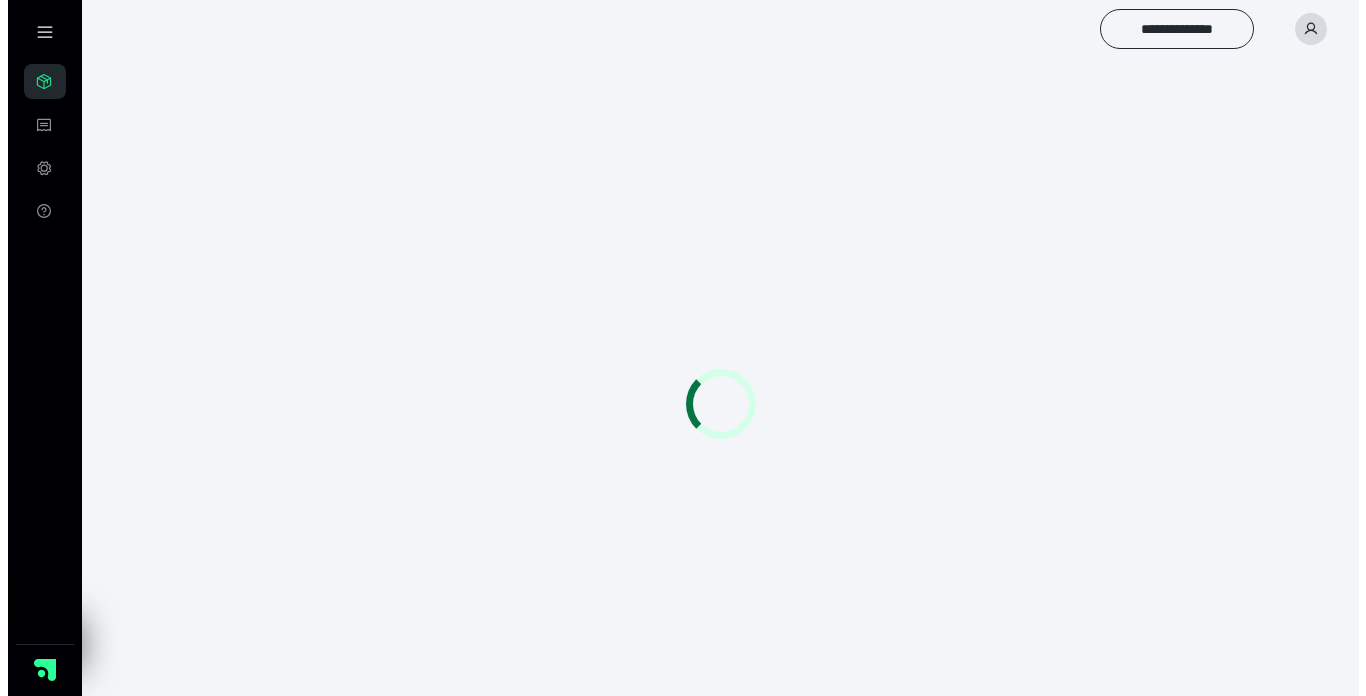 scroll, scrollTop: 0, scrollLeft: 0, axis: both 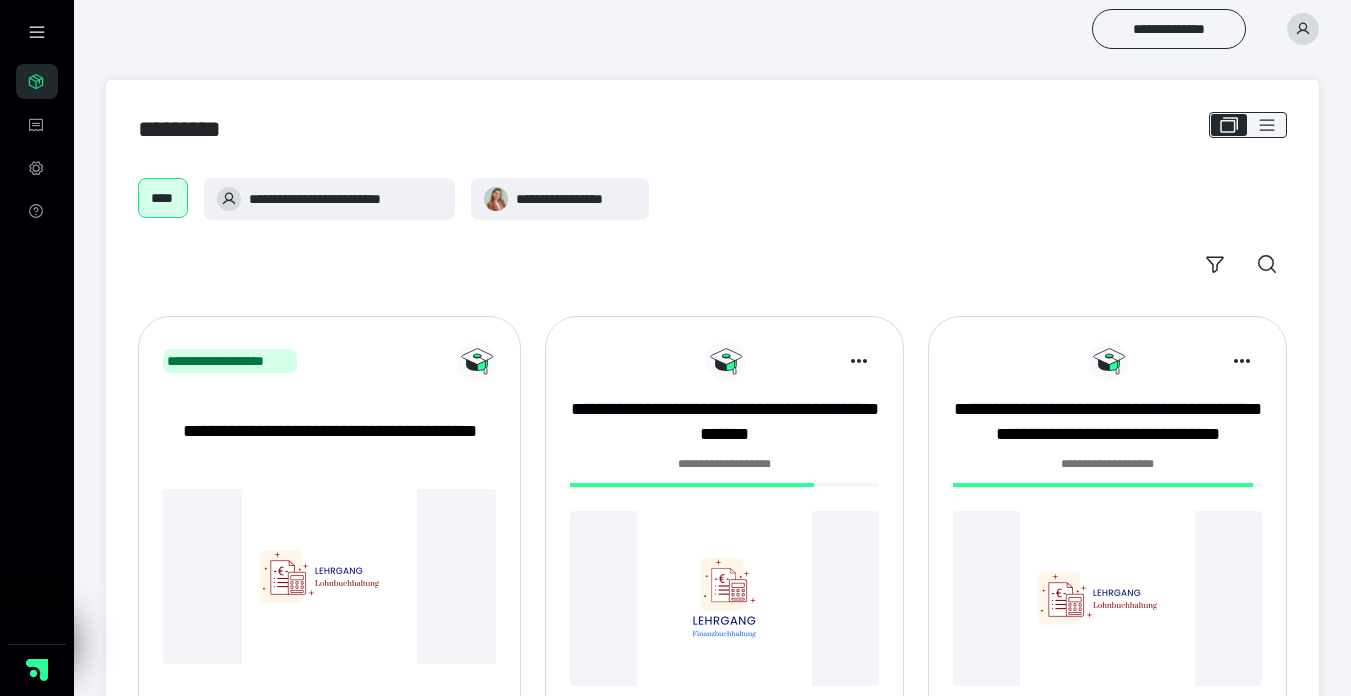 click at bounding box center [724, 598] 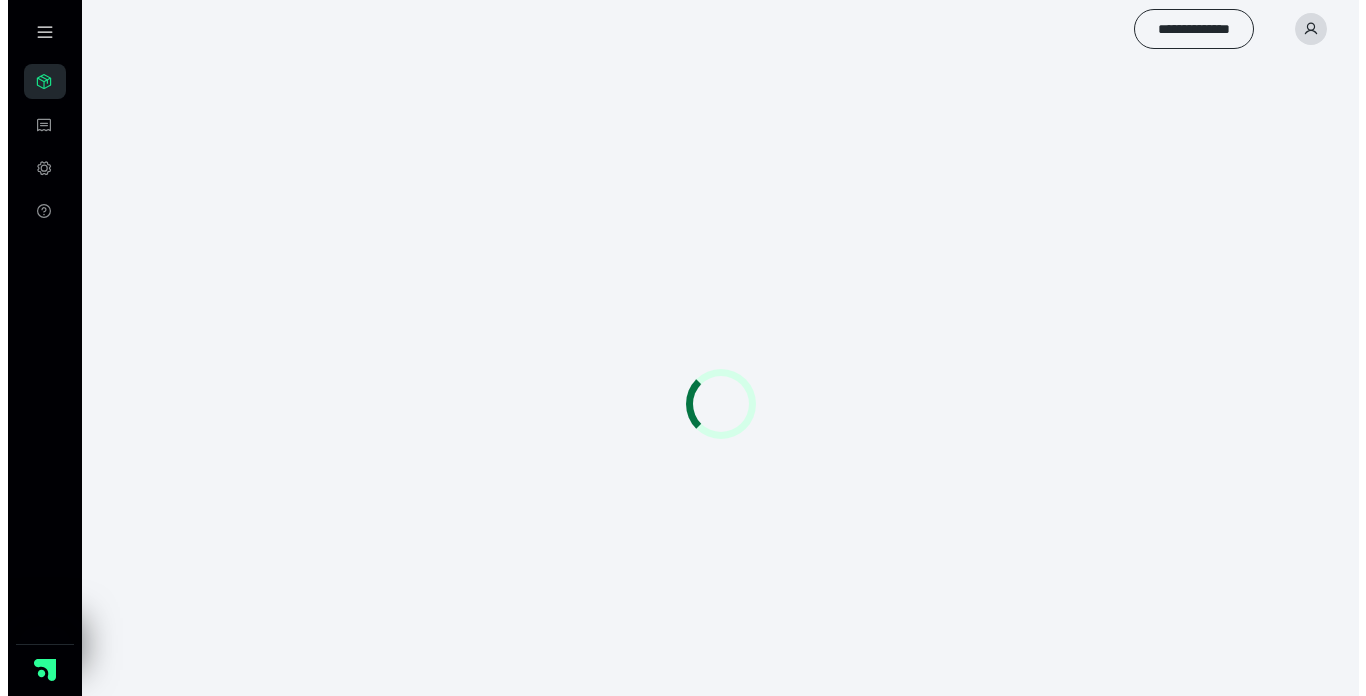 scroll, scrollTop: 0, scrollLeft: 0, axis: both 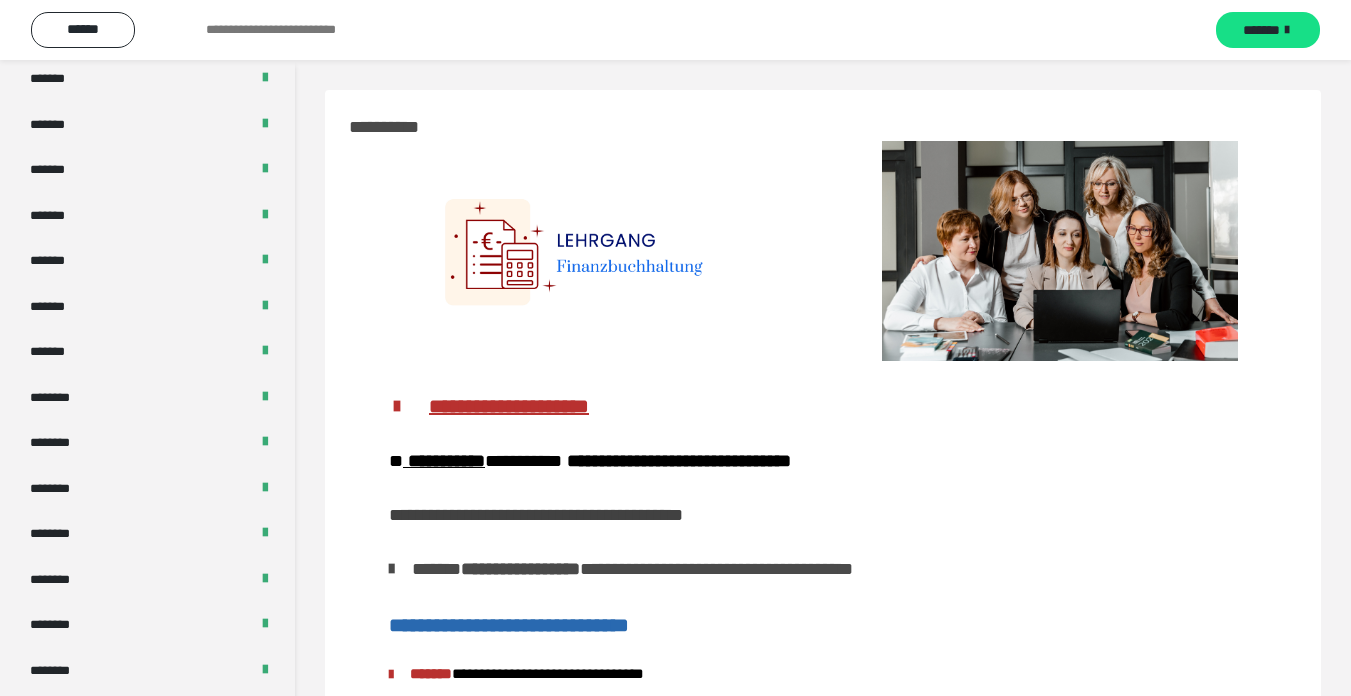 click on "********" at bounding box center [61, 762] 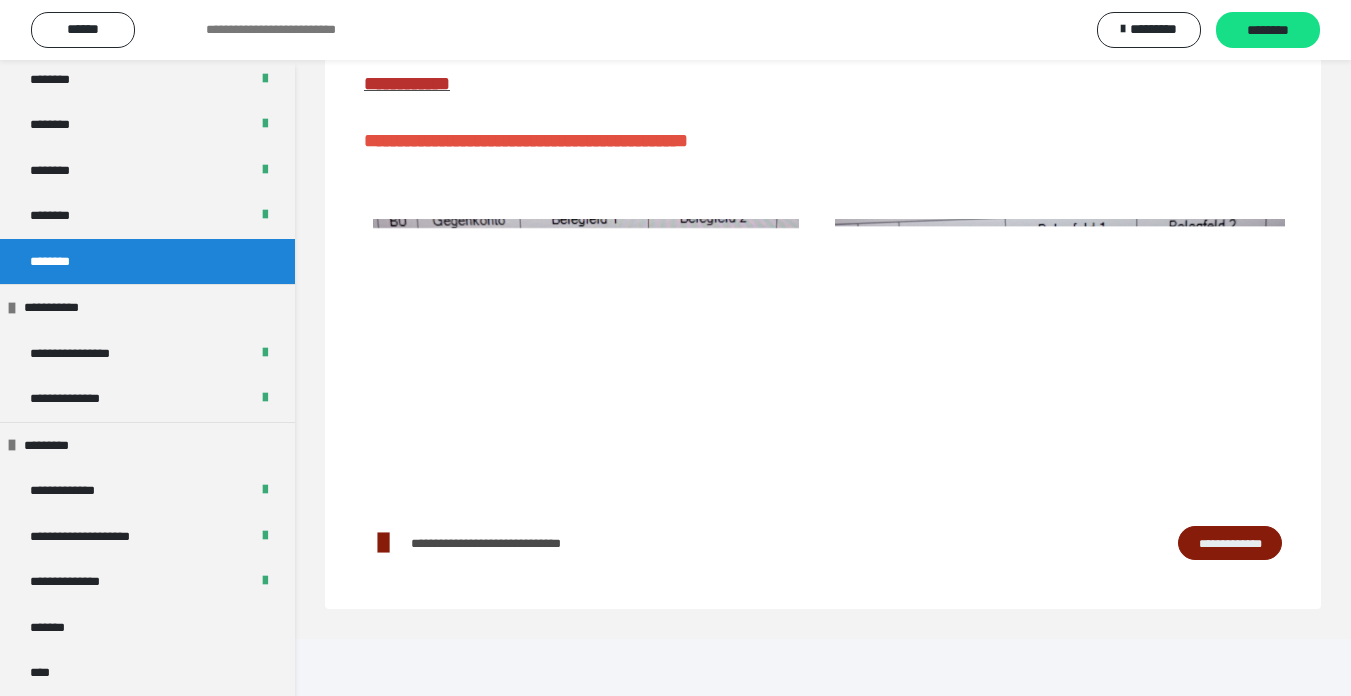 scroll, scrollTop: 0, scrollLeft: 0, axis: both 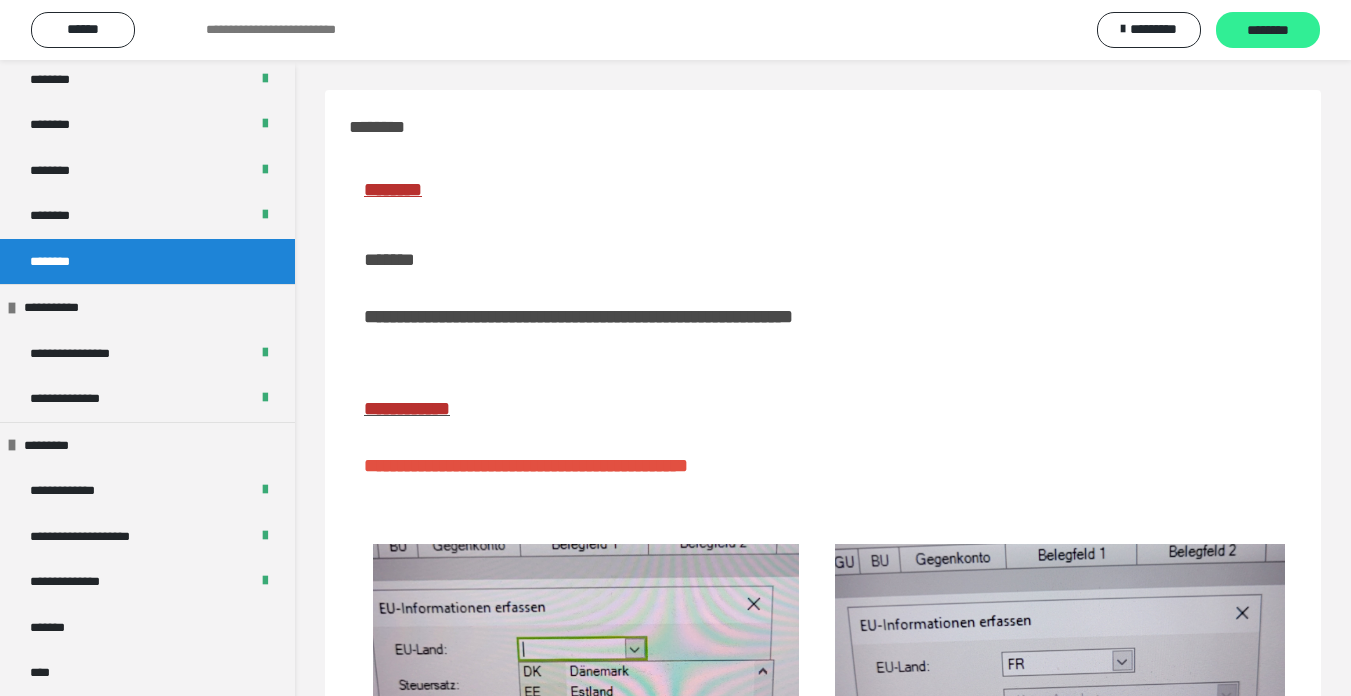 click on "********" at bounding box center (1268, 31) 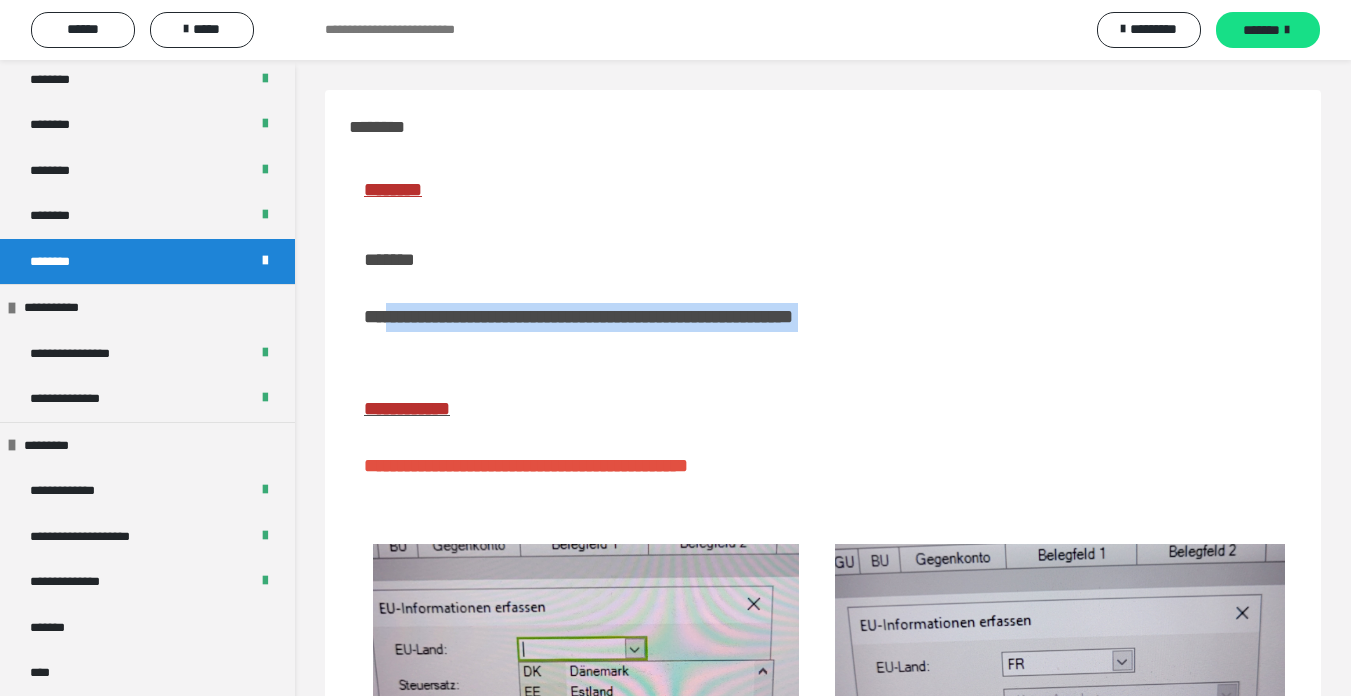 drag, startPoint x: 387, startPoint y: 303, endPoint x: 620, endPoint y: 367, distance: 241.62988 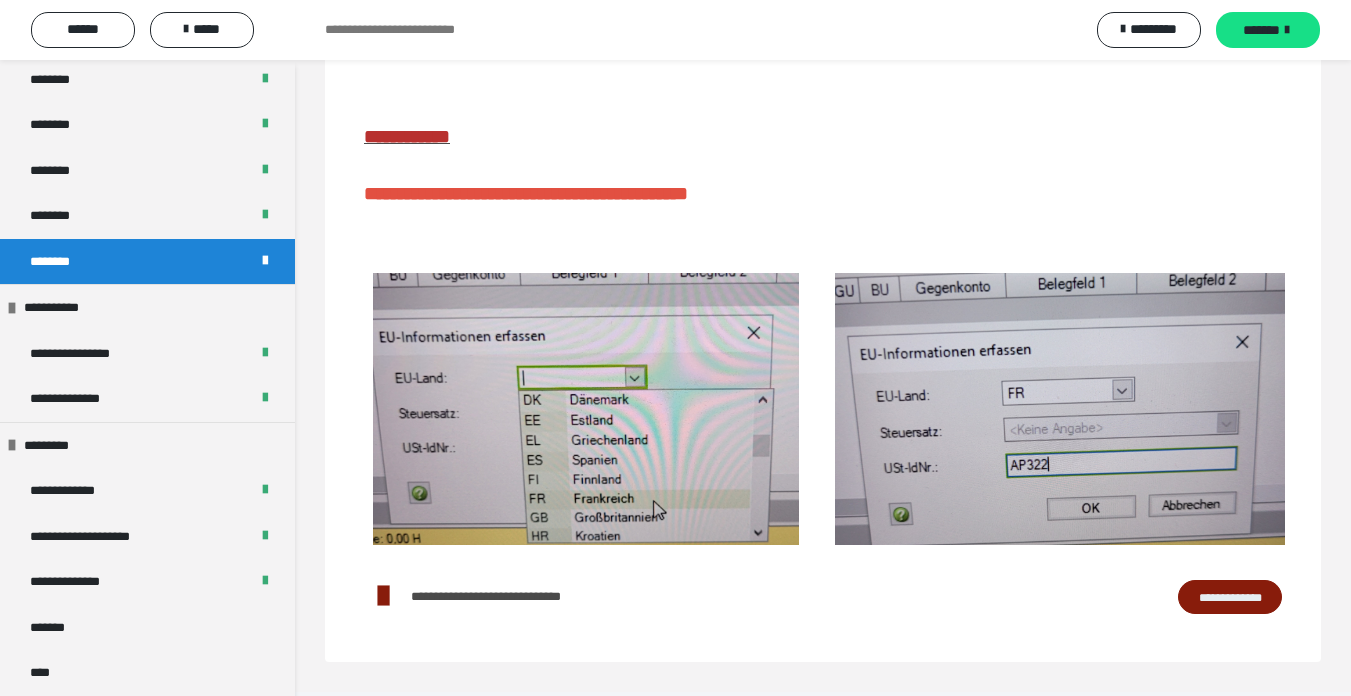 scroll, scrollTop: 325, scrollLeft: 0, axis: vertical 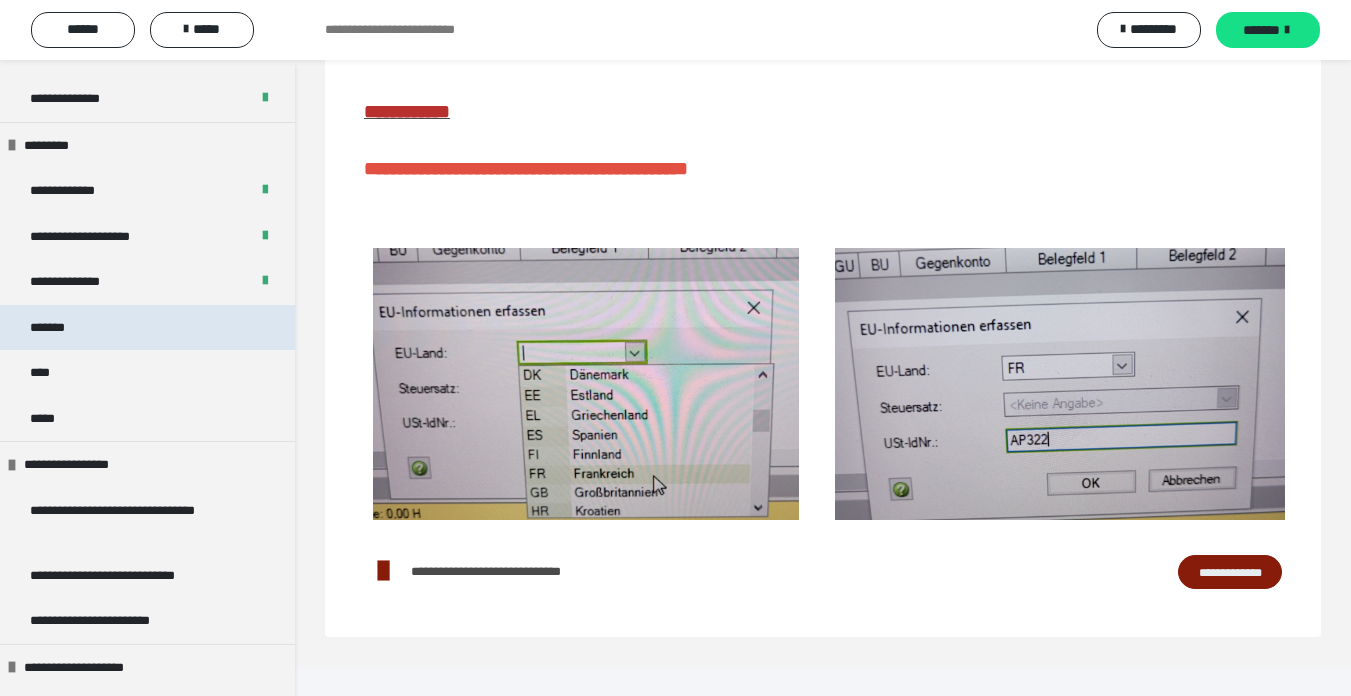 click on "*******" at bounding box center [56, 328] 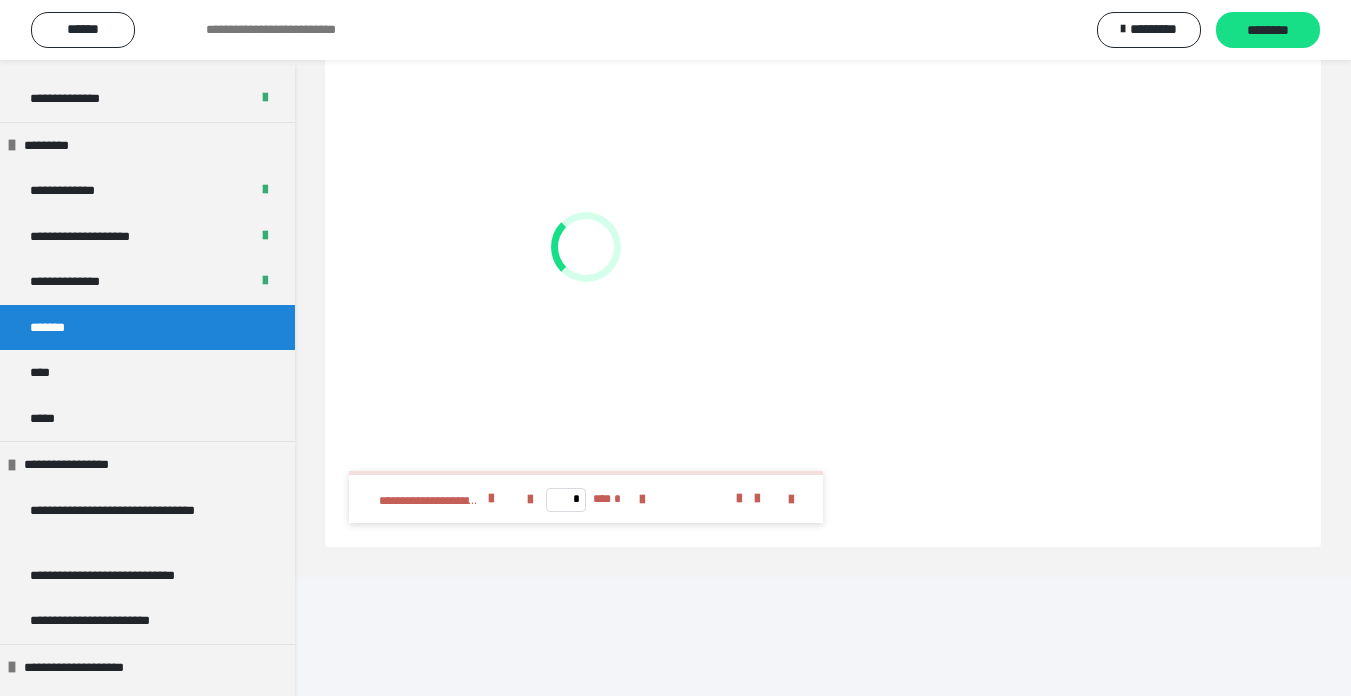 scroll, scrollTop: 206, scrollLeft: 0, axis: vertical 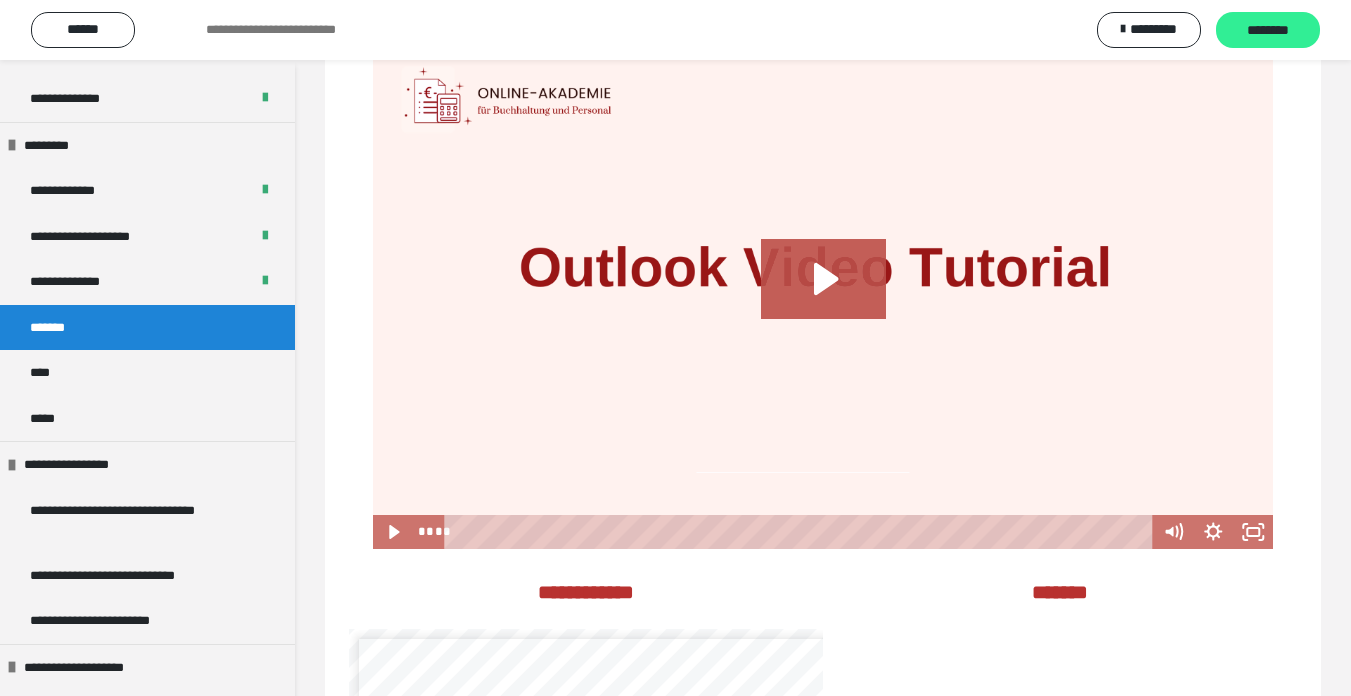 click on "********" at bounding box center [1268, 31] 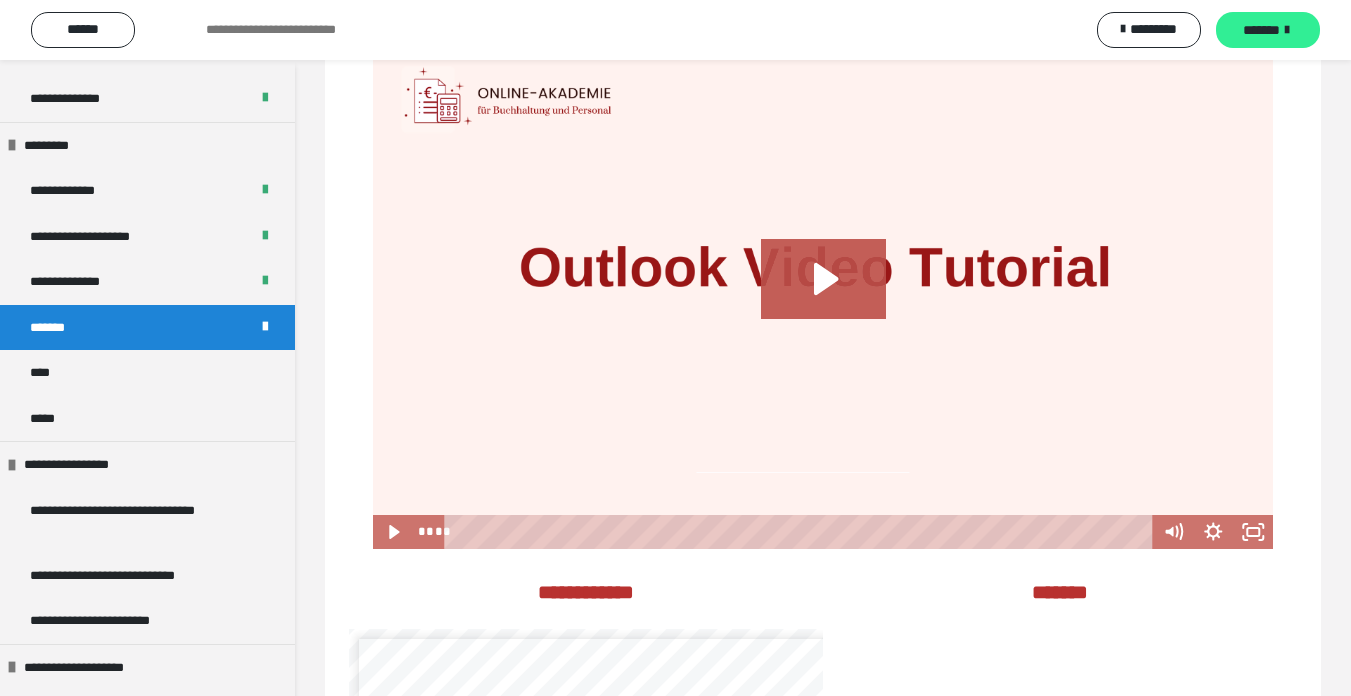 click on "*******" at bounding box center (1261, 30) 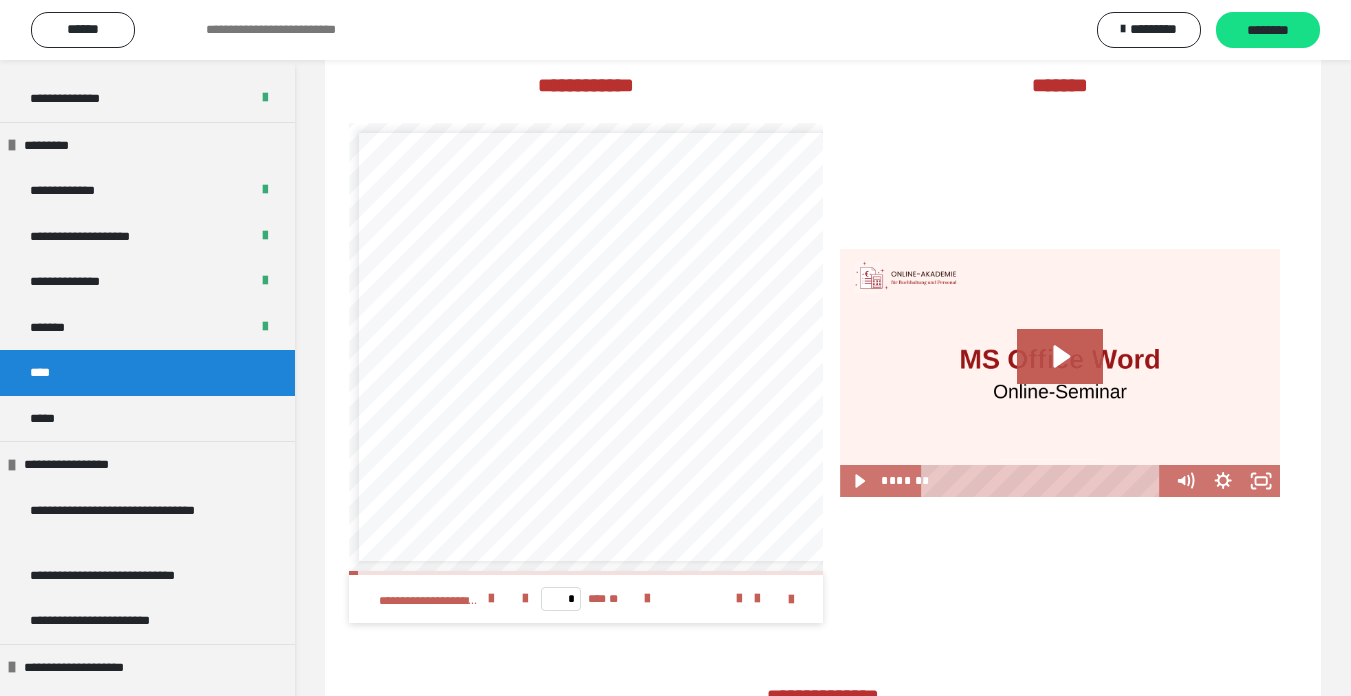 click on "********" at bounding box center [1268, 31] 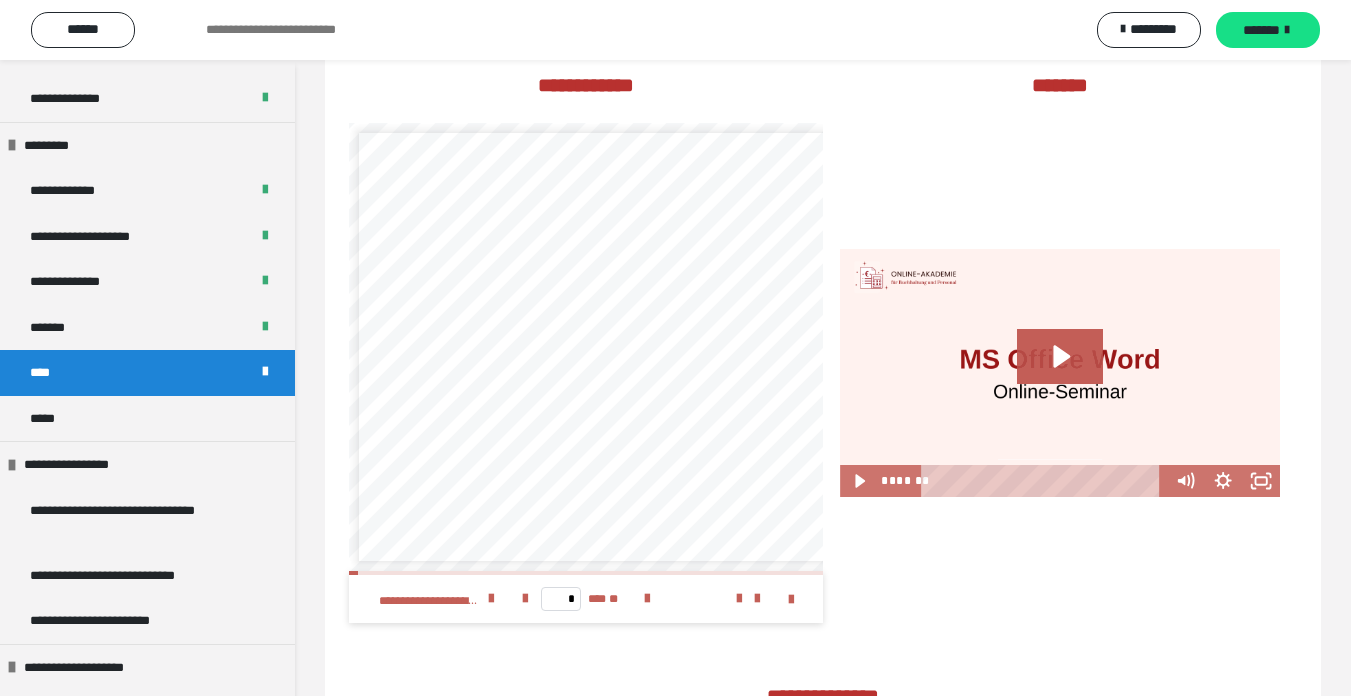 click on "*******" at bounding box center (1261, 30) 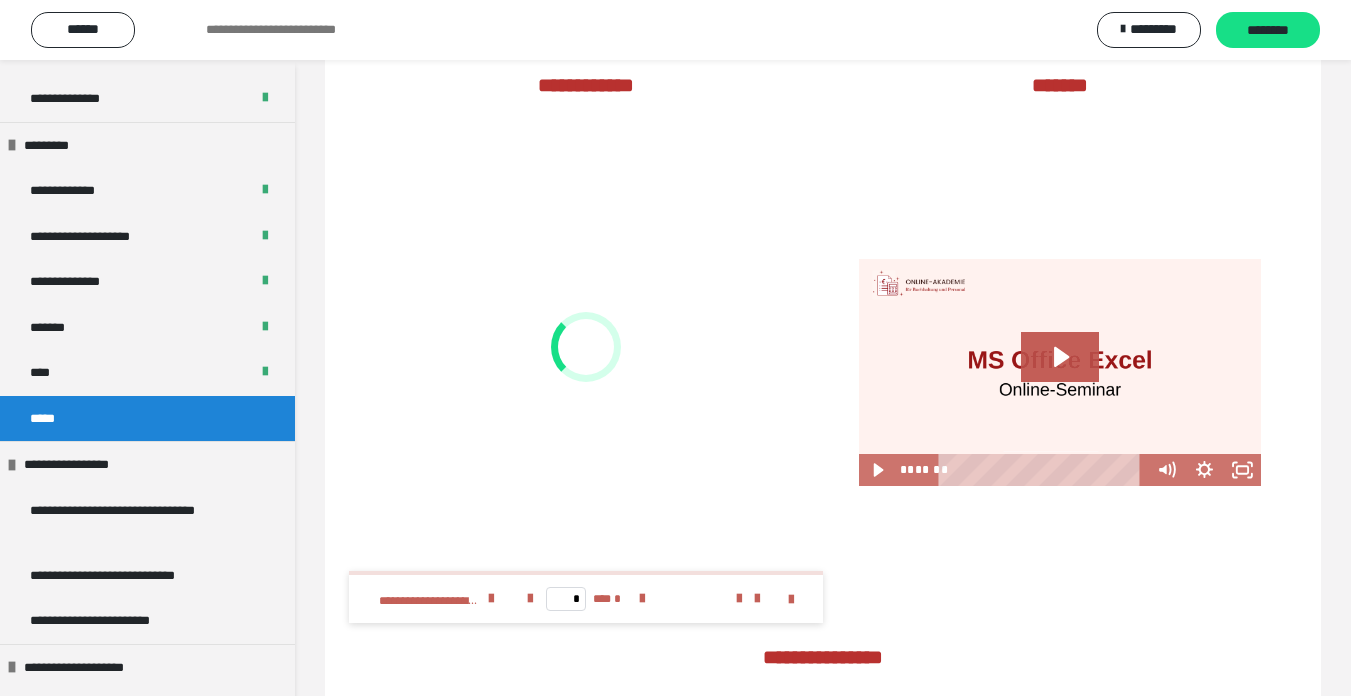 click on "********" at bounding box center [1268, 31] 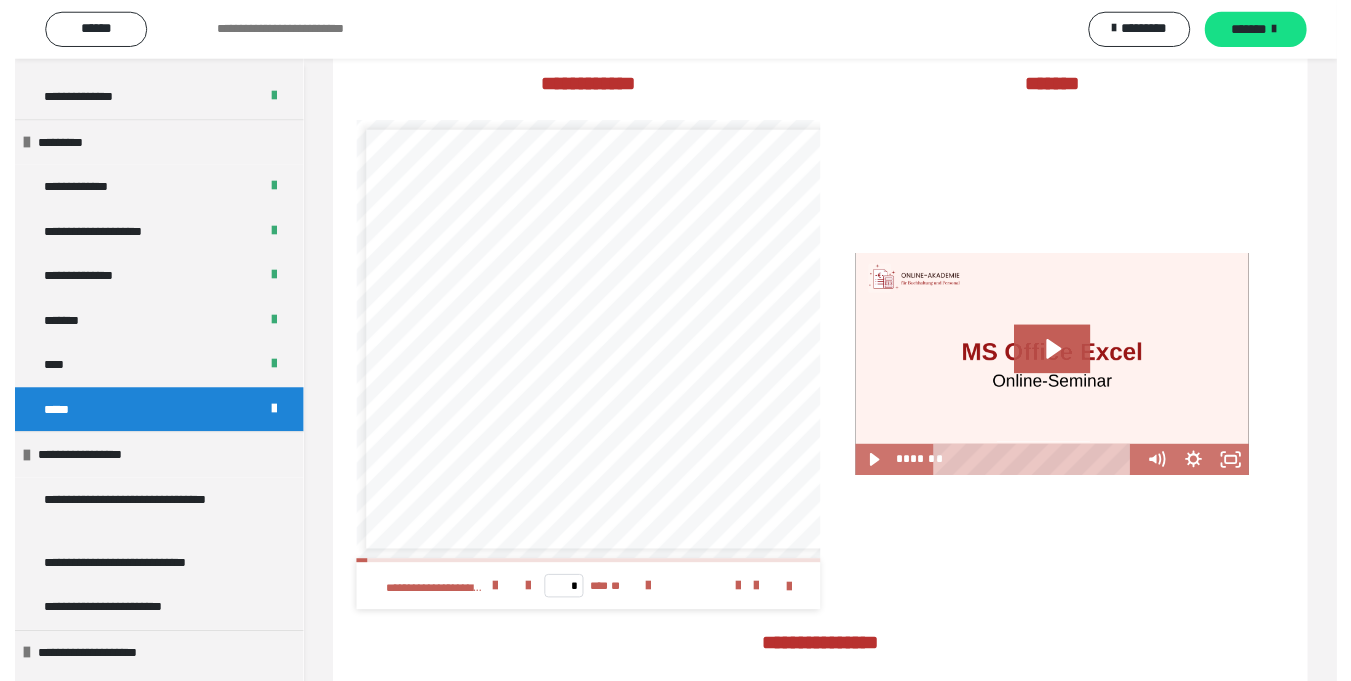 scroll, scrollTop: 1900, scrollLeft: 0, axis: vertical 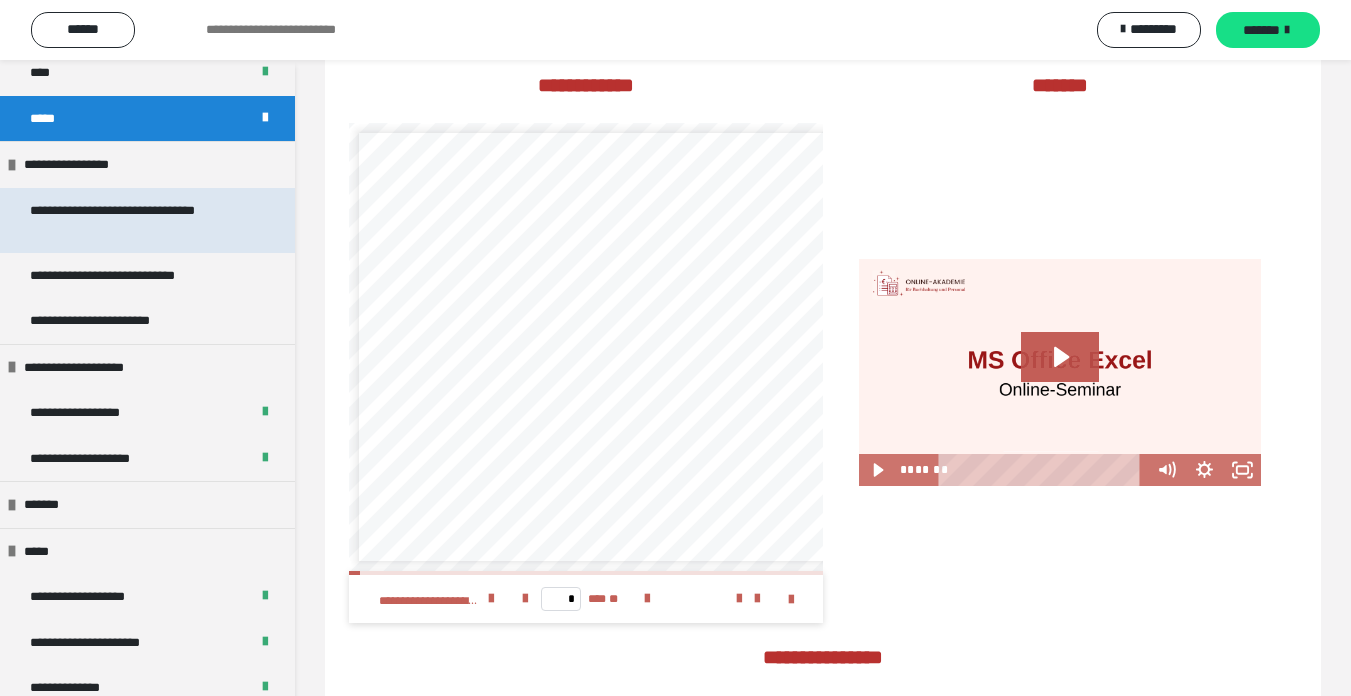 click on "**********" at bounding box center (132, 220) 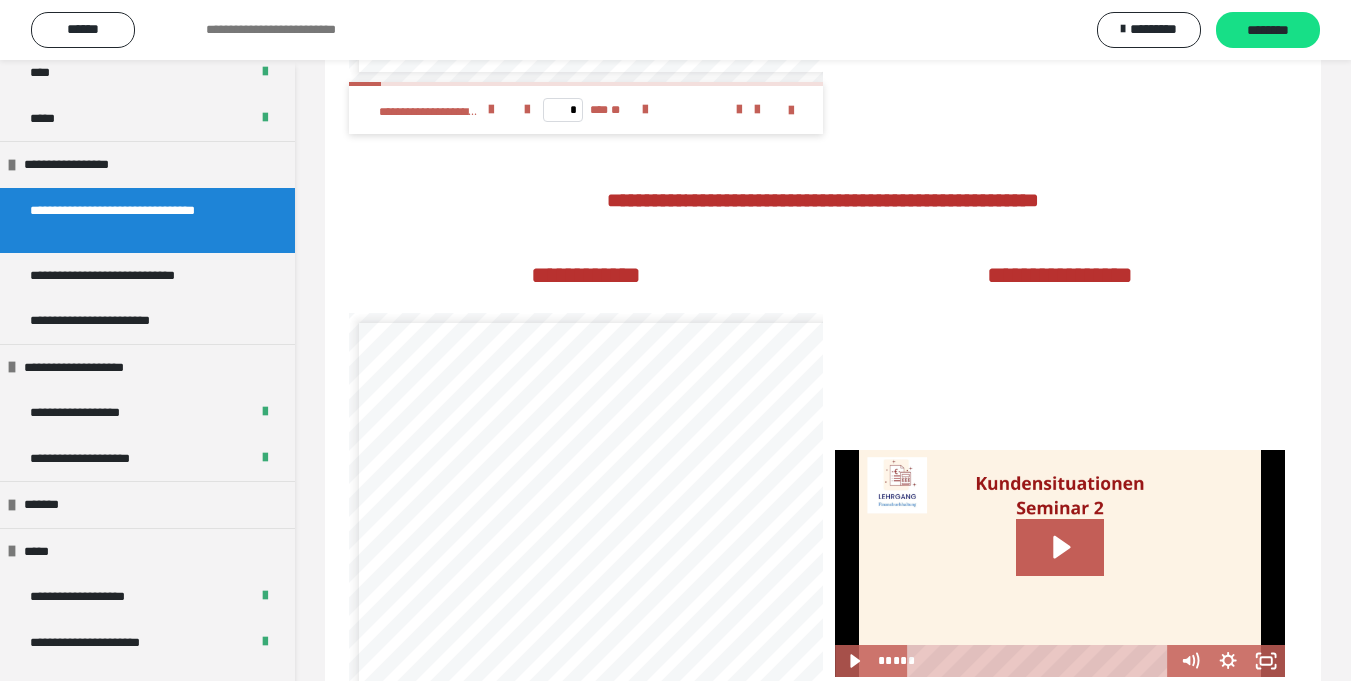 scroll, scrollTop: 1006, scrollLeft: 0, axis: vertical 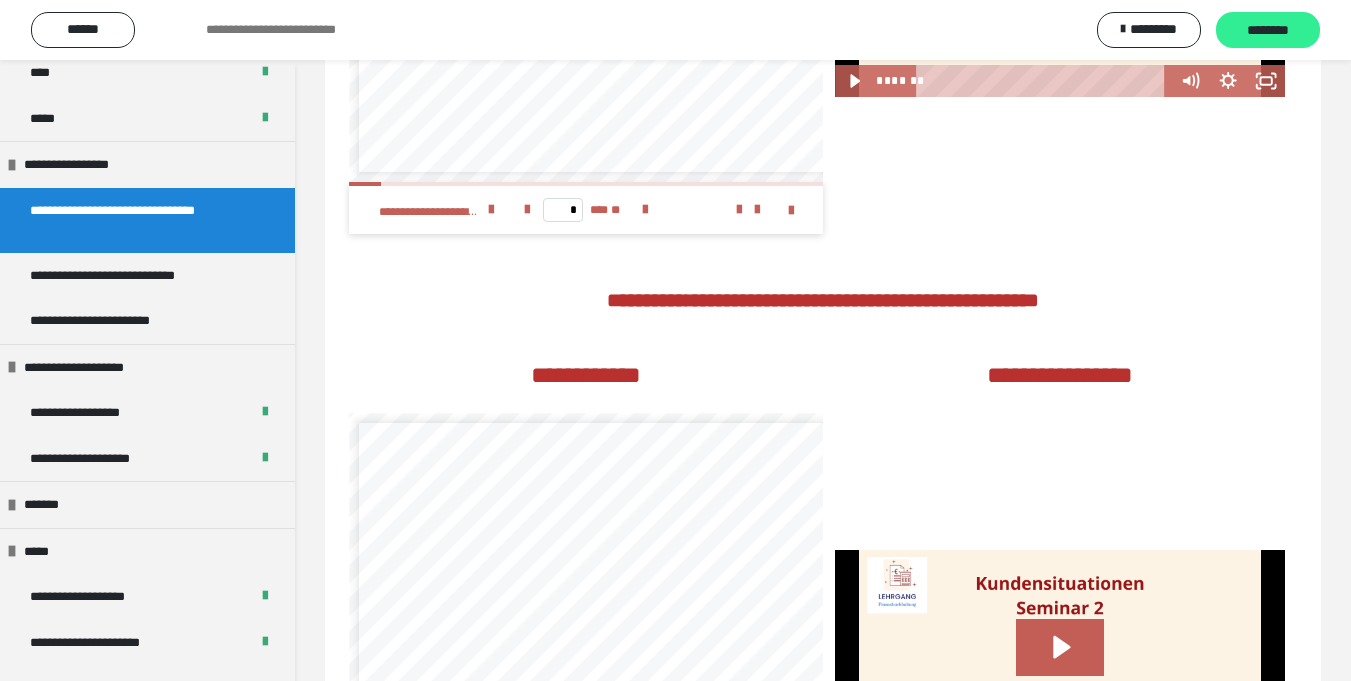 click on "********" at bounding box center [1268, 31] 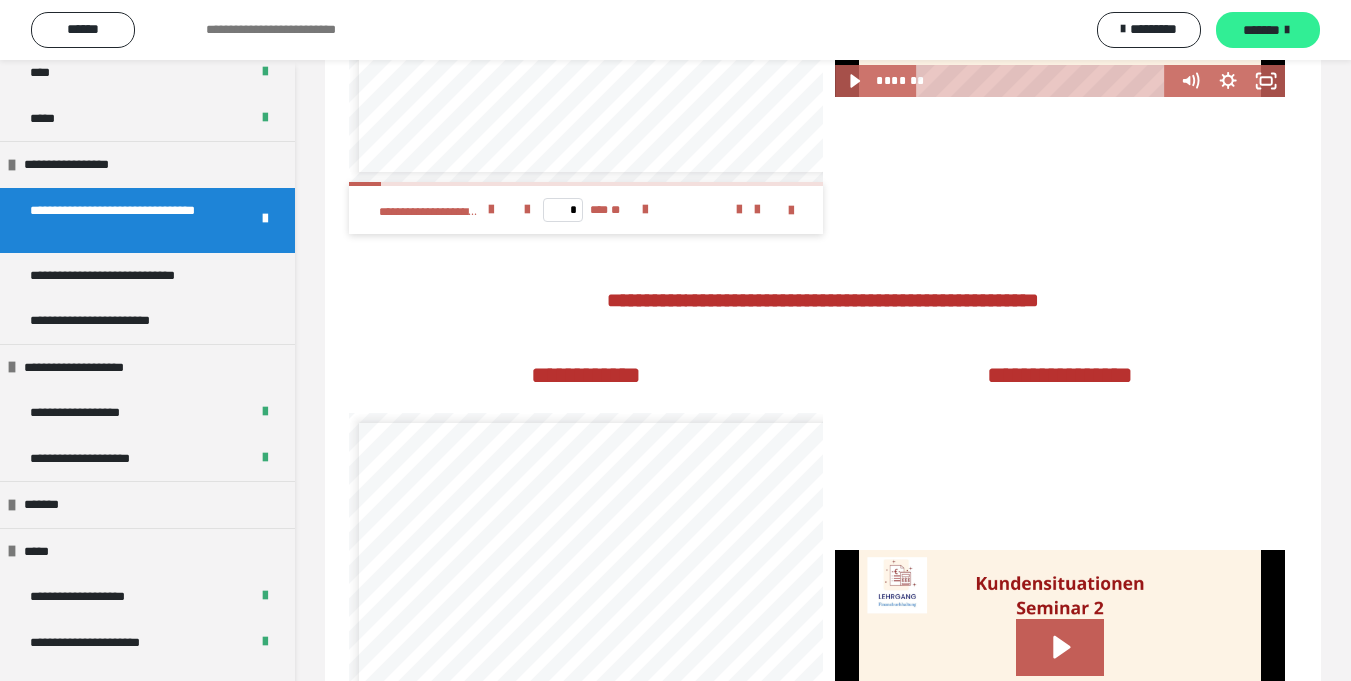 click on "*******" at bounding box center (1261, 30) 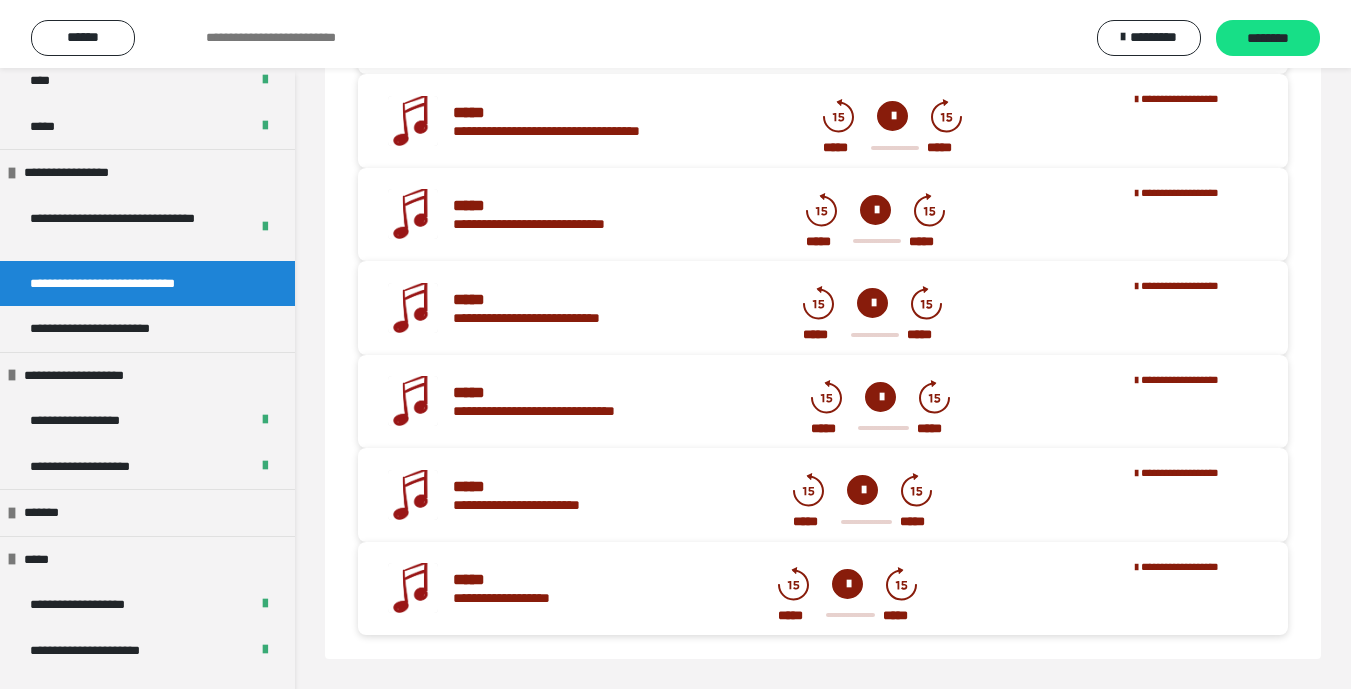 scroll, scrollTop: 747, scrollLeft: 0, axis: vertical 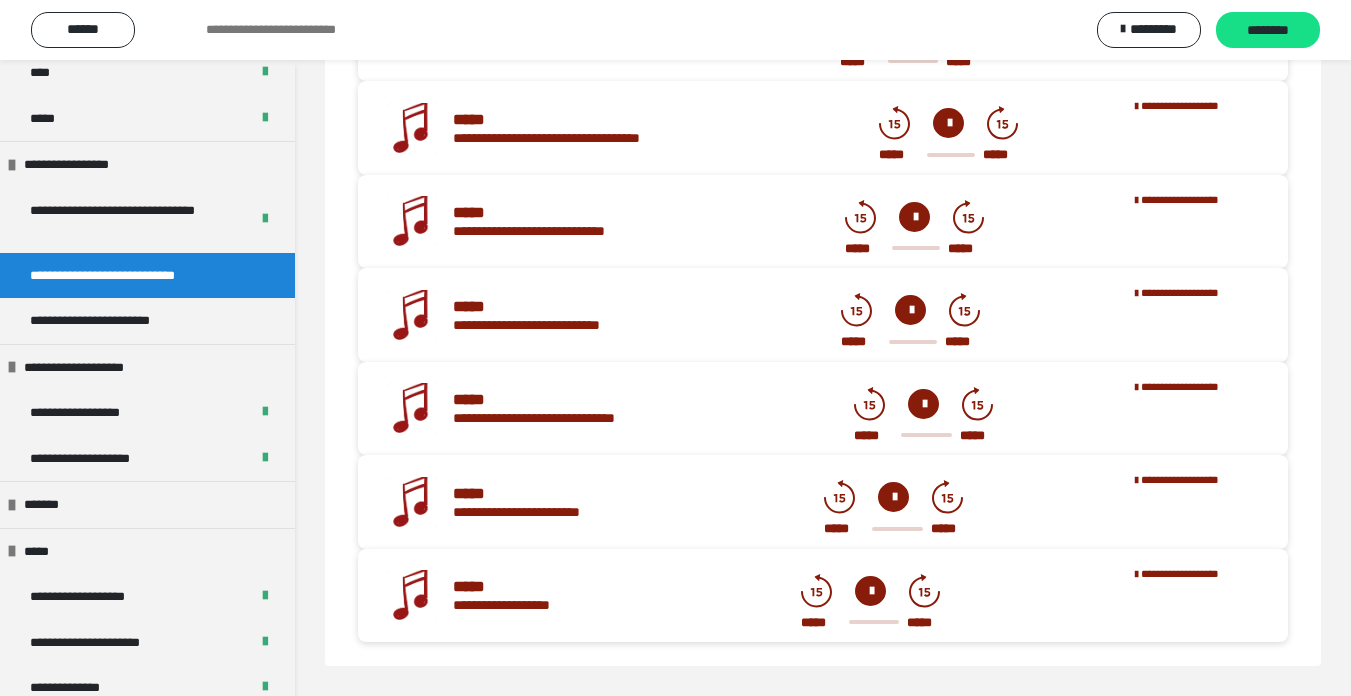 click on "********" at bounding box center (1268, 31) 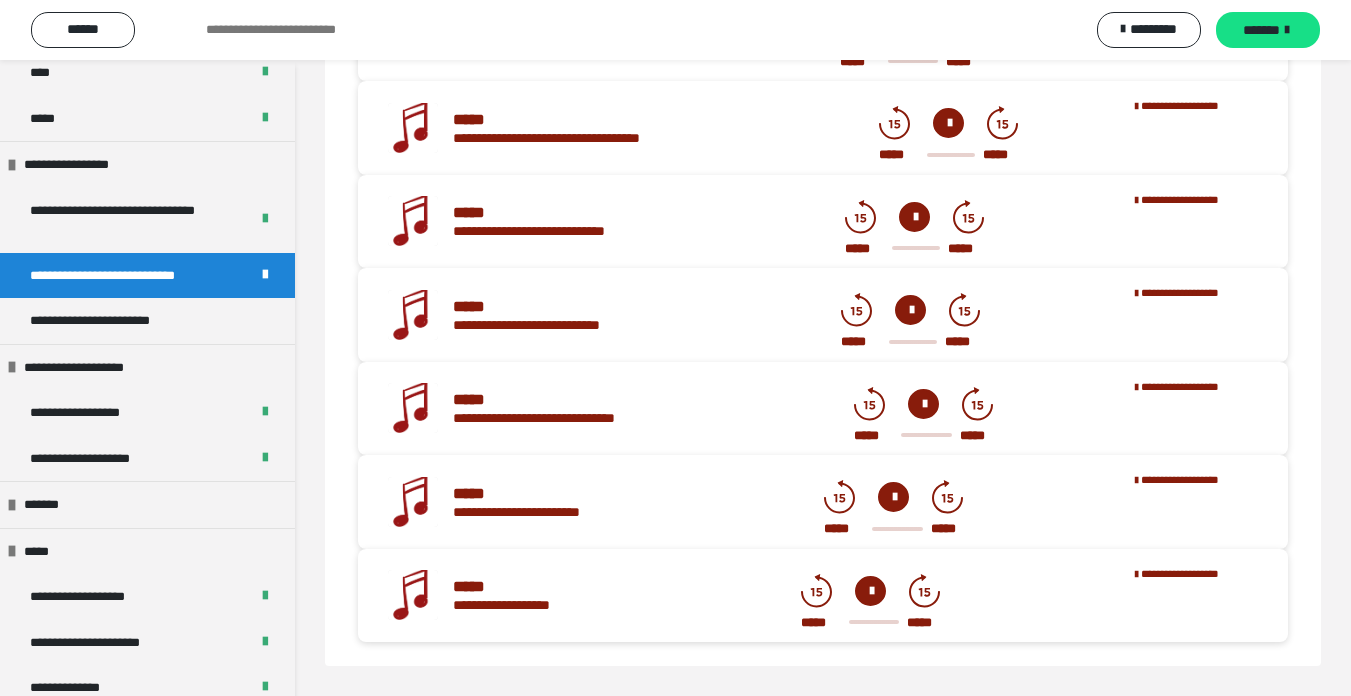 click on "*******" at bounding box center (1261, 30) 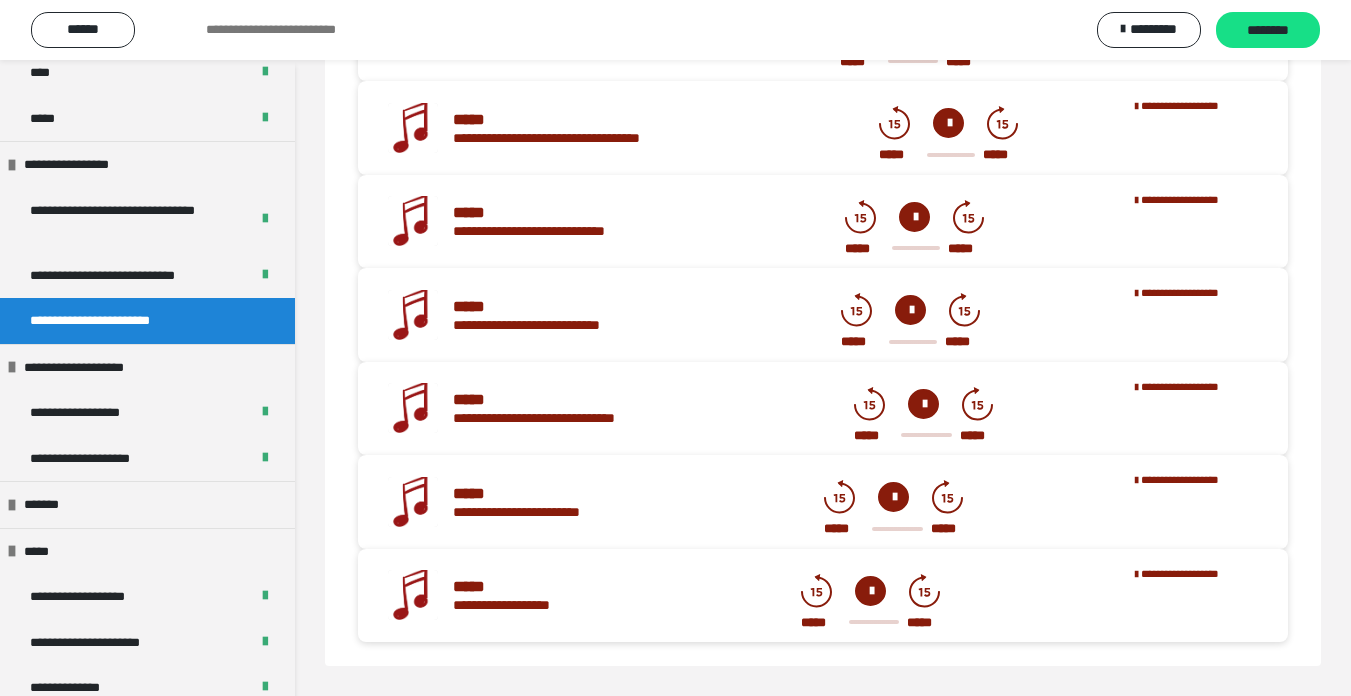 scroll, scrollTop: 60, scrollLeft: 0, axis: vertical 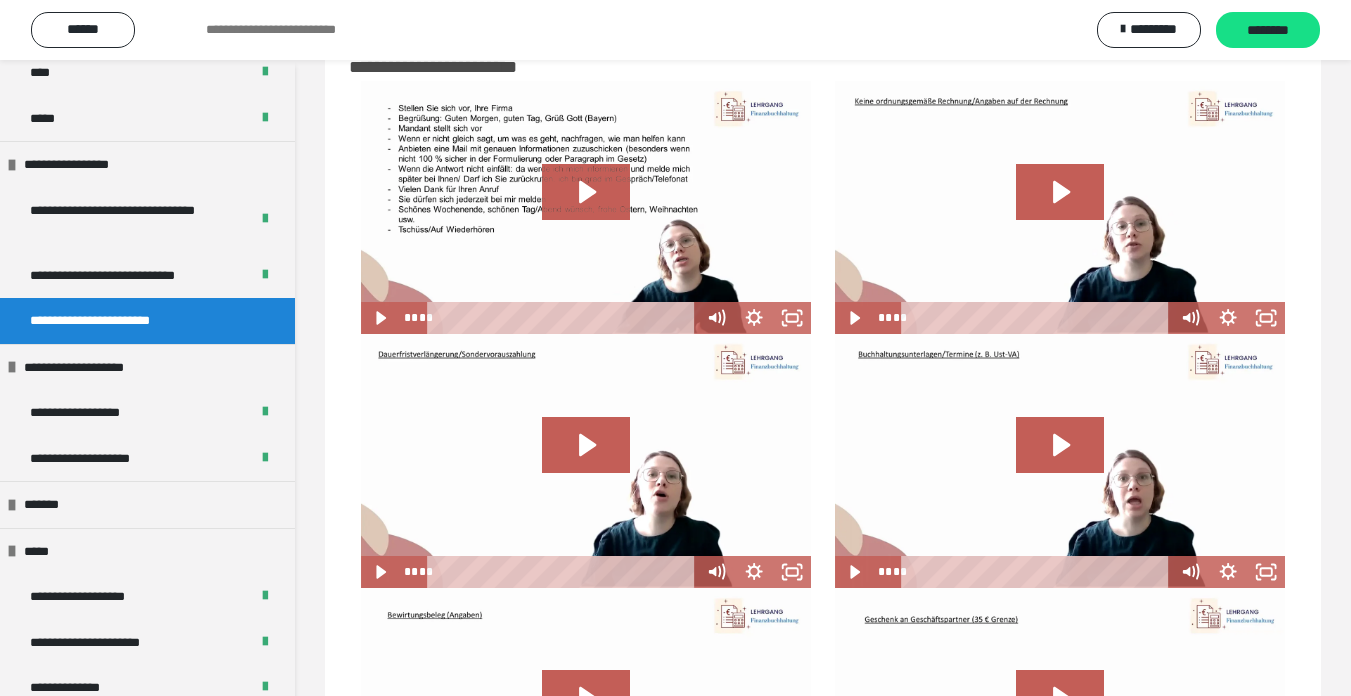 click on "********" at bounding box center (1268, 31) 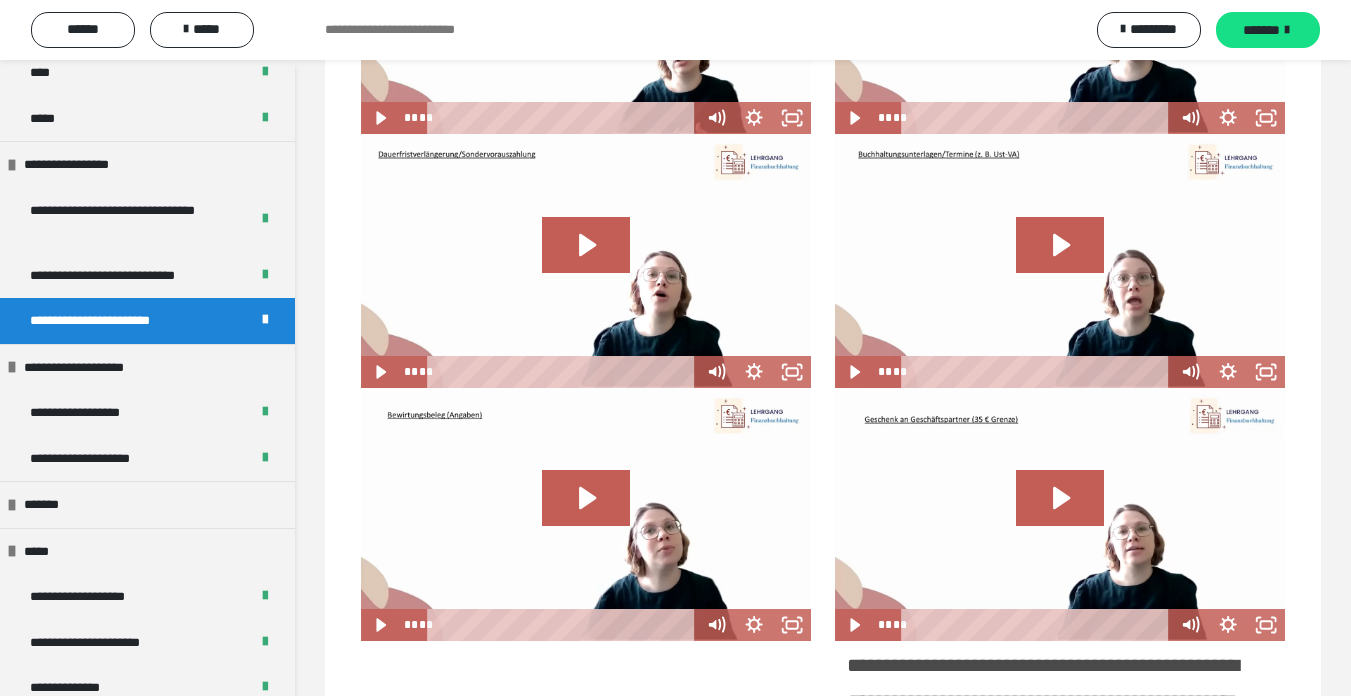 scroll, scrollTop: 464, scrollLeft: 0, axis: vertical 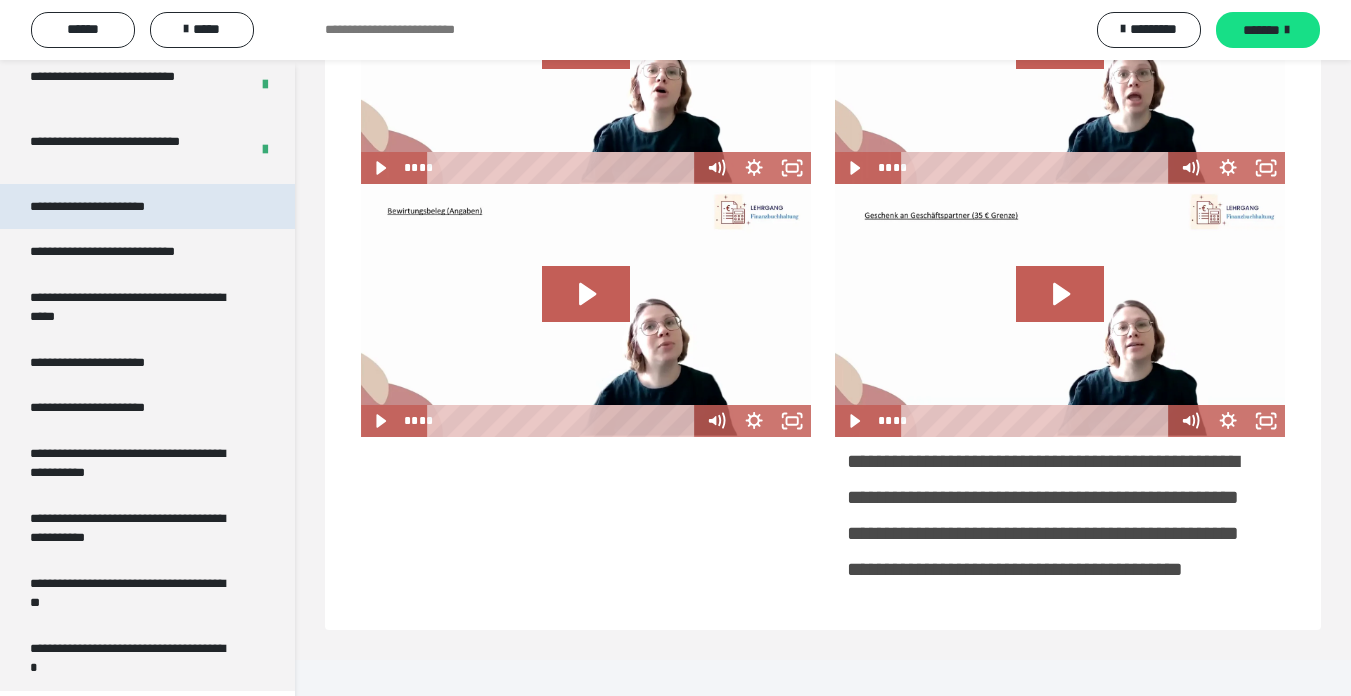 click on "**********" at bounding box center [109, 207] 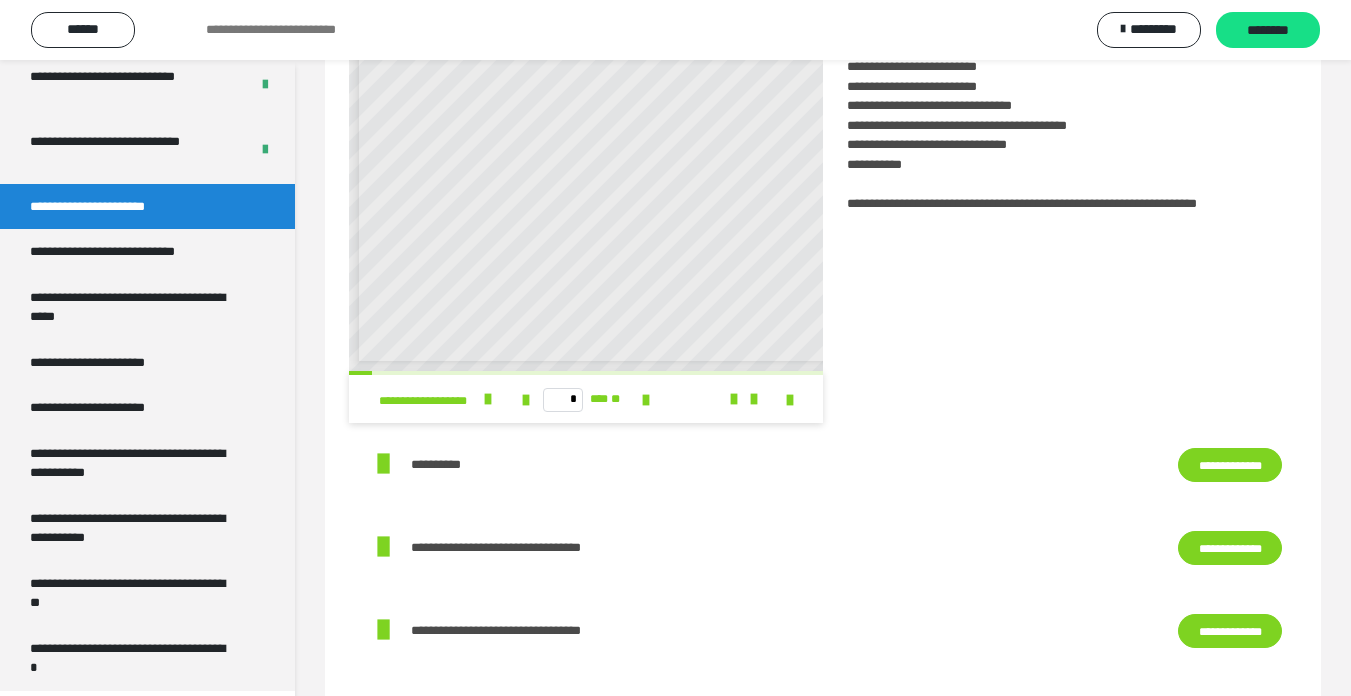 scroll, scrollTop: 118, scrollLeft: 0, axis: vertical 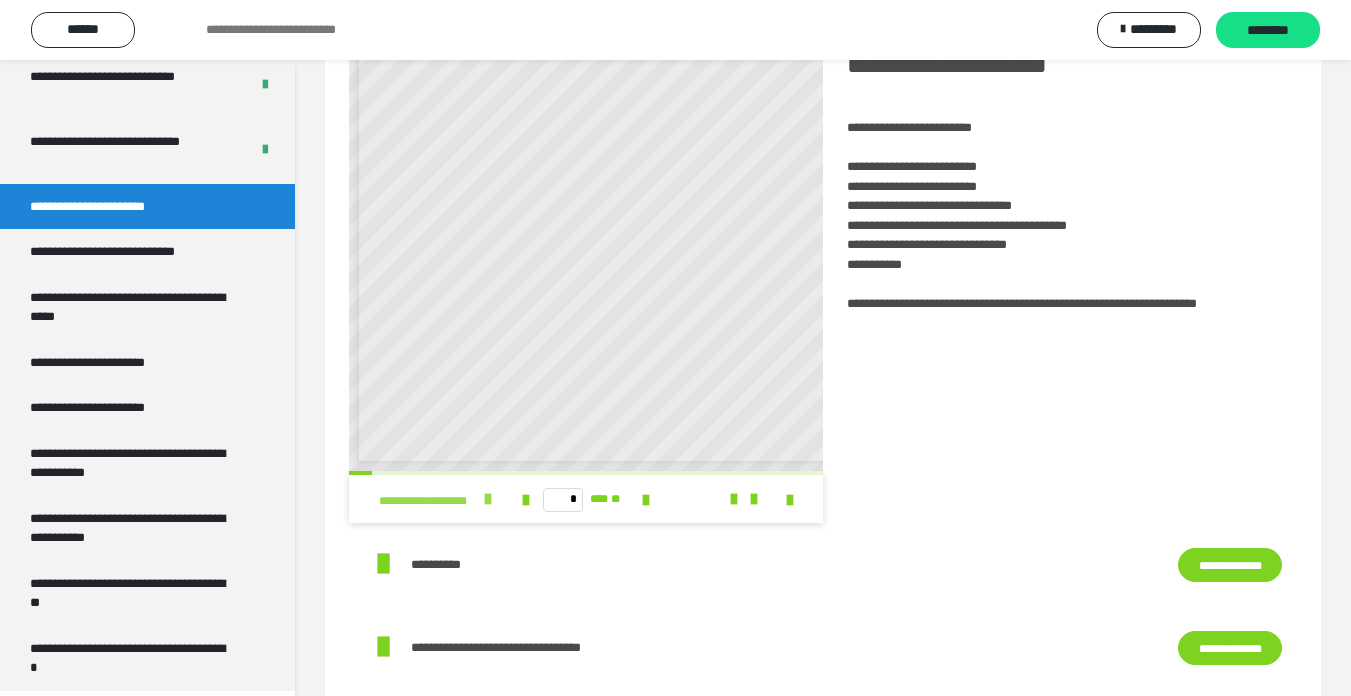 click at bounding box center [488, 499] 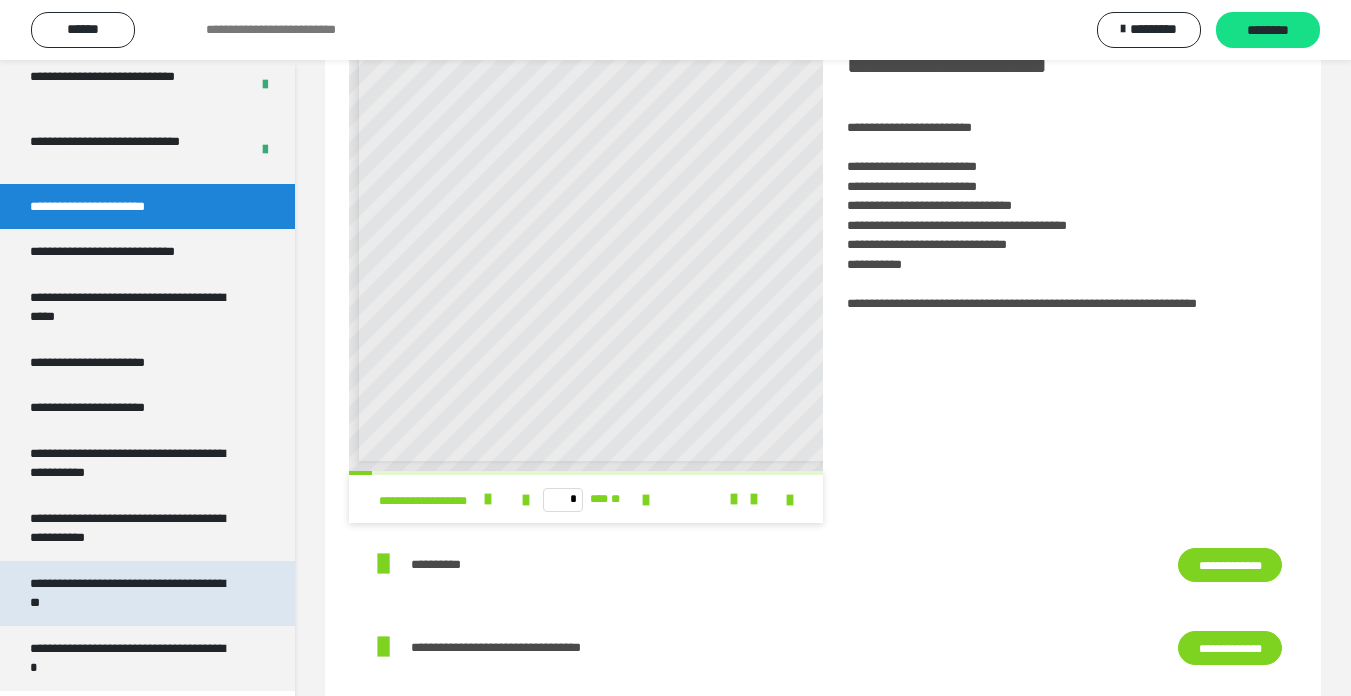 scroll, scrollTop: 318, scrollLeft: 0, axis: vertical 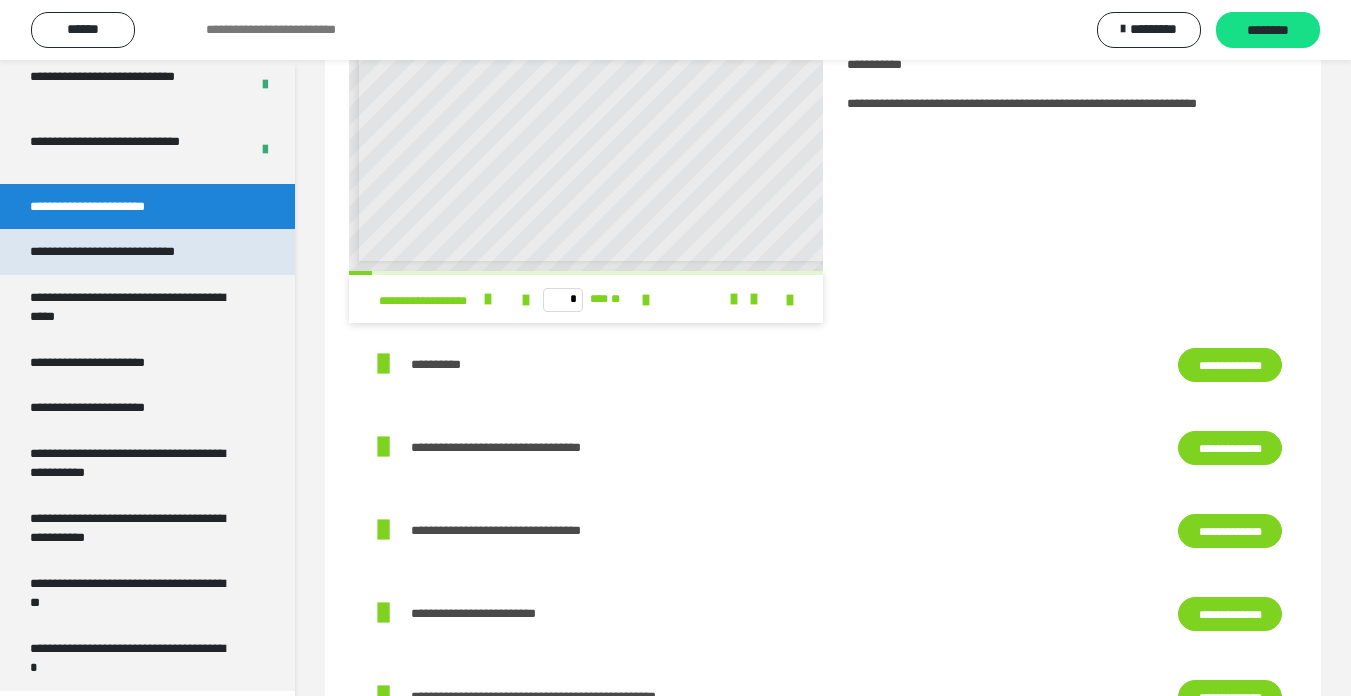 click on "**********" at bounding box center (129, 252) 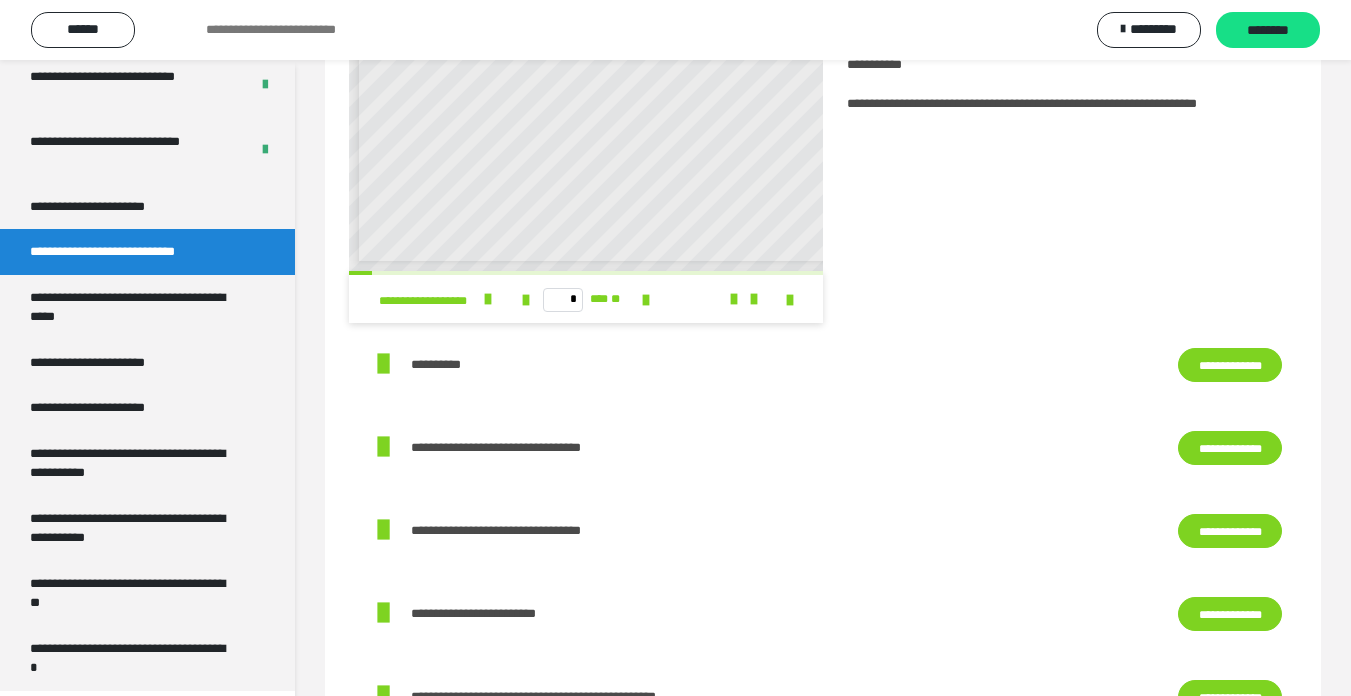 scroll, scrollTop: 60, scrollLeft: 0, axis: vertical 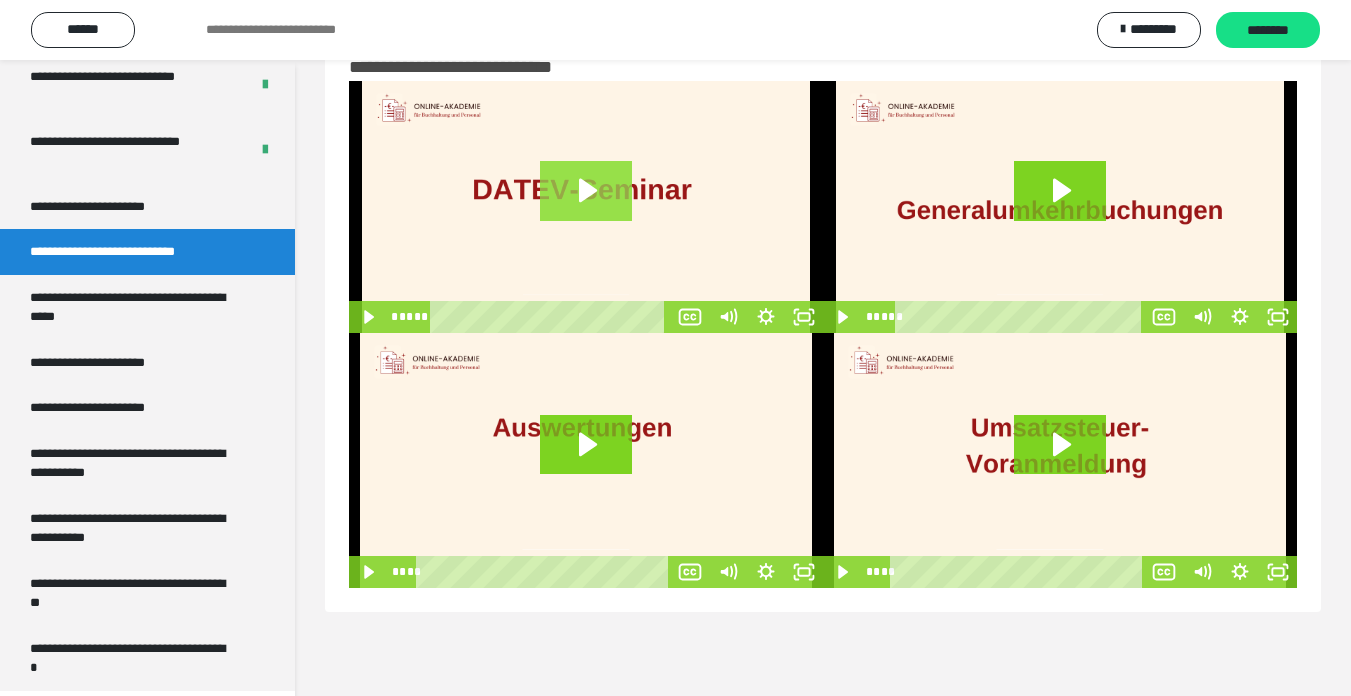 click 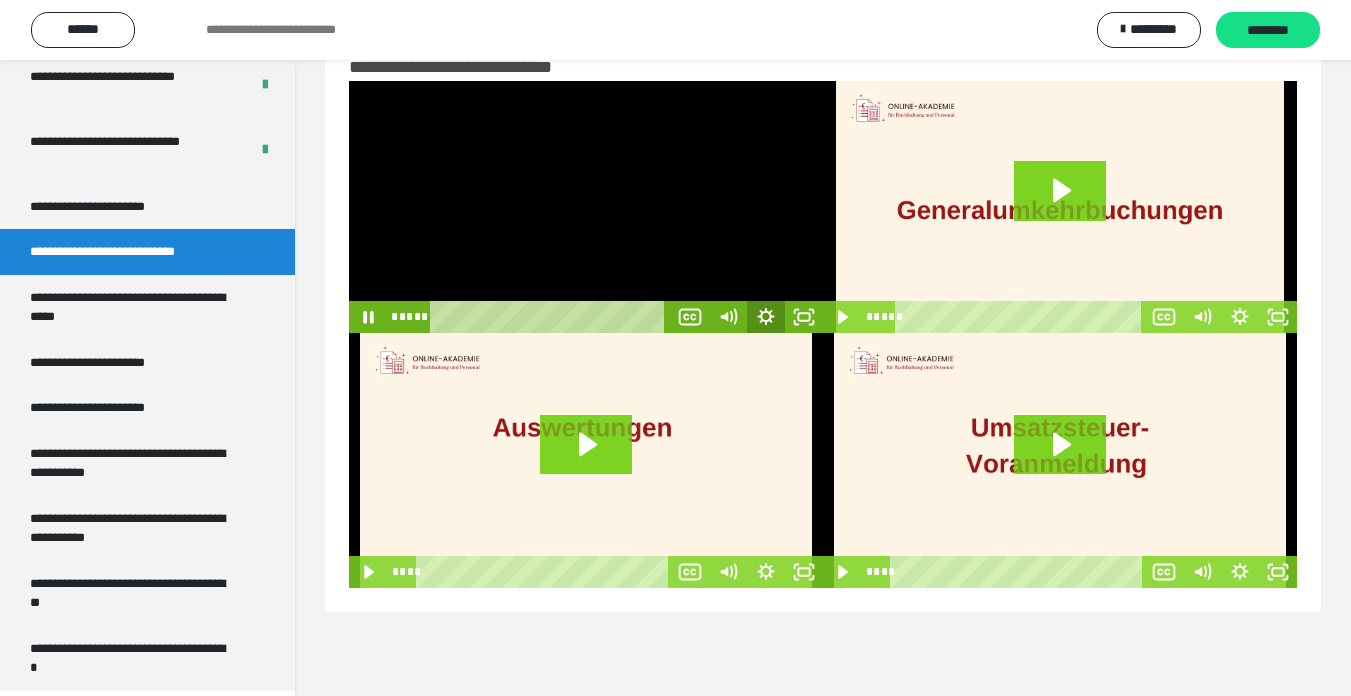 click 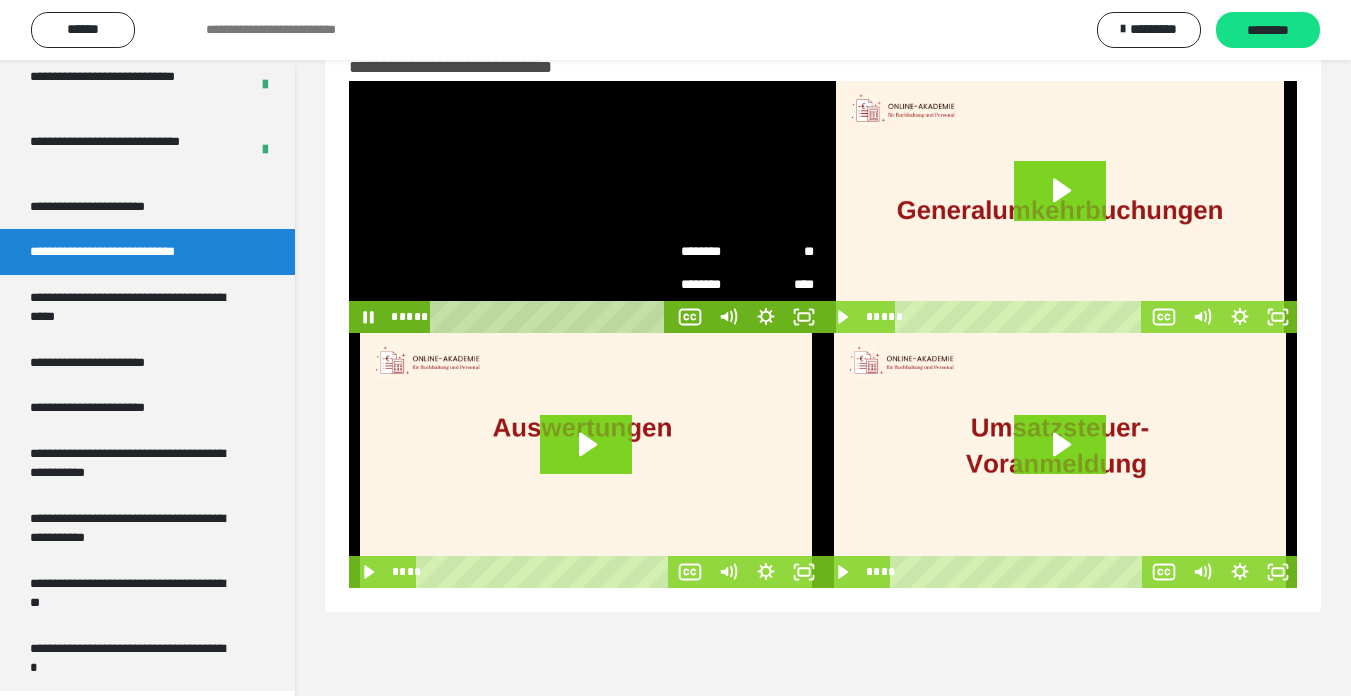 click on "********" at bounding box center [714, 252] 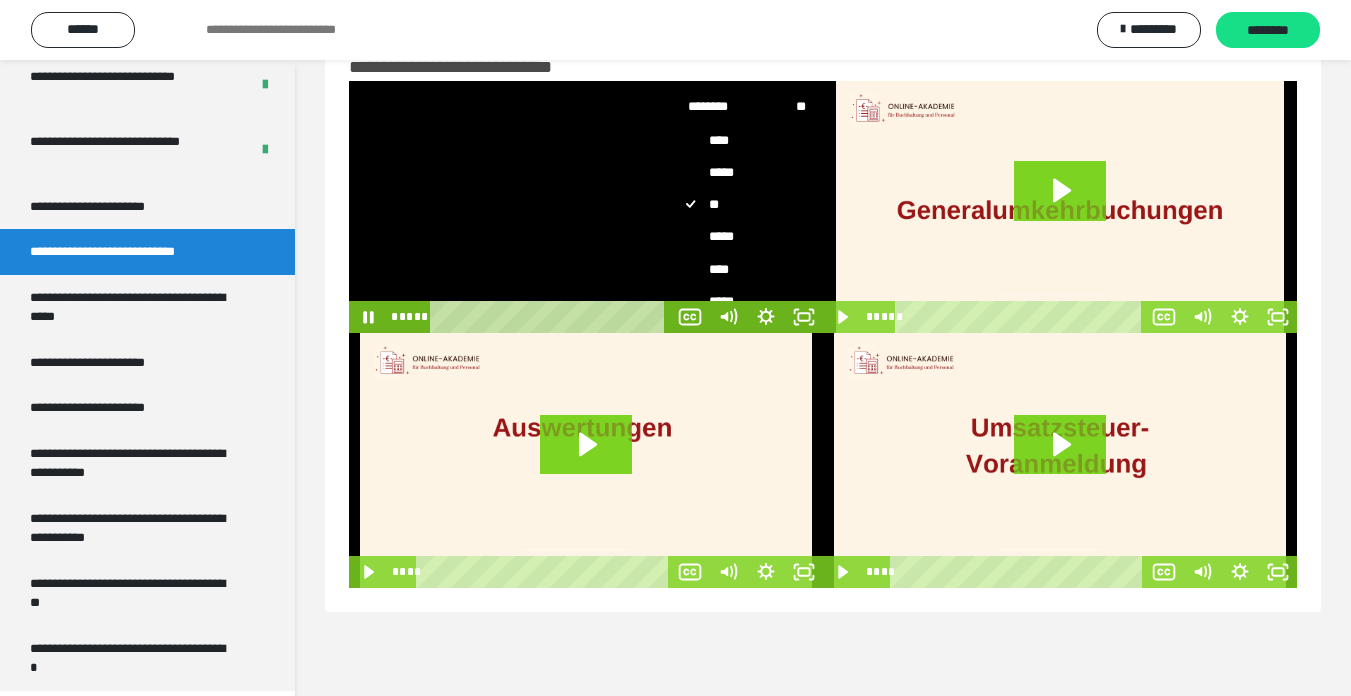 scroll, scrollTop: 81, scrollLeft: 0, axis: vertical 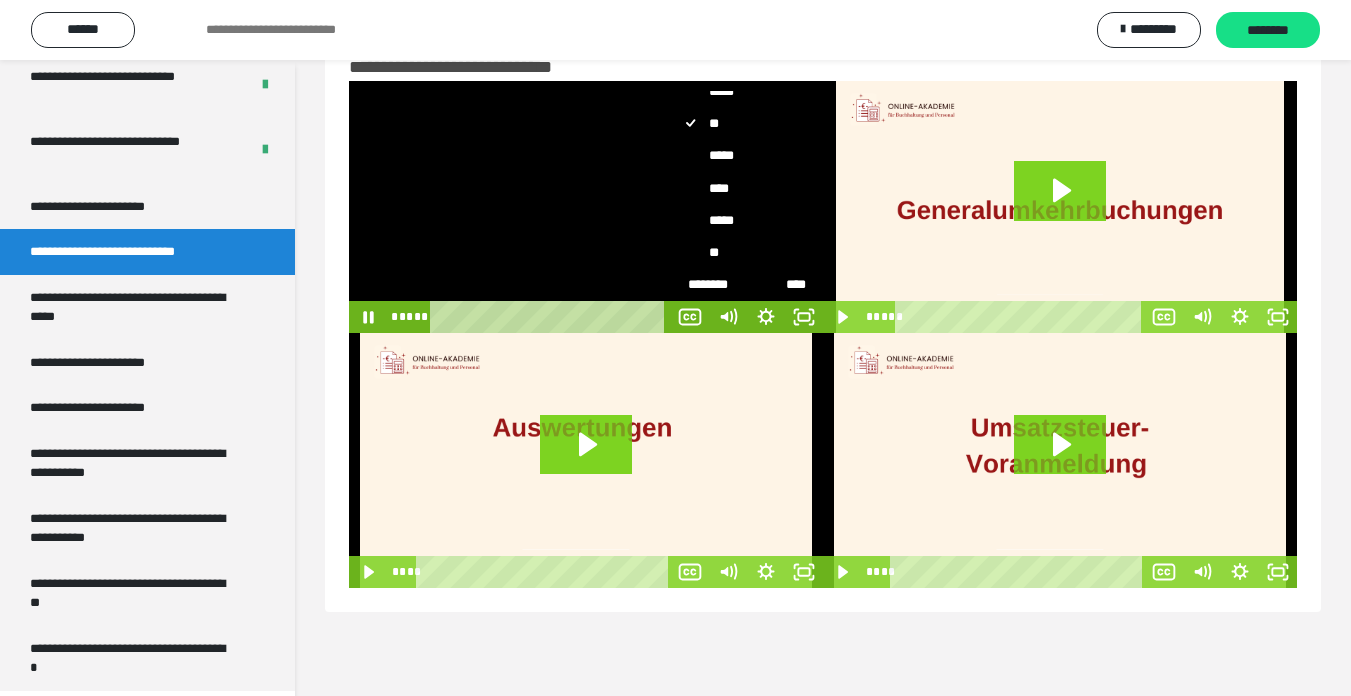 click on "*****" at bounding box center (739, 221) 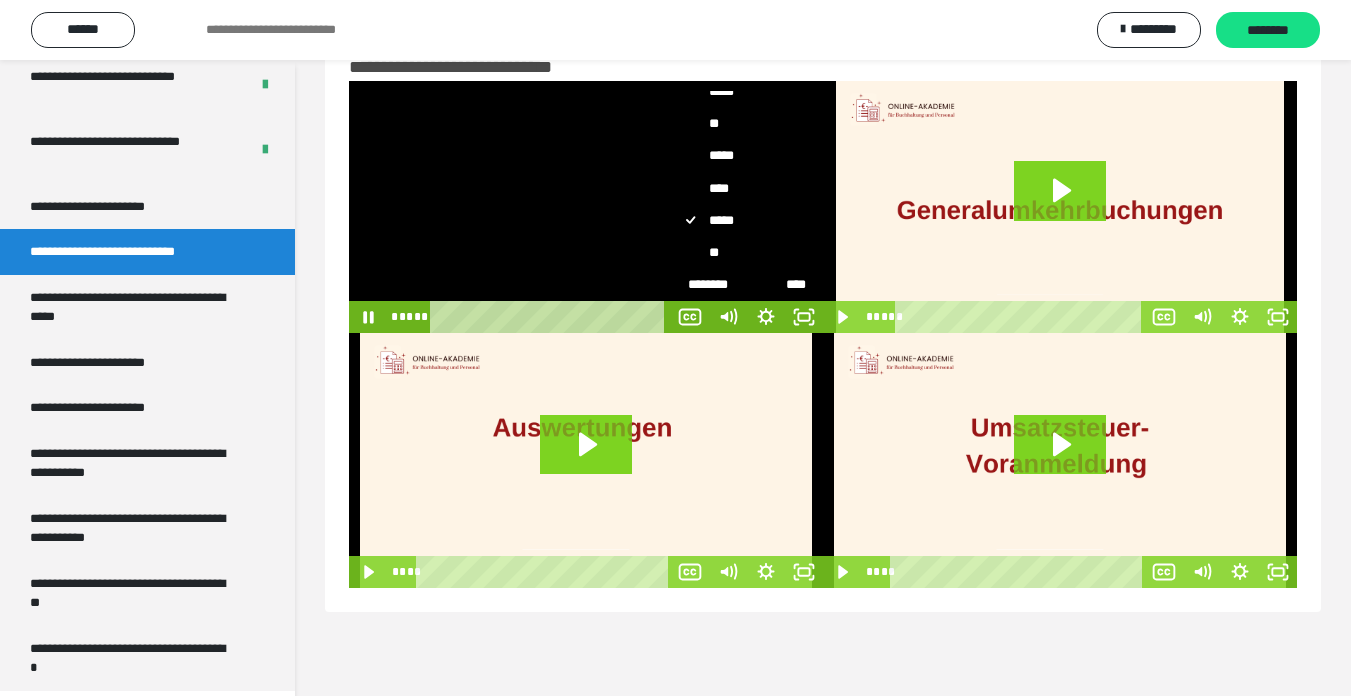 click on "**" at bounding box center [739, 253] 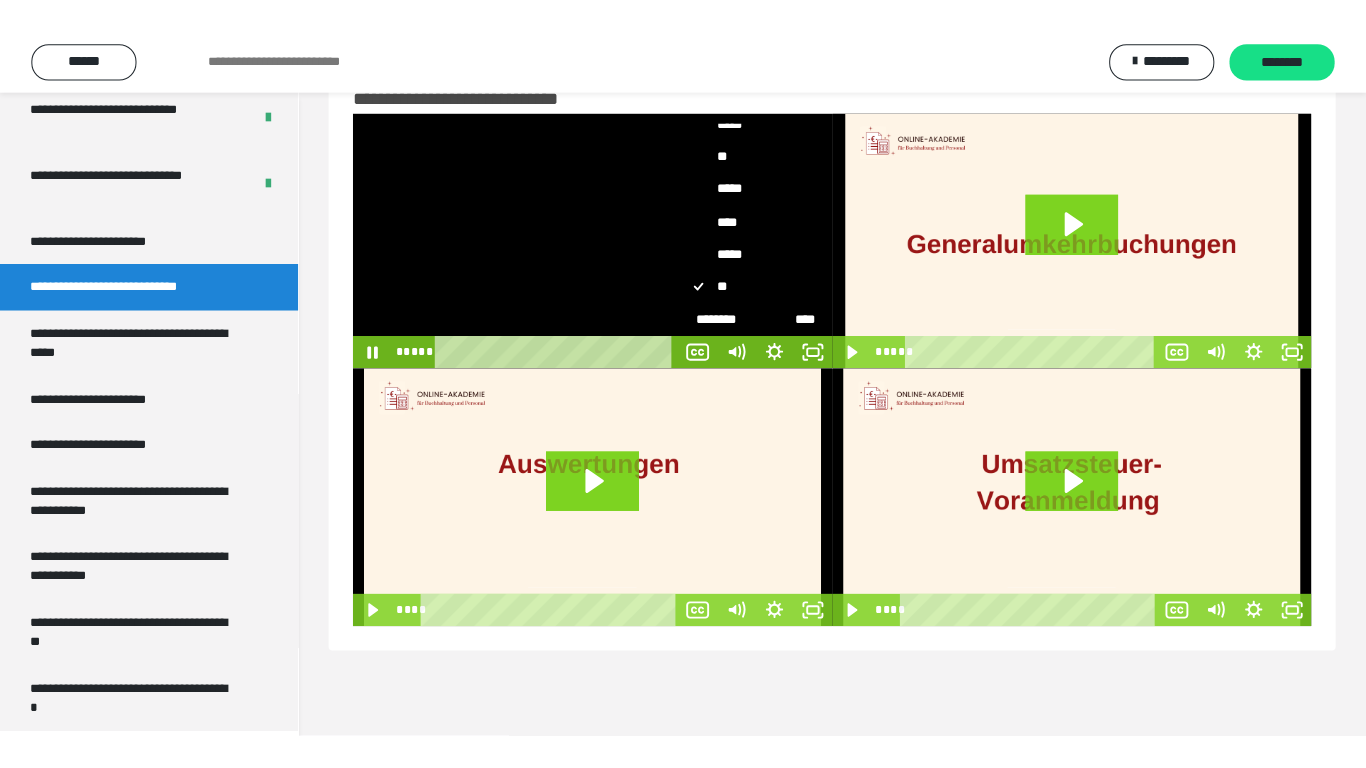scroll, scrollTop: 0, scrollLeft: 0, axis: both 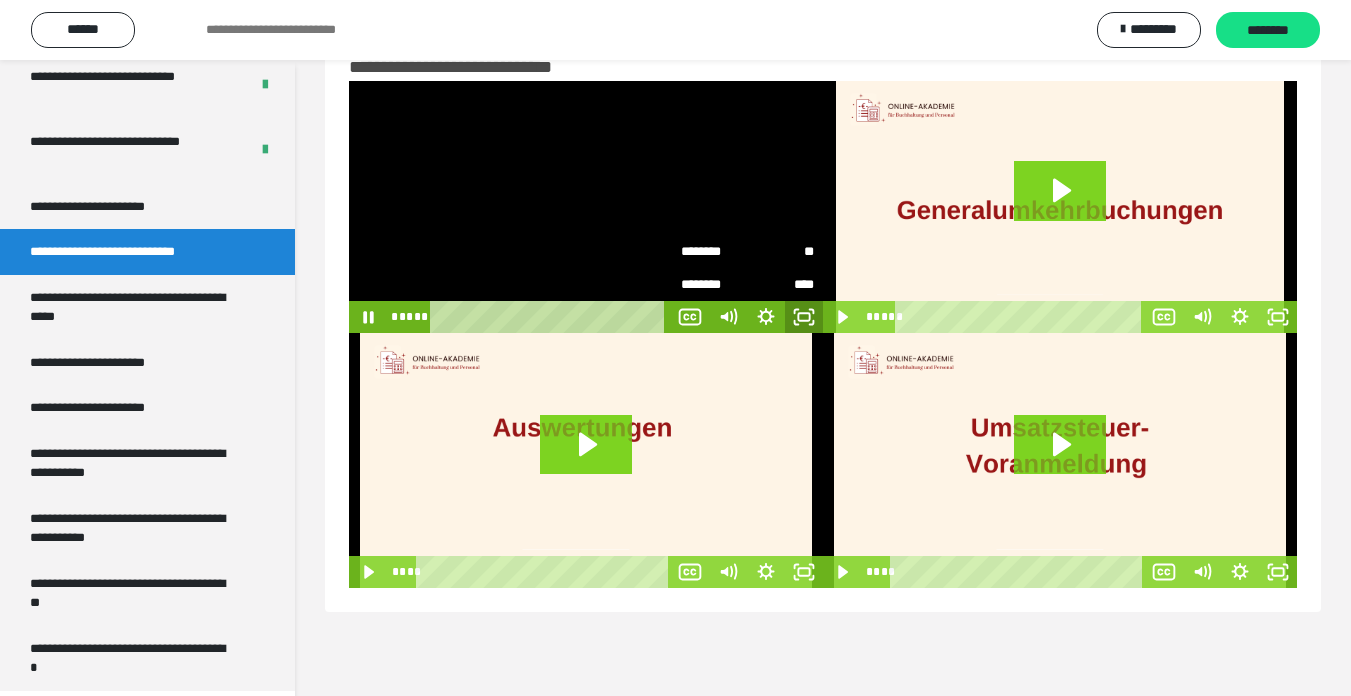 click 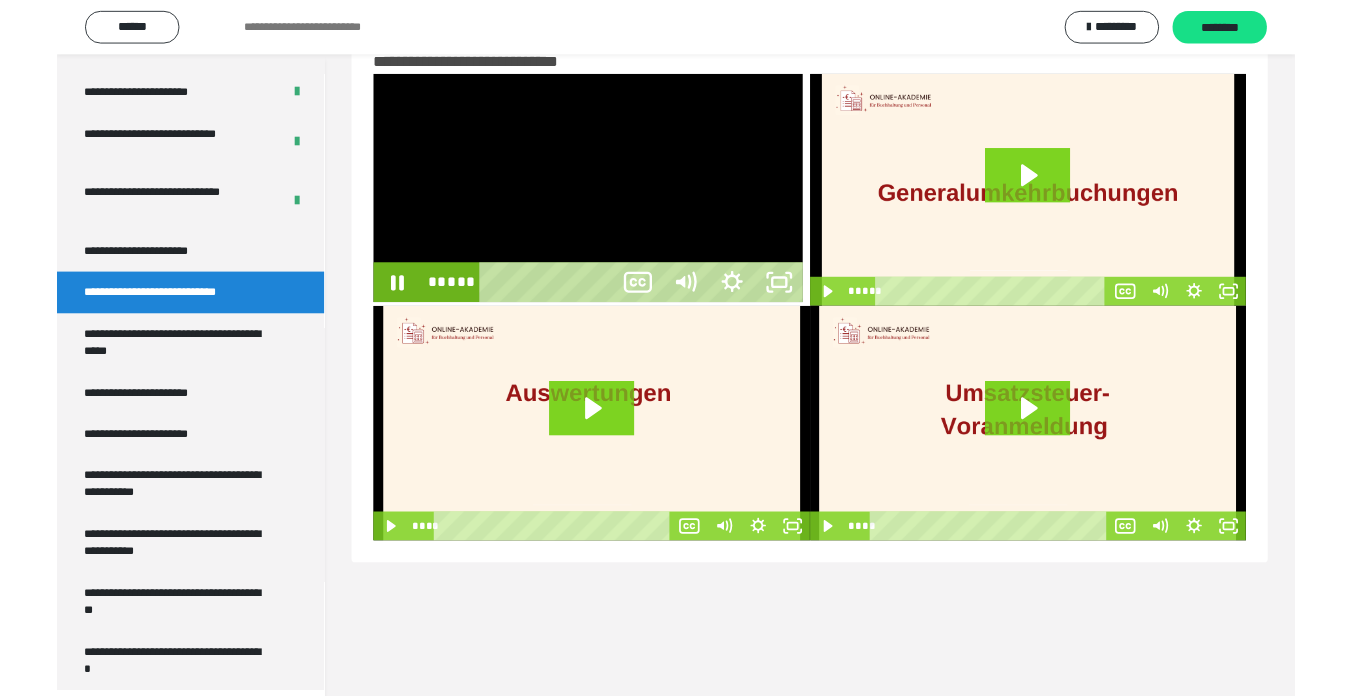 scroll, scrollTop: 3902, scrollLeft: 0, axis: vertical 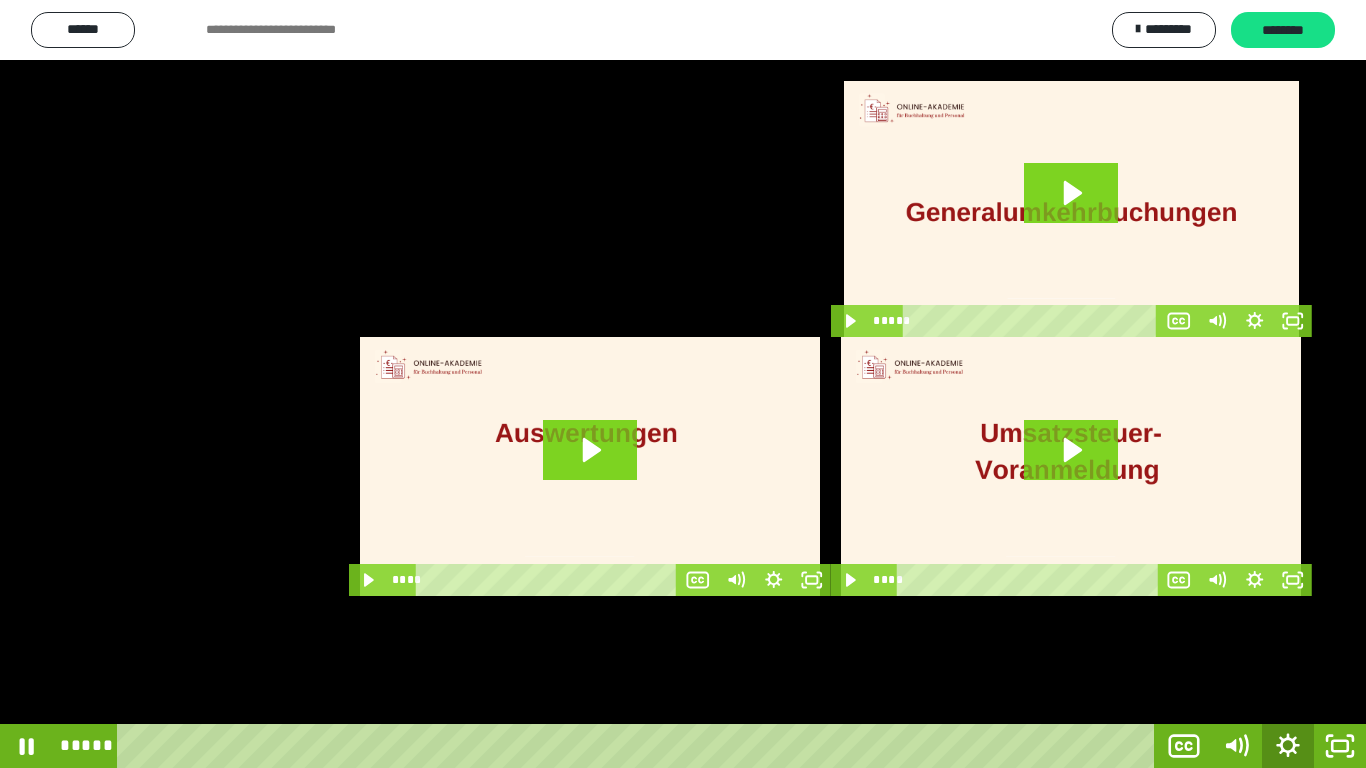 click 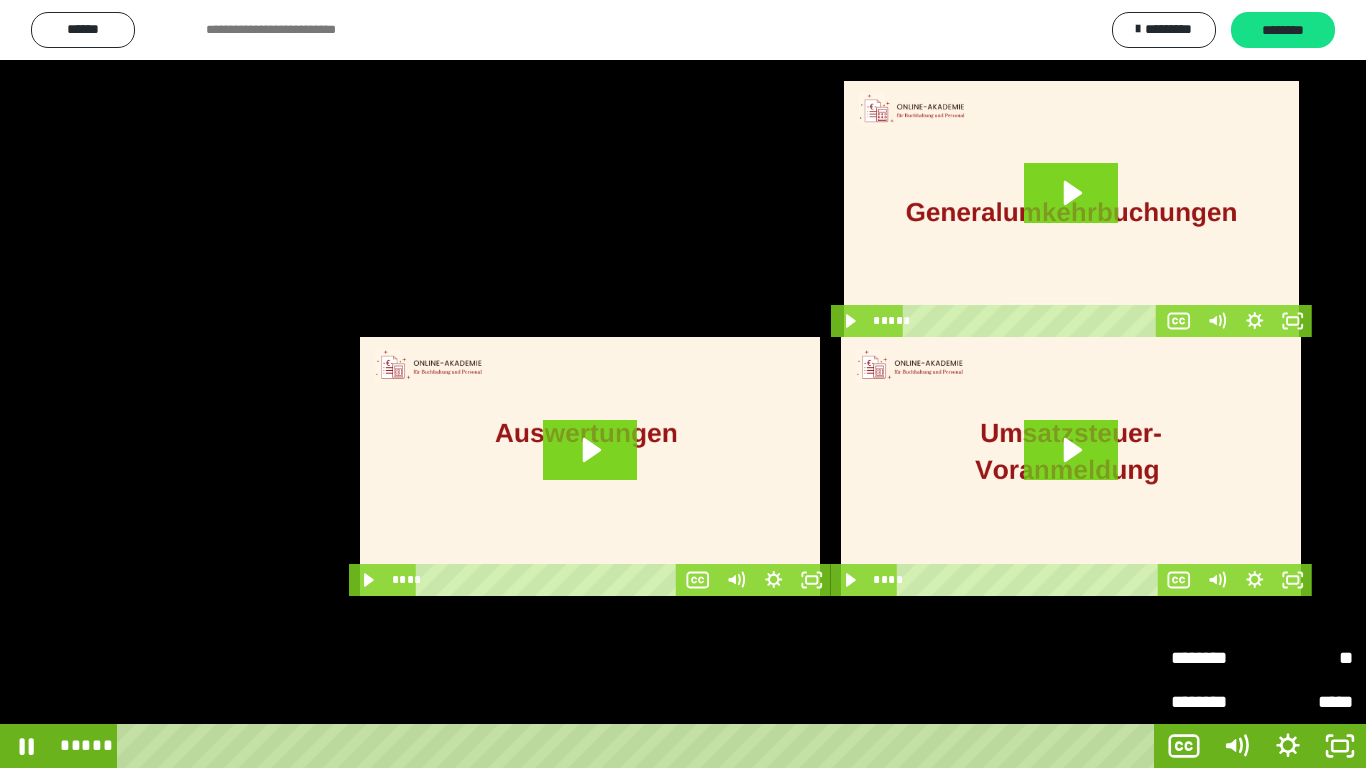 click on "********" at bounding box center (1216, 658) 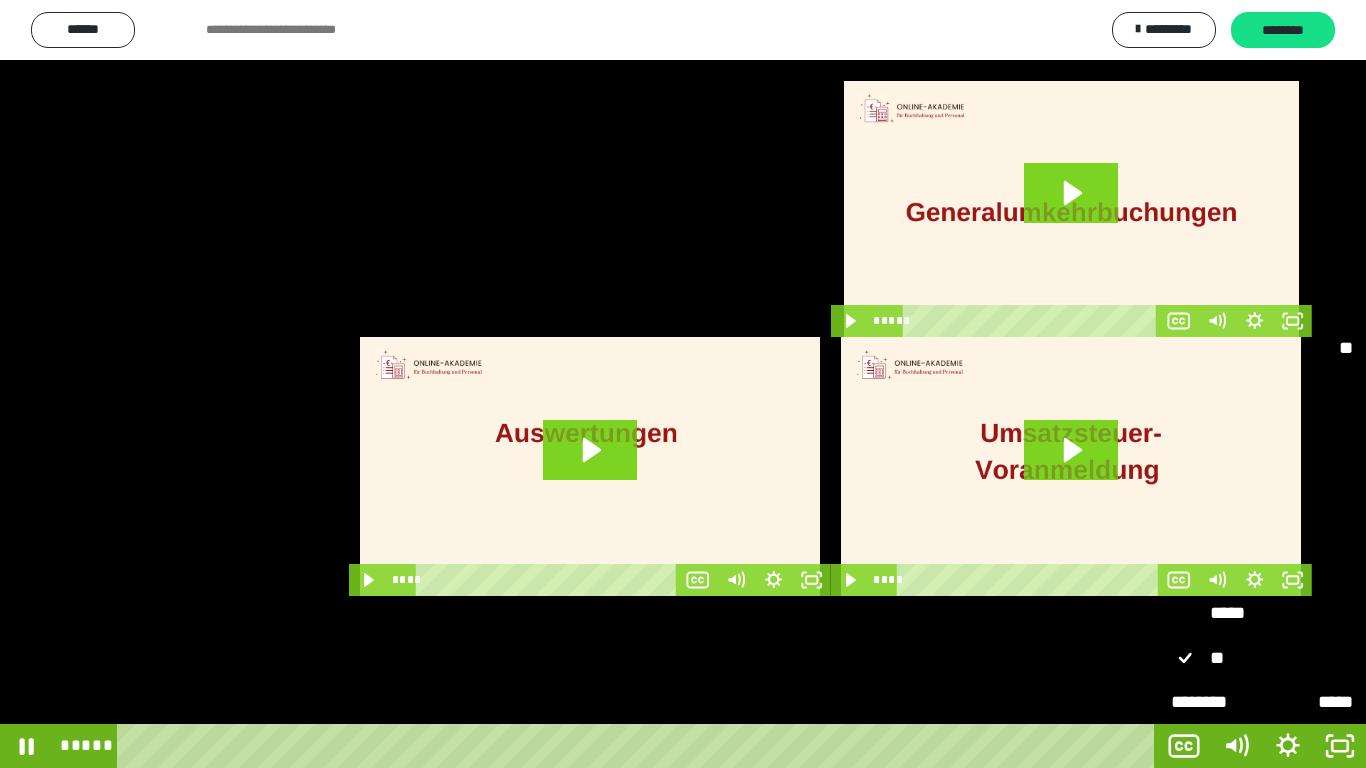 click on "*****" at bounding box center (1262, 614) 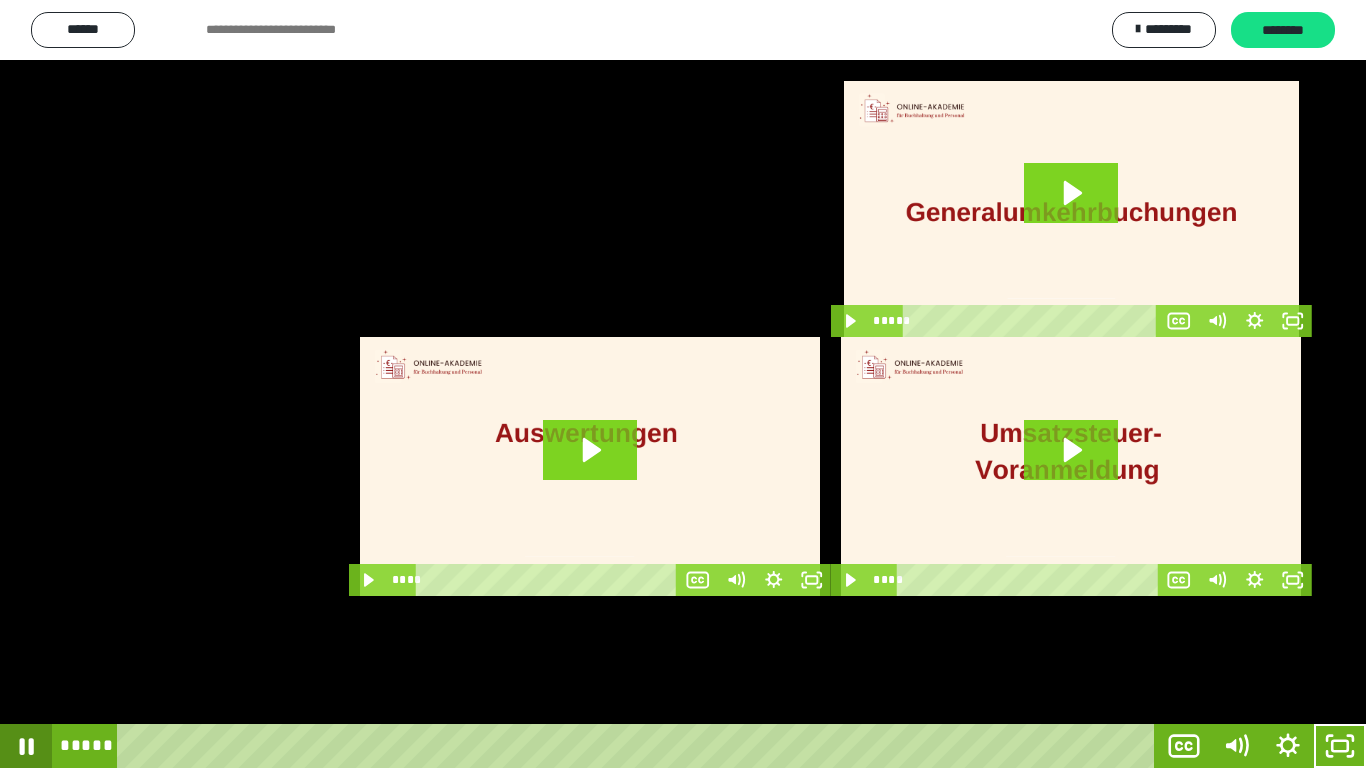 click 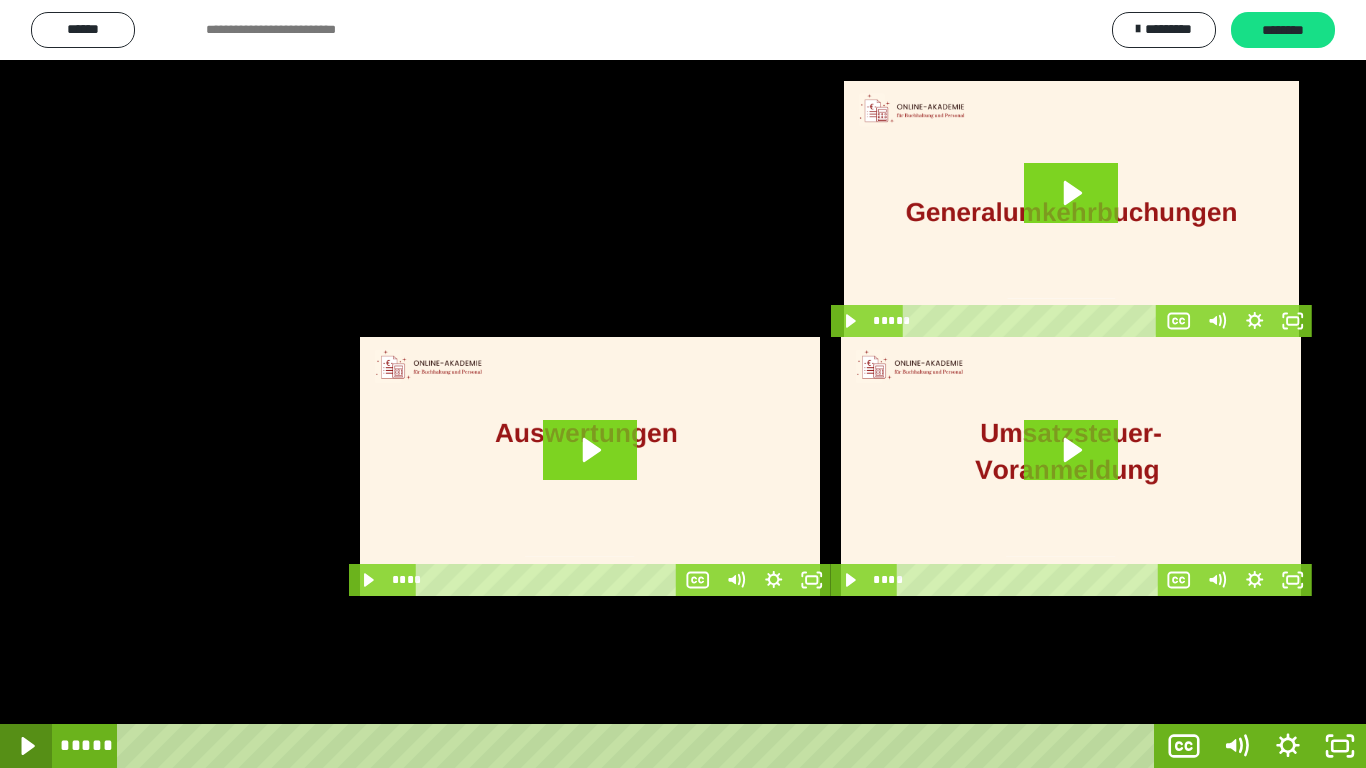 click 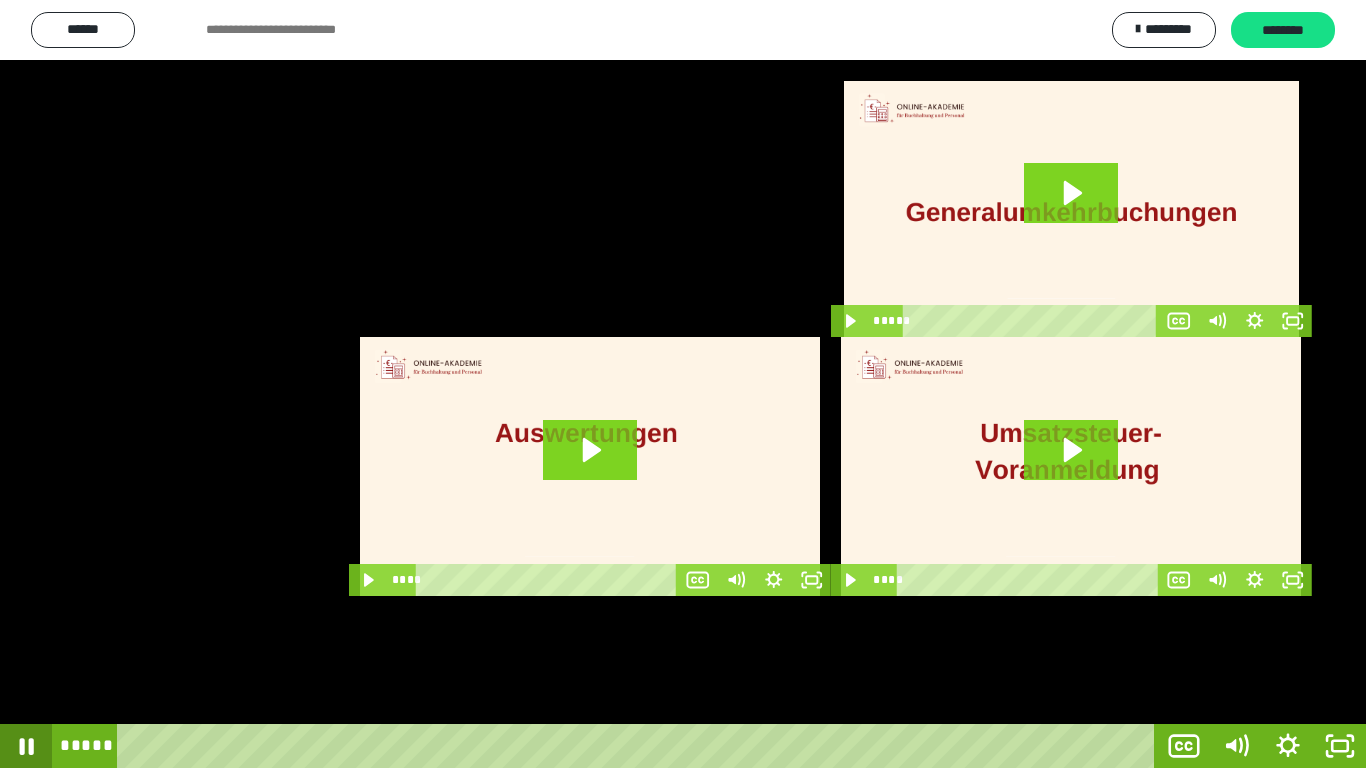 click 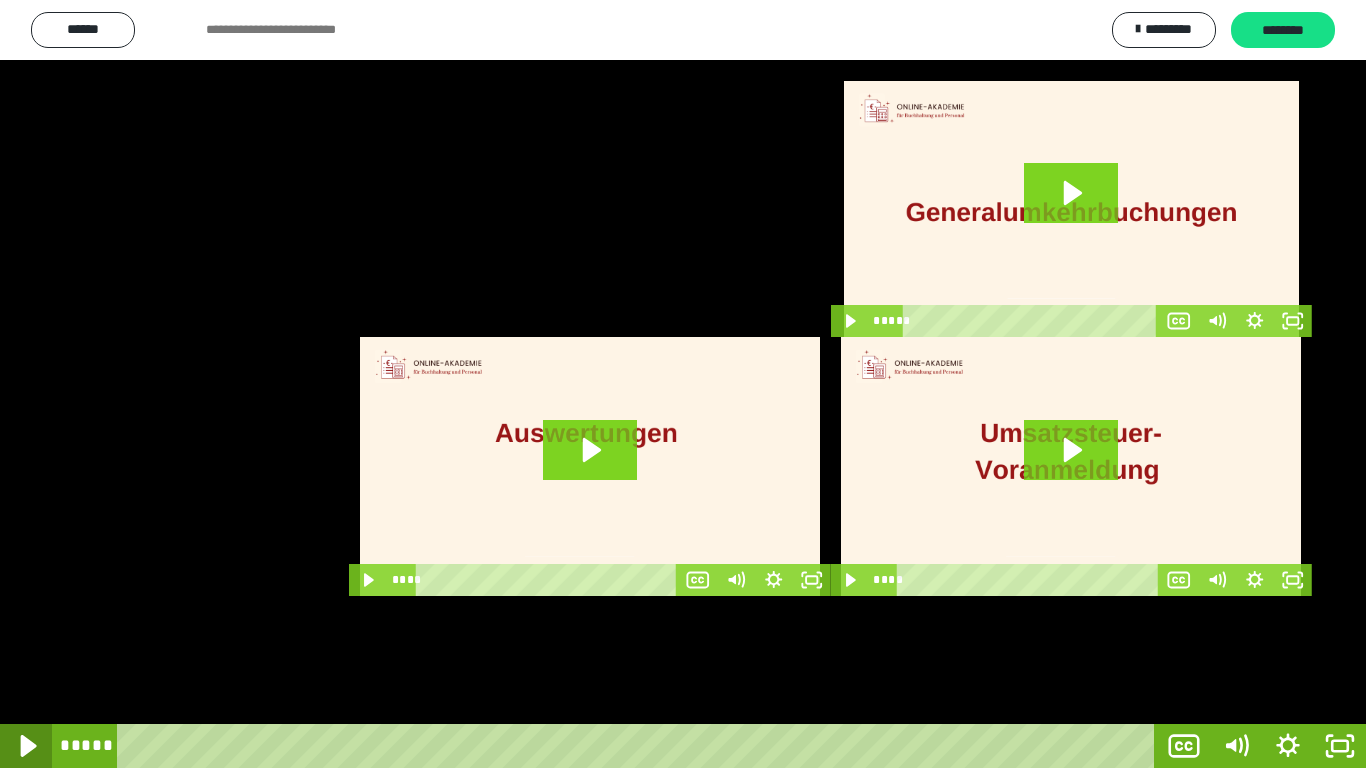 click 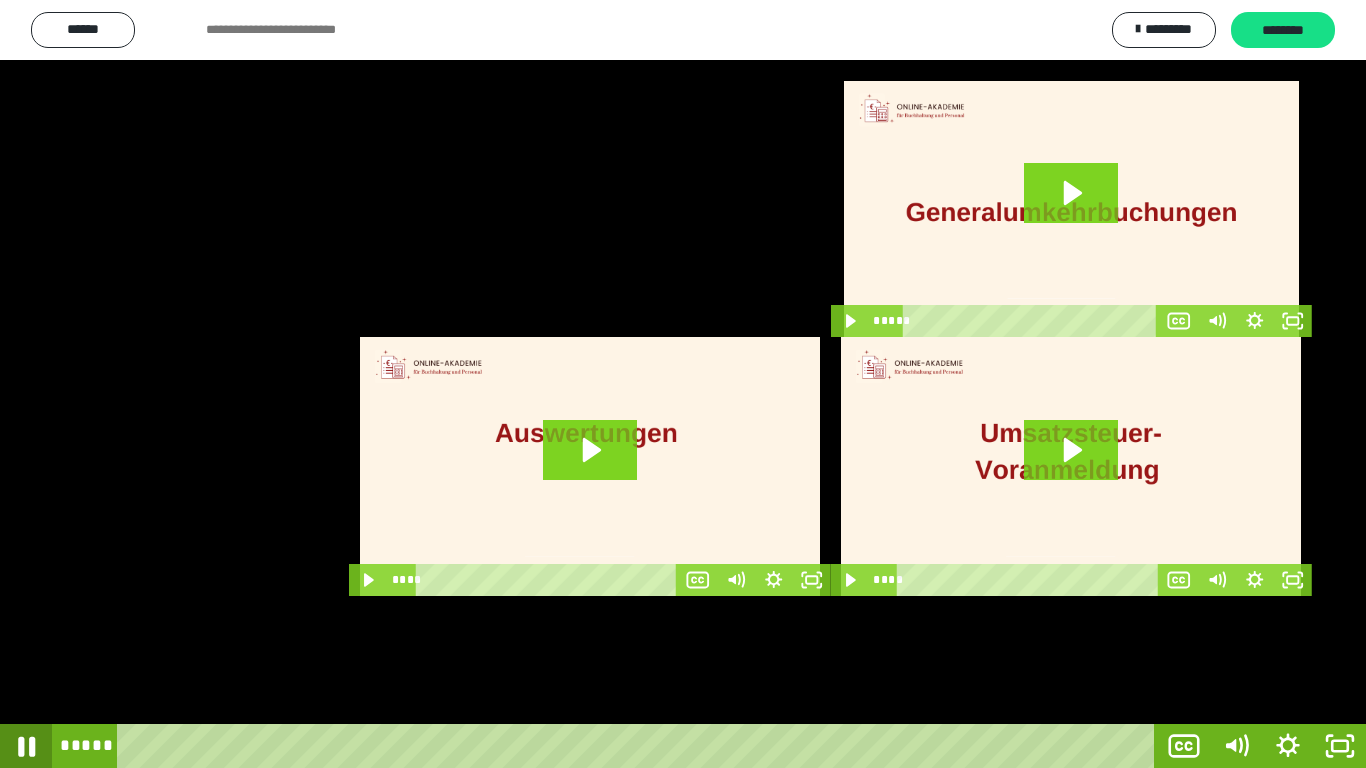 click 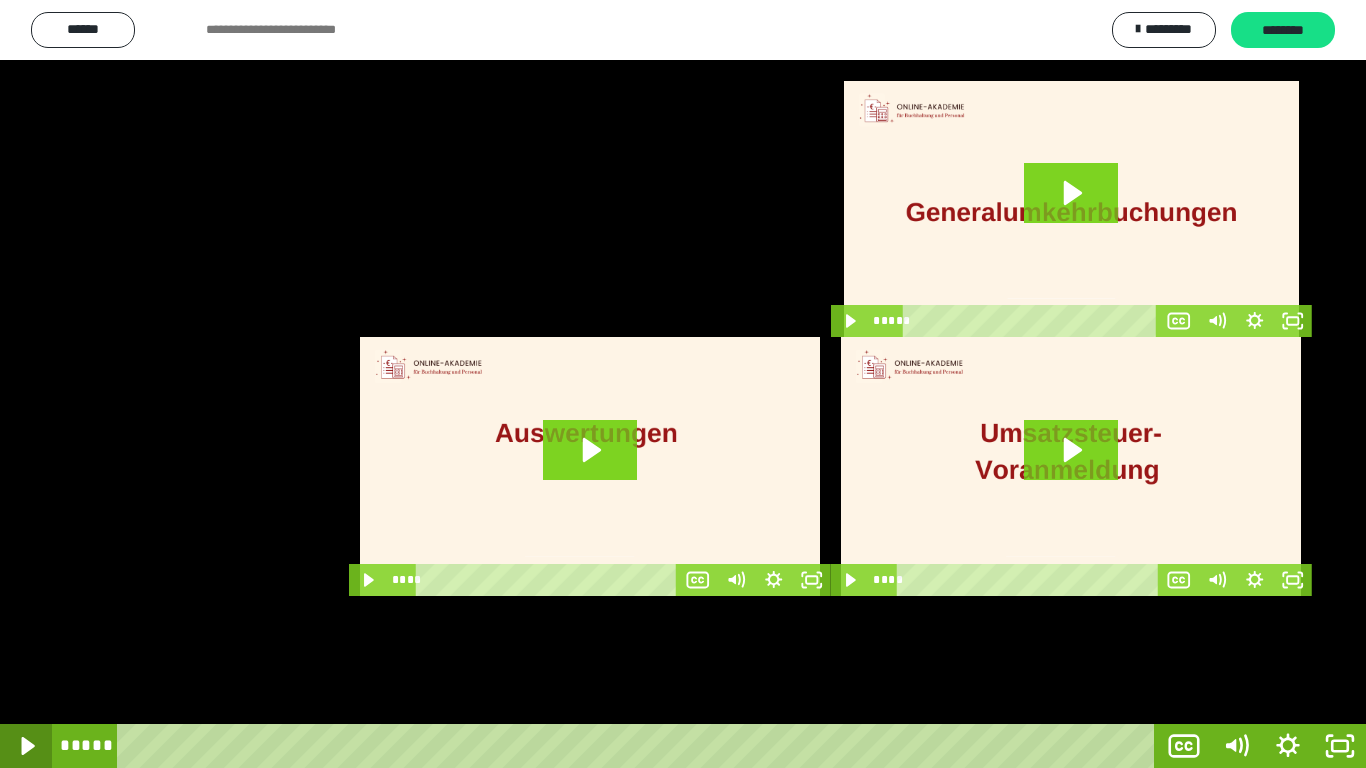 click 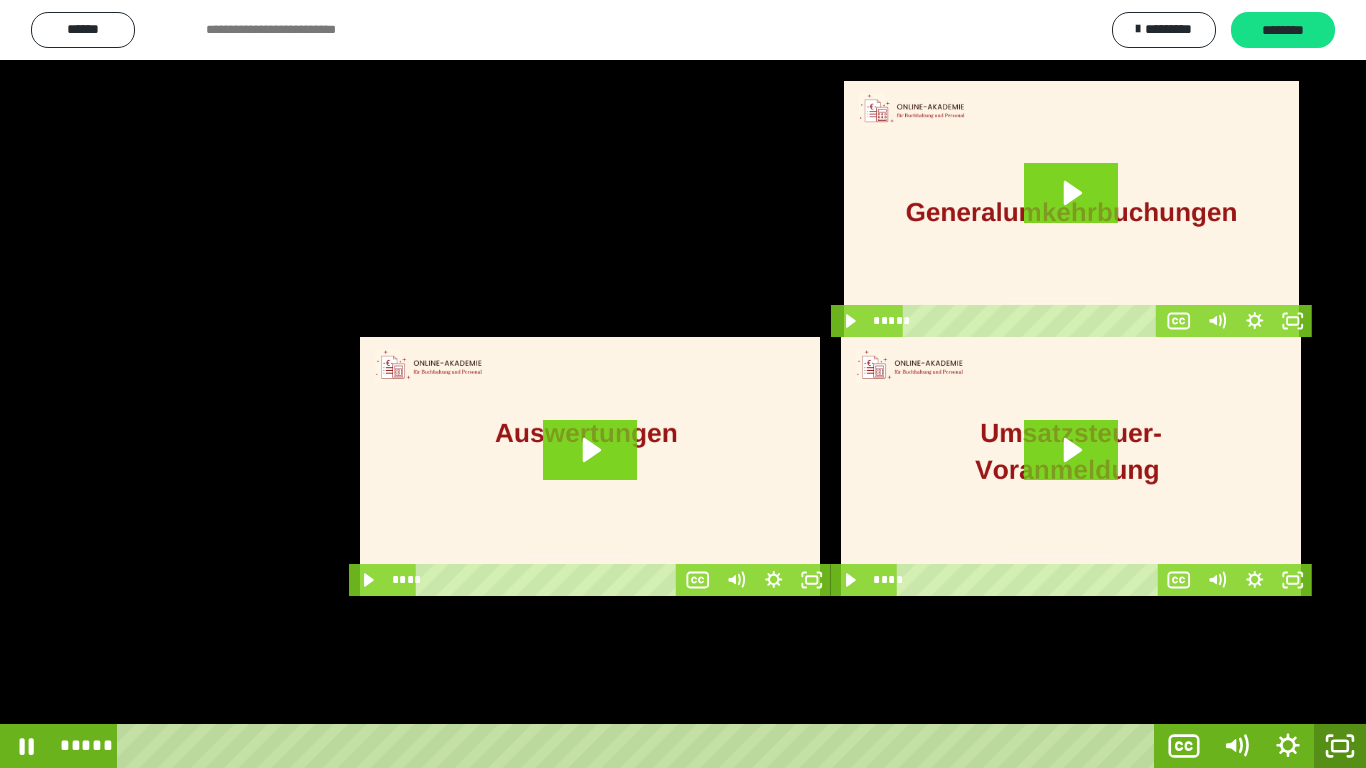 click 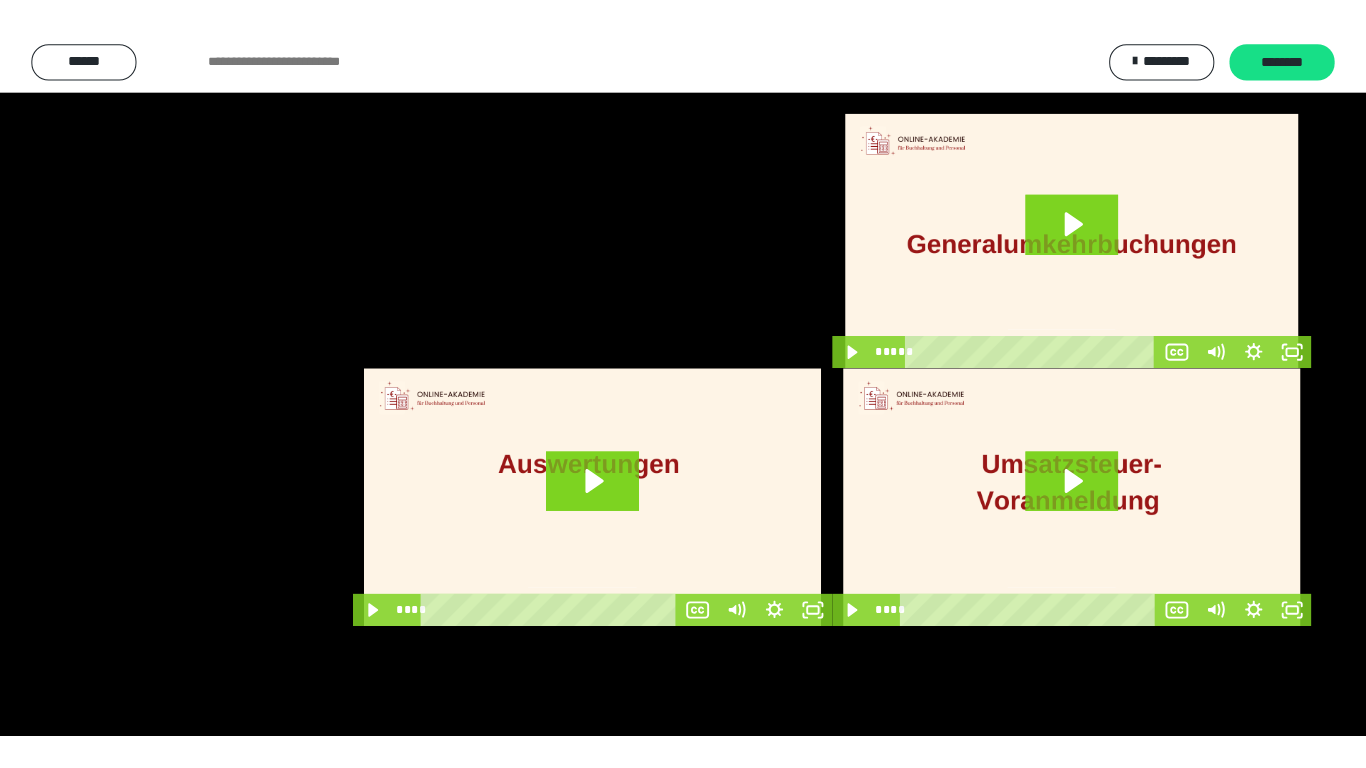scroll, scrollTop: 3974, scrollLeft: 0, axis: vertical 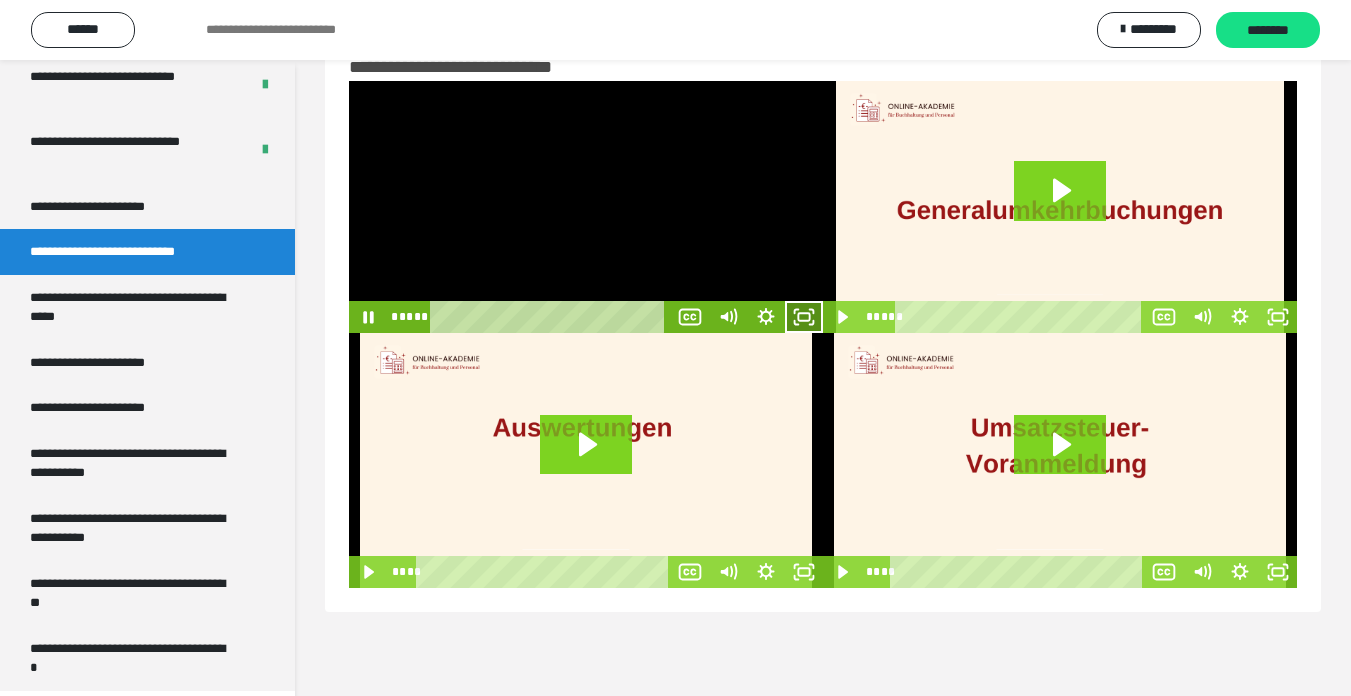 click 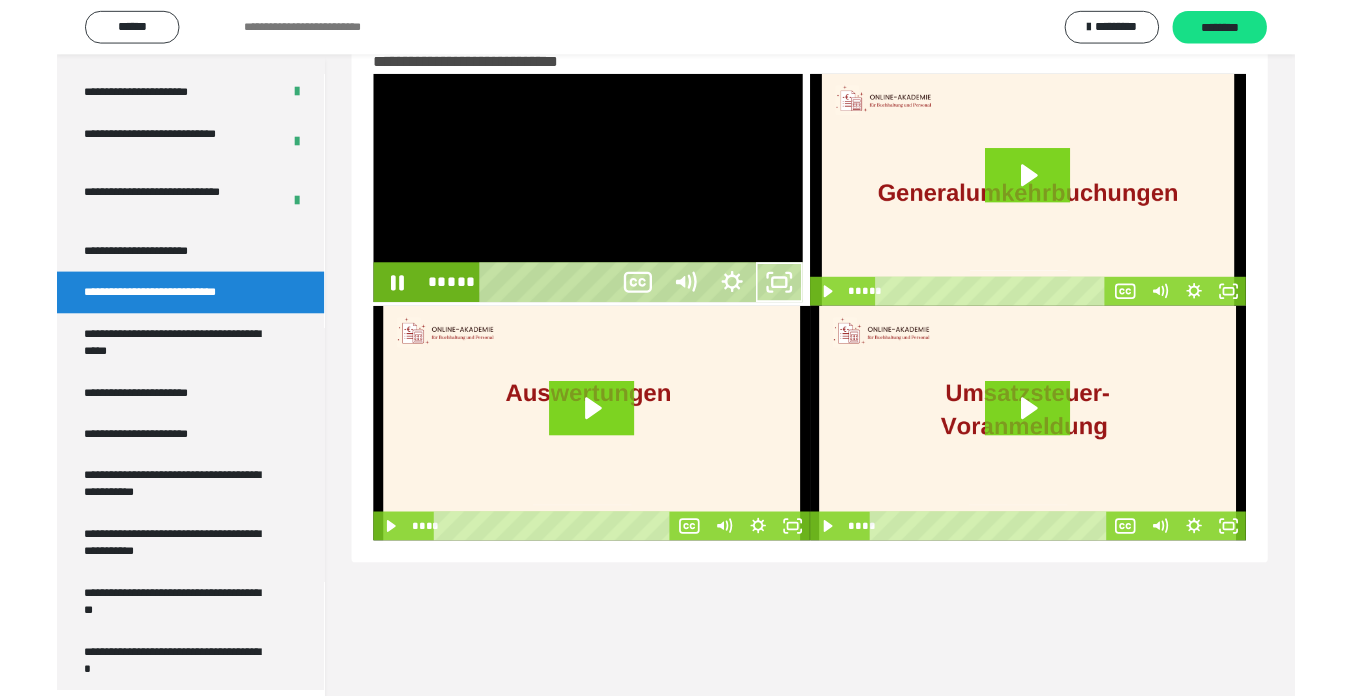 scroll, scrollTop: 3902, scrollLeft: 0, axis: vertical 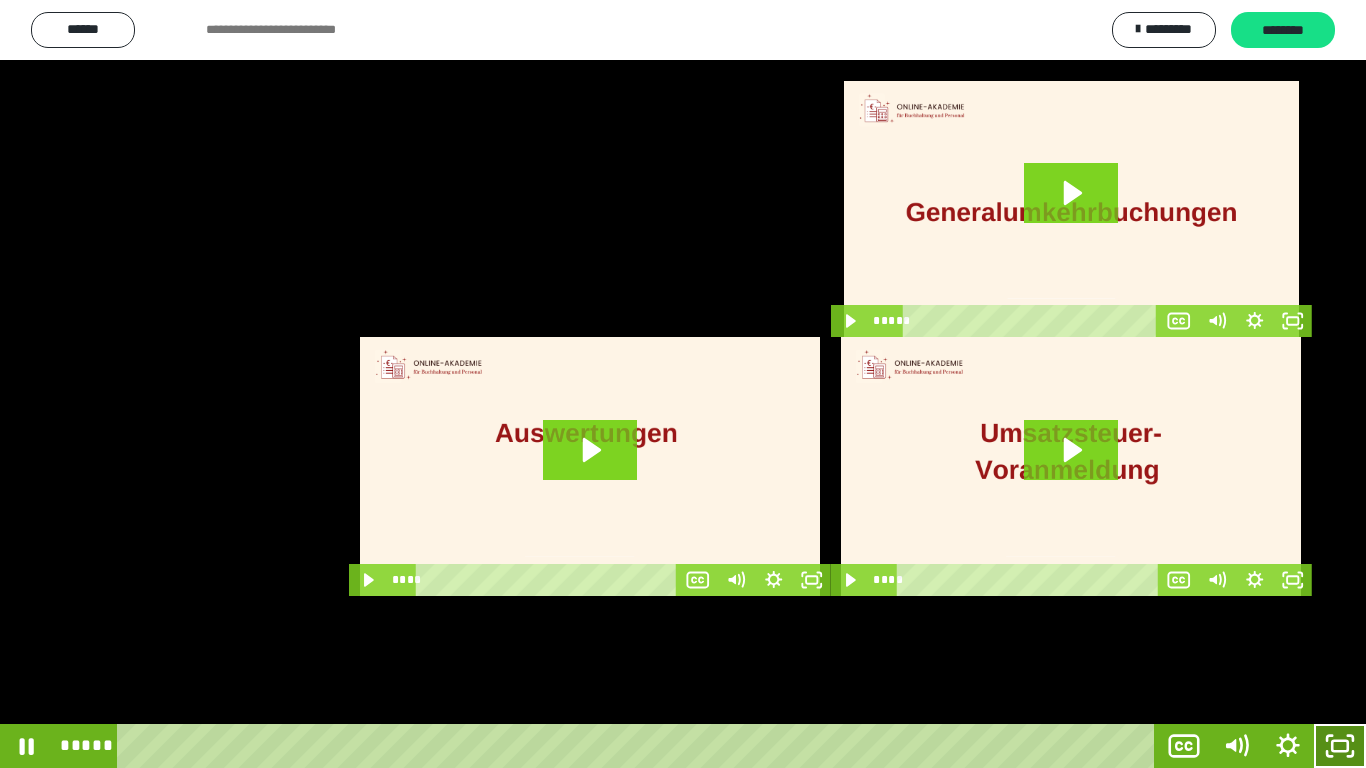 click 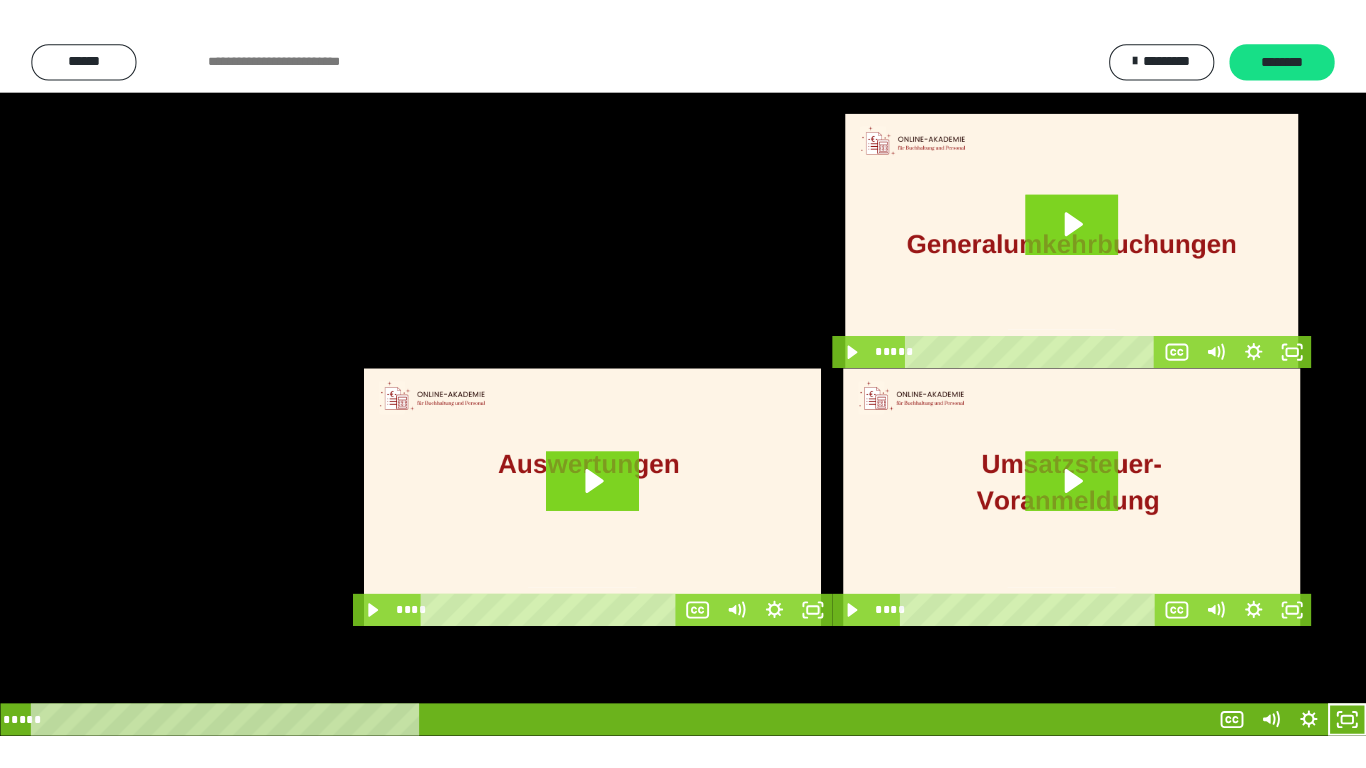 scroll, scrollTop: 3974, scrollLeft: 0, axis: vertical 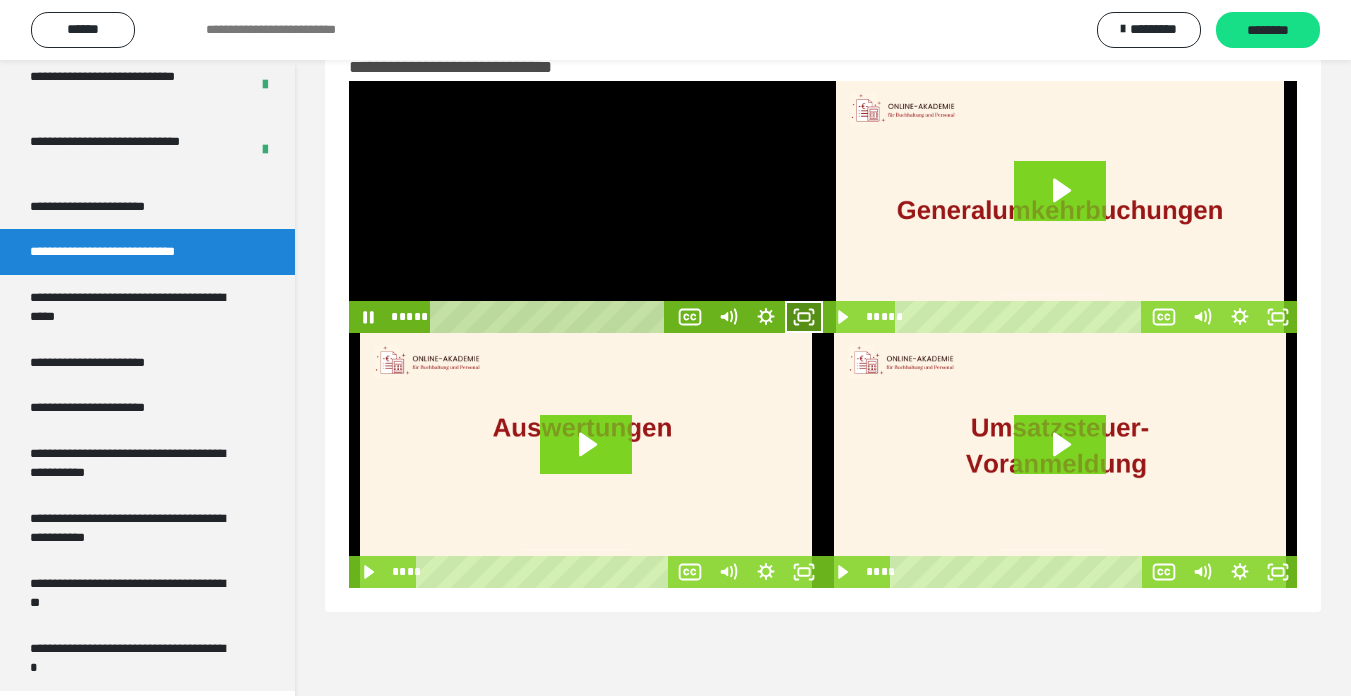 click 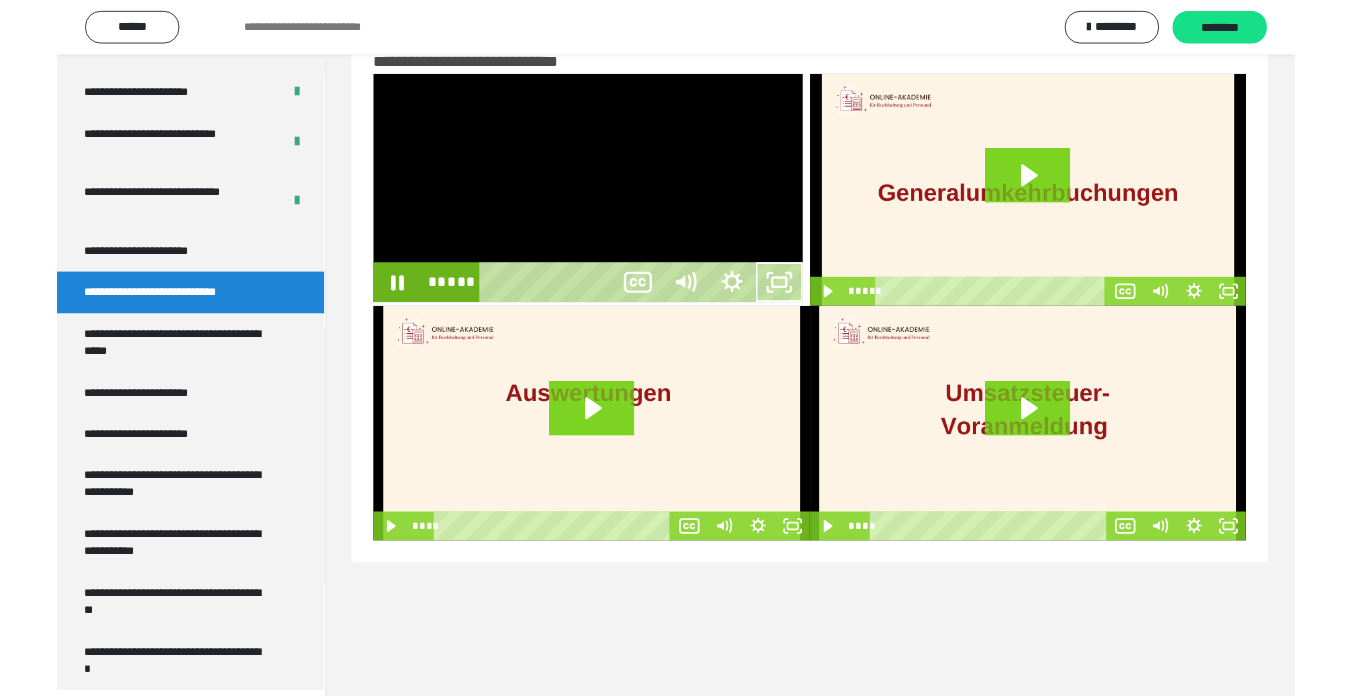 scroll, scrollTop: 3902, scrollLeft: 0, axis: vertical 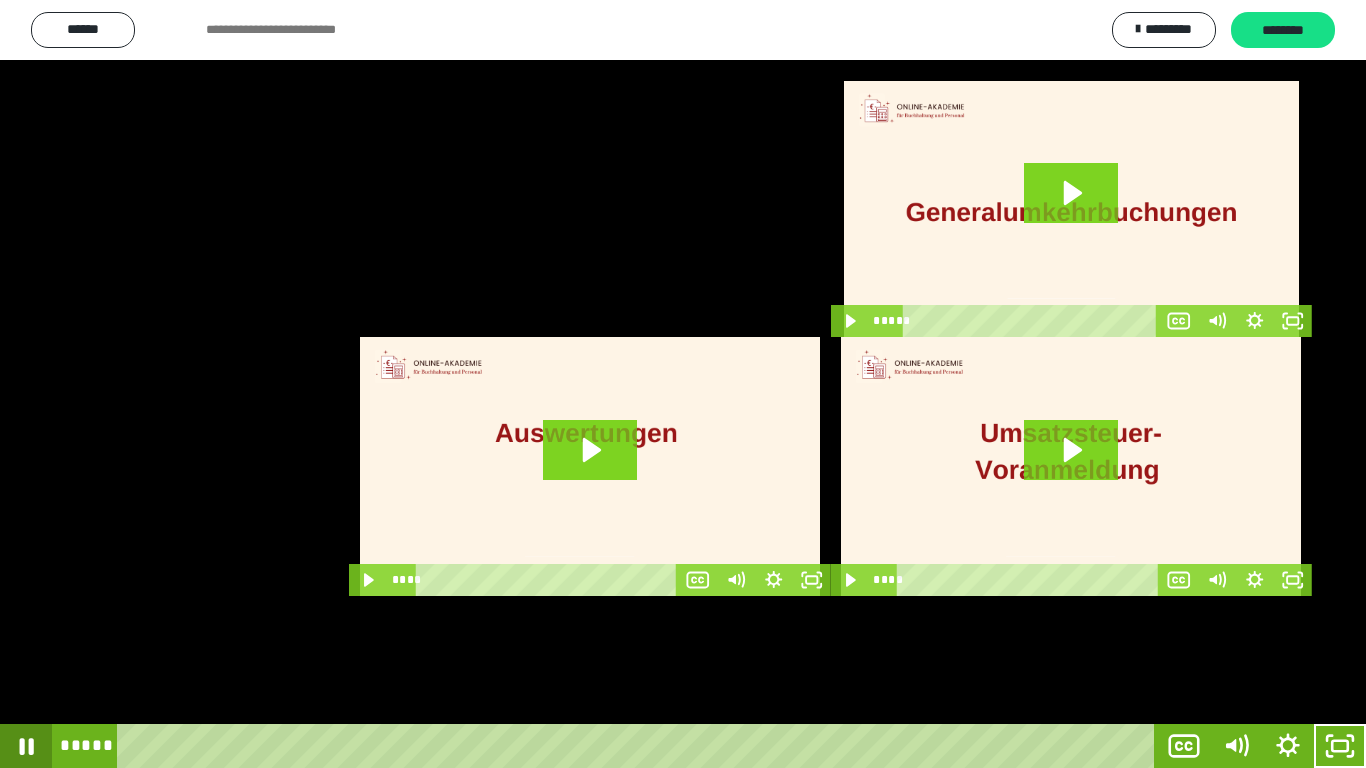 click 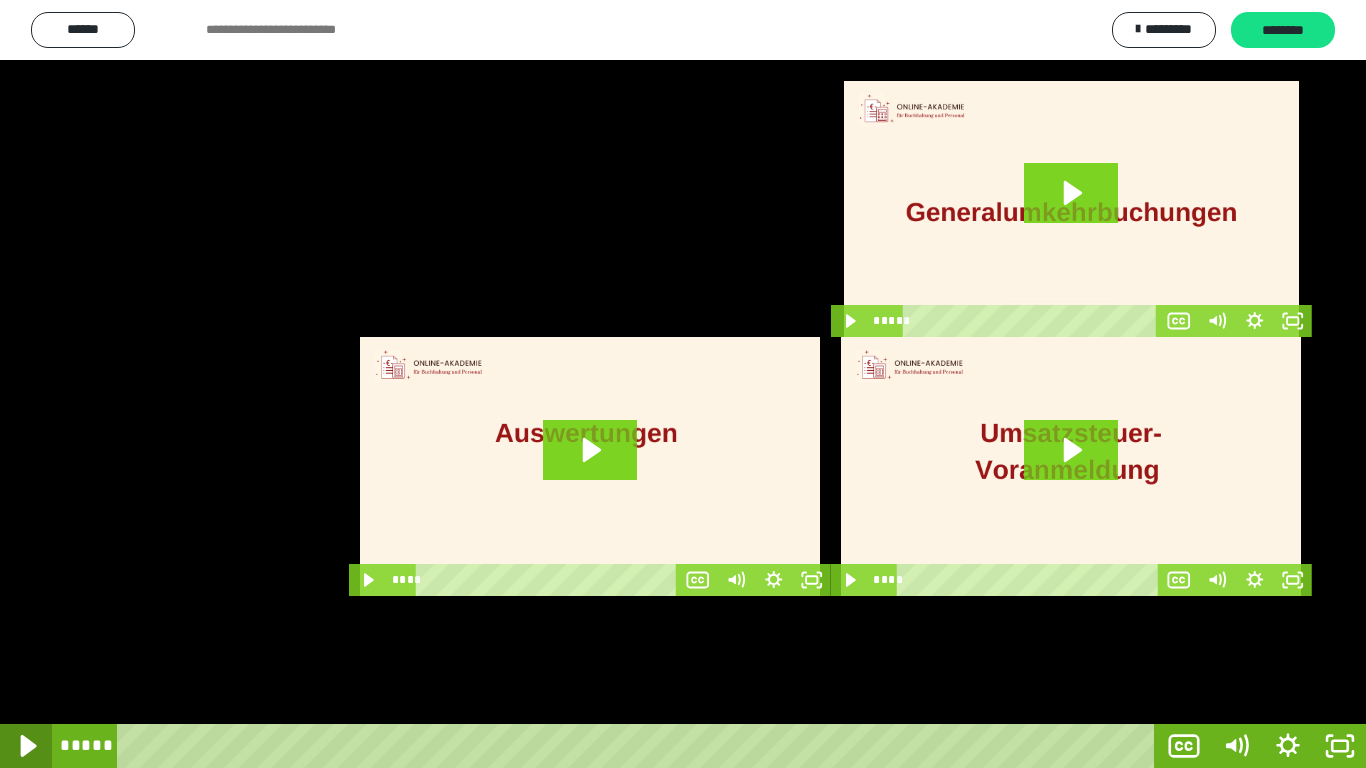 click 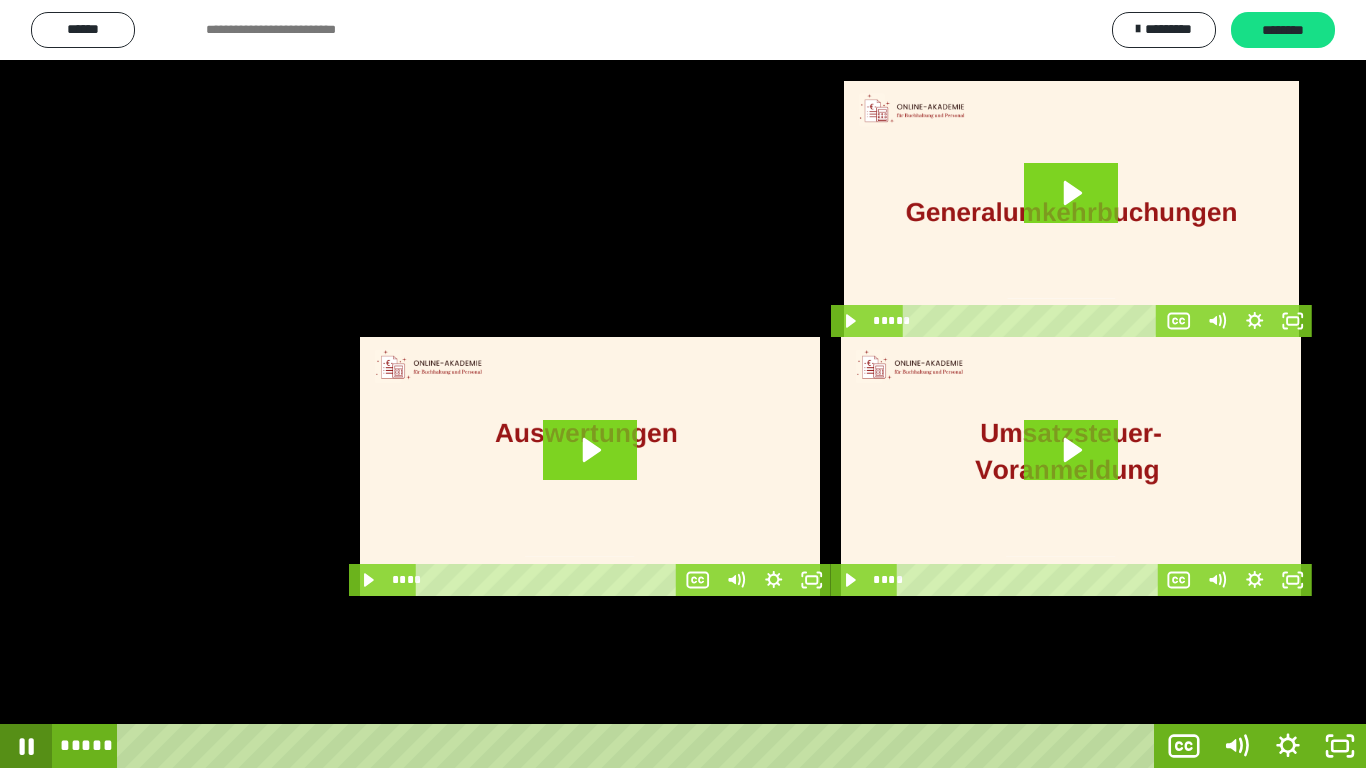 click 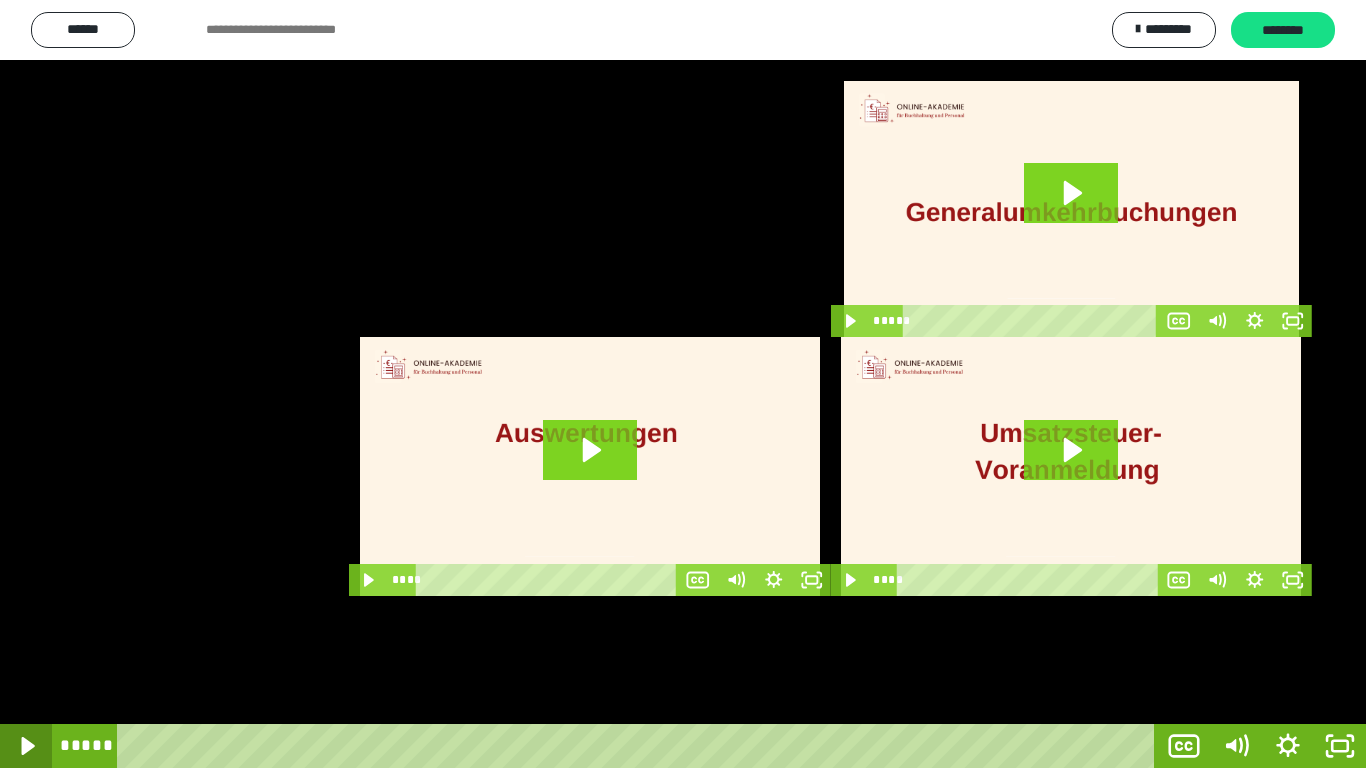 click 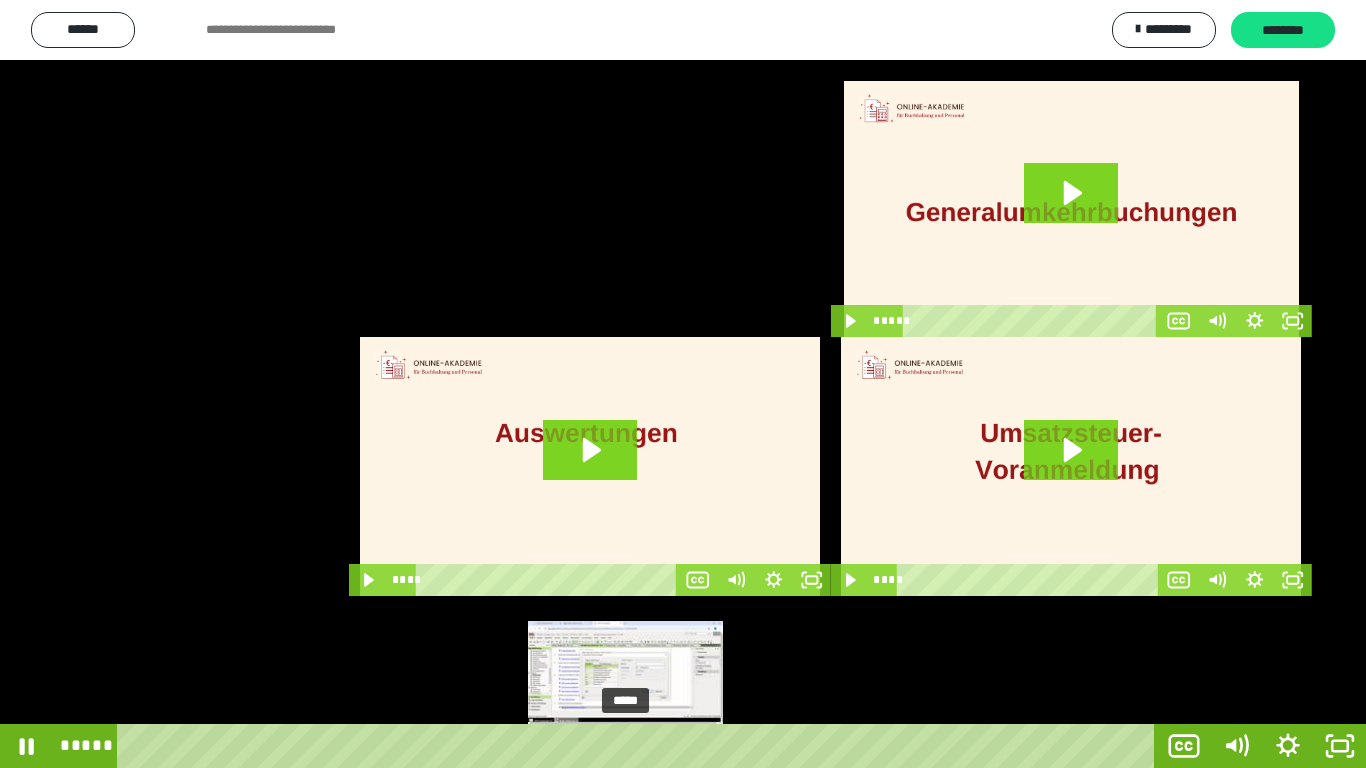 click on "*****" at bounding box center [640, 746] 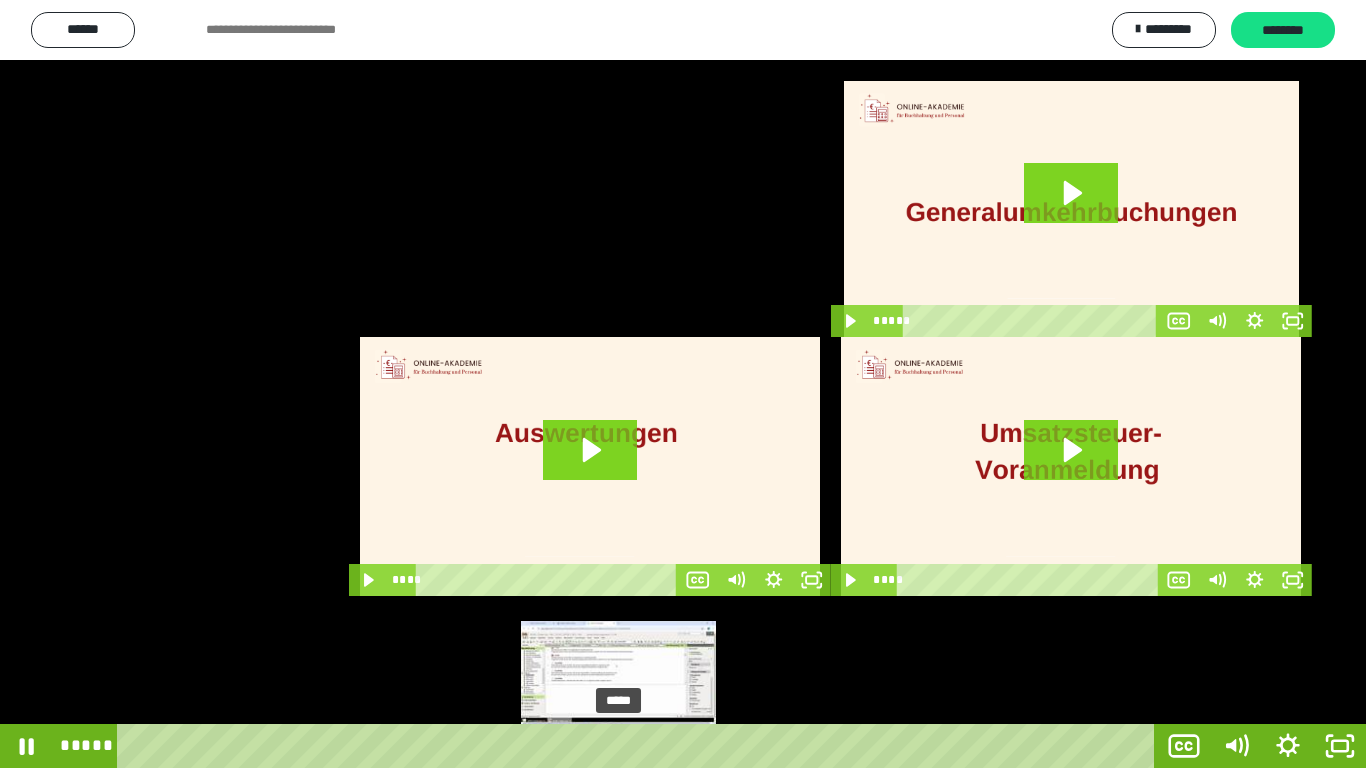 click at bounding box center [618, 746] 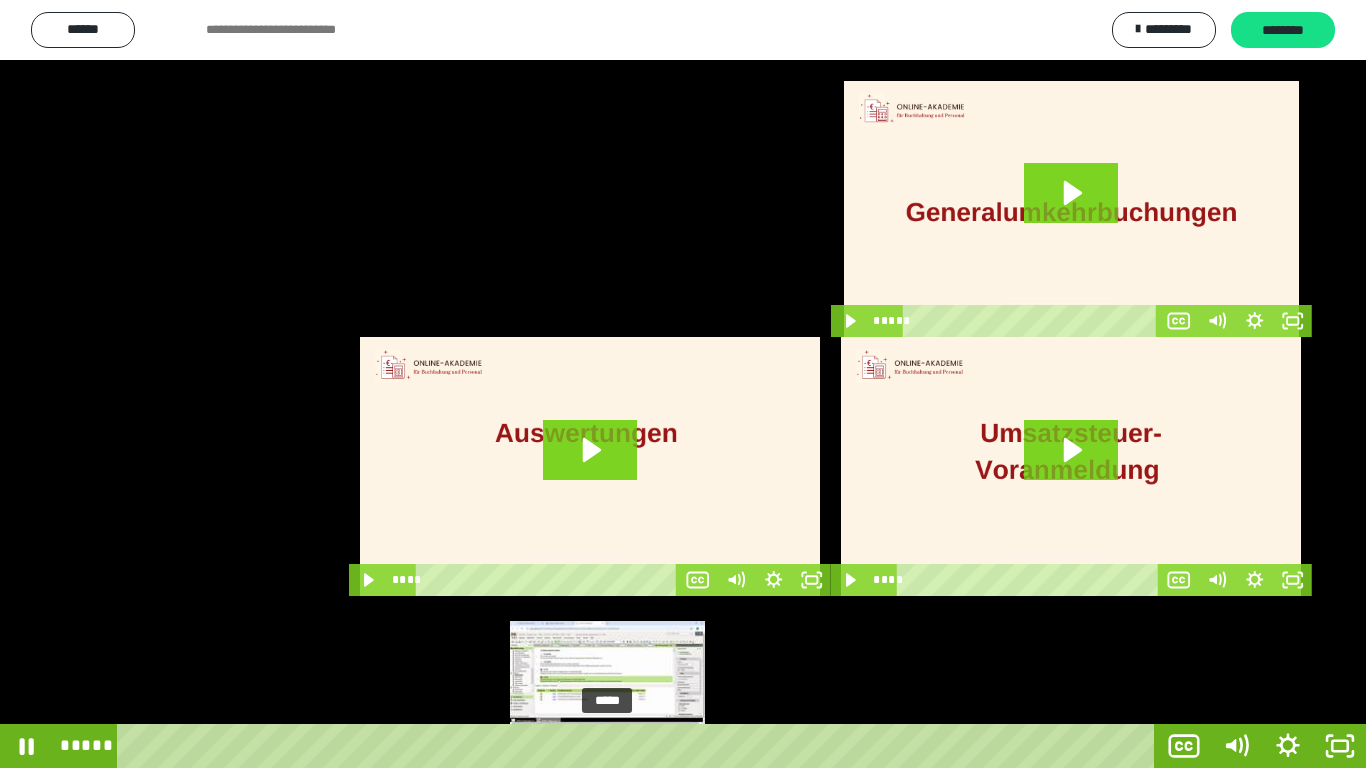 click on "*****" at bounding box center (640, 746) 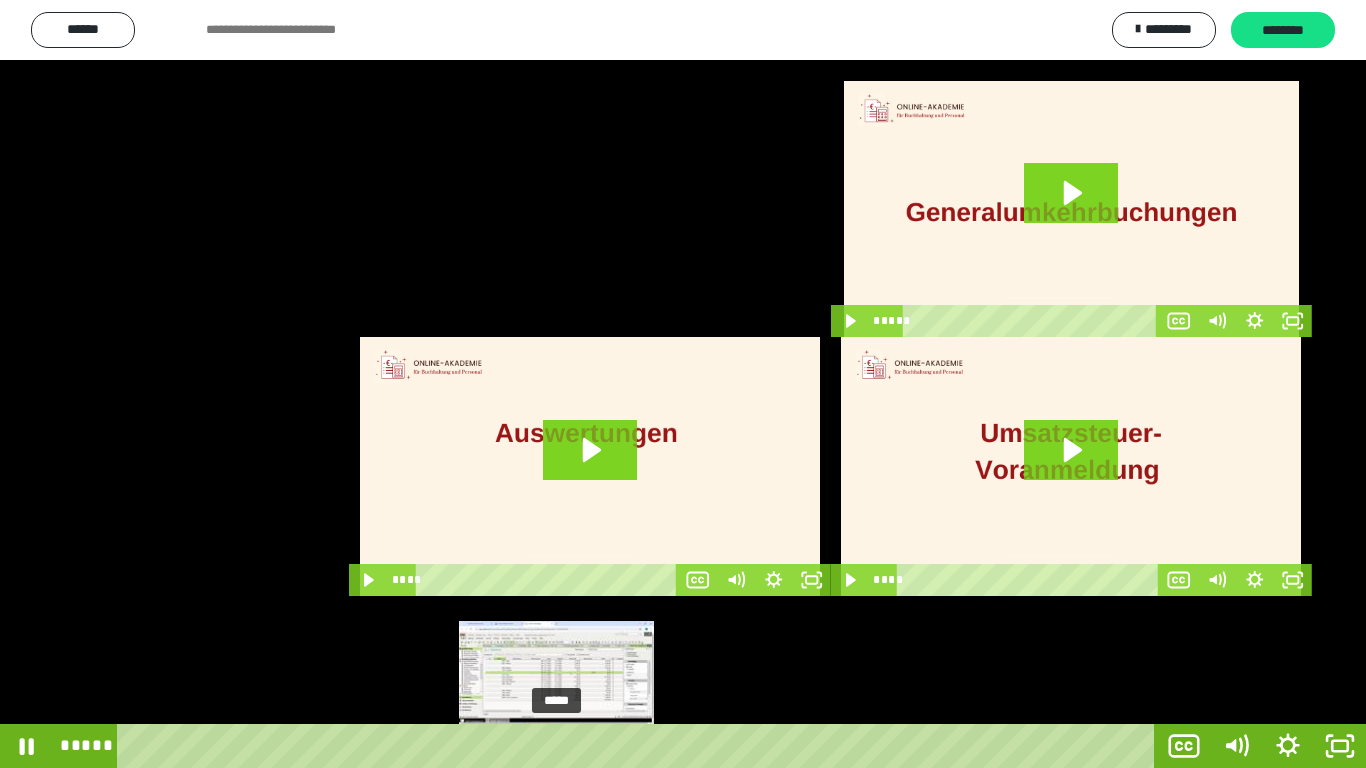 click on "*****" at bounding box center (640, 746) 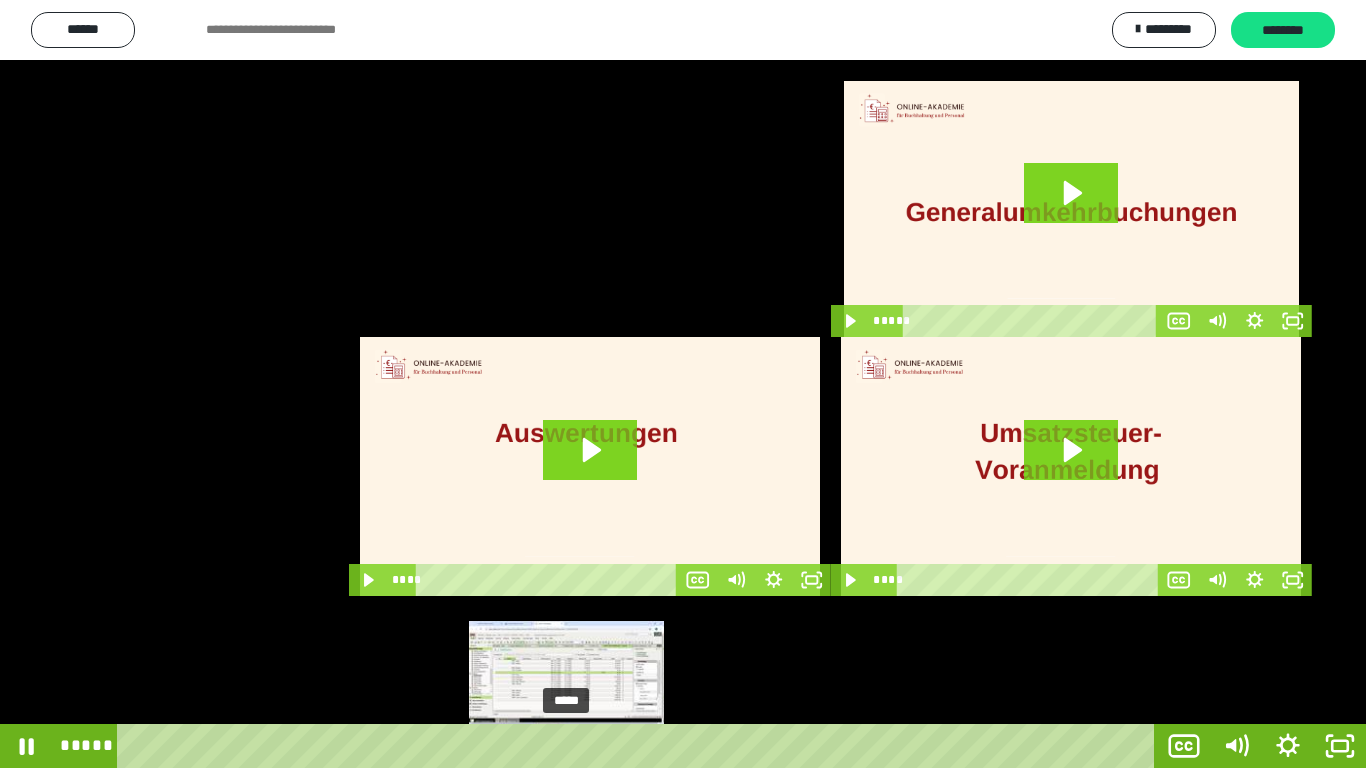 click on "*****" at bounding box center (640, 746) 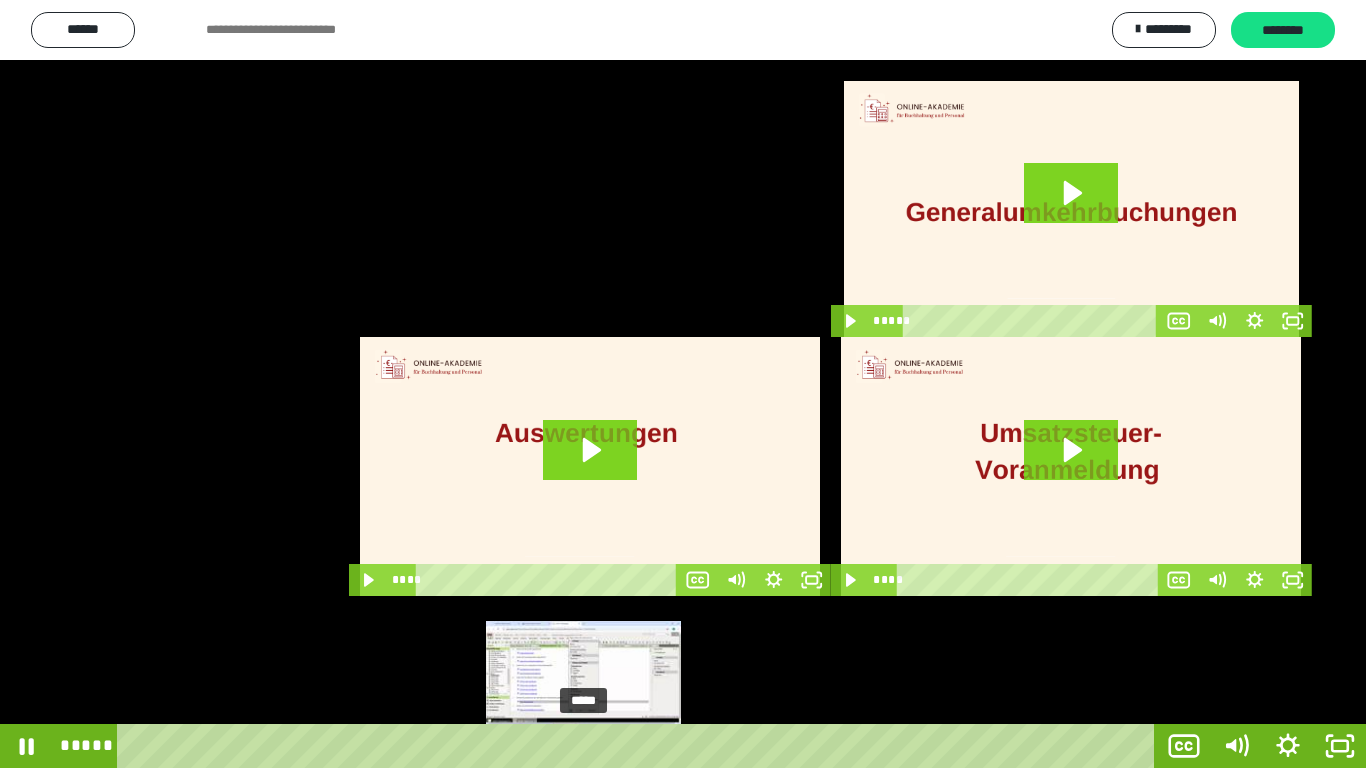 click on "*****" at bounding box center [640, 746] 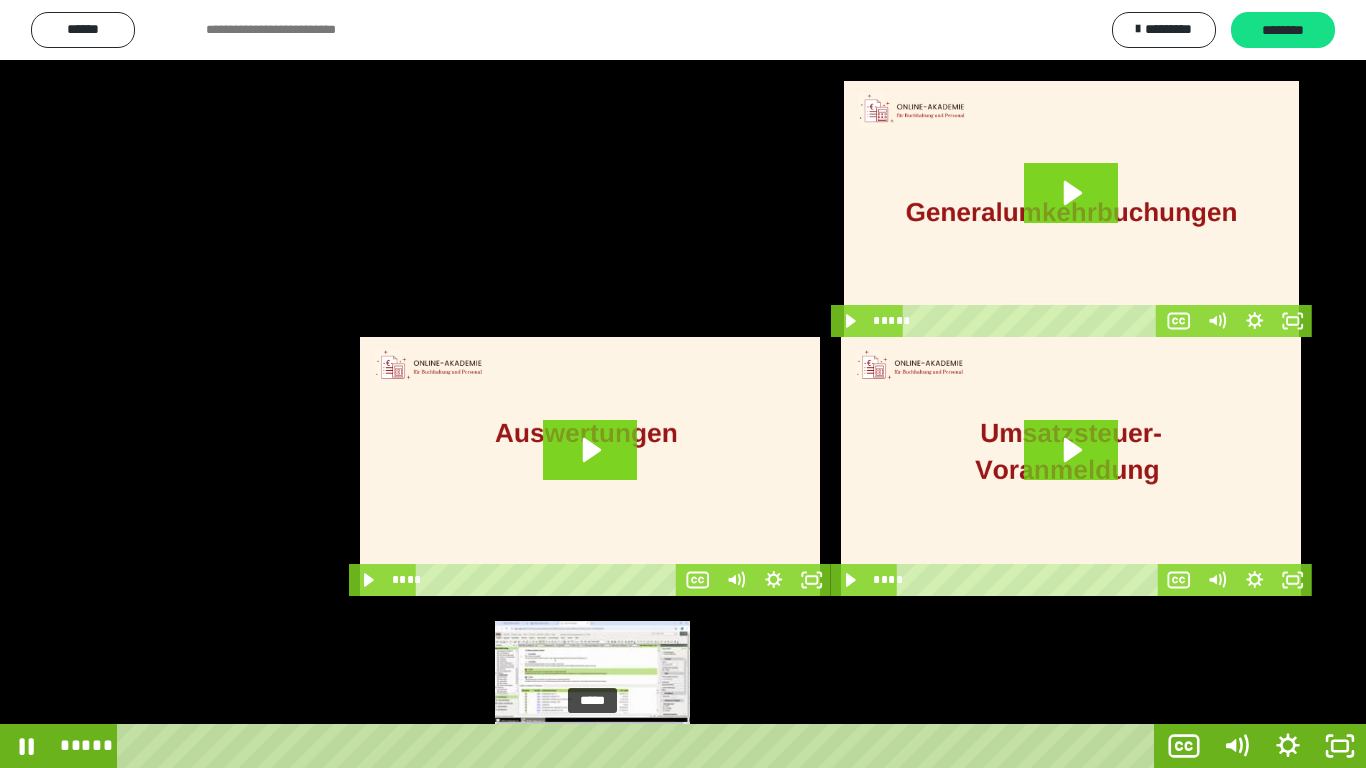 click on "*****" at bounding box center (640, 746) 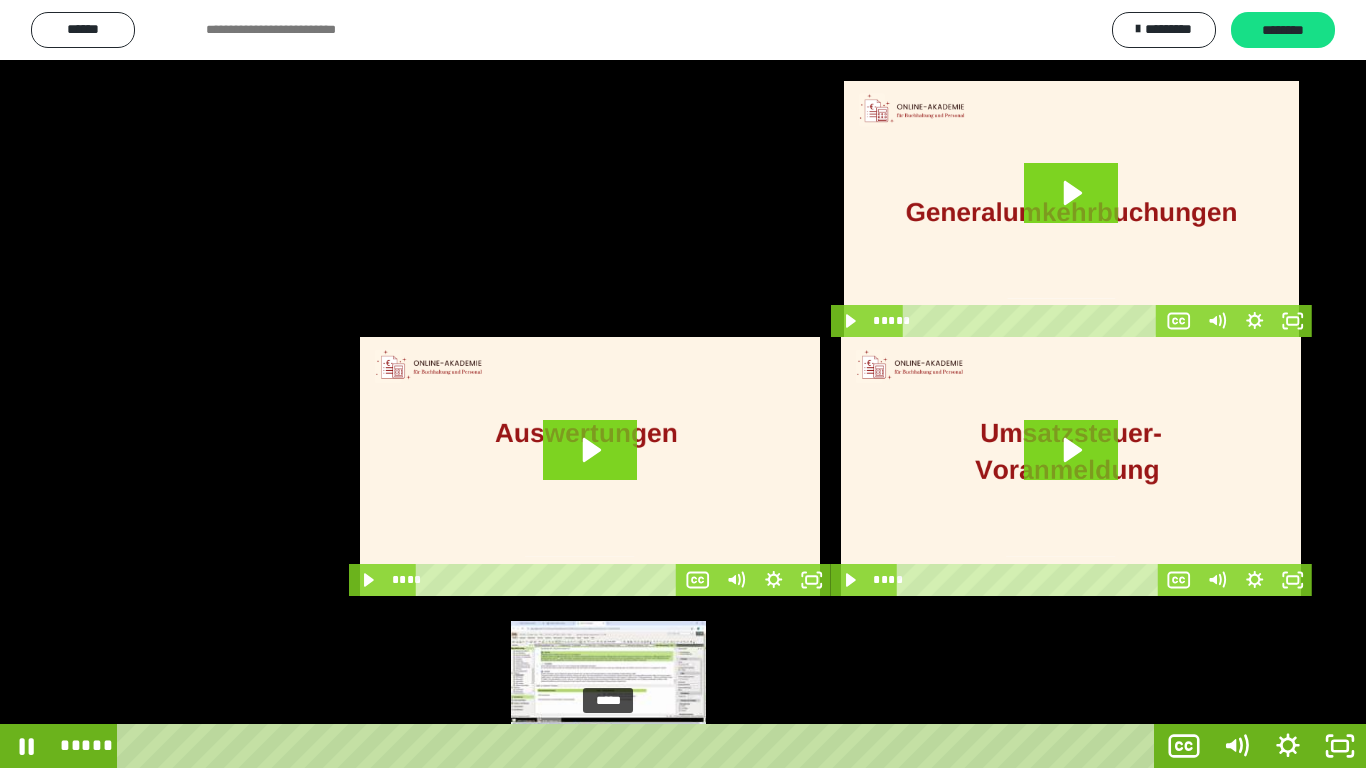 click on "*****" at bounding box center (640, 746) 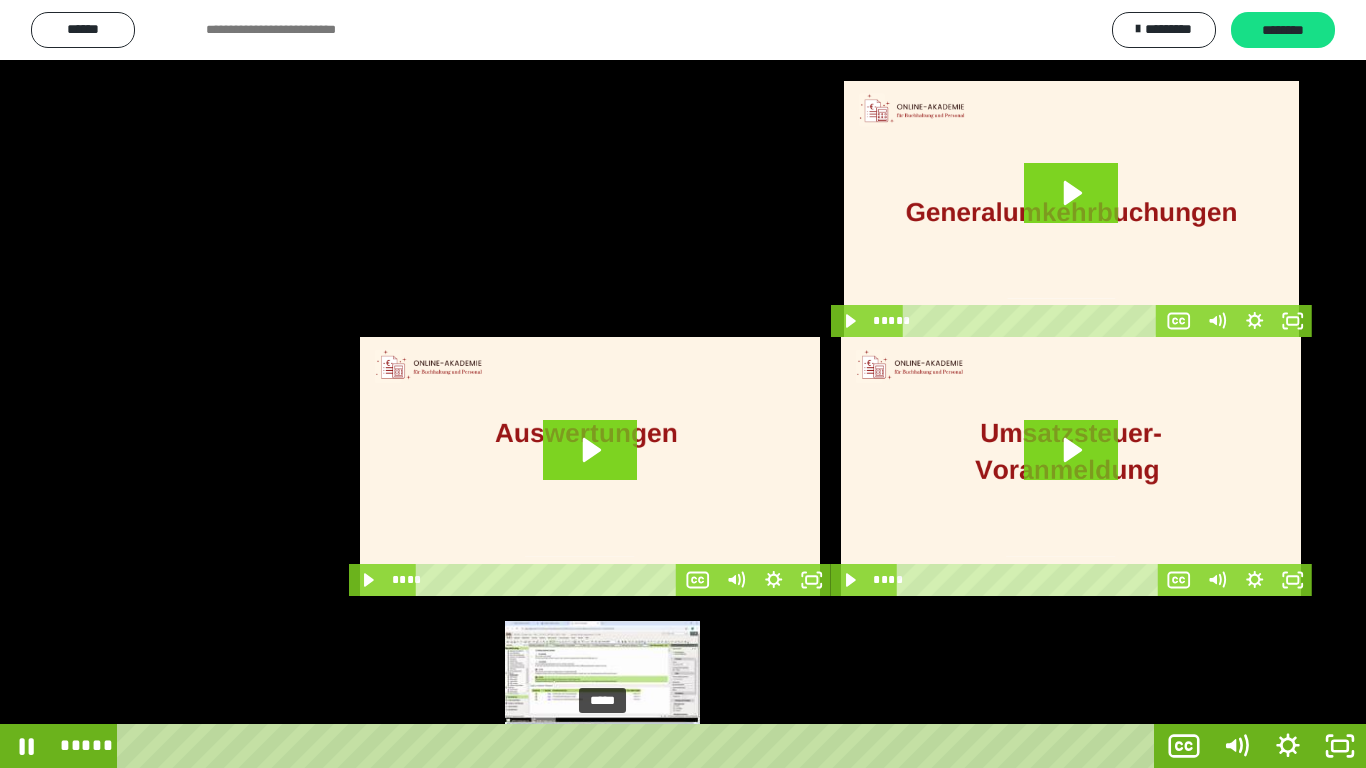 click at bounding box center [602, 746] 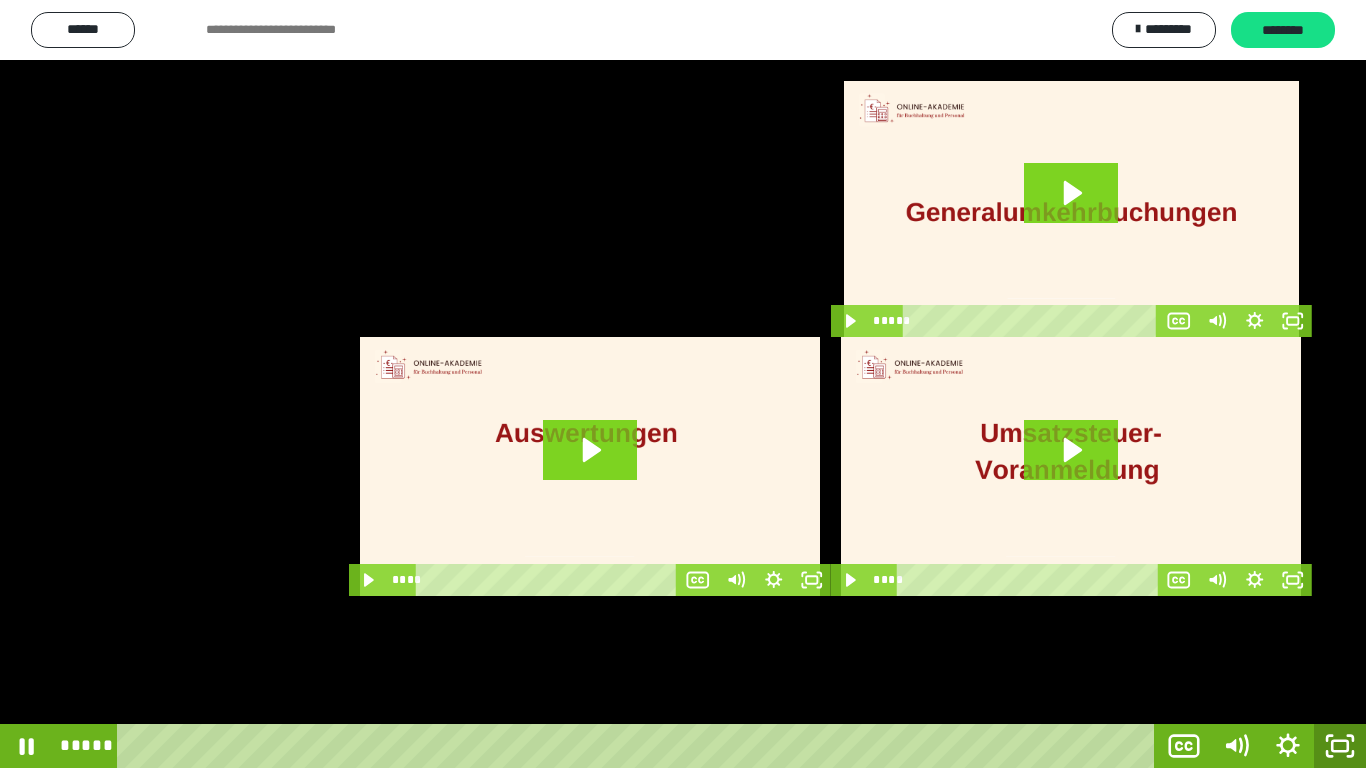 click 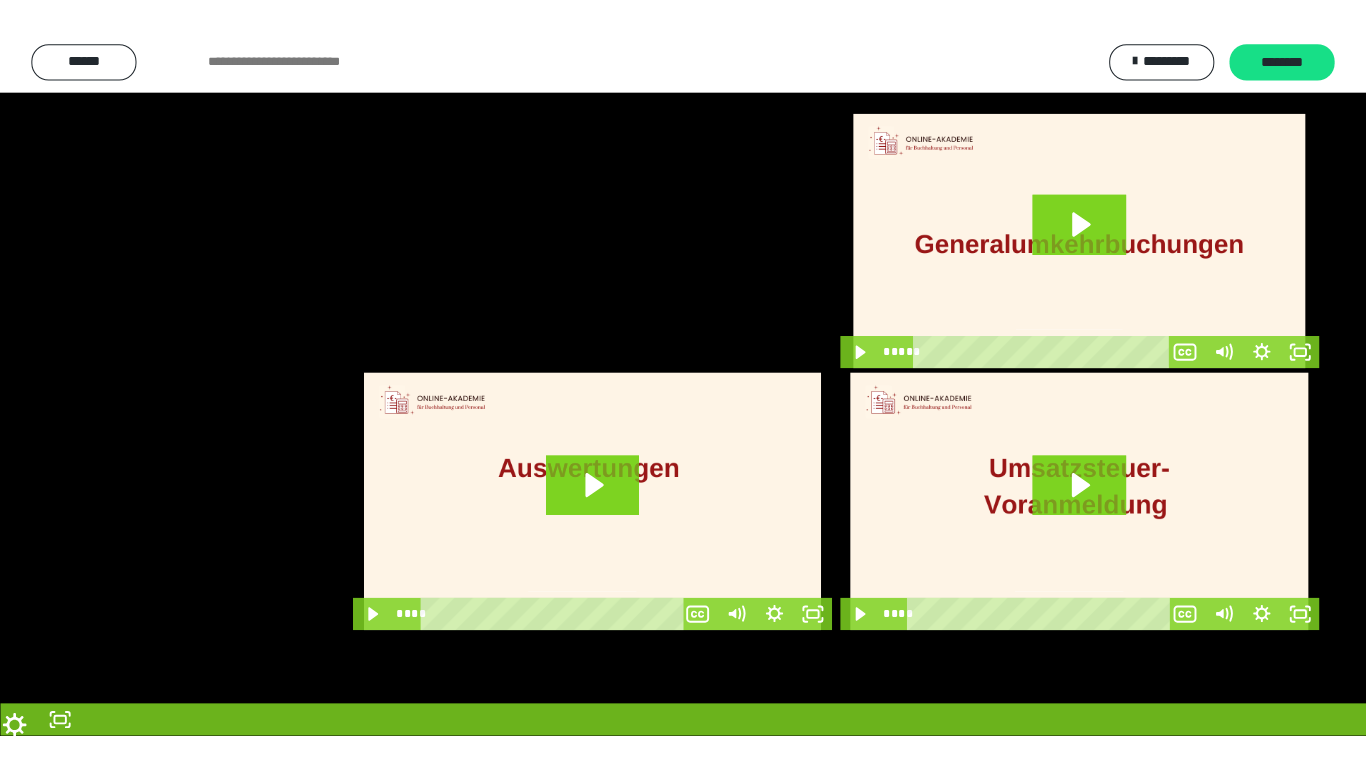 scroll, scrollTop: 3974, scrollLeft: 0, axis: vertical 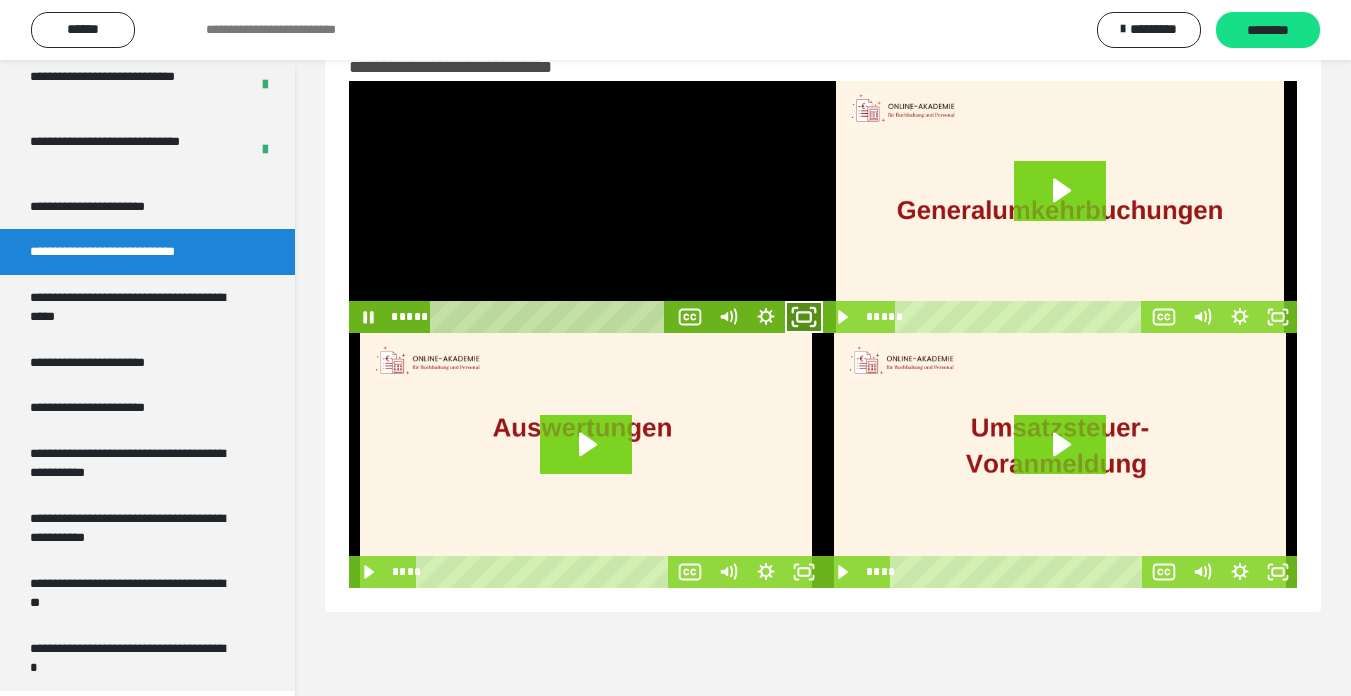 click 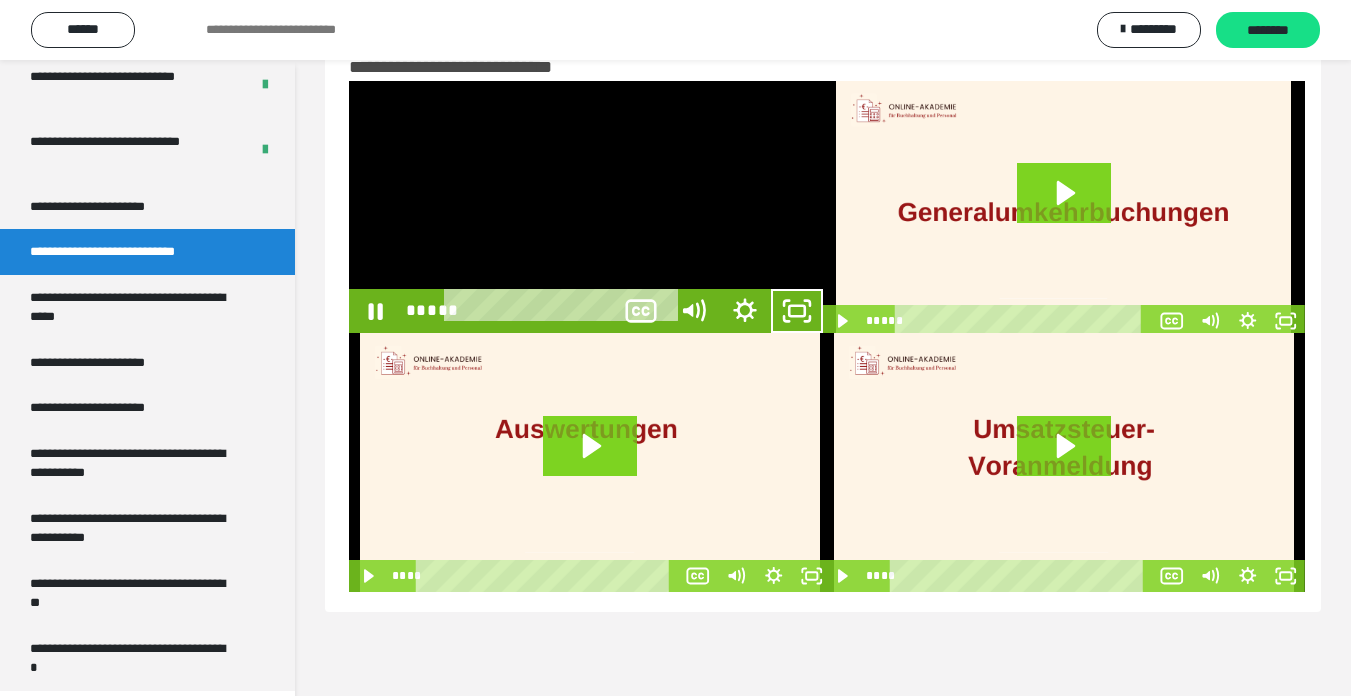 scroll, scrollTop: 3902, scrollLeft: 0, axis: vertical 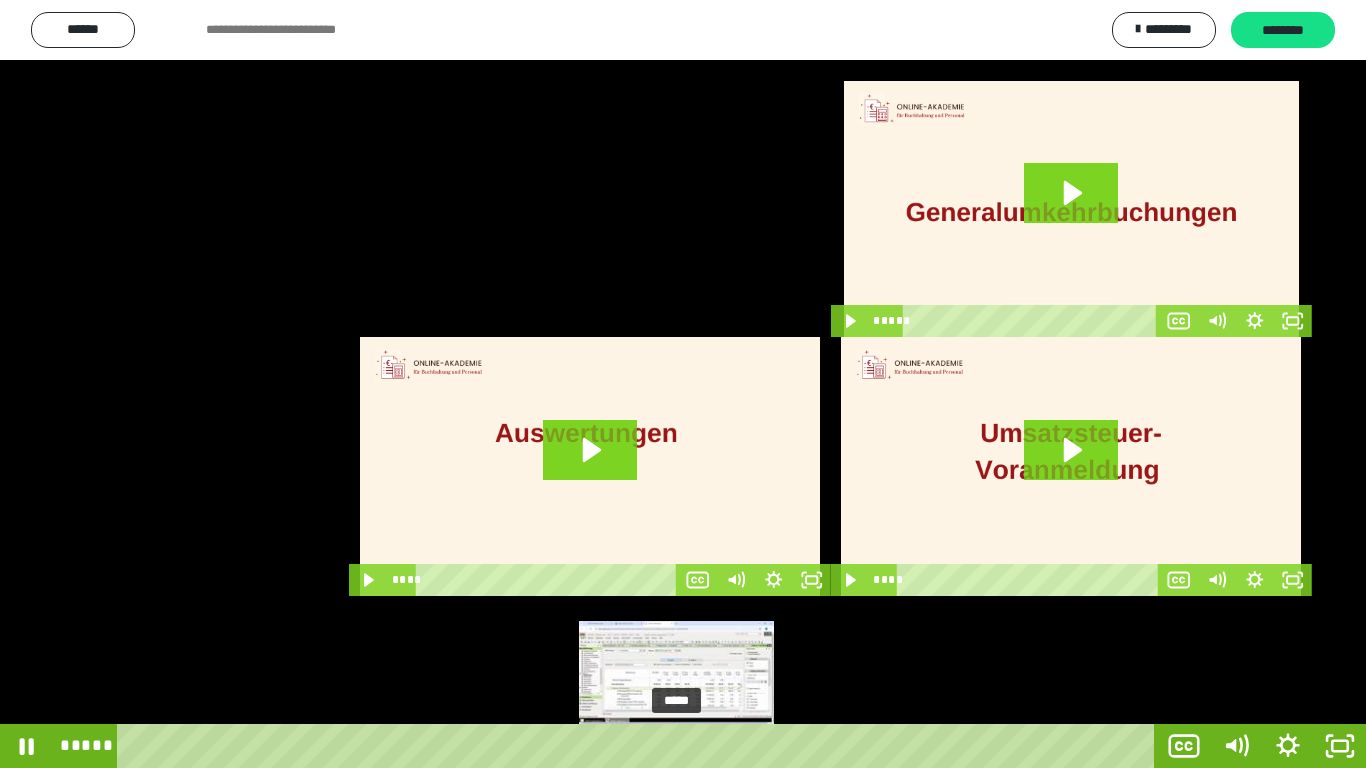 click on "*****" at bounding box center [640, 746] 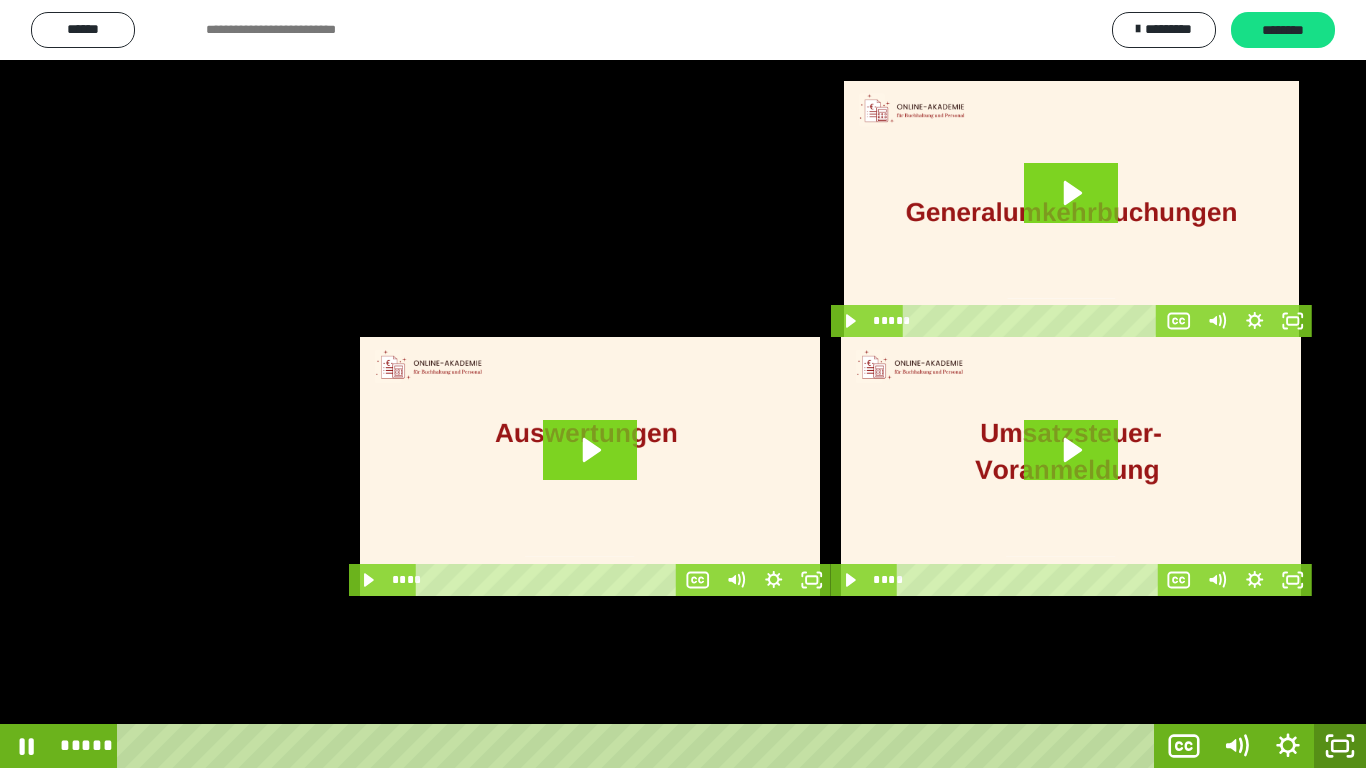 click 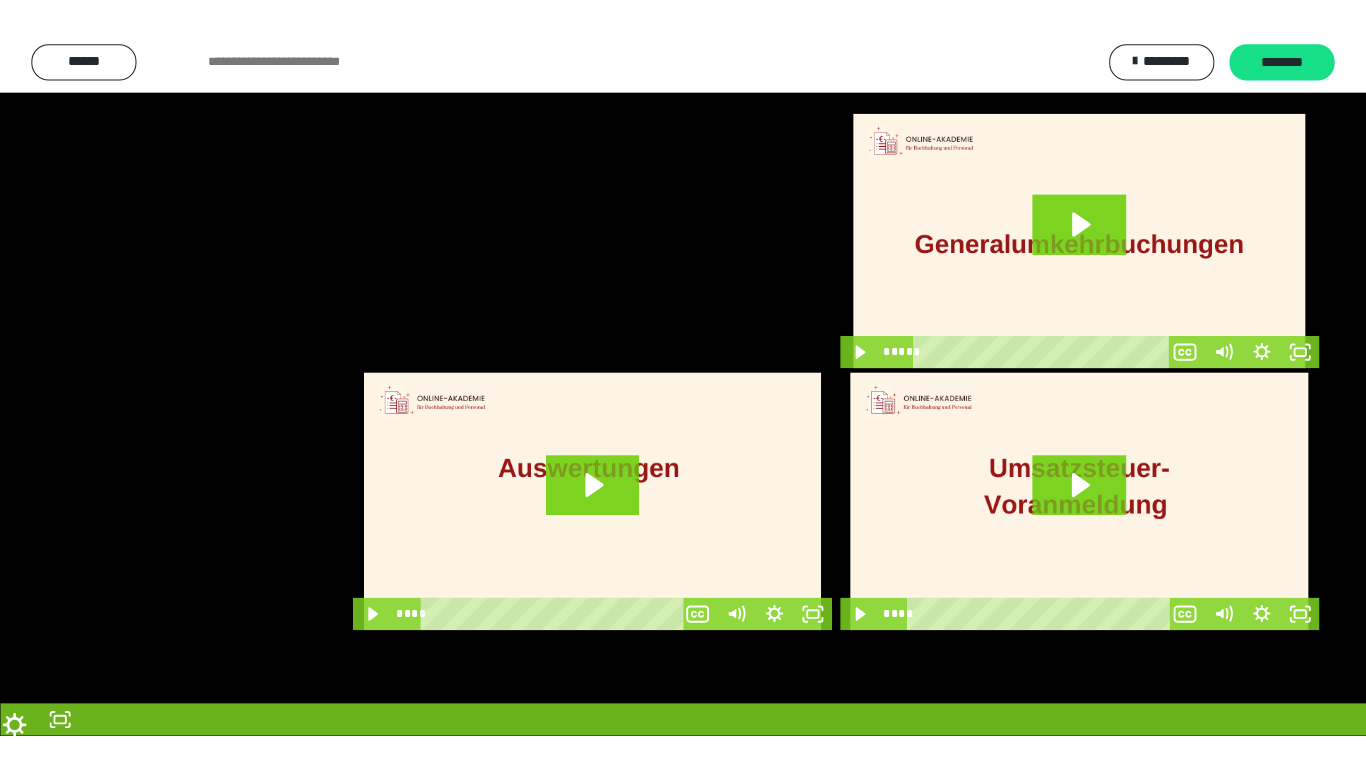 scroll, scrollTop: 3974, scrollLeft: 0, axis: vertical 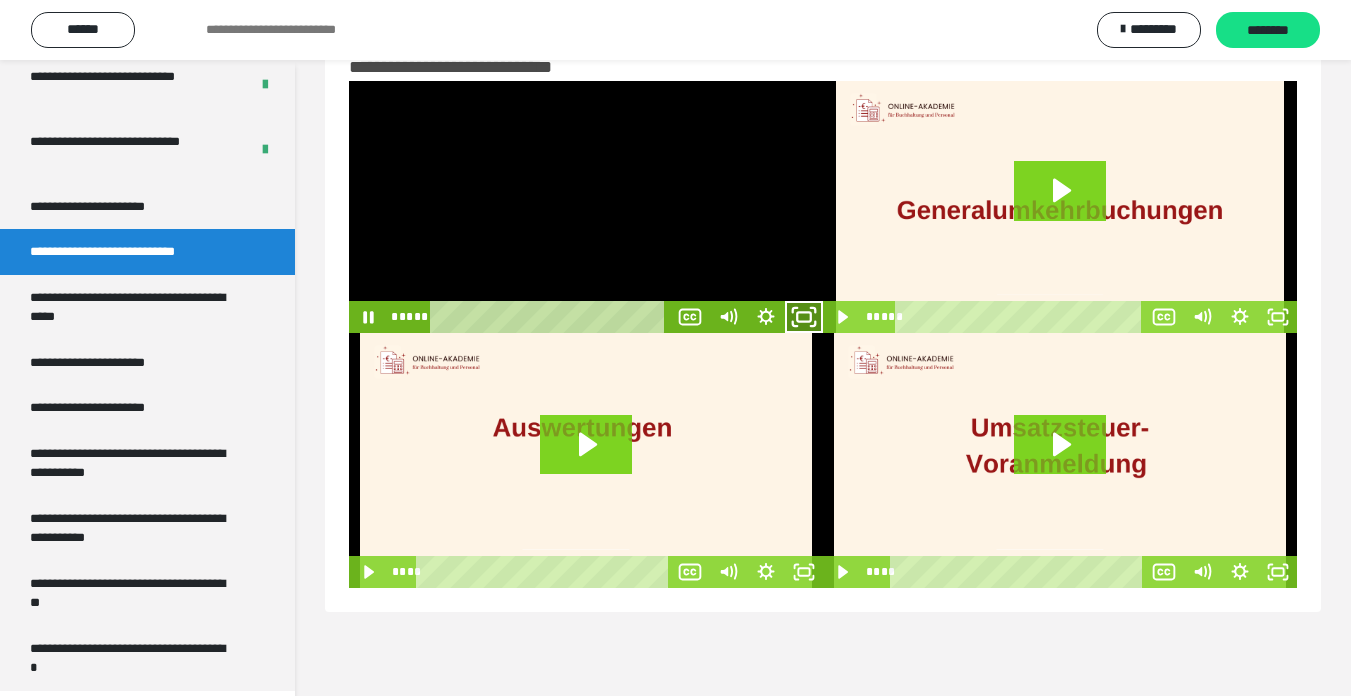 click 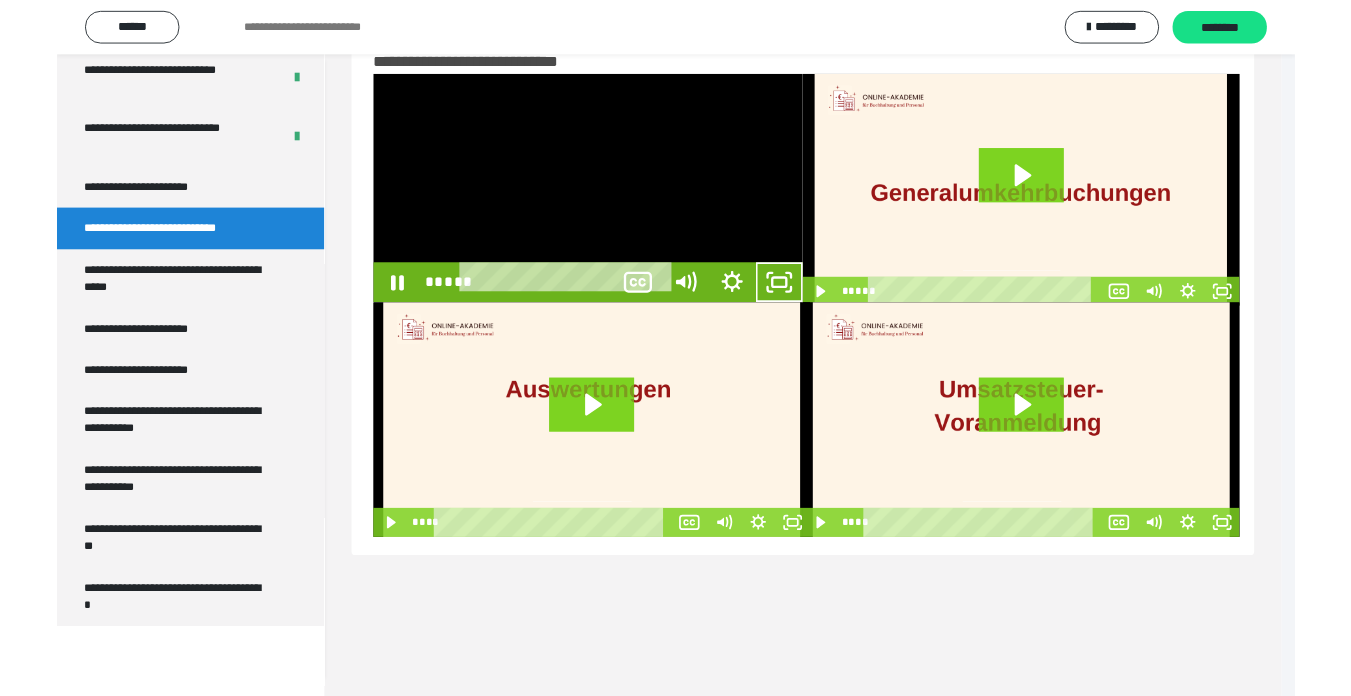 scroll, scrollTop: 3902, scrollLeft: 0, axis: vertical 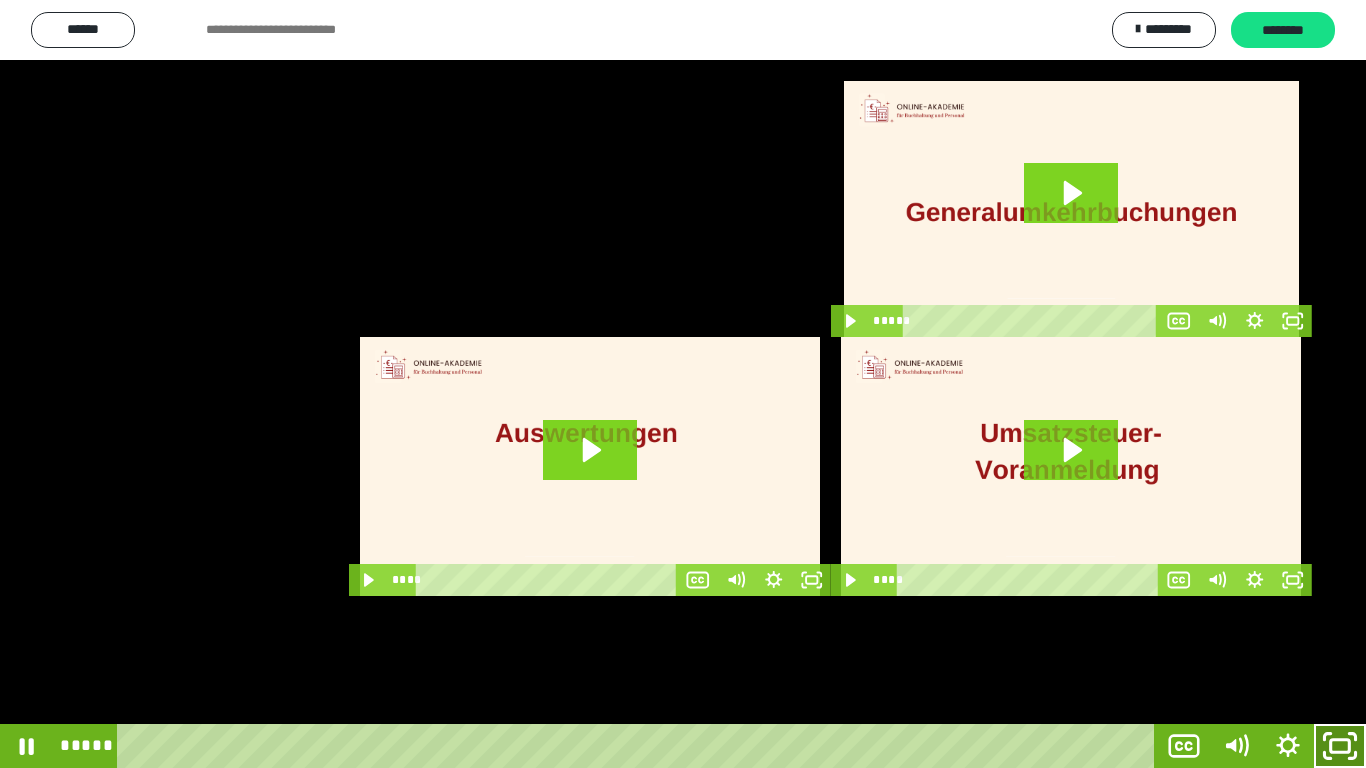 click 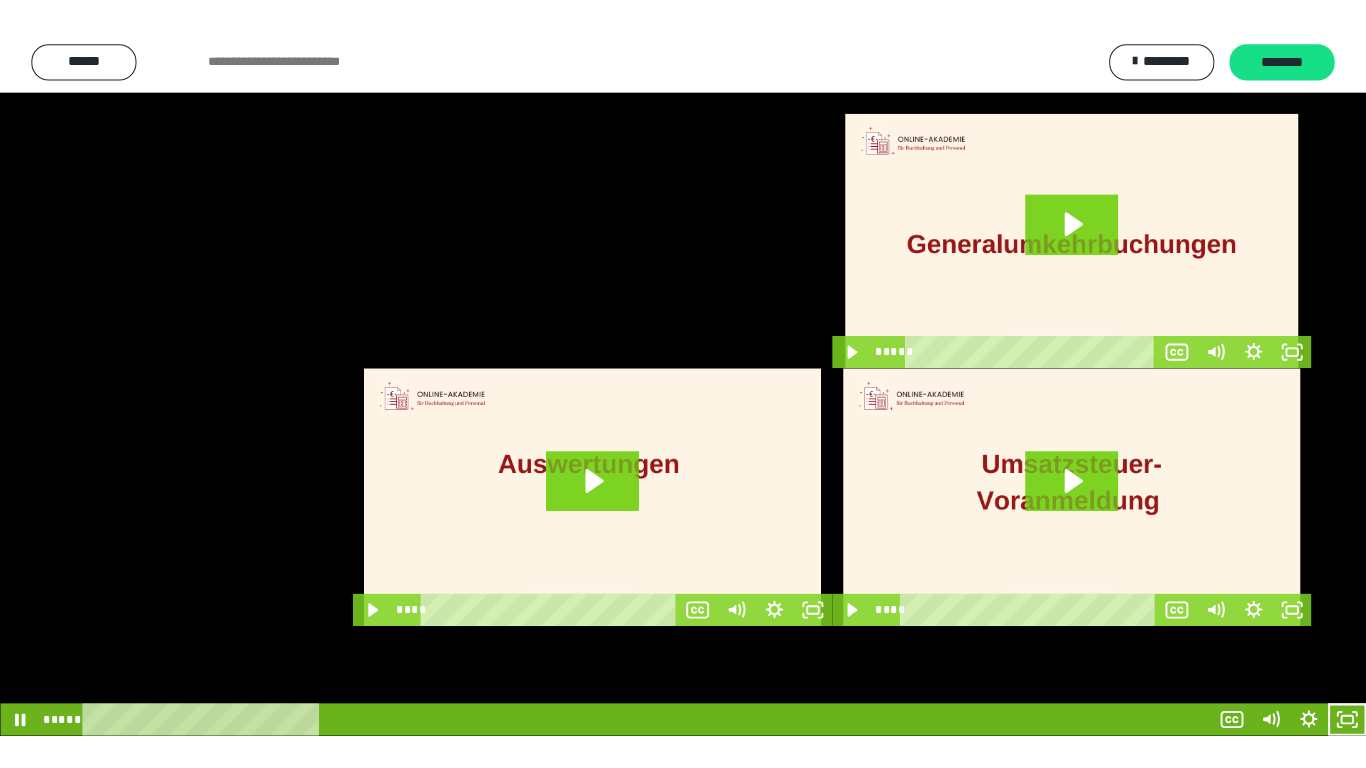 scroll, scrollTop: 3974, scrollLeft: 0, axis: vertical 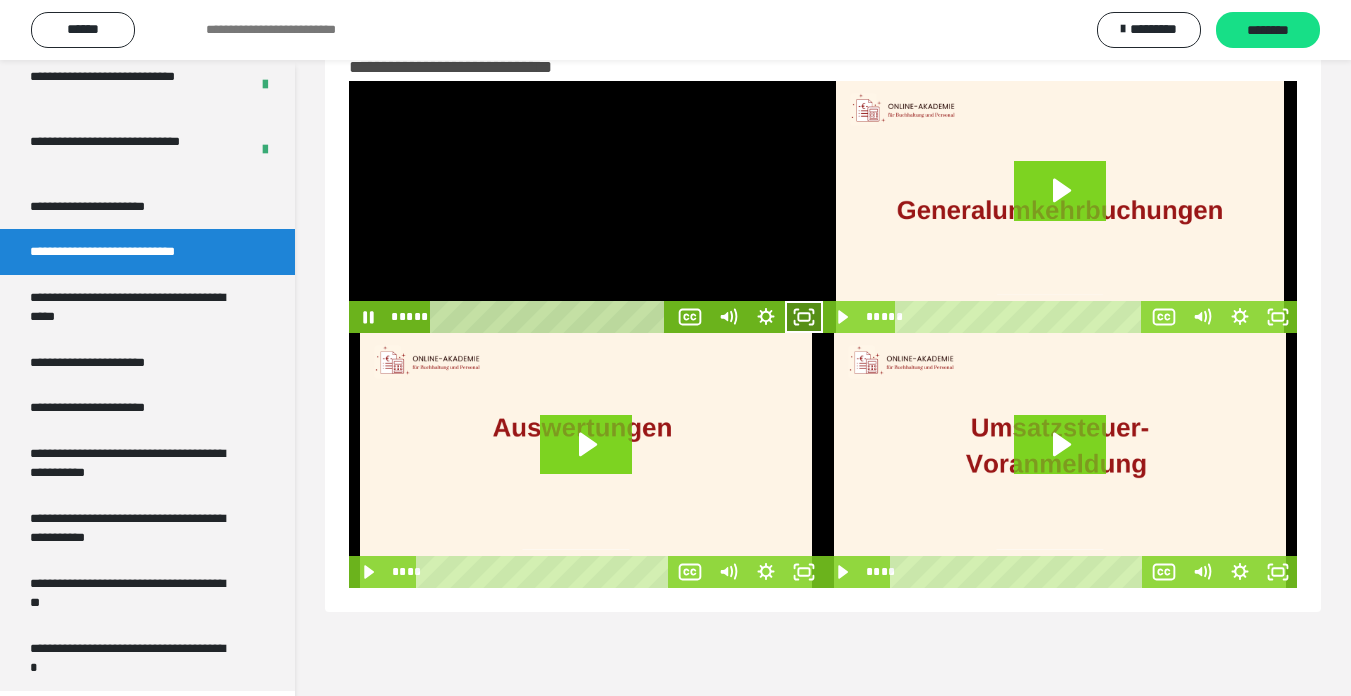 click 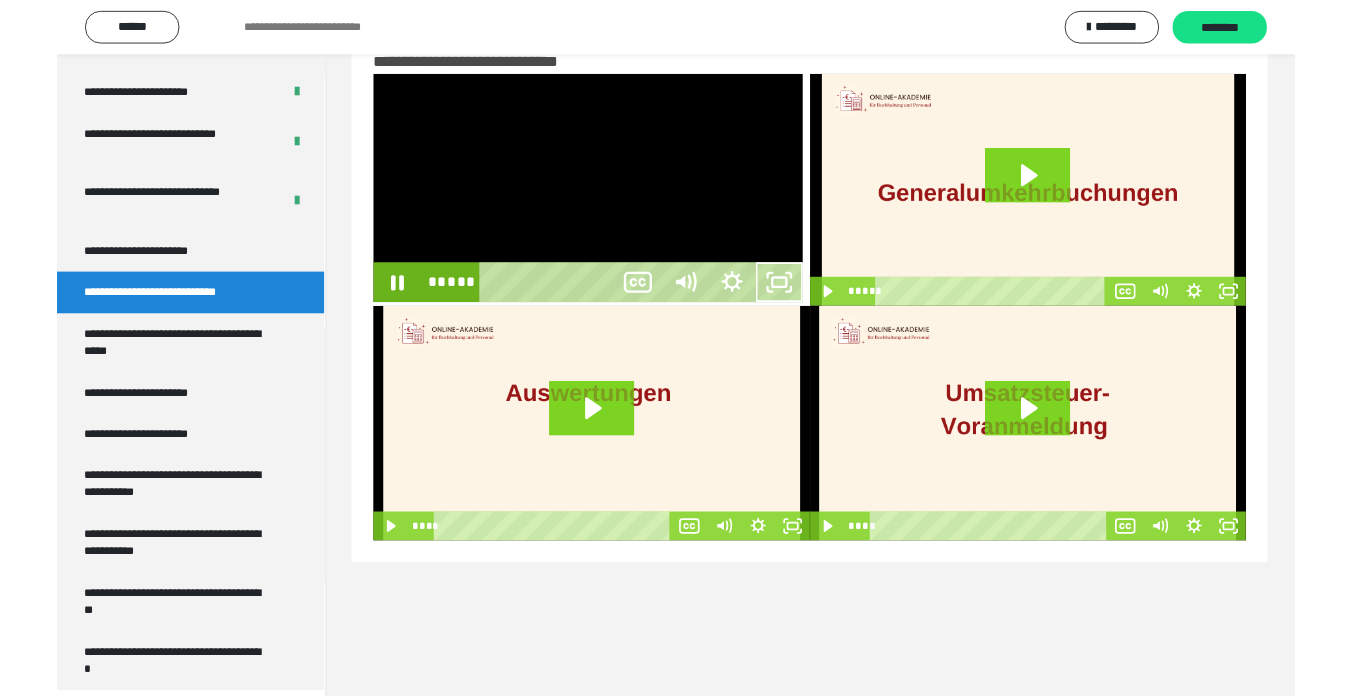 scroll, scrollTop: 3902, scrollLeft: 0, axis: vertical 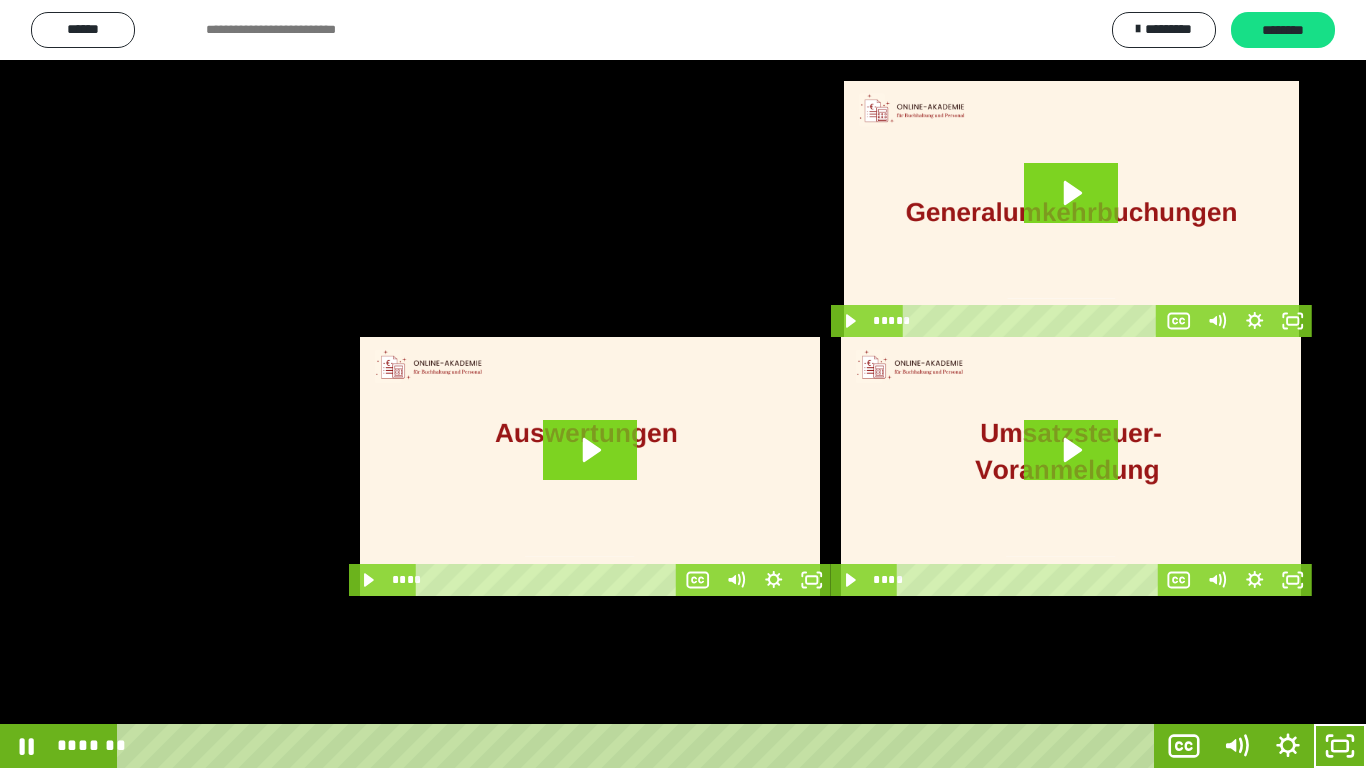 click 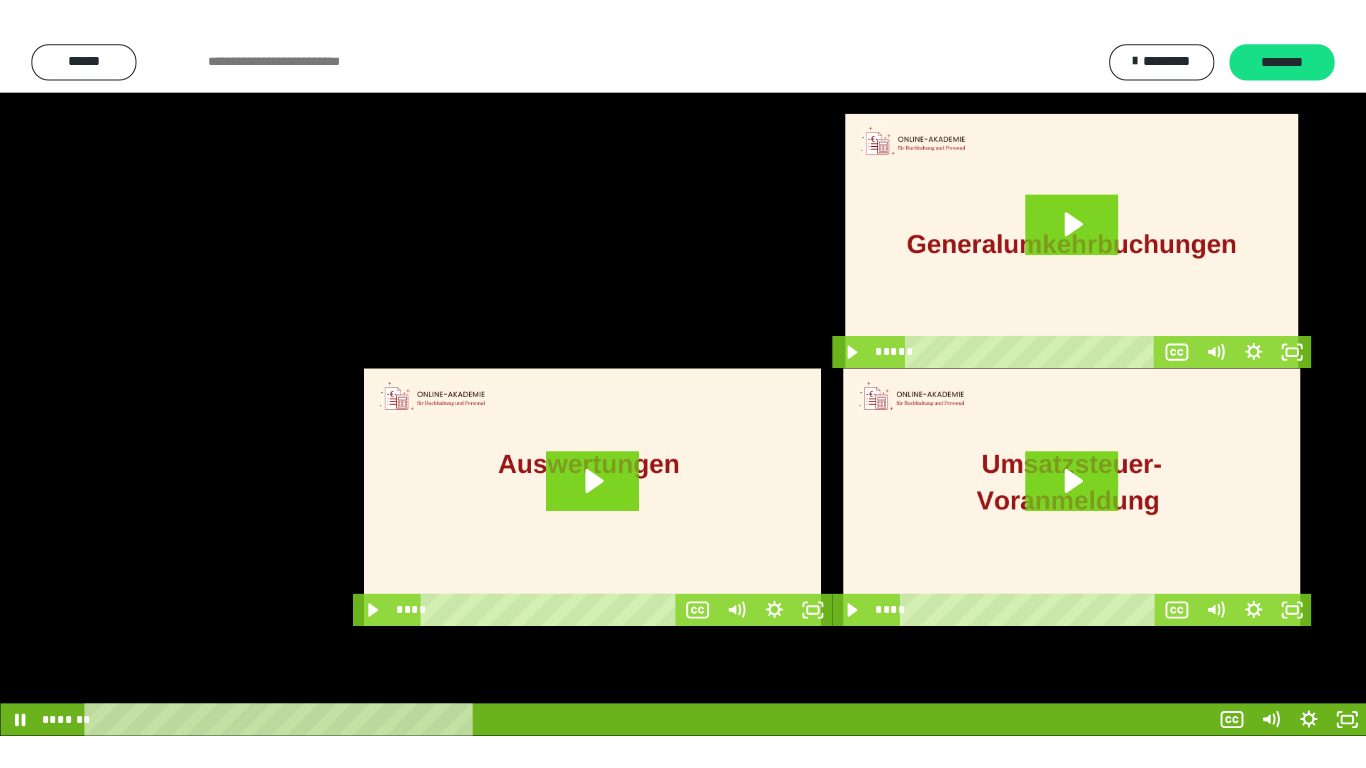 scroll, scrollTop: 3974, scrollLeft: 0, axis: vertical 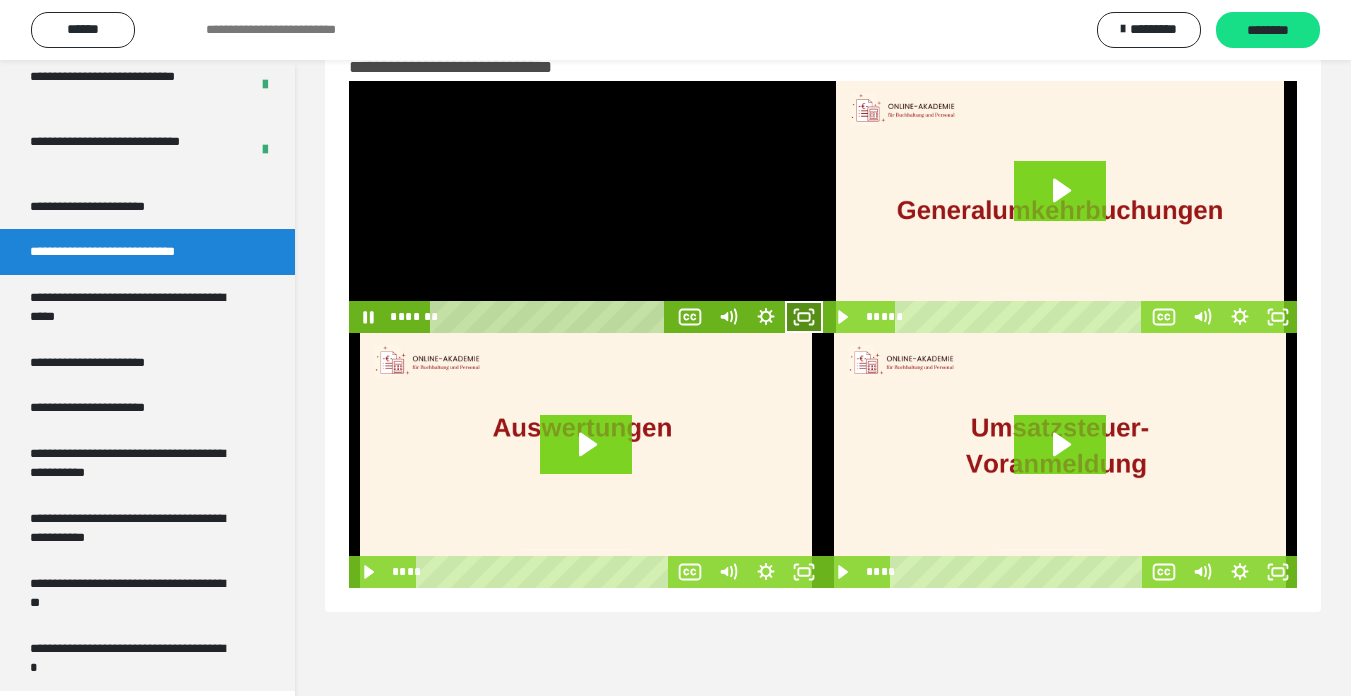click 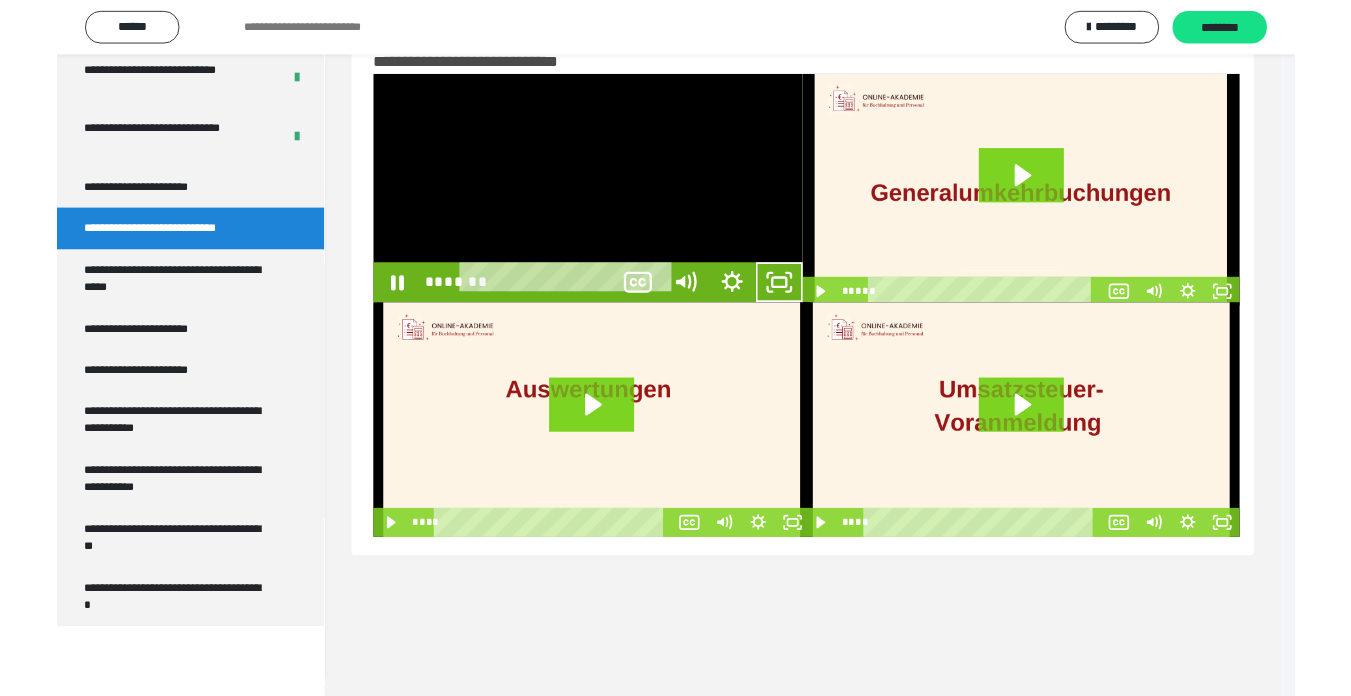 scroll, scrollTop: 3902, scrollLeft: 0, axis: vertical 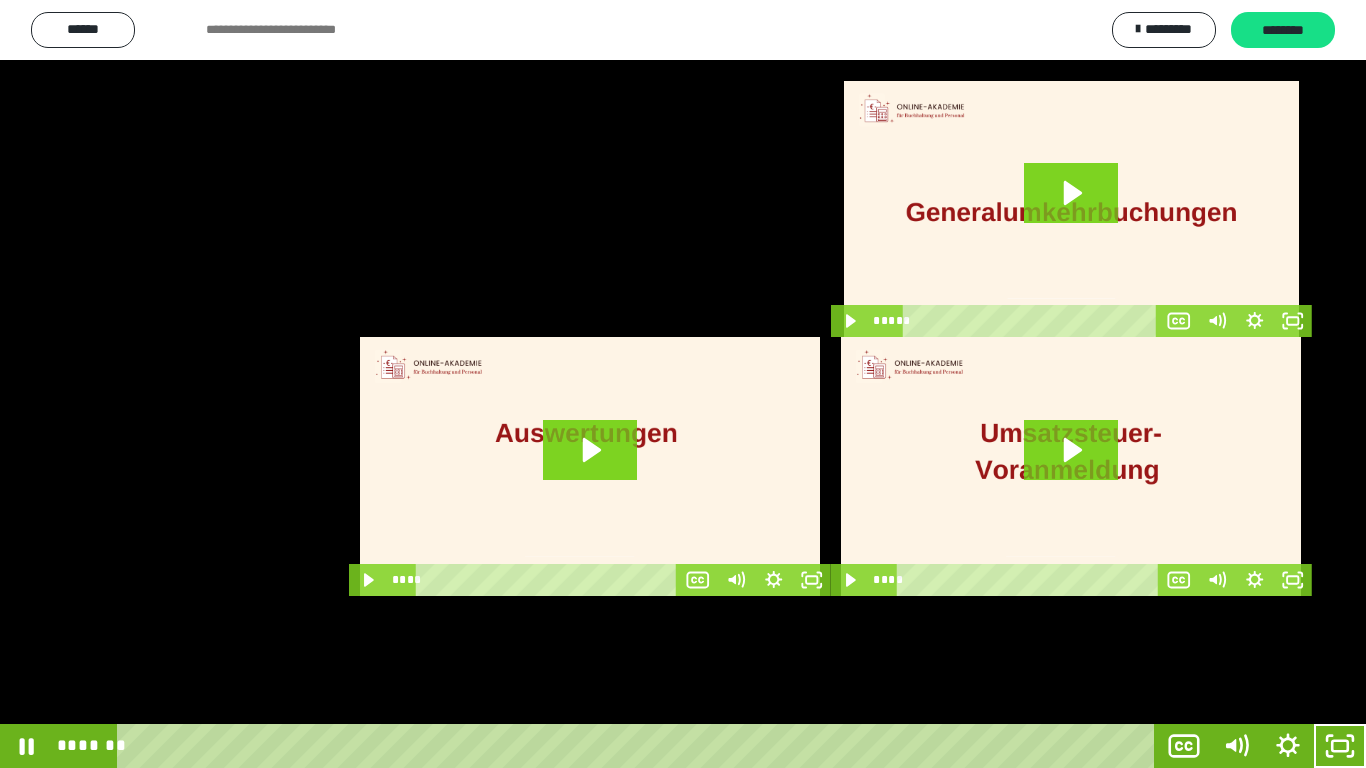 type 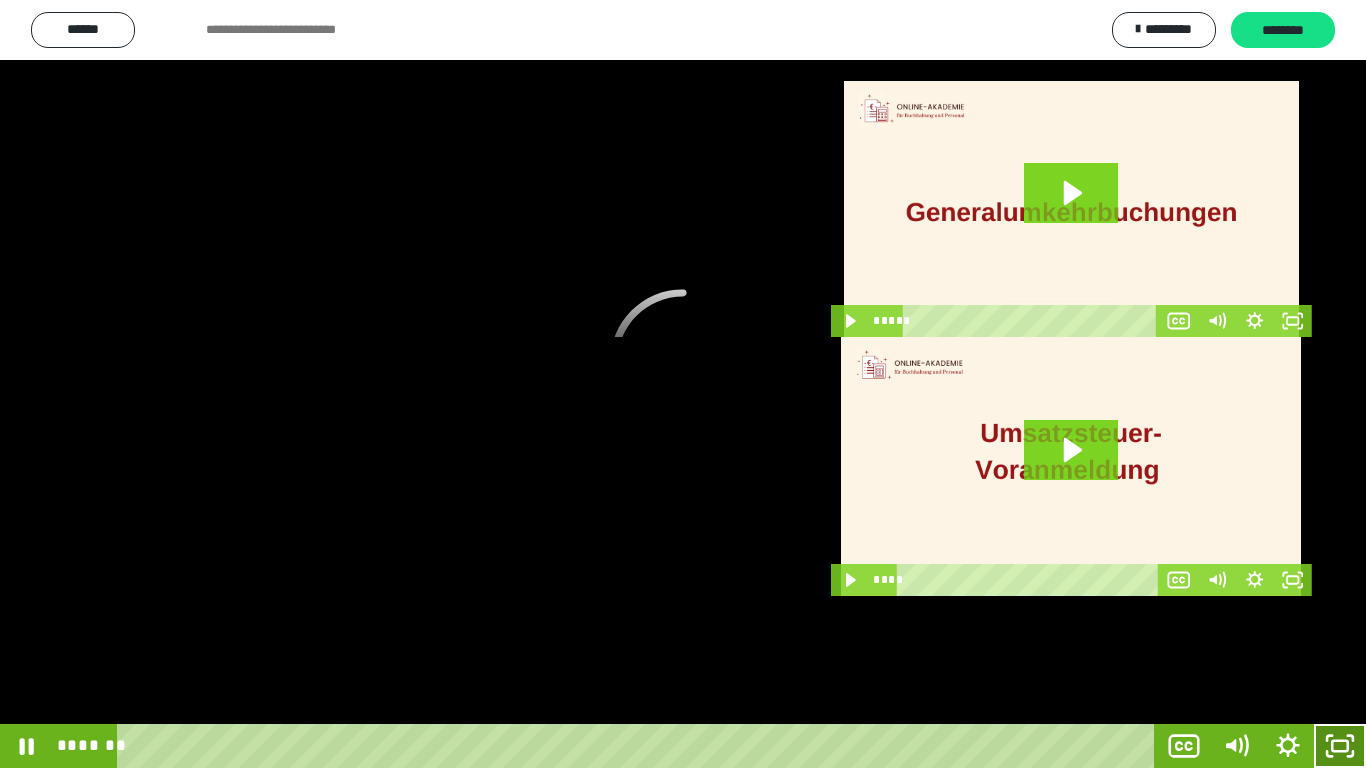 click 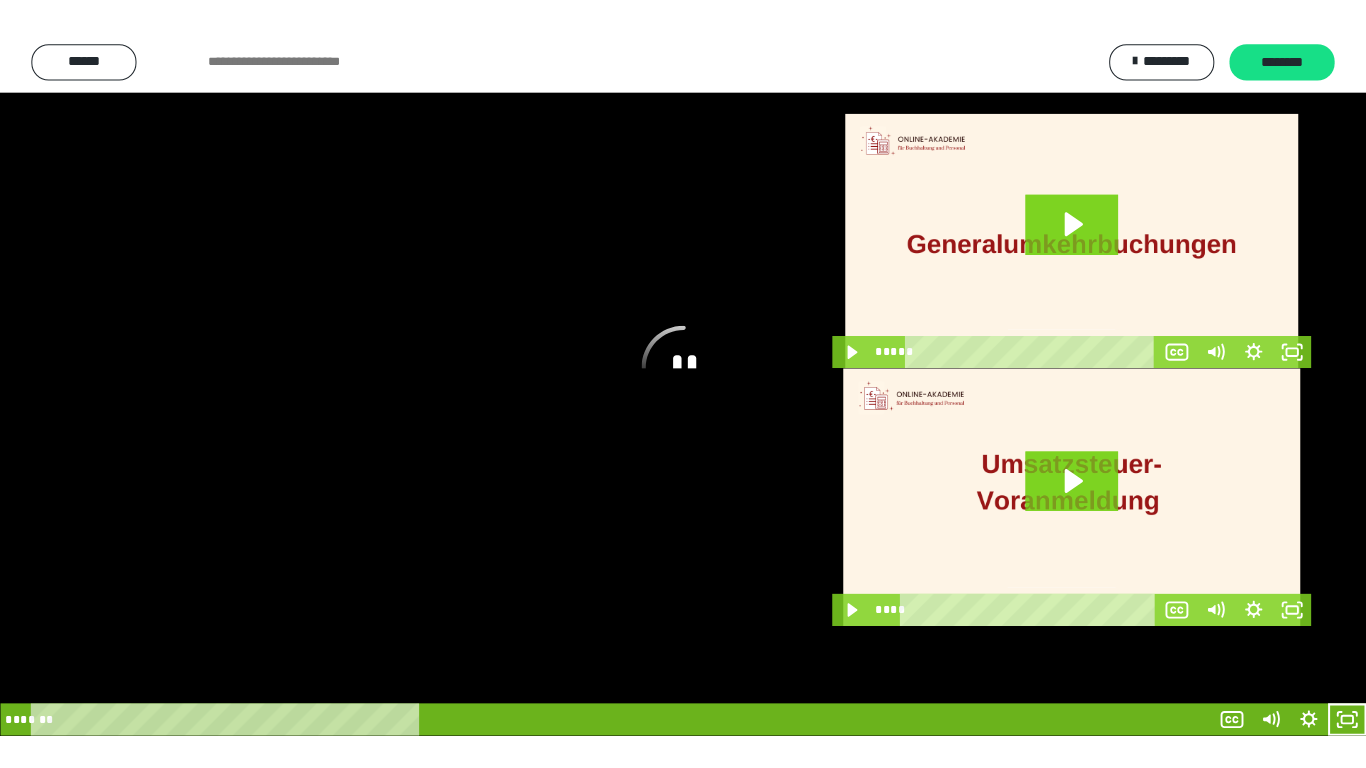 scroll, scrollTop: 3974, scrollLeft: 0, axis: vertical 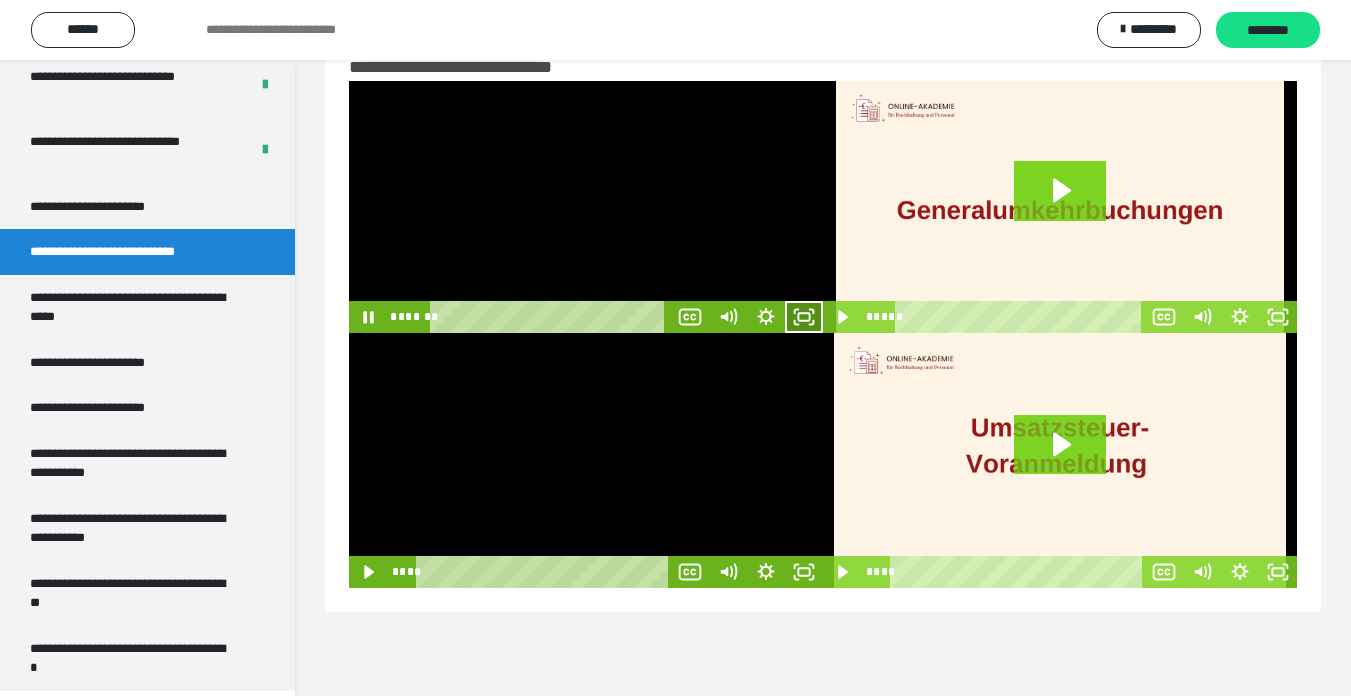 click 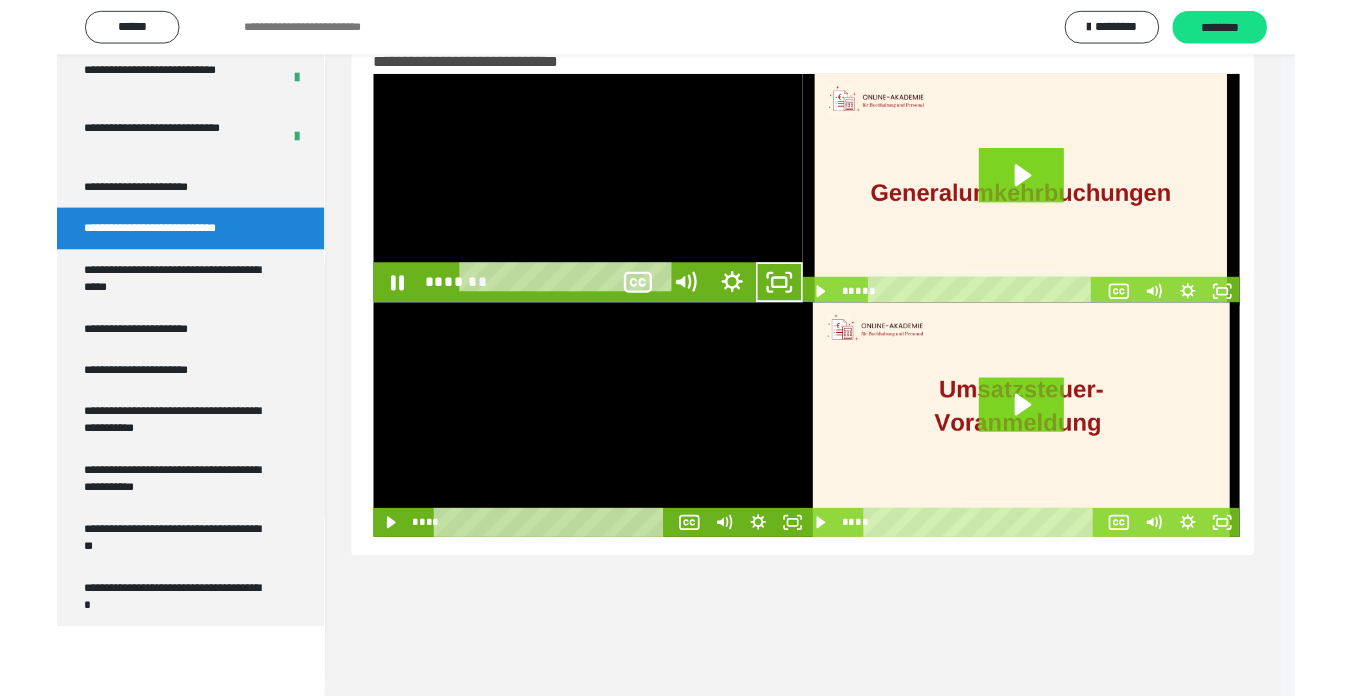 scroll, scrollTop: 3902, scrollLeft: 0, axis: vertical 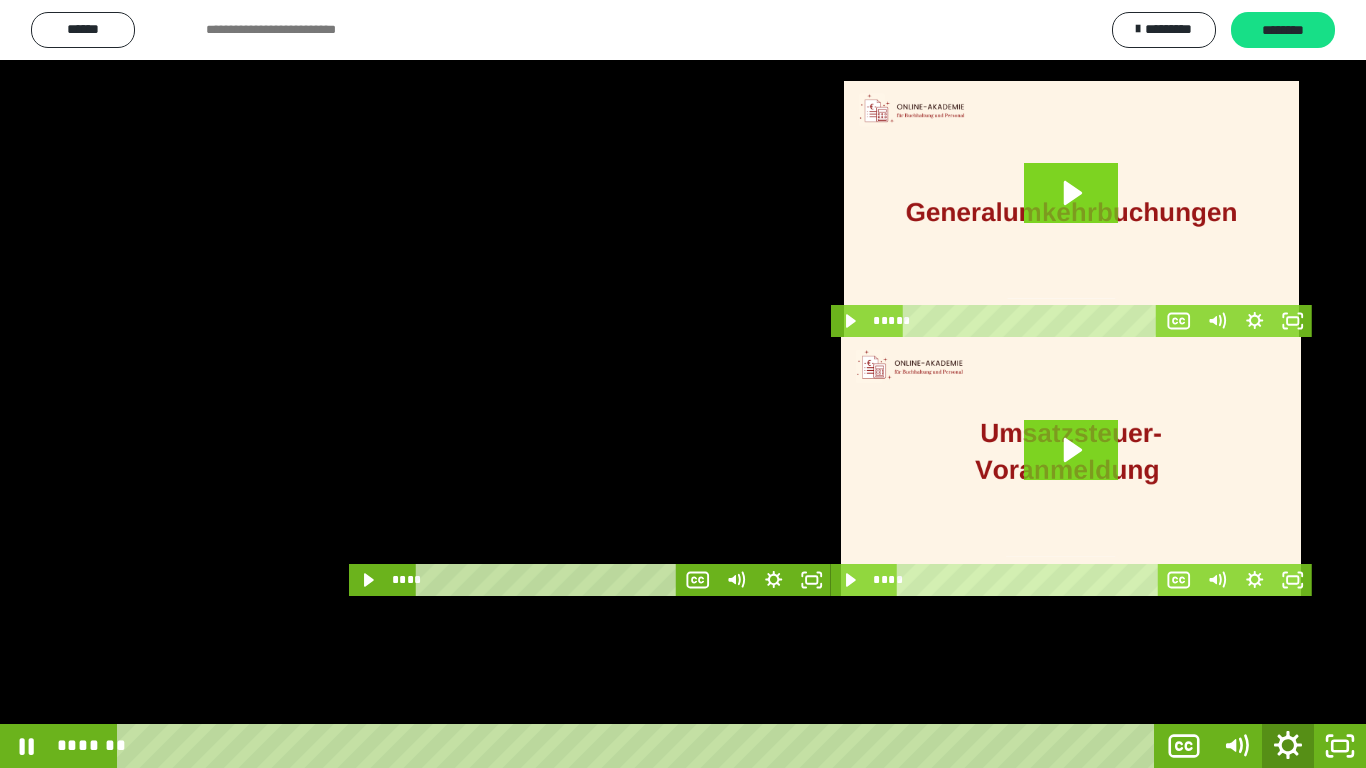 click 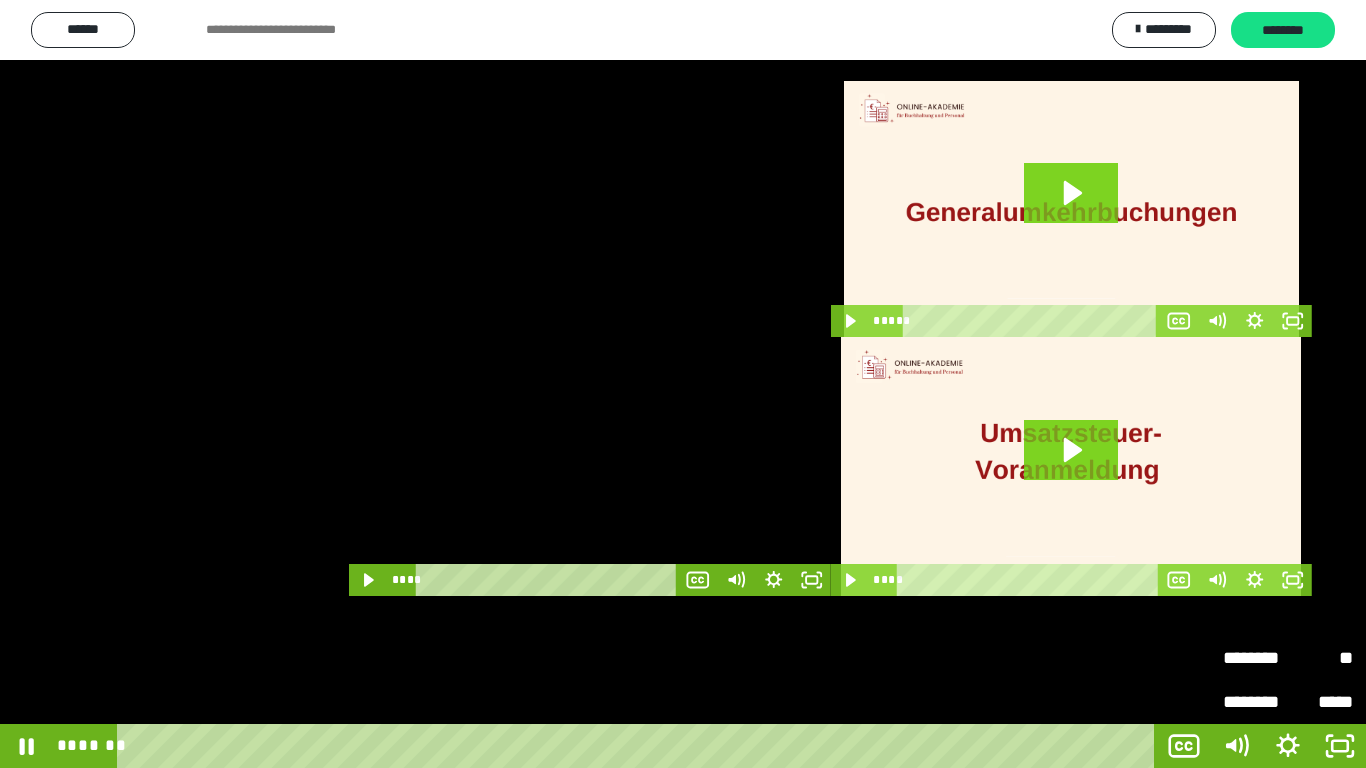 click on "********" at bounding box center (1255, 658) 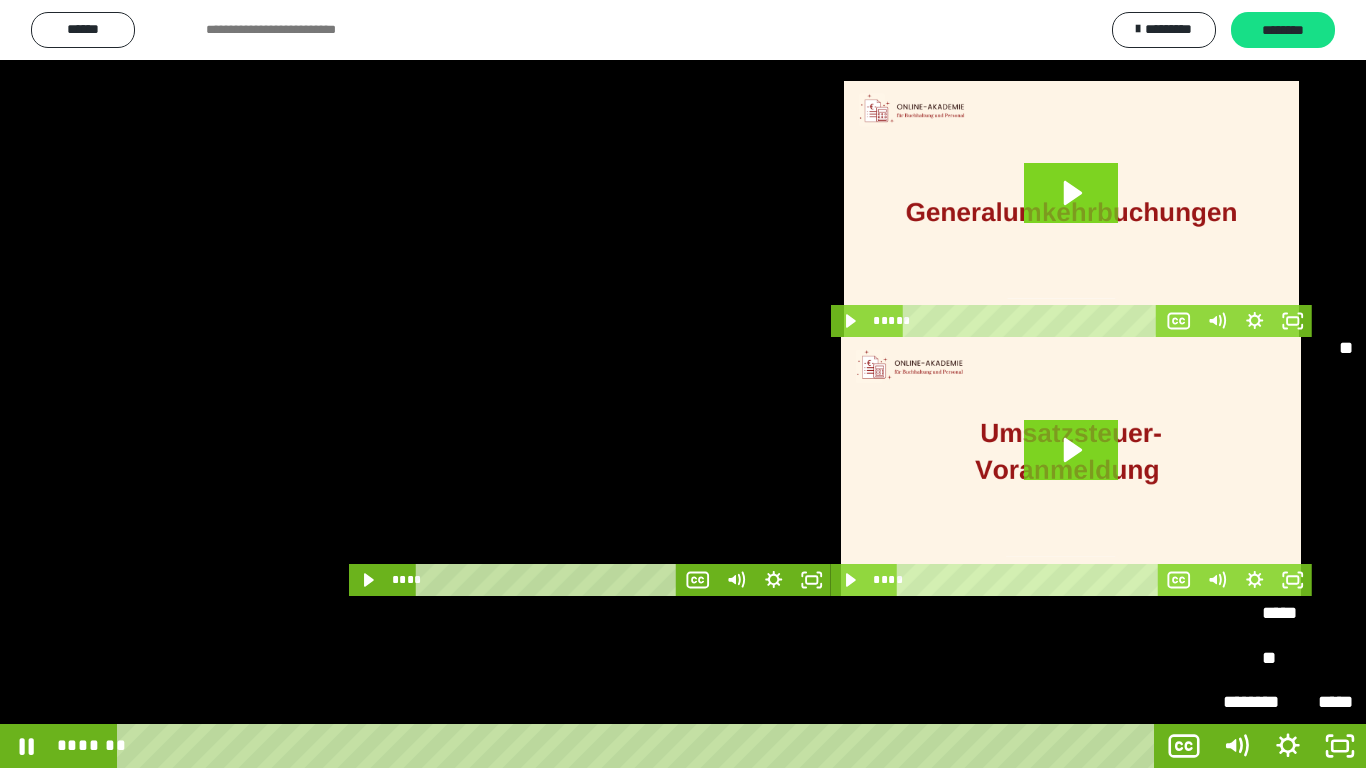 click on "****" at bounding box center (1288, 570) 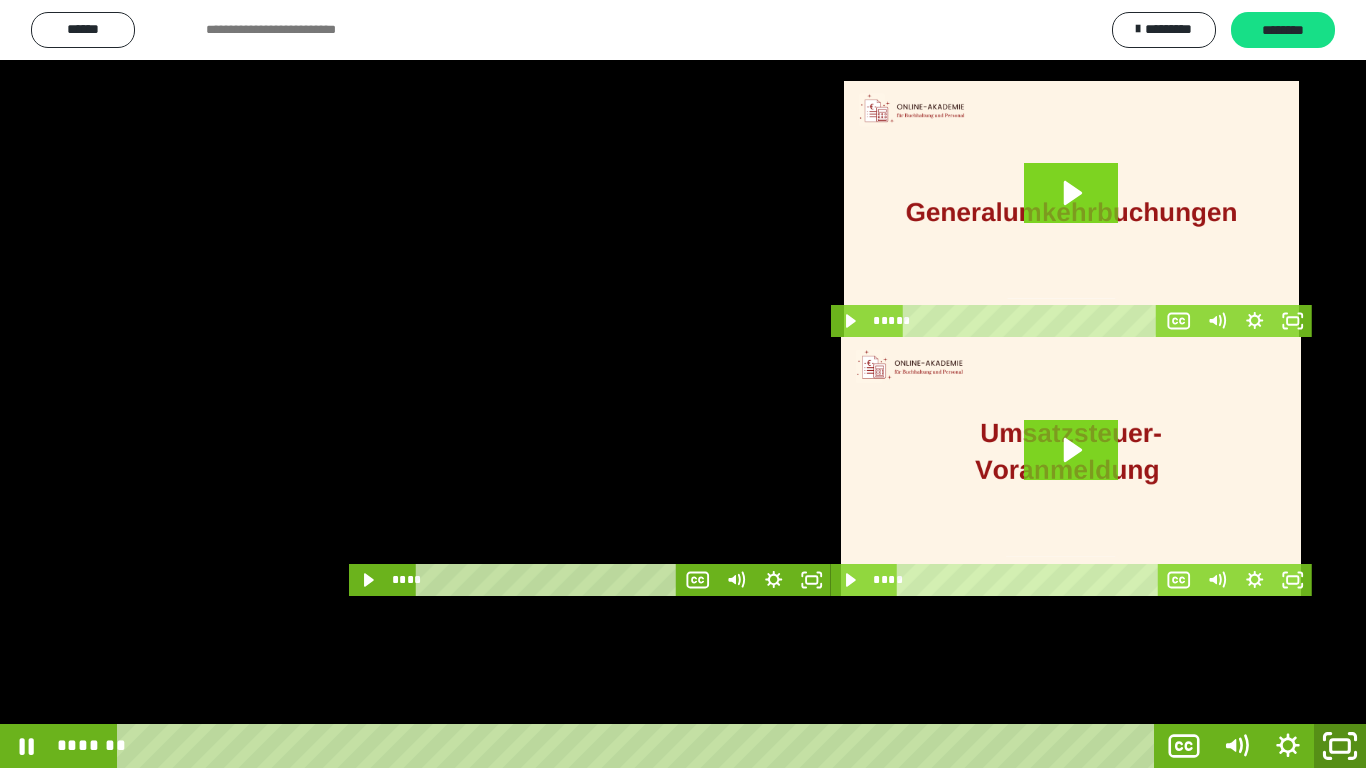 click 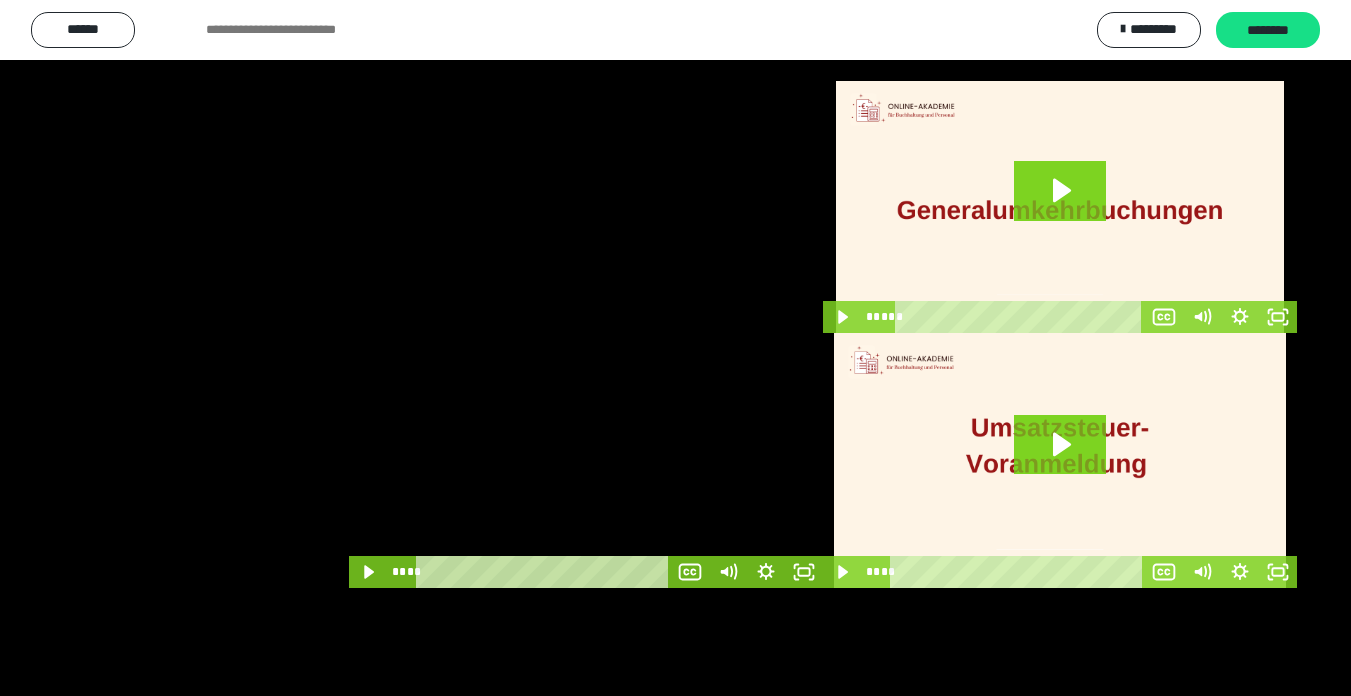 scroll, scrollTop: 3974, scrollLeft: 0, axis: vertical 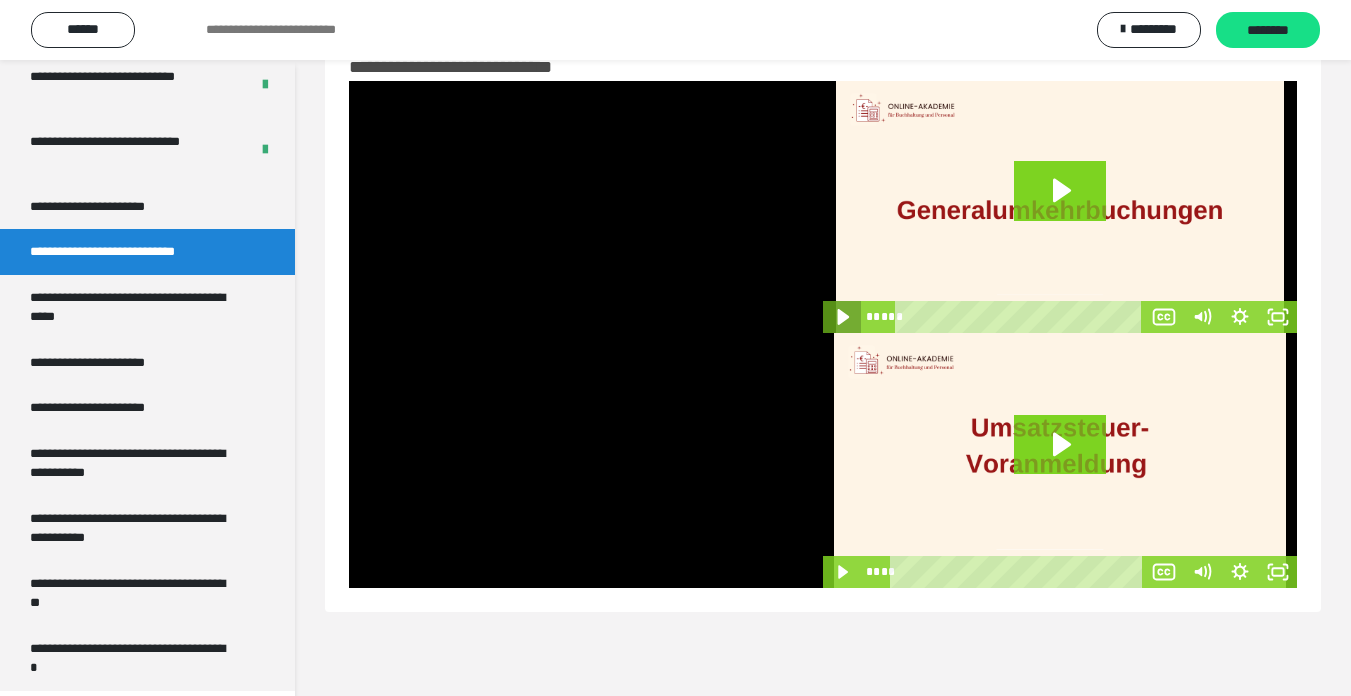click 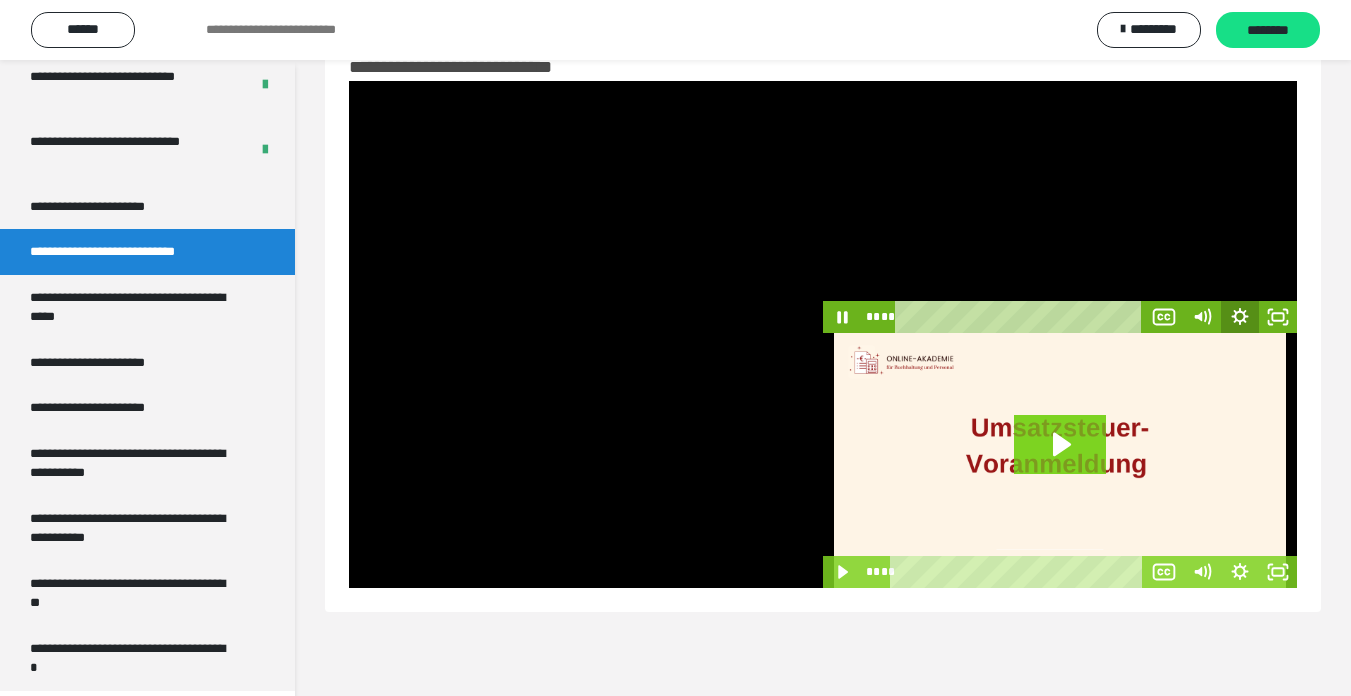 click 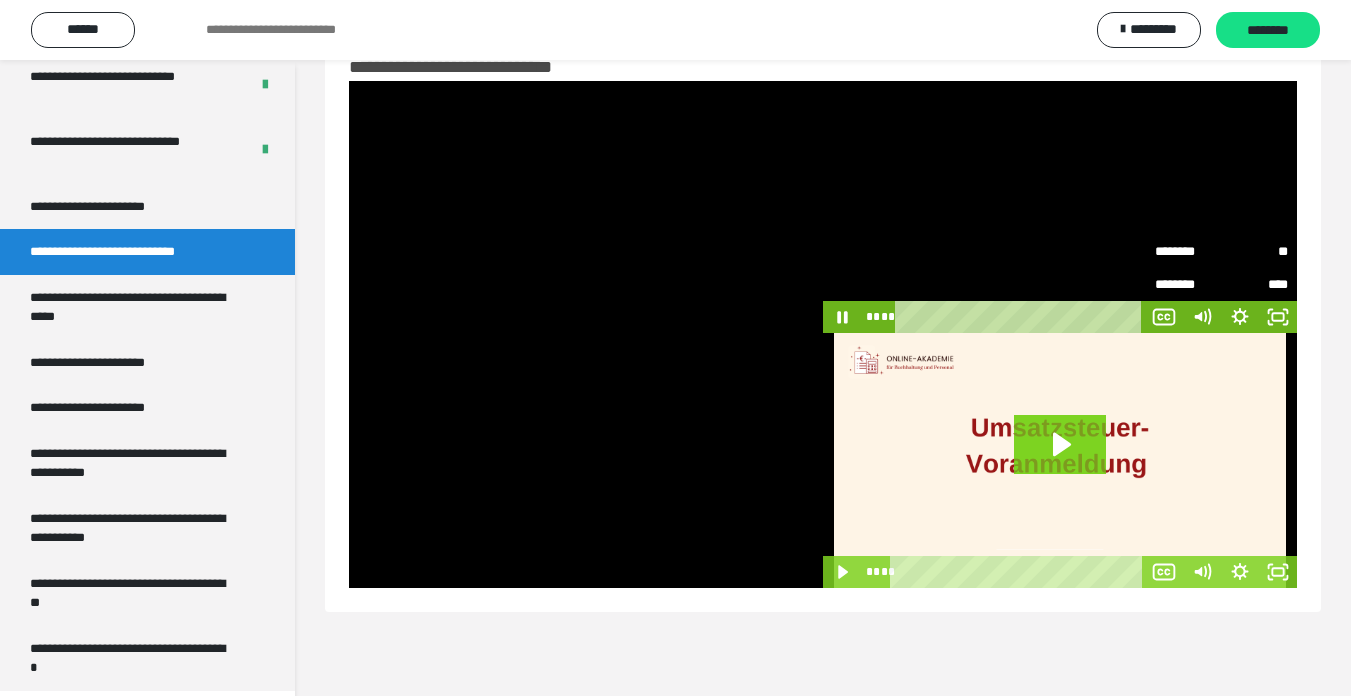 click on "********" at bounding box center [1188, 250] 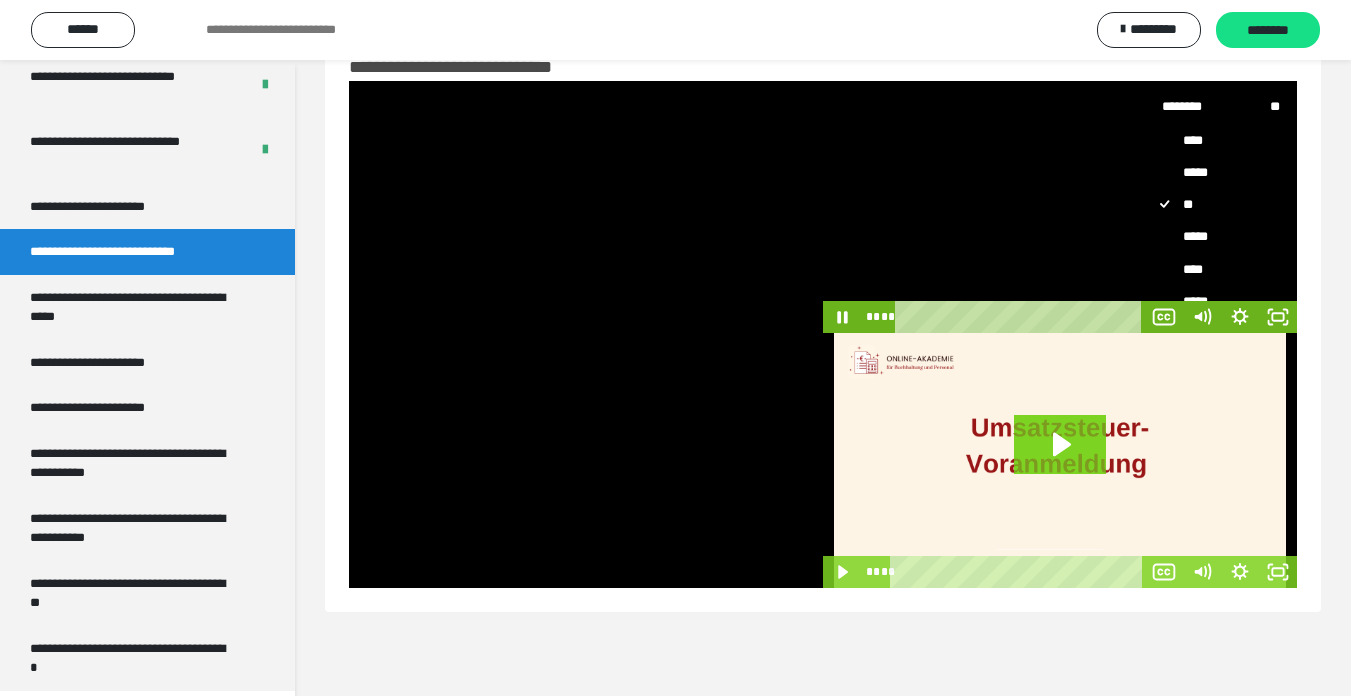 scroll, scrollTop: 81, scrollLeft: 0, axis: vertical 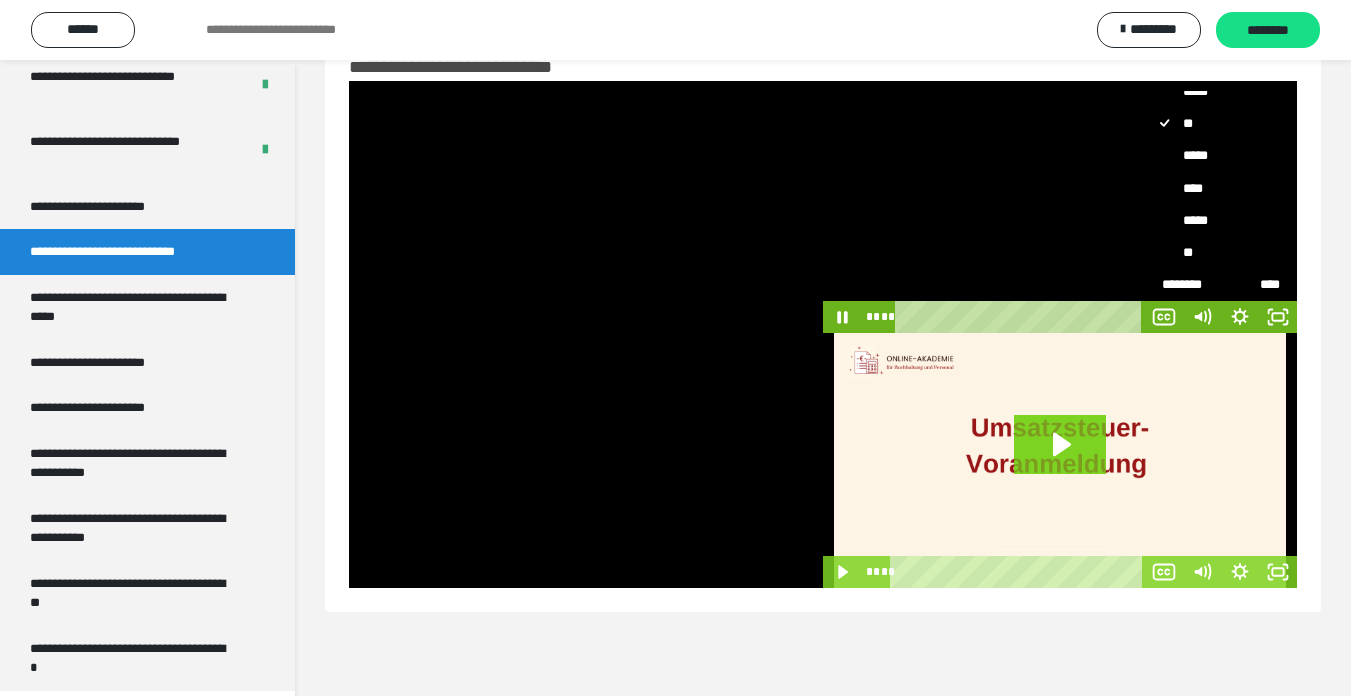 click on "*****" at bounding box center [1213, 221] 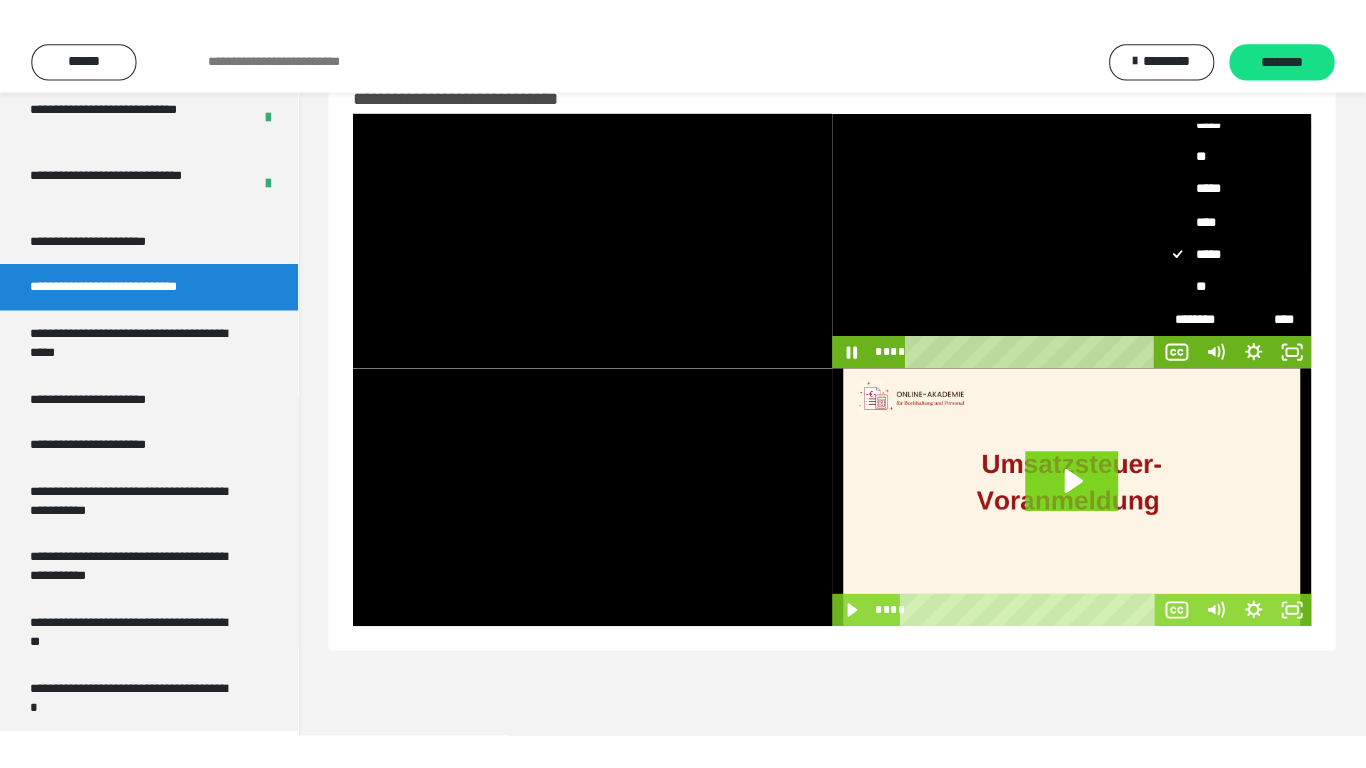scroll, scrollTop: 0, scrollLeft: 0, axis: both 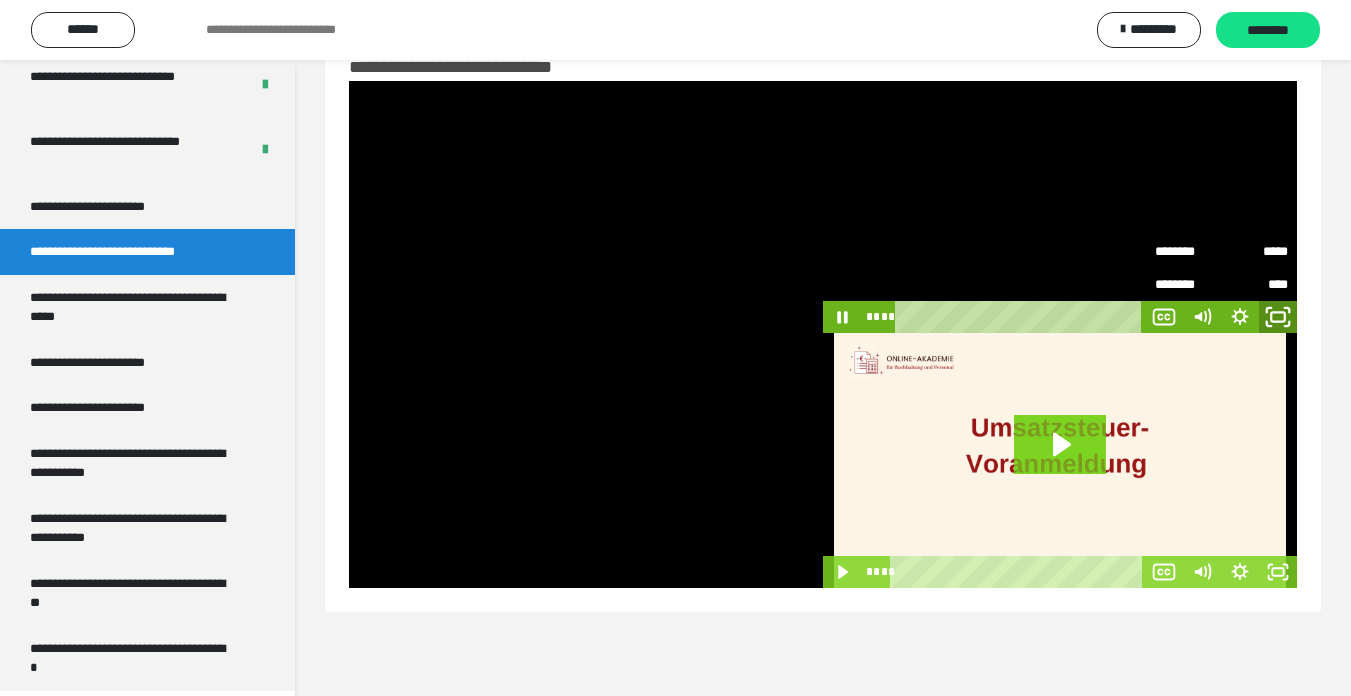 click 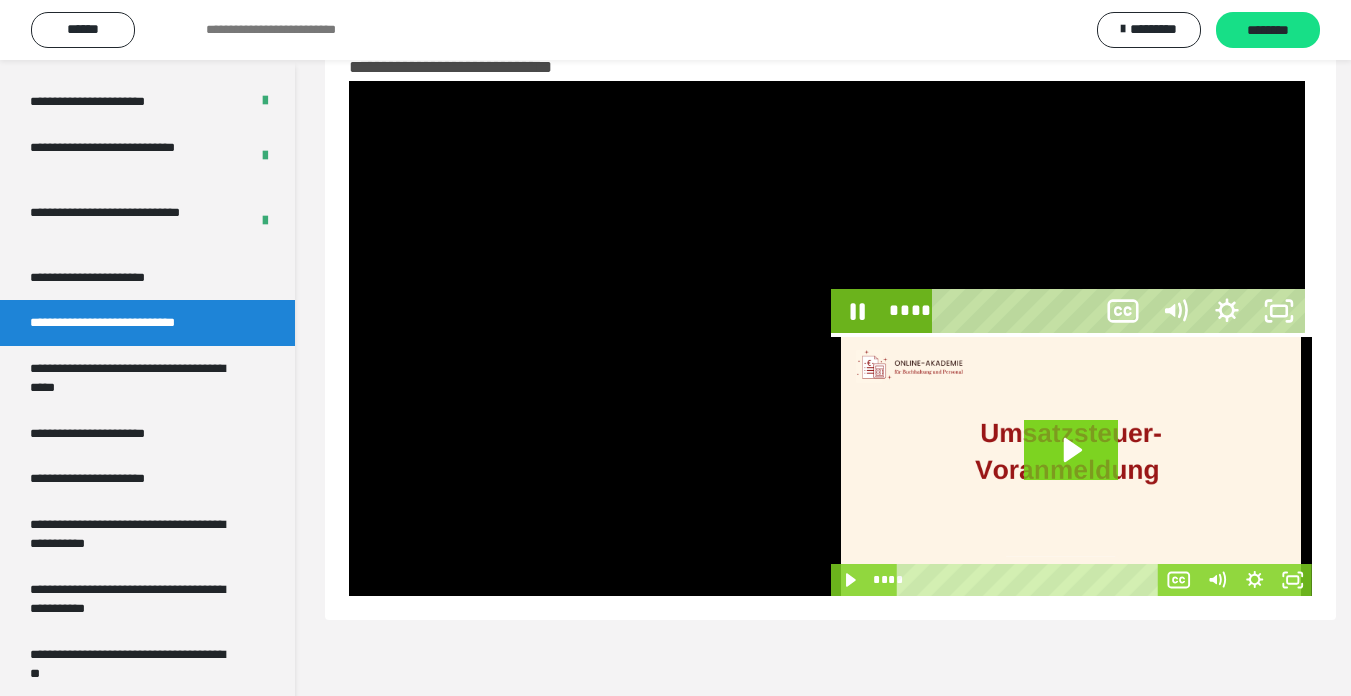 scroll, scrollTop: 3902, scrollLeft: 0, axis: vertical 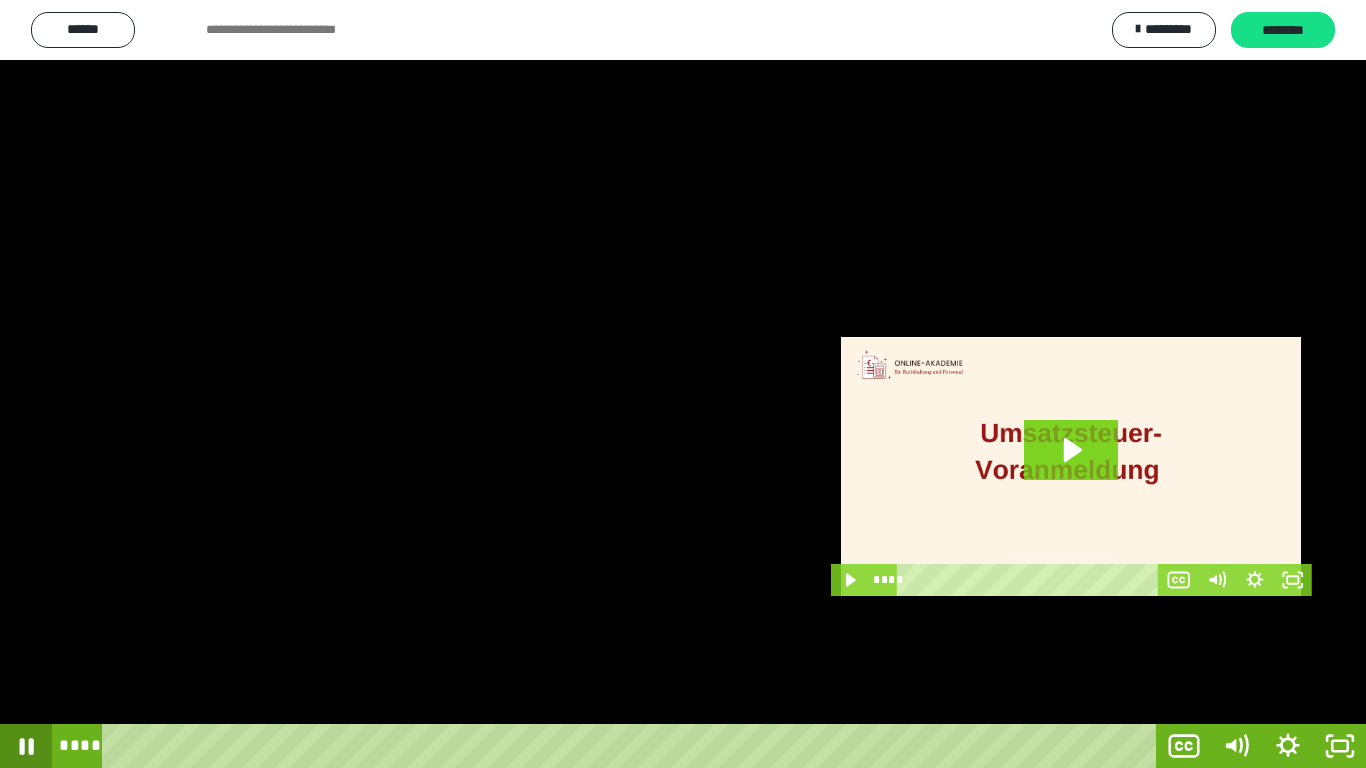 click 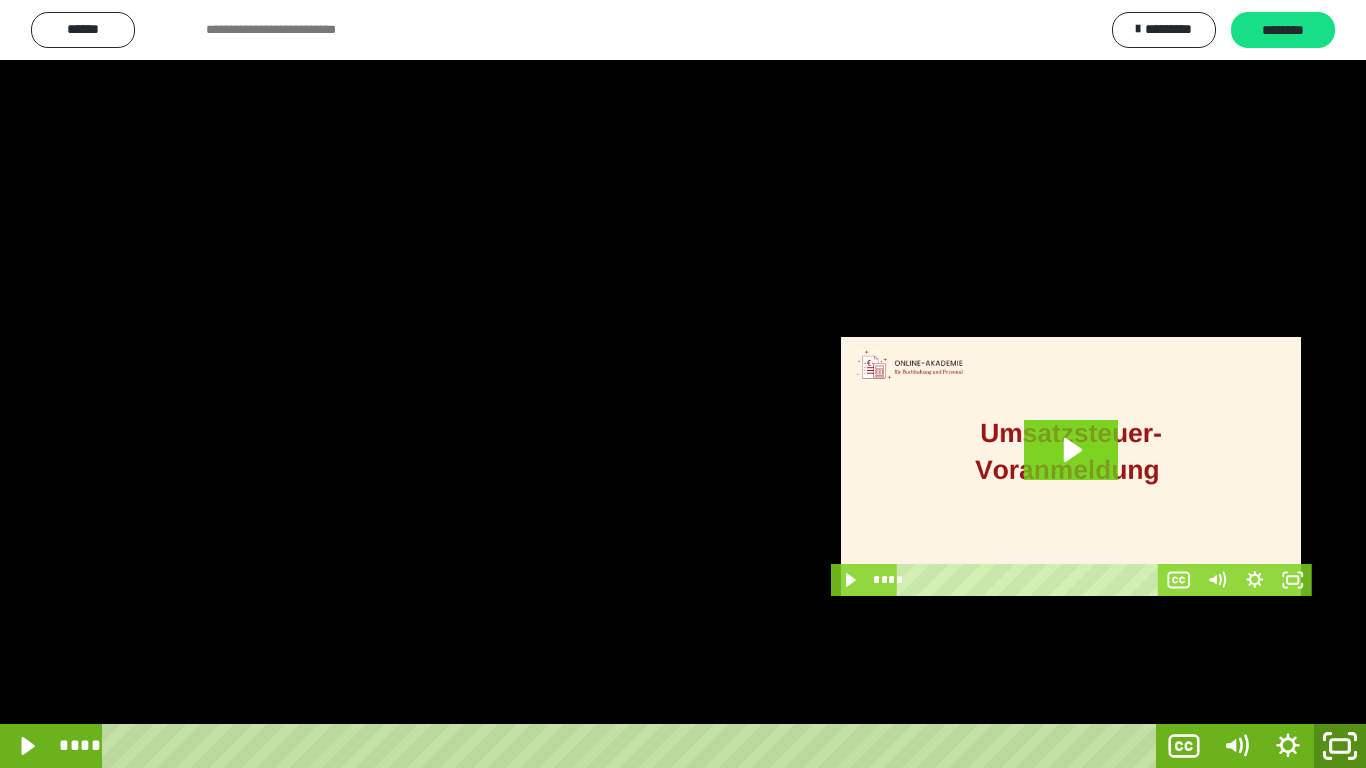 drag, startPoint x: 1349, startPoint y: 747, endPoint x: 1012, endPoint y: 2, distance: 817.67596 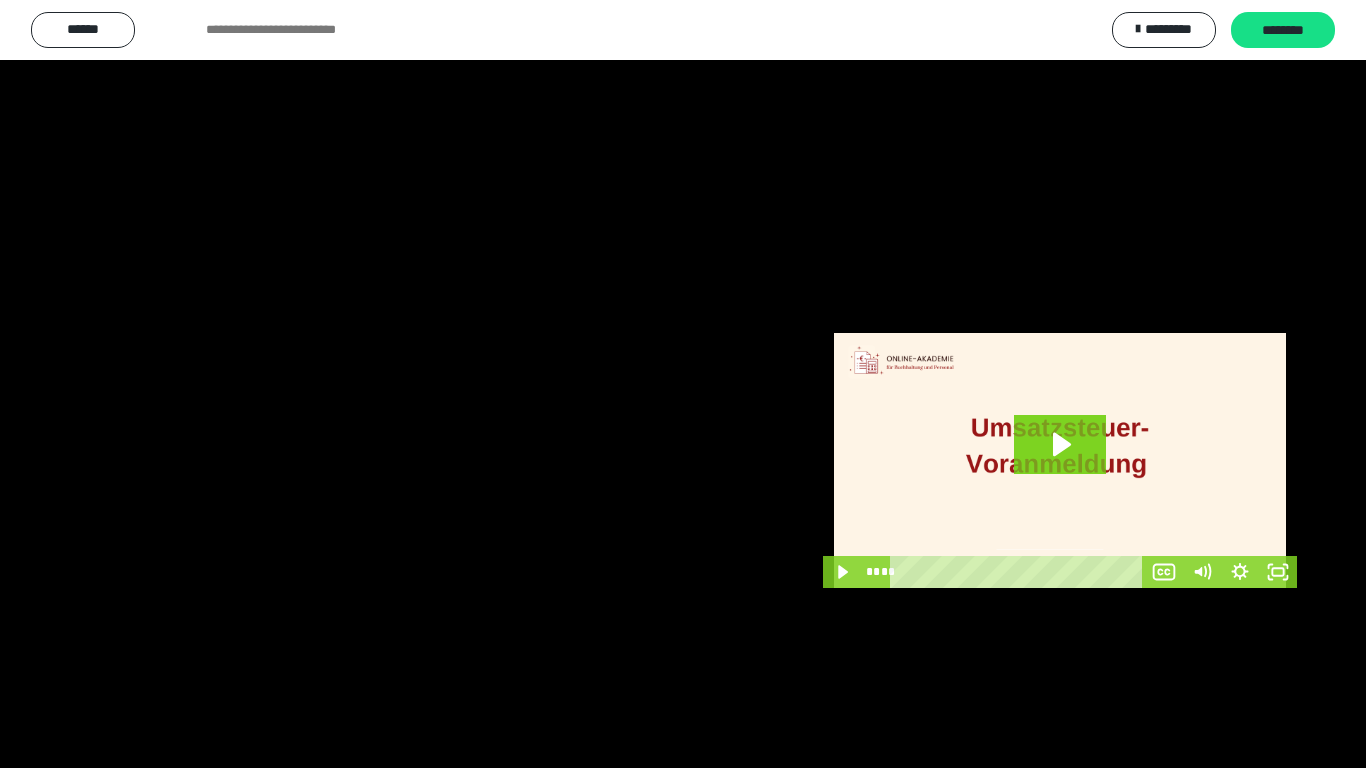 scroll, scrollTop: 3974, scrollLeft: 0, axis: vertical 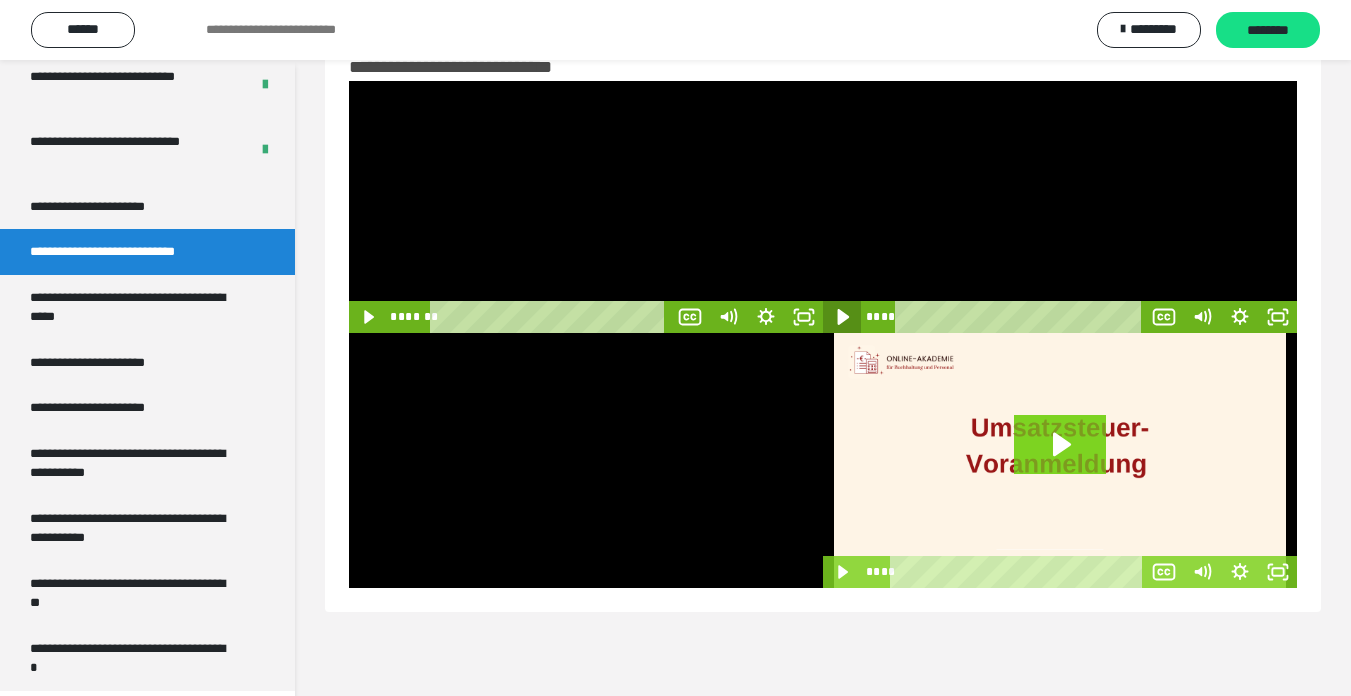 click 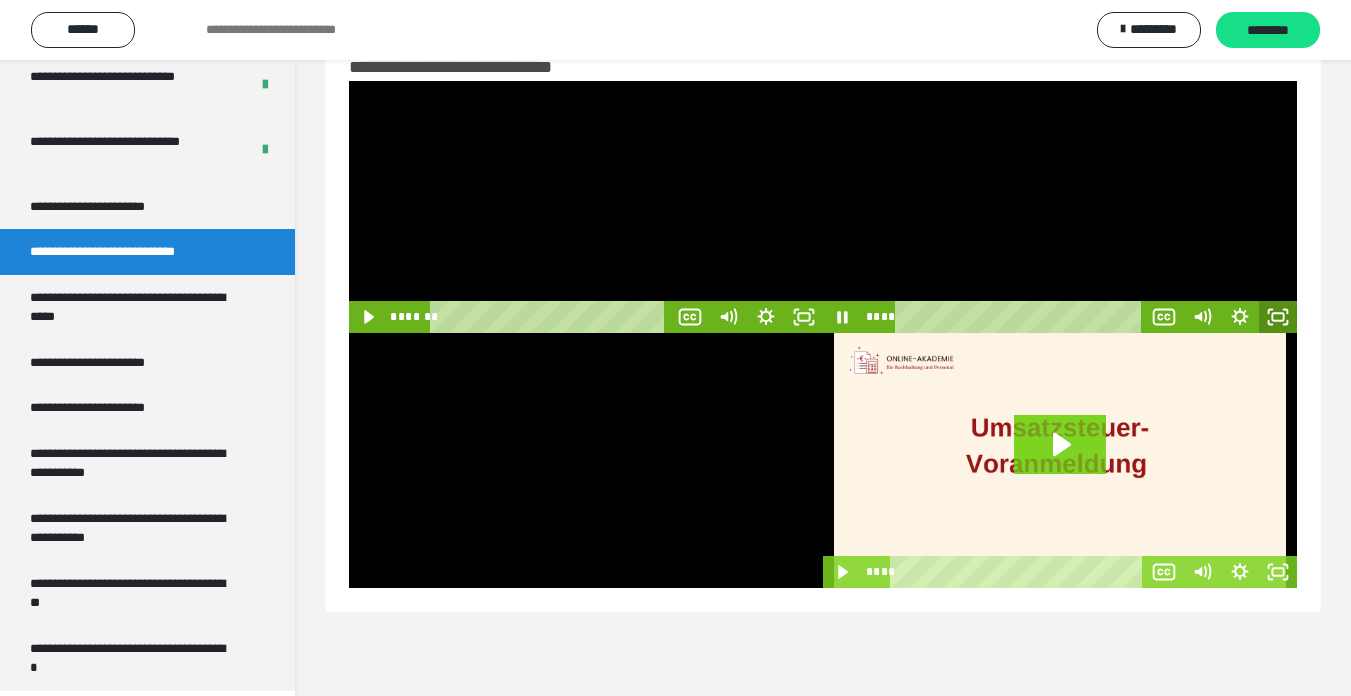 drag, startPoint x: 1278, startPoint y: 311, endPoint x: 1278, endPoint y: 343, distance: 32 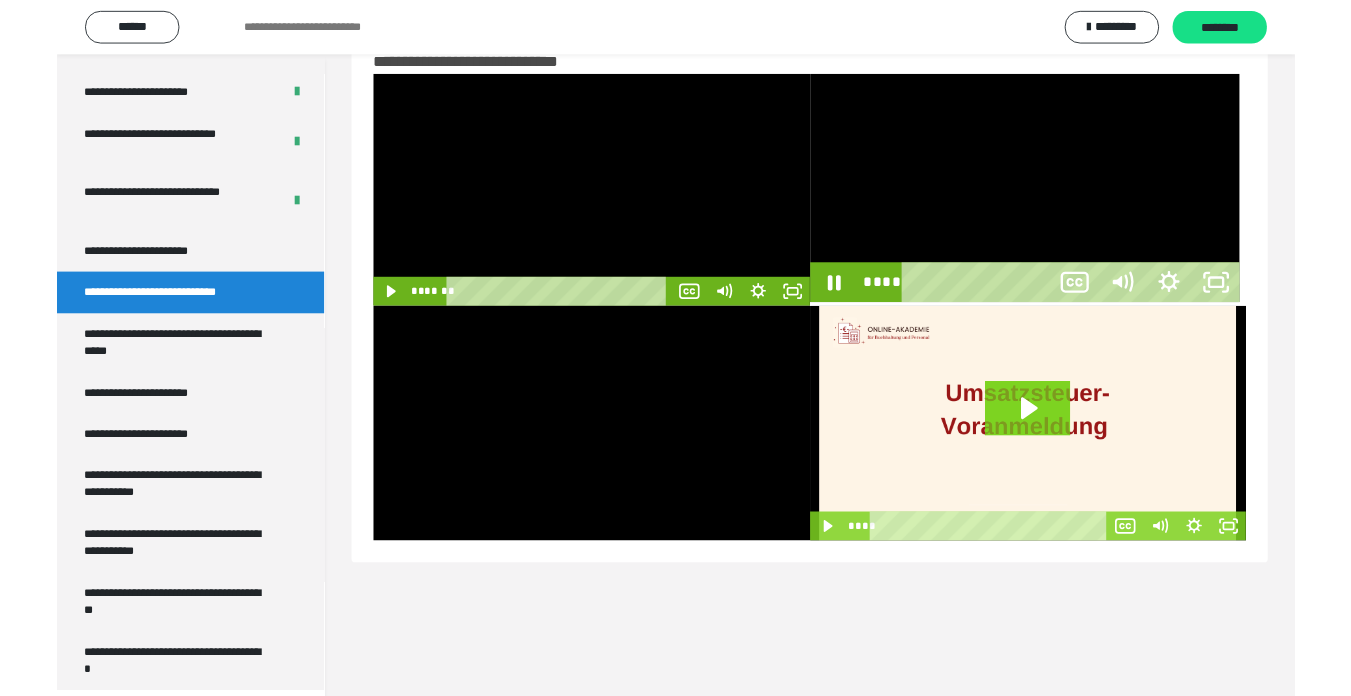 scroll, scrollTop: 3902, scrollLeft: 0, axis: vertical 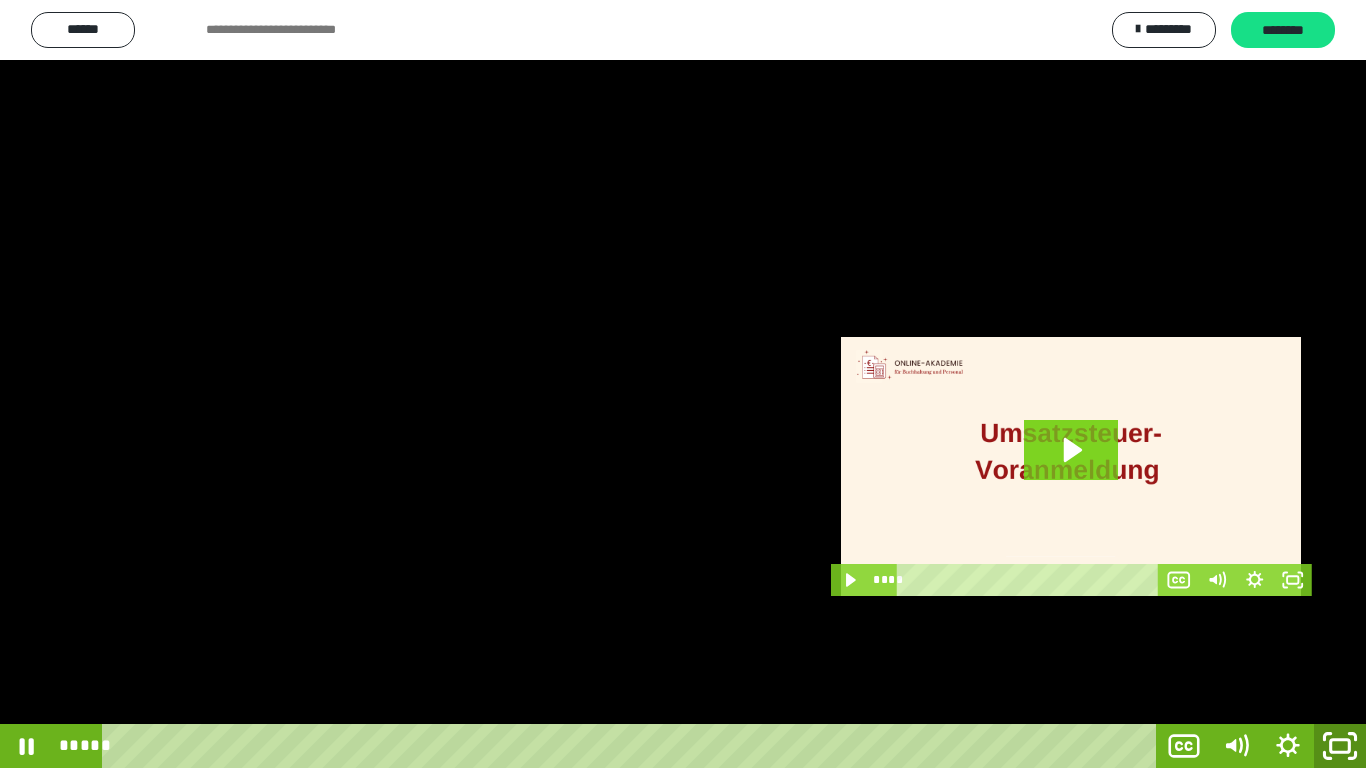 click 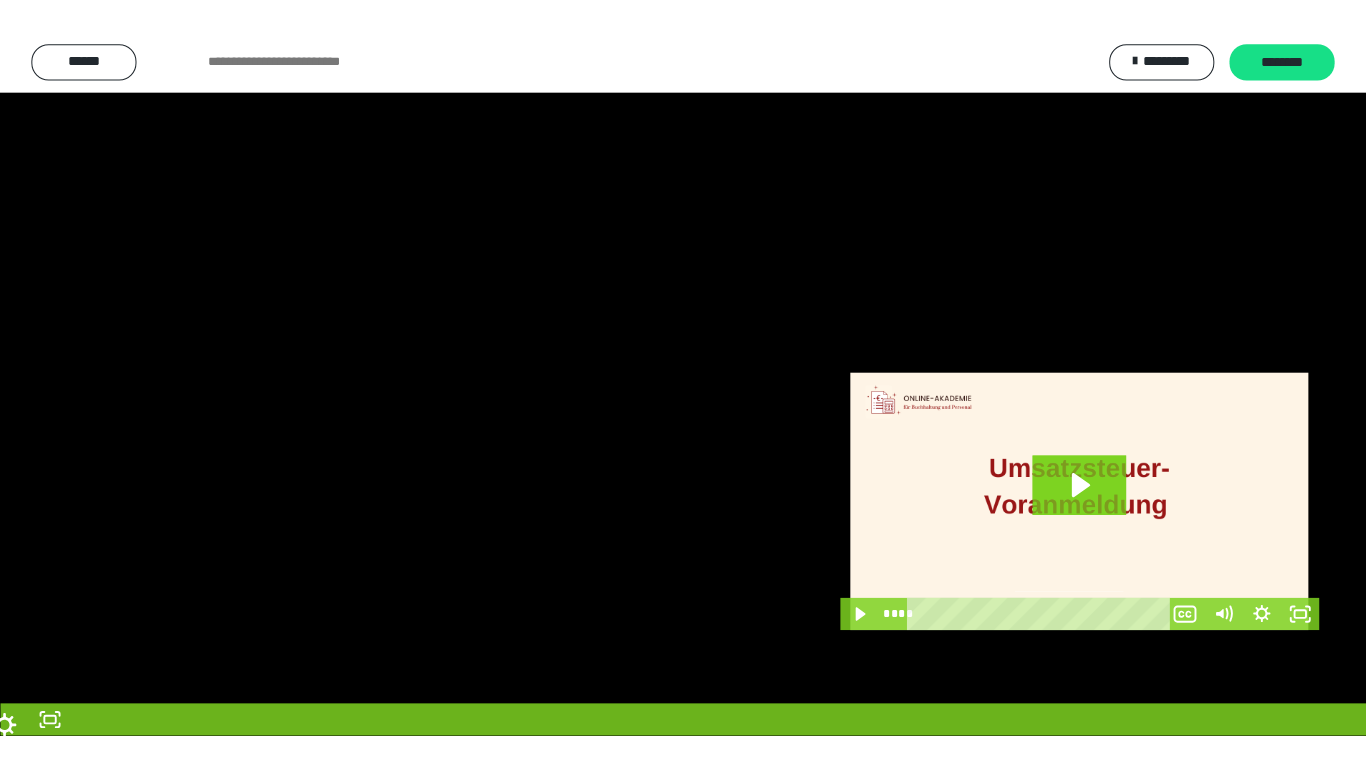 scroll, scrollTop: 3974, scrollLeft: 0, axis: vertical 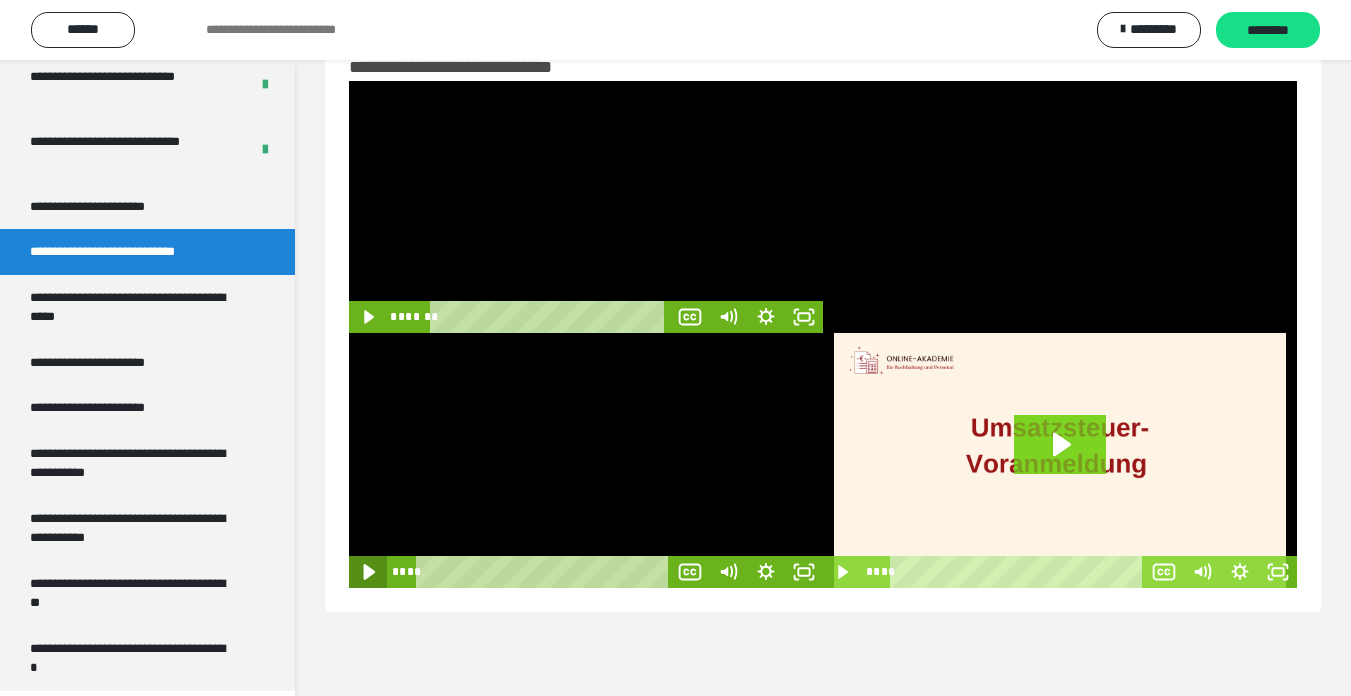 click 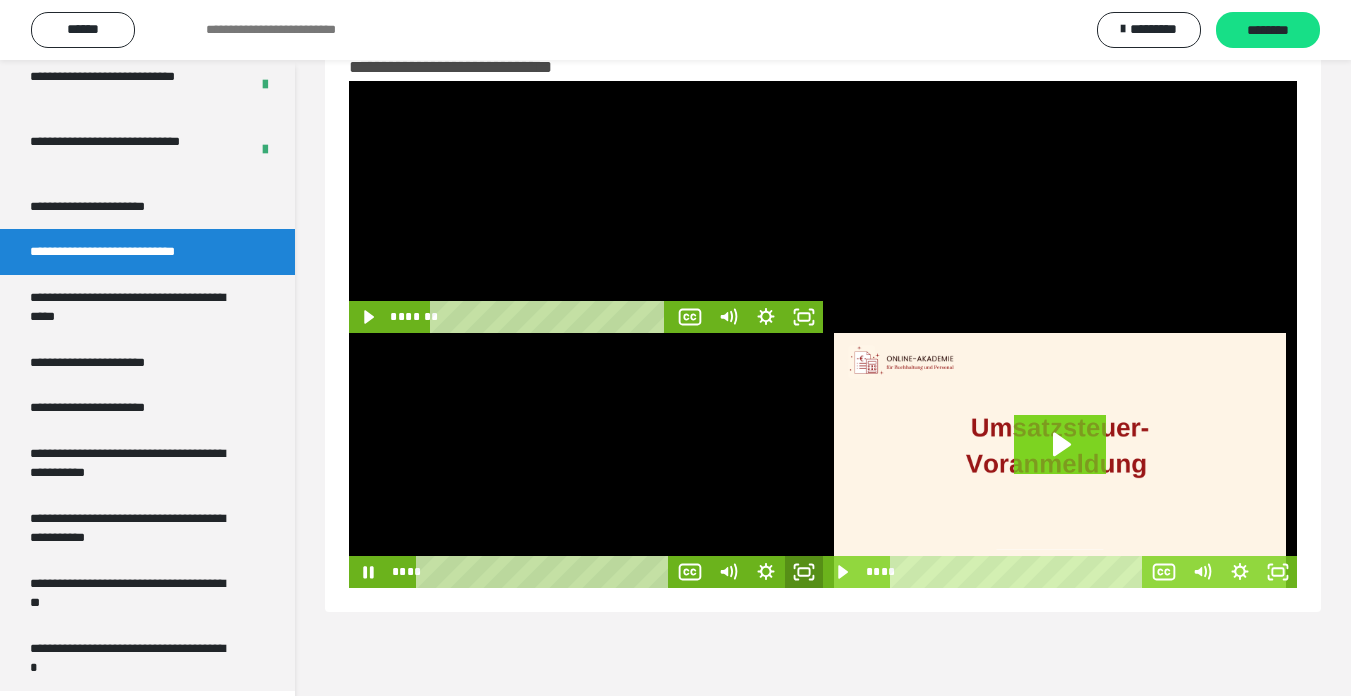 click 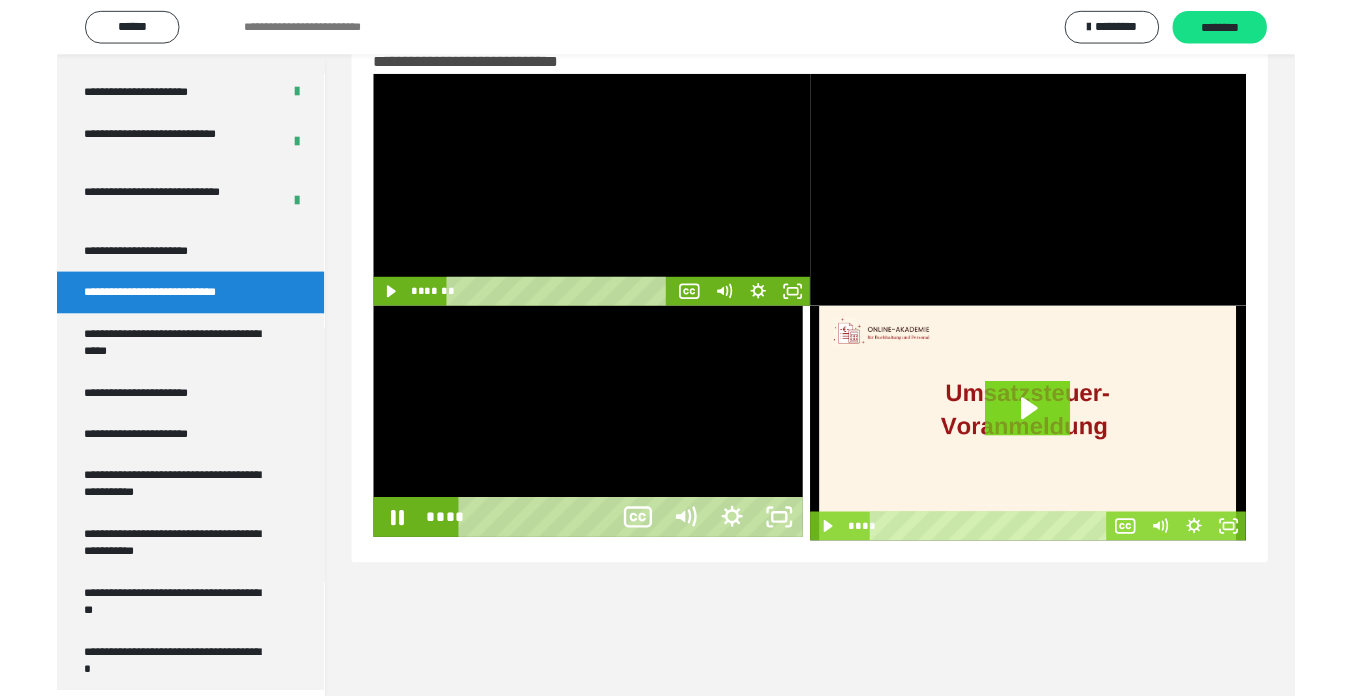 scroll, scrollTop: 3902, scrollLeft: 0, axis: vertical 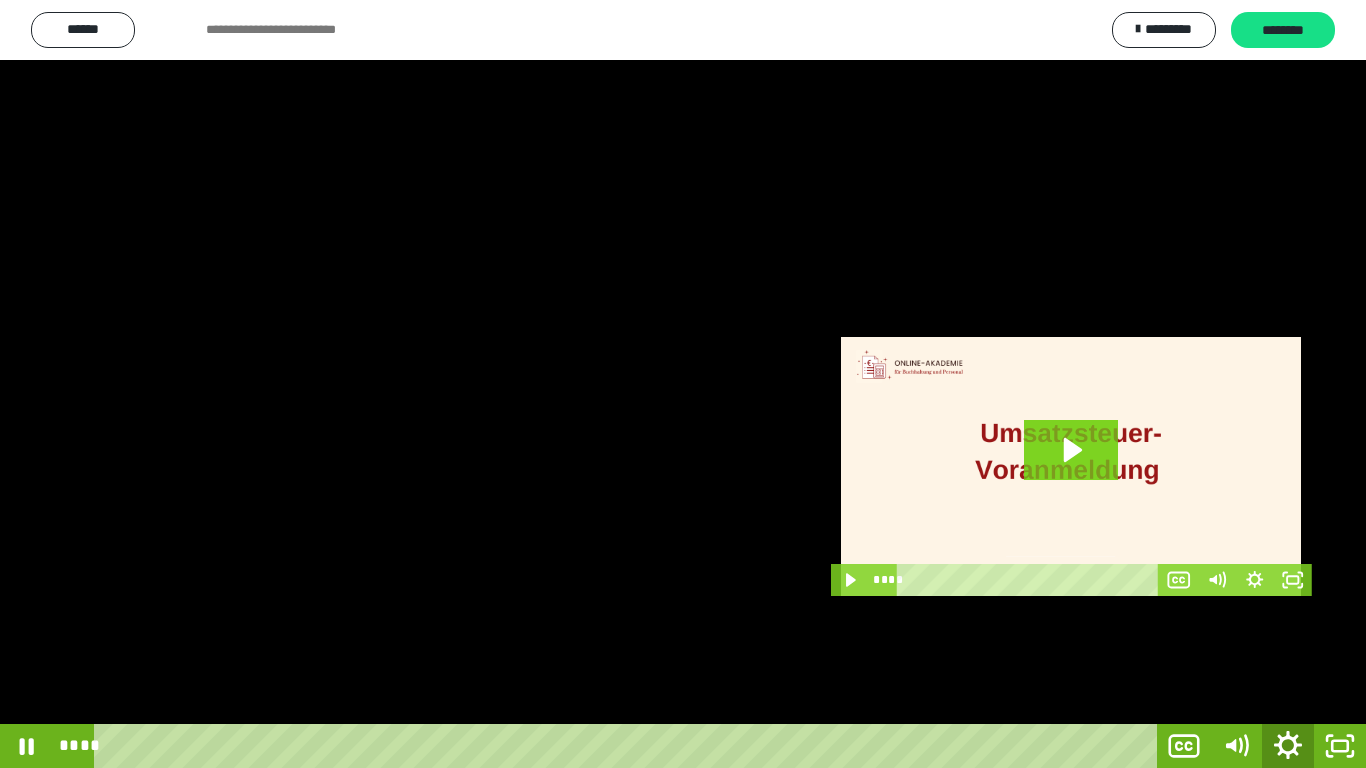 click 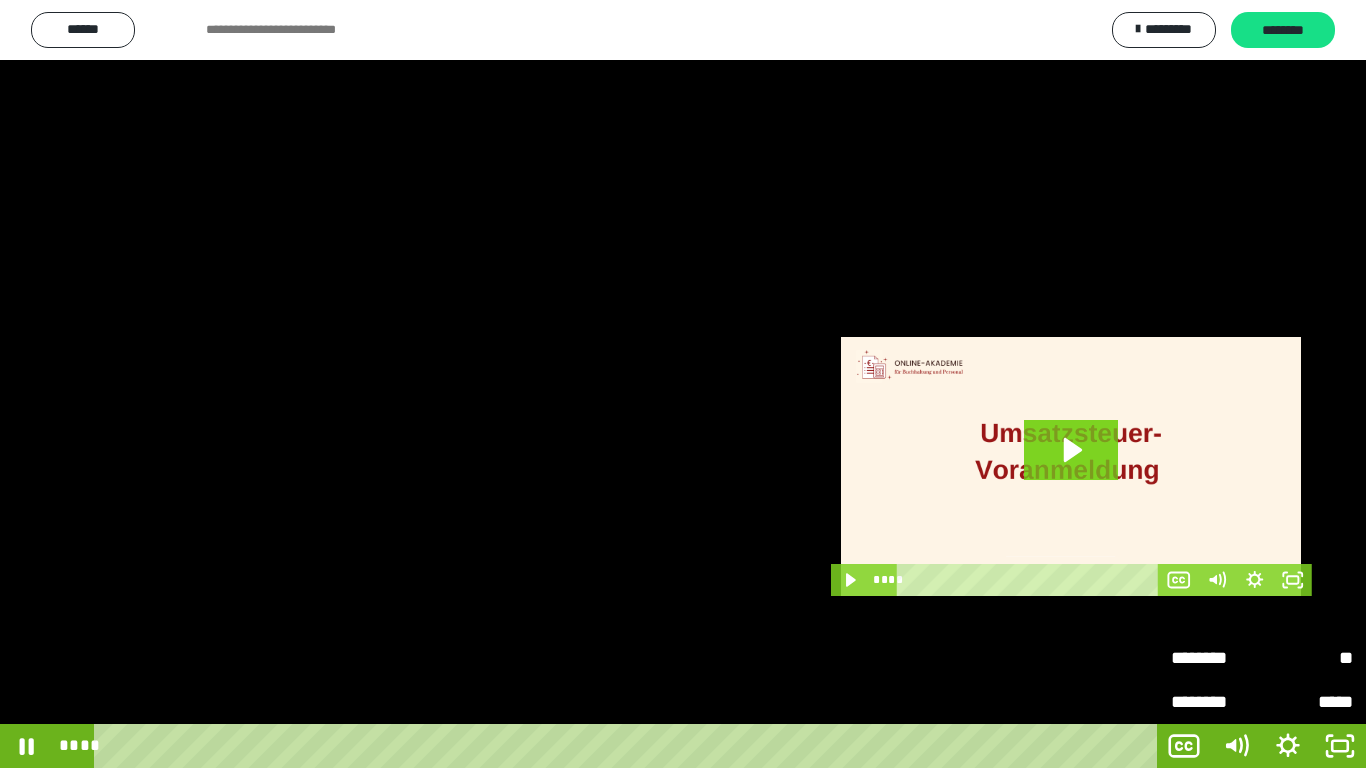 click on "********" at bounding box center [1216, 658] 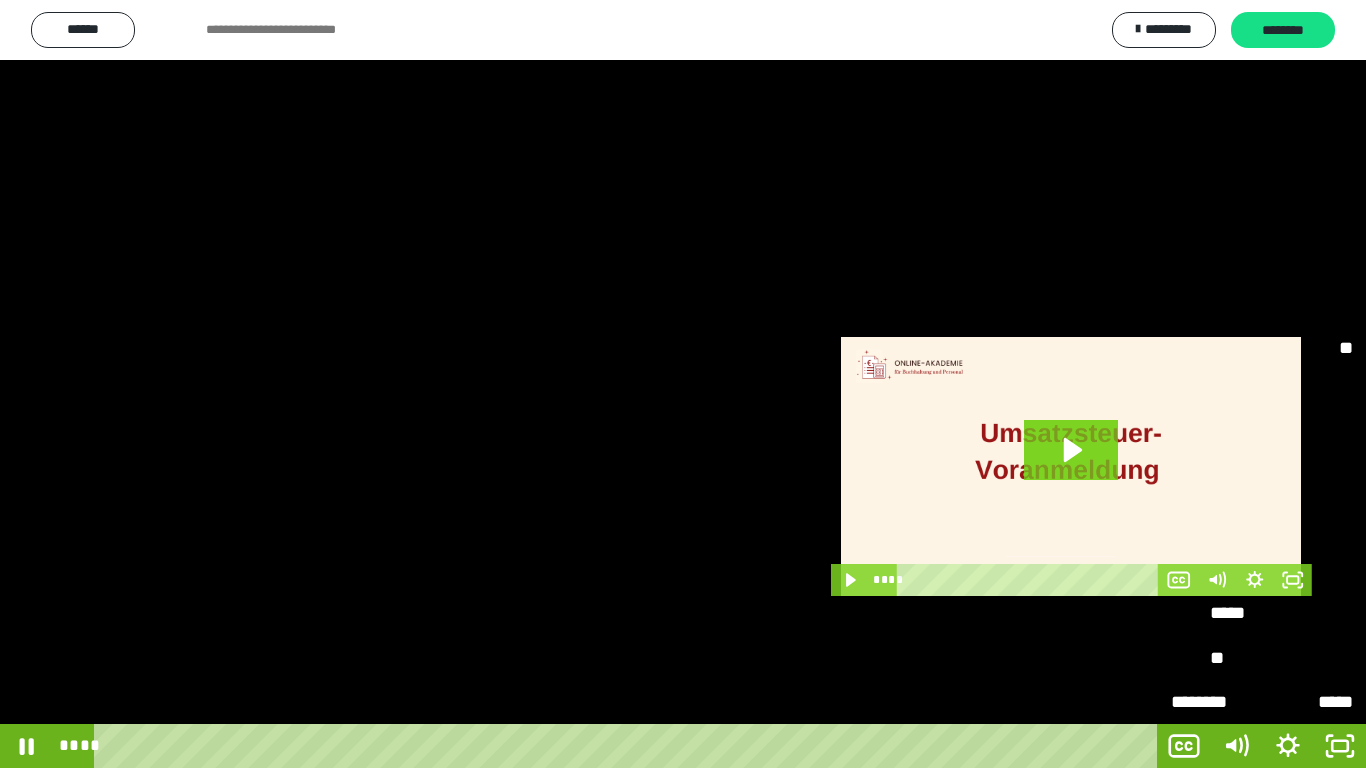 click on "****" at bounding box center (1262, 570) 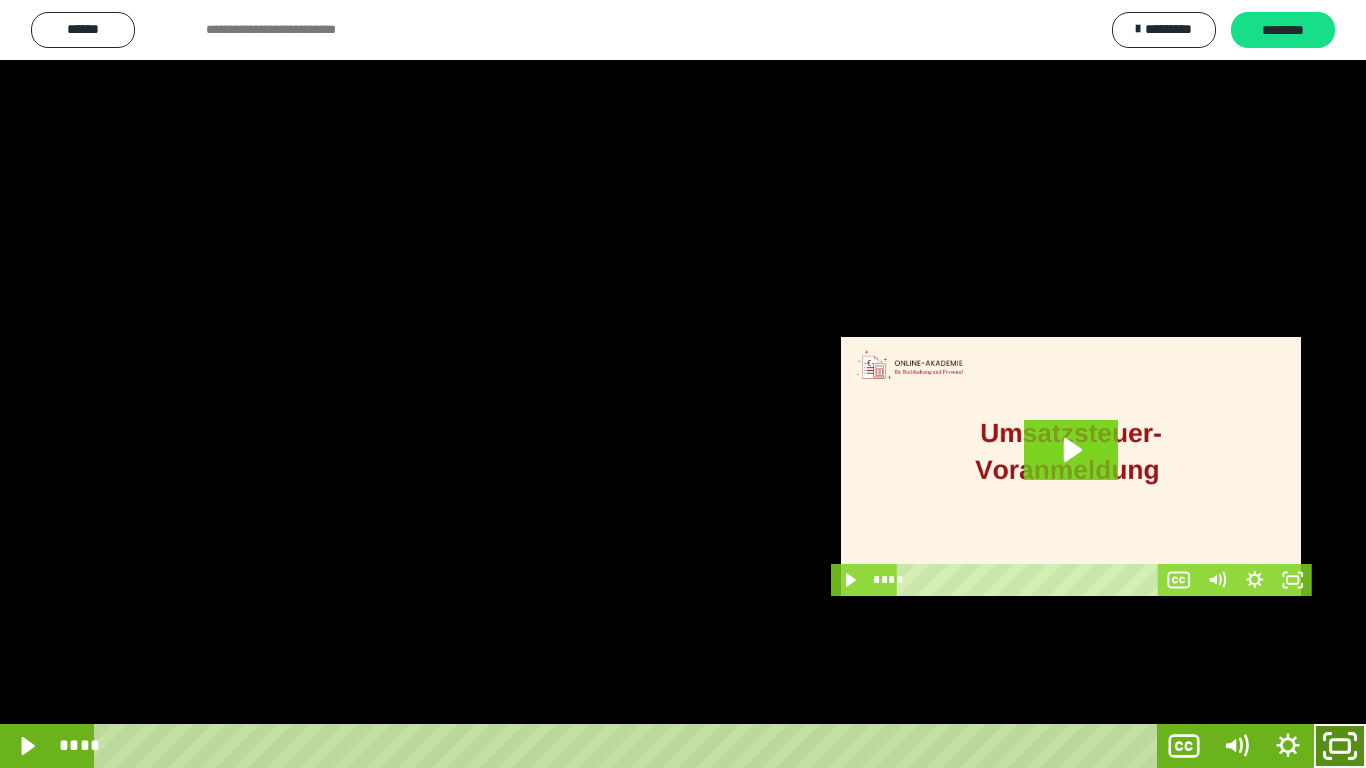 click 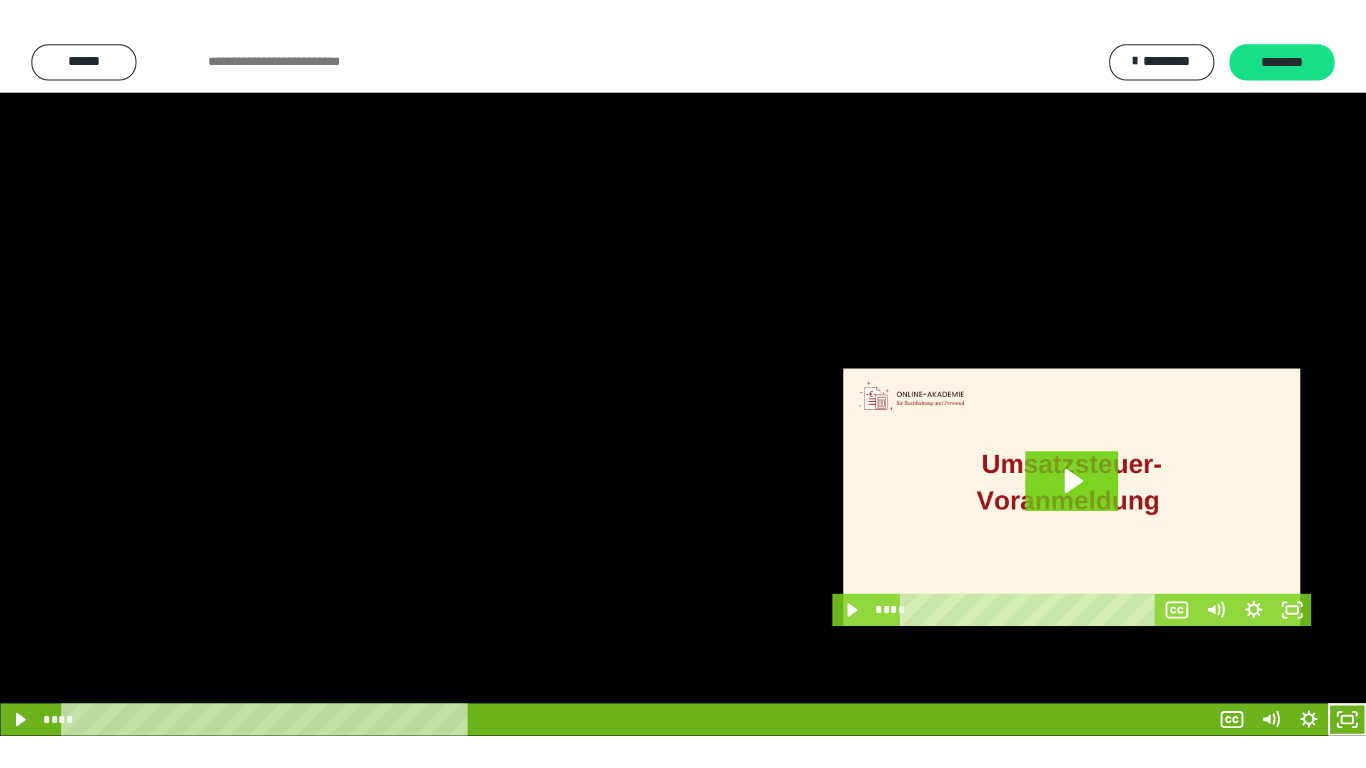 scroll, scrollTop: 3974, scrollLeft: 0, axis: vertical 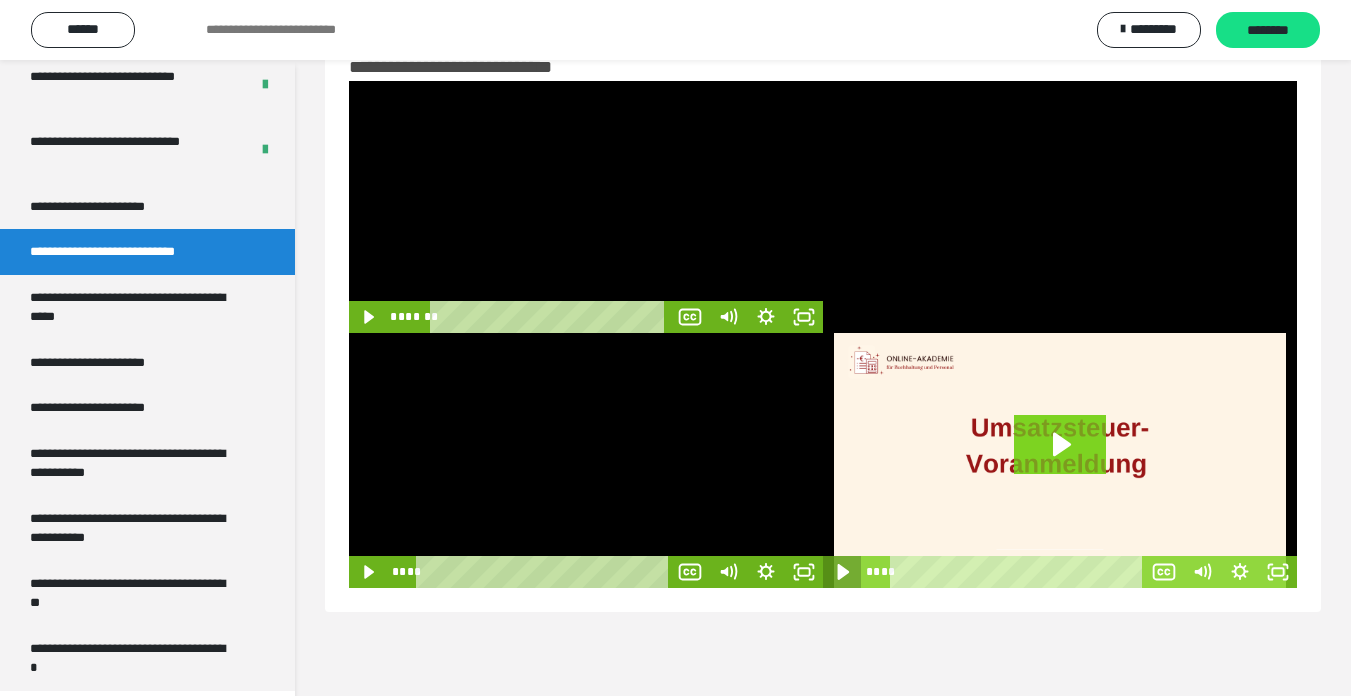 click 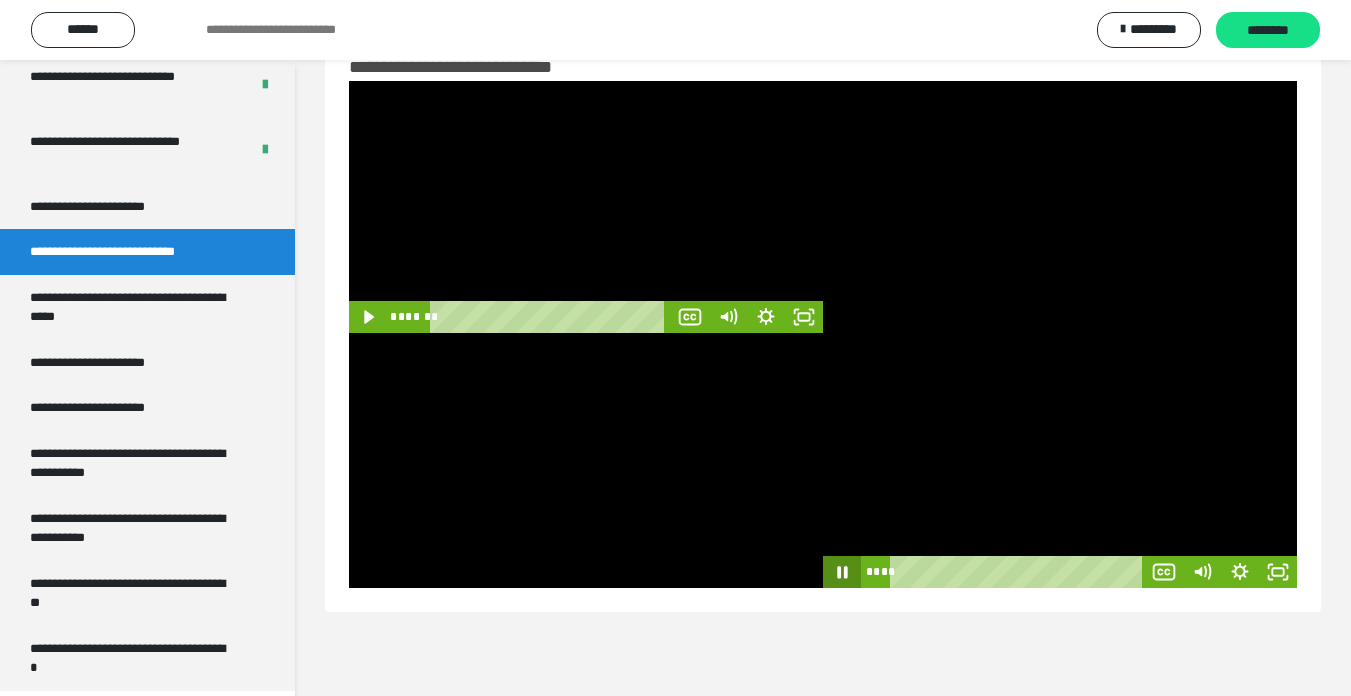 click 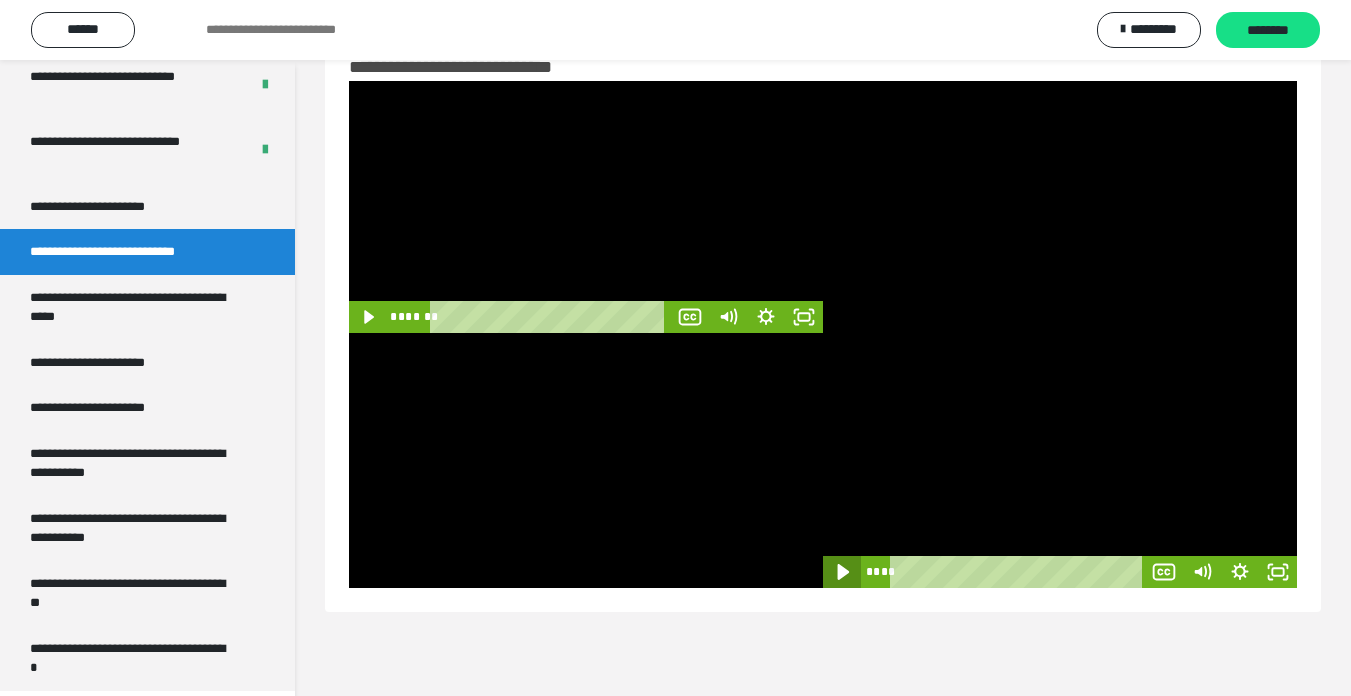 click 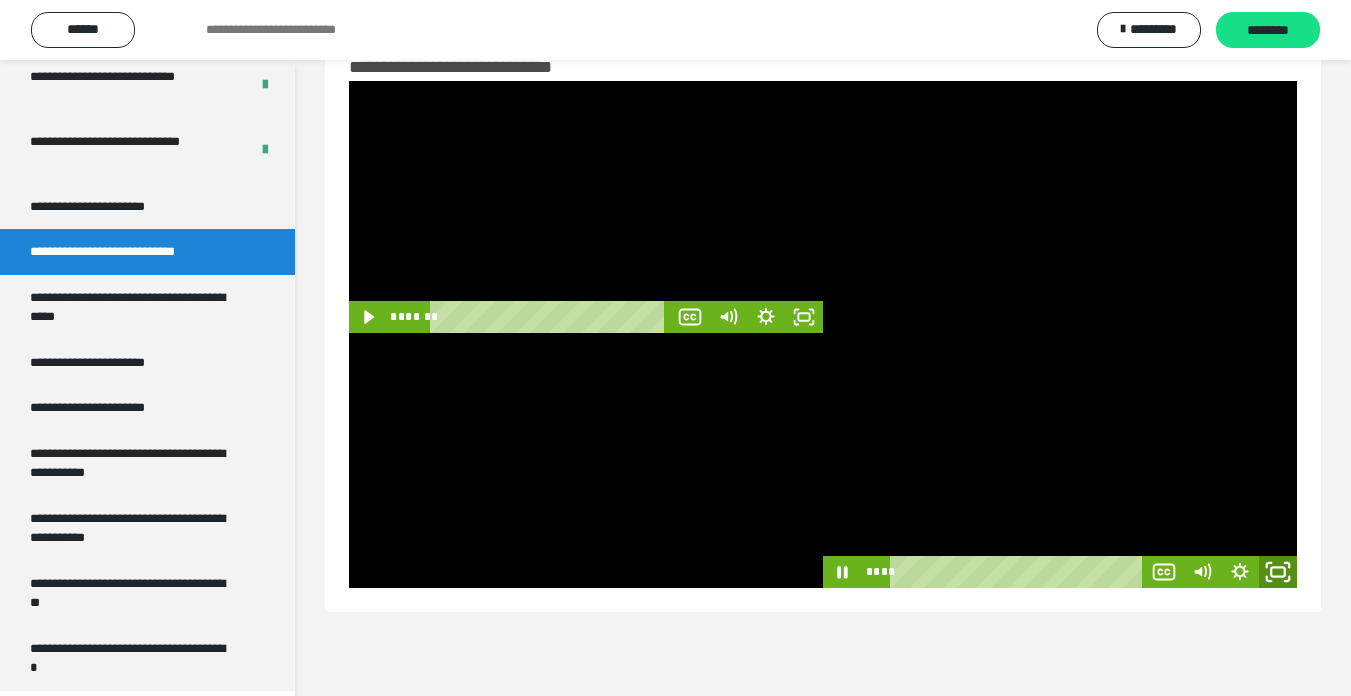 click 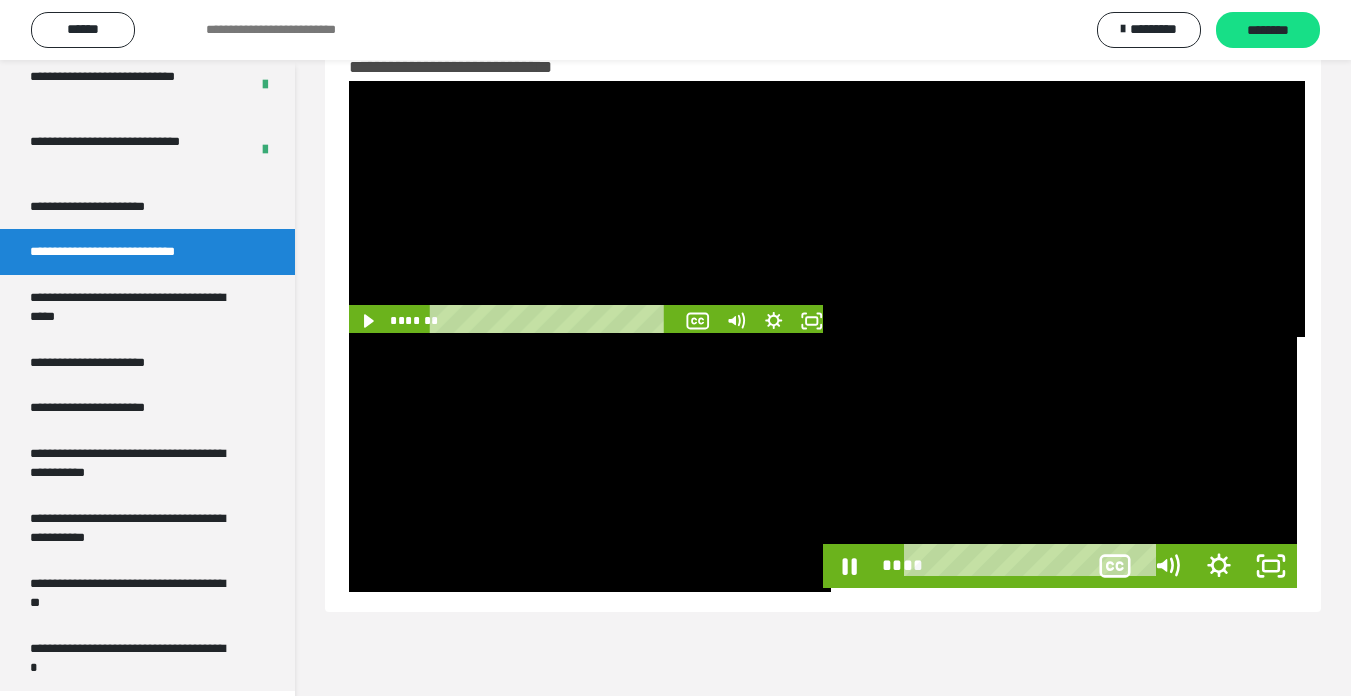 scroll, scrollTop: 3902, scrollLeft: 0, axis: vertical 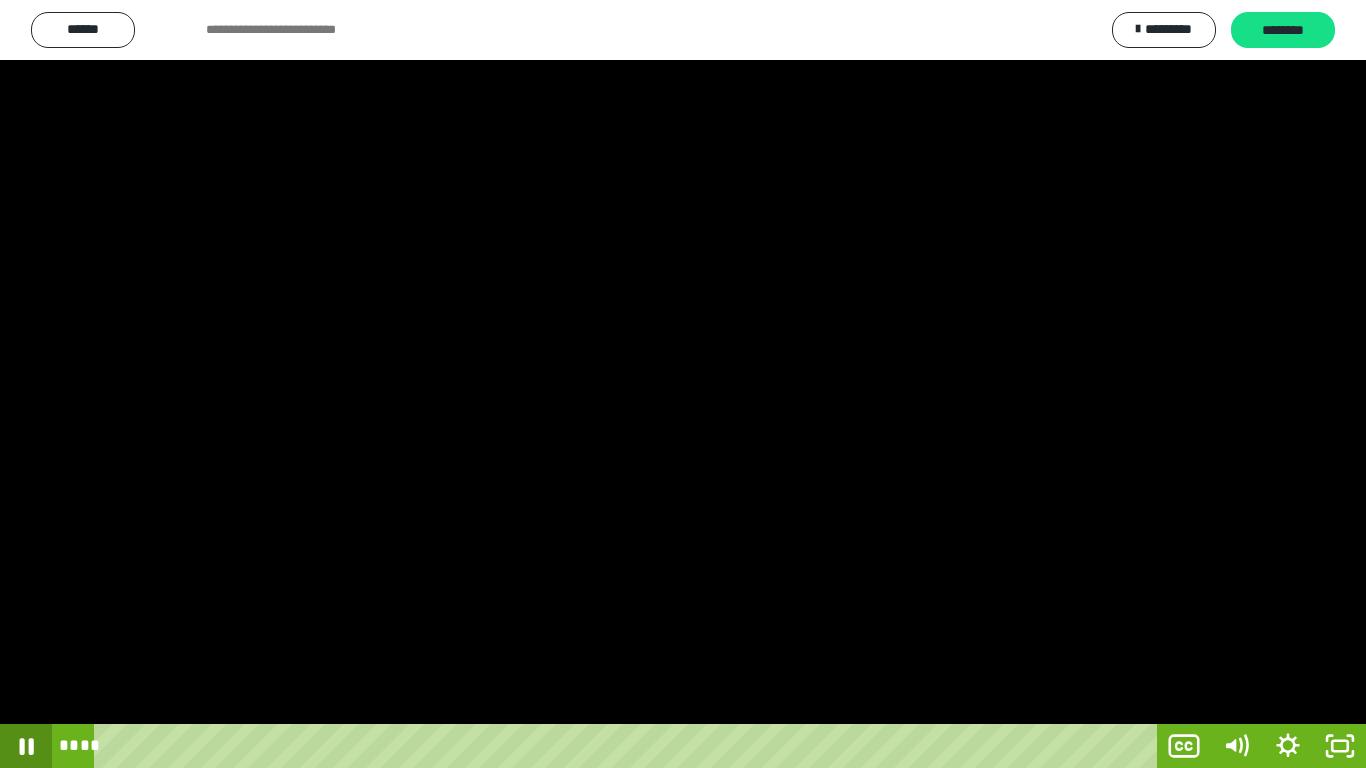 click 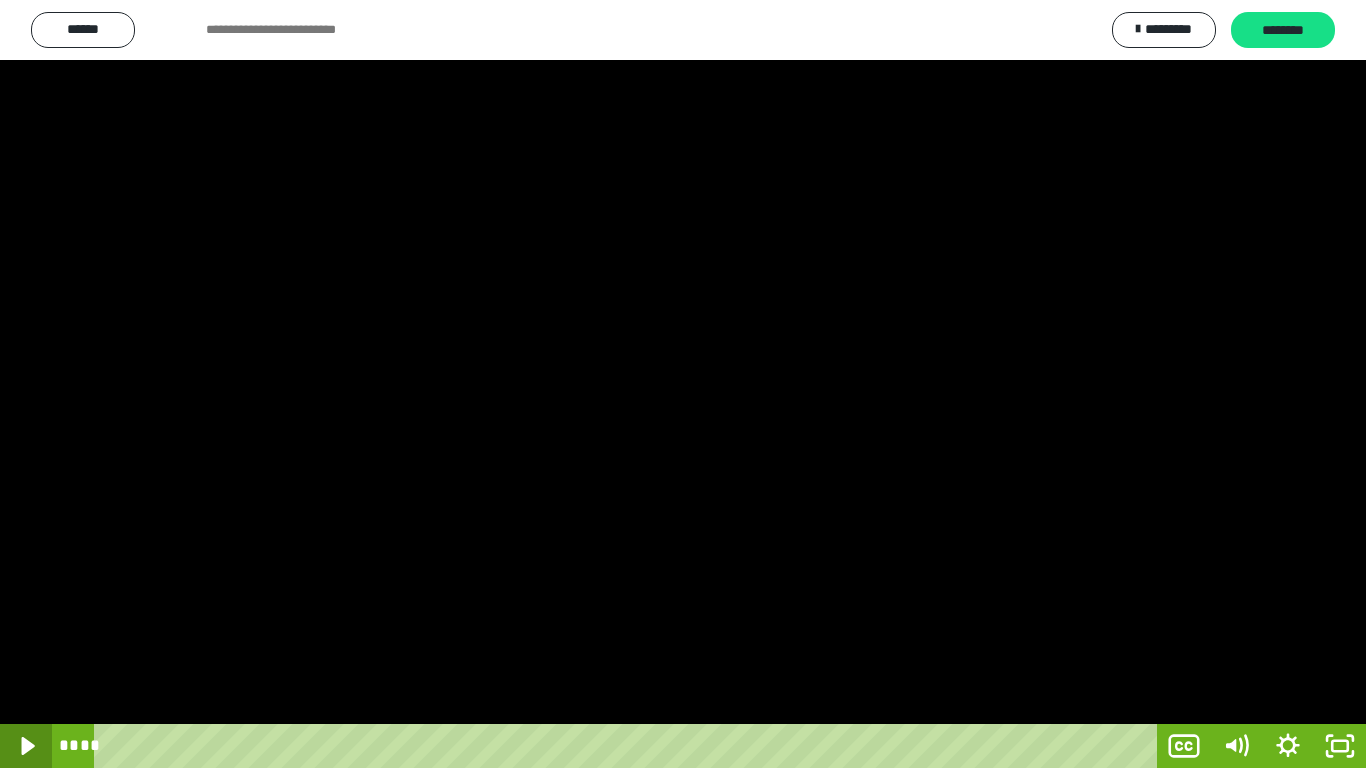 click 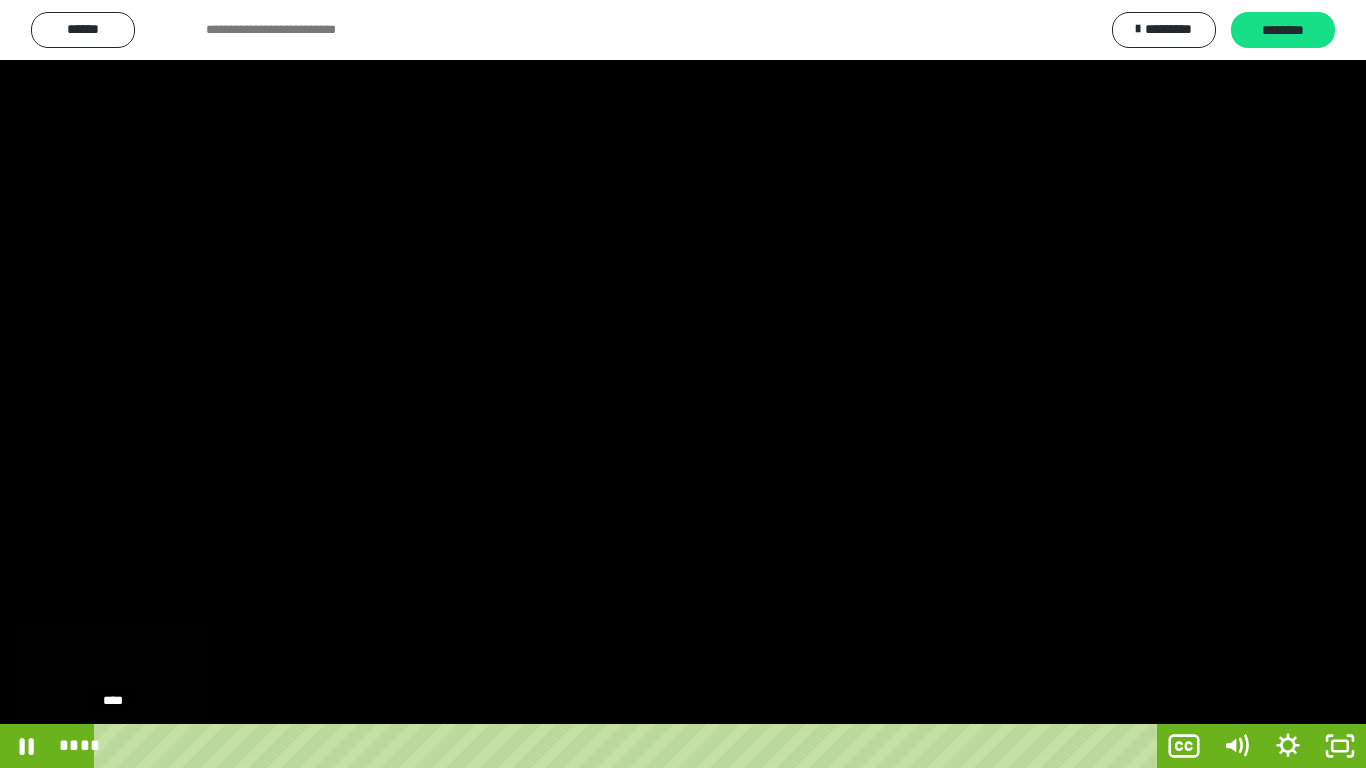 click on "****" at bounding box center (629, 746) 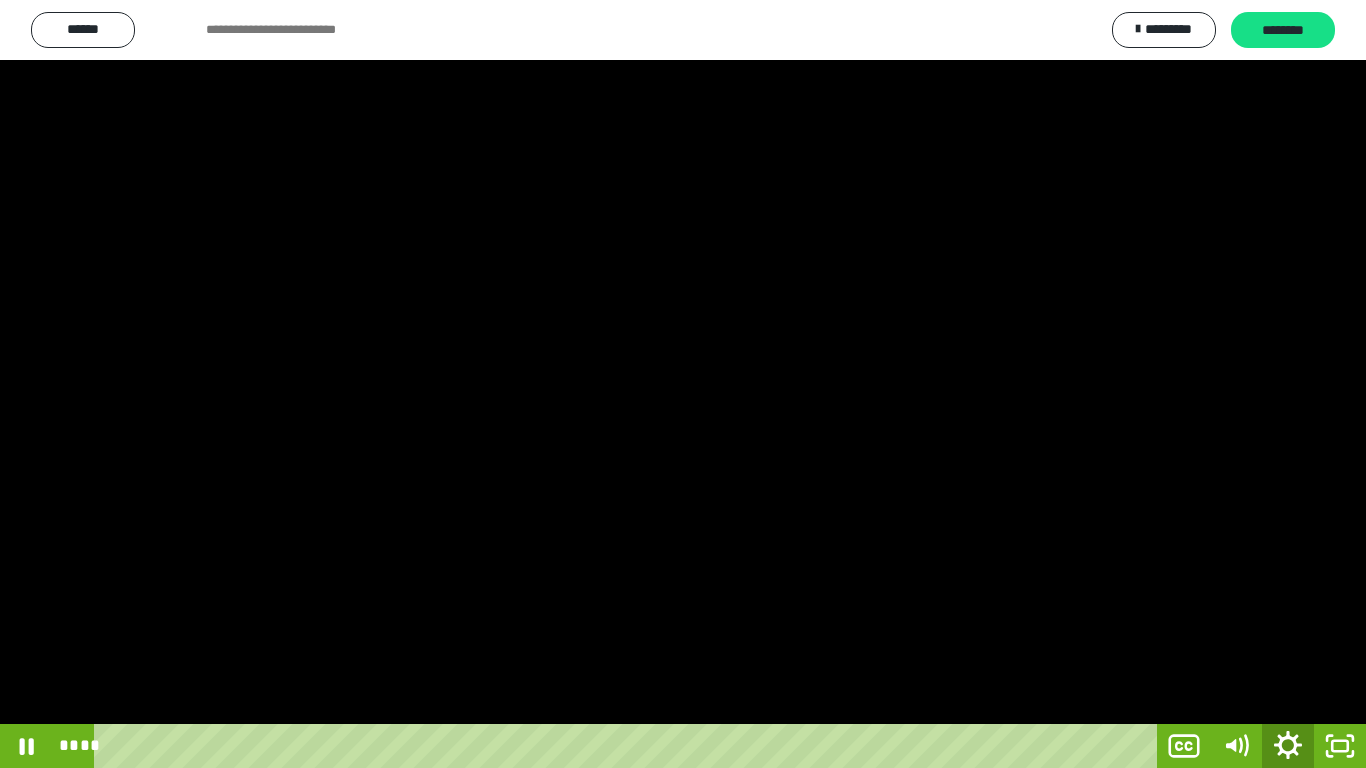click 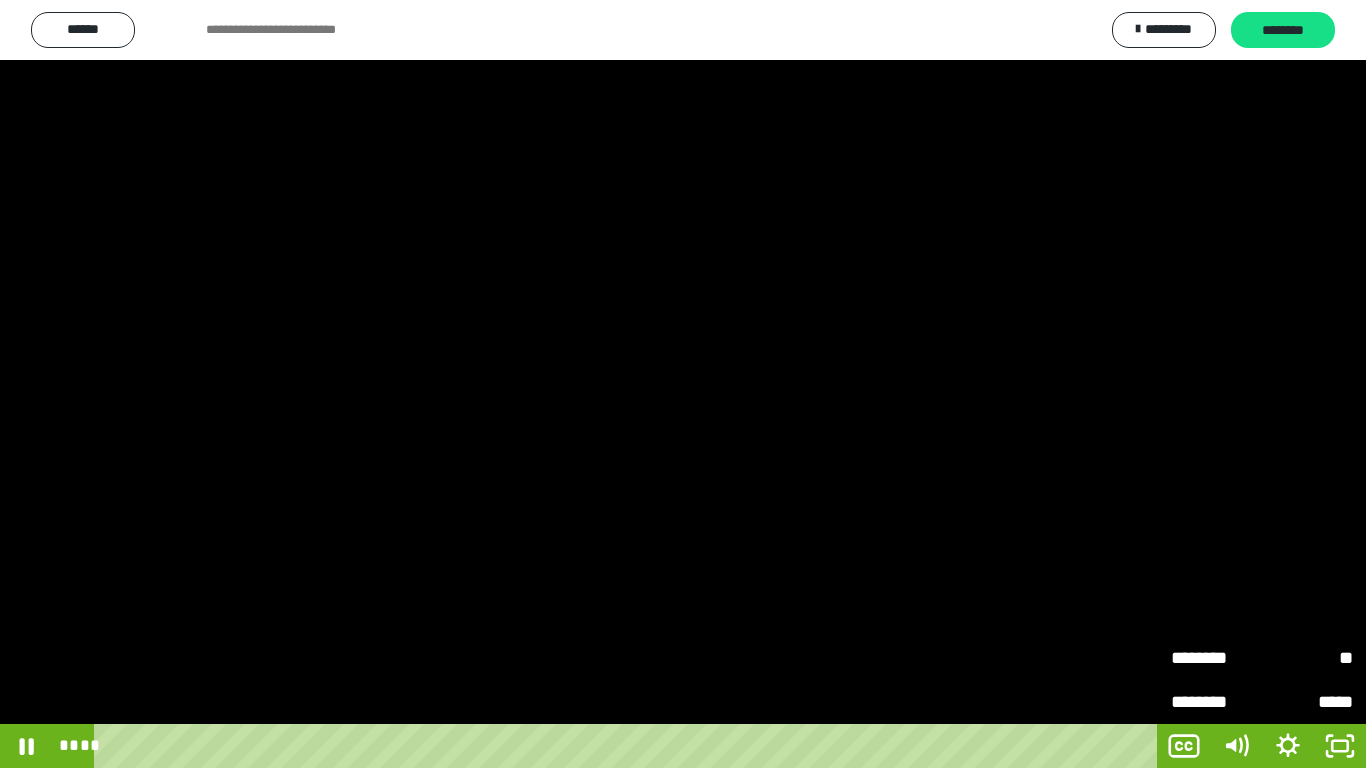 click on "********" at bounding box center (1216, 658) 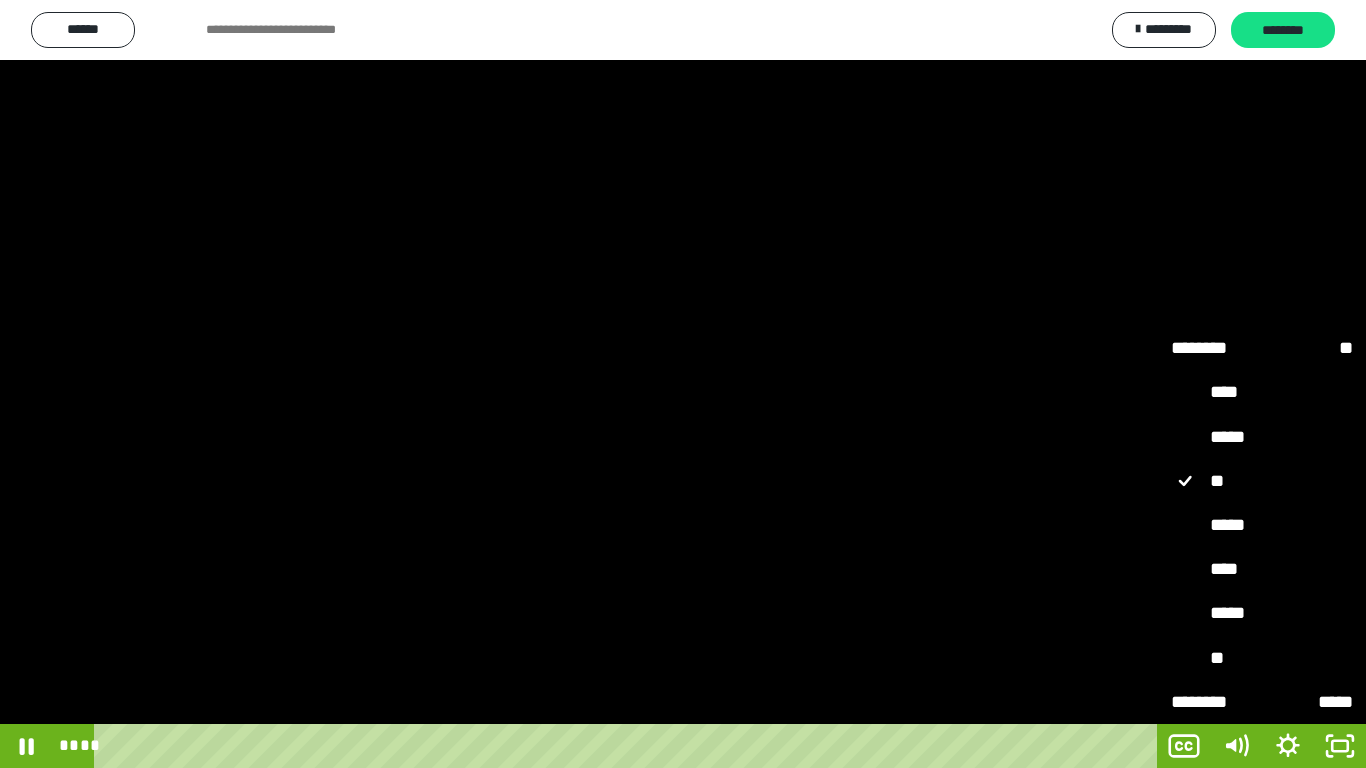 click on "****" at bounding box center (1262, 570) 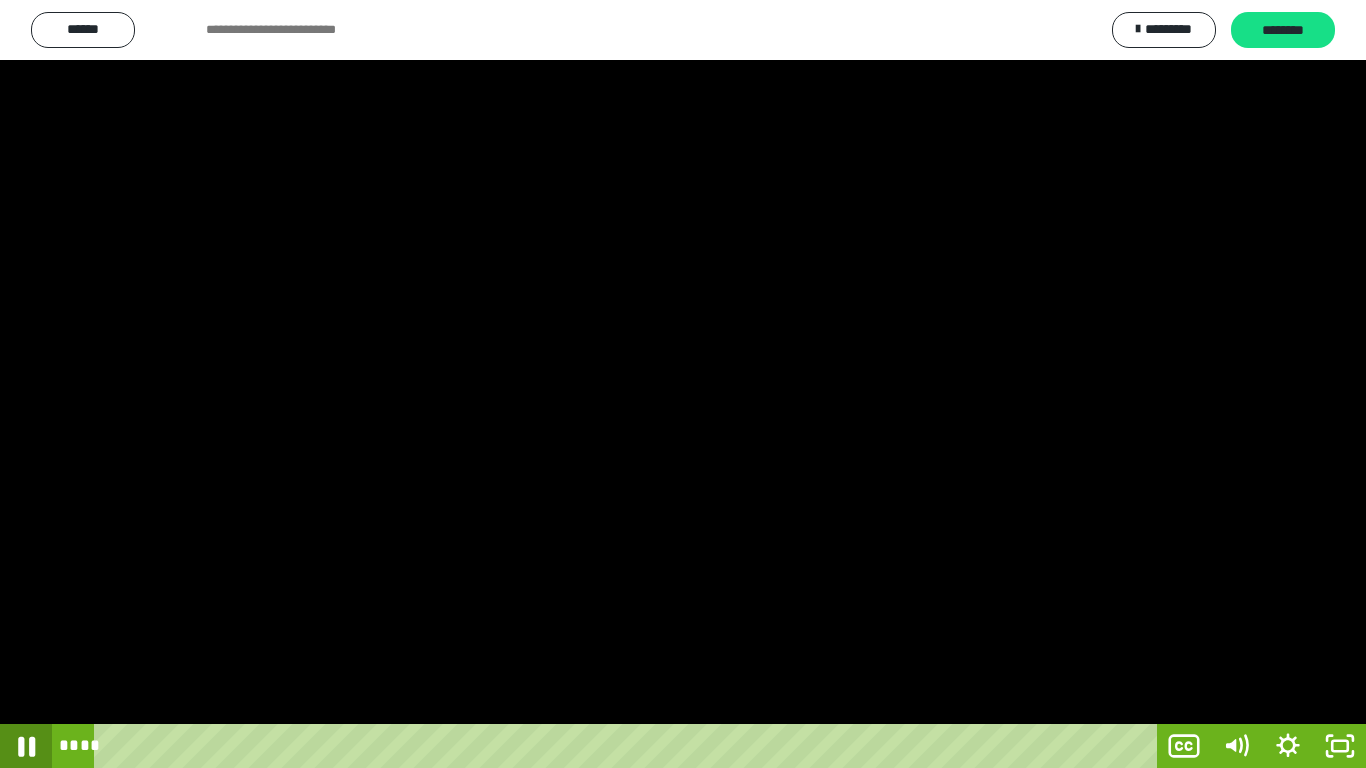 click 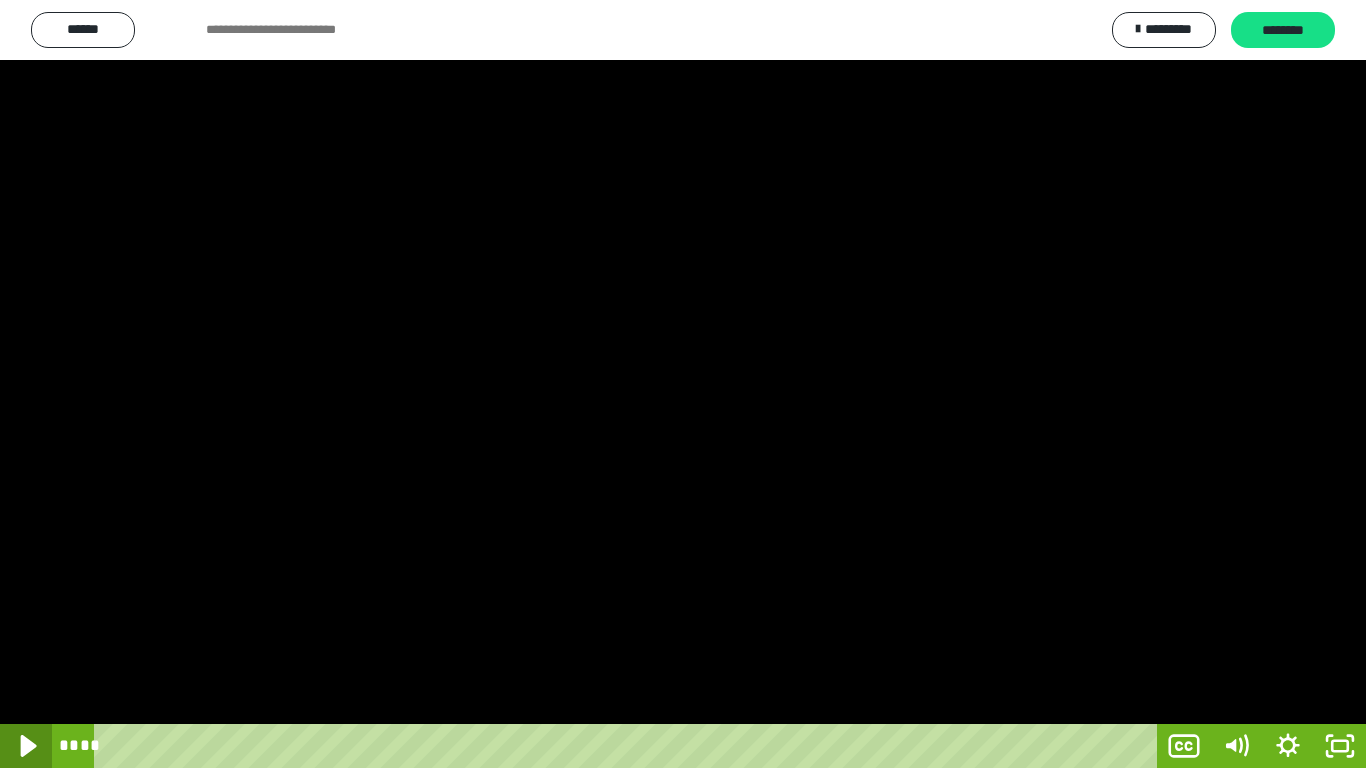 click 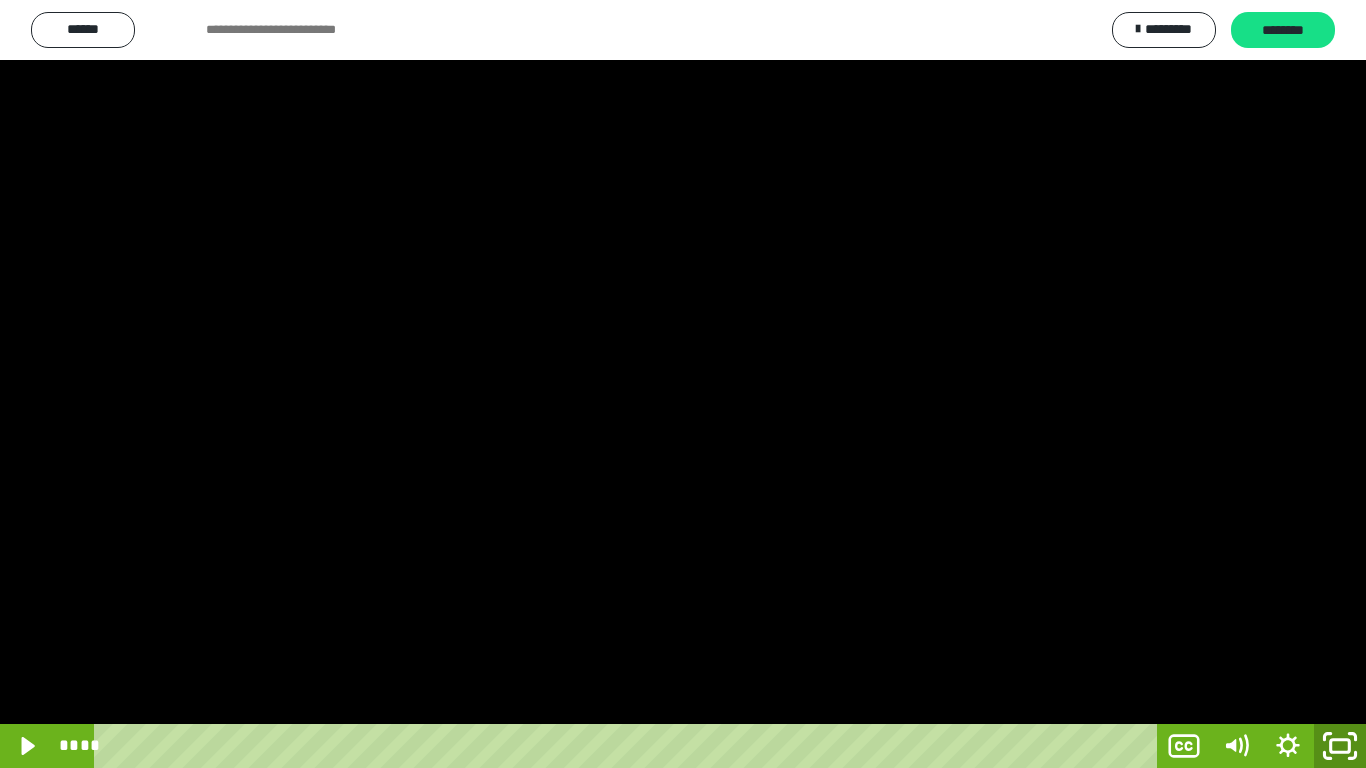 click 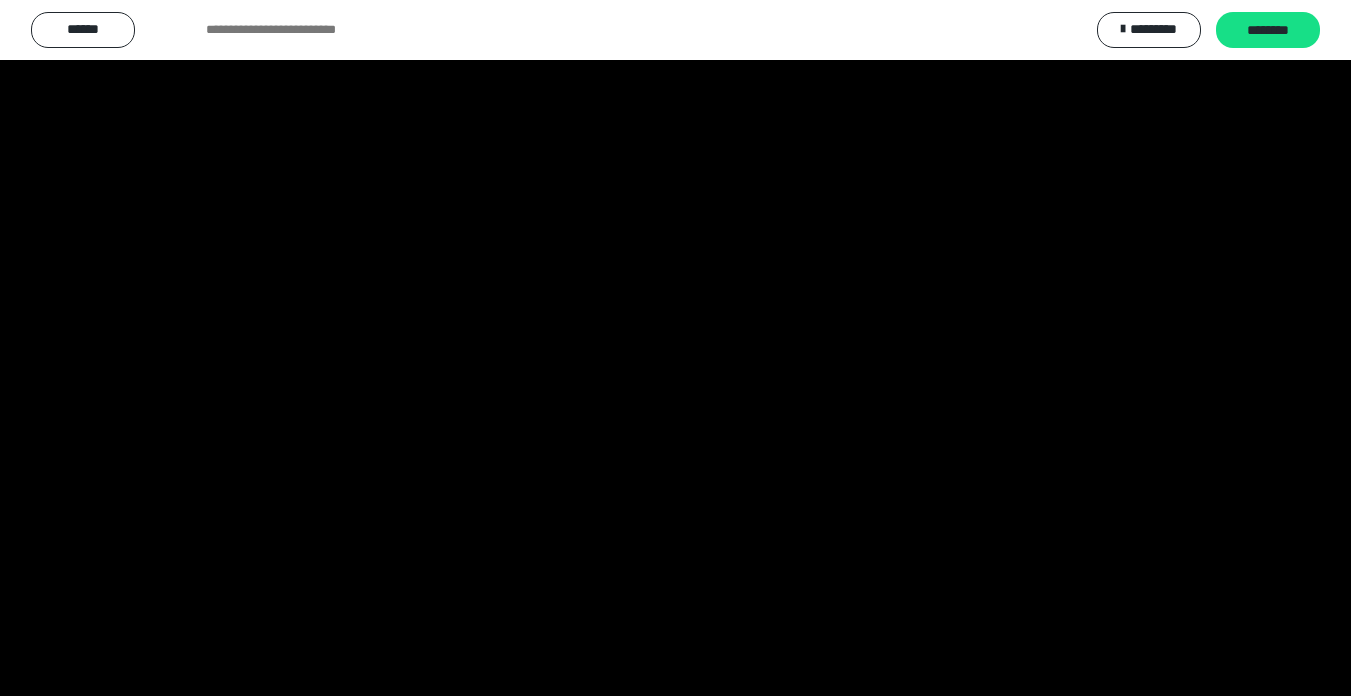 scroll, scrollTop: 3974, scrollLeft: 0, axis: vertical 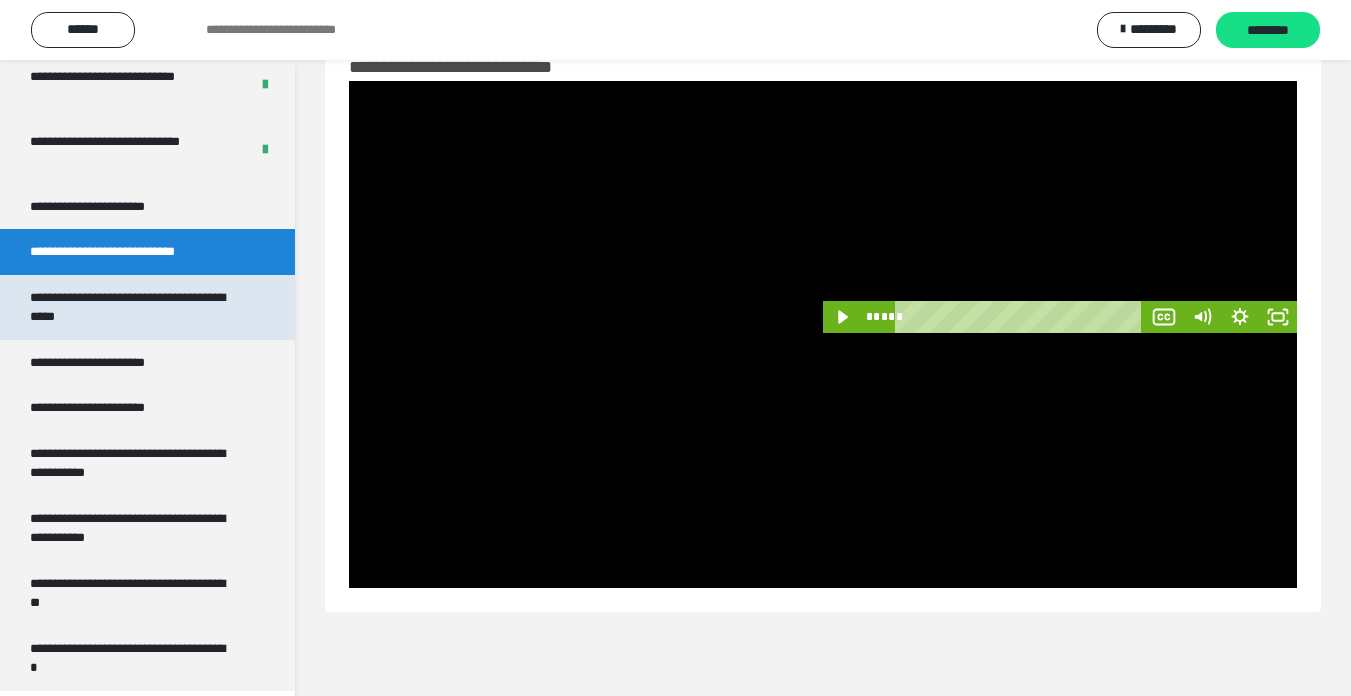click on "**********" at bounding box center [132, 307] 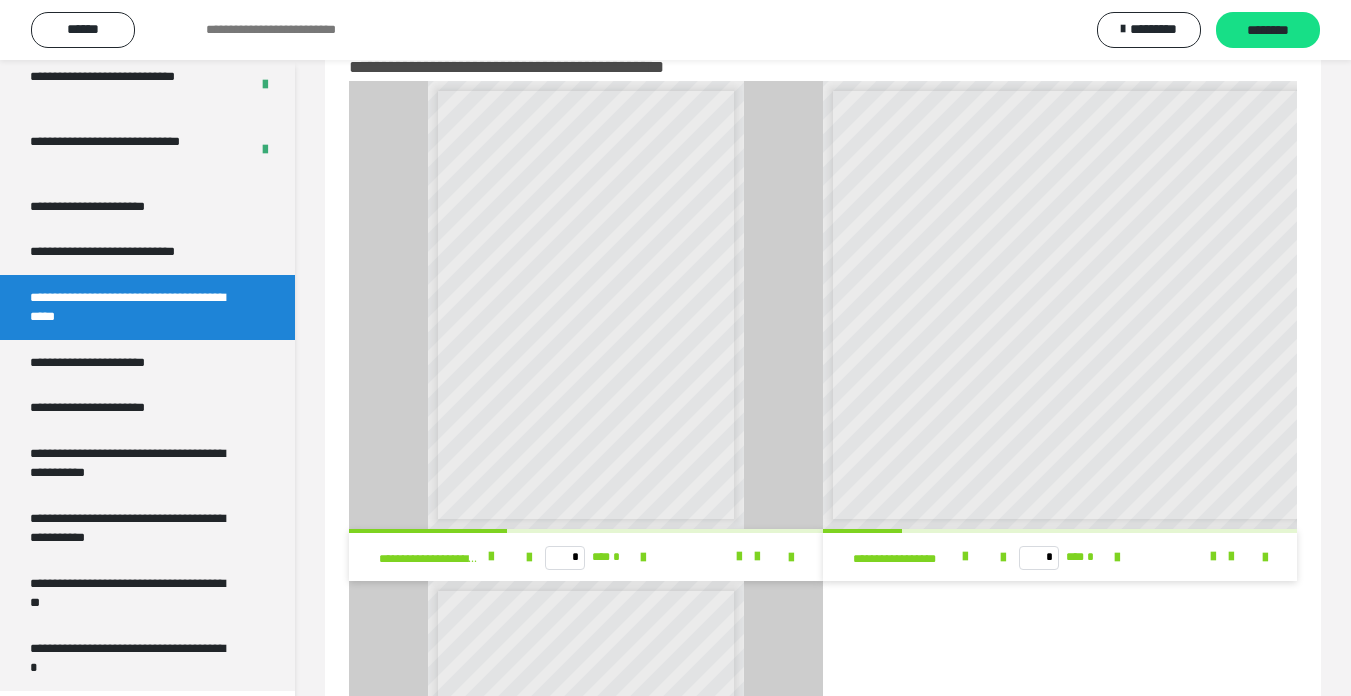 scroll, scrollTop: 8, scrollLeft: 0, axis: vertical 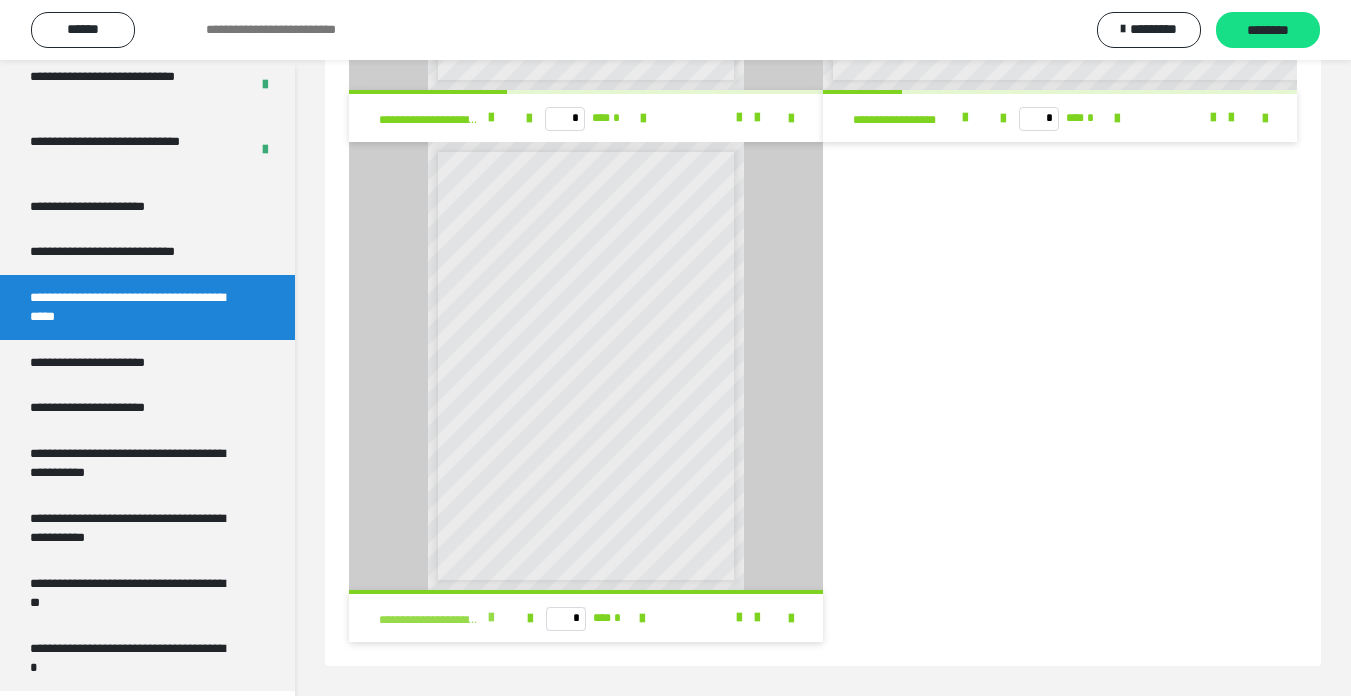 click at bounding box center [491, 618] 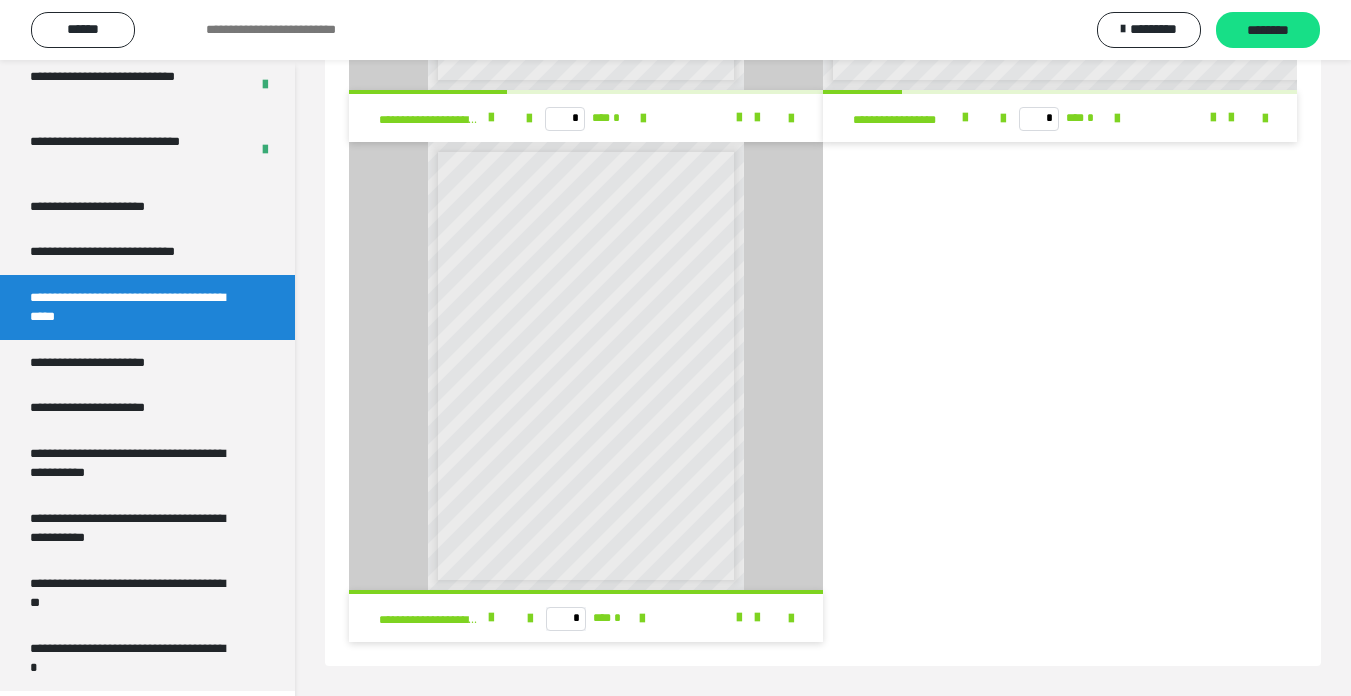 scroll, scrollTop: 0, scrollLeft: 0, axis: both 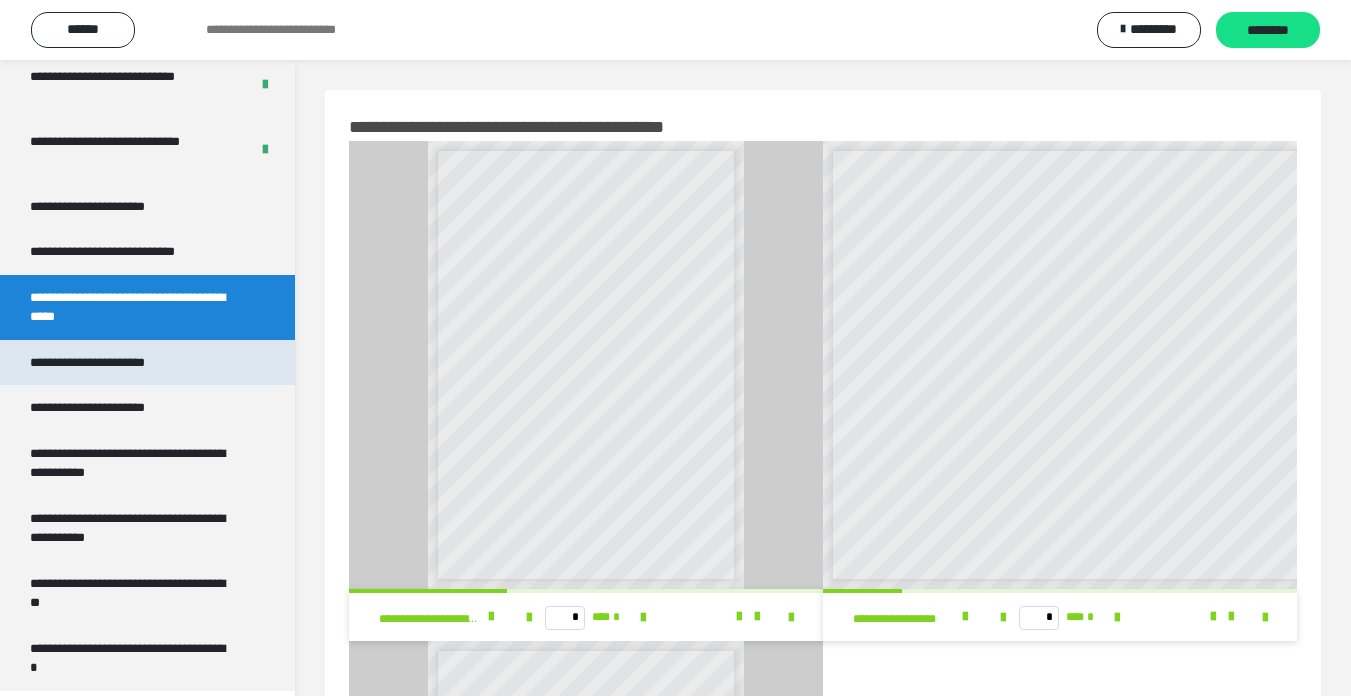 click on "**********" at bounding box center [110, 363] 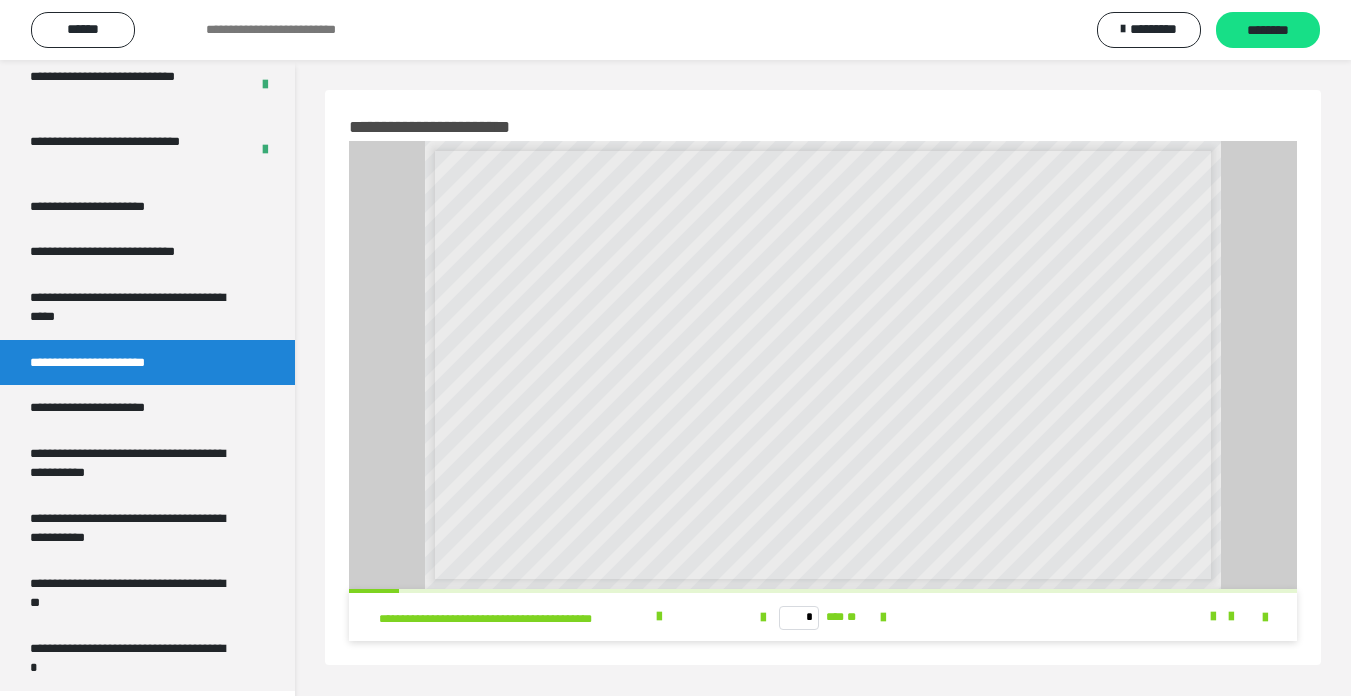 scroll, scrollTop: 60, scrollLeft: 0, axis: vertical 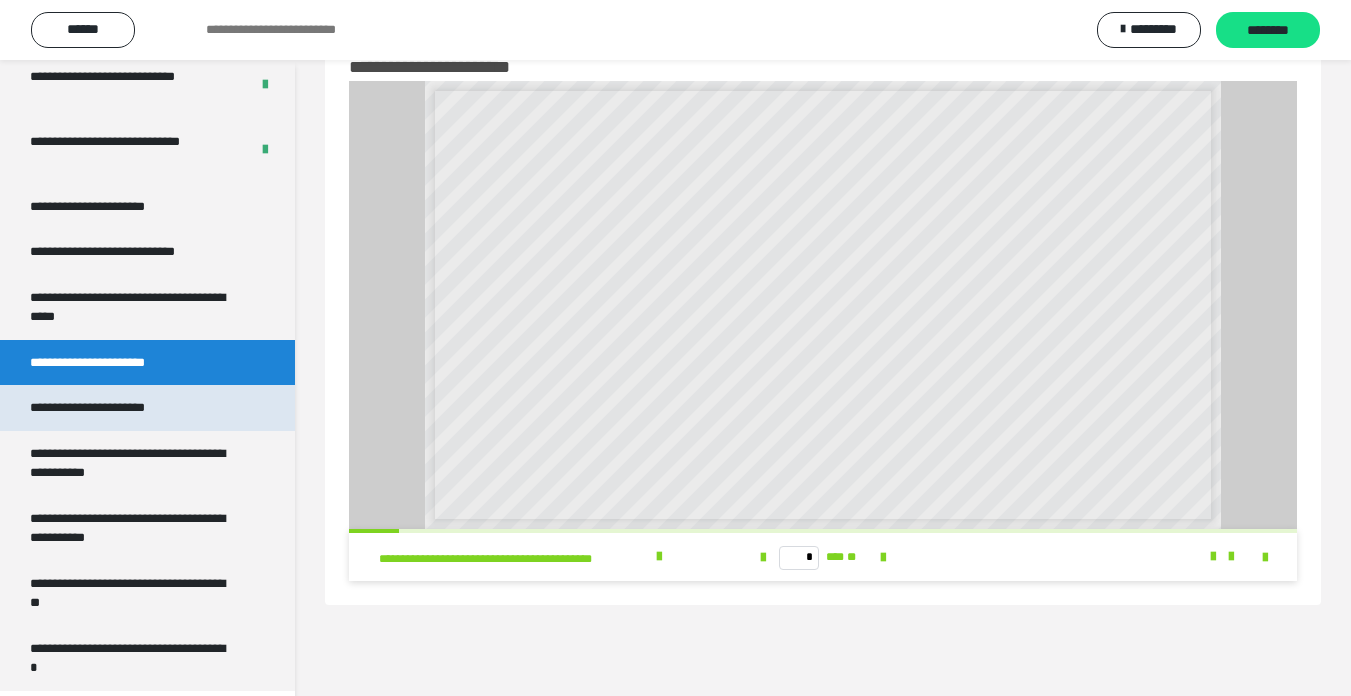click on "**********" at bounding box center [111, 408] 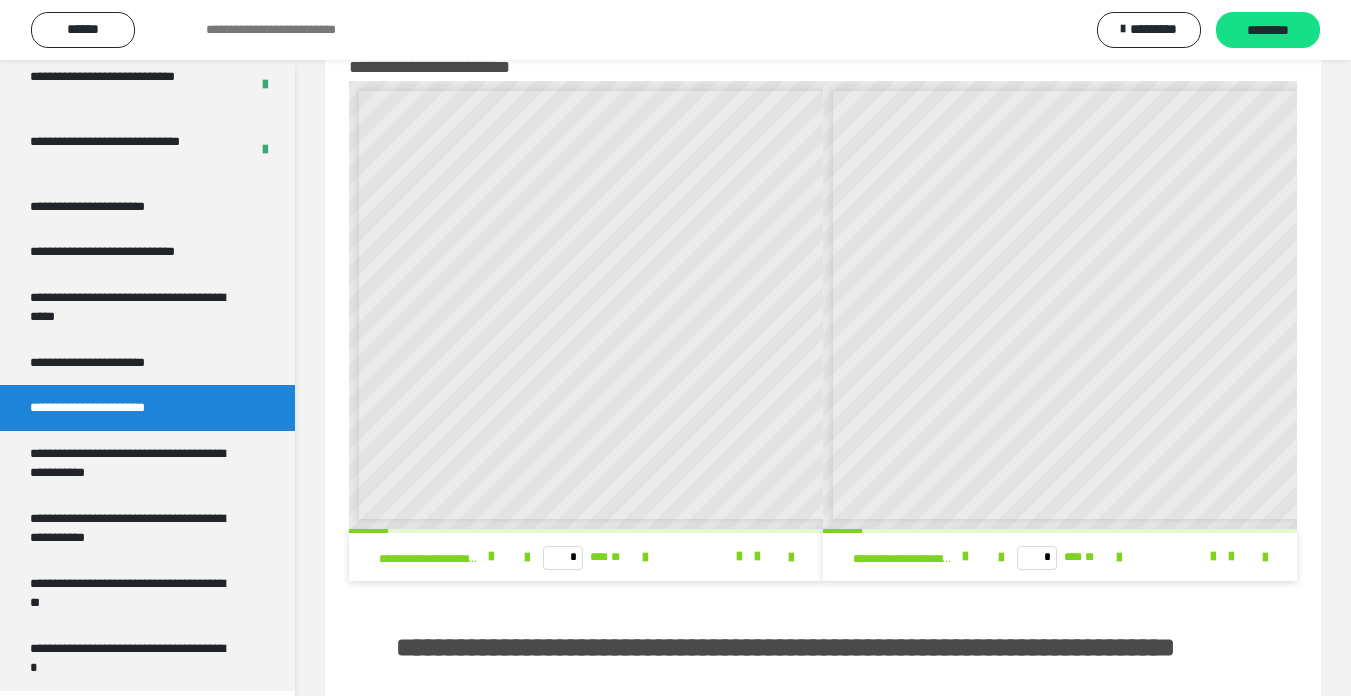 scroll, scrollTop: 8, scrollLeft: 0, axis: vertical 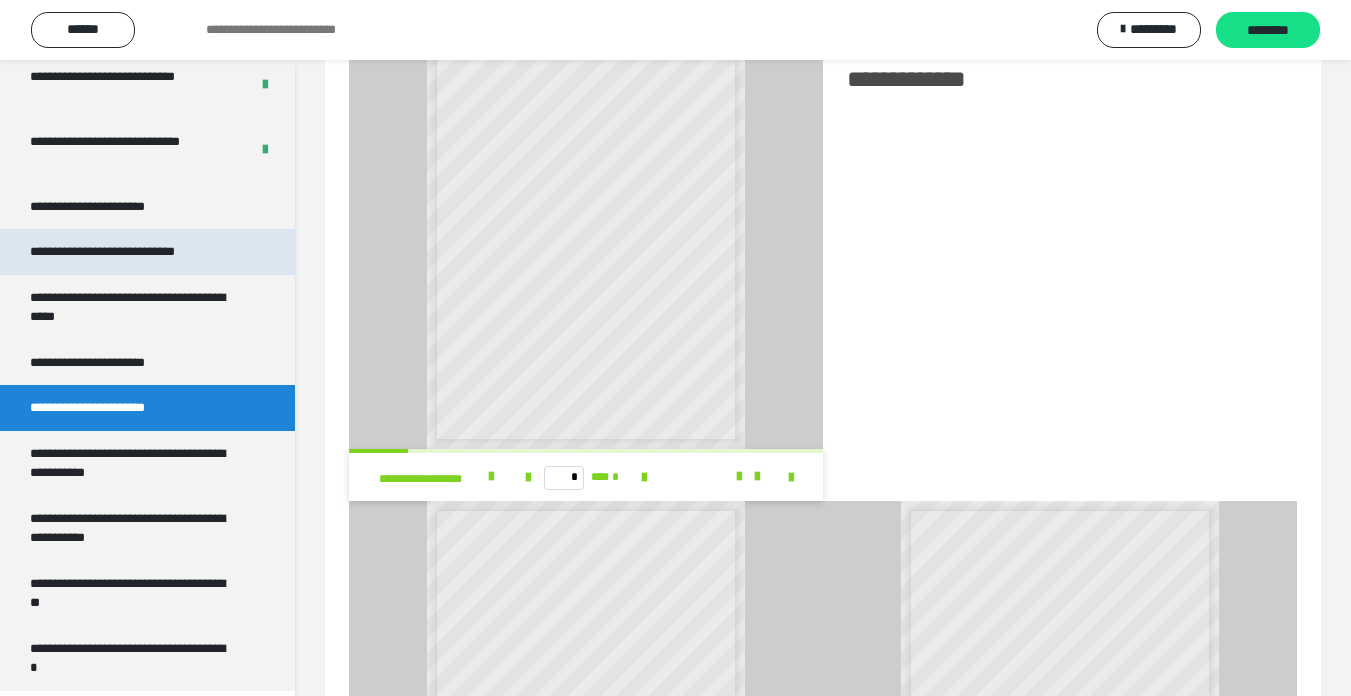 click on "**********" at bounding box center [129, 252] 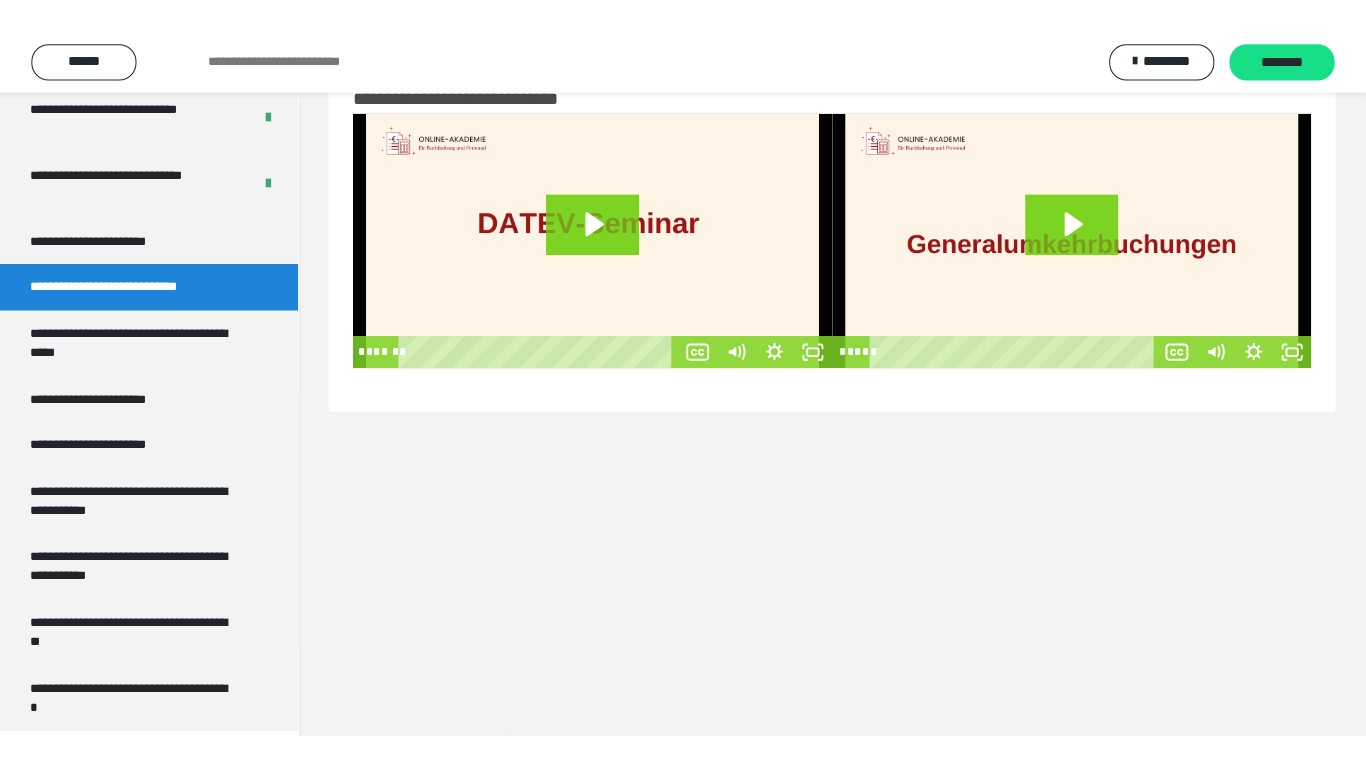 scroll, scrollTop: 60, scrollLeft: 0, axis: vertical 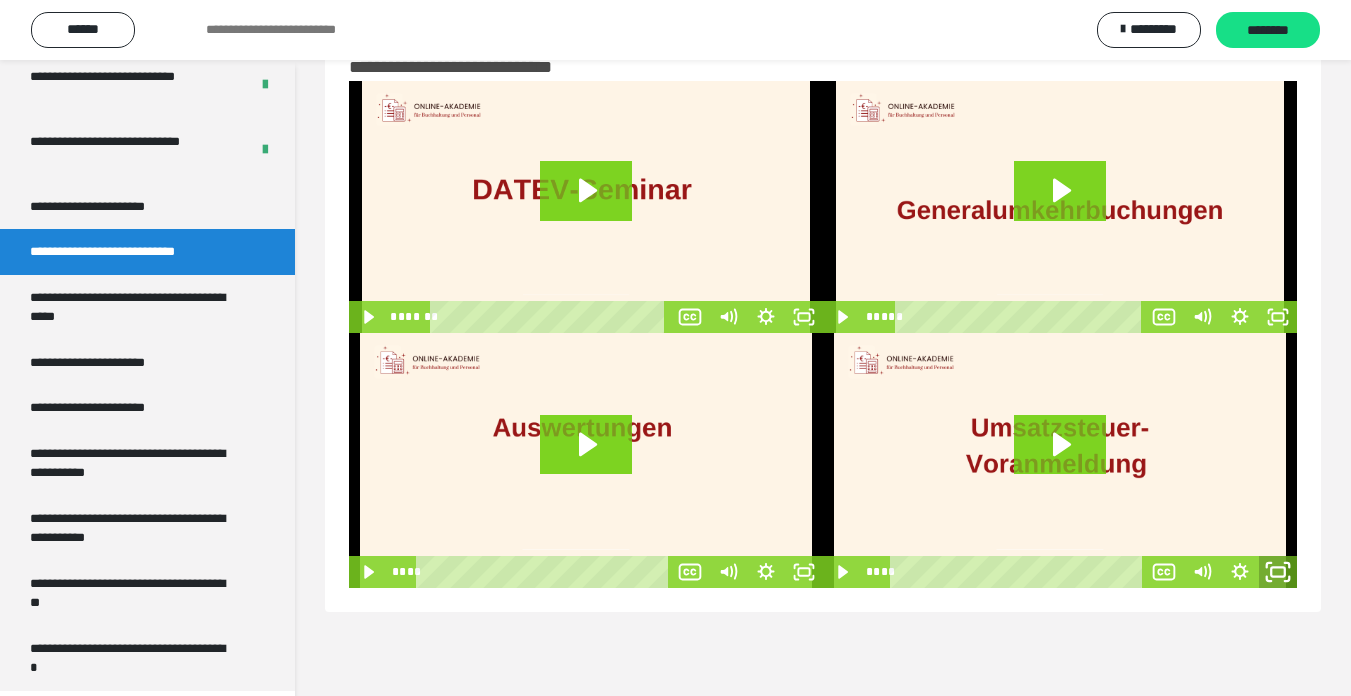 click 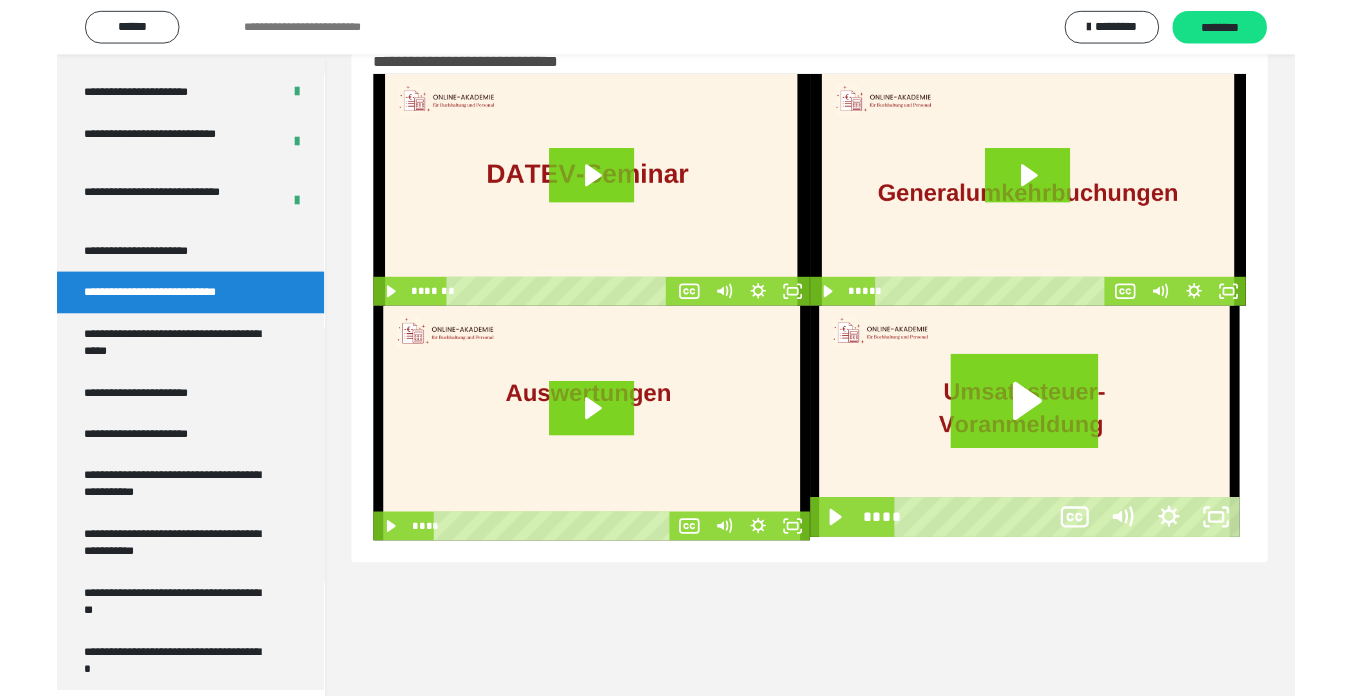 scroll, scrollTop: 3902, scrollLeft: 0, axis: vertical 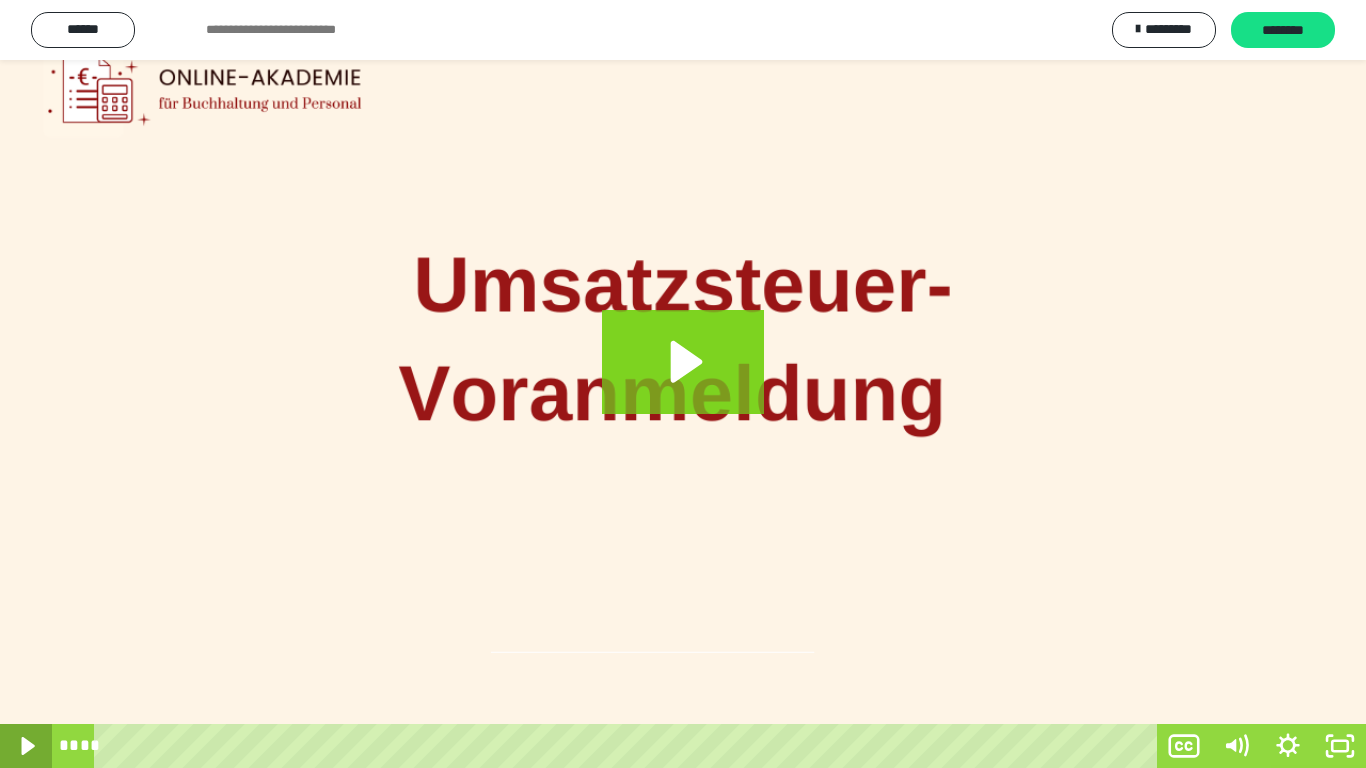 click 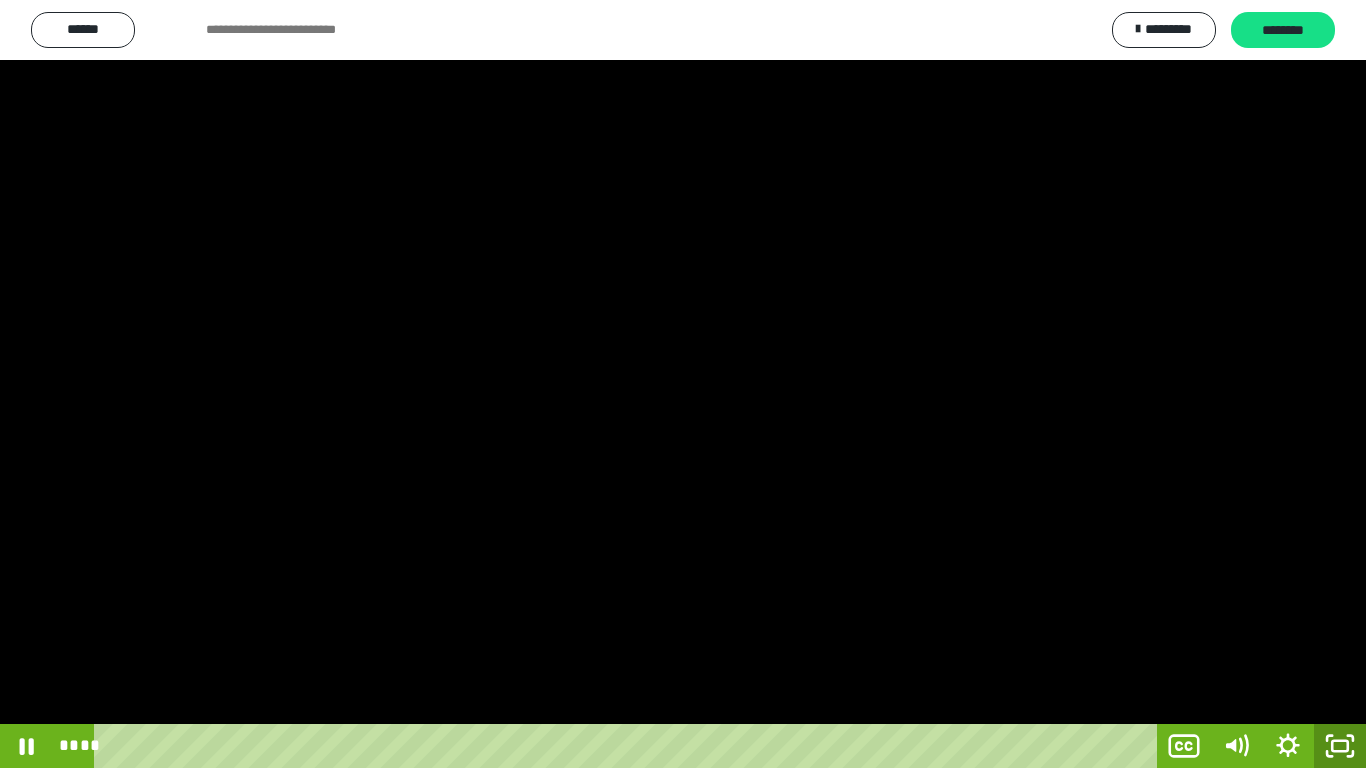 click 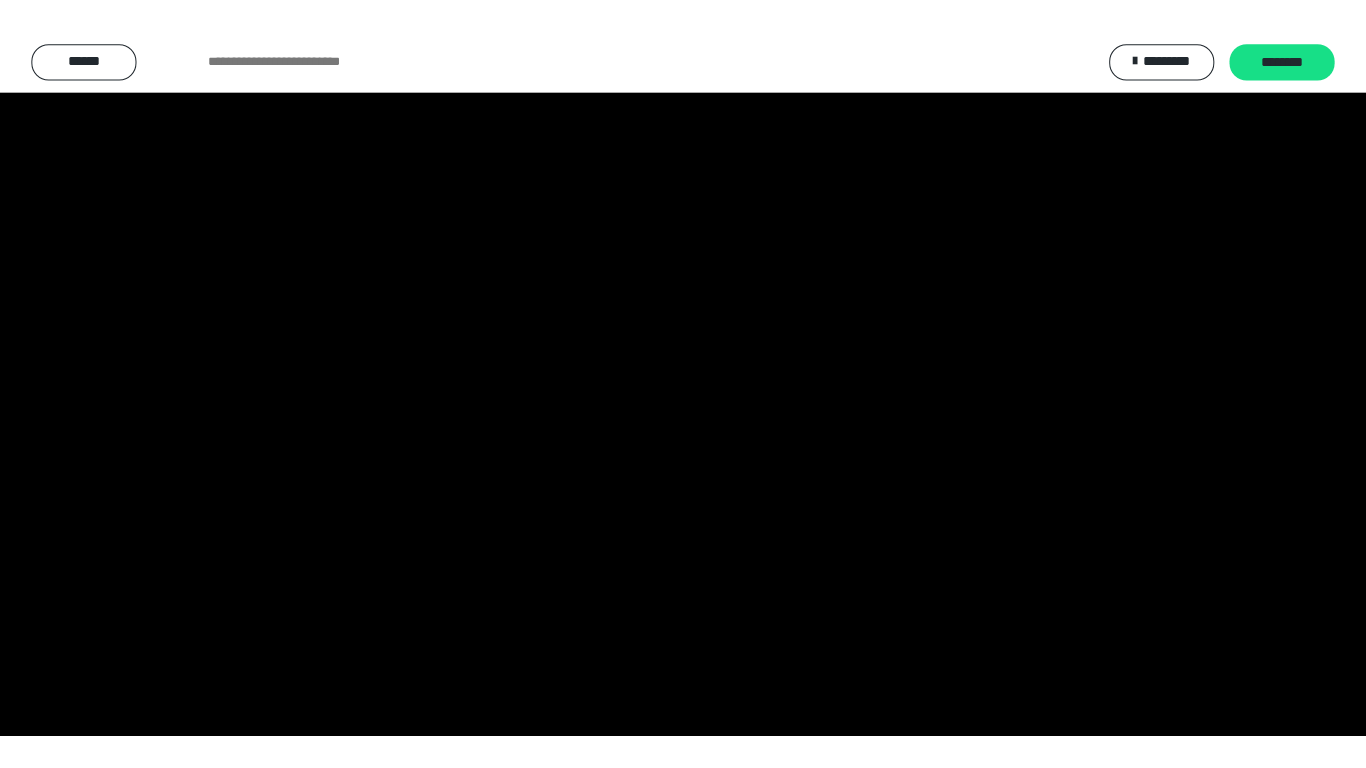 scroll, scrollTop: 3974, scrollLeft: 0, axis: vertical 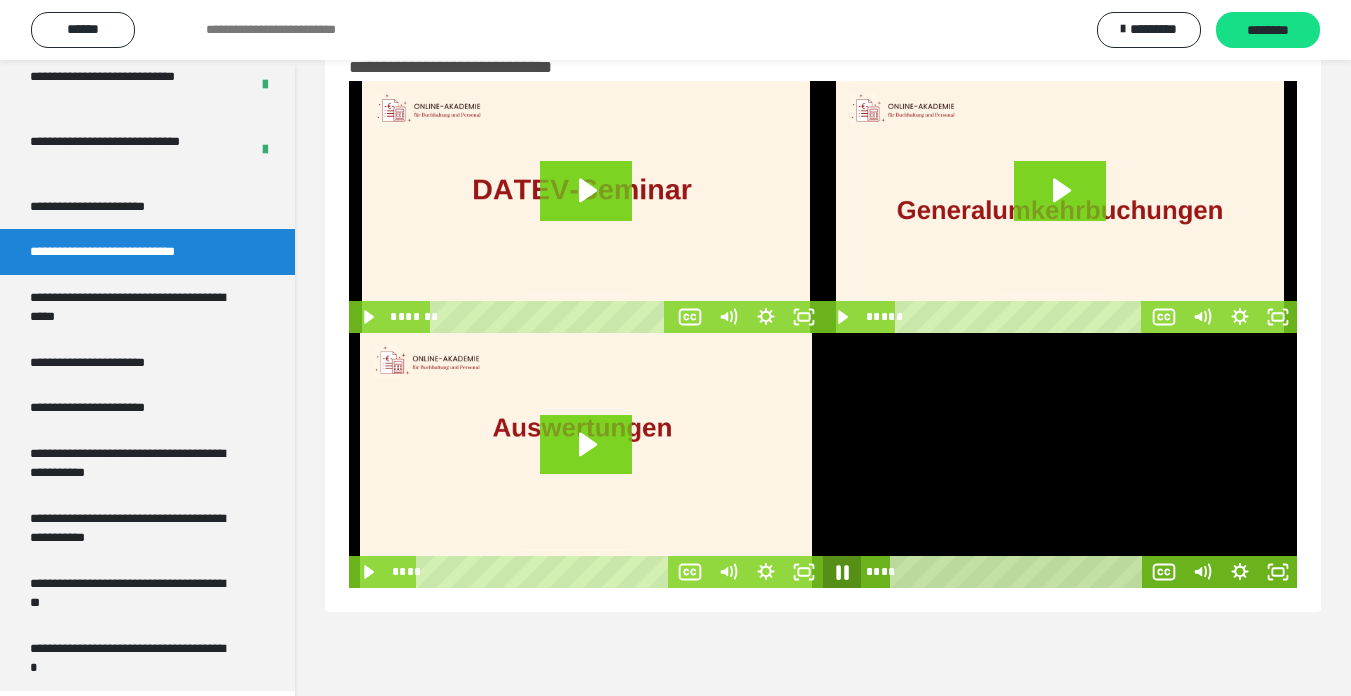 click 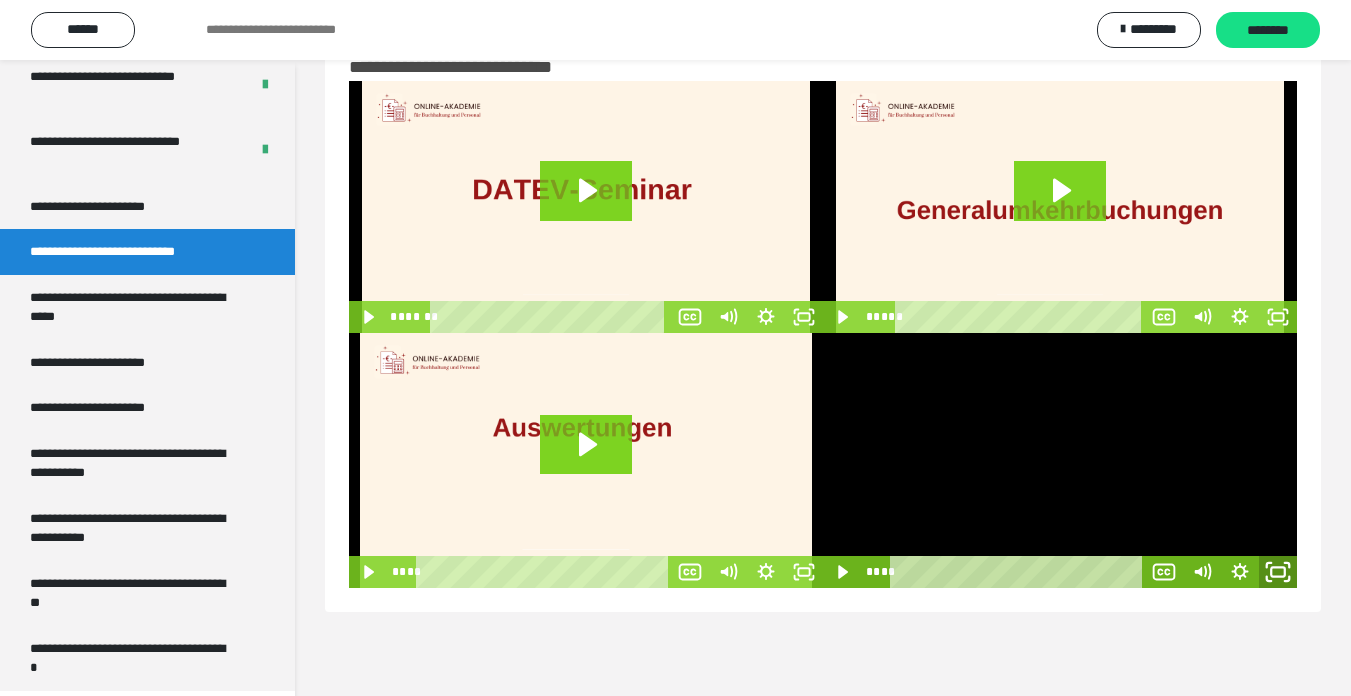 click 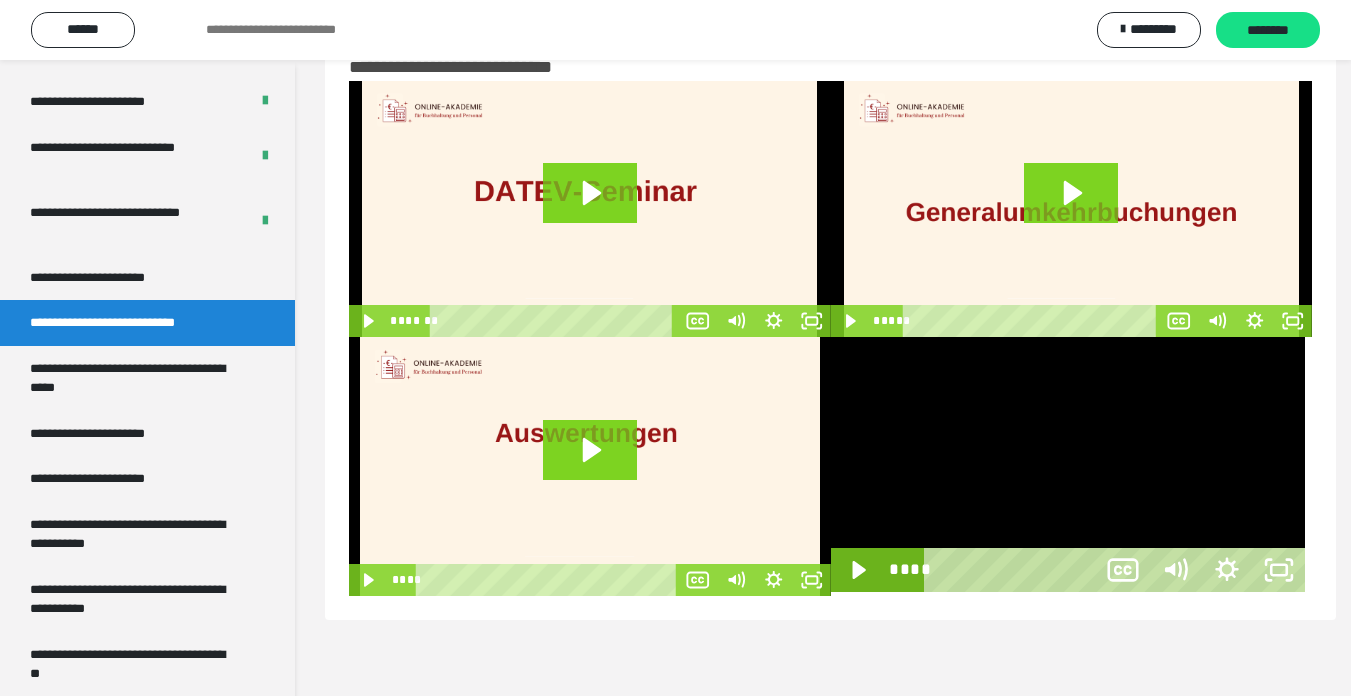scroll, scrollTop: 3902, scrollLeft: 0, axis: vertical 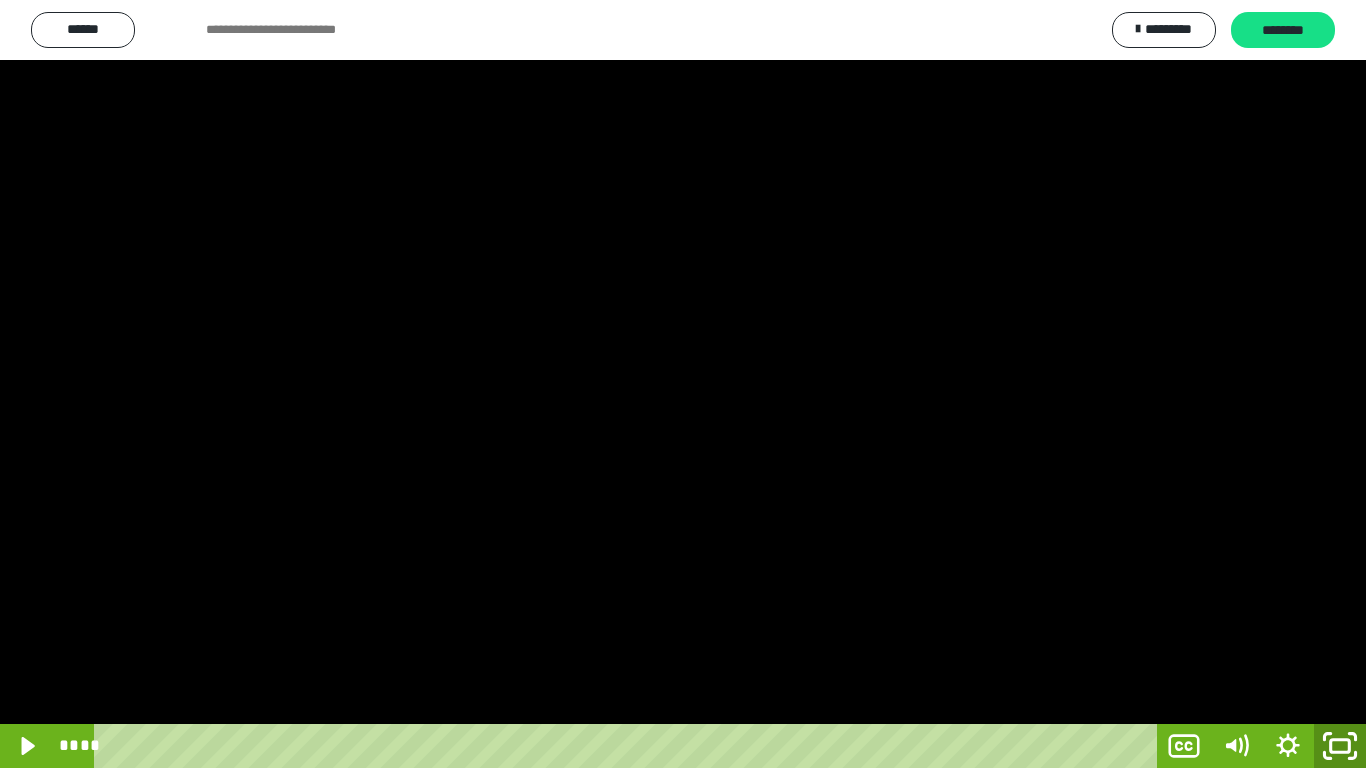 click 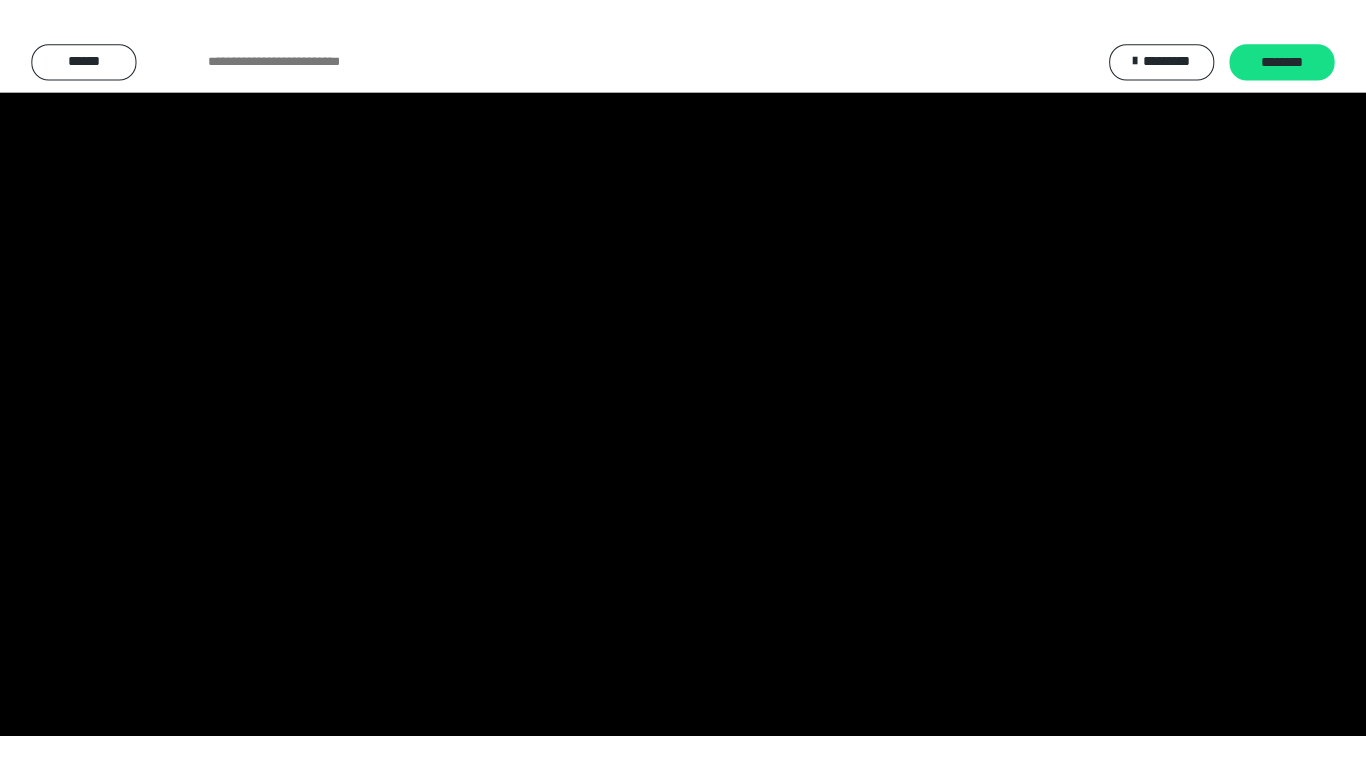 scroll, scrollTop: 3974, scrollLeft: 0, axis: vertical 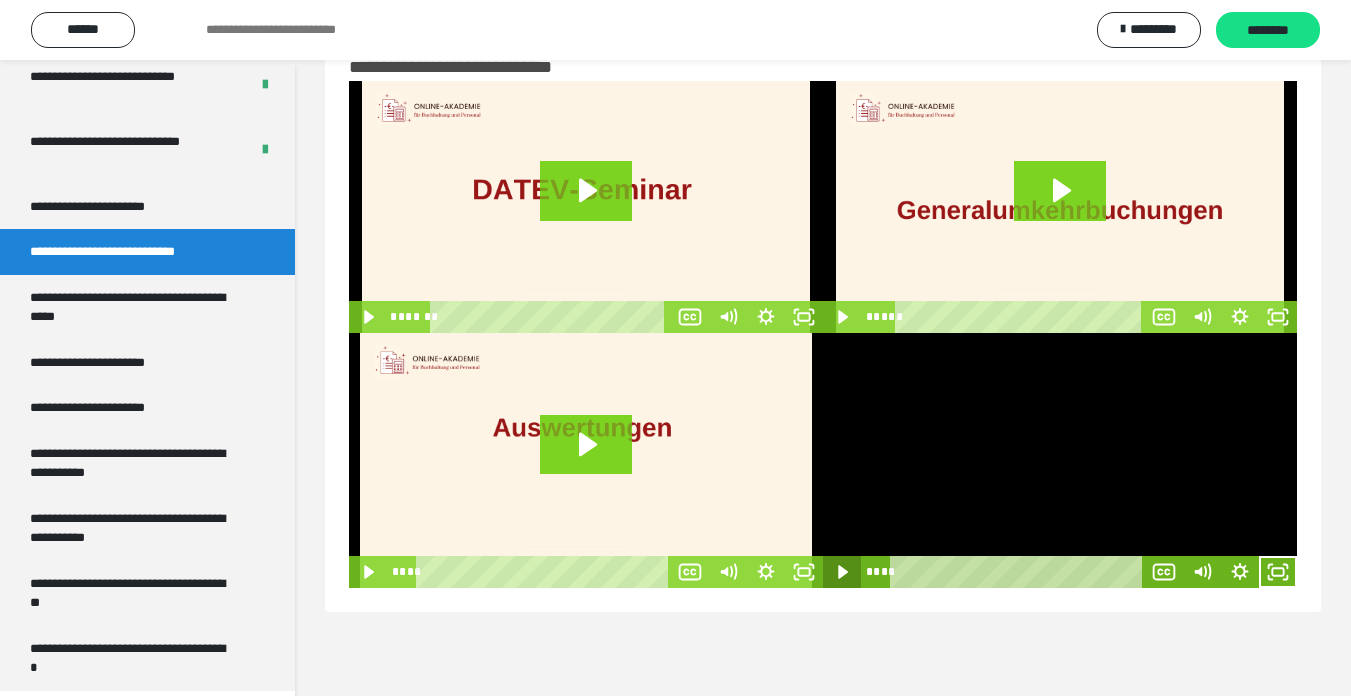 click 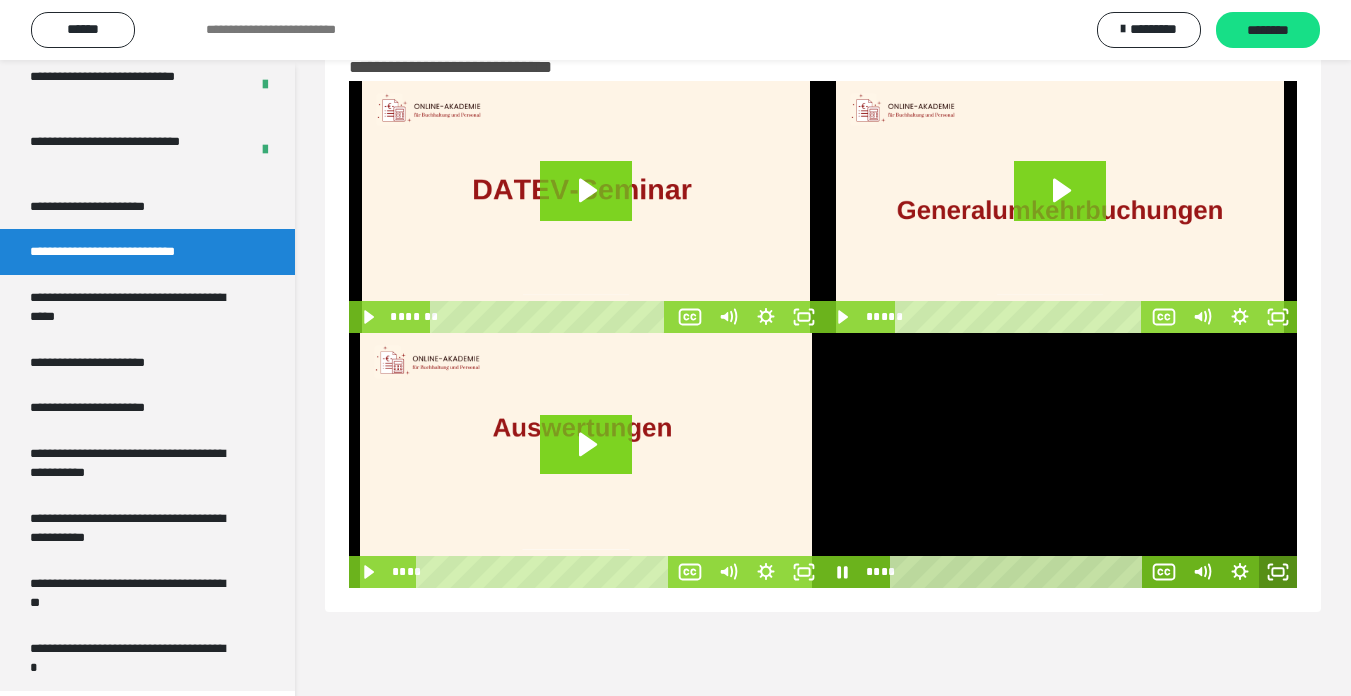 click 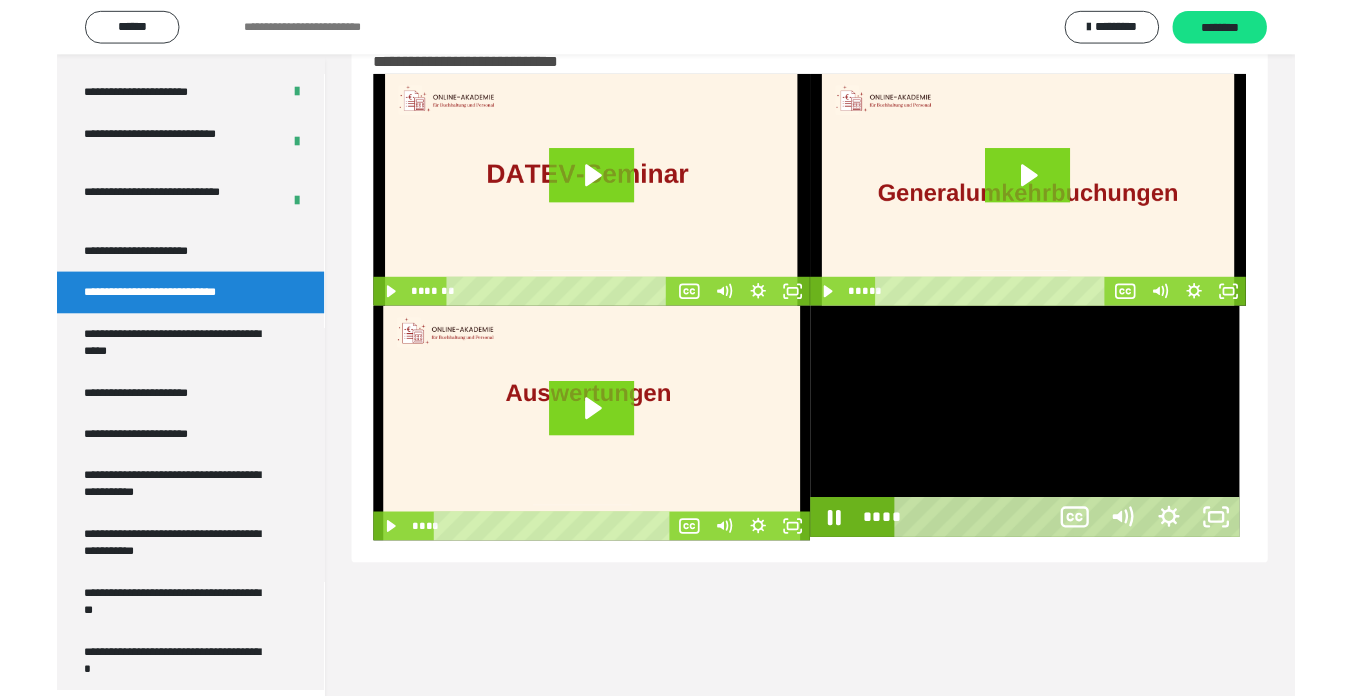 scroll, scrollTop: 3902, scrollLeft: 0, axis: vertical 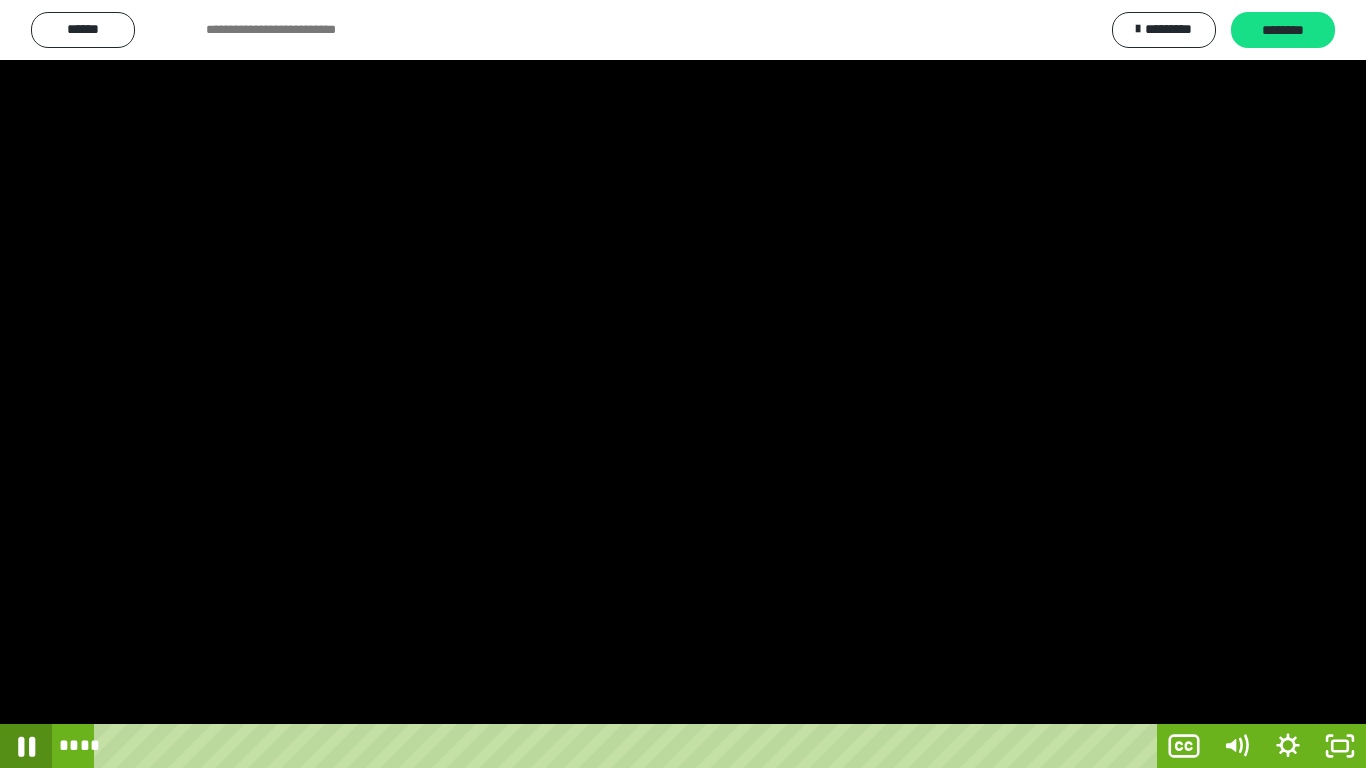 click 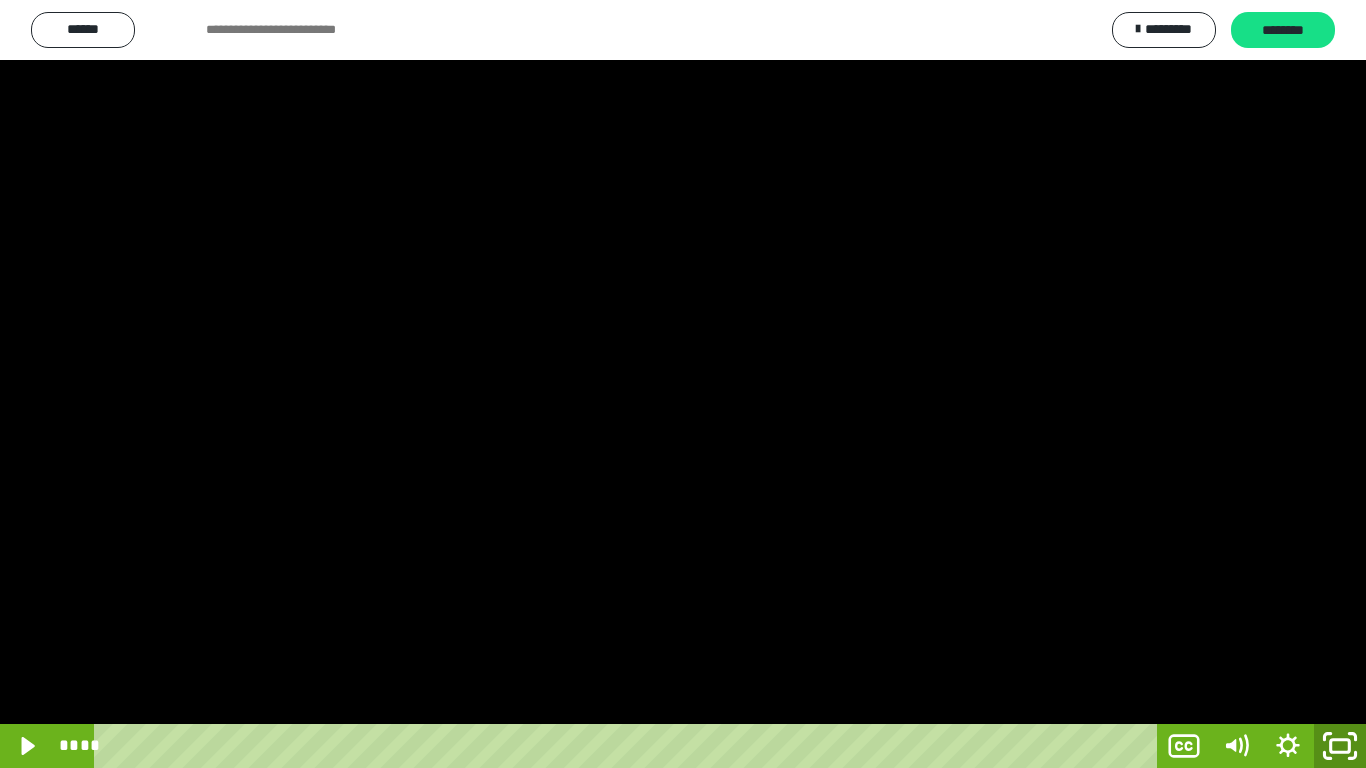click 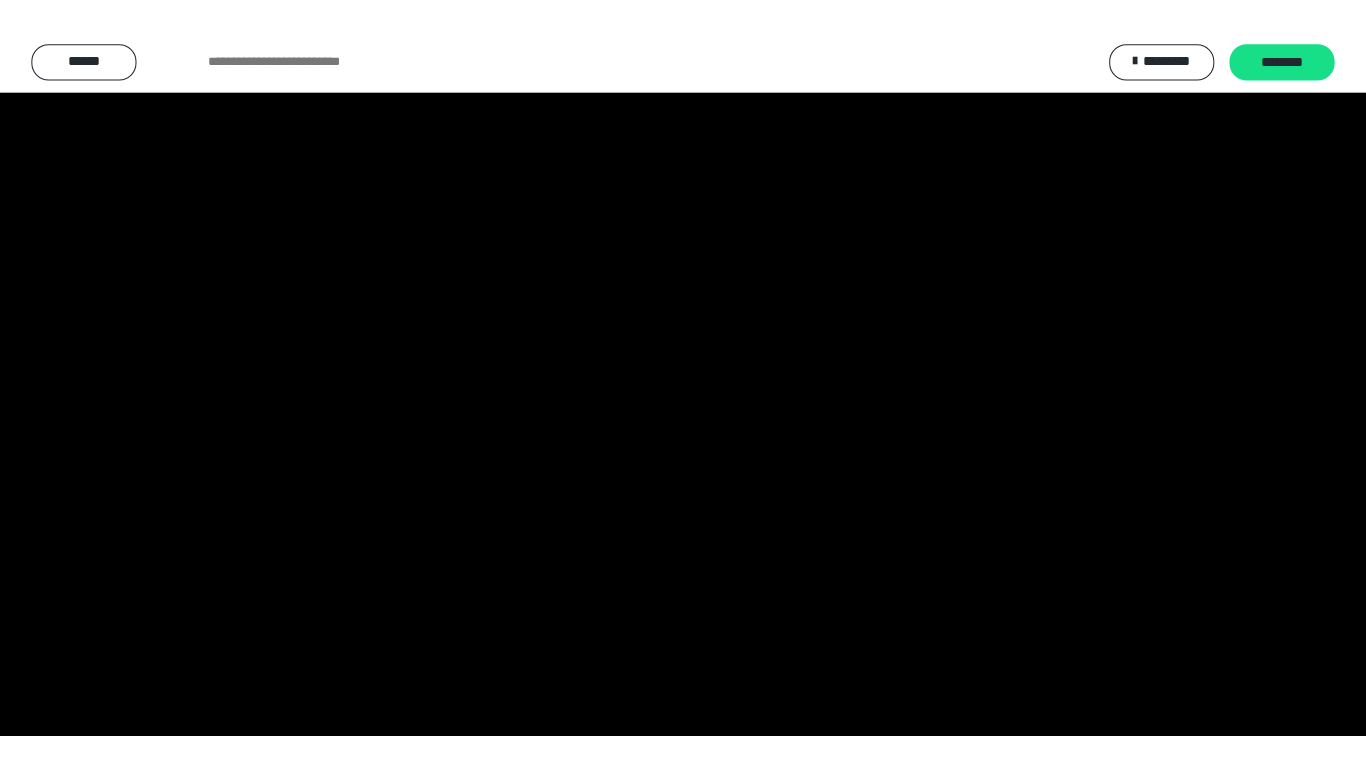 scroll, scrollTop: 3974, scrollLeft: 0, axis: vertical 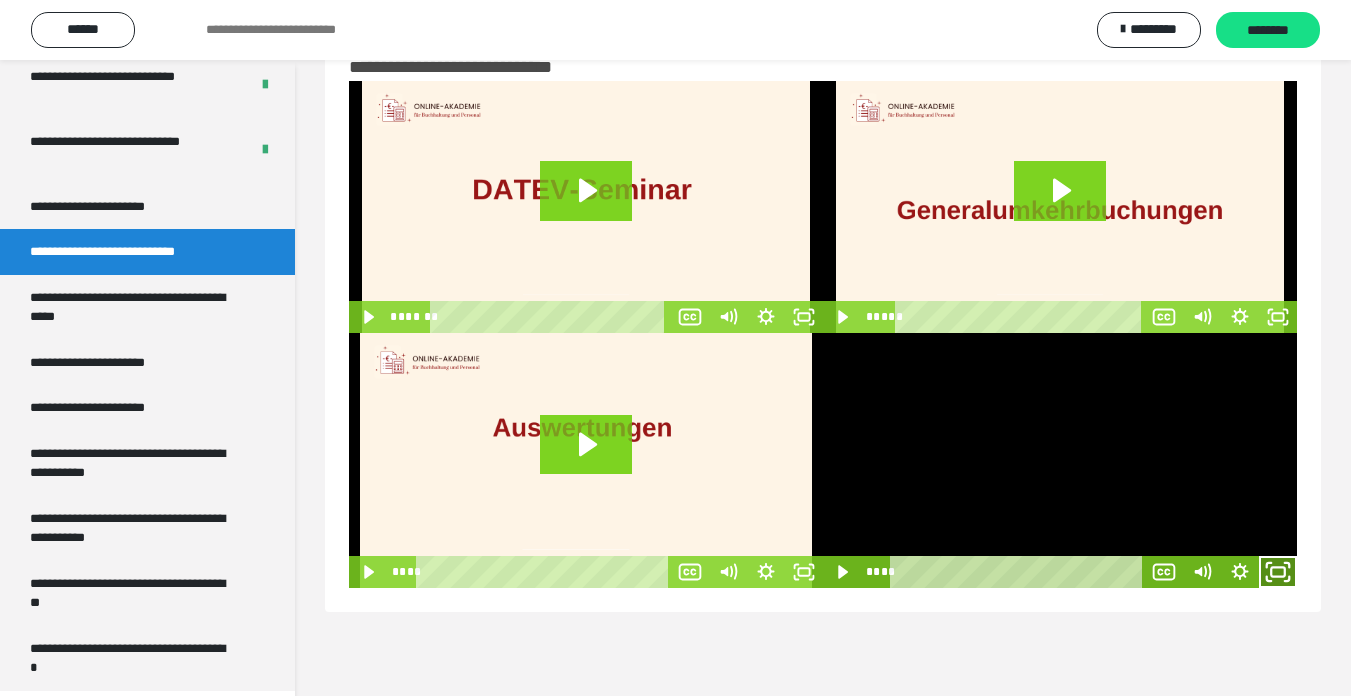 click 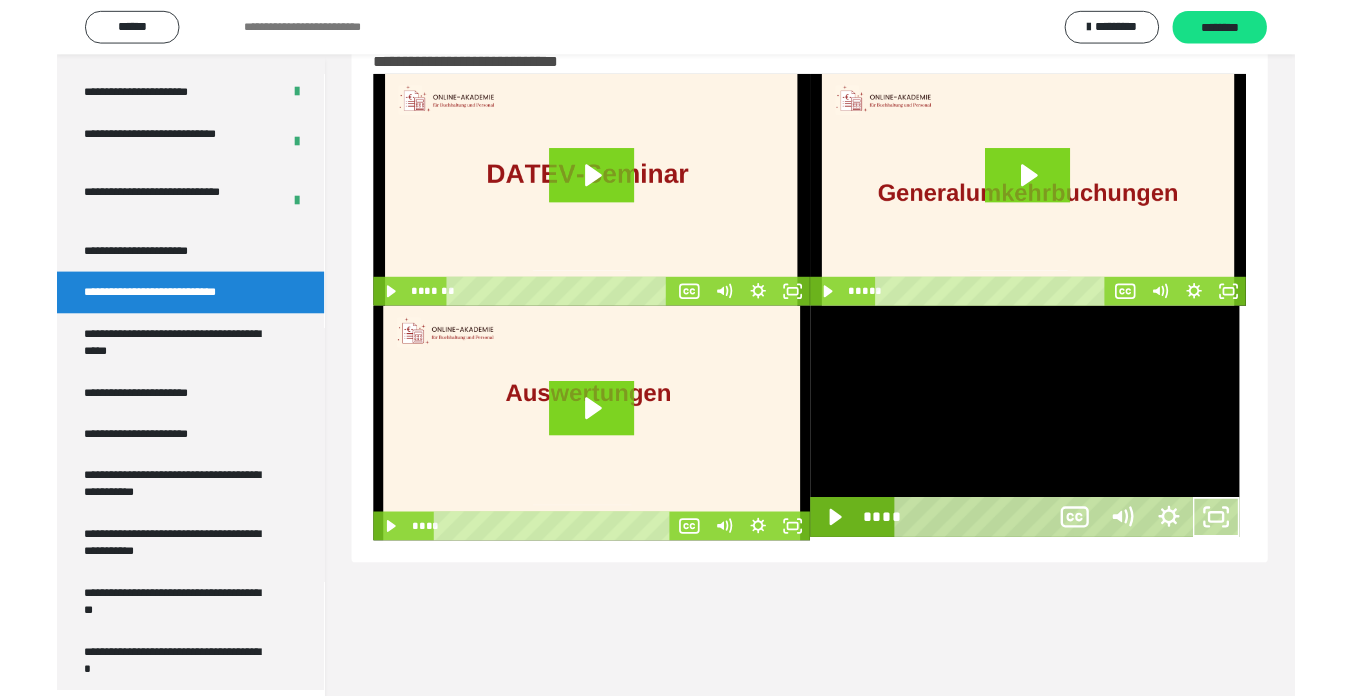 scroll, scrollTop: 3902, scrollLeft: 0, axis: vertical 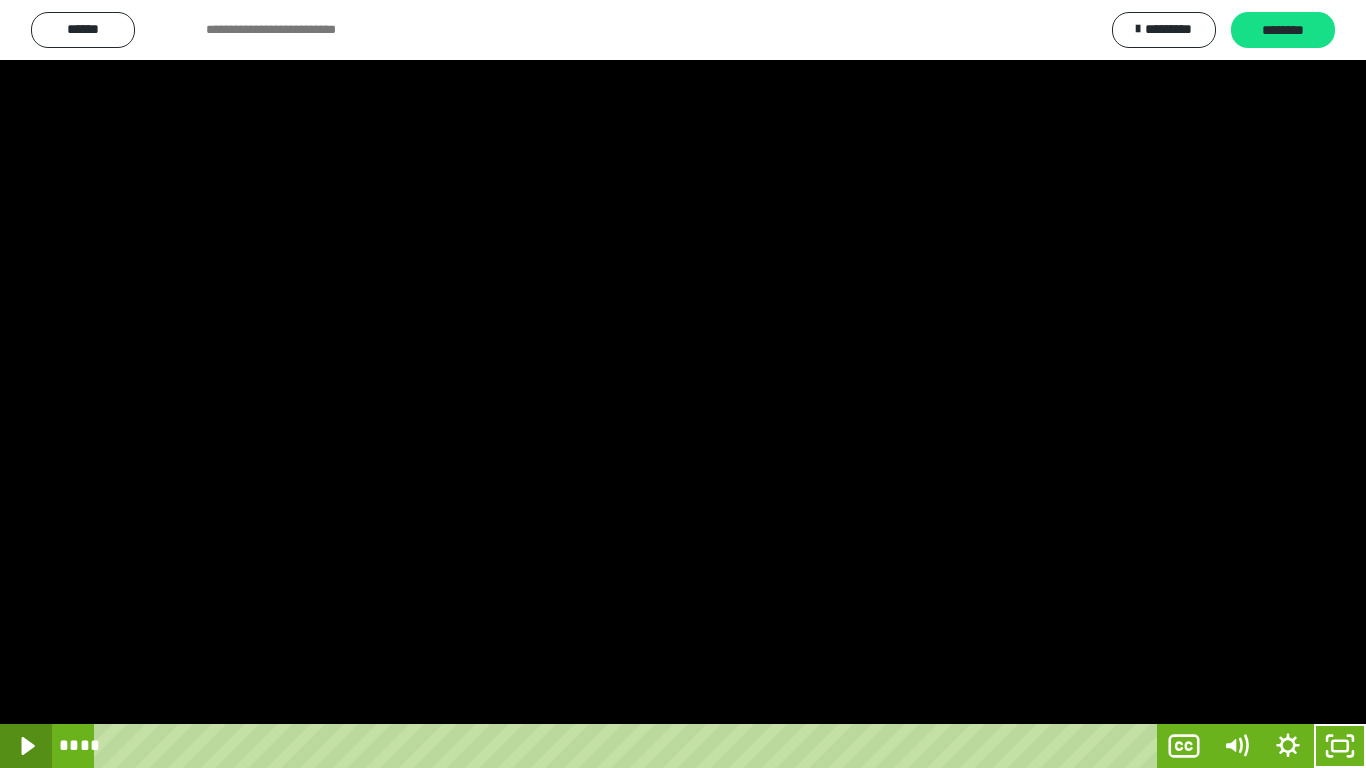 click 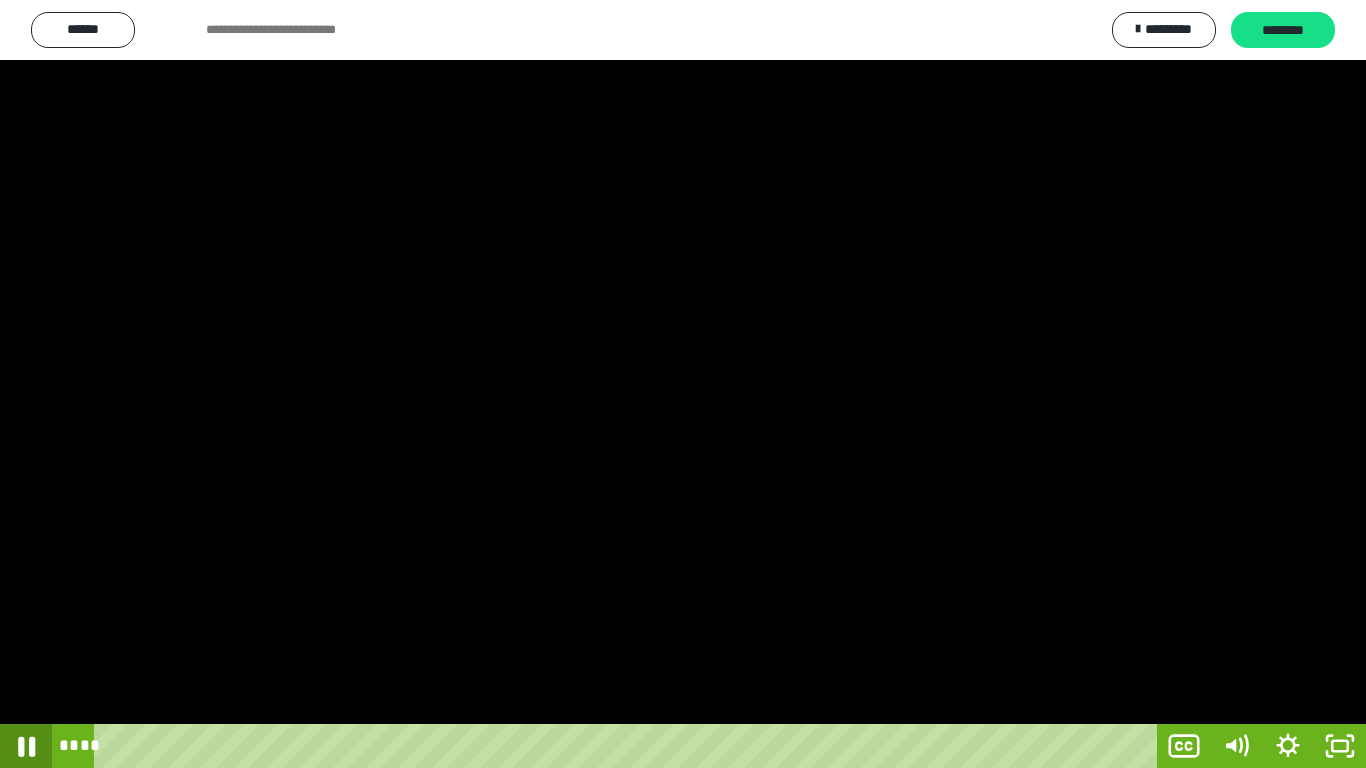 click 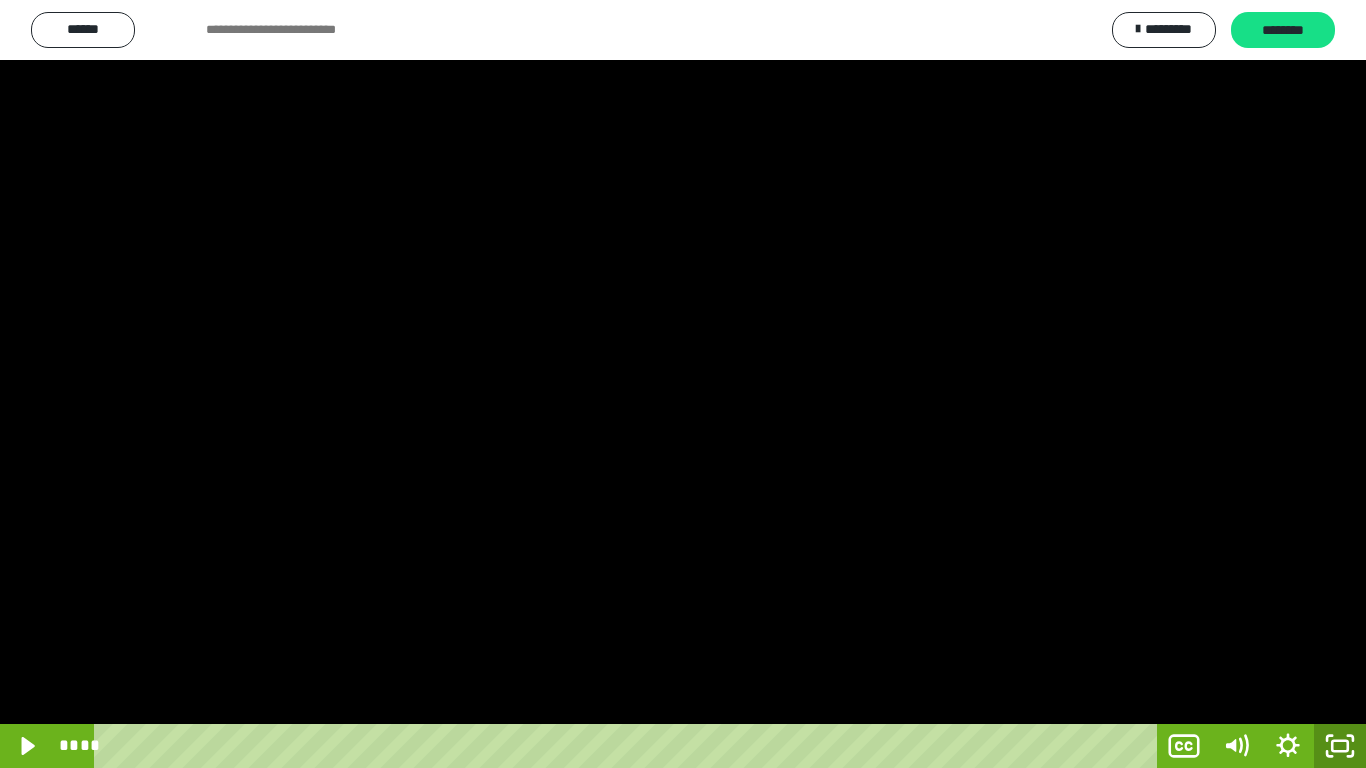 click 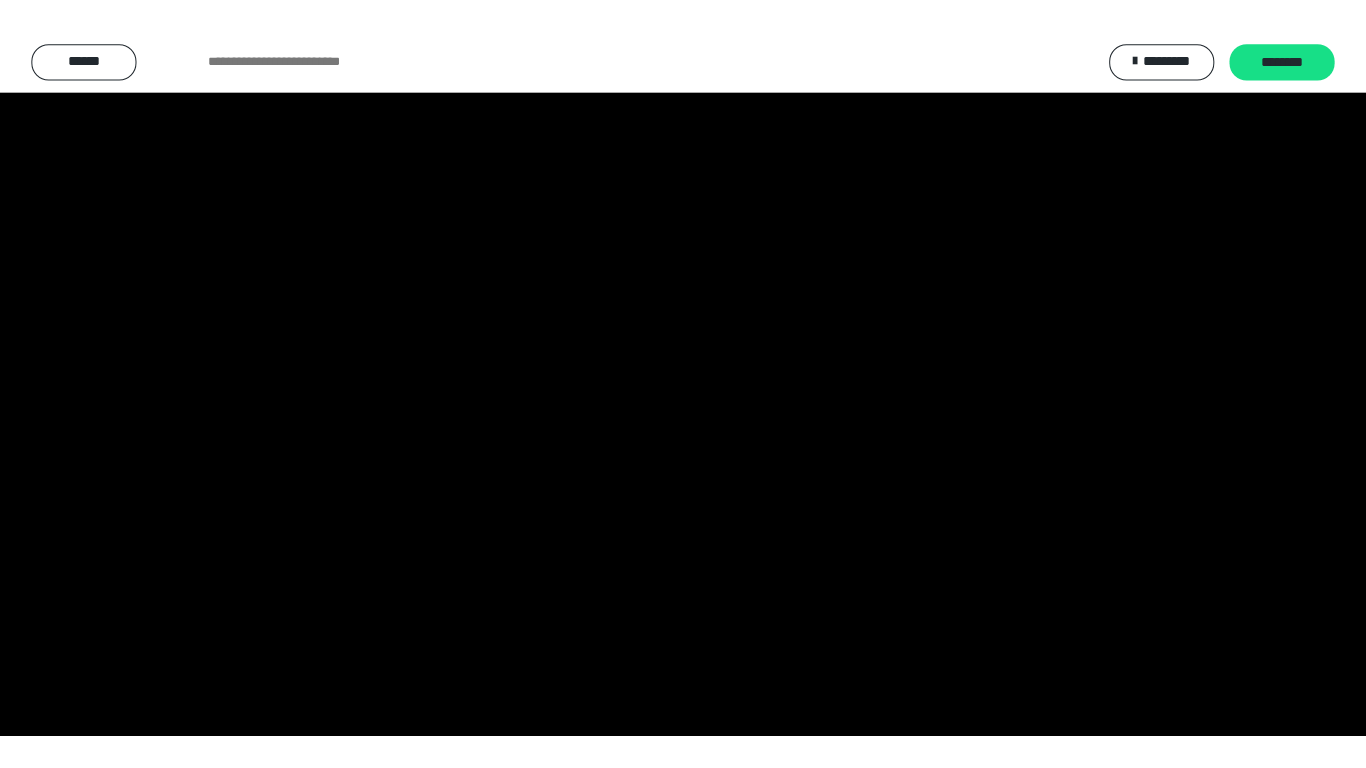scroll, scrollTop: 3974, scrollLeft: 0, axis: vertical 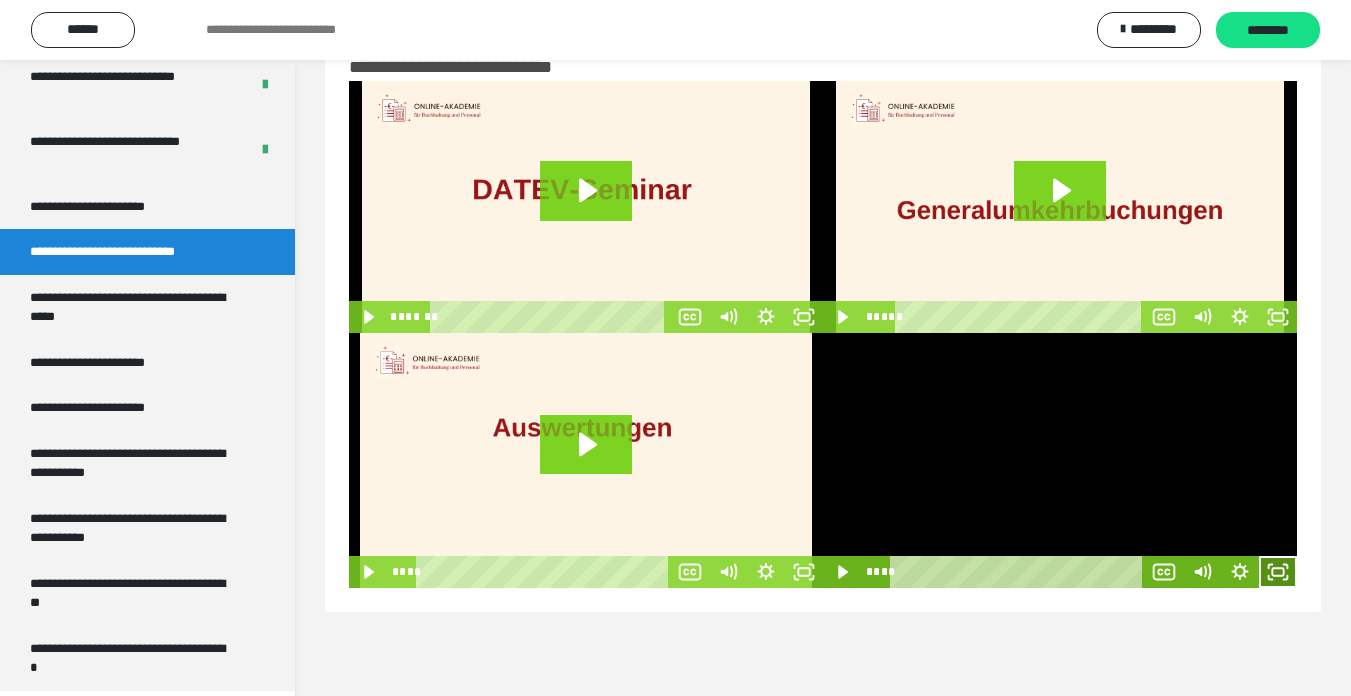 click 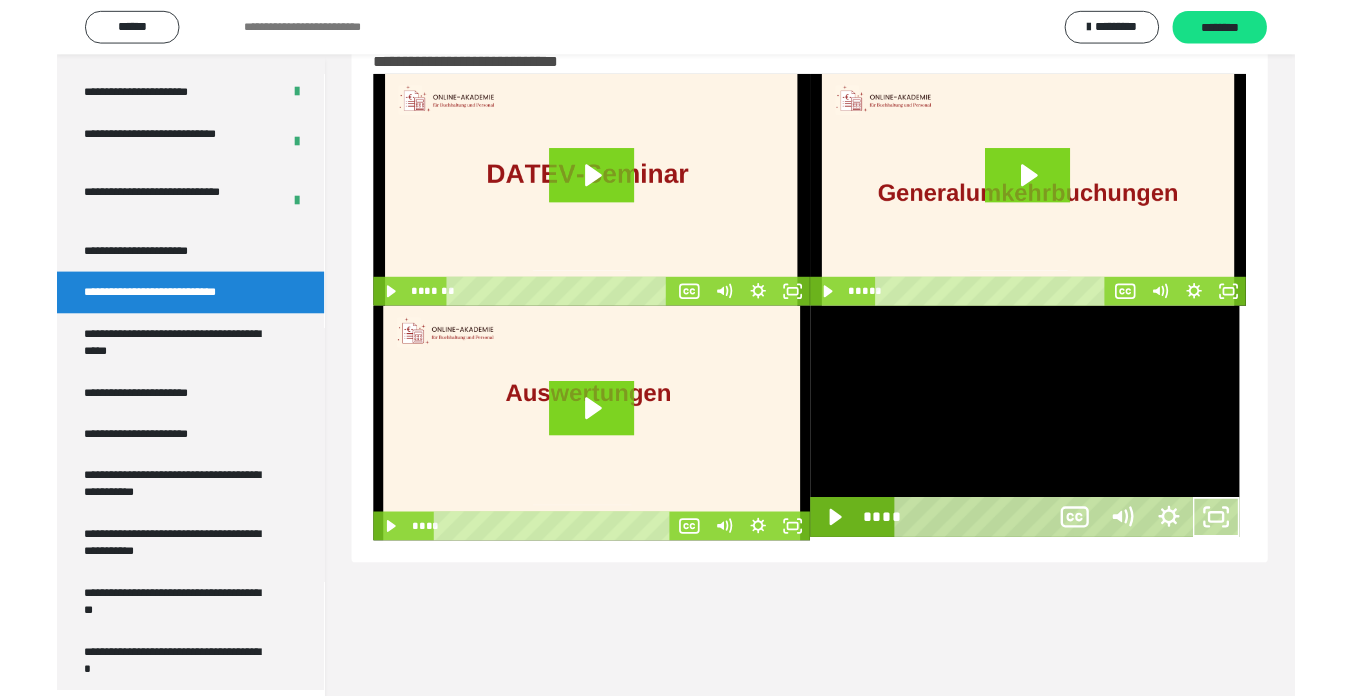 scroll, scrollTop: 3902, scrollLeft: 0, axis: vertical 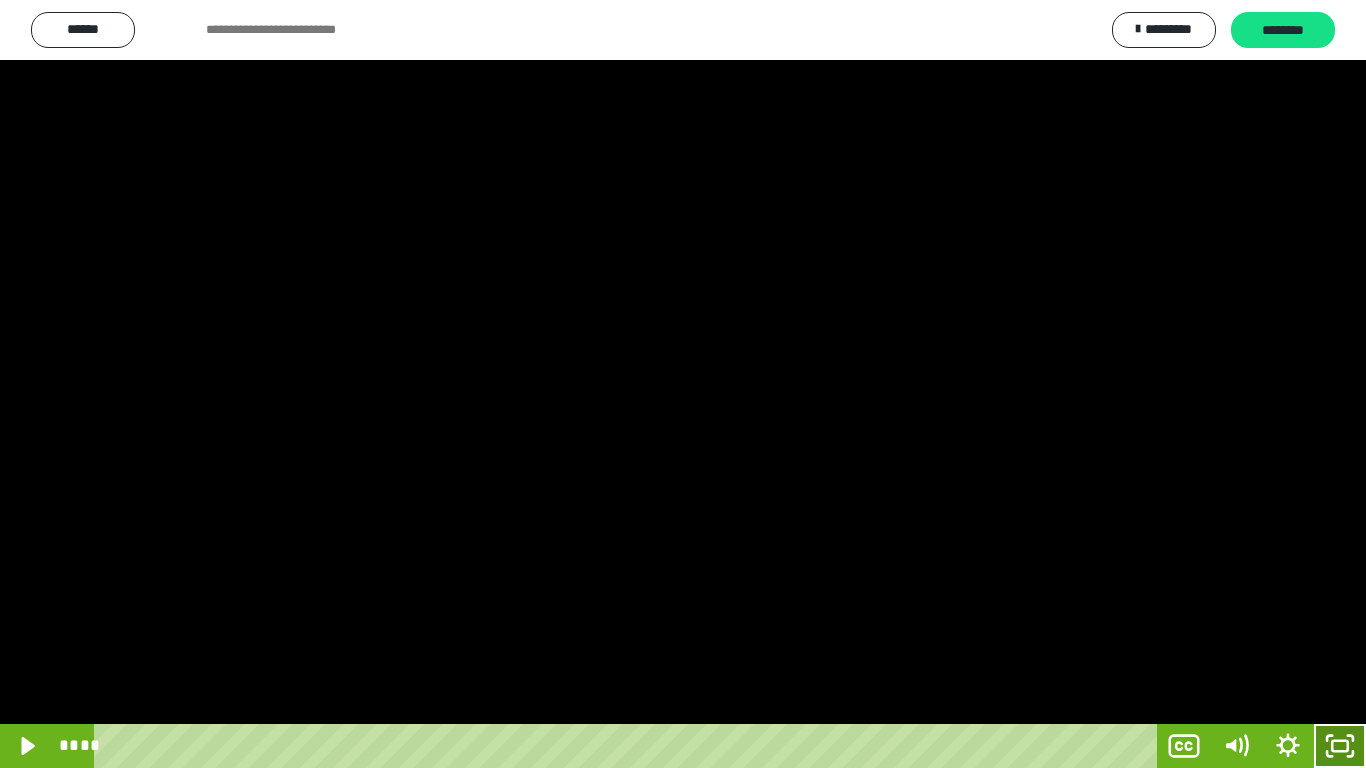 click 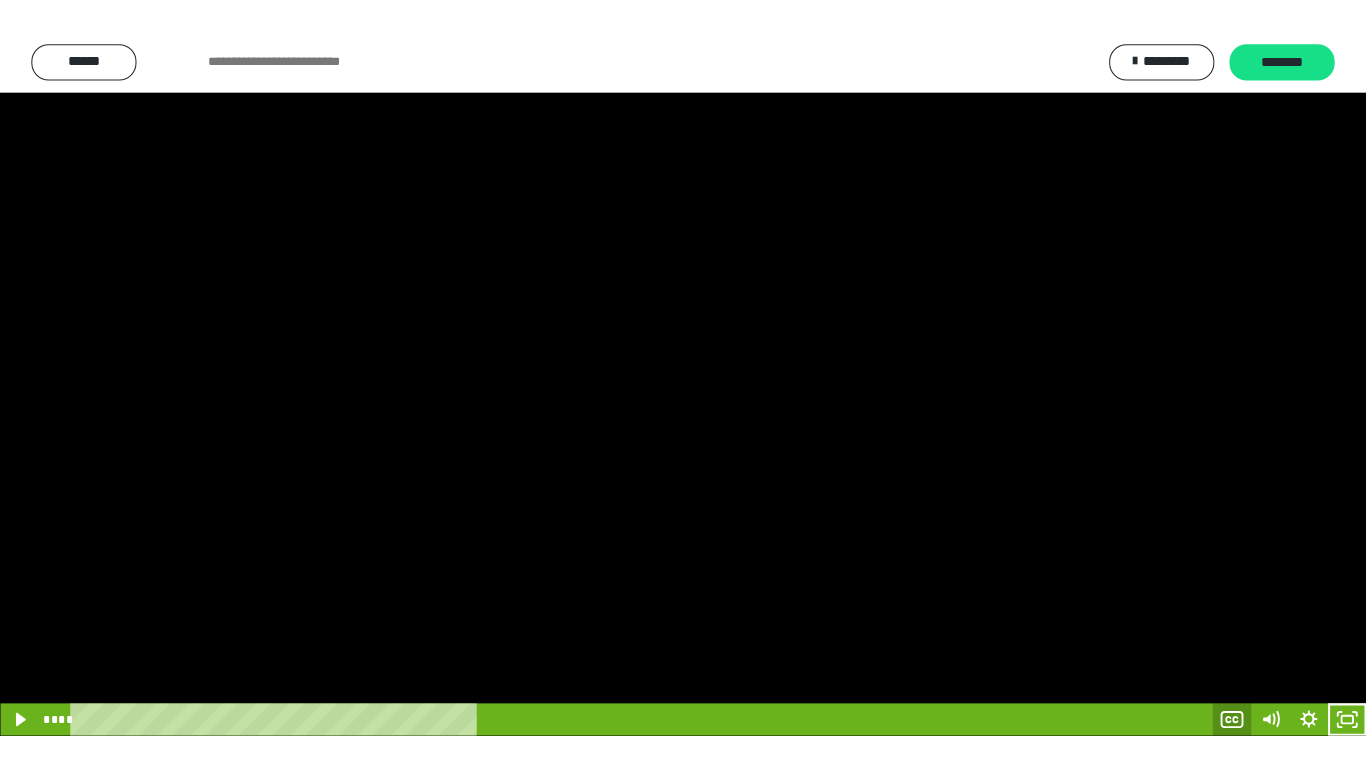 scroll, scrollTop: 3974, scrollLeft: 0, axis: vertical 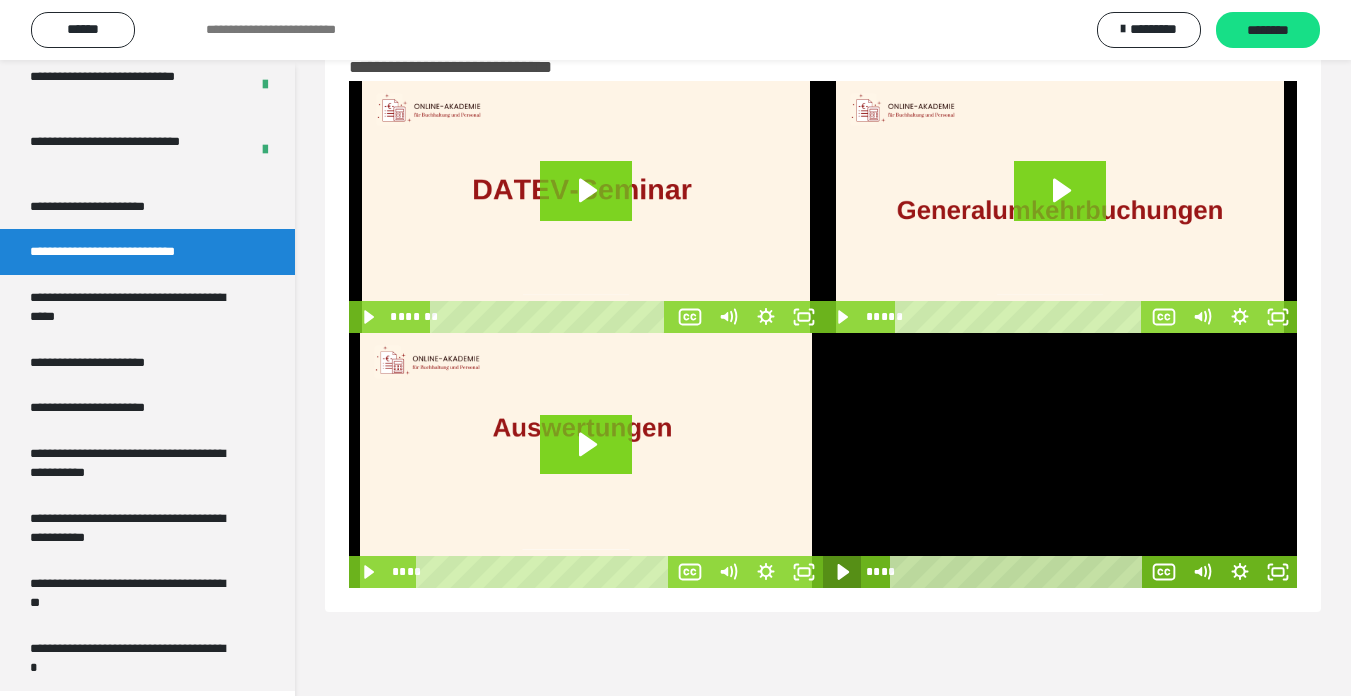 click 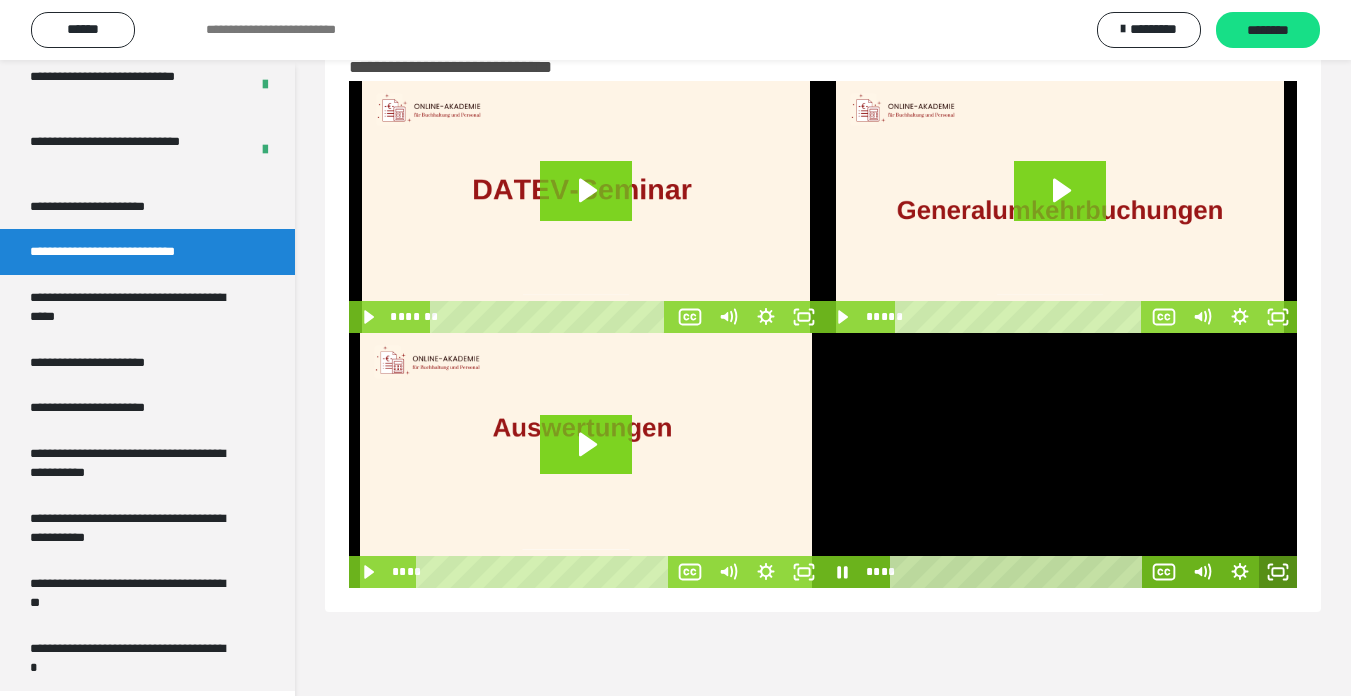 click 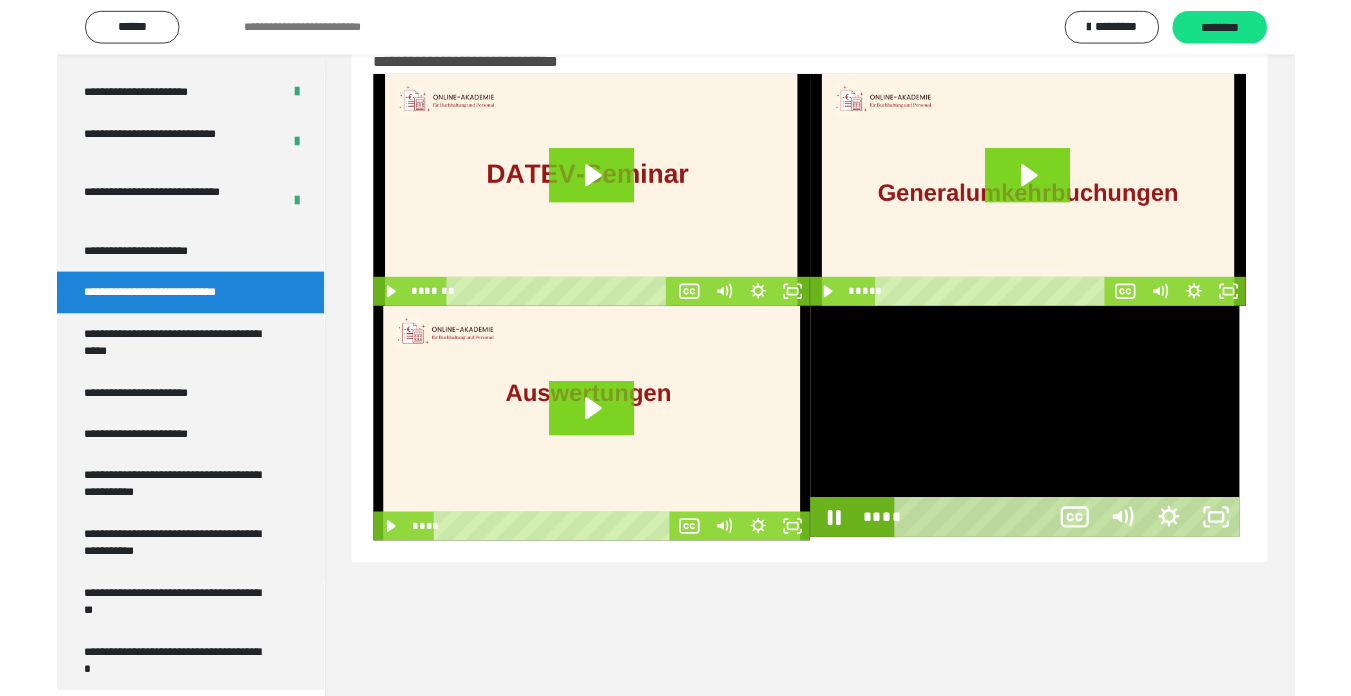 scroll, scrollTop: 3902, scrollLeft: 0, axis: vertical 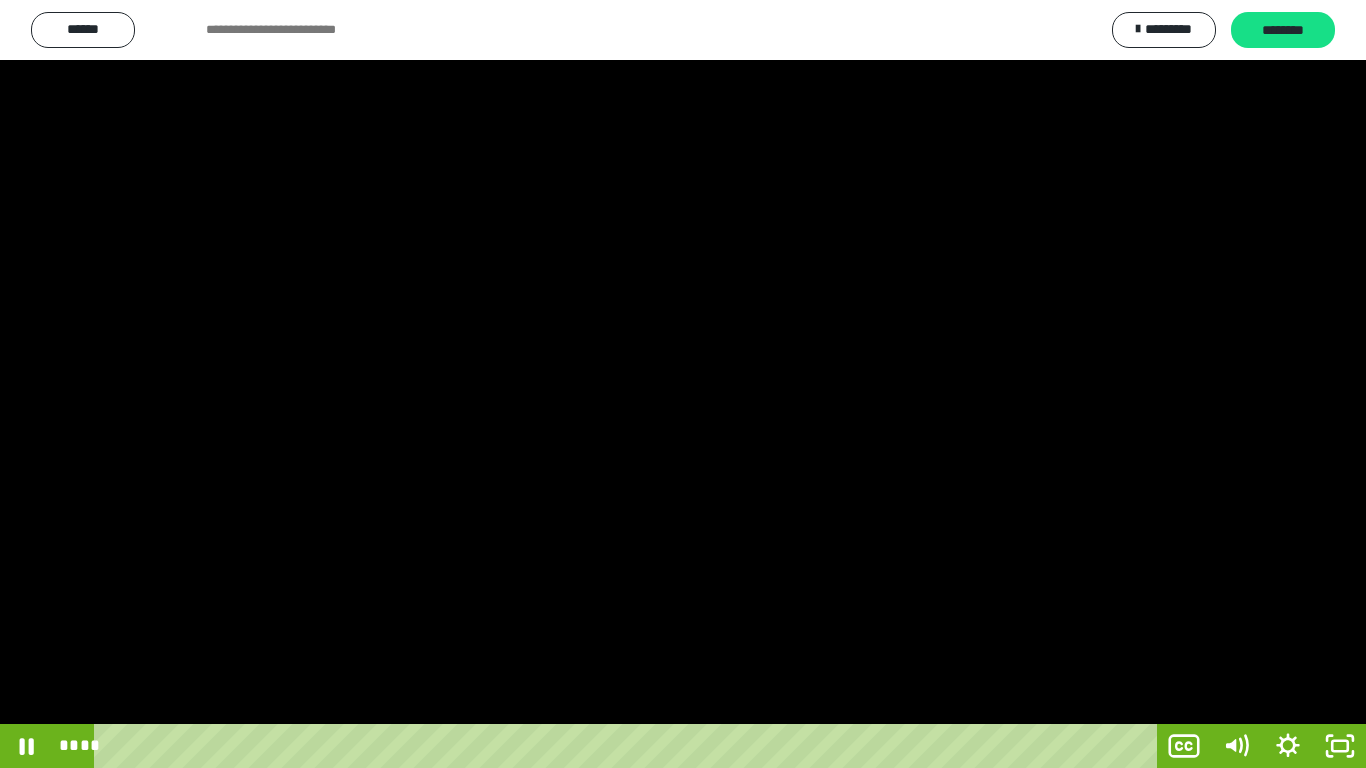 type 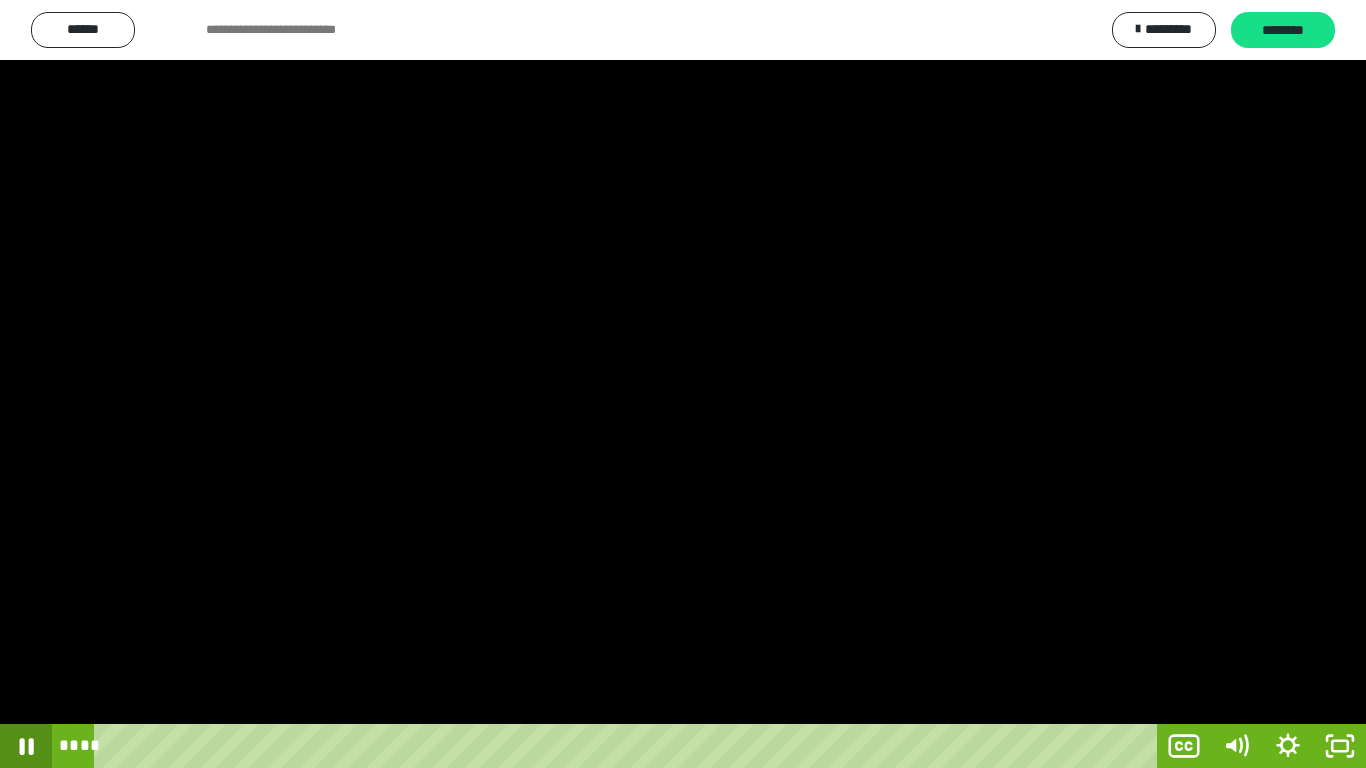 click 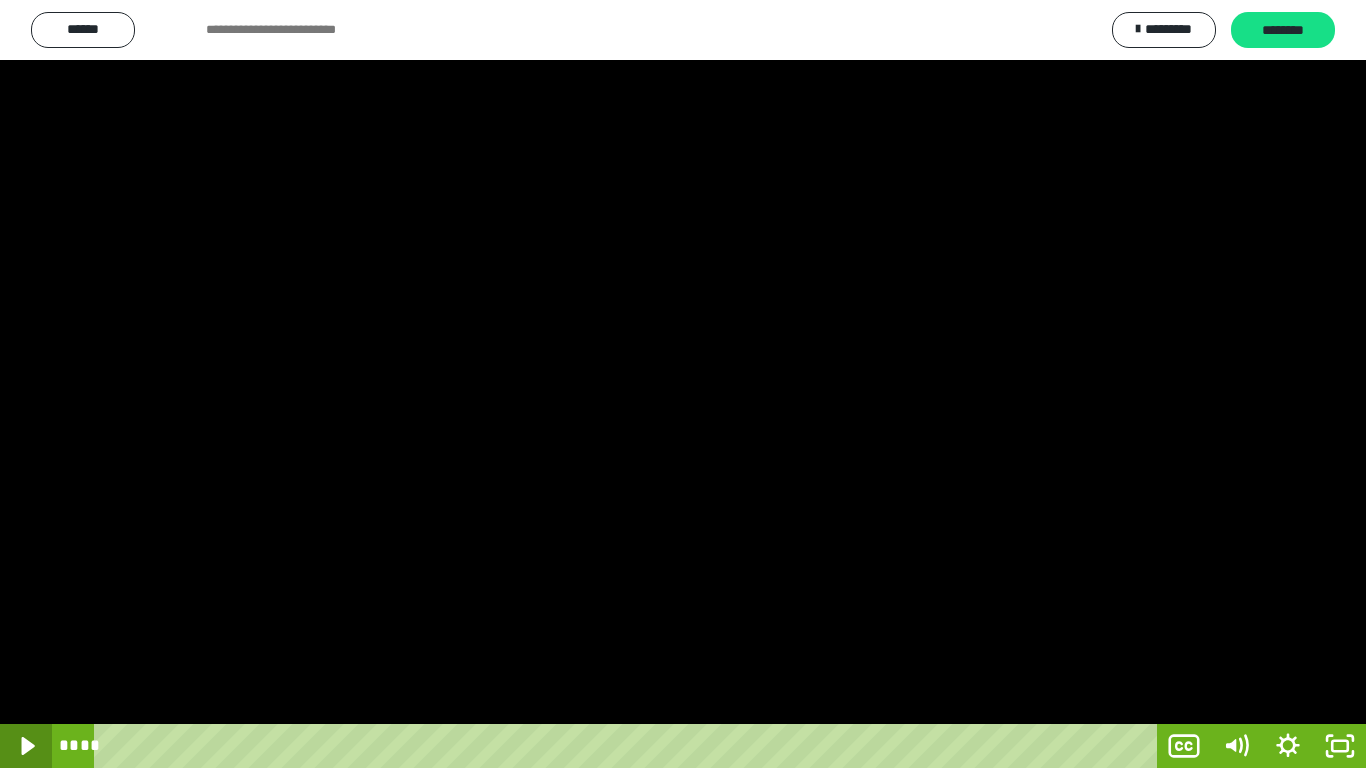 click 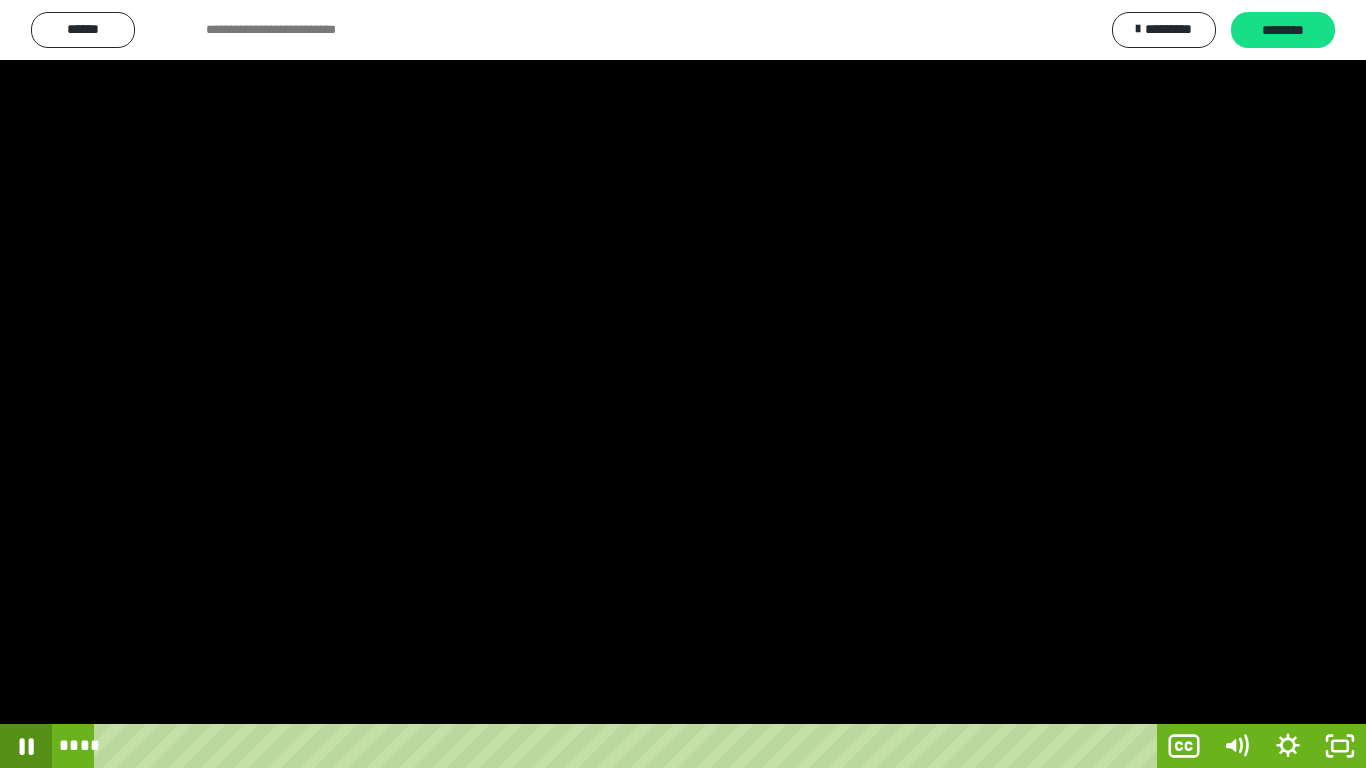 type 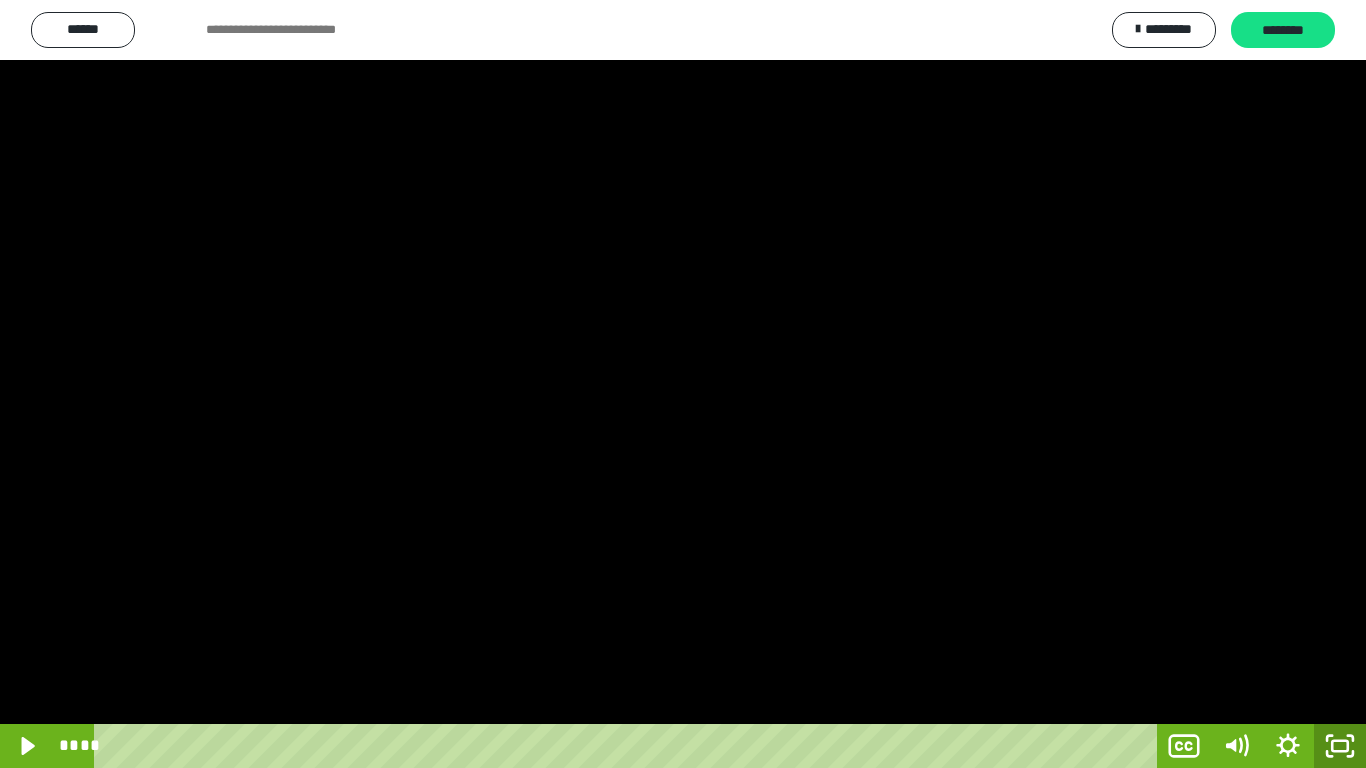 click 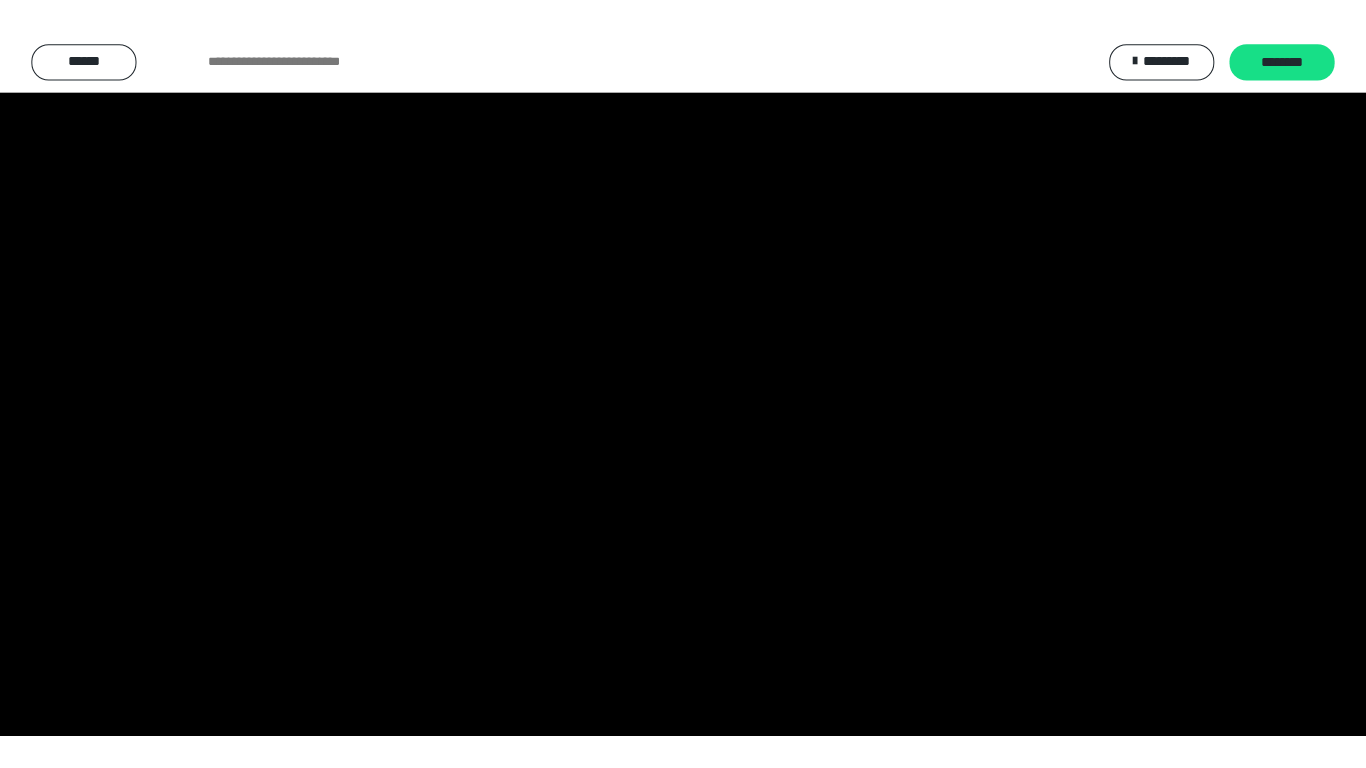 scroll, scrollTop: 3974, scrollLeft: 0, axis: vertical 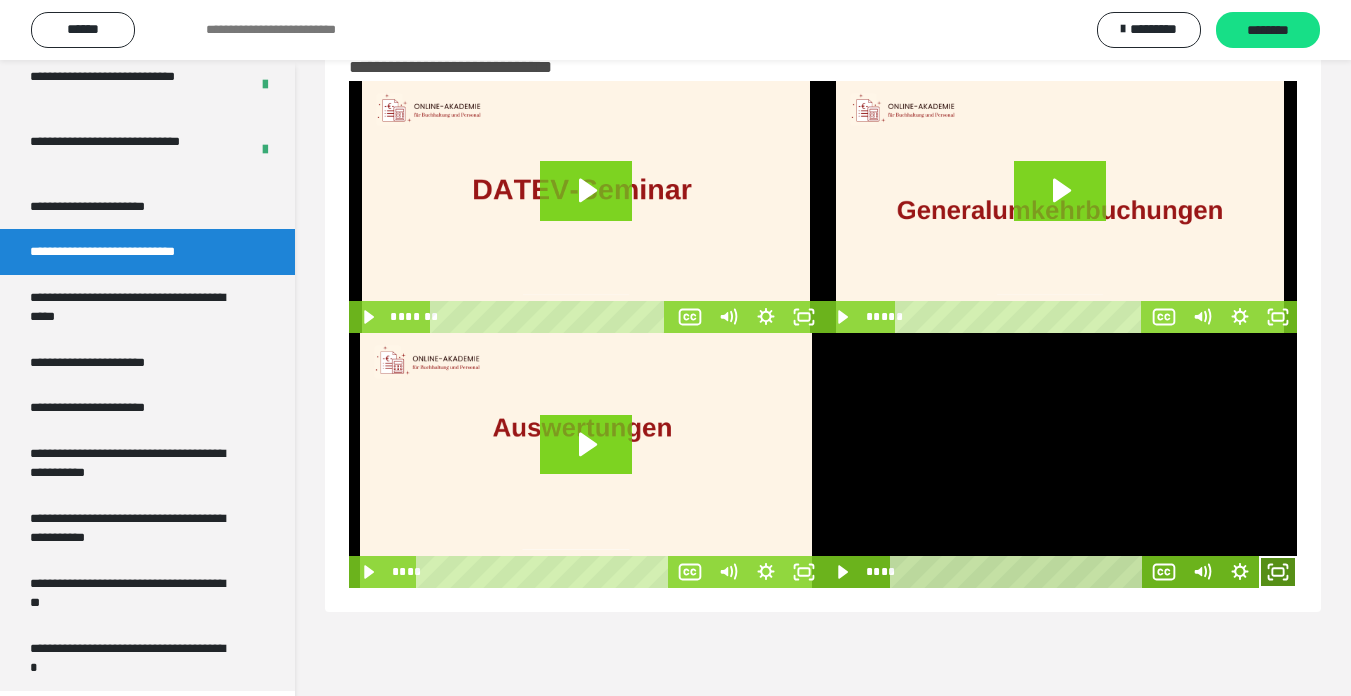 click 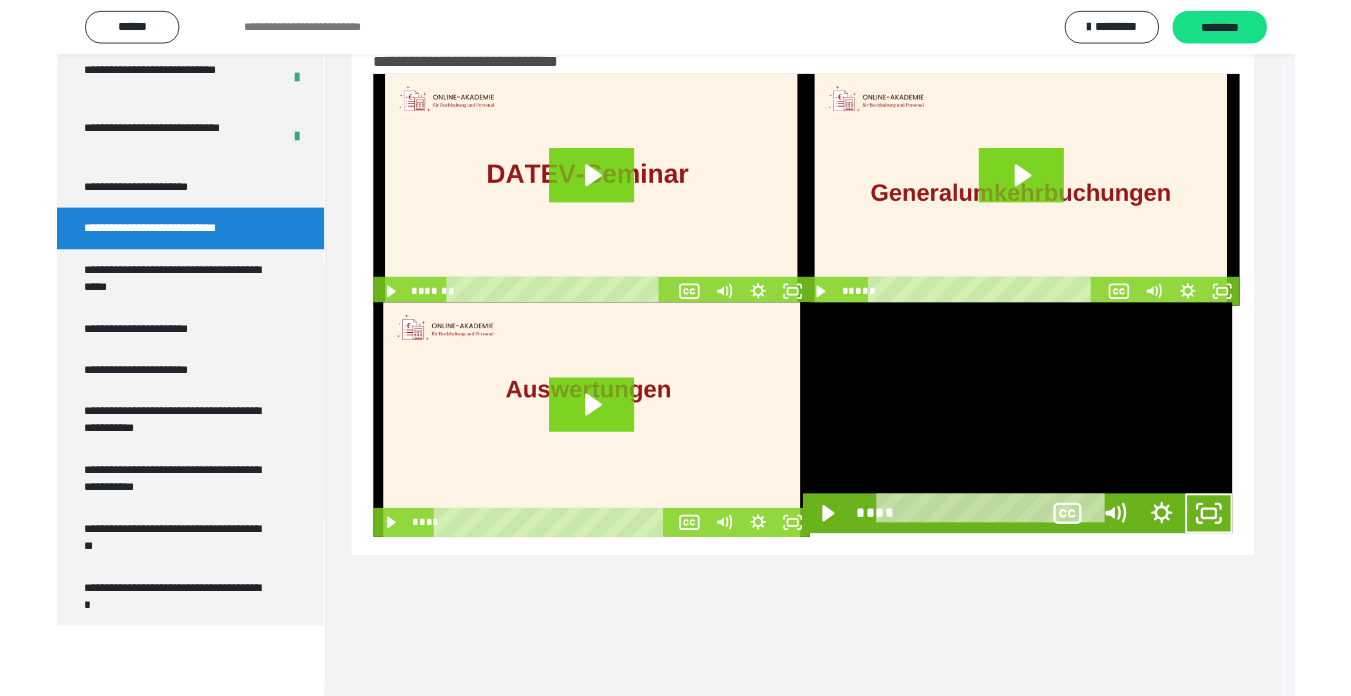scroll, scrollTop: 3902, scrollLeft: 0, axis: vertical 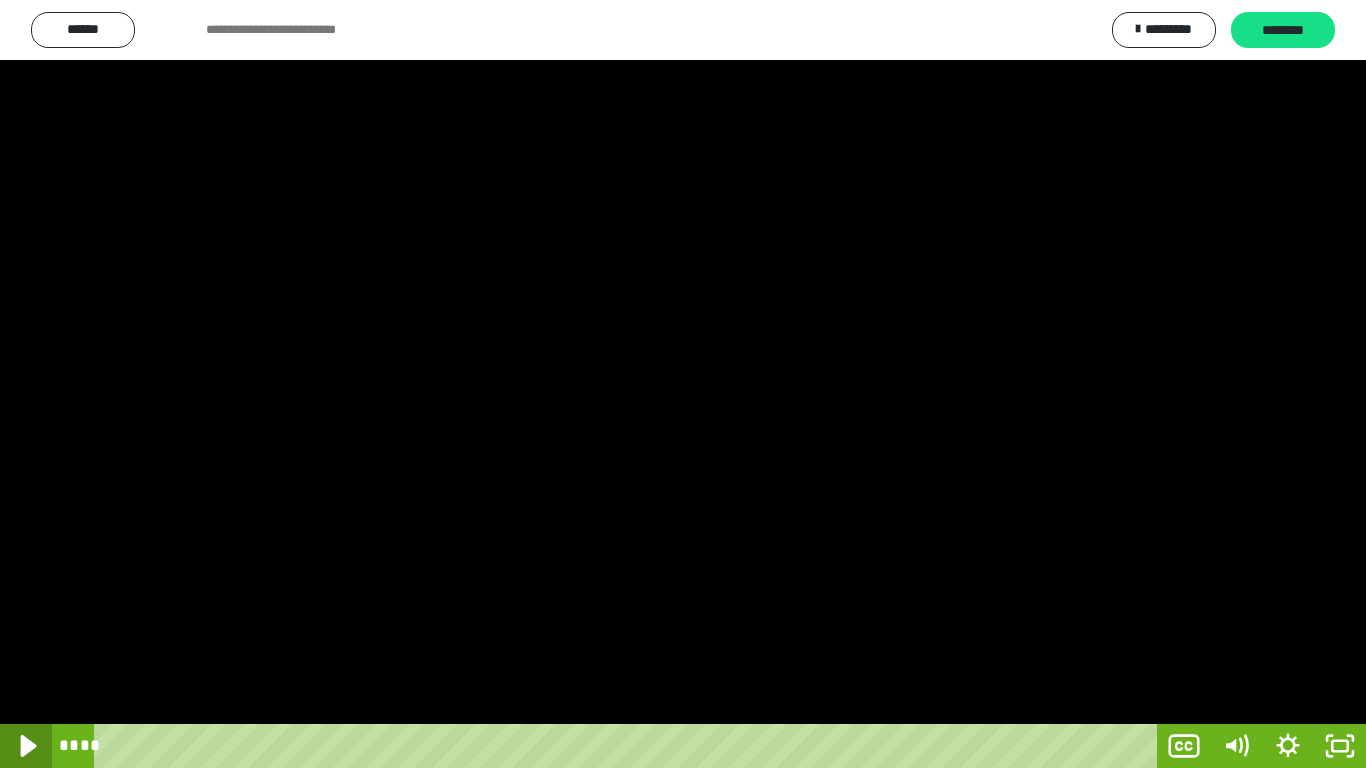 click 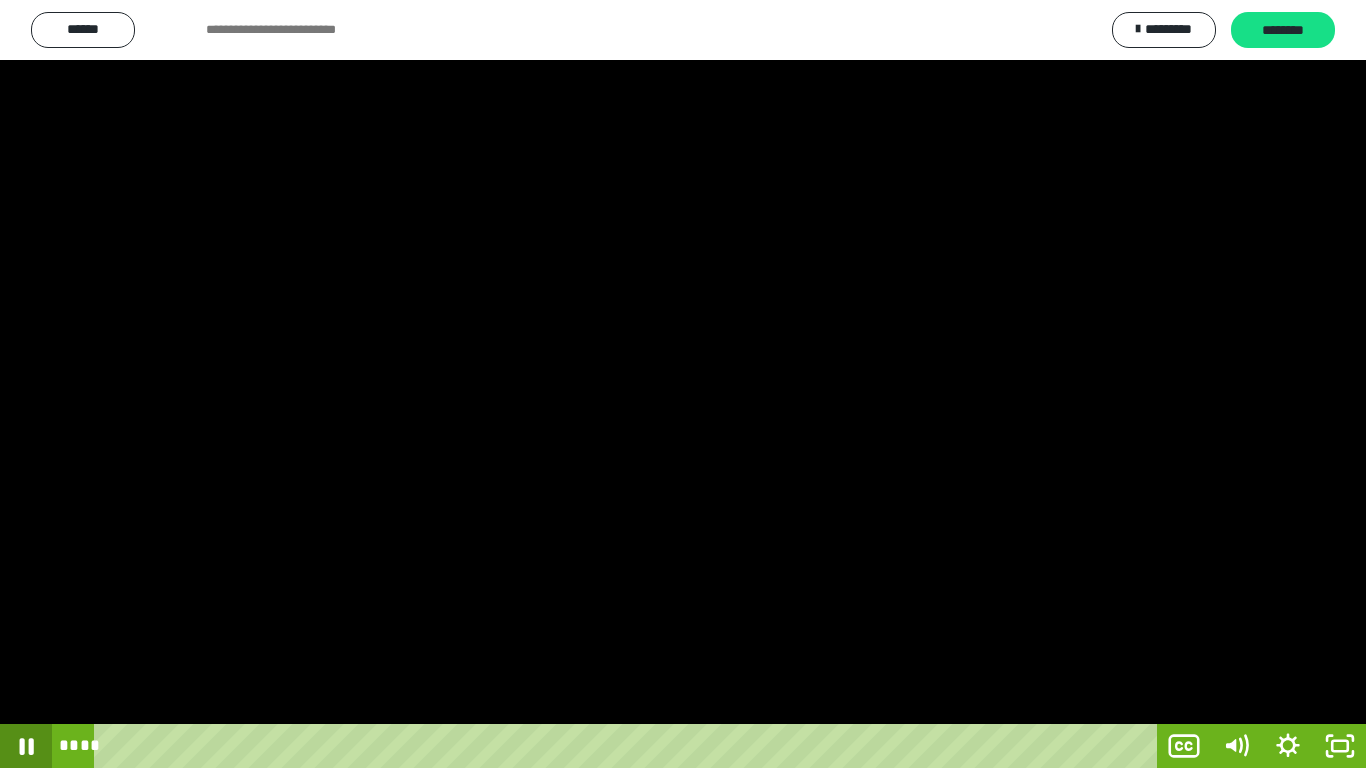 click 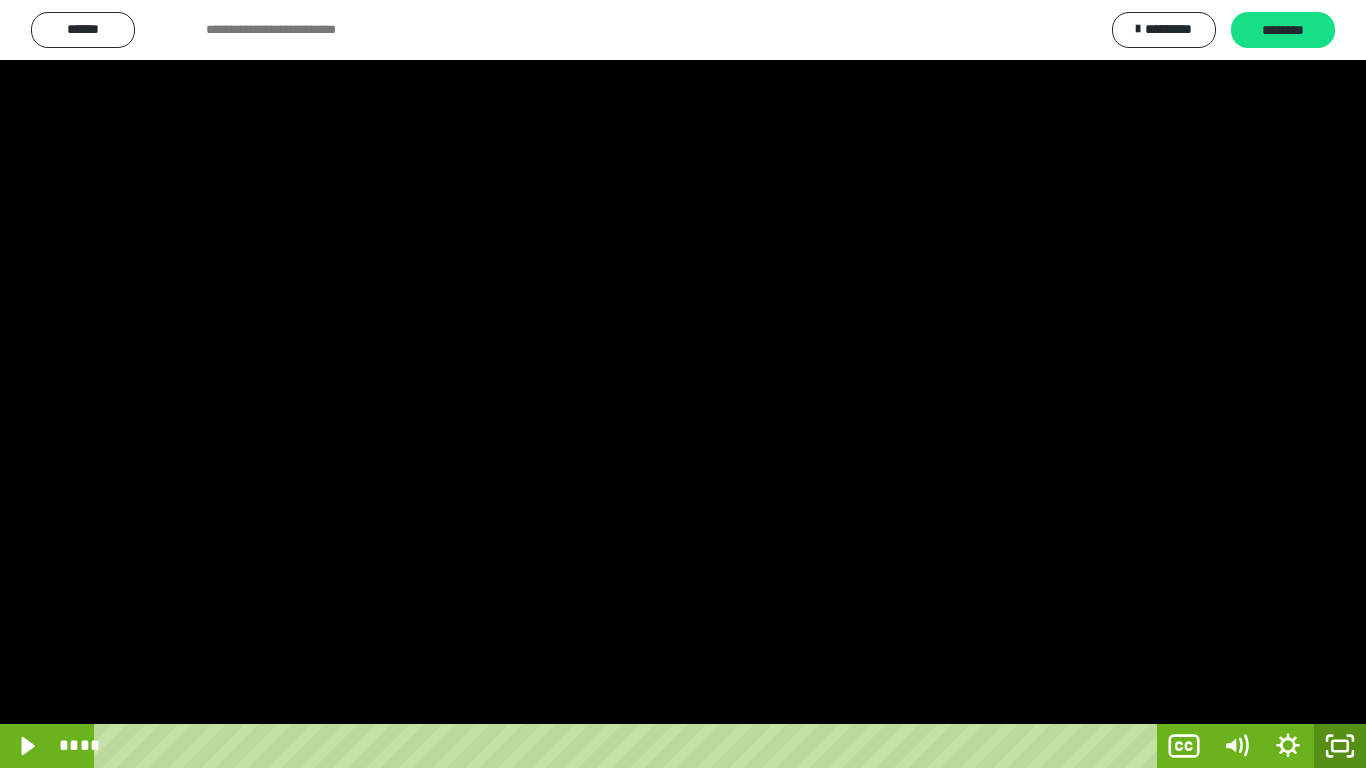 click 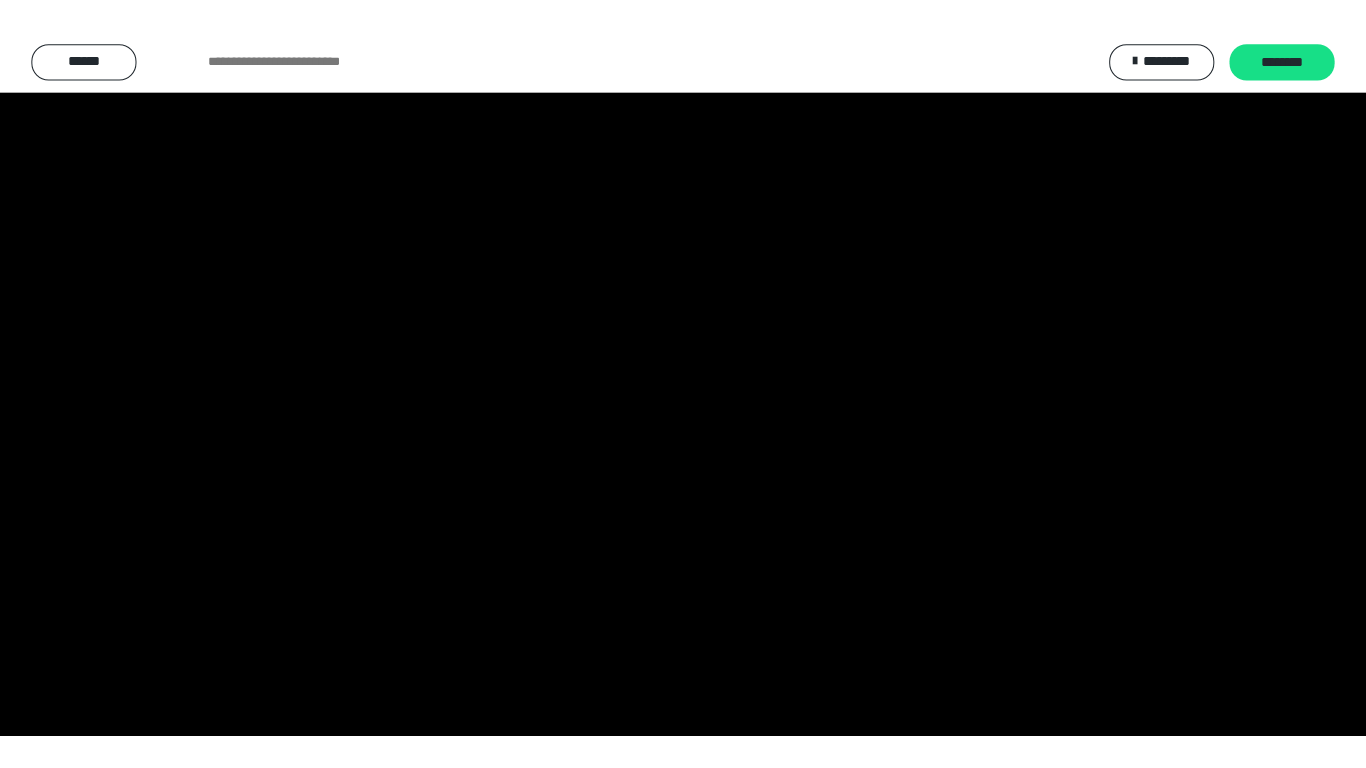 scroll, scrollTop: 3974, scrollLeft: 0, axis: vertical 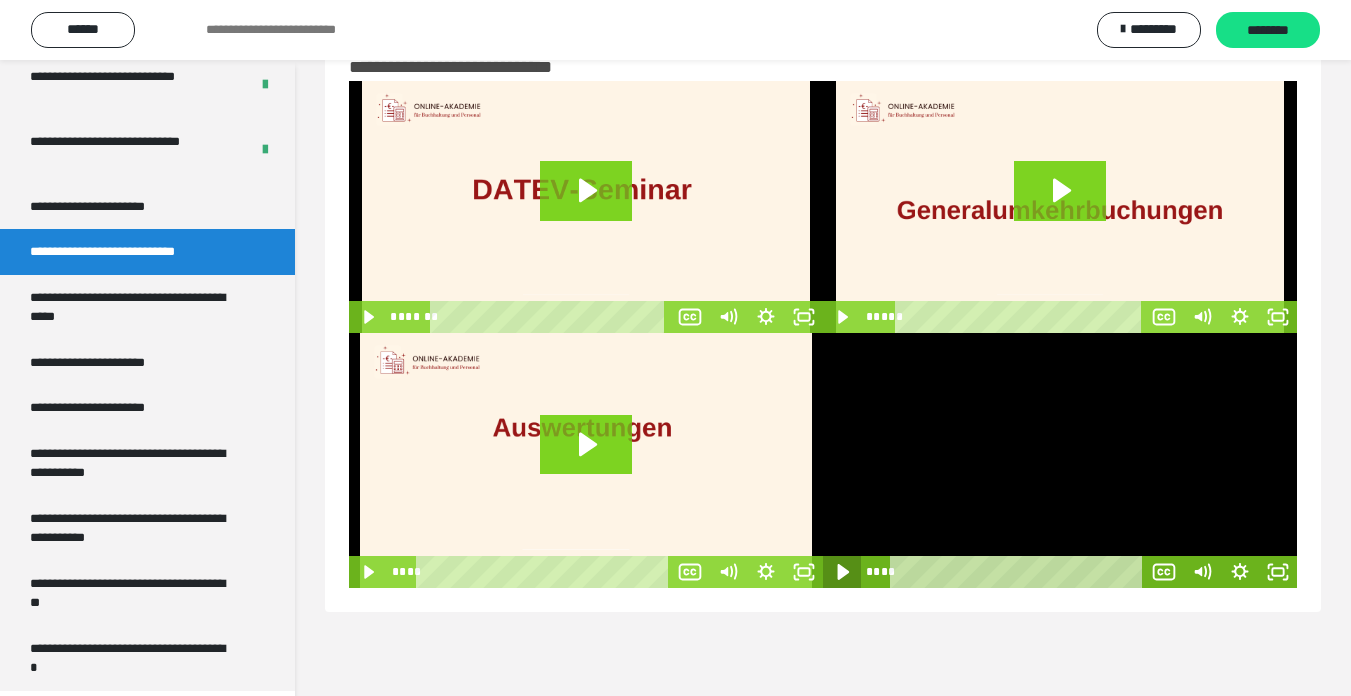 click 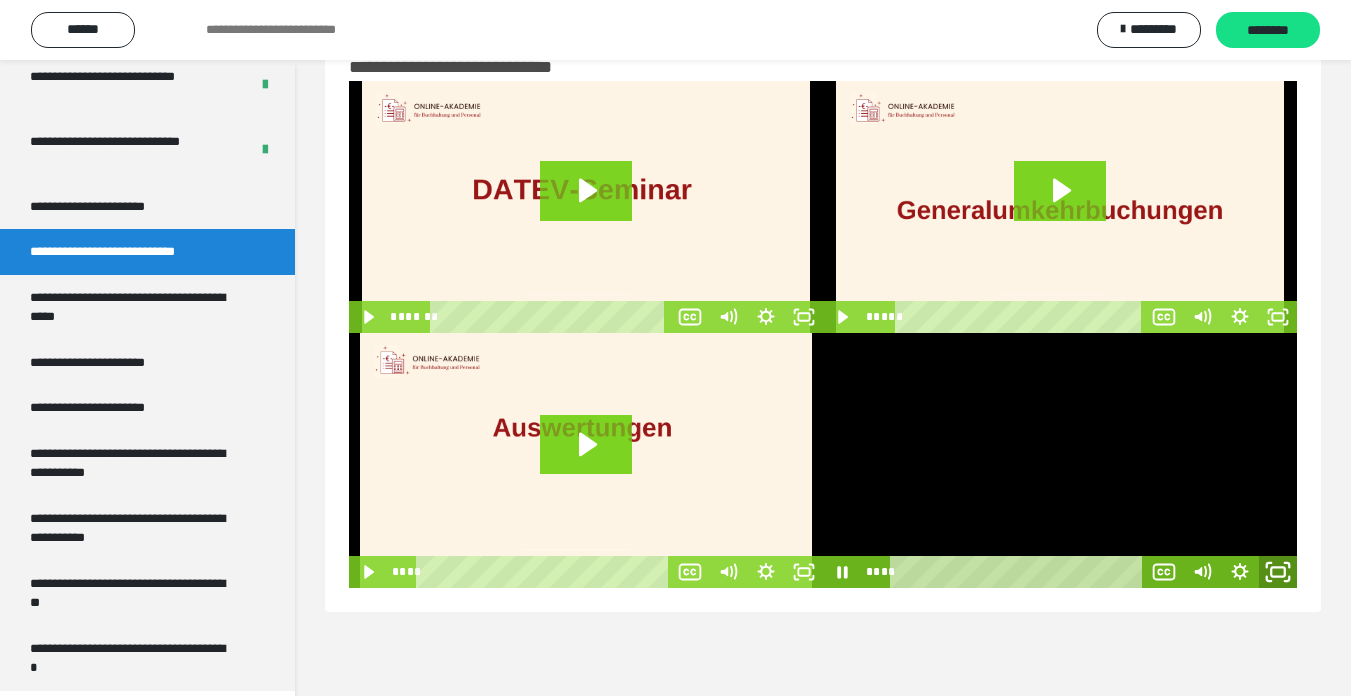 click 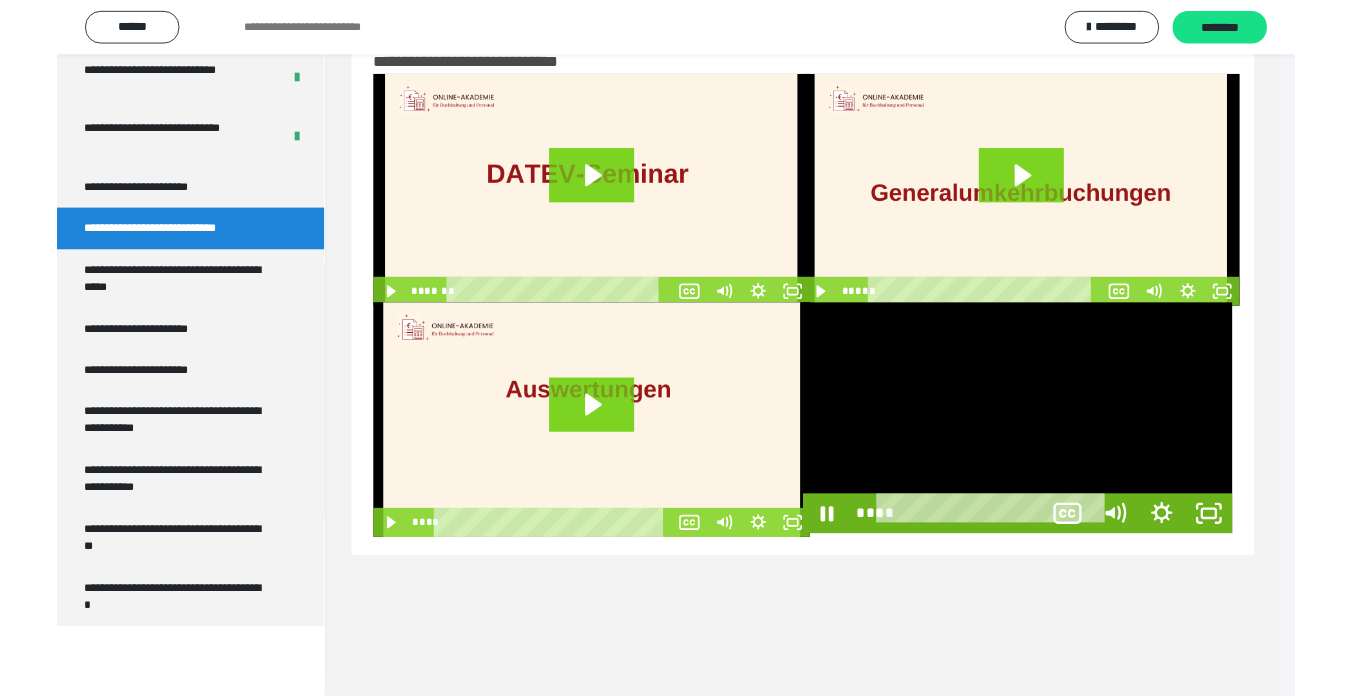 scroll, scrollTop: 3902, scrollLeft: 0, axis: vertical 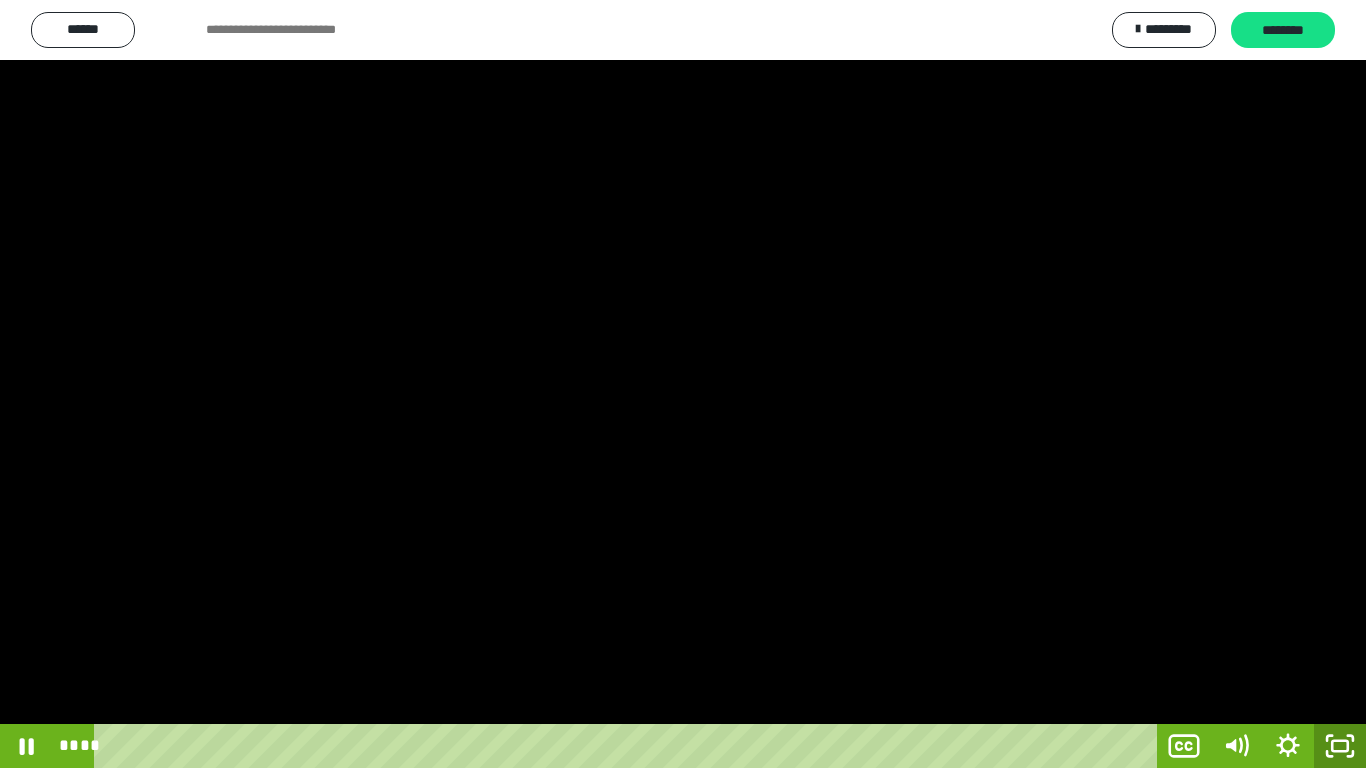 click 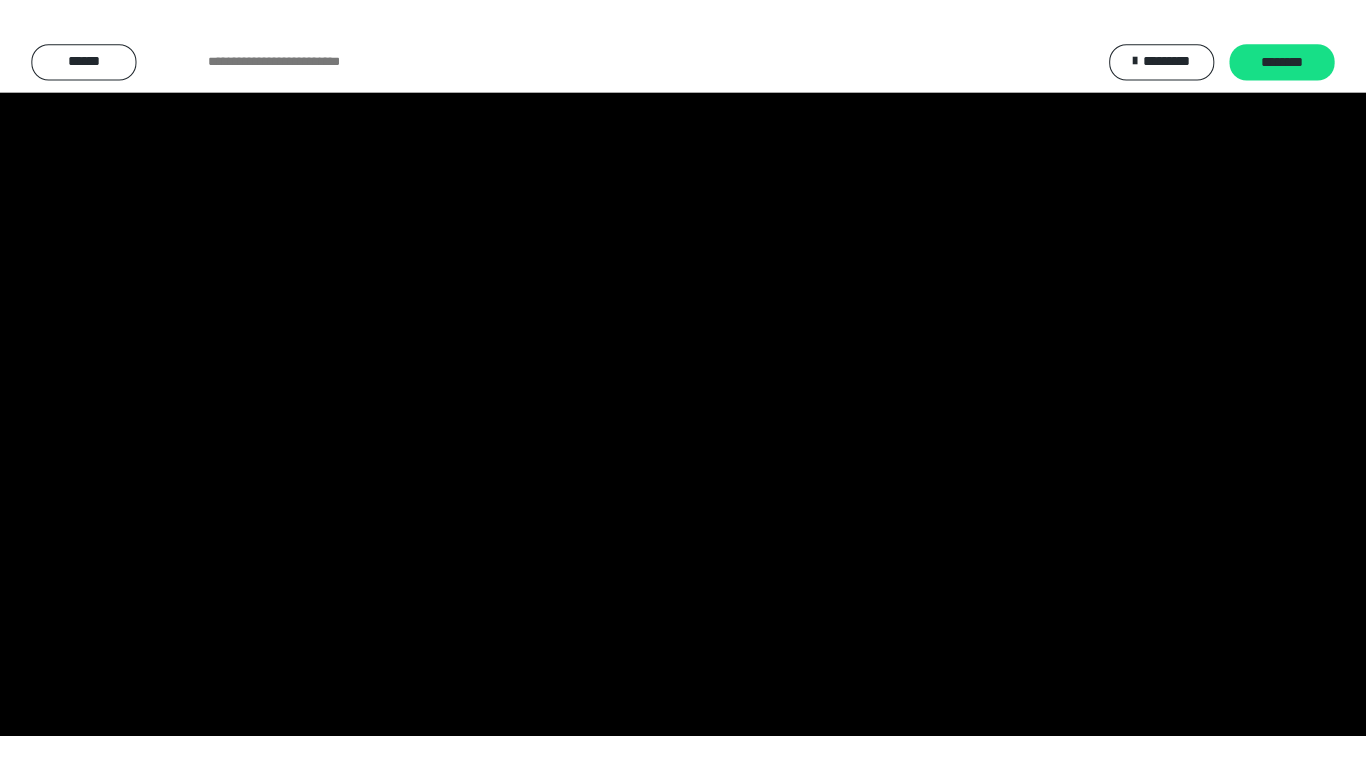 scroll, scrollTop: 3974, scrollLeft: 0, axis: vertical 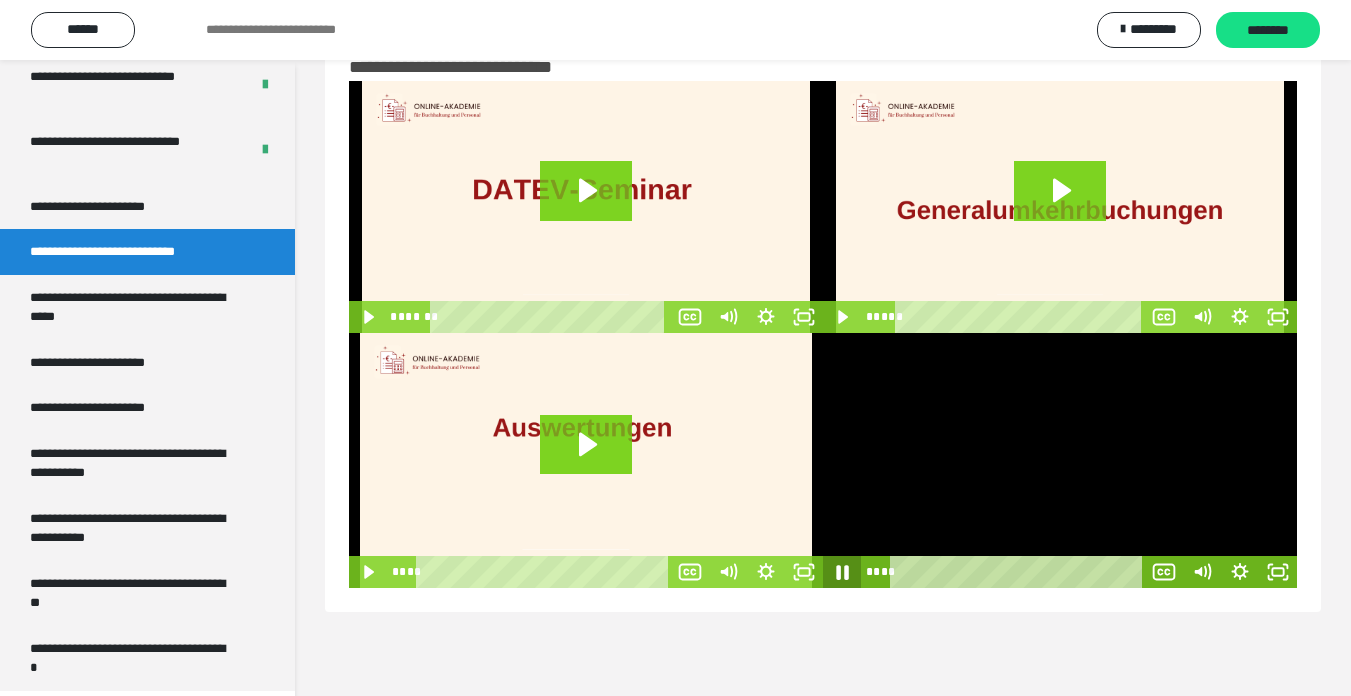 click 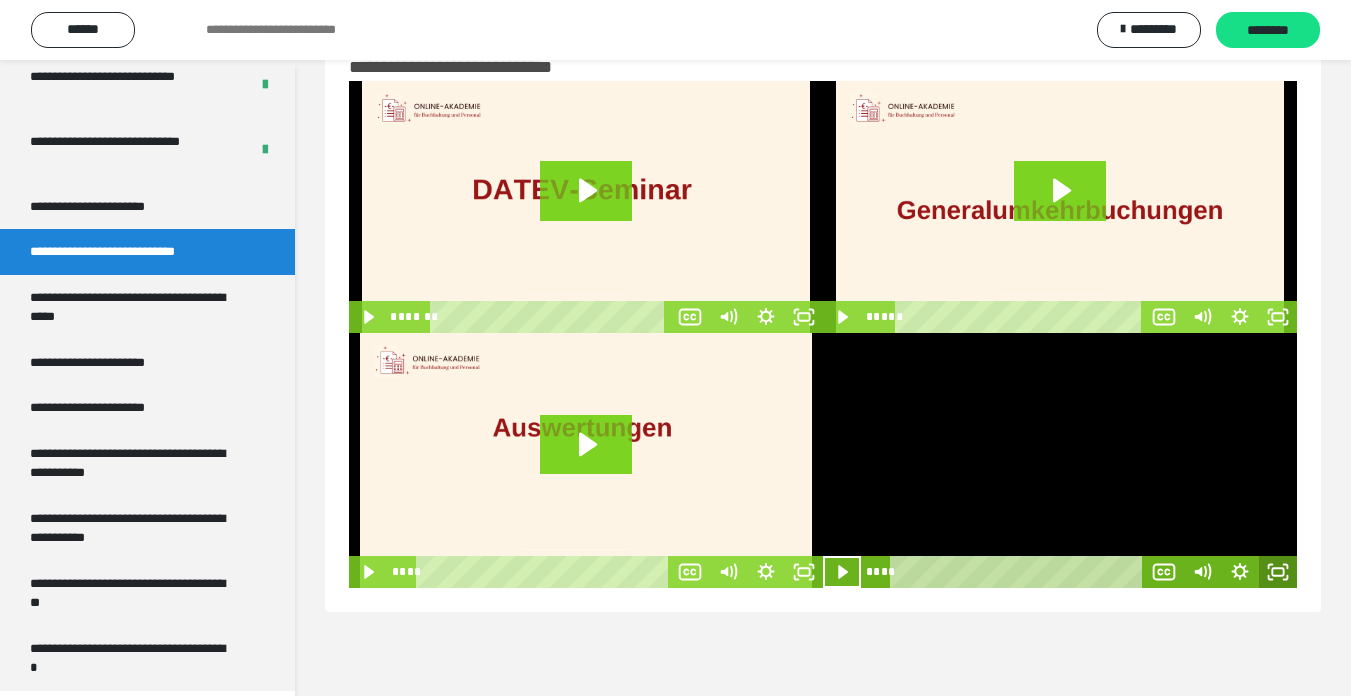 click 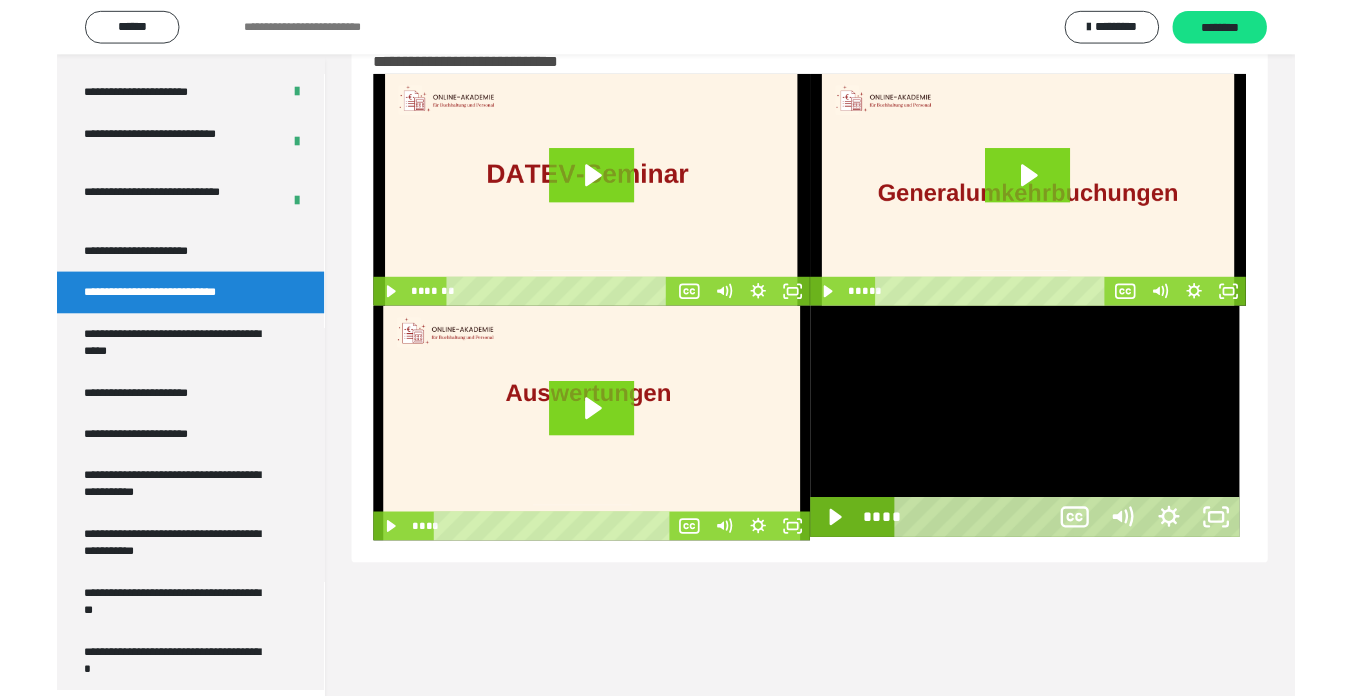 scroll, scrollTop: 3902, scrollLeft: 0, axis: vertical 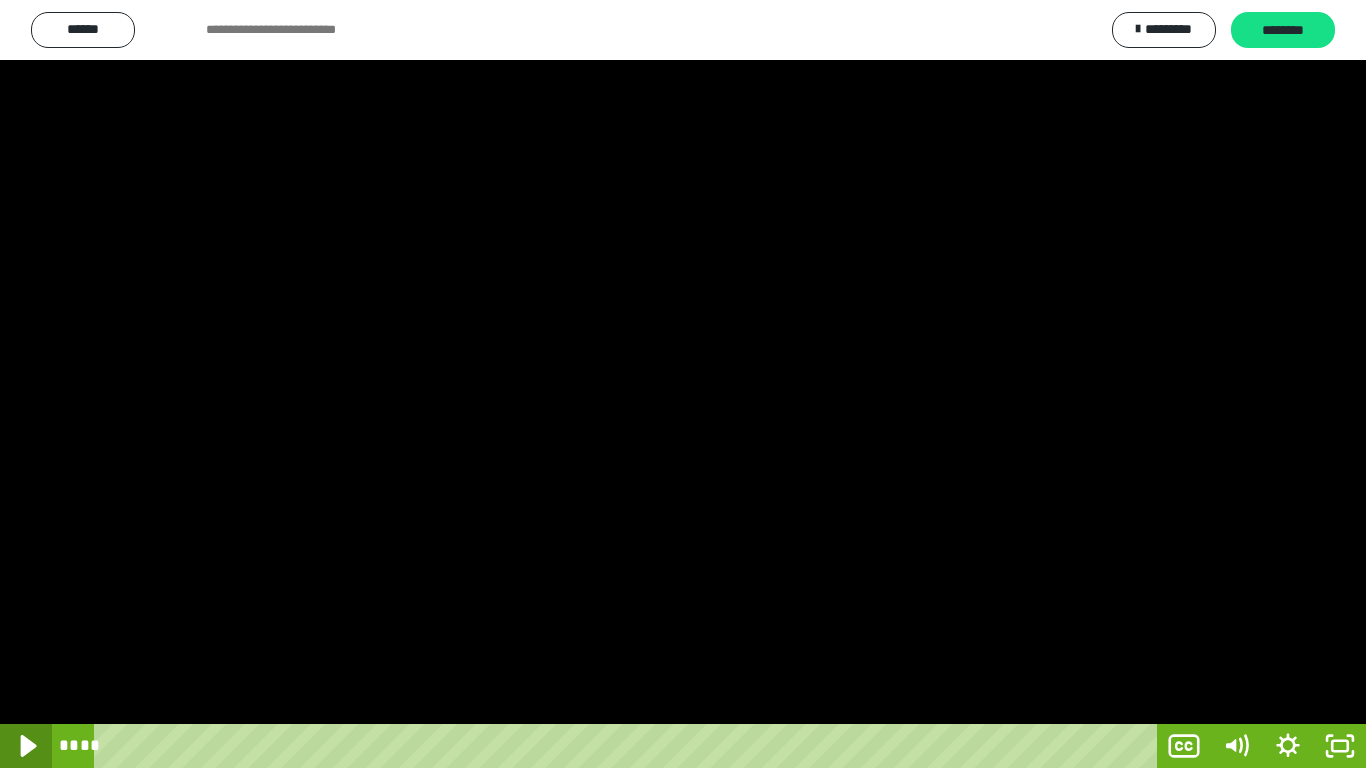 click 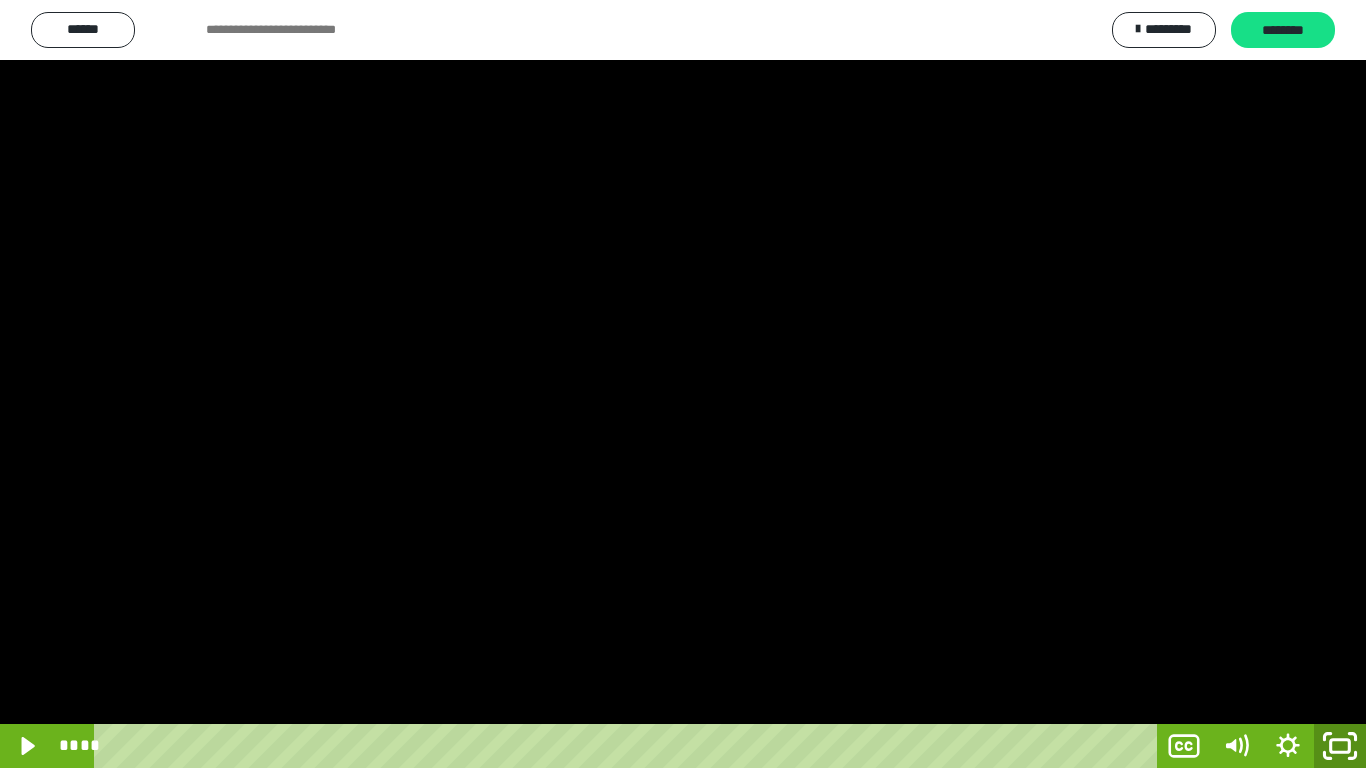 click 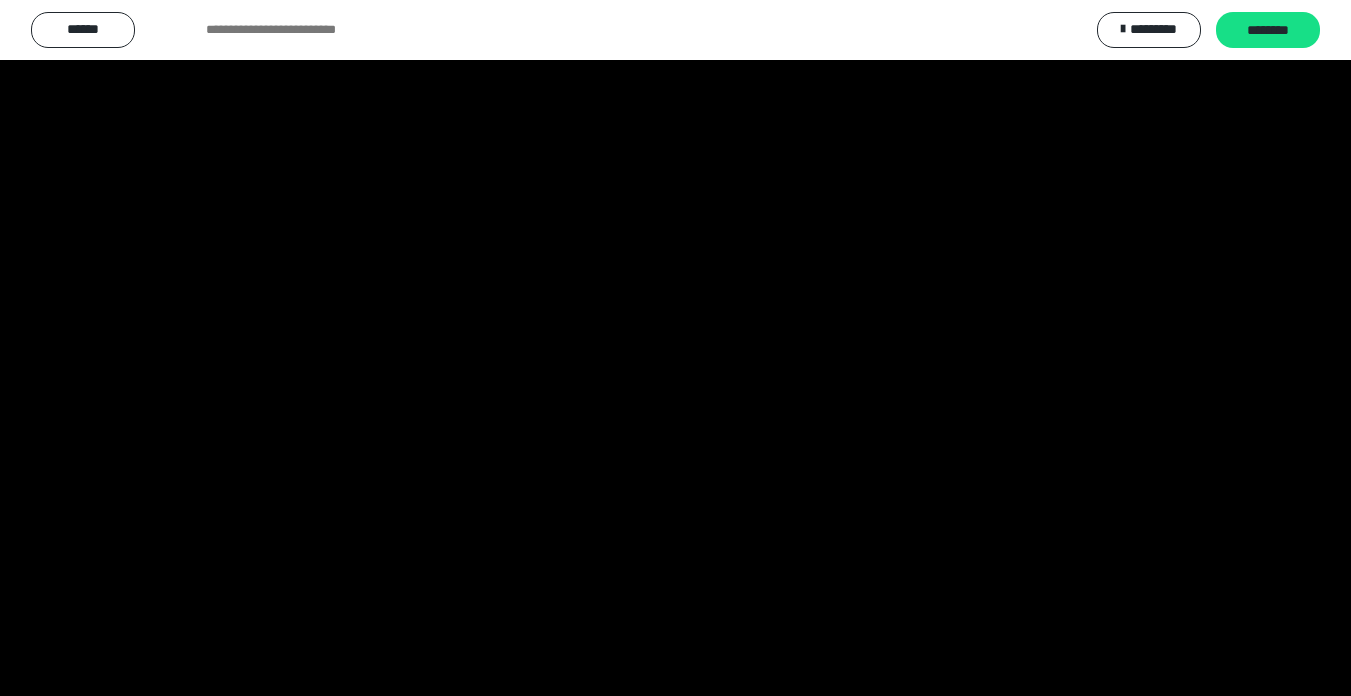 scroll, scrollTop: 3974, scrollLeft: 0, axis: vertical 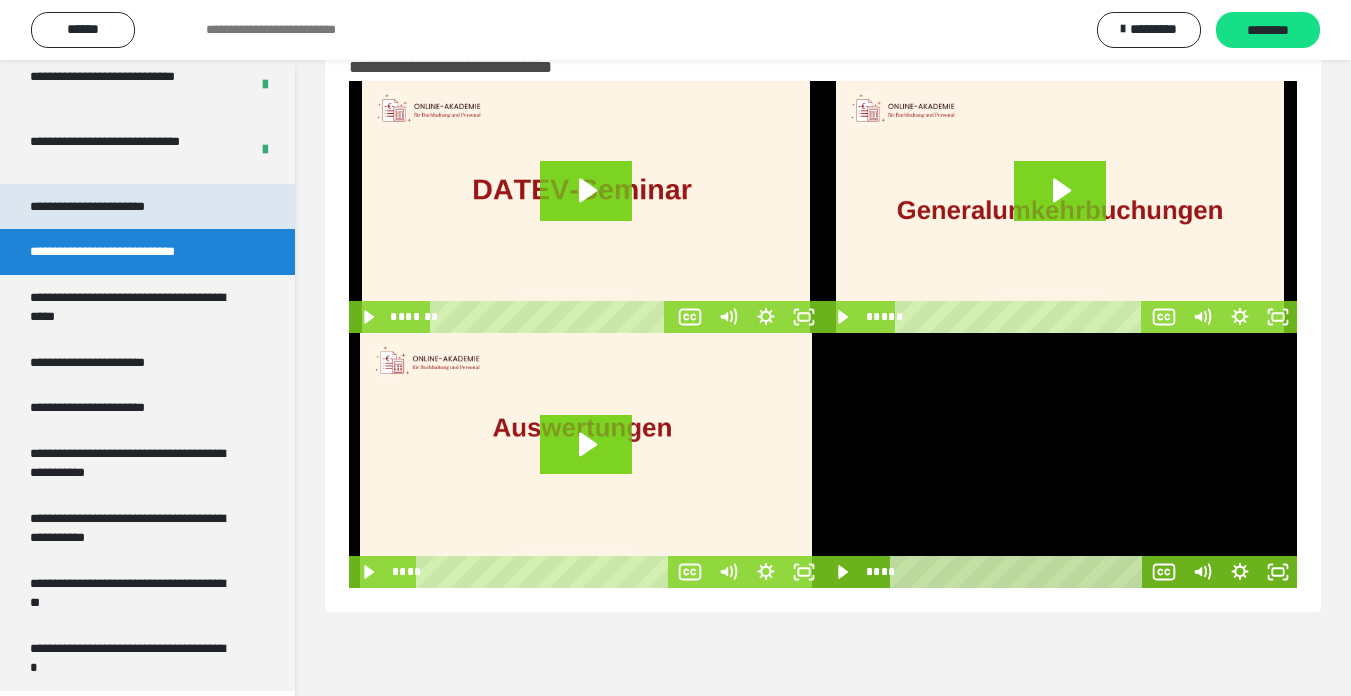click on "**********" at bounding box center (109, 207) 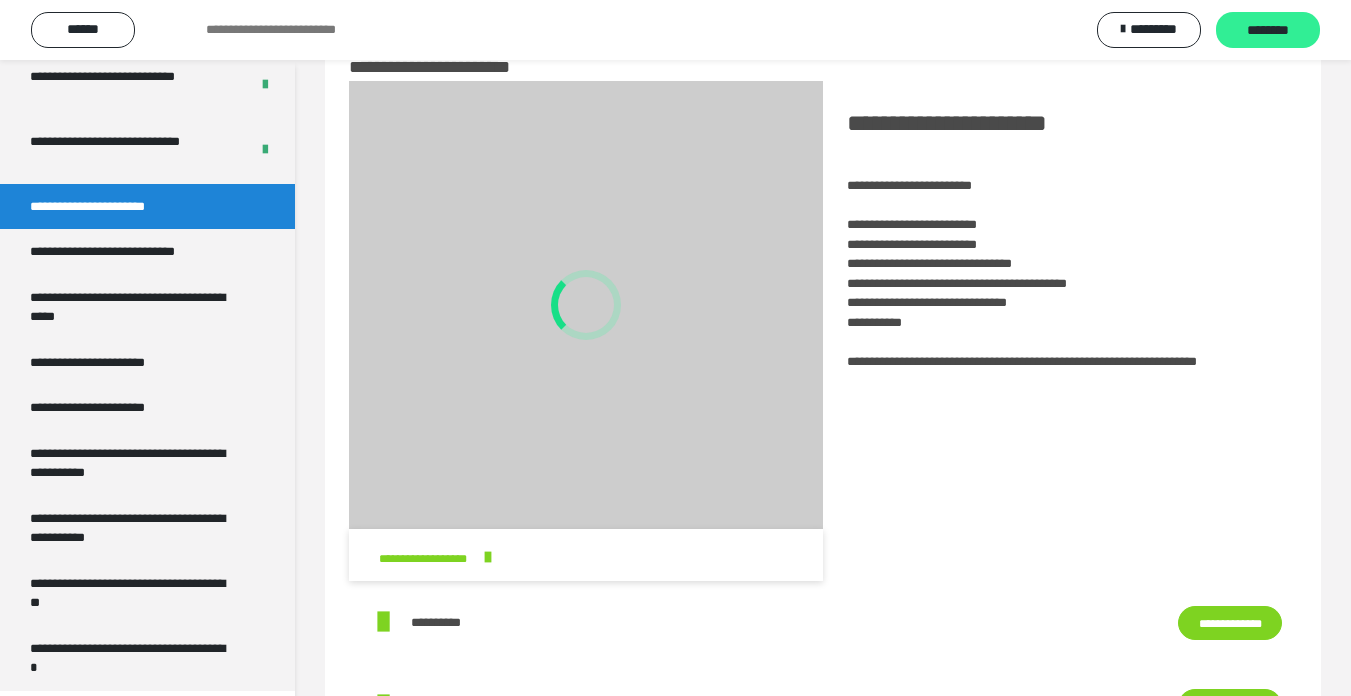 click on "********" at bounding box center [1268, 31] 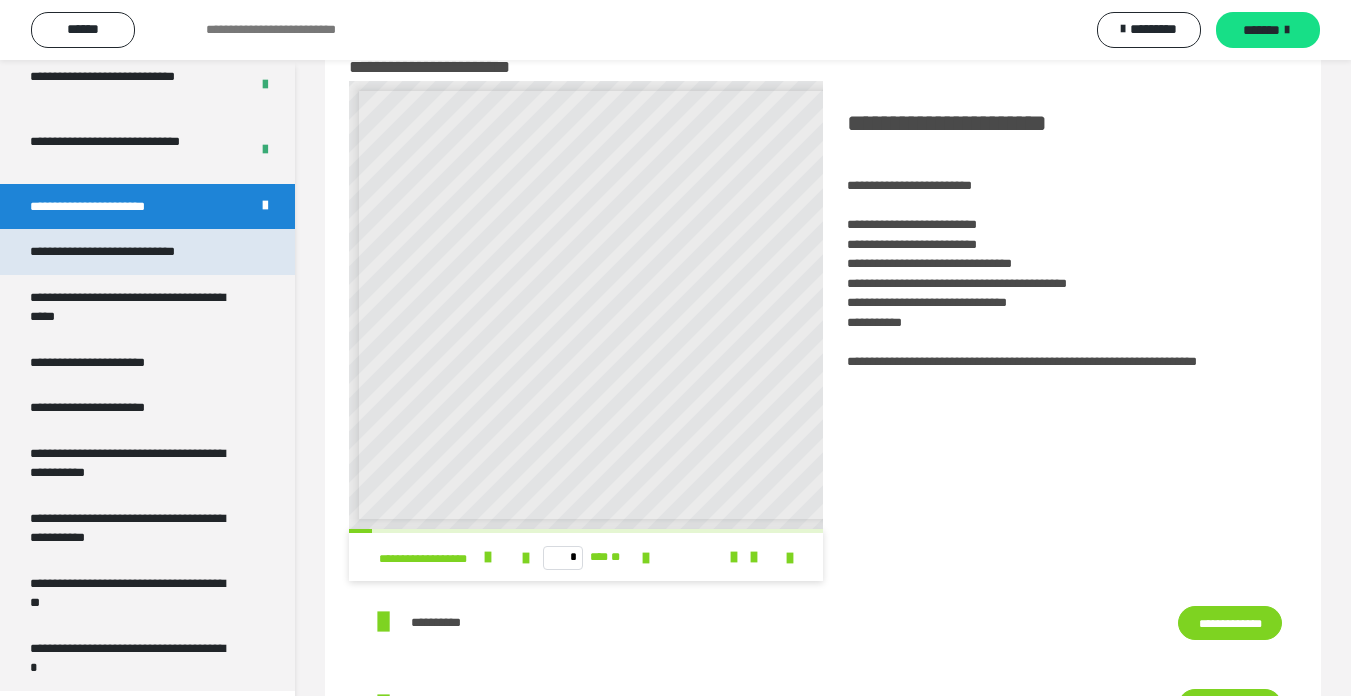 click on "**********" at bounding box center [129, 252] 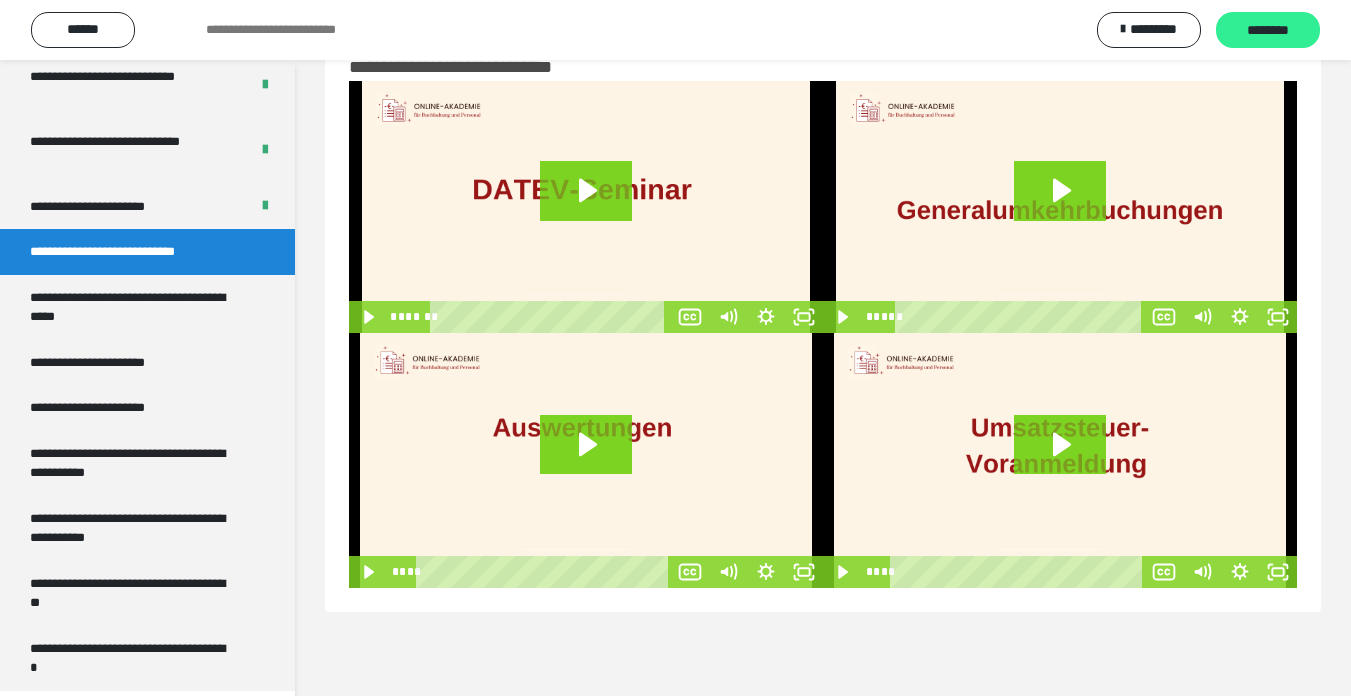 click on "********" at bounding box center [1268, 31] 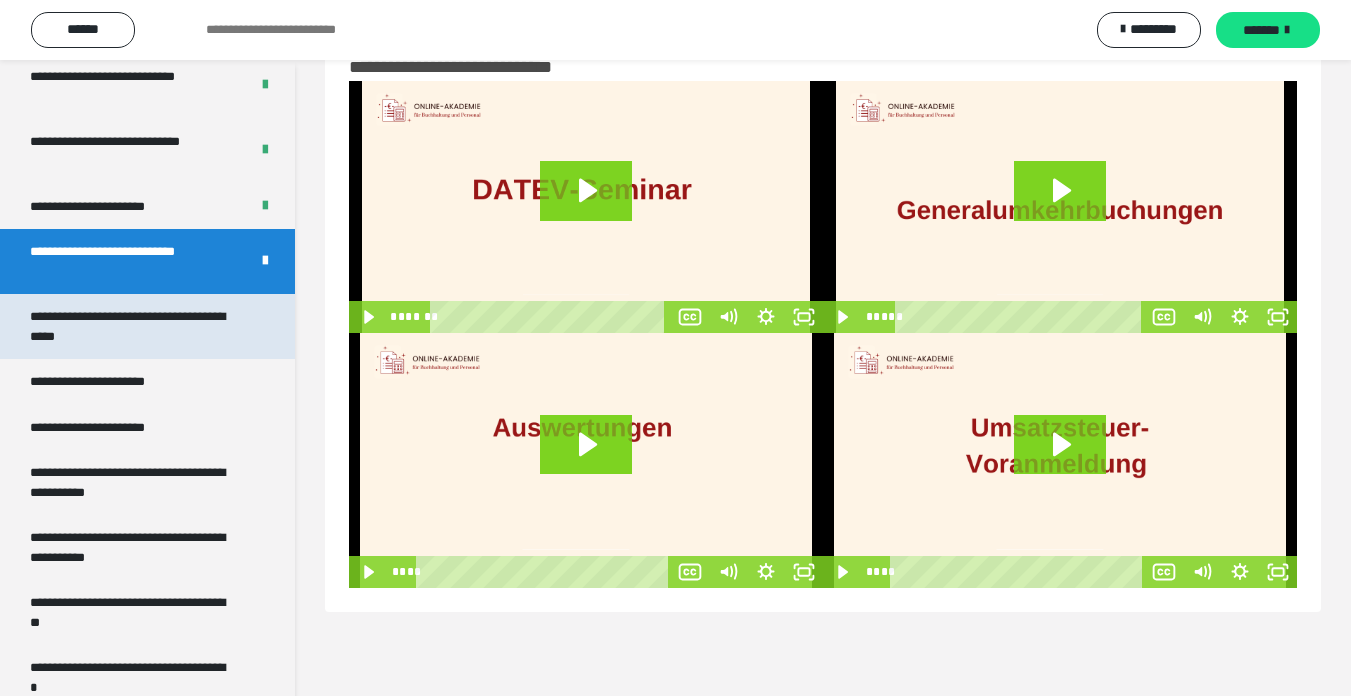 click on "**********" at bounding box center (132, 326) 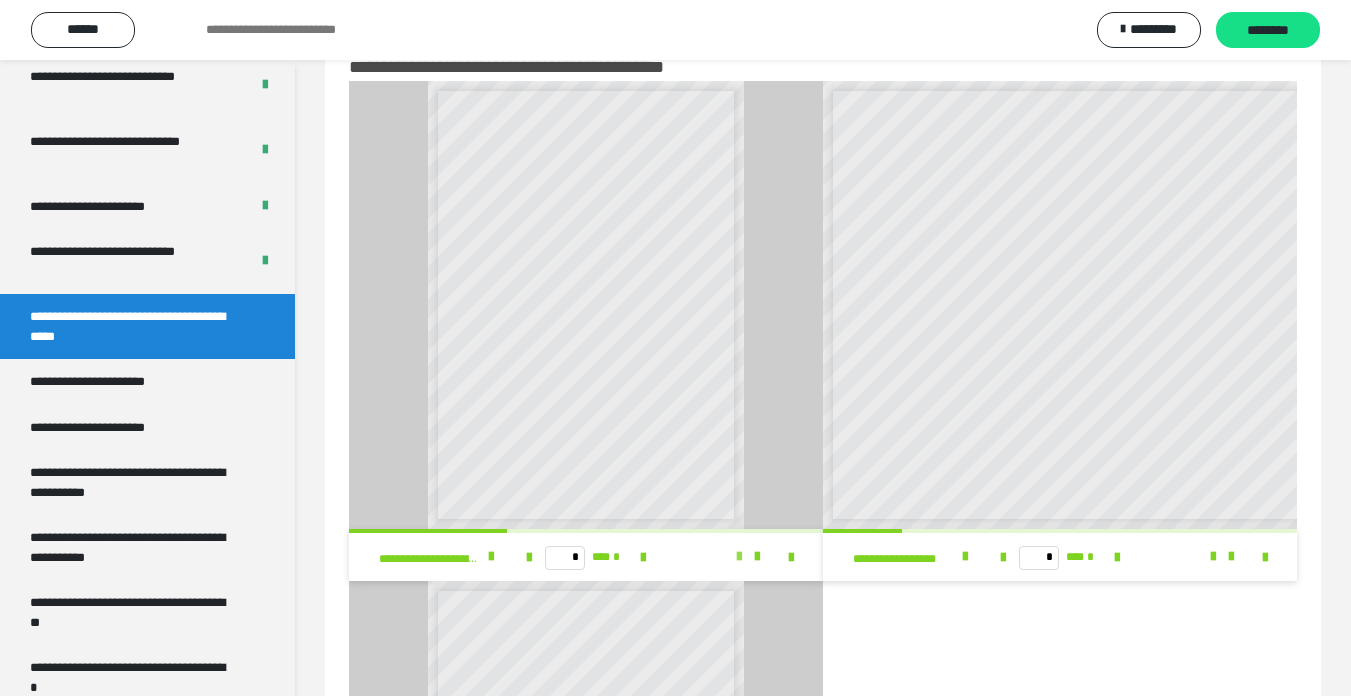 click at bounding box center [739, 557] 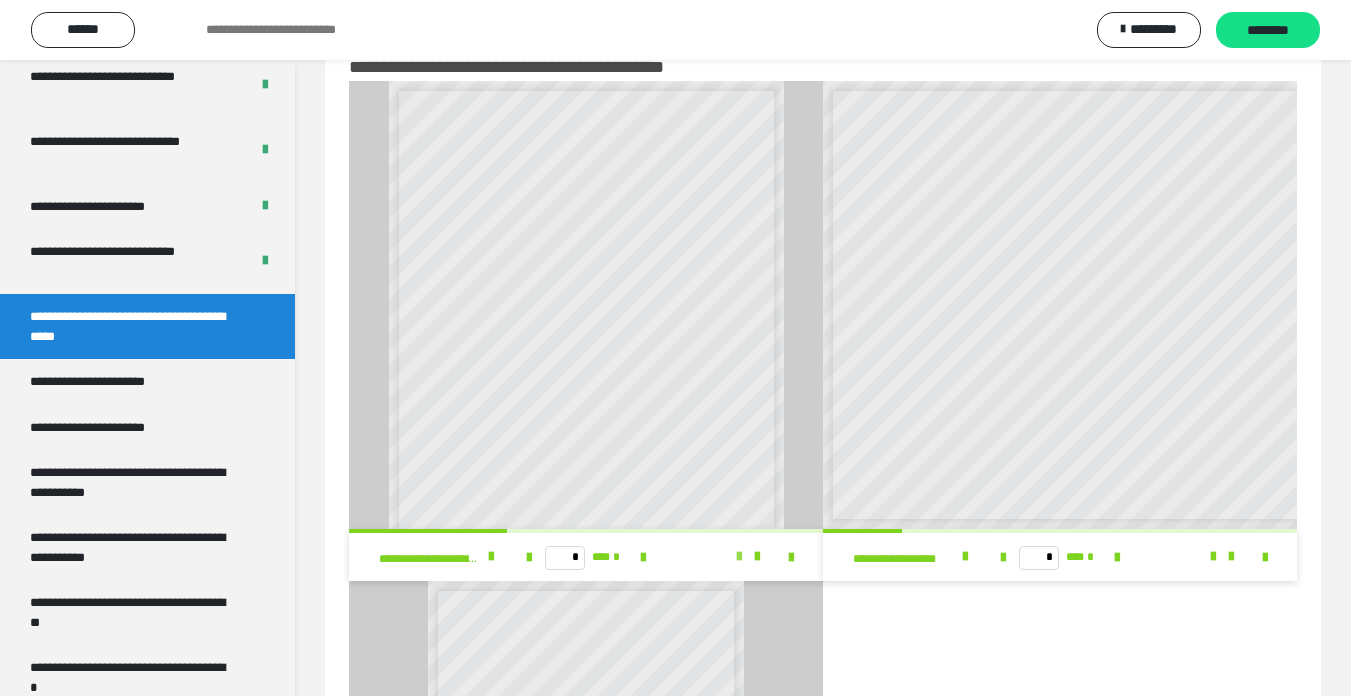 click at bounding box center [739, 557] 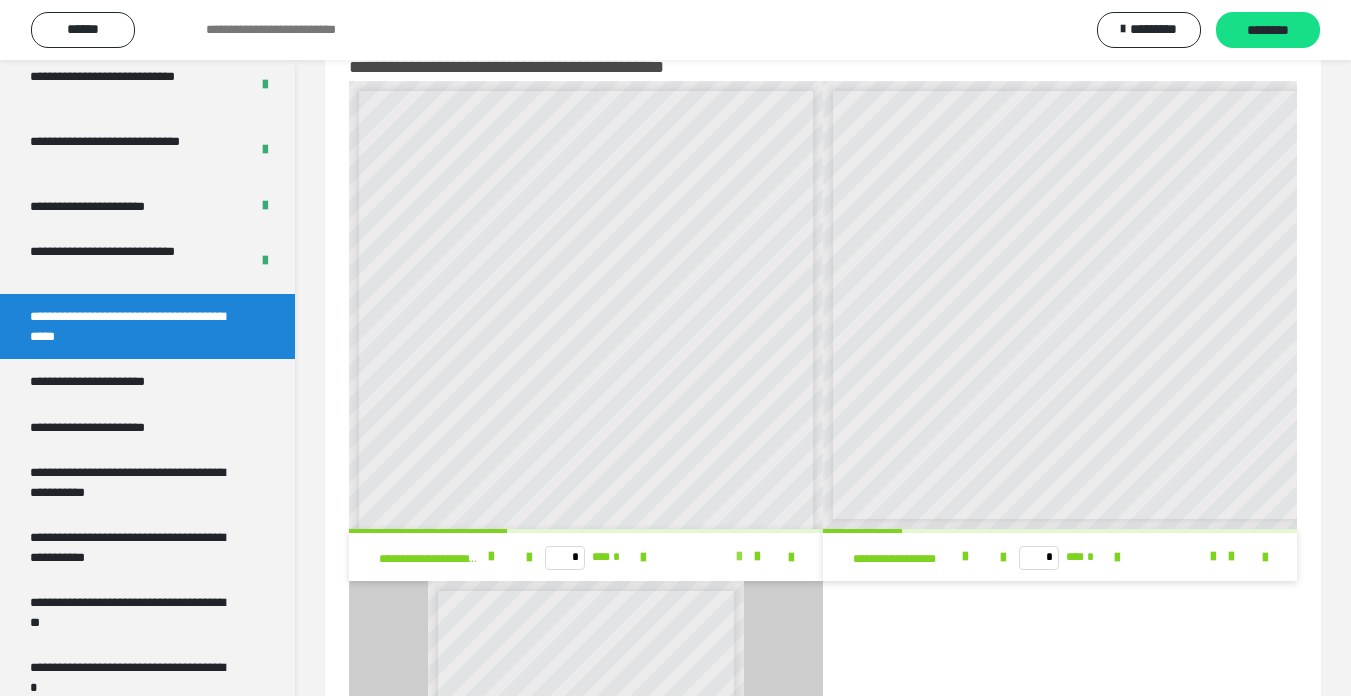 click at bounding box center [739, 557] 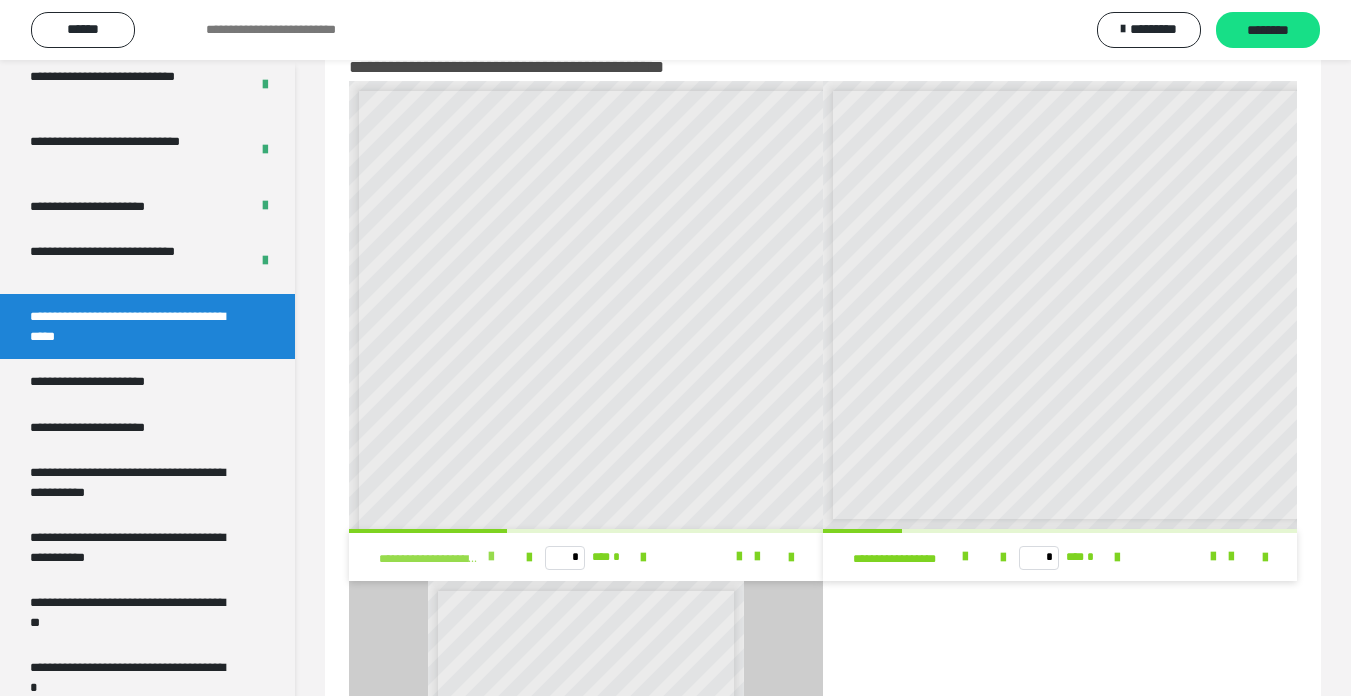 click at bounding box center [491, 557] 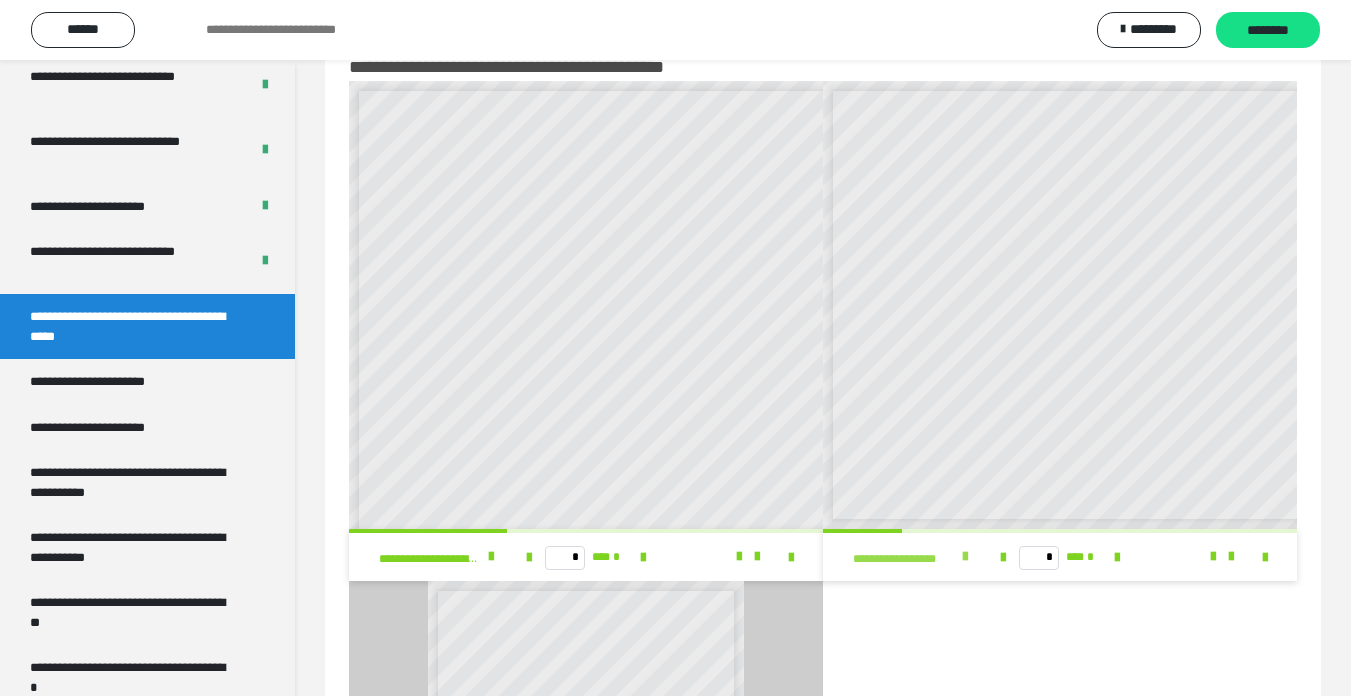 click at bounding box center (965, 557) 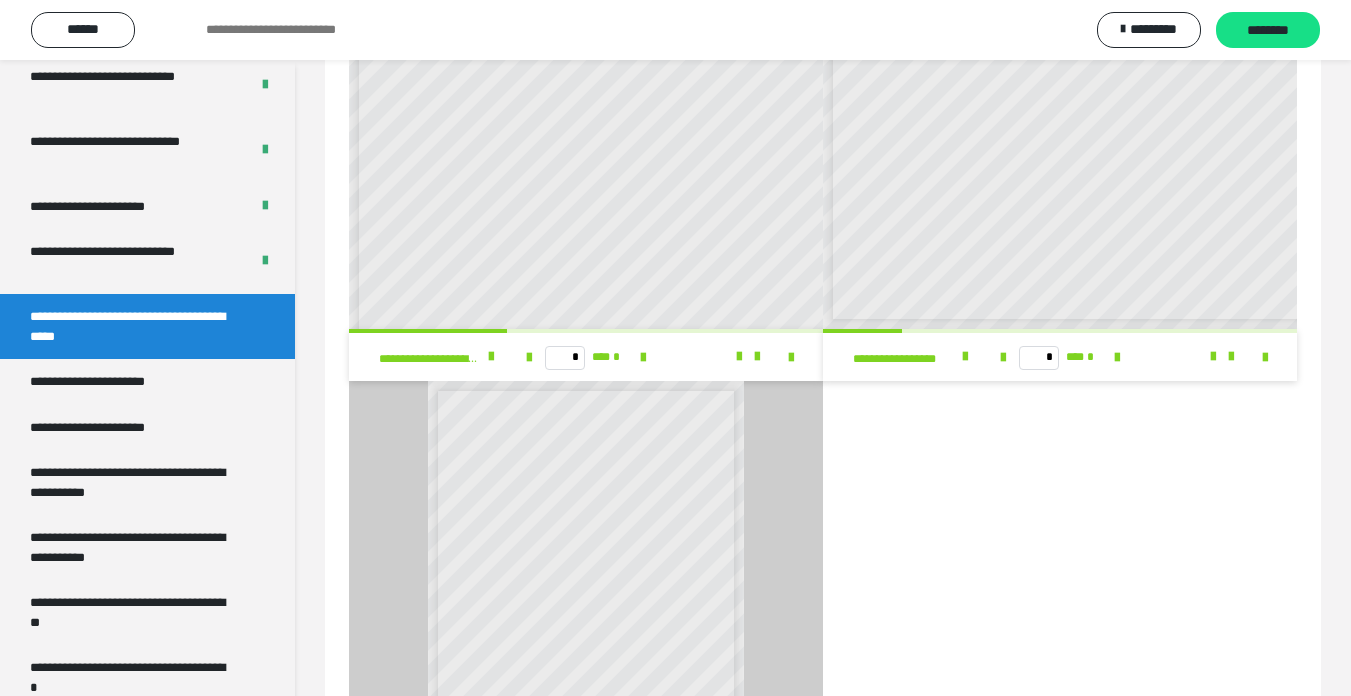 scroll, scrollTop: 460, scrollLeft: 0, axis: vertical 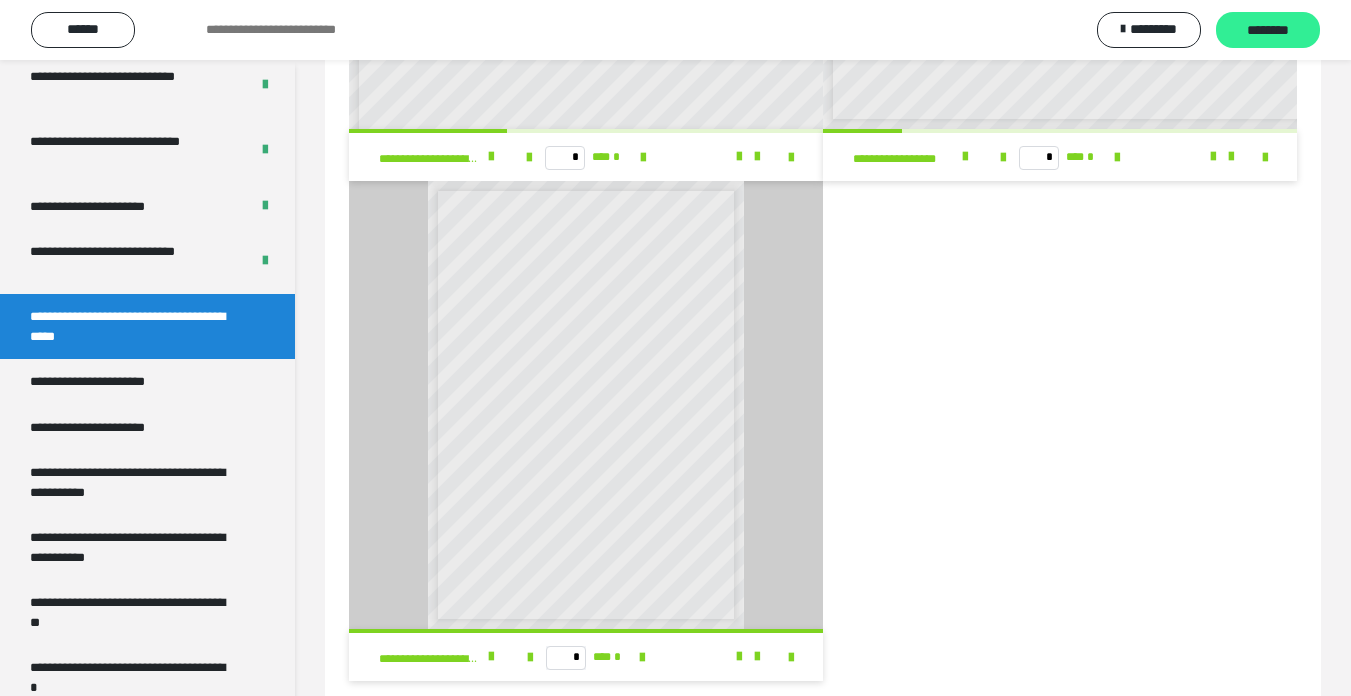 click on "********" at bounding box center (1268, 31) 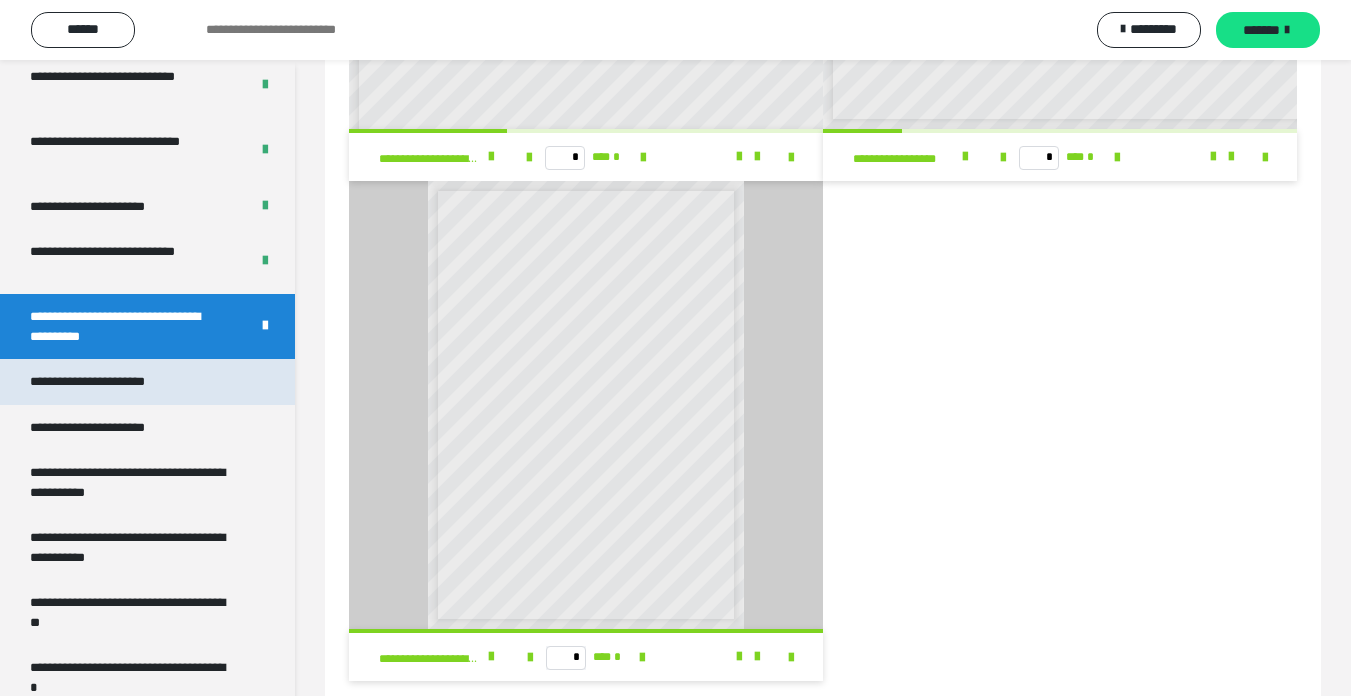click on "**********" at bounding box center [110, 382] 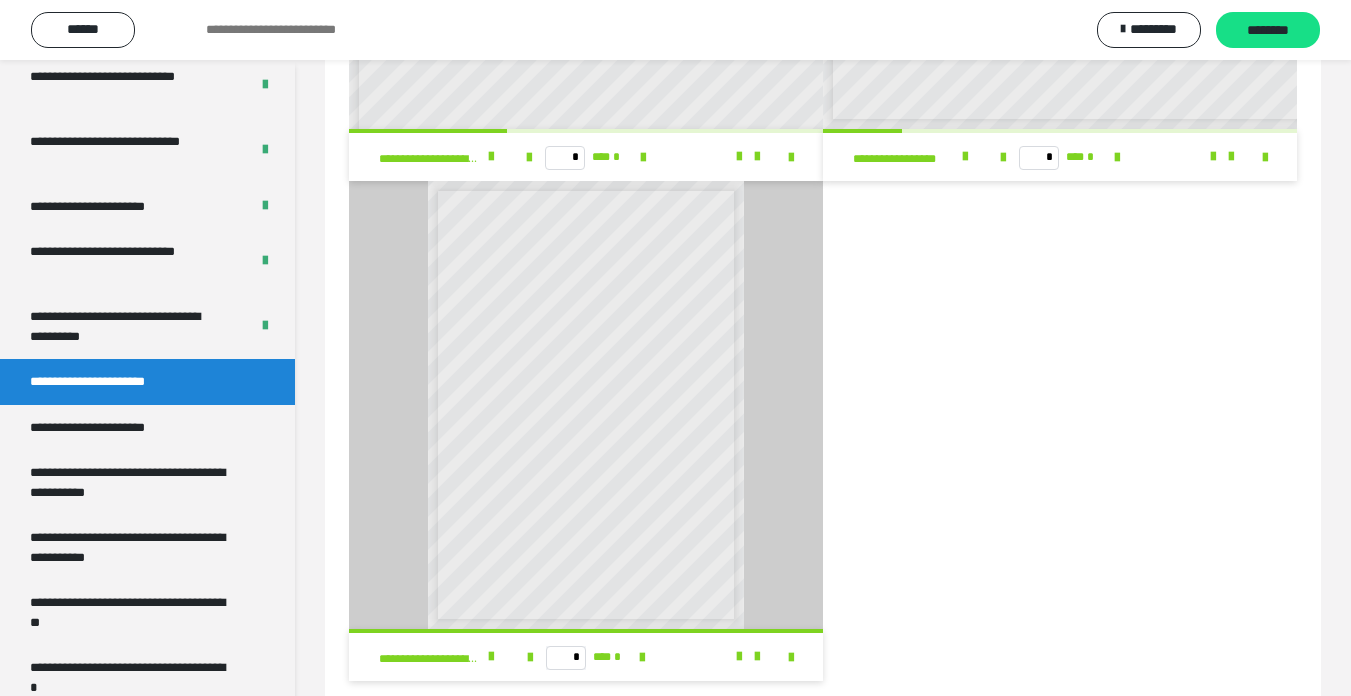 scroll, scrollTop: 60, scrollLeft: 0, axis: vertical 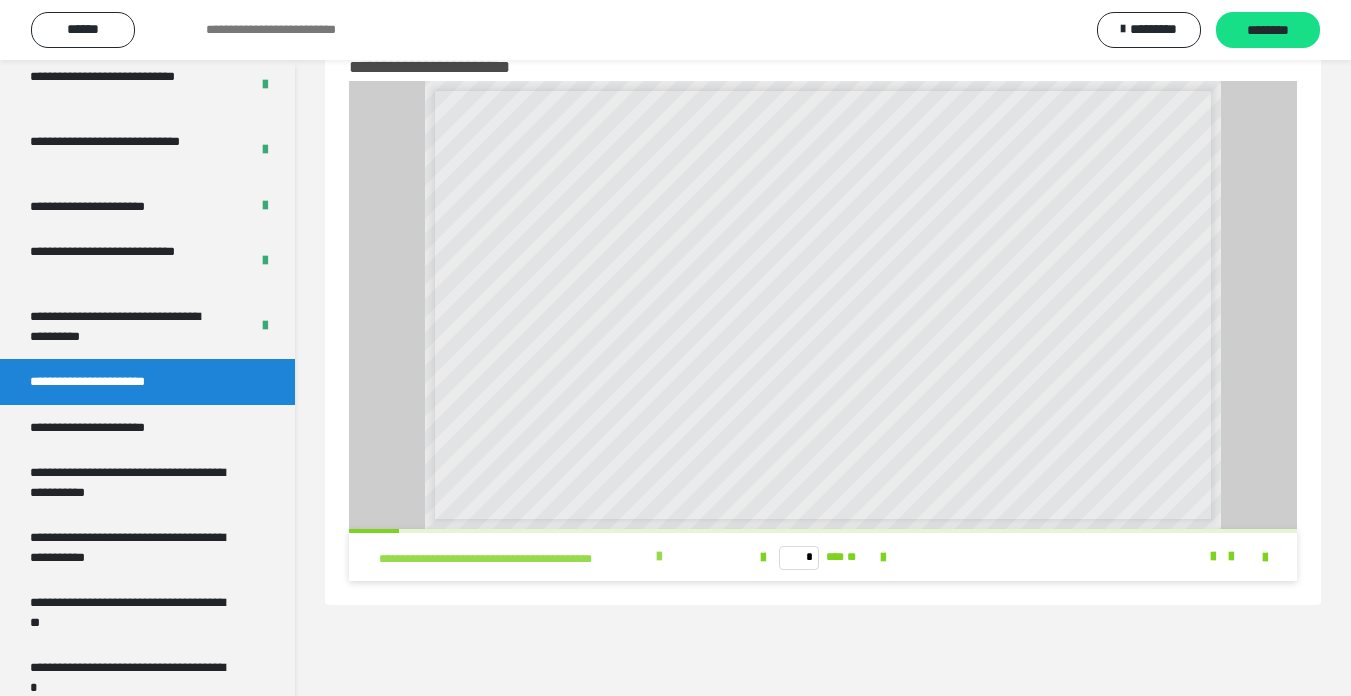 click at bounding box center [659, 557] 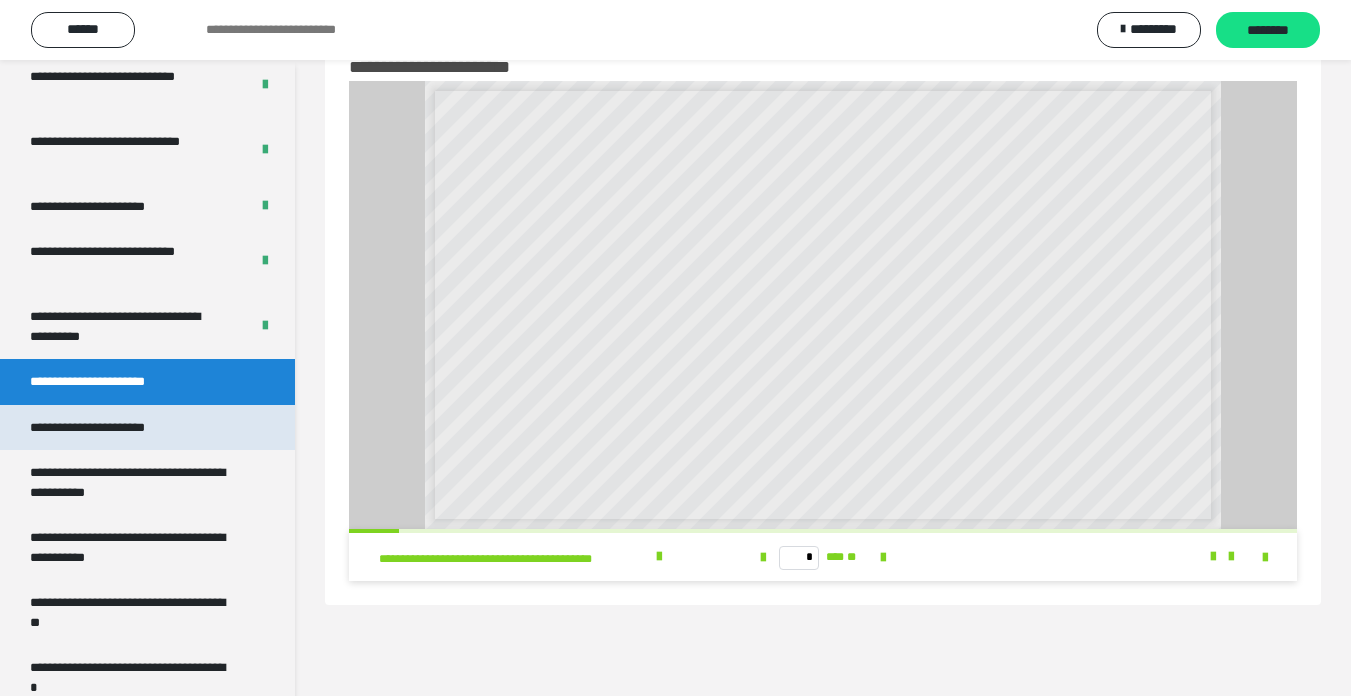 click on "**********" at bounding box center (111, 428) 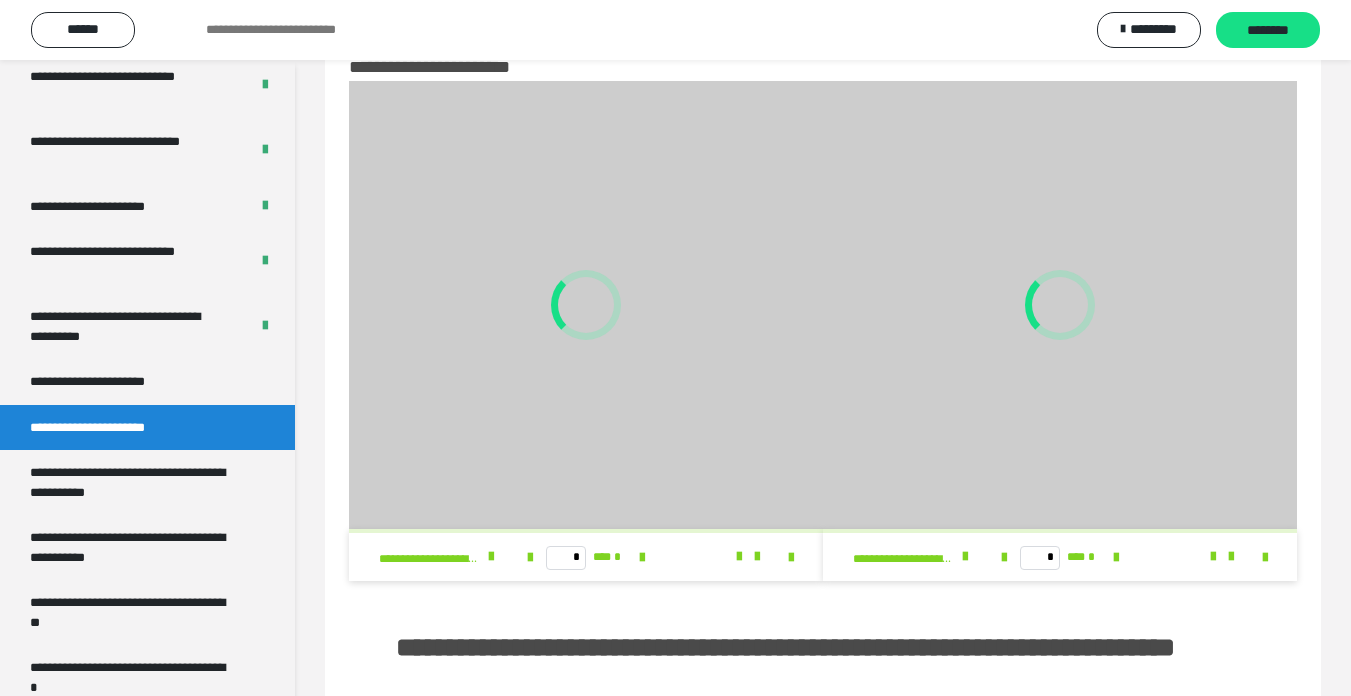 scroll, scrollTop: 460, scrollLeft: 0, axis: vertical 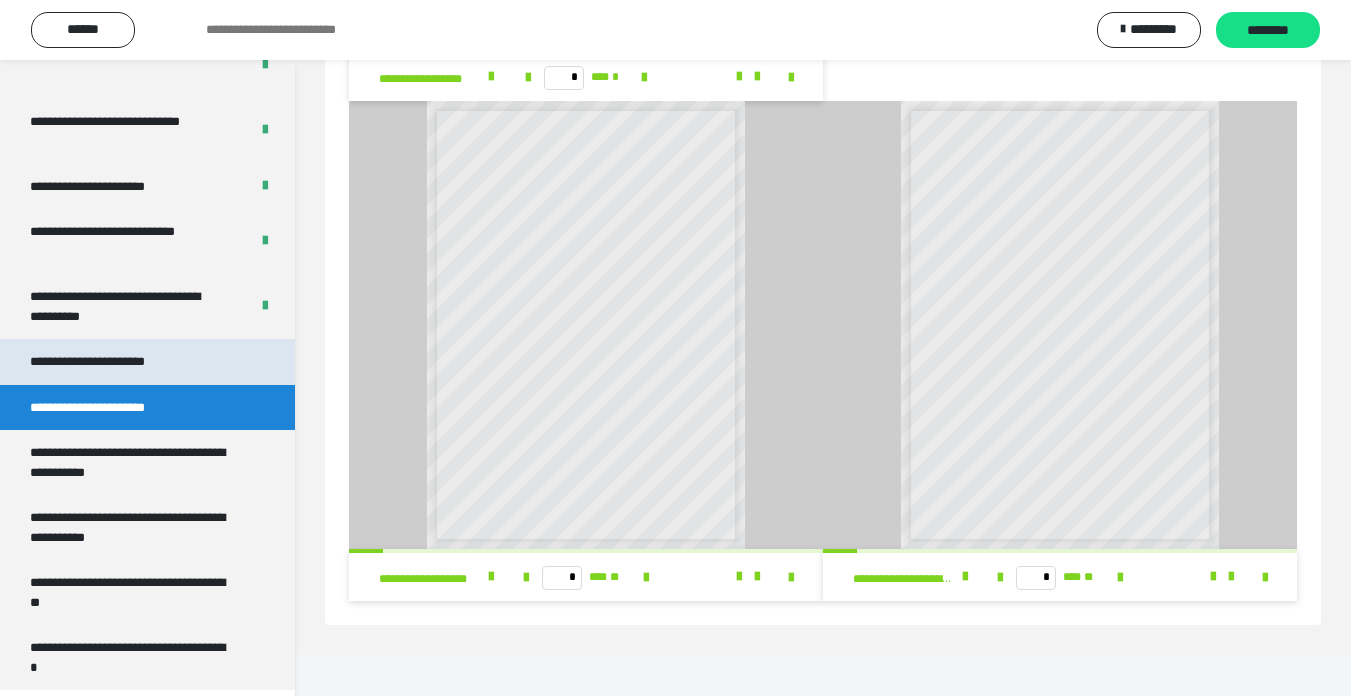 click on "**********" at bounding box center [110, 362] 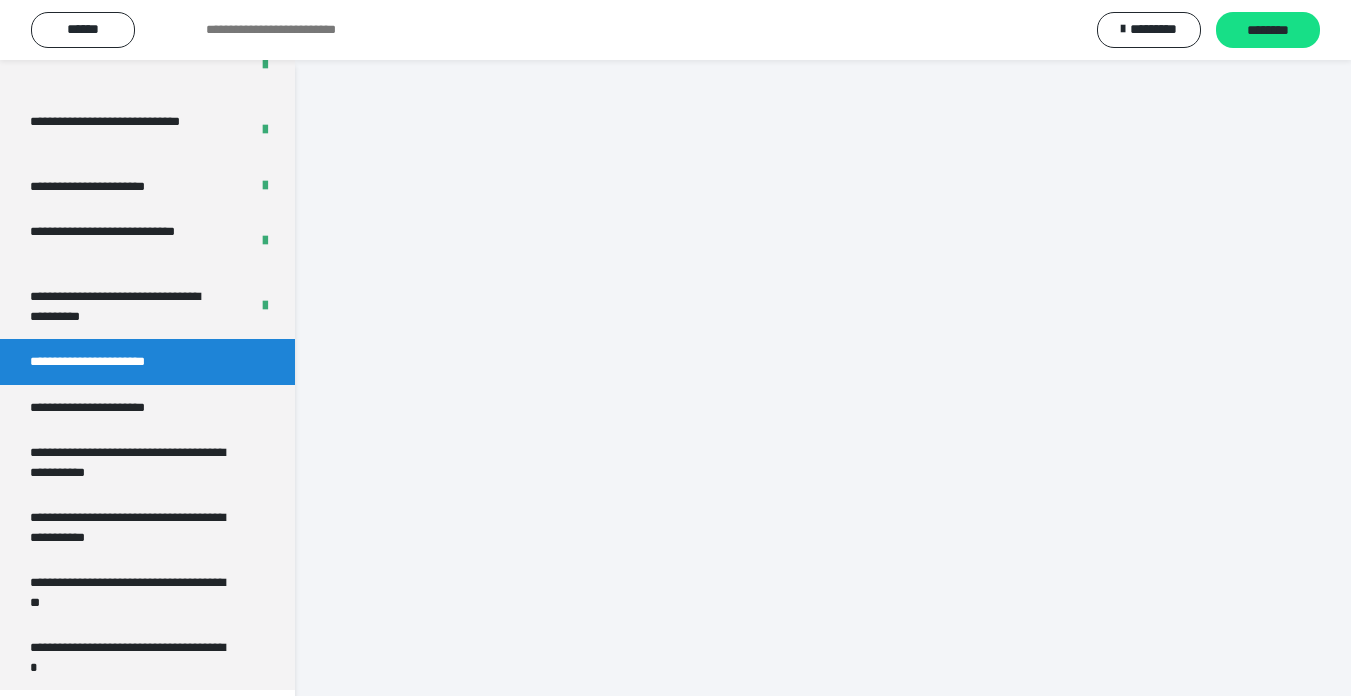 scroll, scrollTop: 60, scrollLeft: 0, axis: vertical 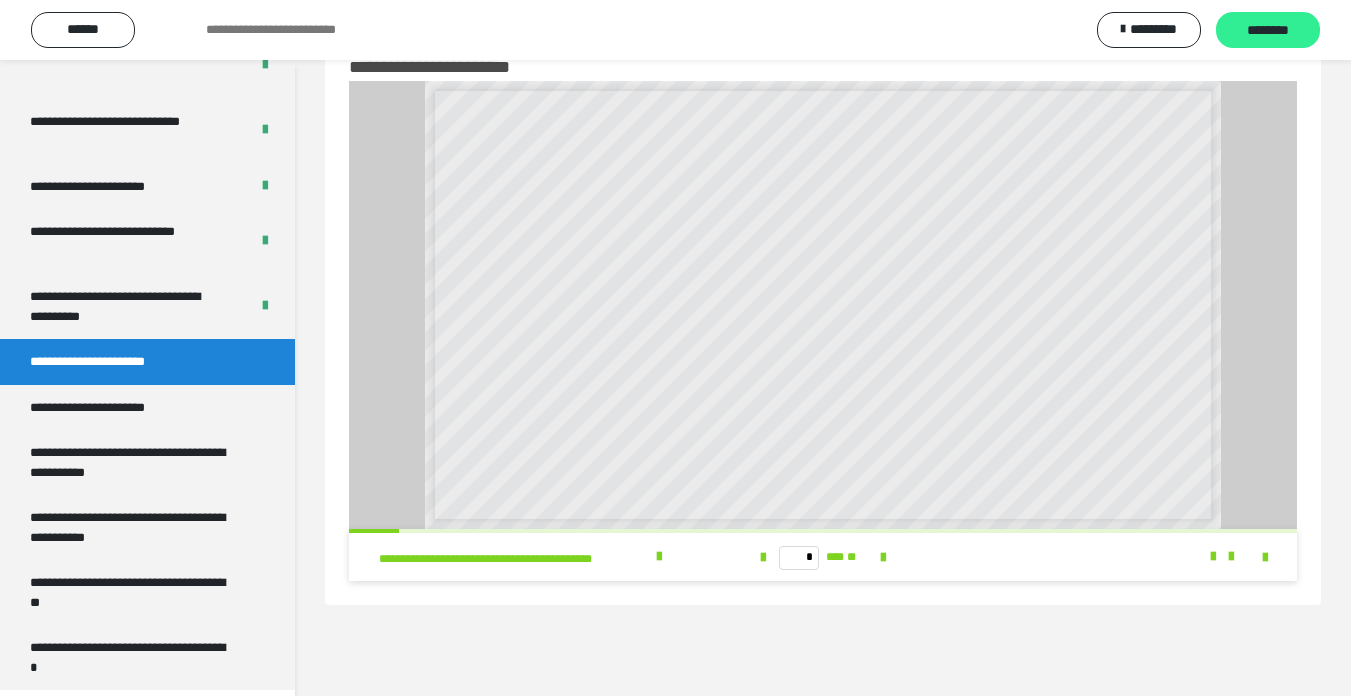click on "********" at bounding box center [1268, 31] 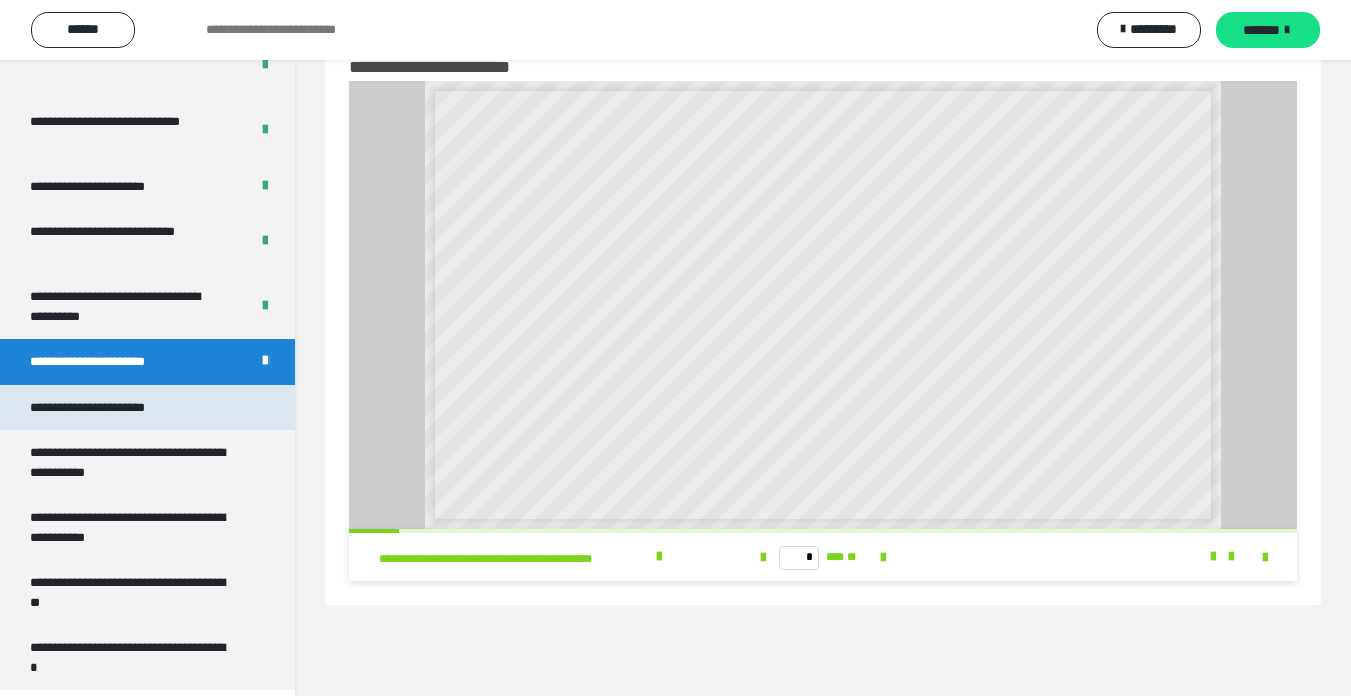 click on "**********" at bounding box center (111, 408) 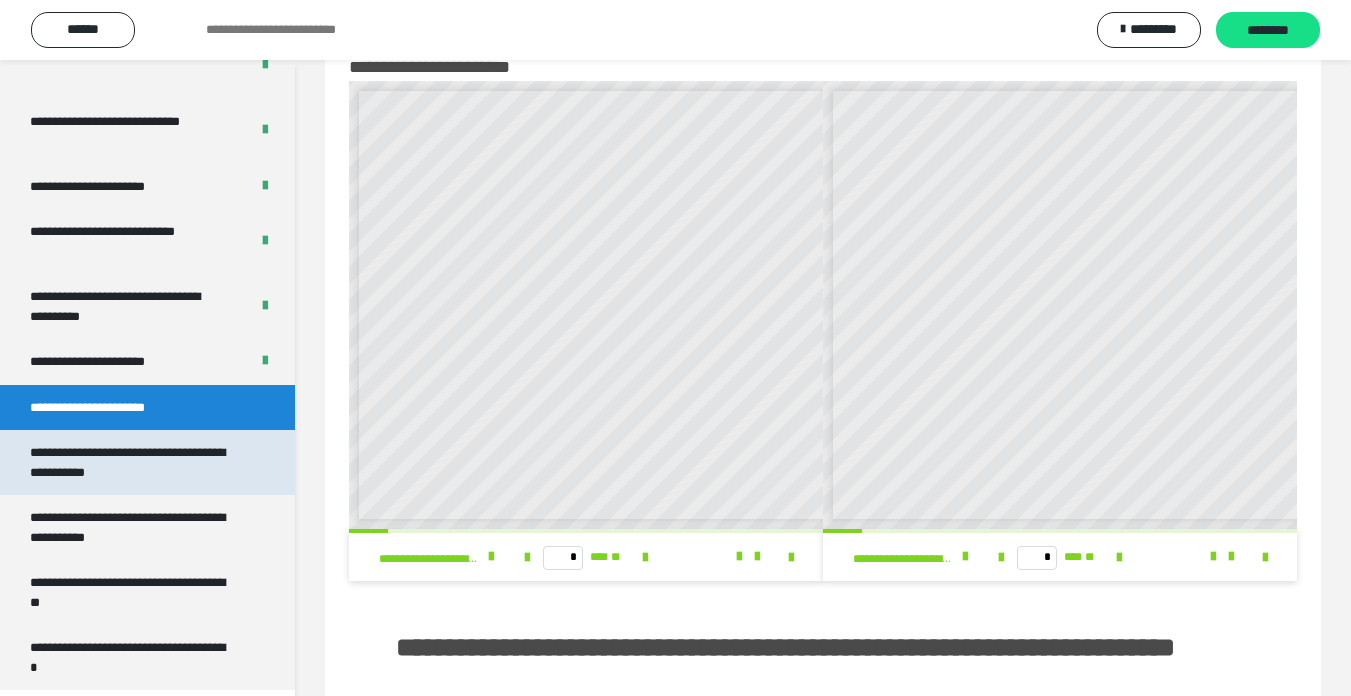 click on "**********" at bounding box center (132, 462) 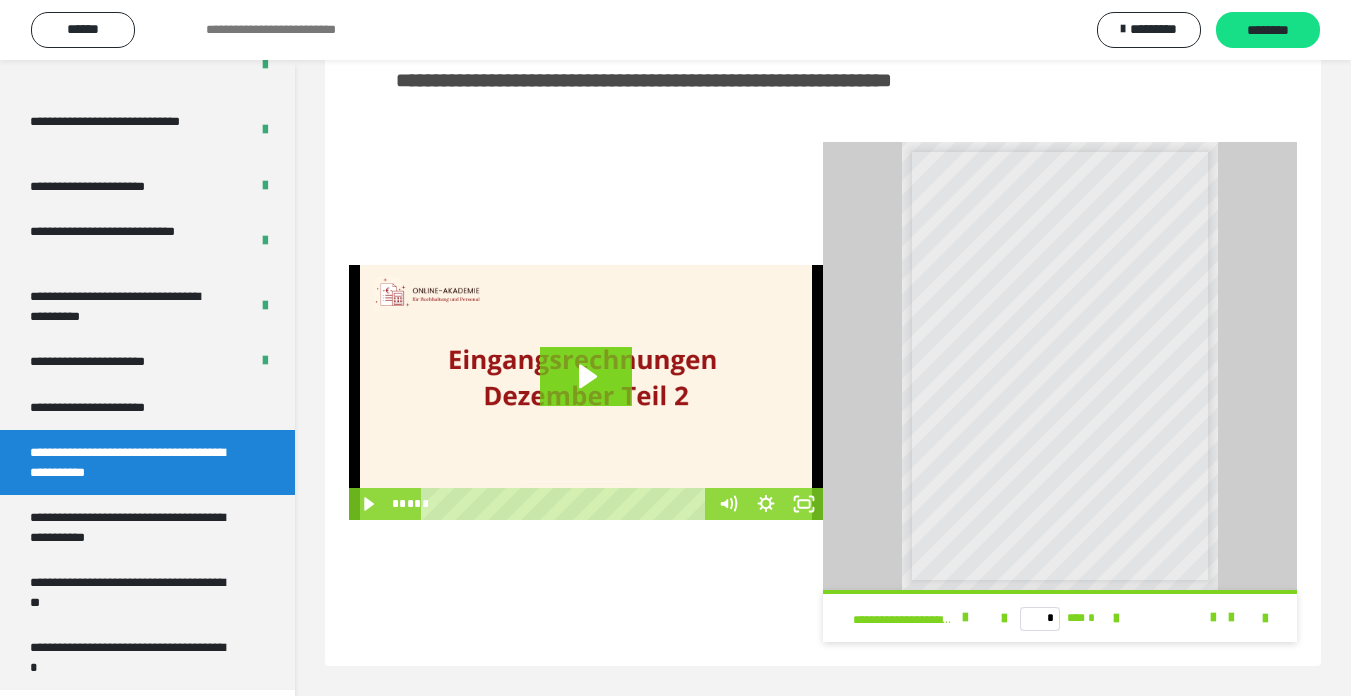 scroll, scrollTop: 0, scrollLeft: 0, axis: both 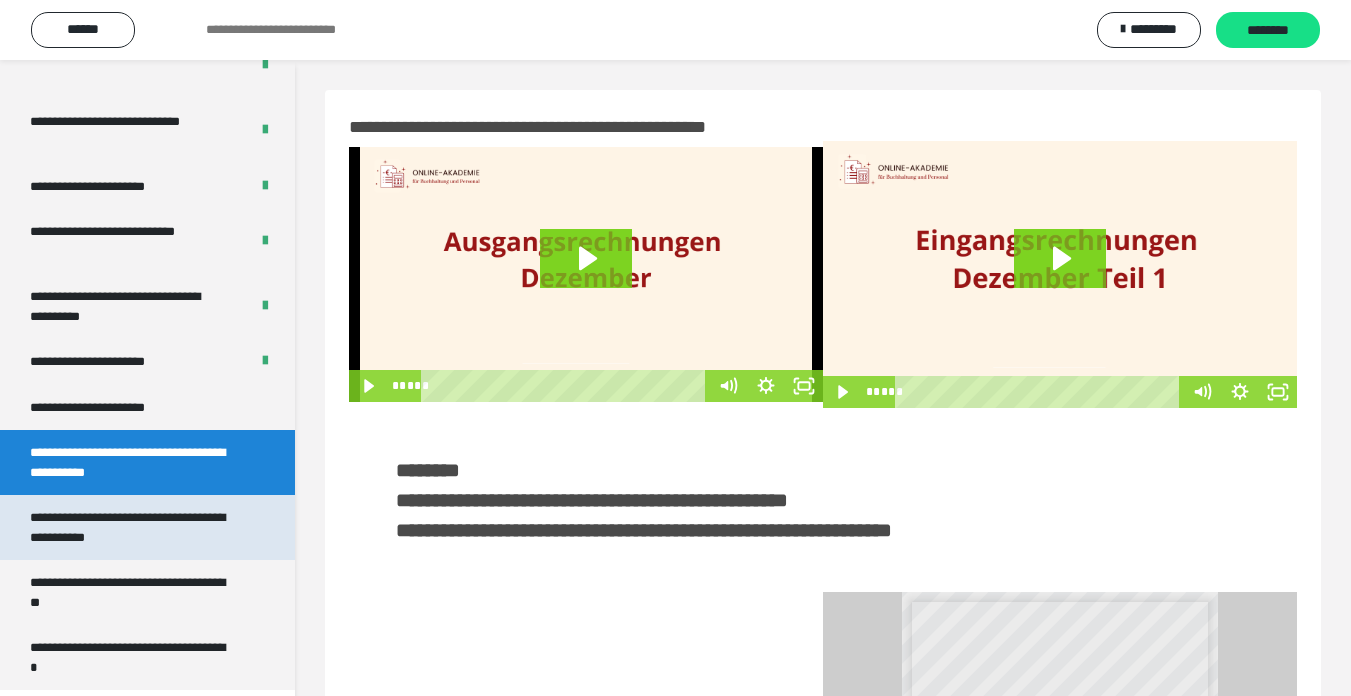 click on "**********" at bounding box center [132, 527] 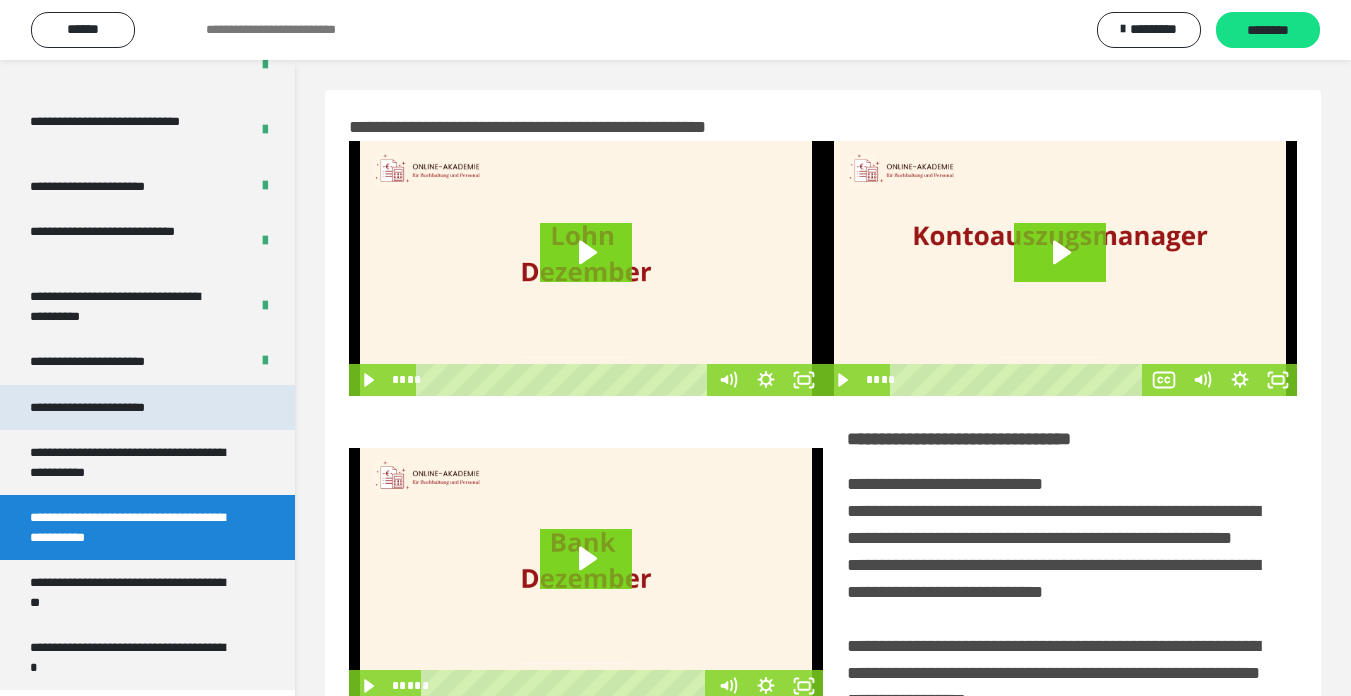click on "**********" at bounding box center (111, 408) 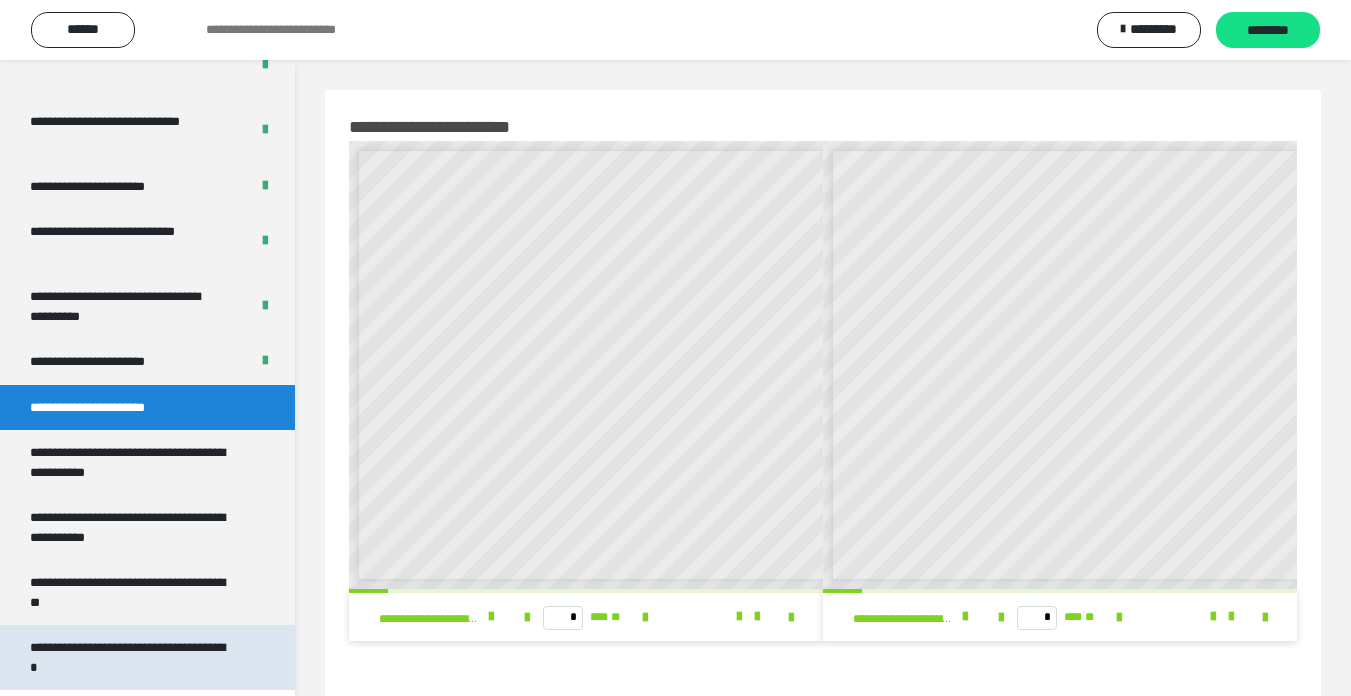 click on "**********" at bounding box center (132, 657) 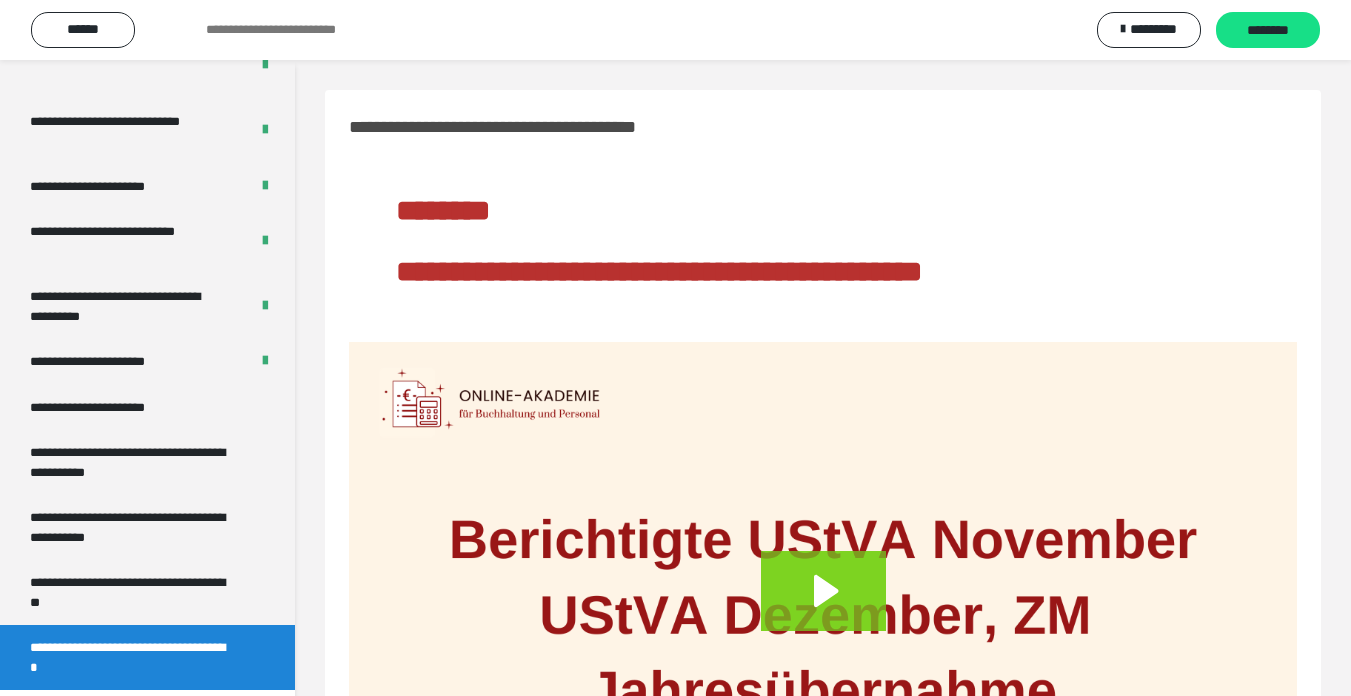 scroll, scrollTop: 233, scrollLeft: 0, axis: vertical 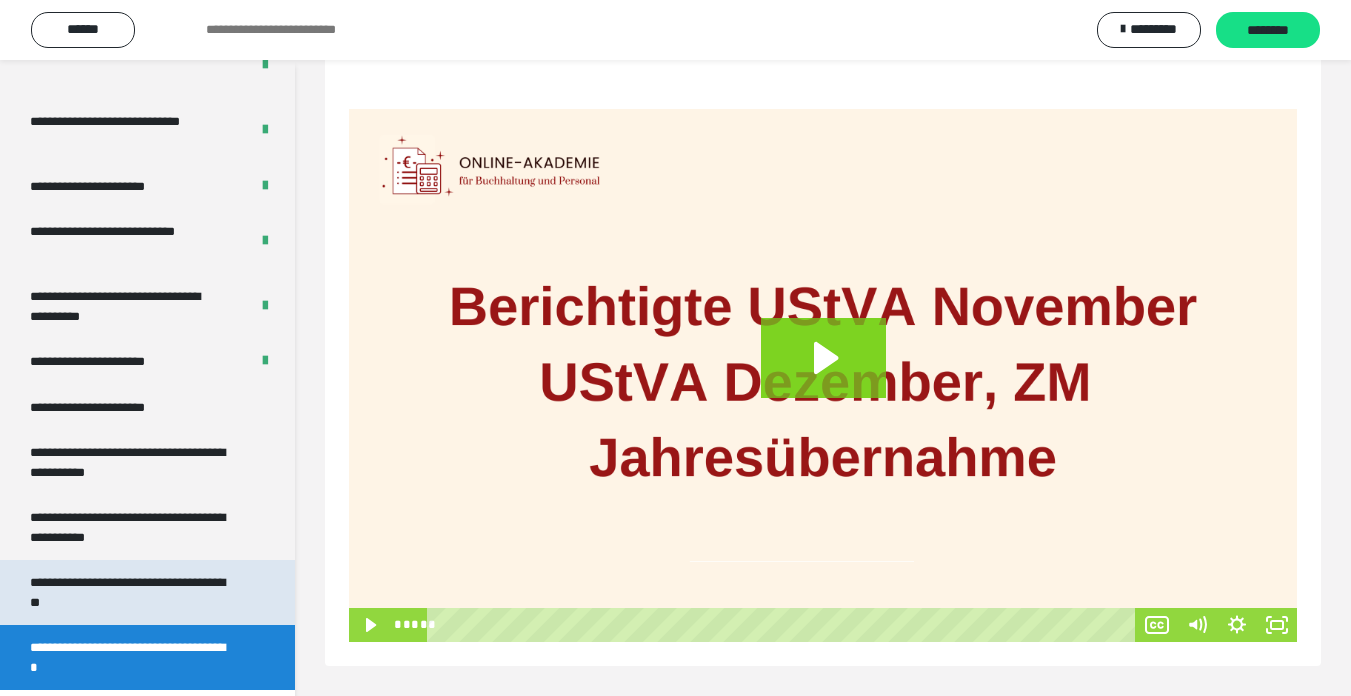 click on "**********" at bounding box center [132, 592] 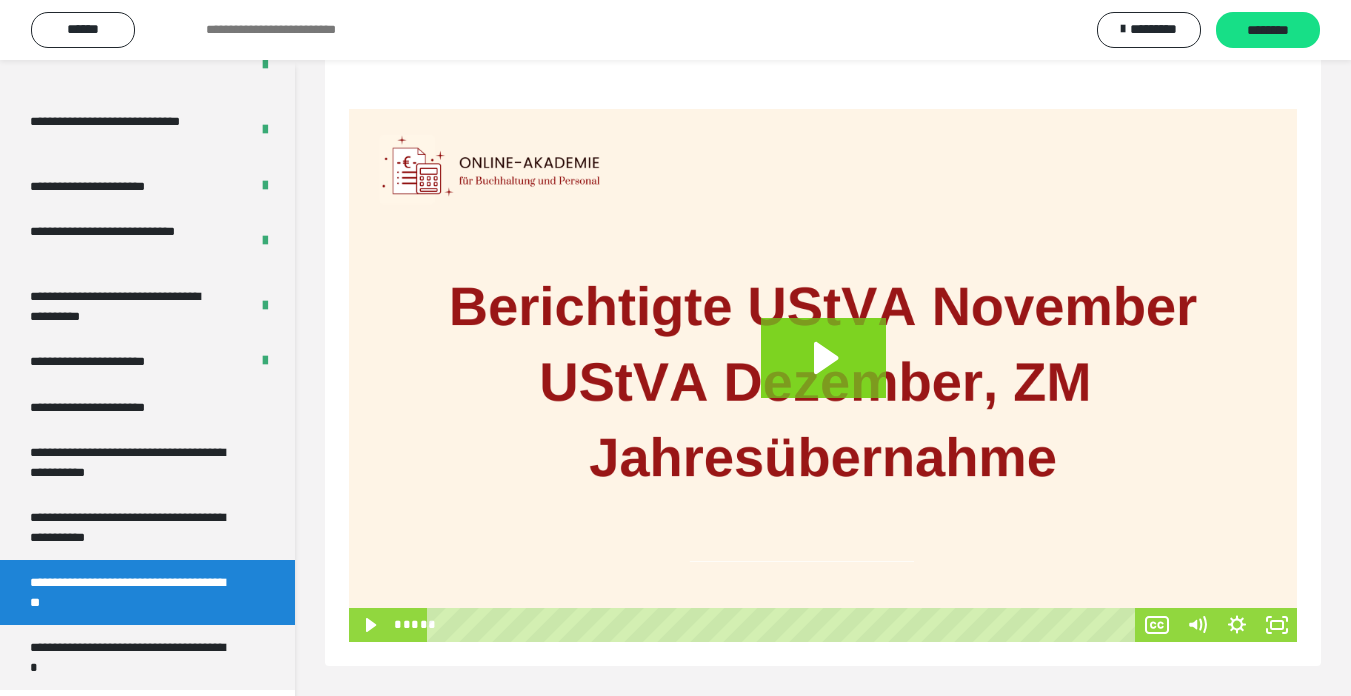 scroll, scrollTop: 60, scrollLeft: 0, axis: vertical 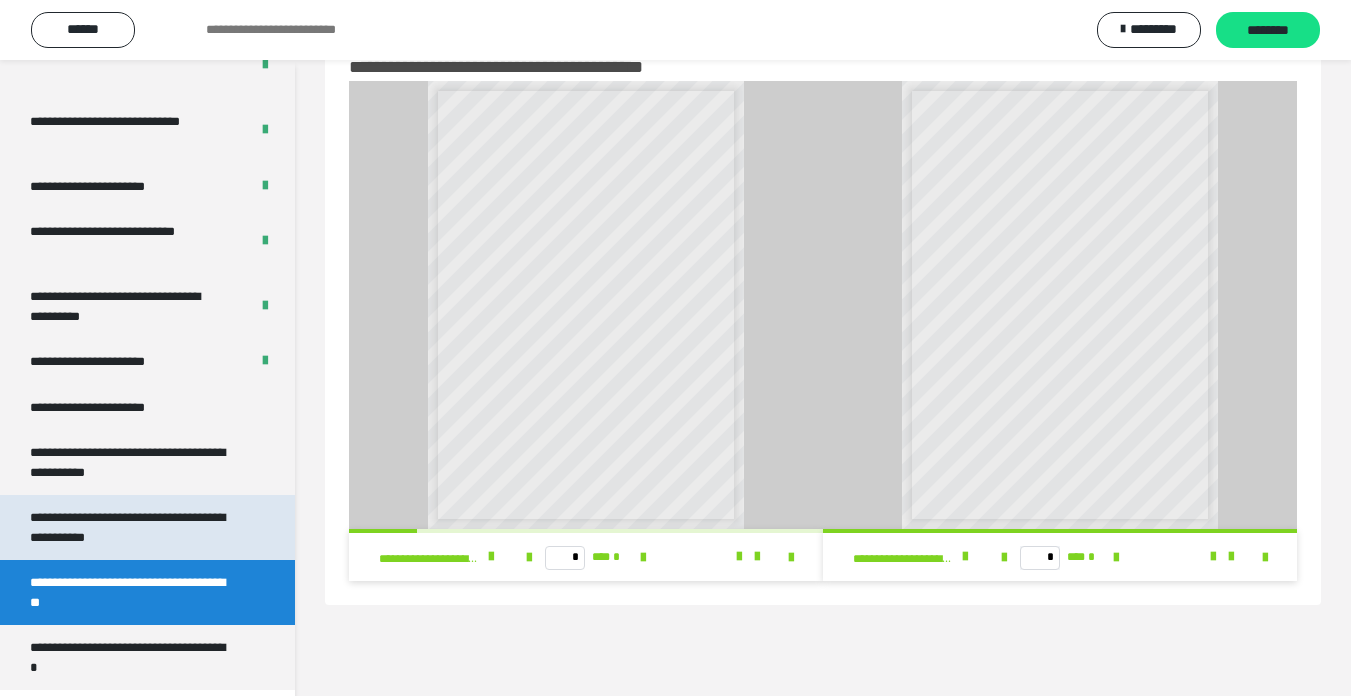 click on "**********" at bounding box center [132, 527] 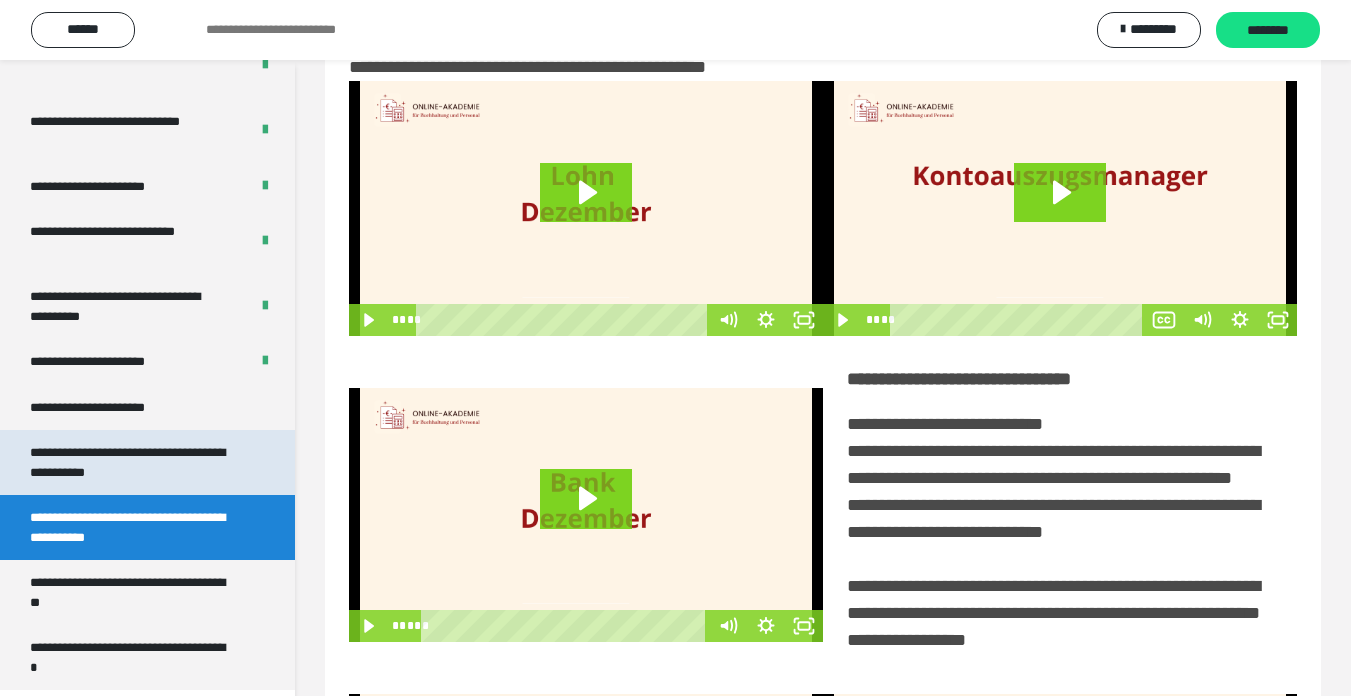 click on "**********" at bounding box center [132, 462] 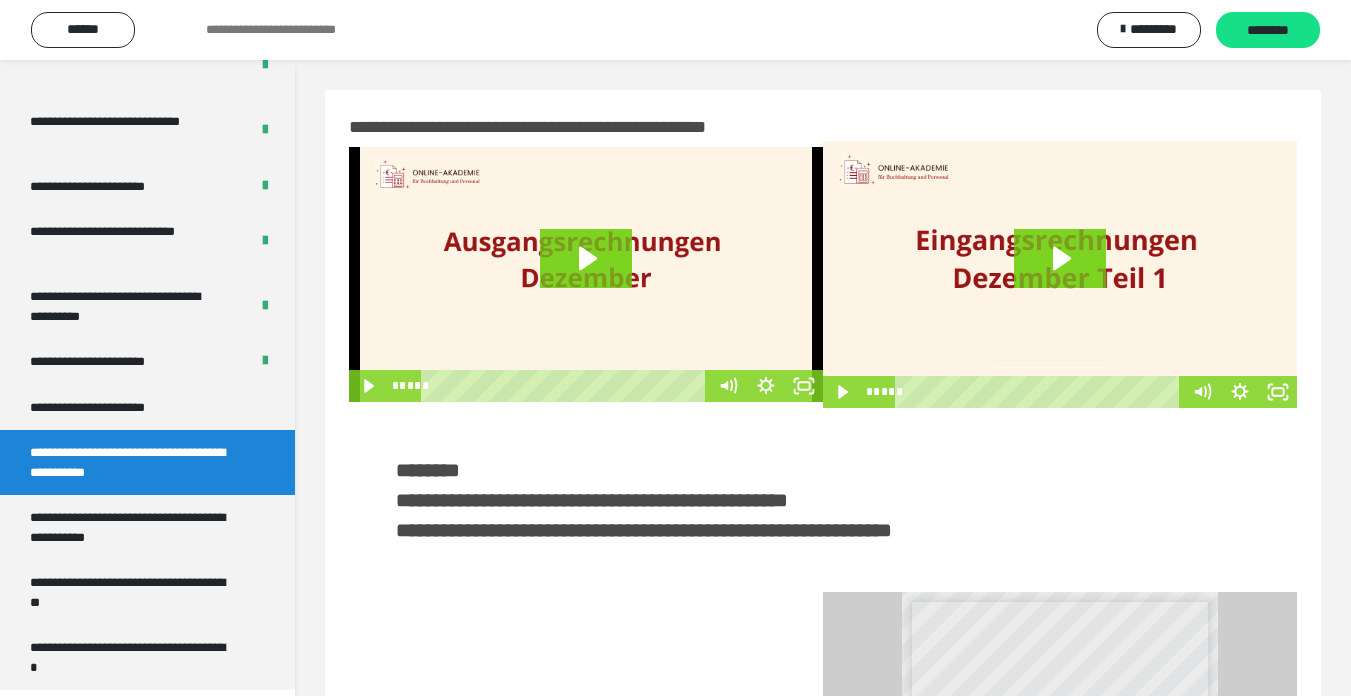 scroll, scrollTop: 300, scrollLeft: 0, axis: vertical 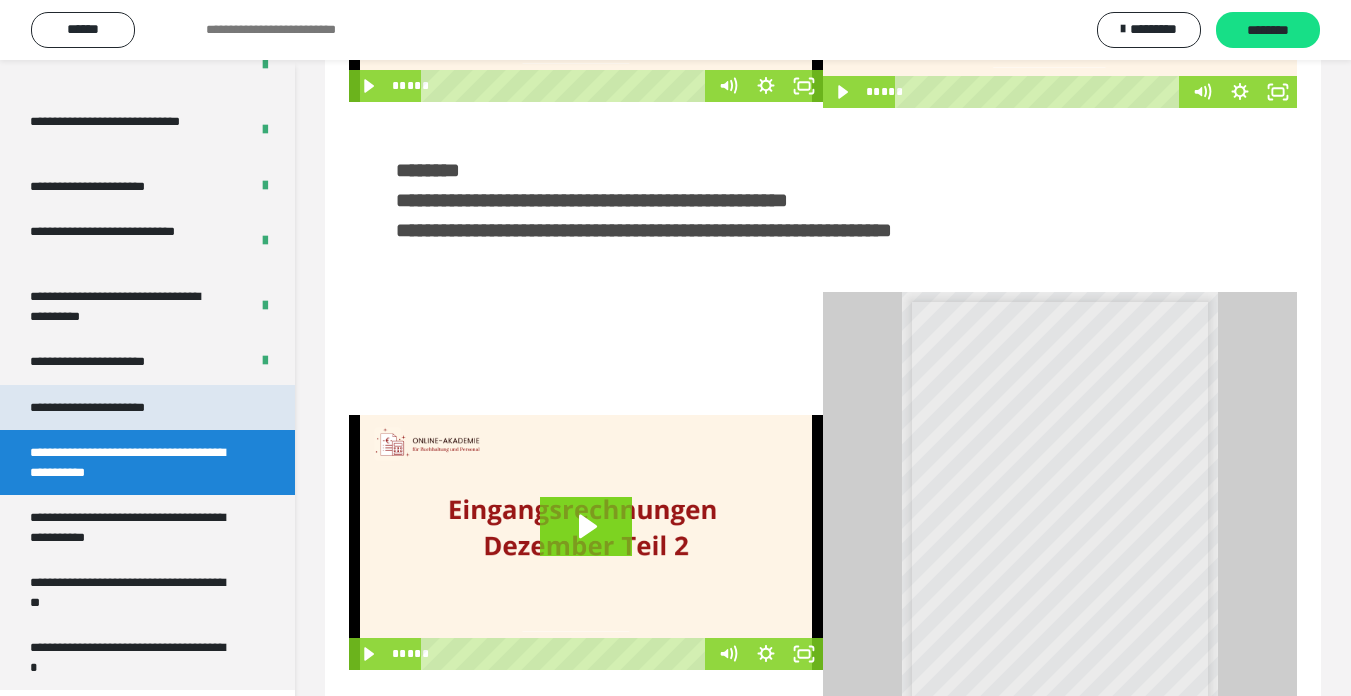 click on "**********" at bounding box center (111, 408) 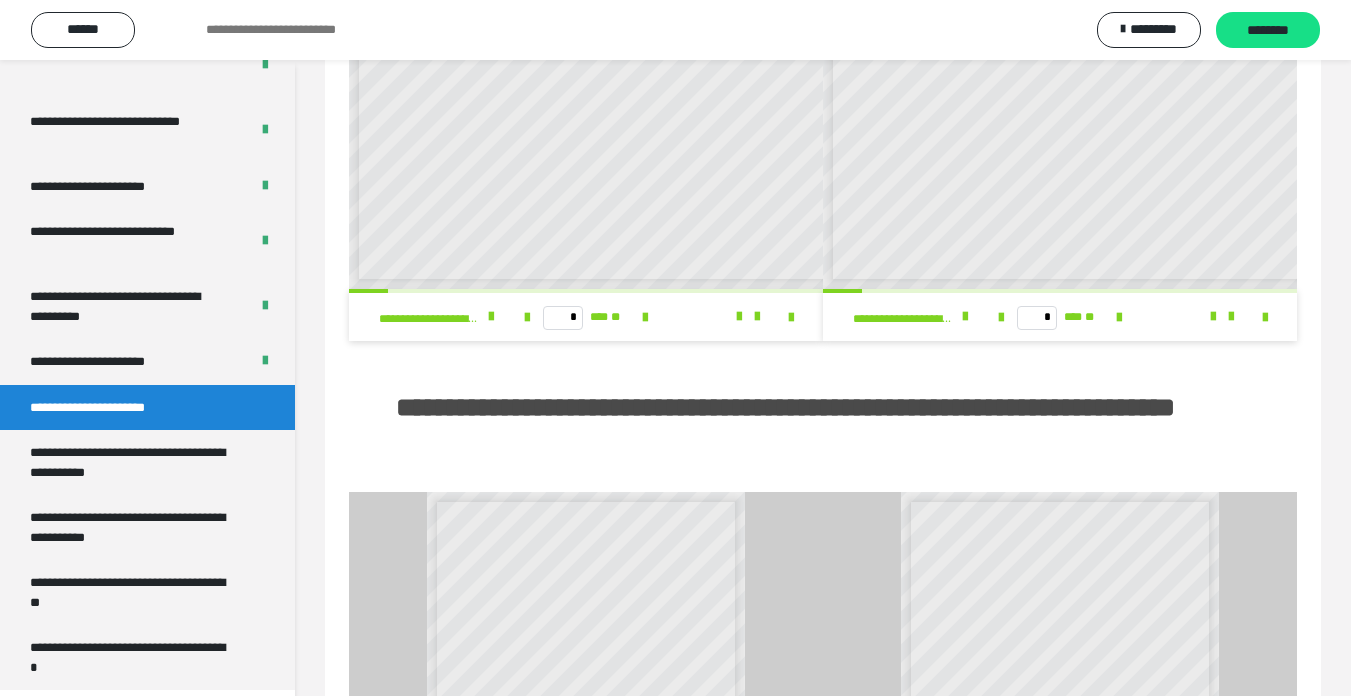 scroll, scrollTop: 0, scrollLeft: 0, axis: both 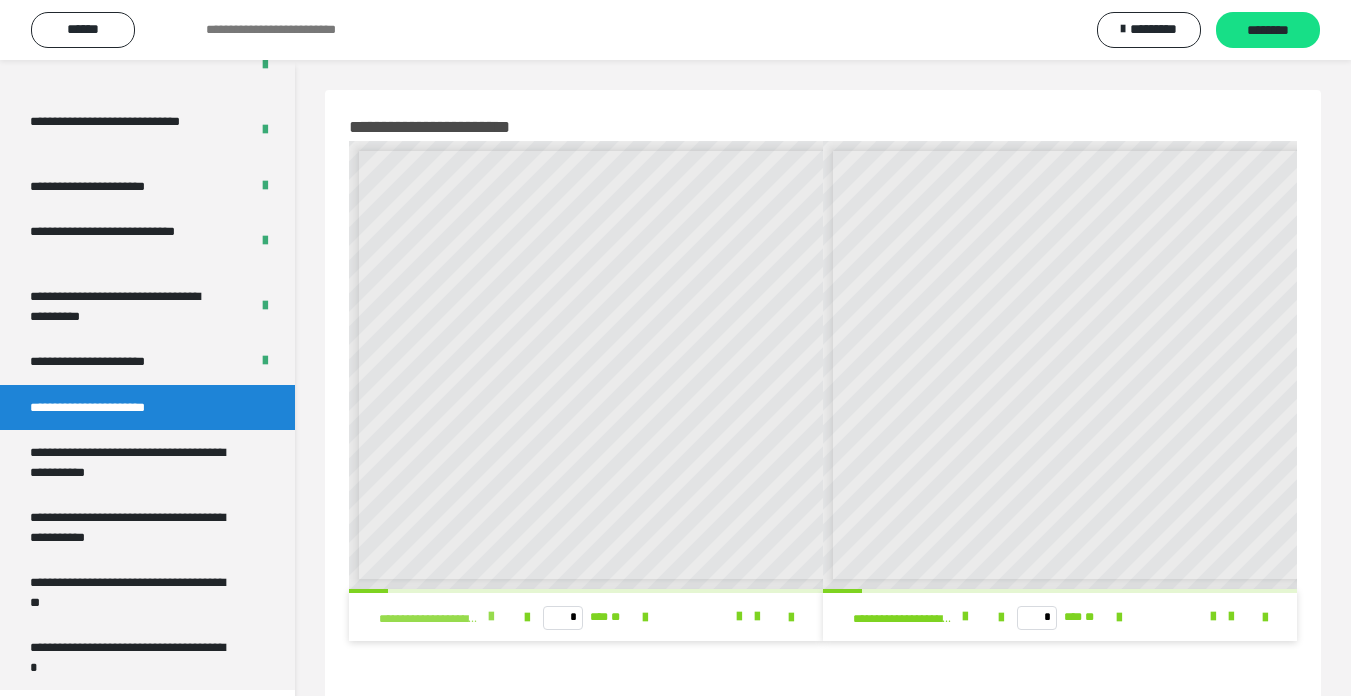 click at bounding box center (491, 617) 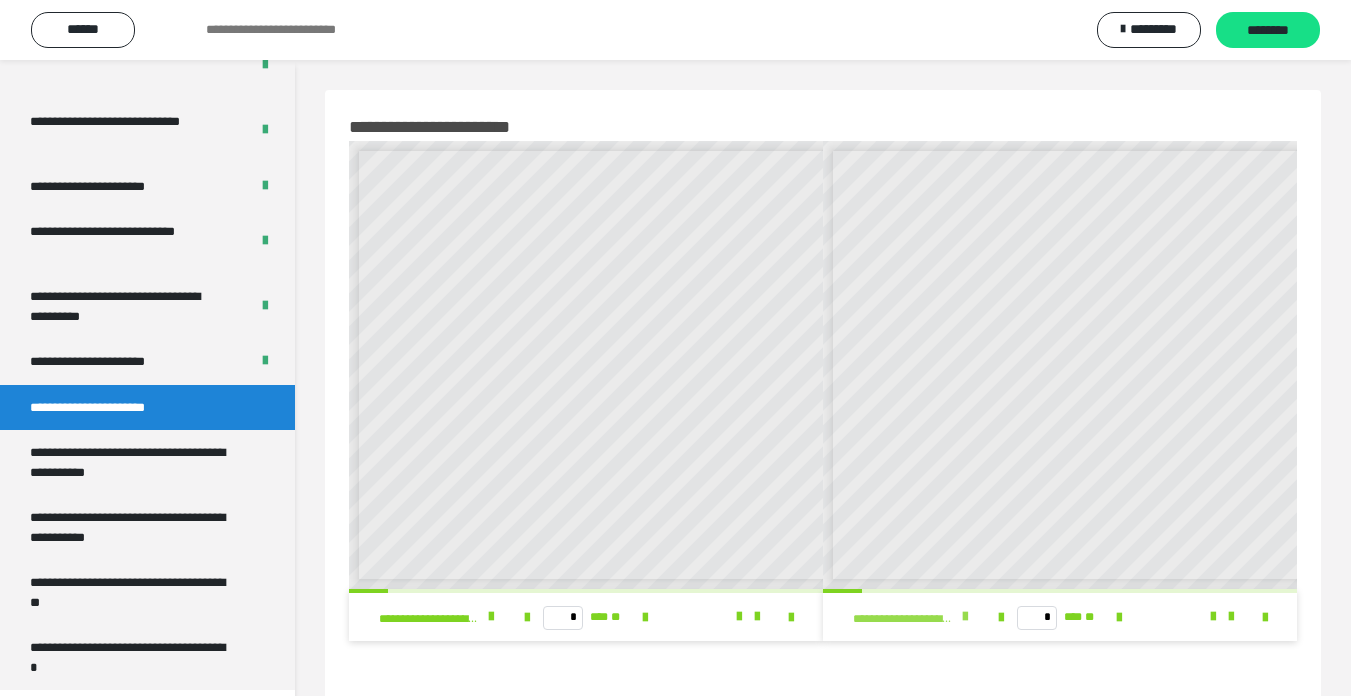 click at bounding box center [965, 617] 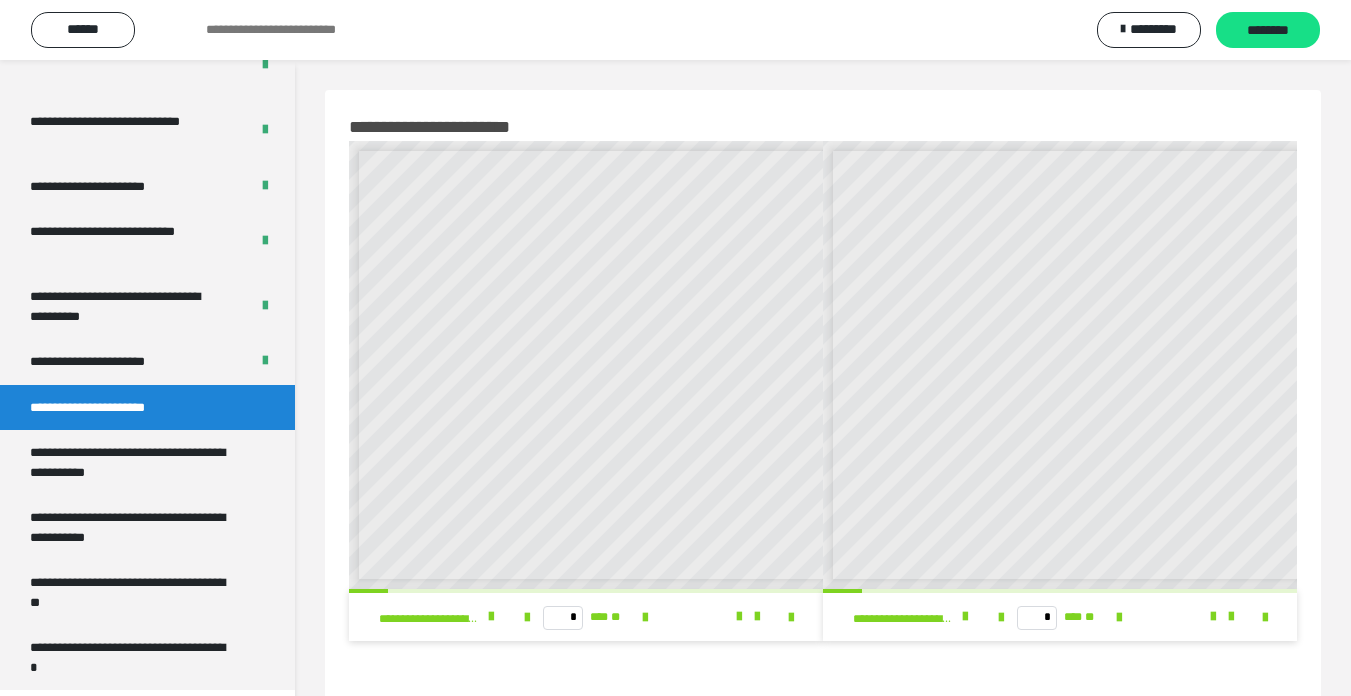 scroll, scrollTop: 8, scrollLeft: 0, axis: vertical 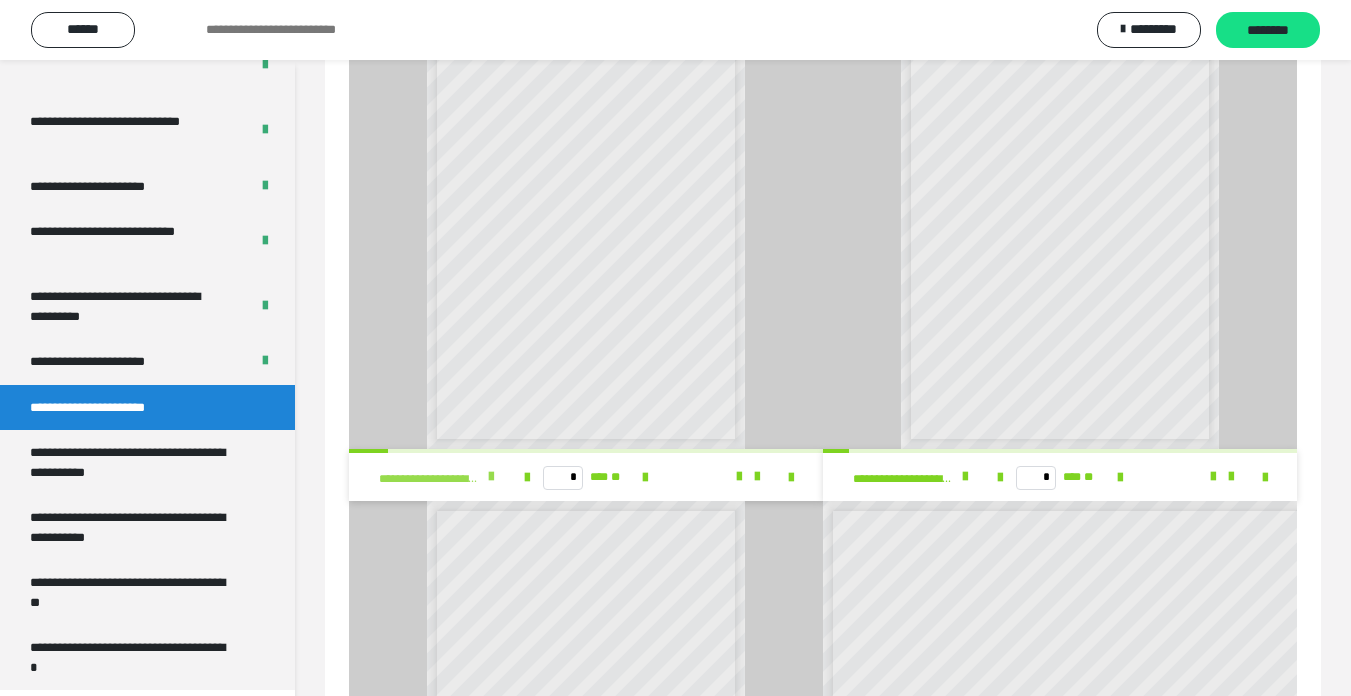 click at bounding box center [491, 477] 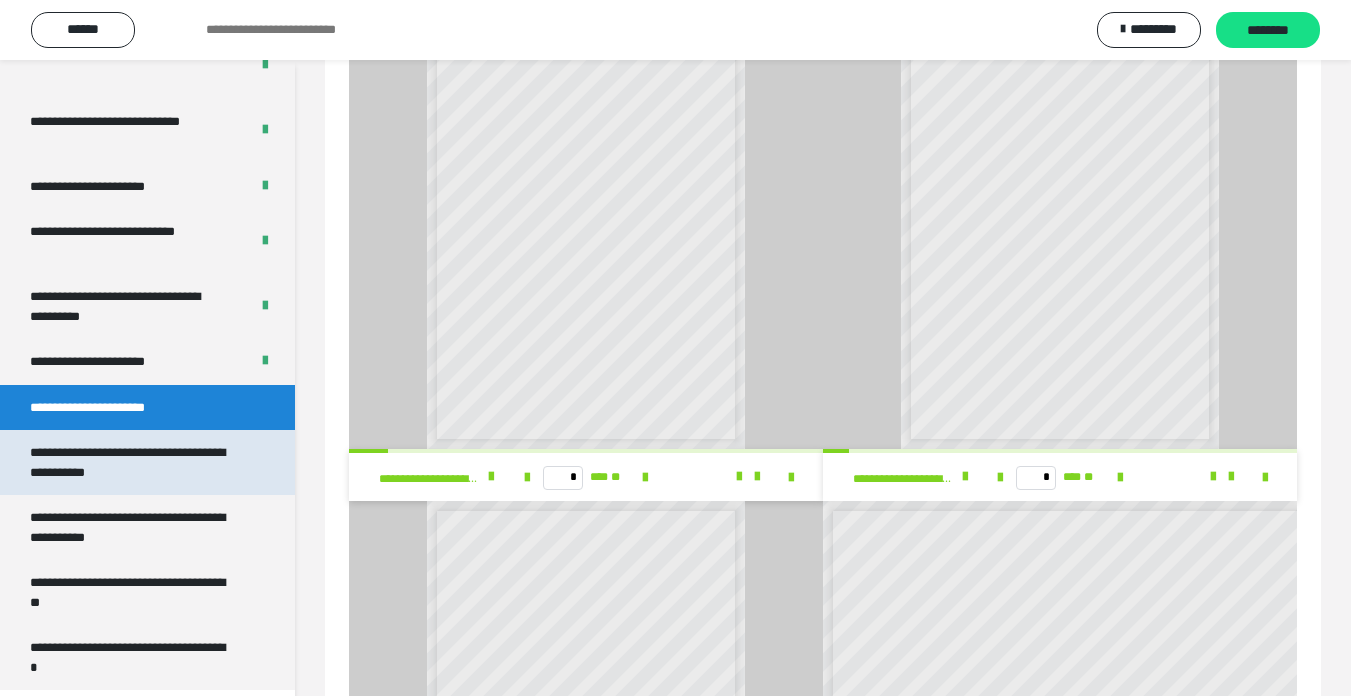 click on "**********" at bounding box center (132, 462) 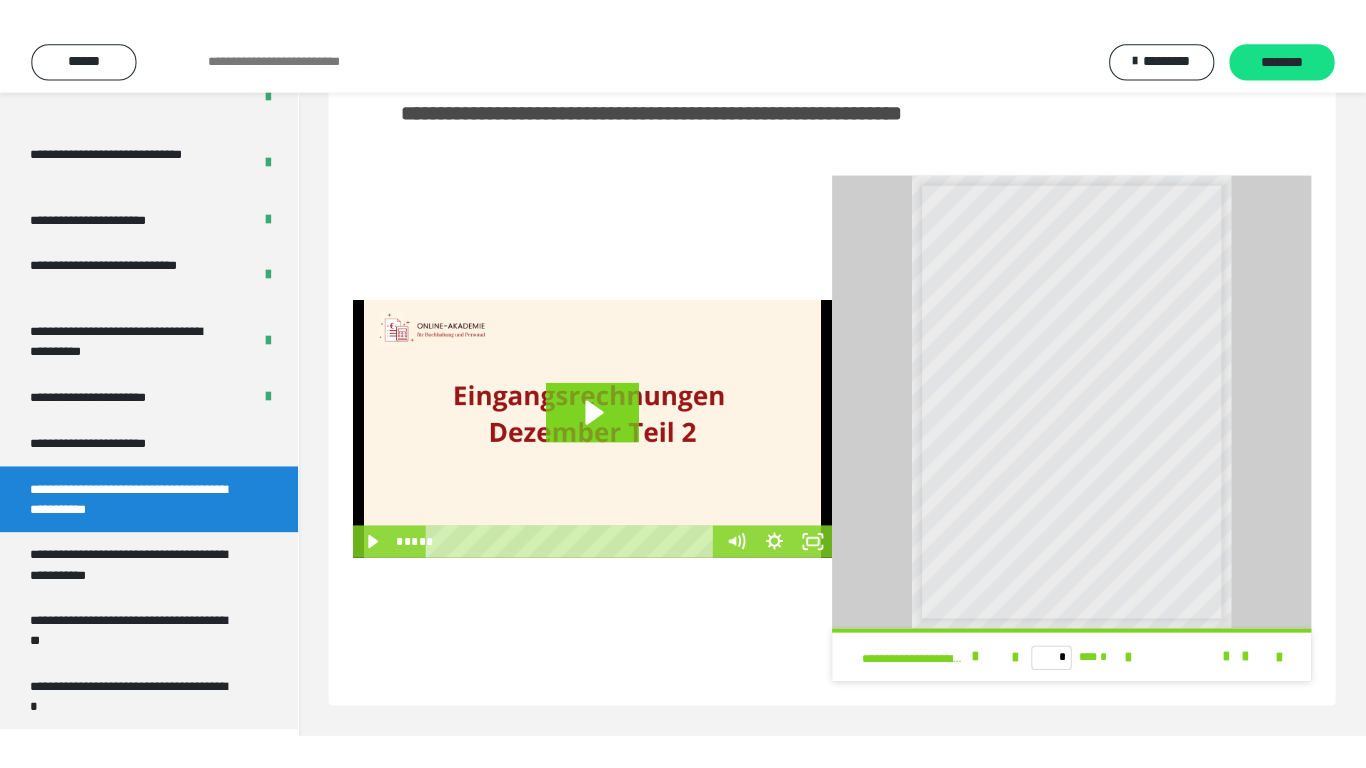 scroll, scrollTop: 0, scrollLeft: 0, axis: both 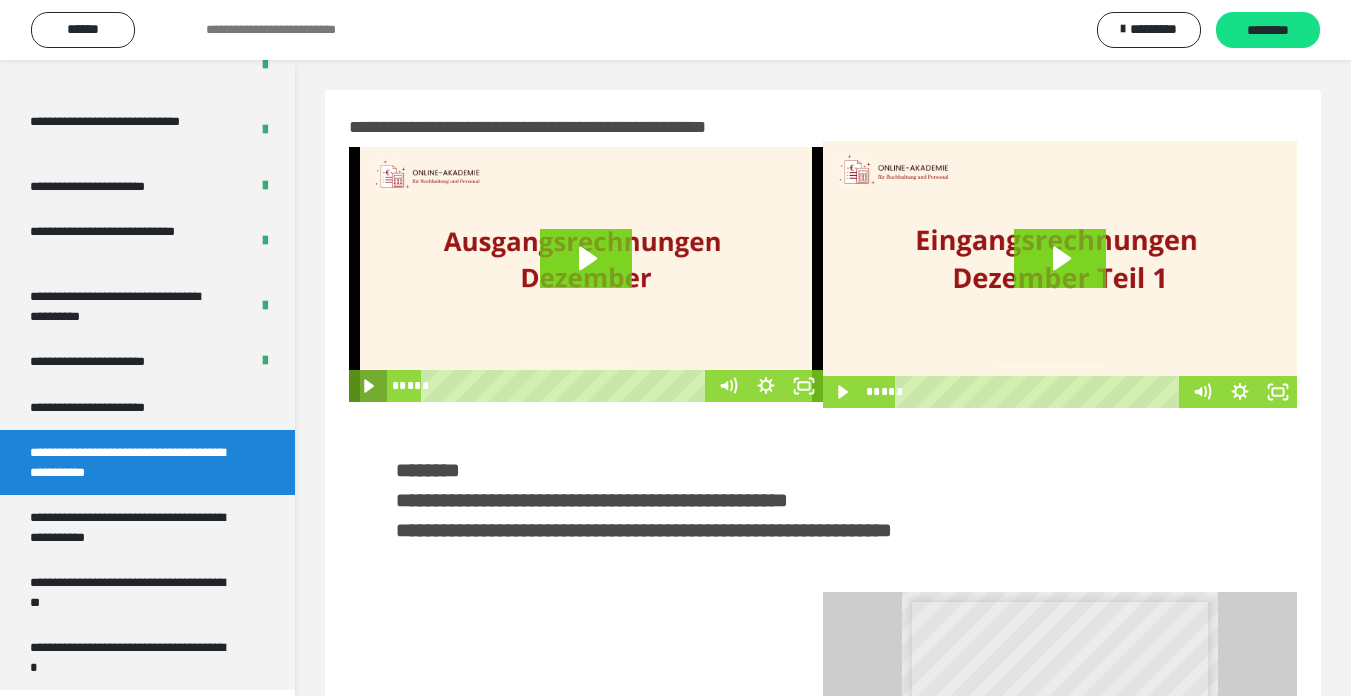 click 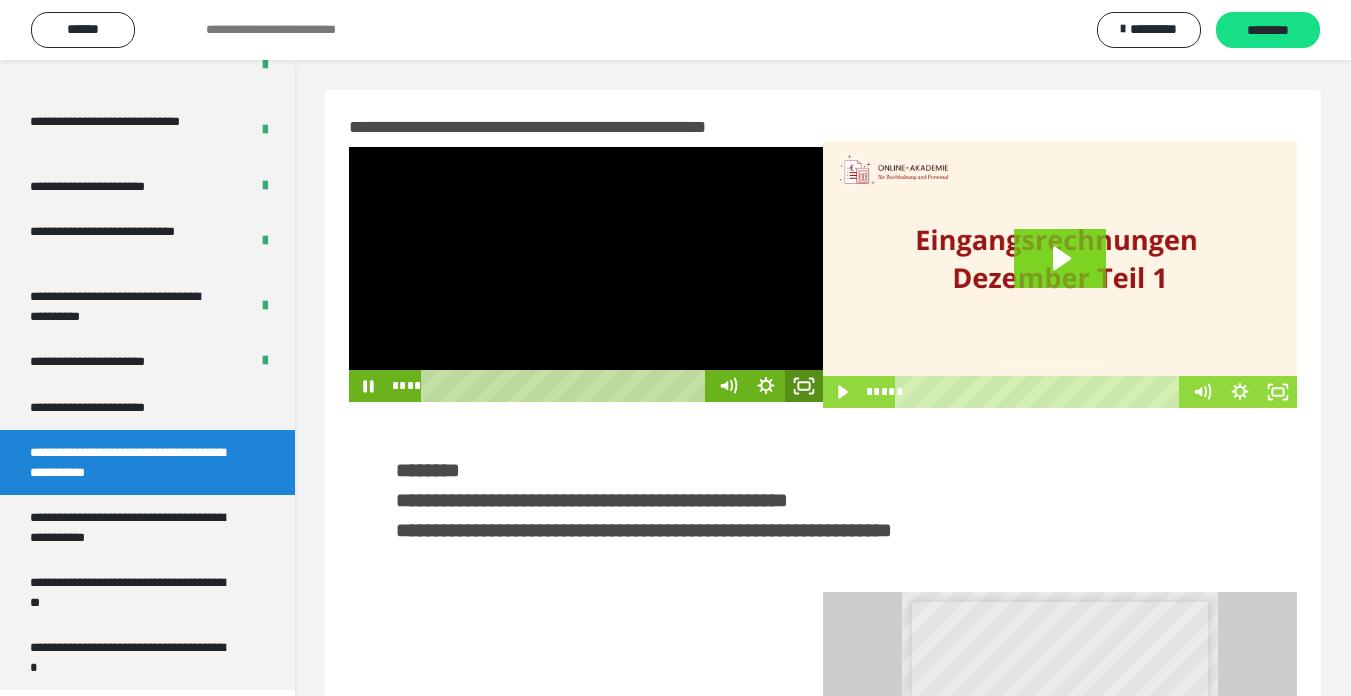 click 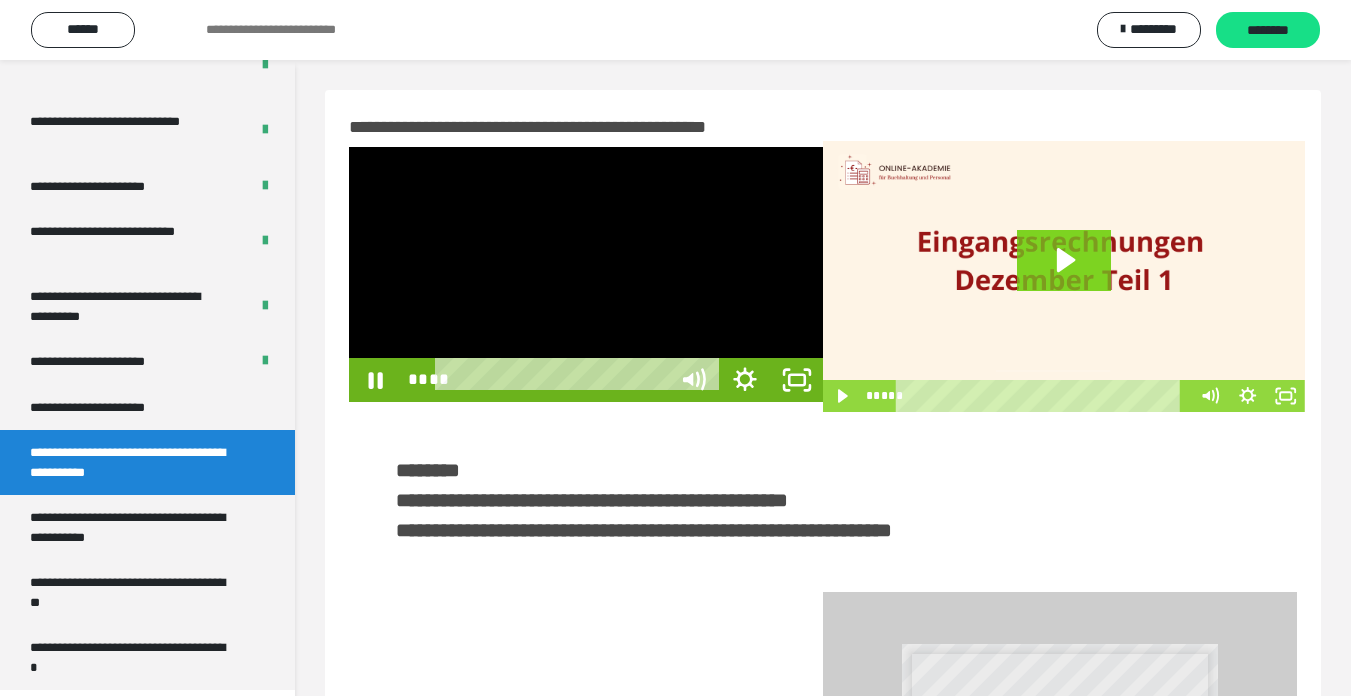 scroll, scrollTop: 3922, scrollLeft: 0, axis: vertical 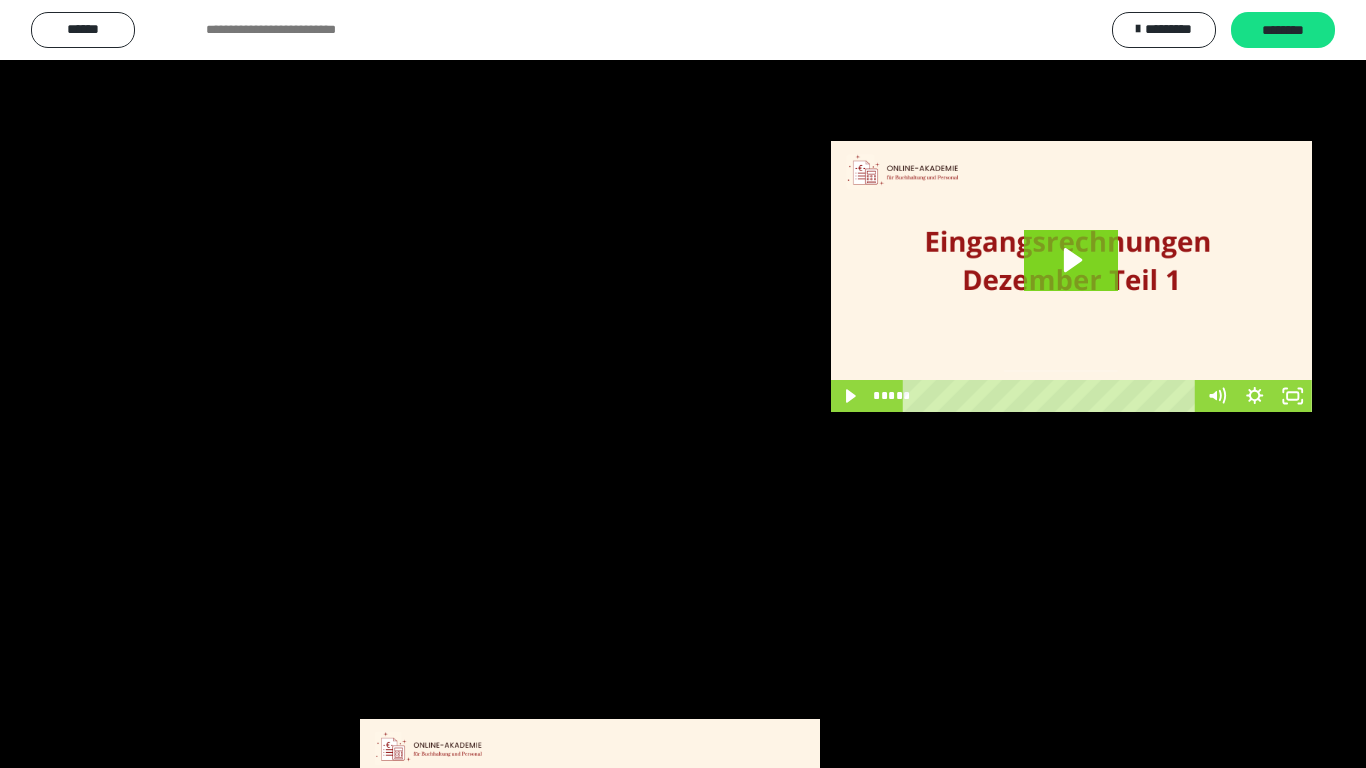 type 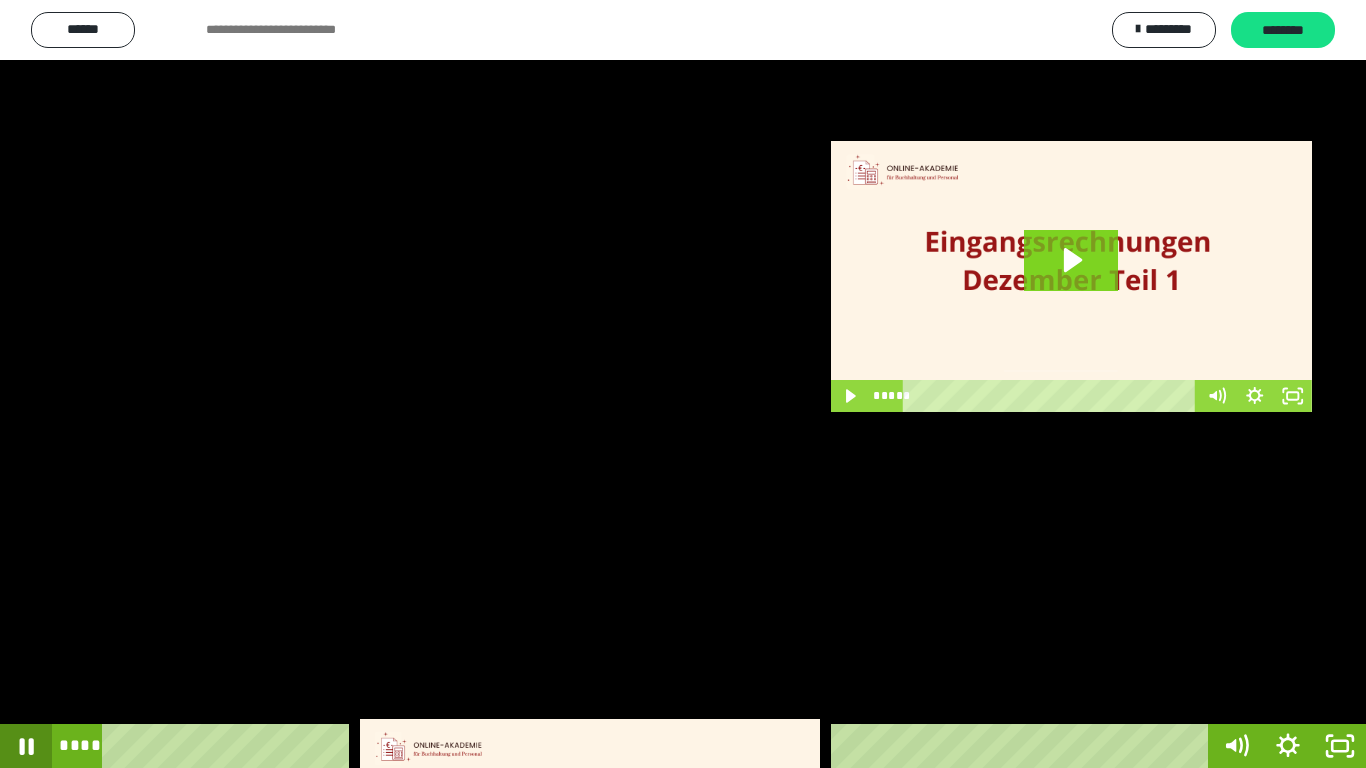 click 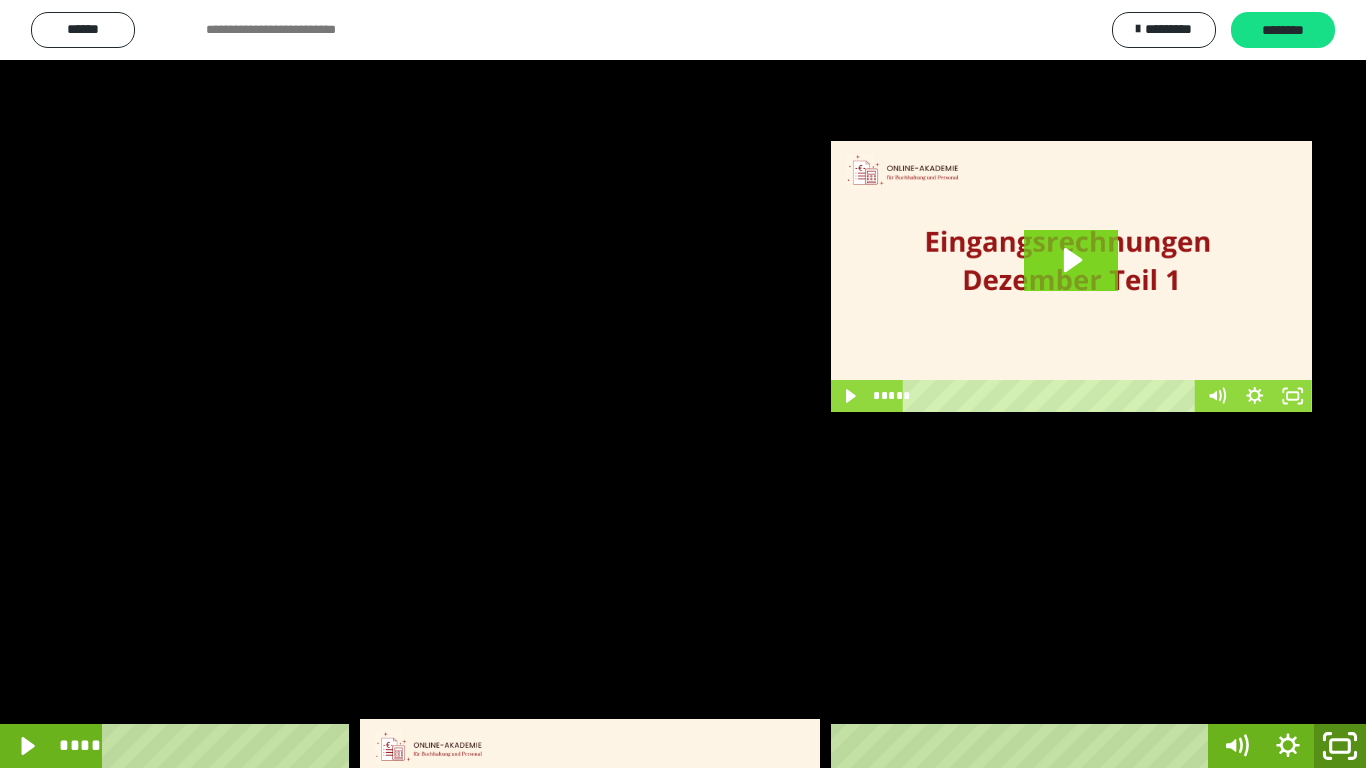 click 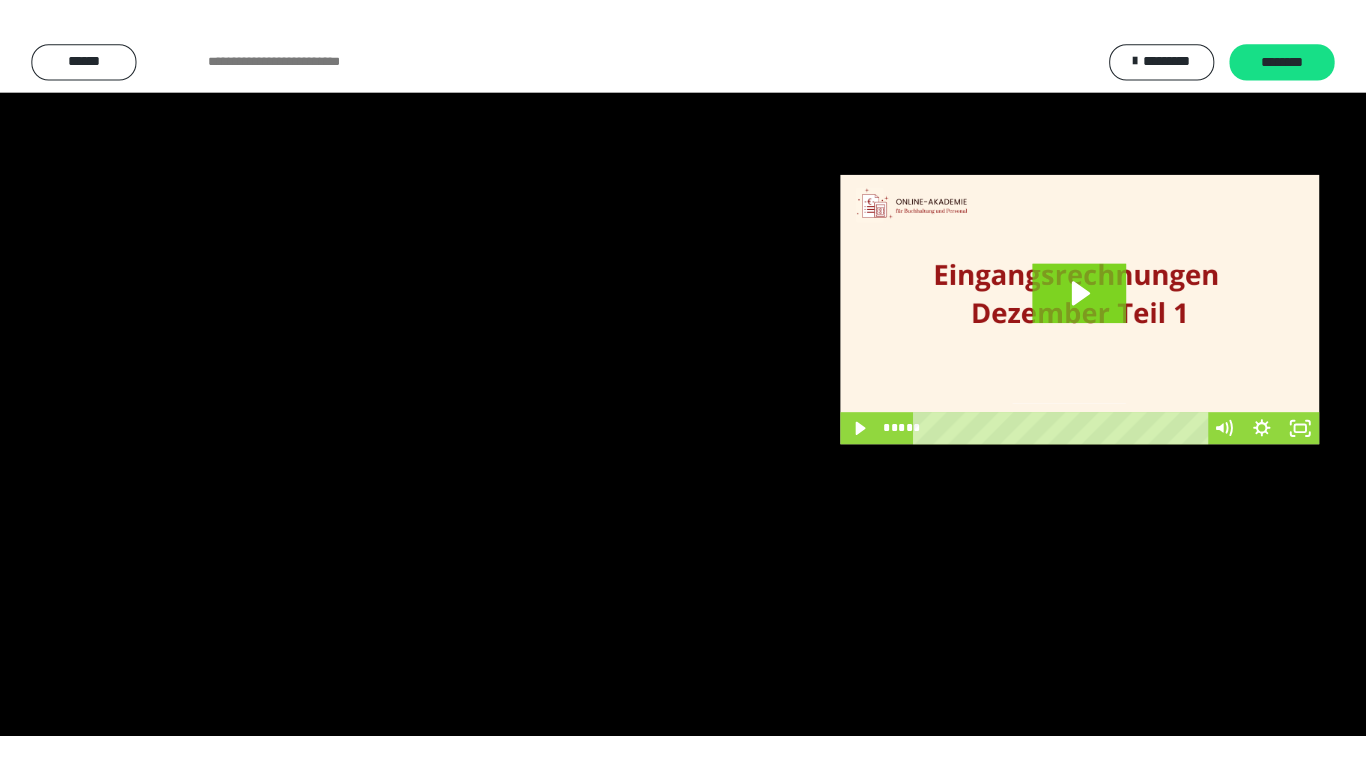 scroll, scrollTop: 3994, scrollLeft: 0, axis: vertical 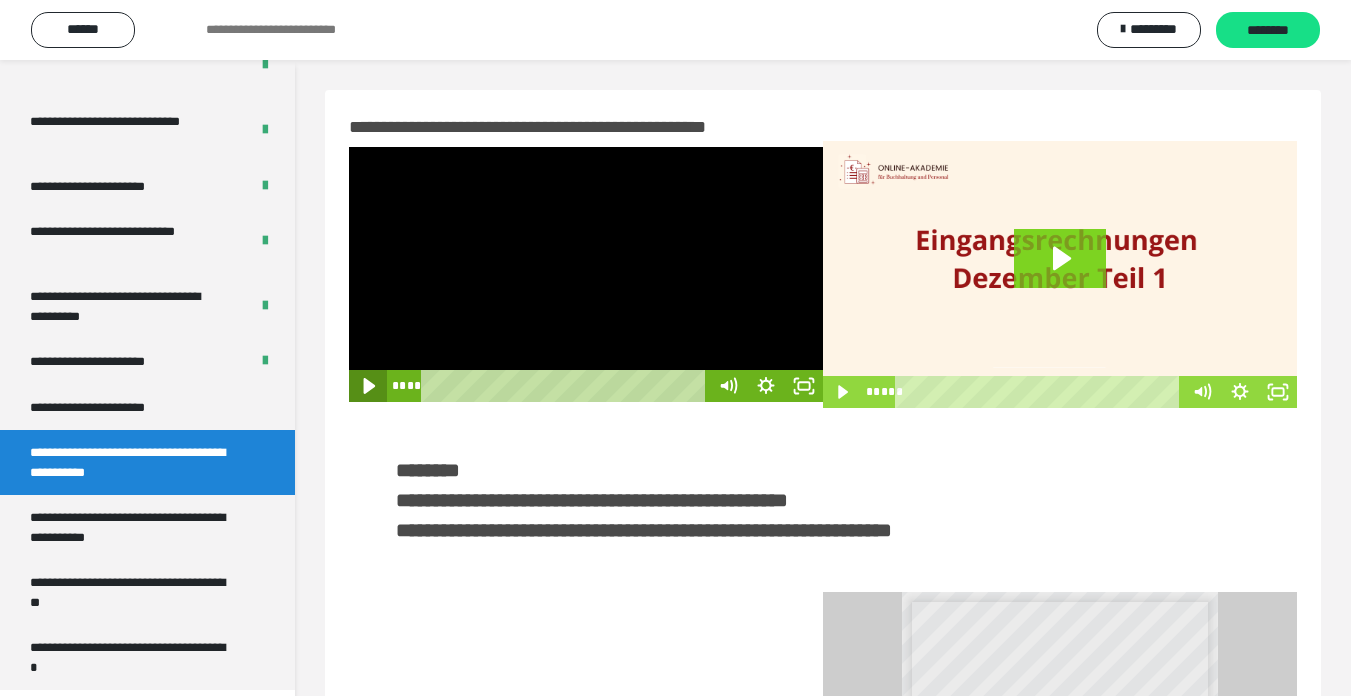 click 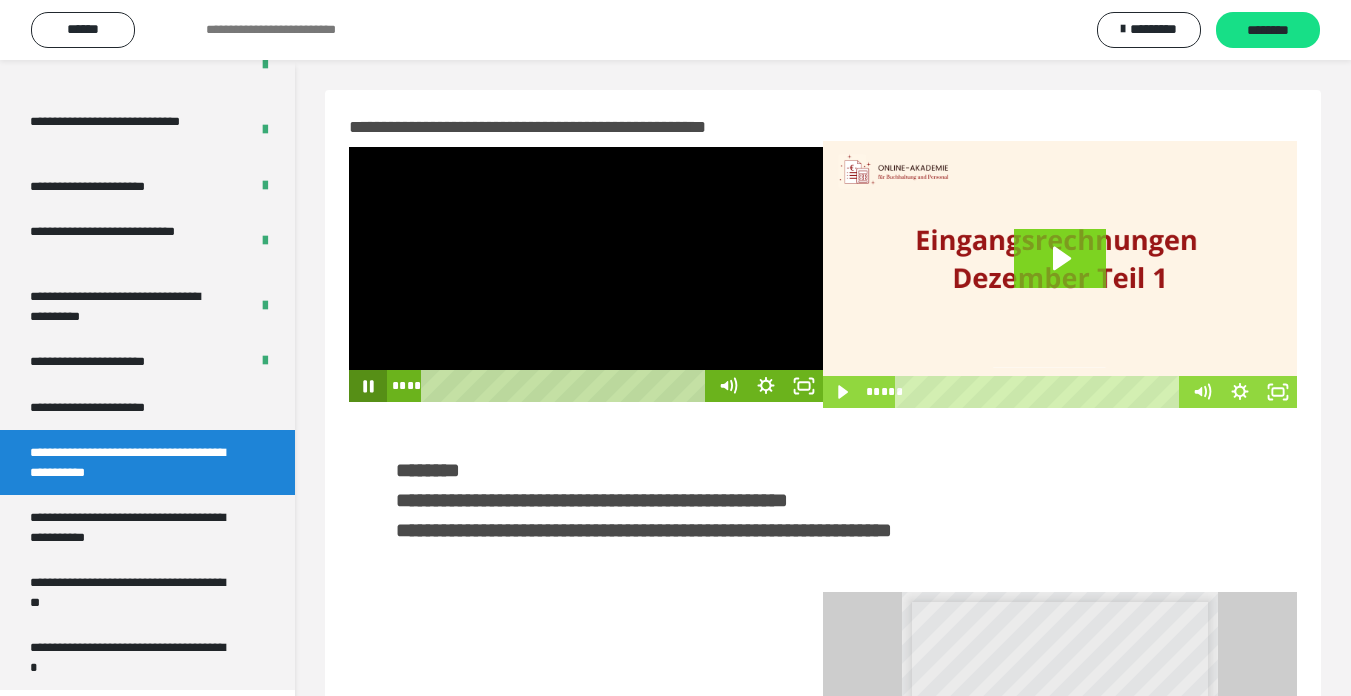 type 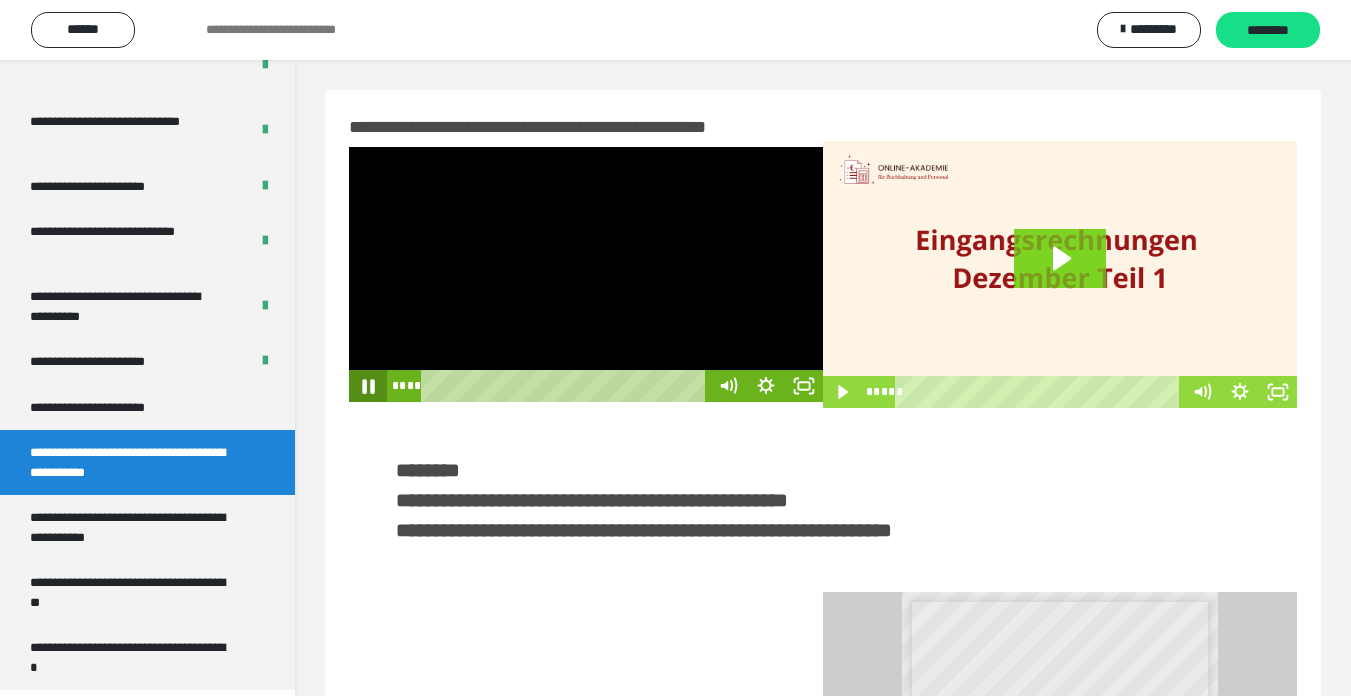 click 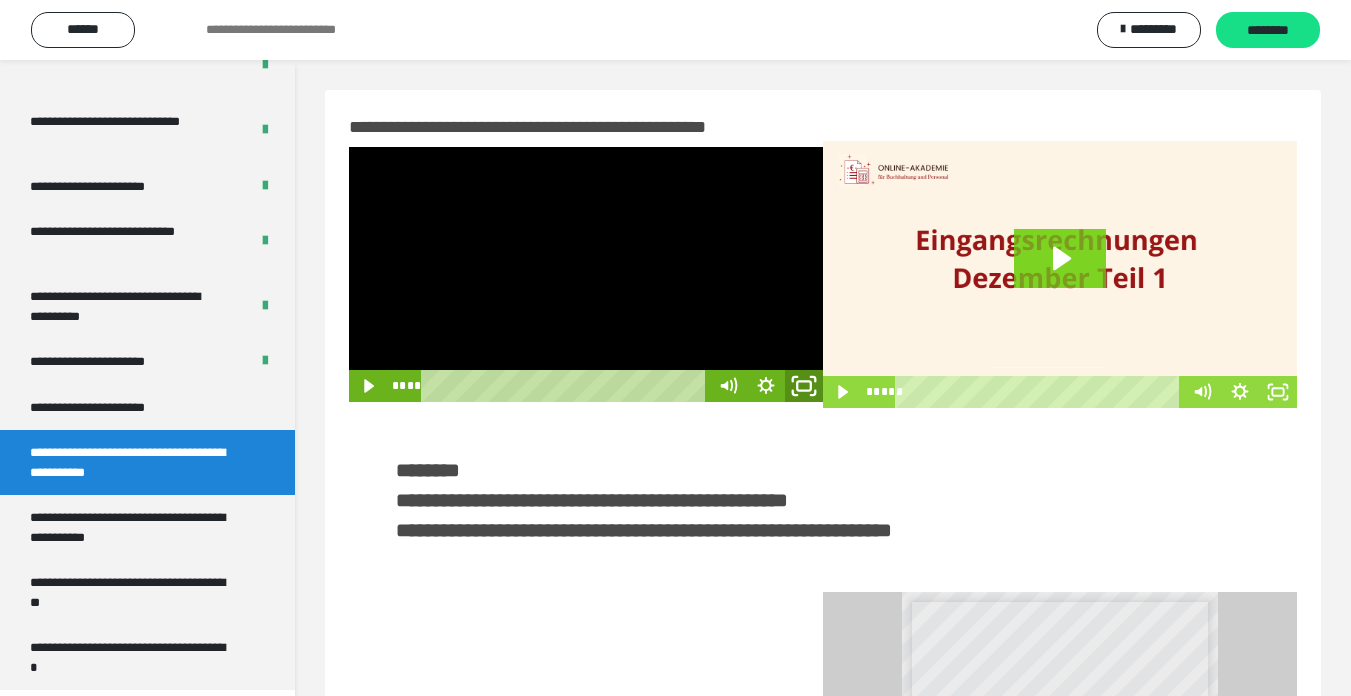 click 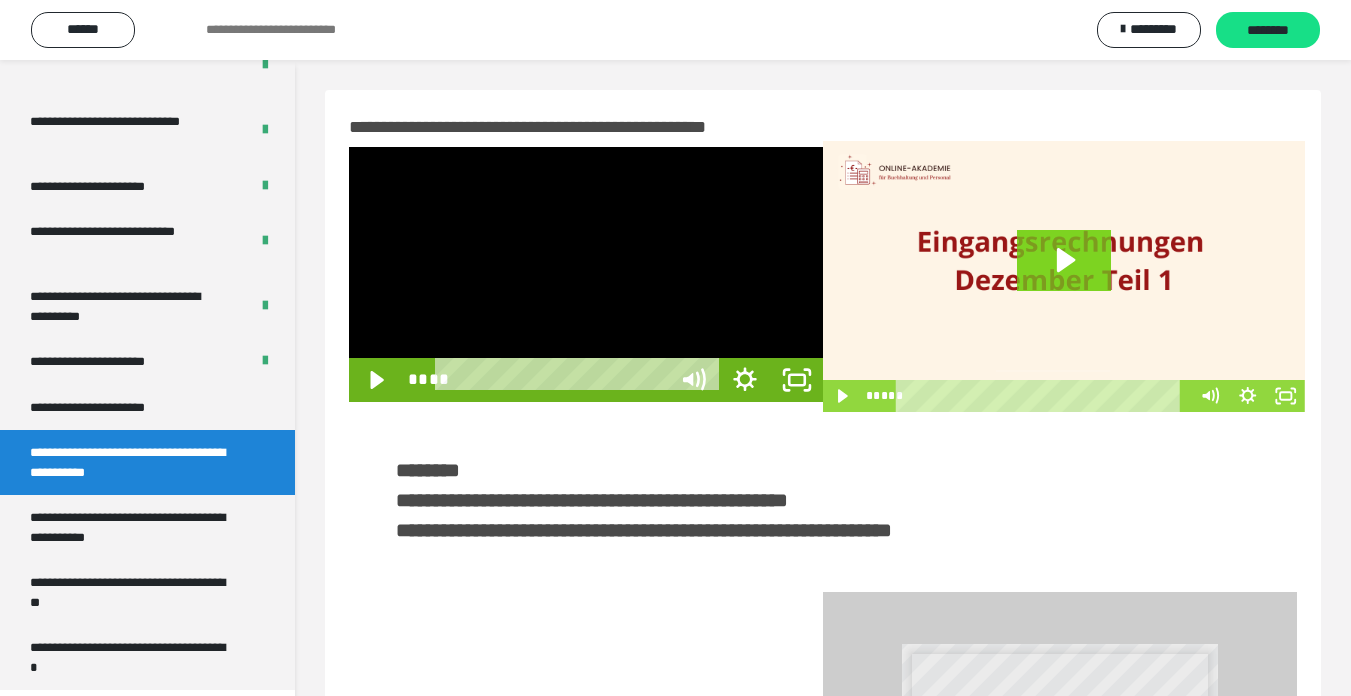 scroll, scrollTop: 3922, scrollLeft: 0, axis: vertical 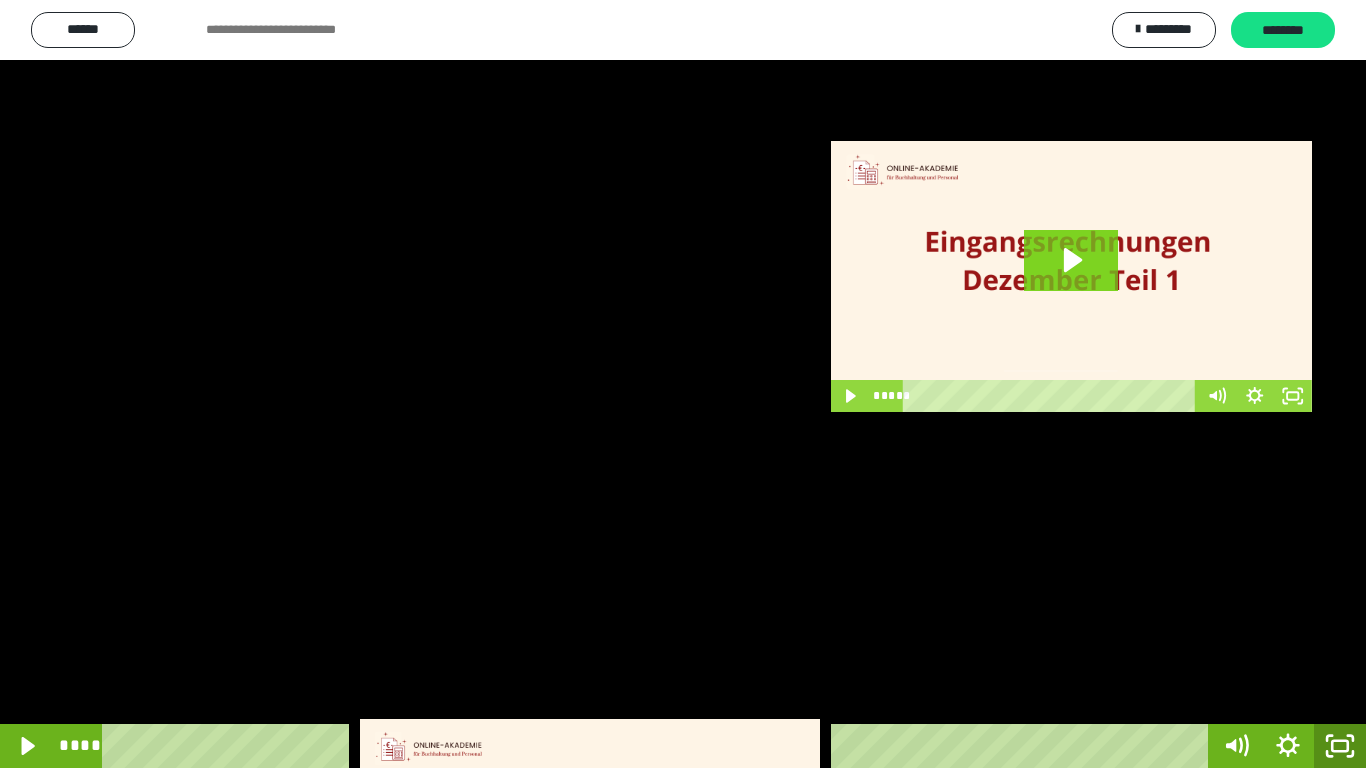 click 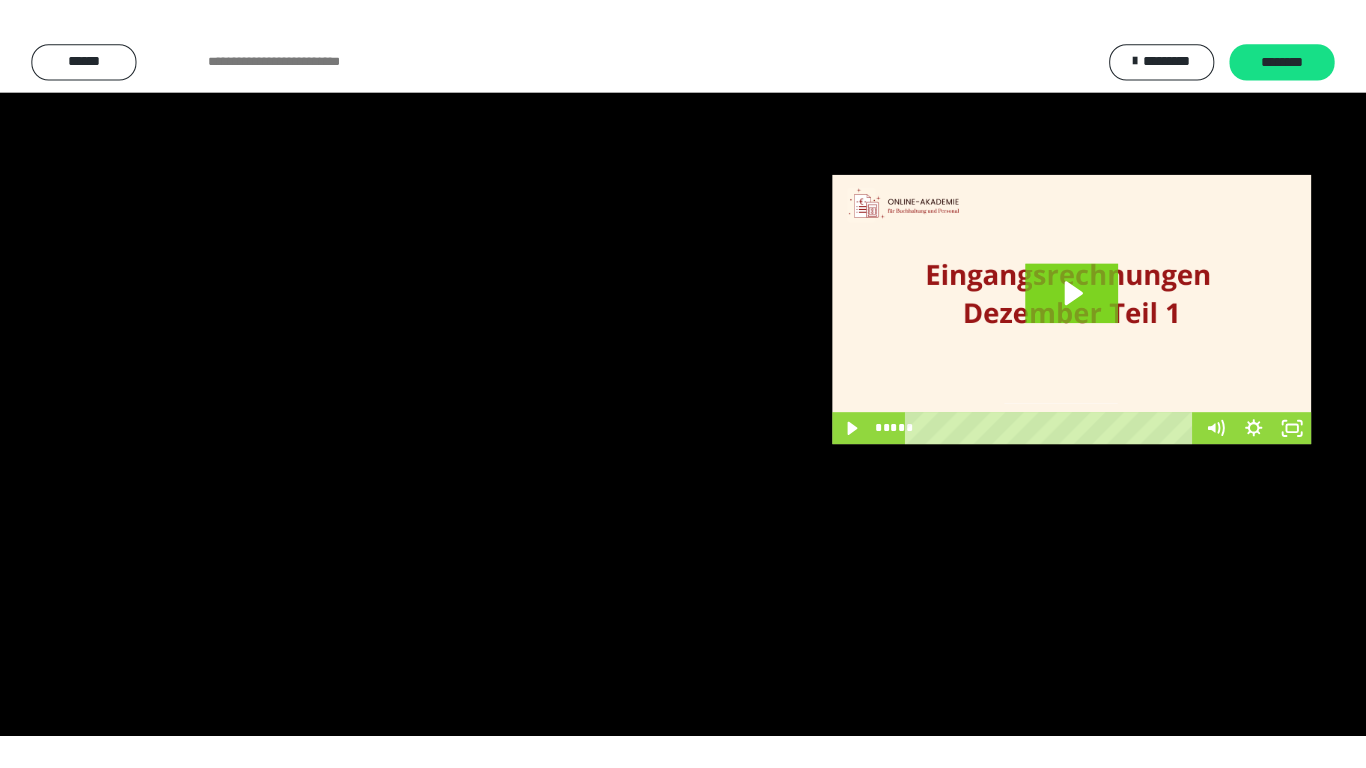 scroll, scrollTop: 3994, scrollLeft: 0, axis: vertical 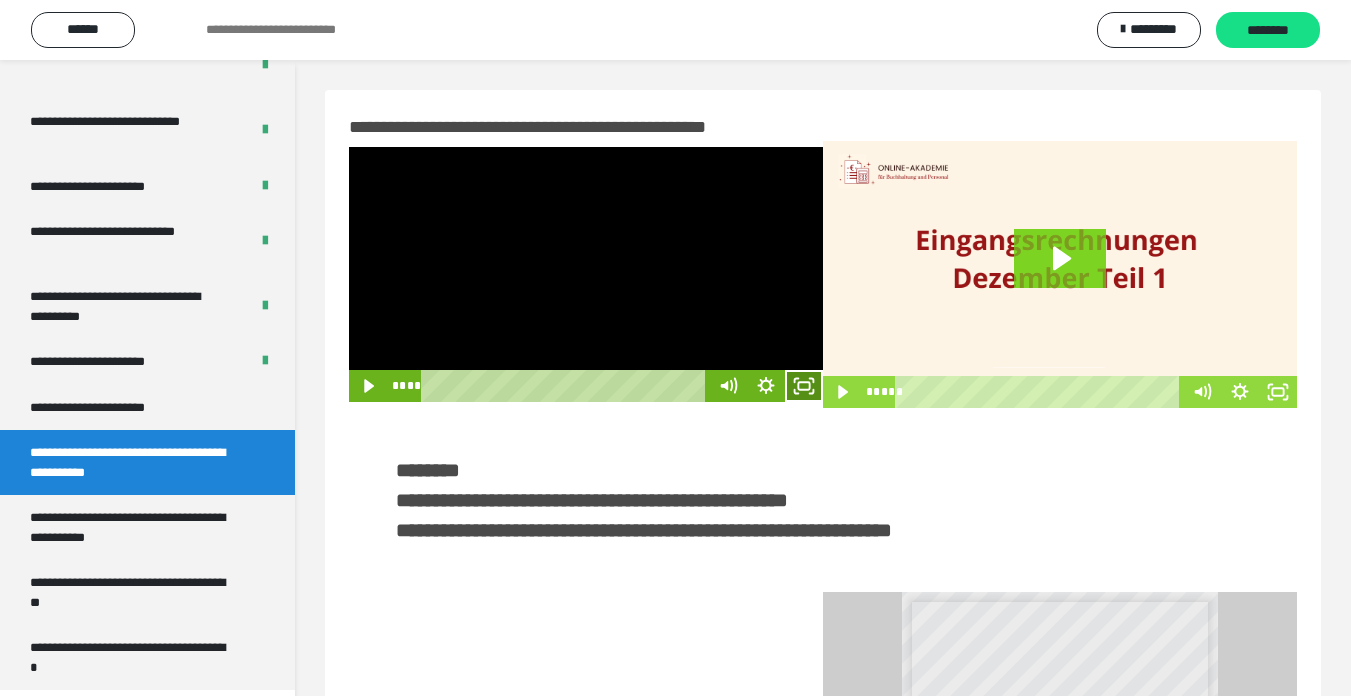 click 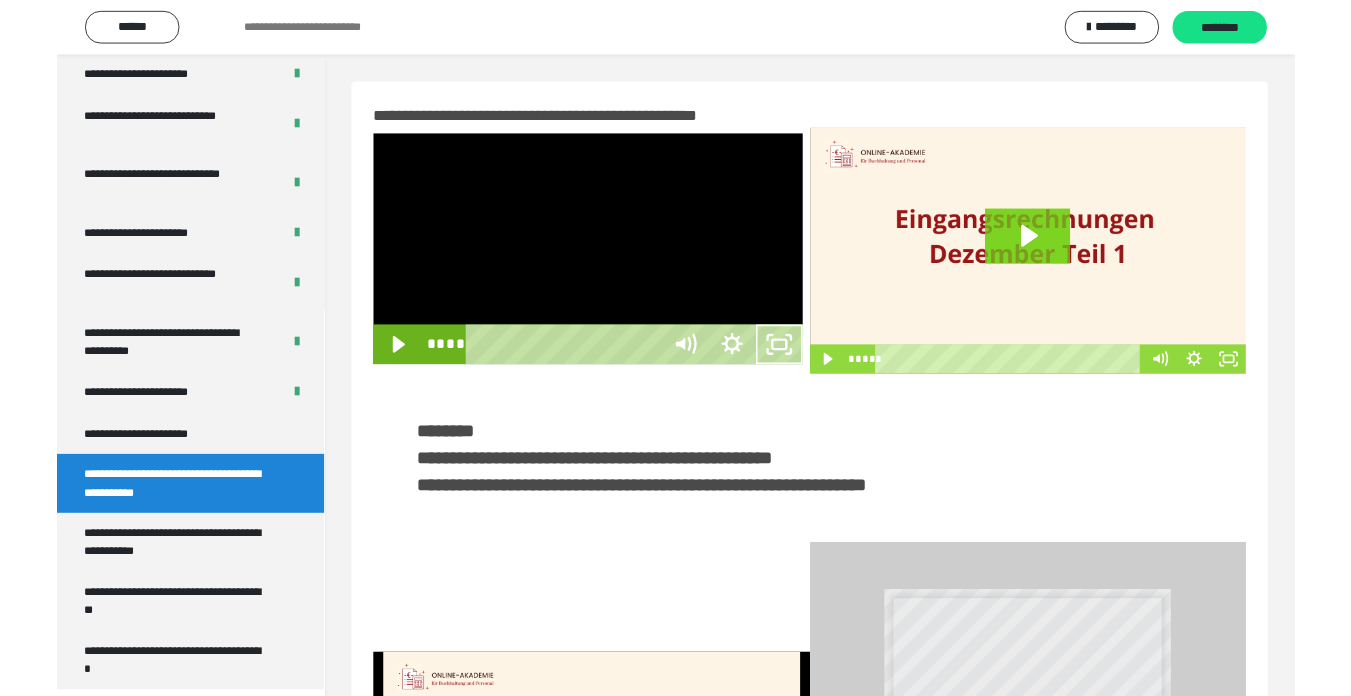 scroll, scrollTop: 3922, scrollLeft: 0, axis: vertical 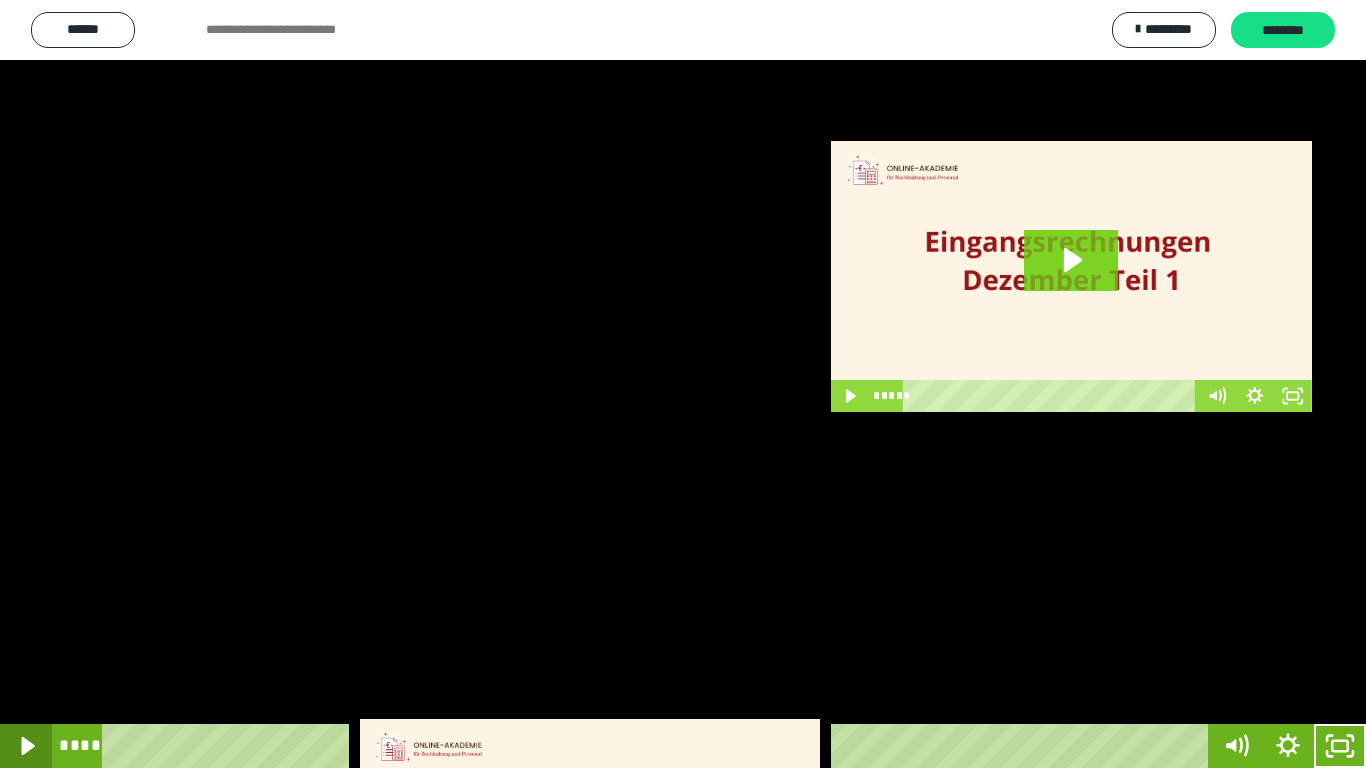 click 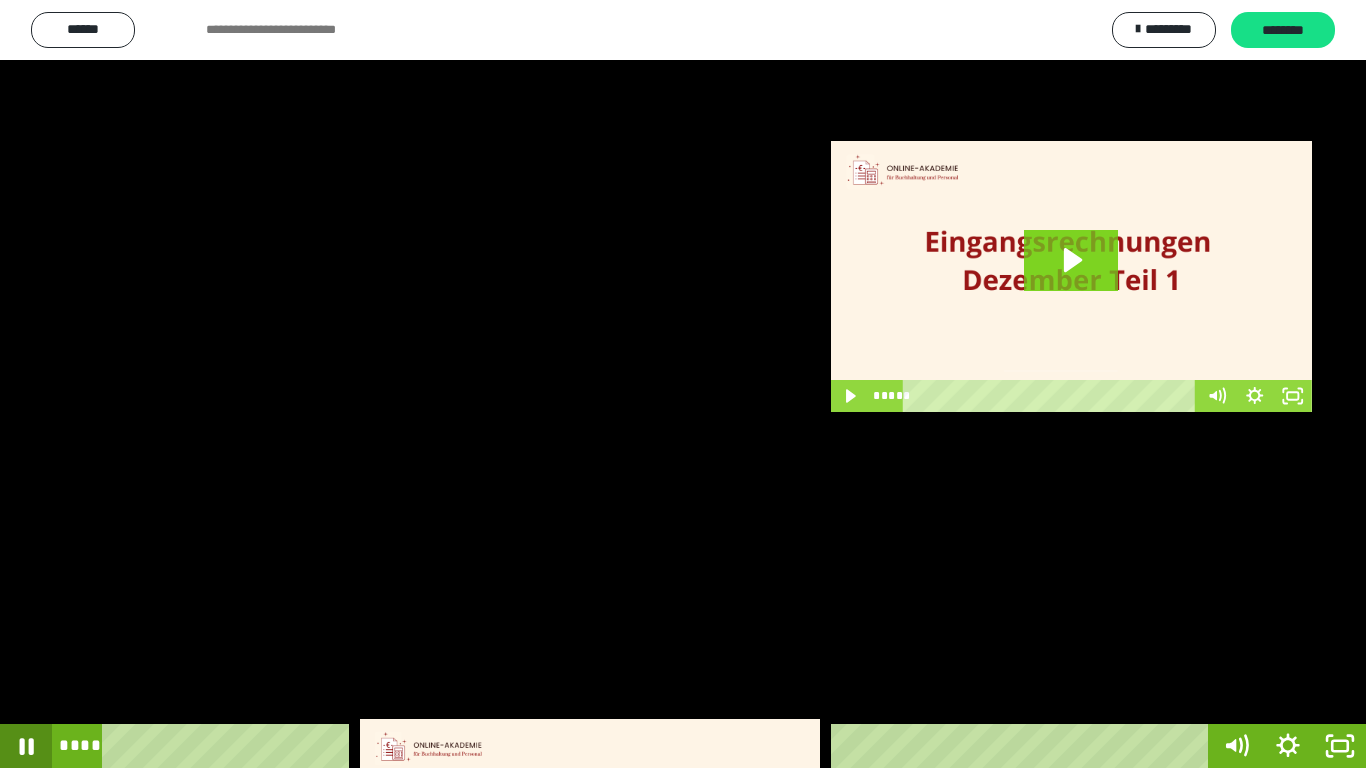 click 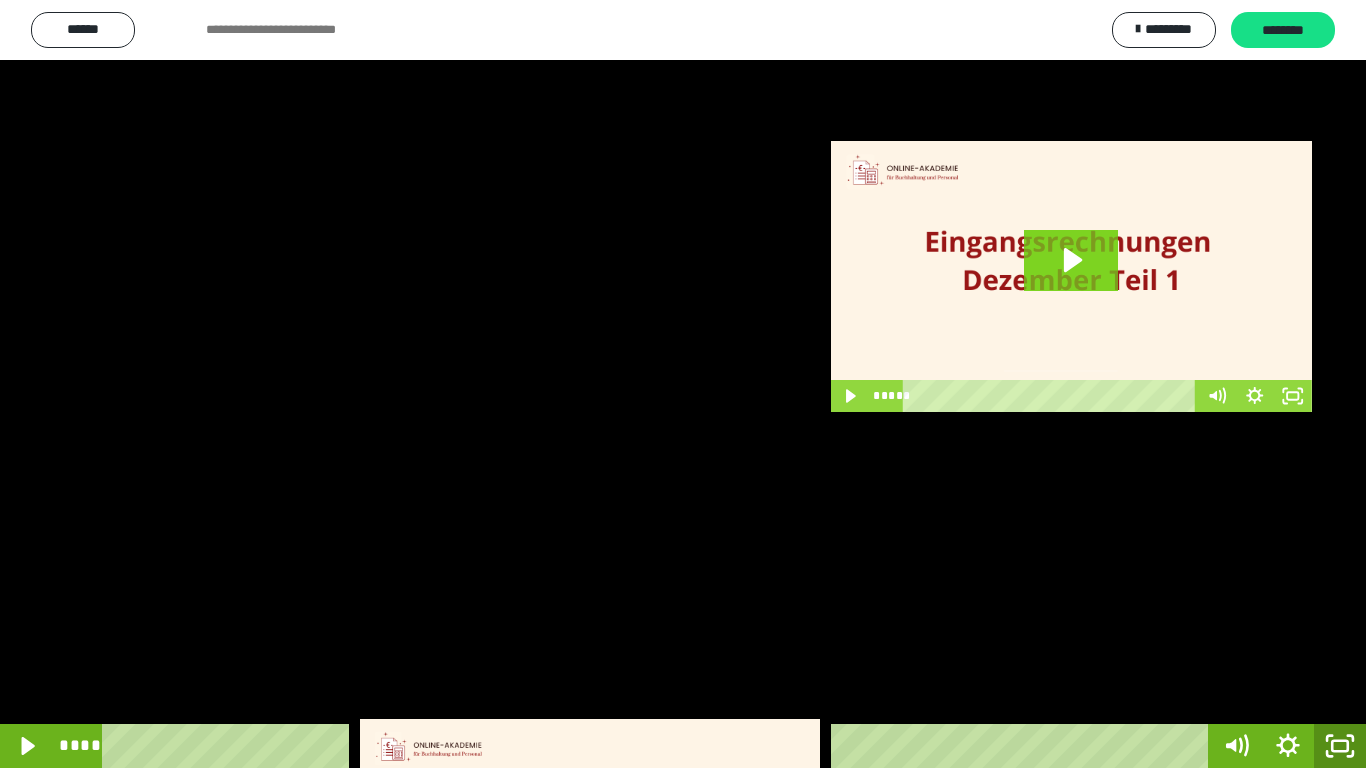 click 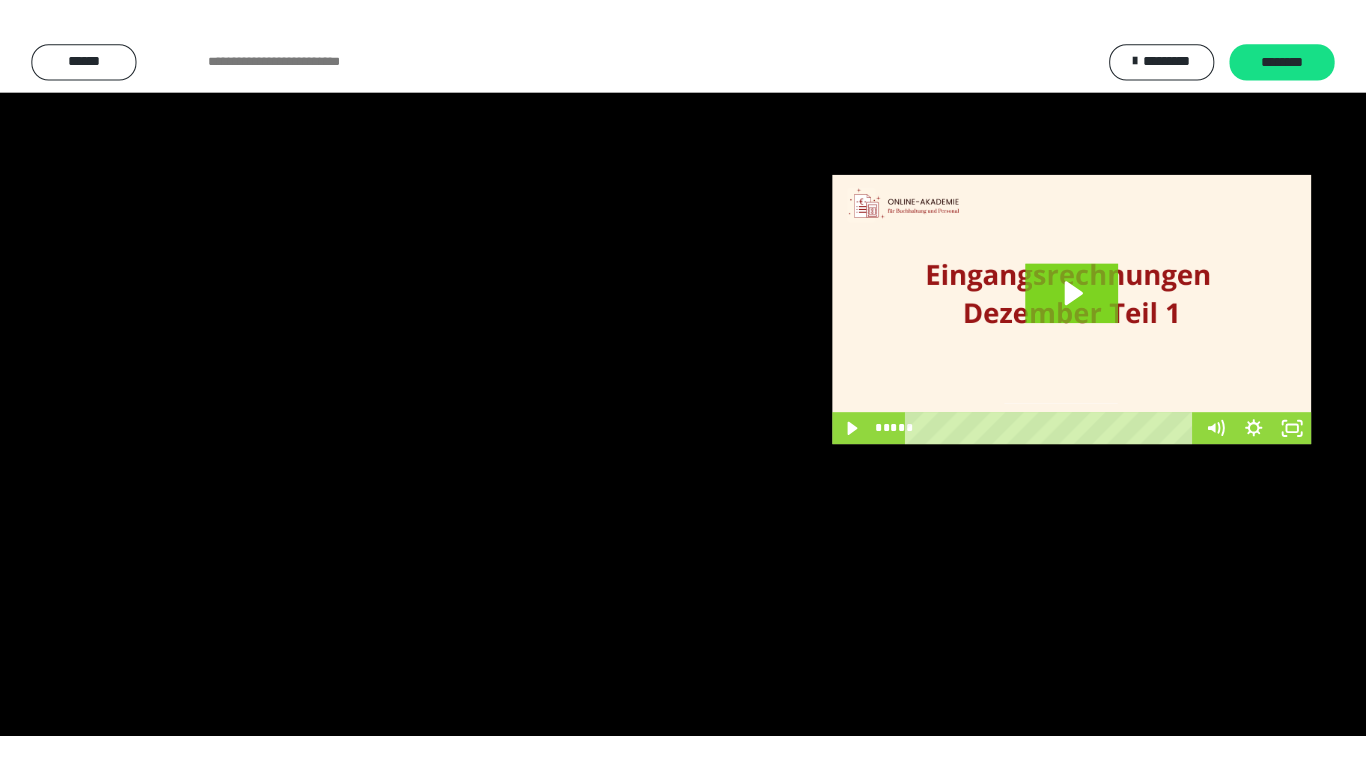 scroll, scrollTop: 3994, scrollLeft: 0, axis: vertical 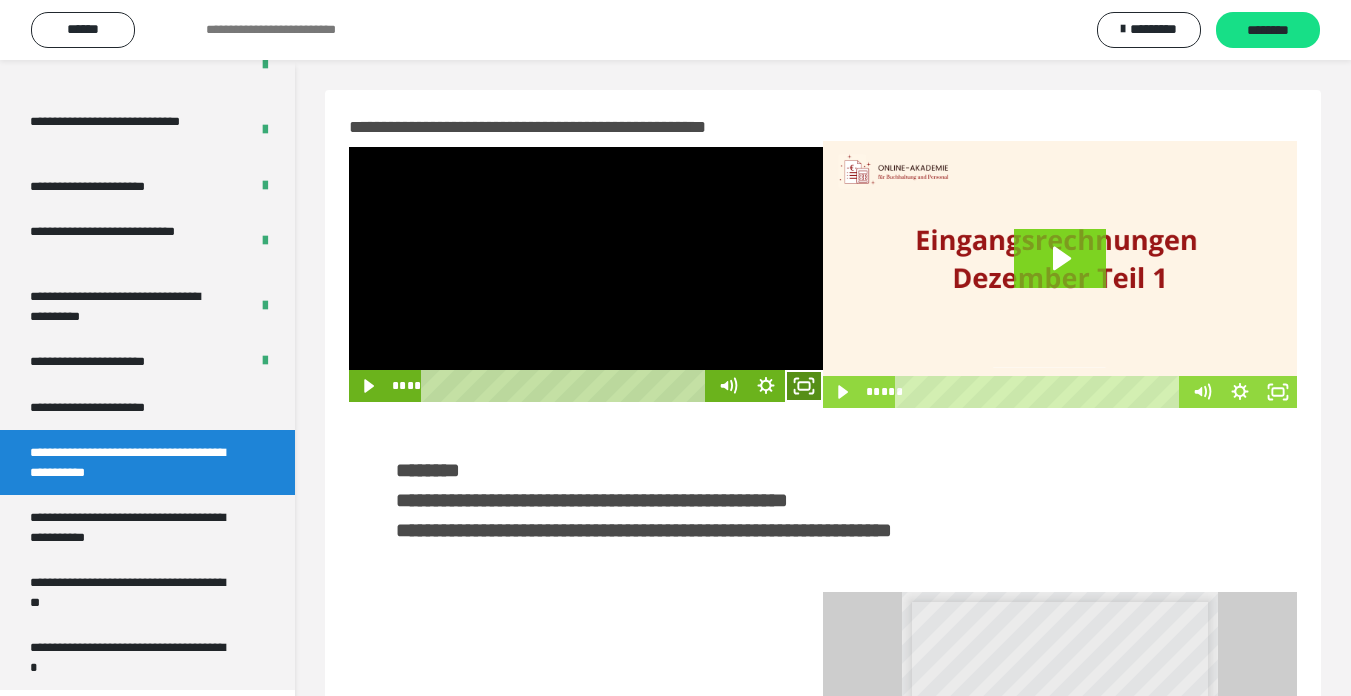 click 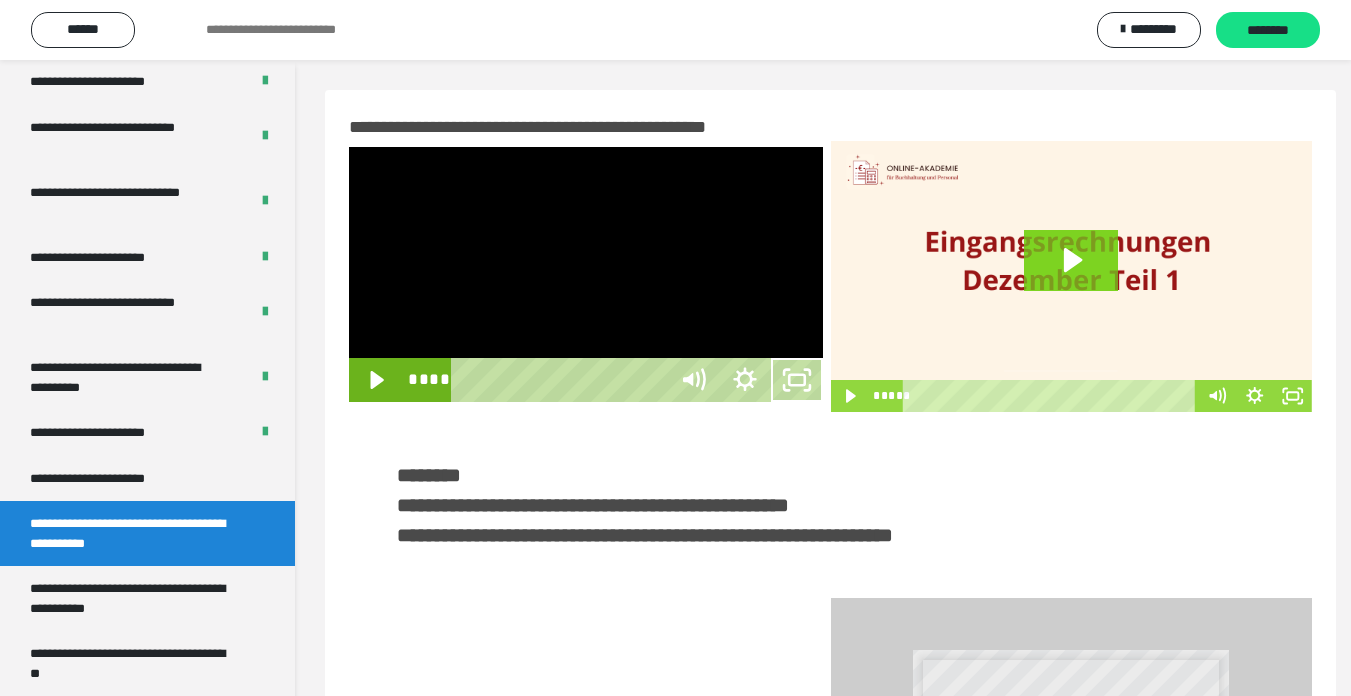 scroll, scrollTop: 3922, scrollLeft: 0, axis: vertical 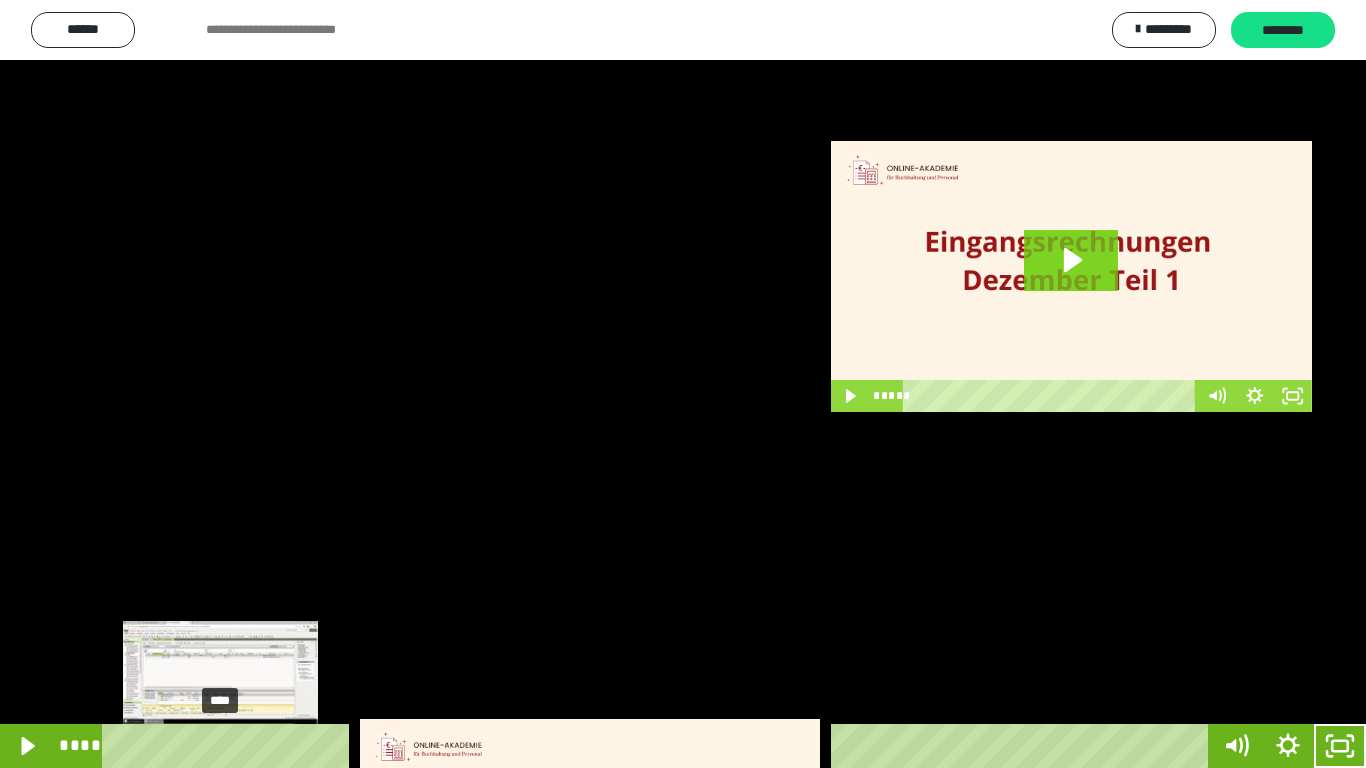 click on "****" at bounding box center [659, 746] 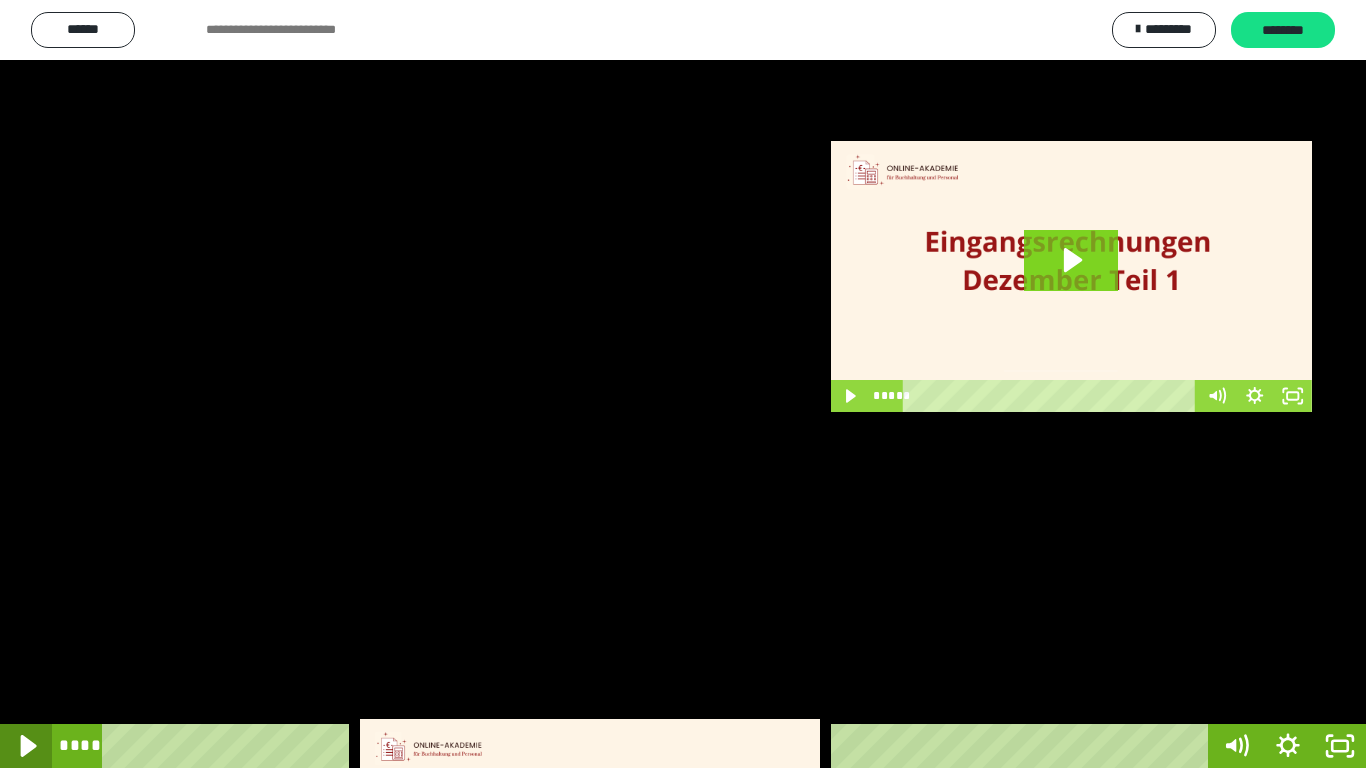 click 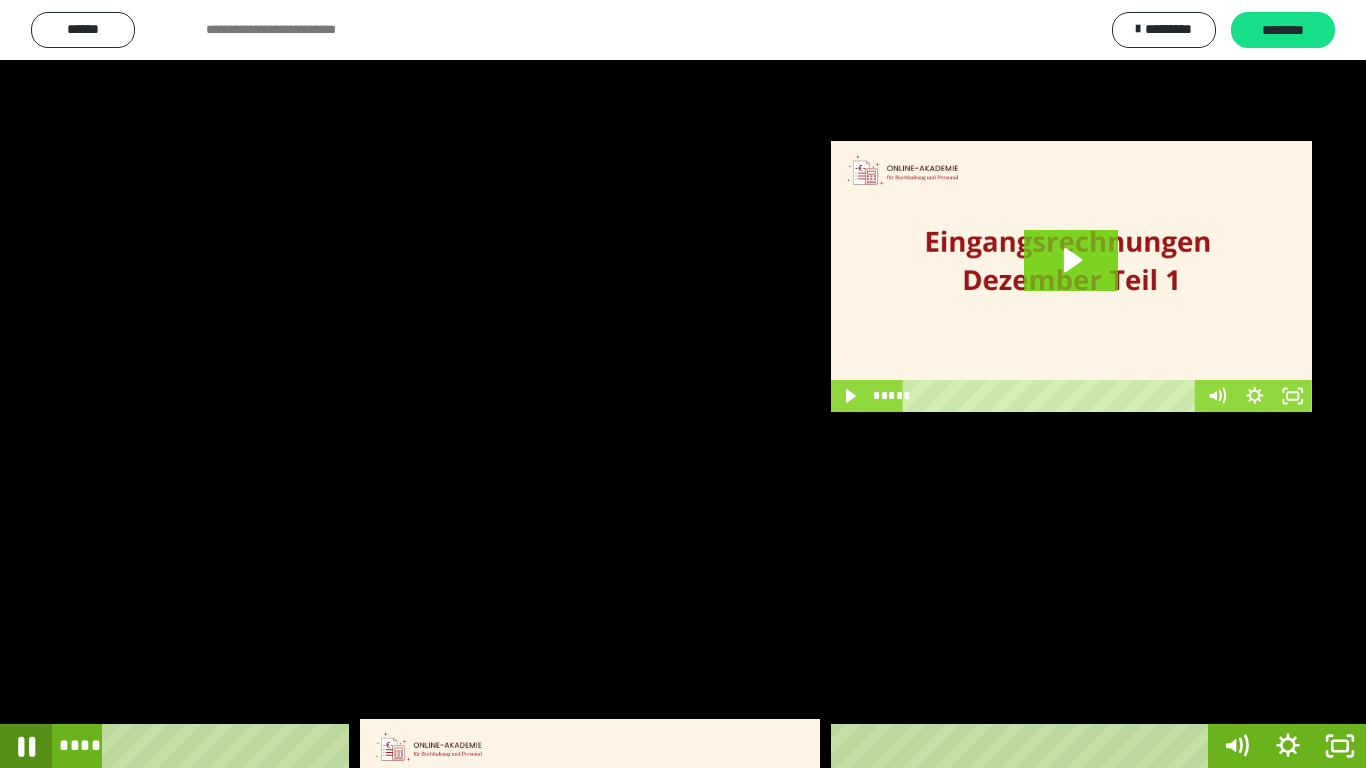 click 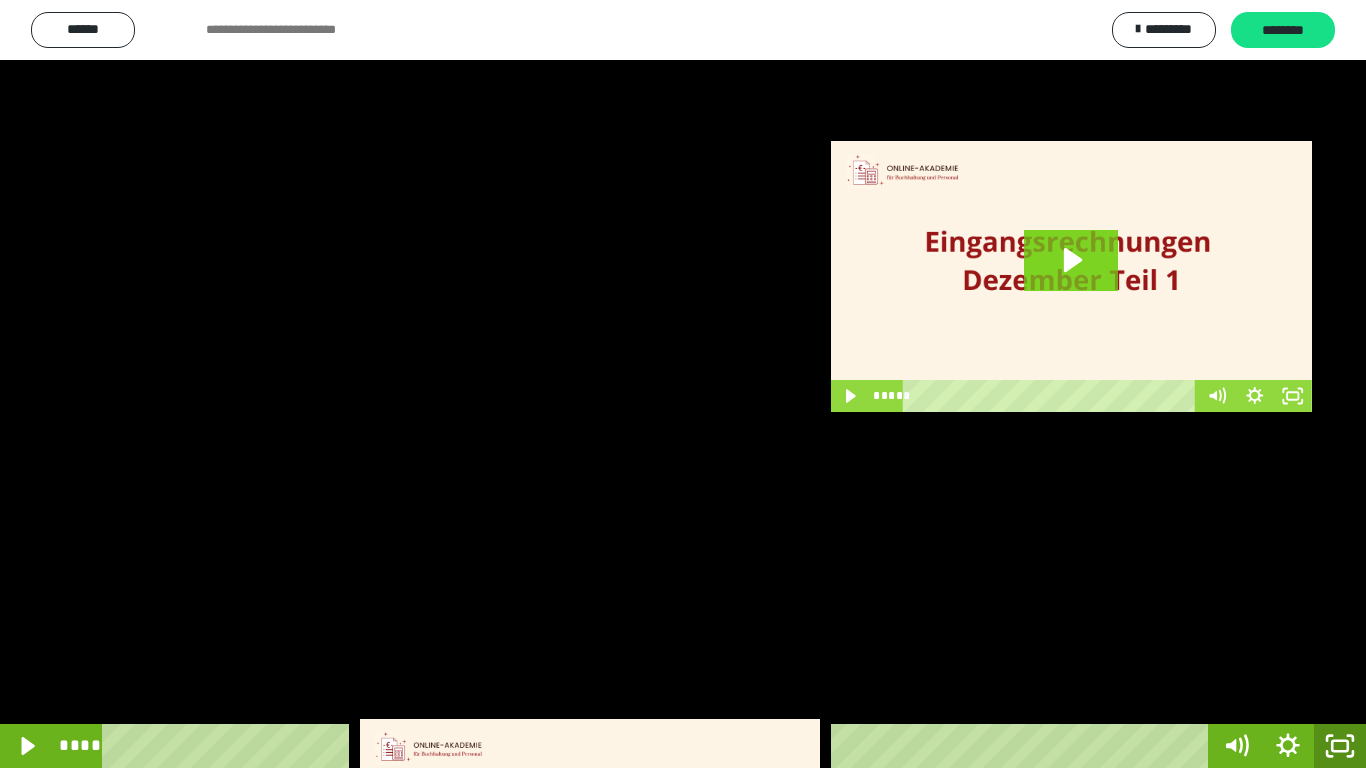click 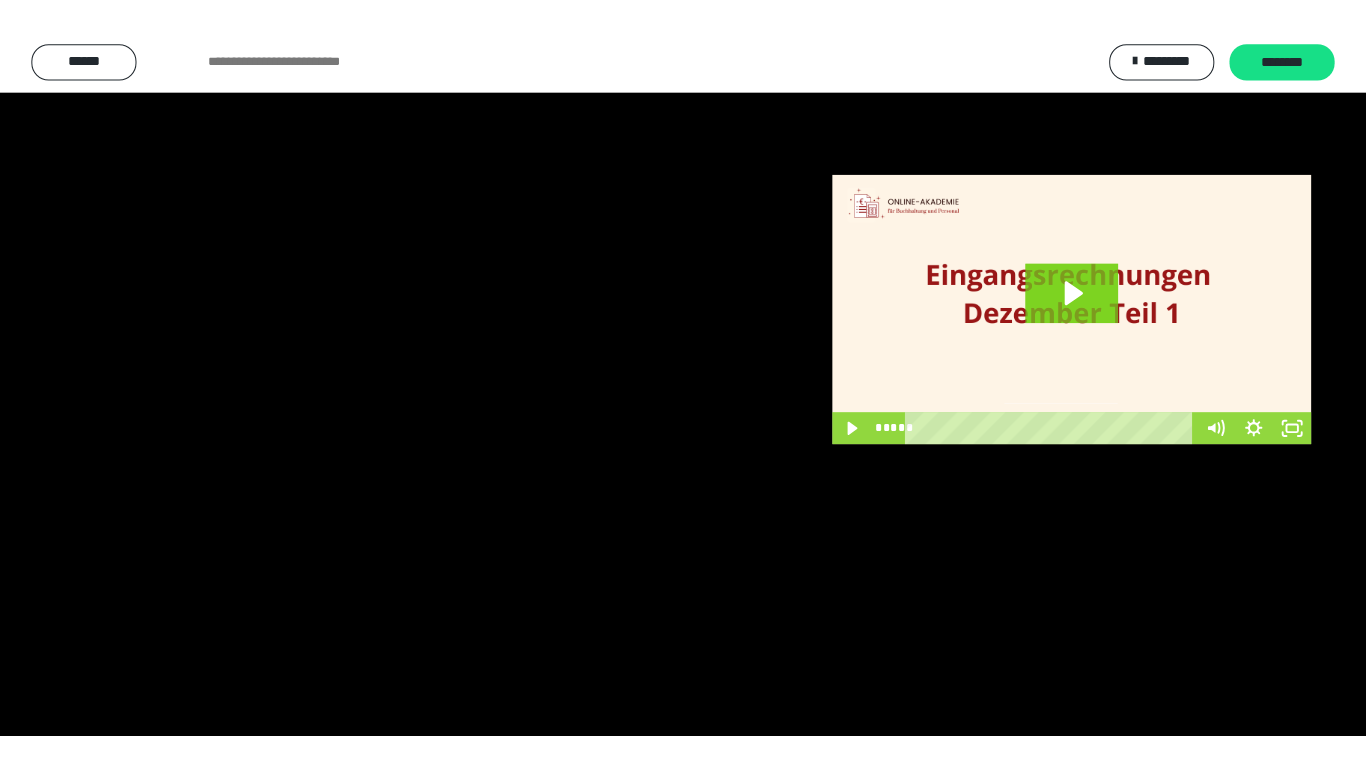 scroll, scrollTop: 3994, scrollLeft: 0, axis: vertical 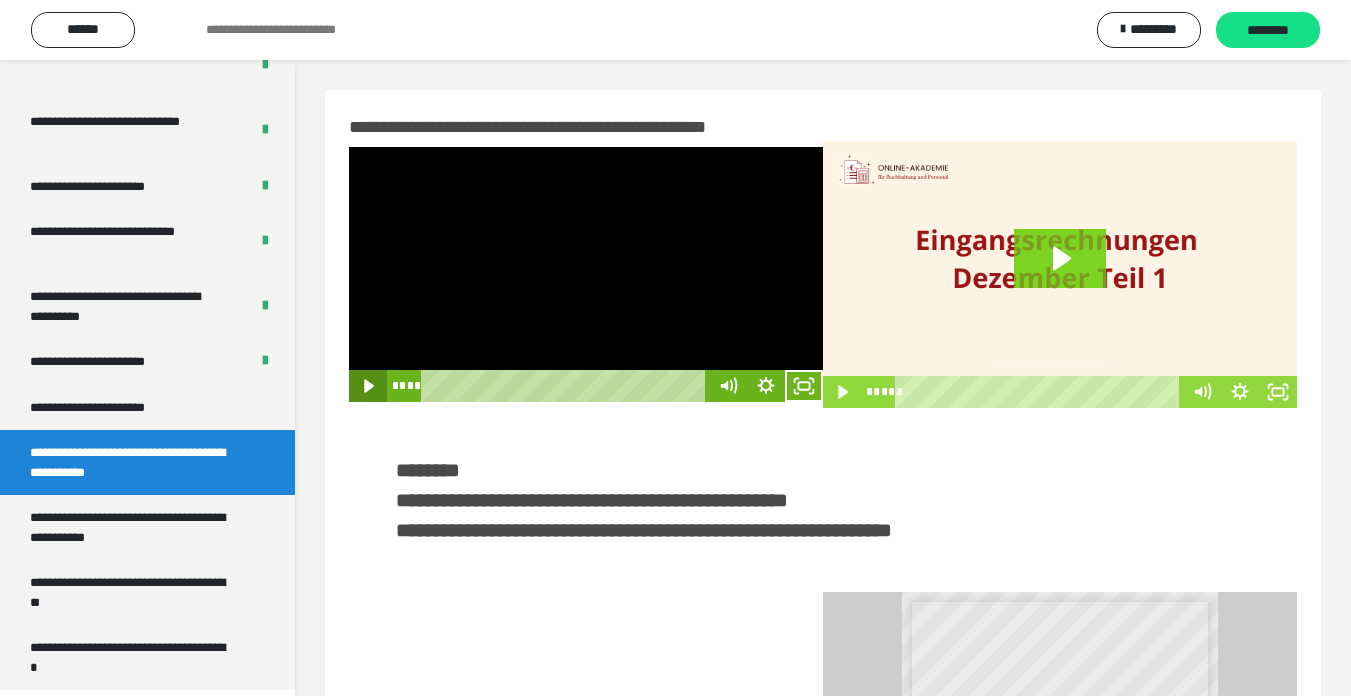 click 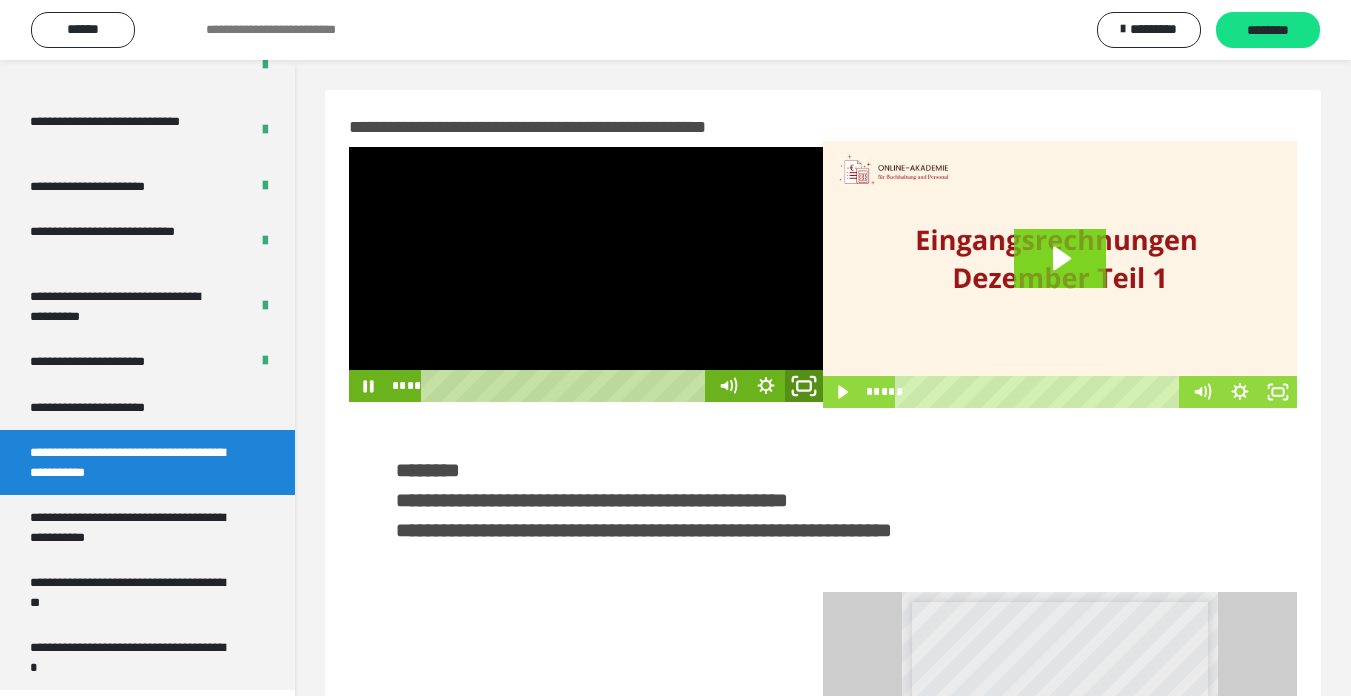 click 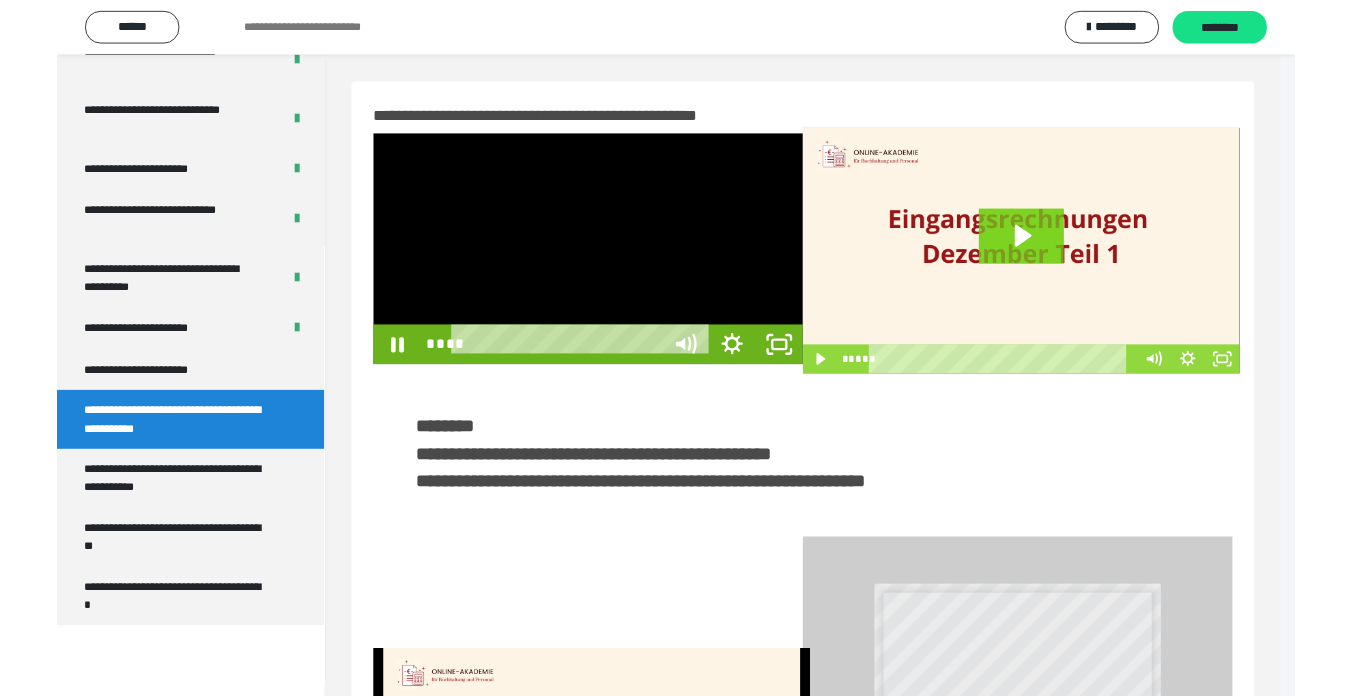 scroll, scrollTop: 3922, scrollLeft: 0, axis: vertical 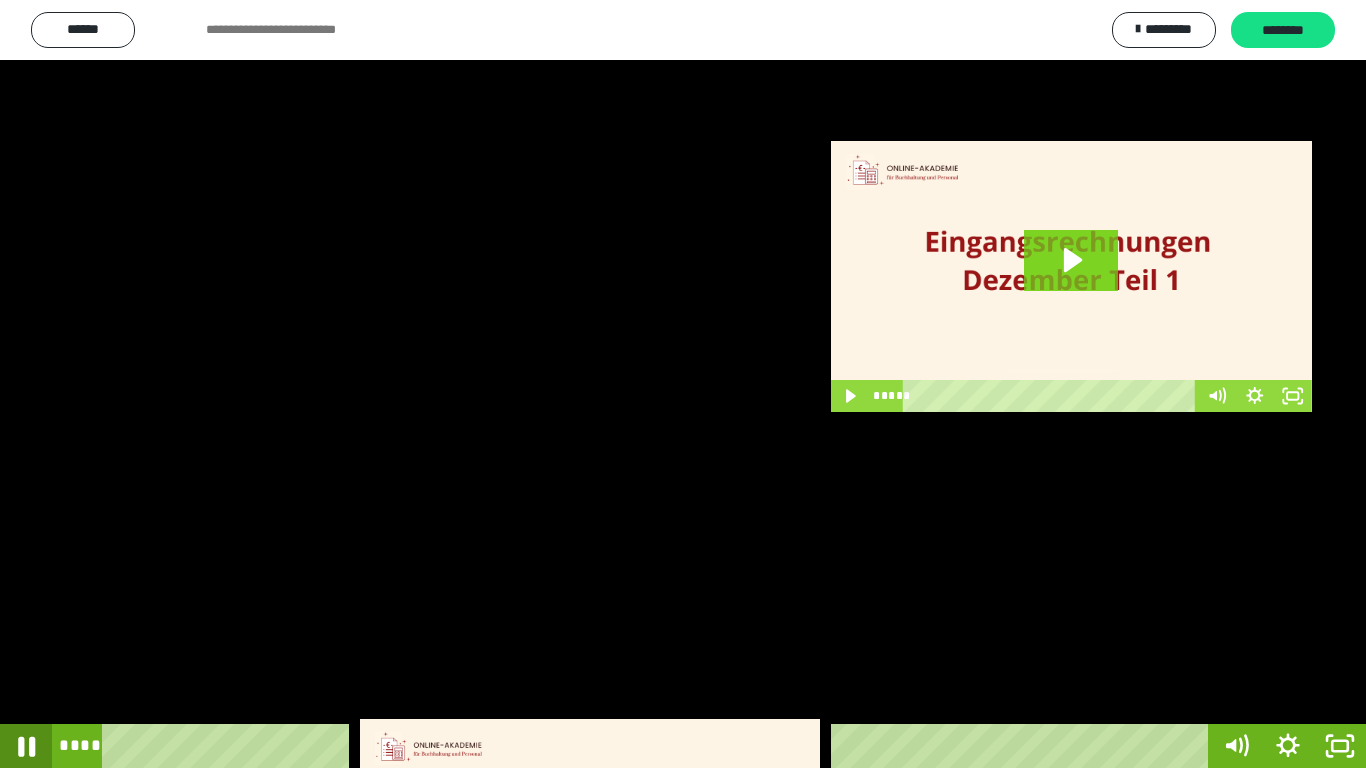 click 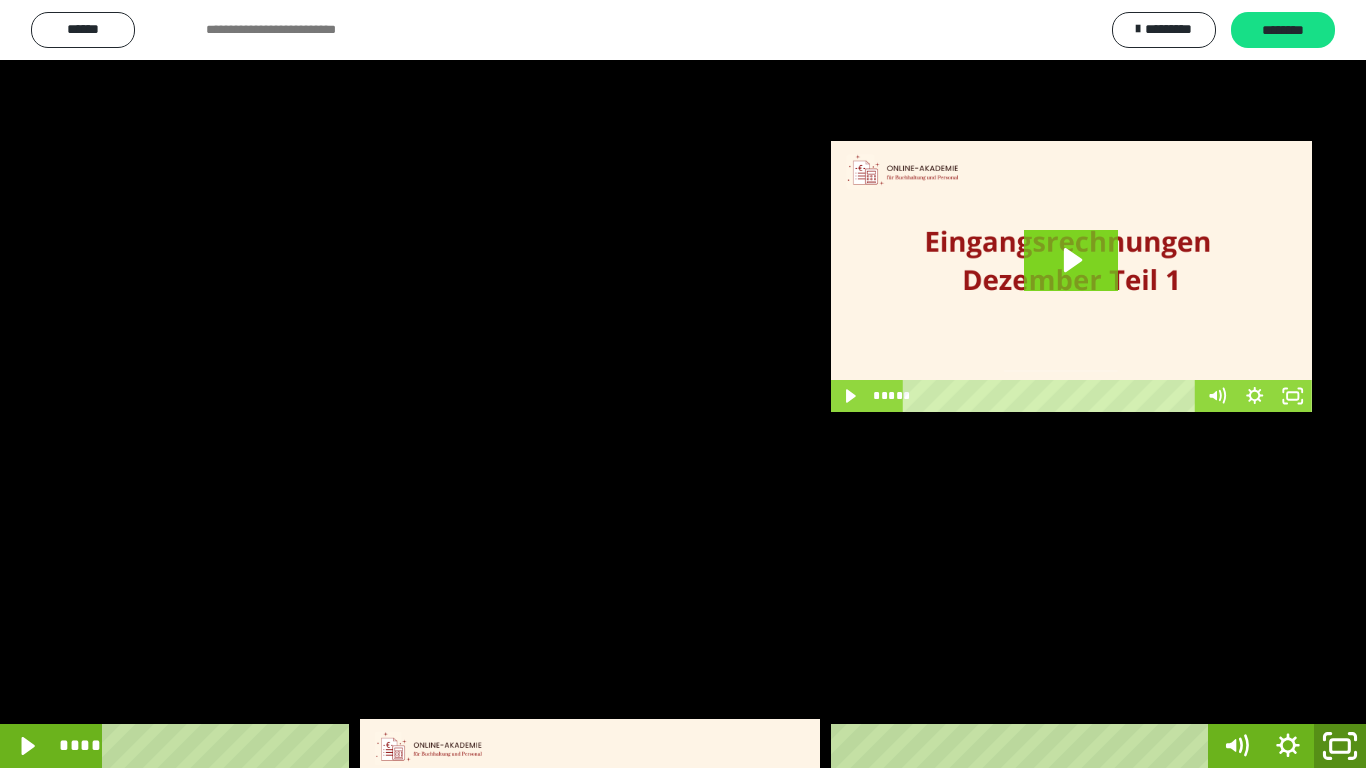 click 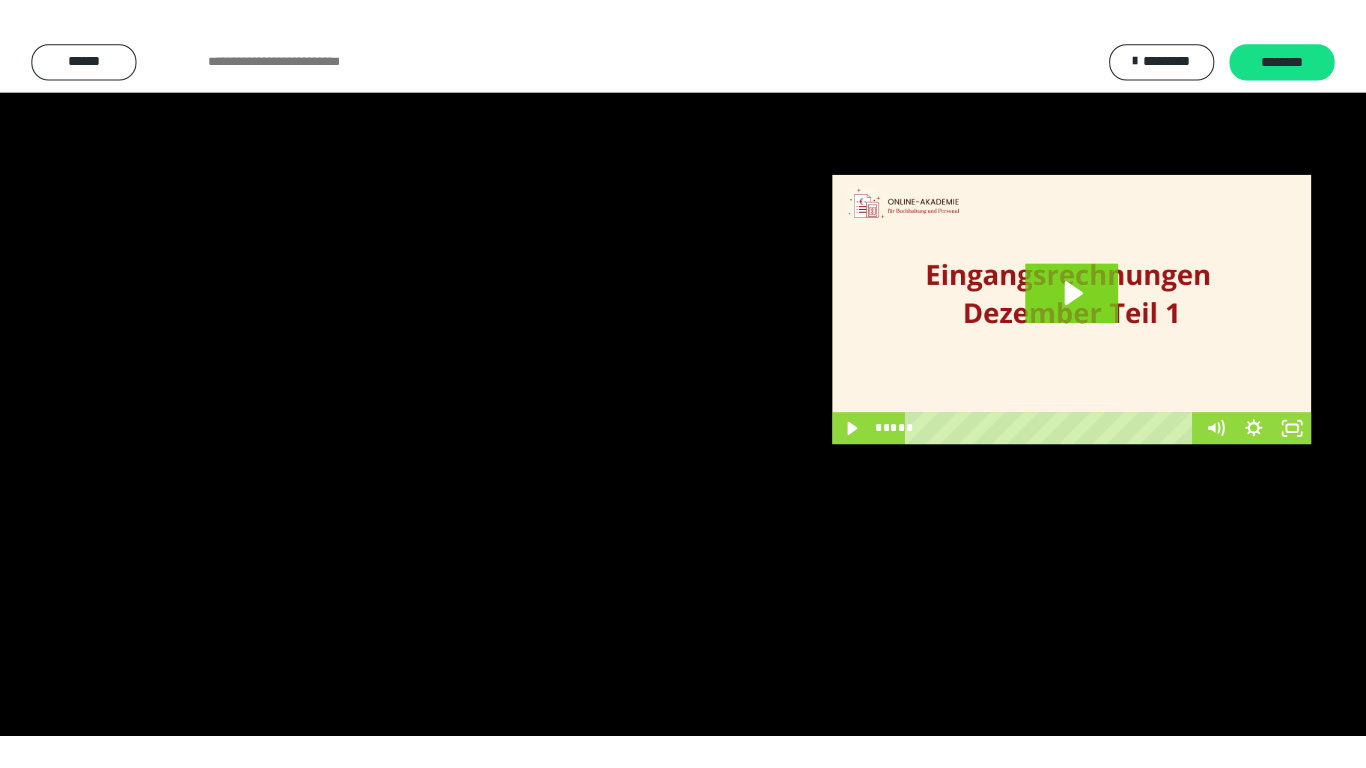 scroll, scrollTop: 3994, scrollLeft: 0, axis: vertical 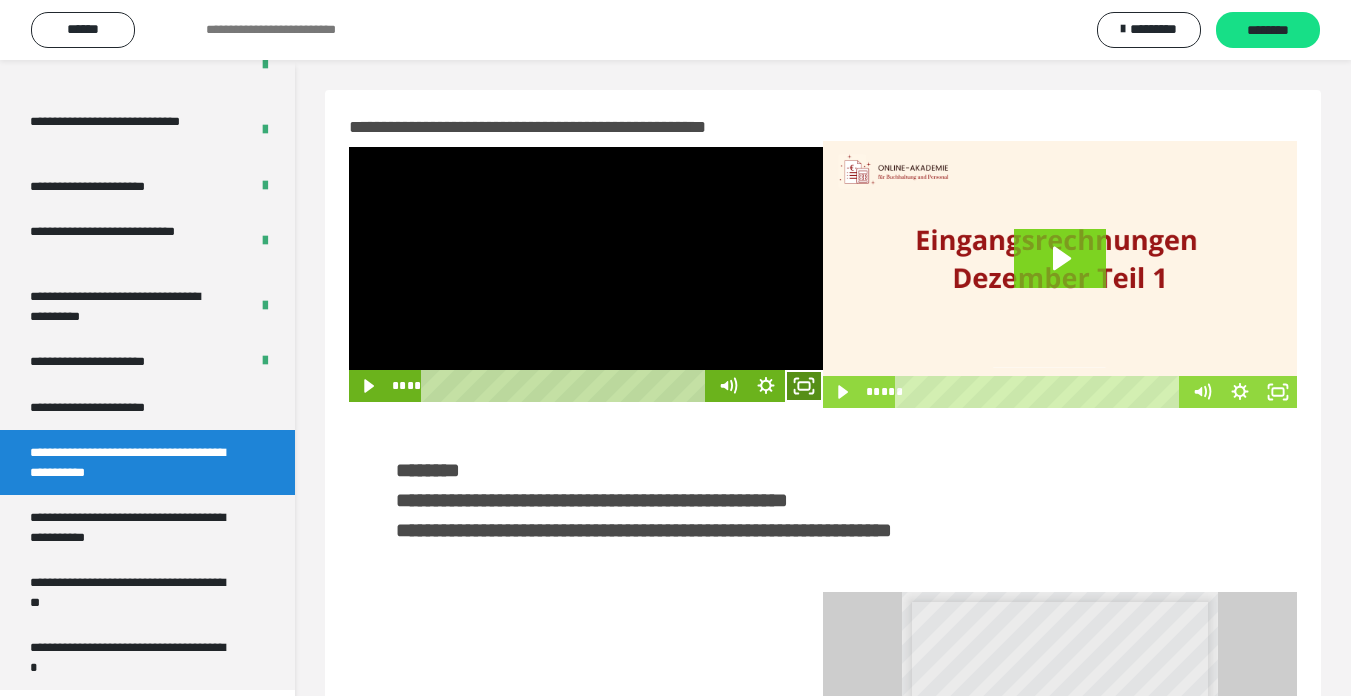 click 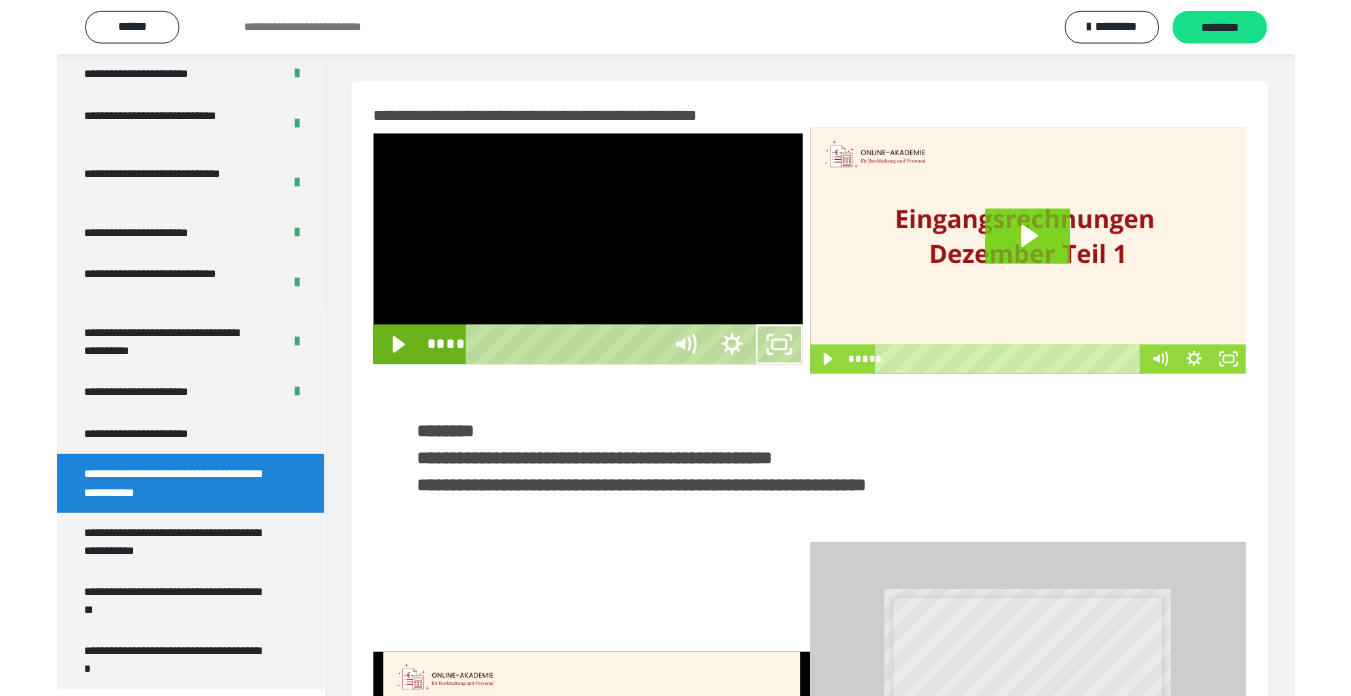 scroll, scrollTop: 3922, scrollLeft: 0, axis: vertical 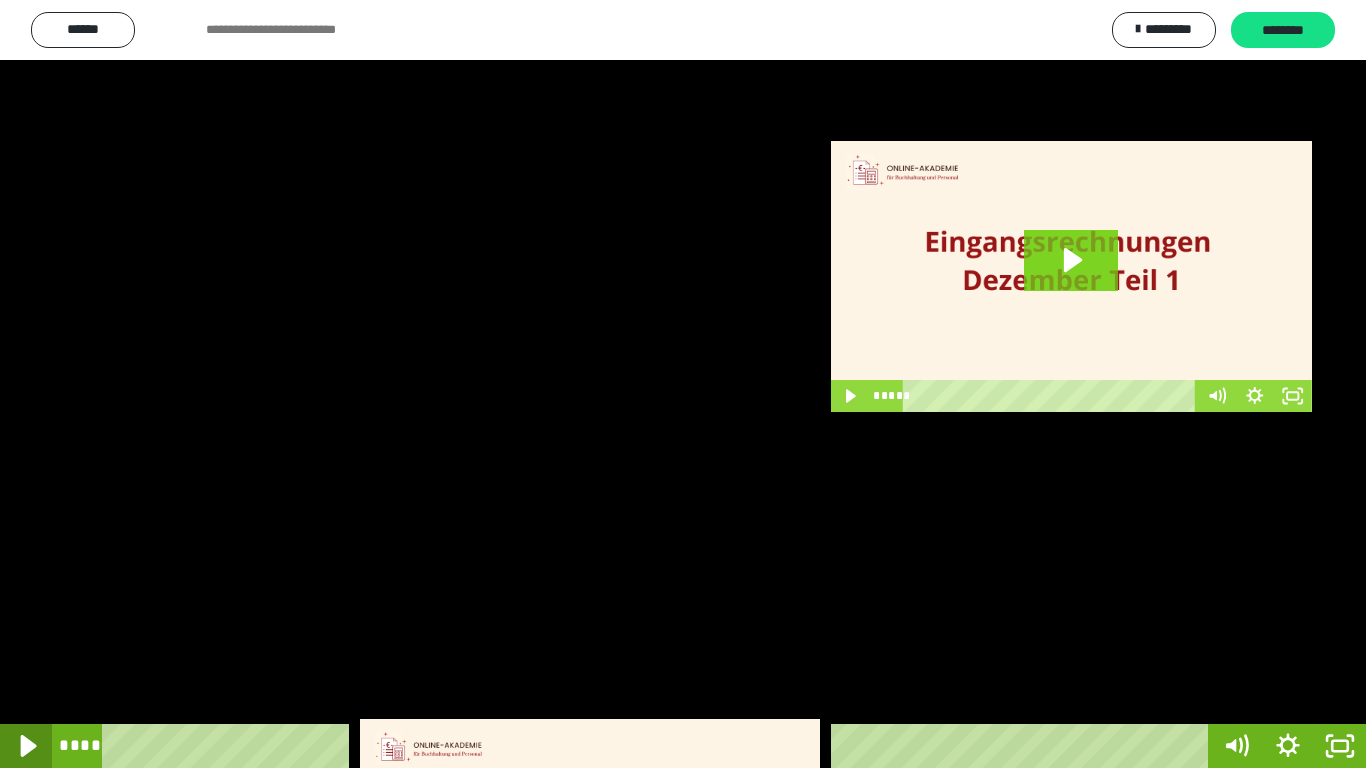 click 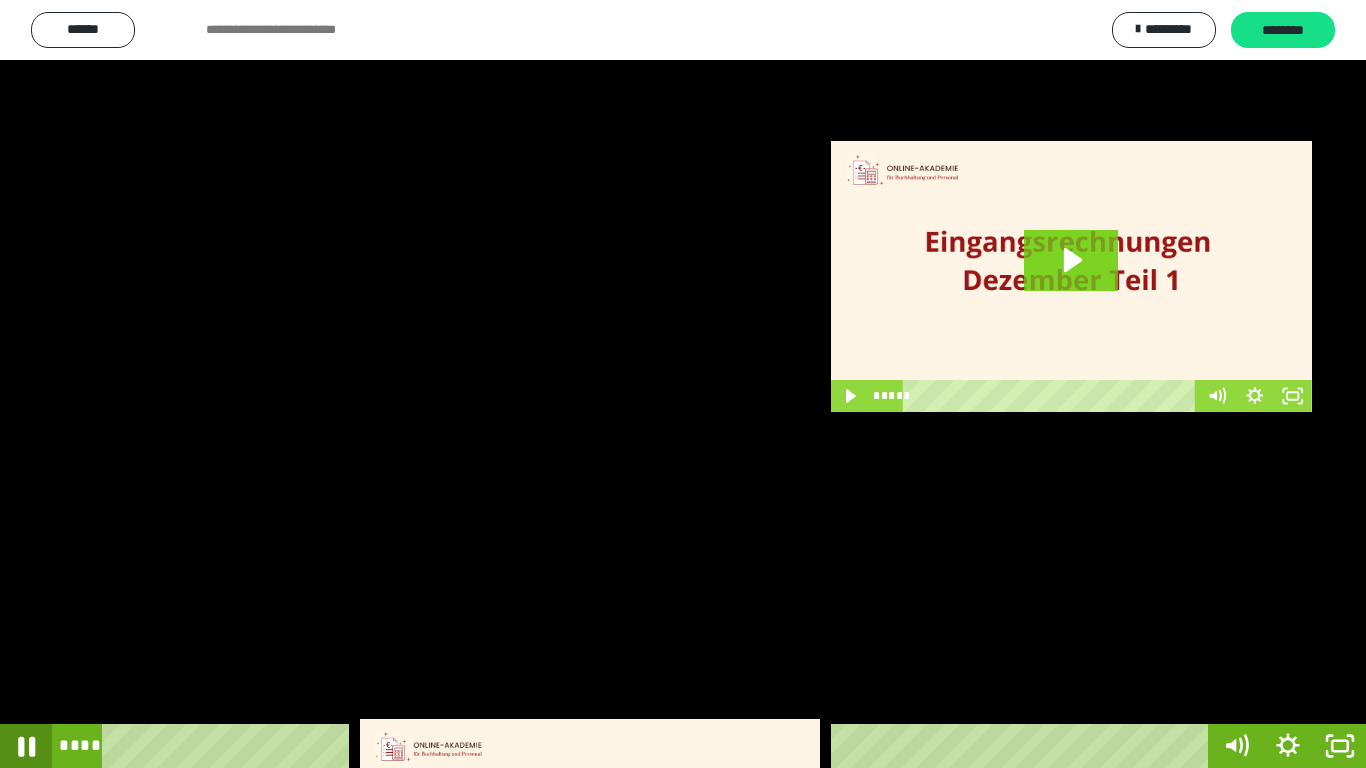 click 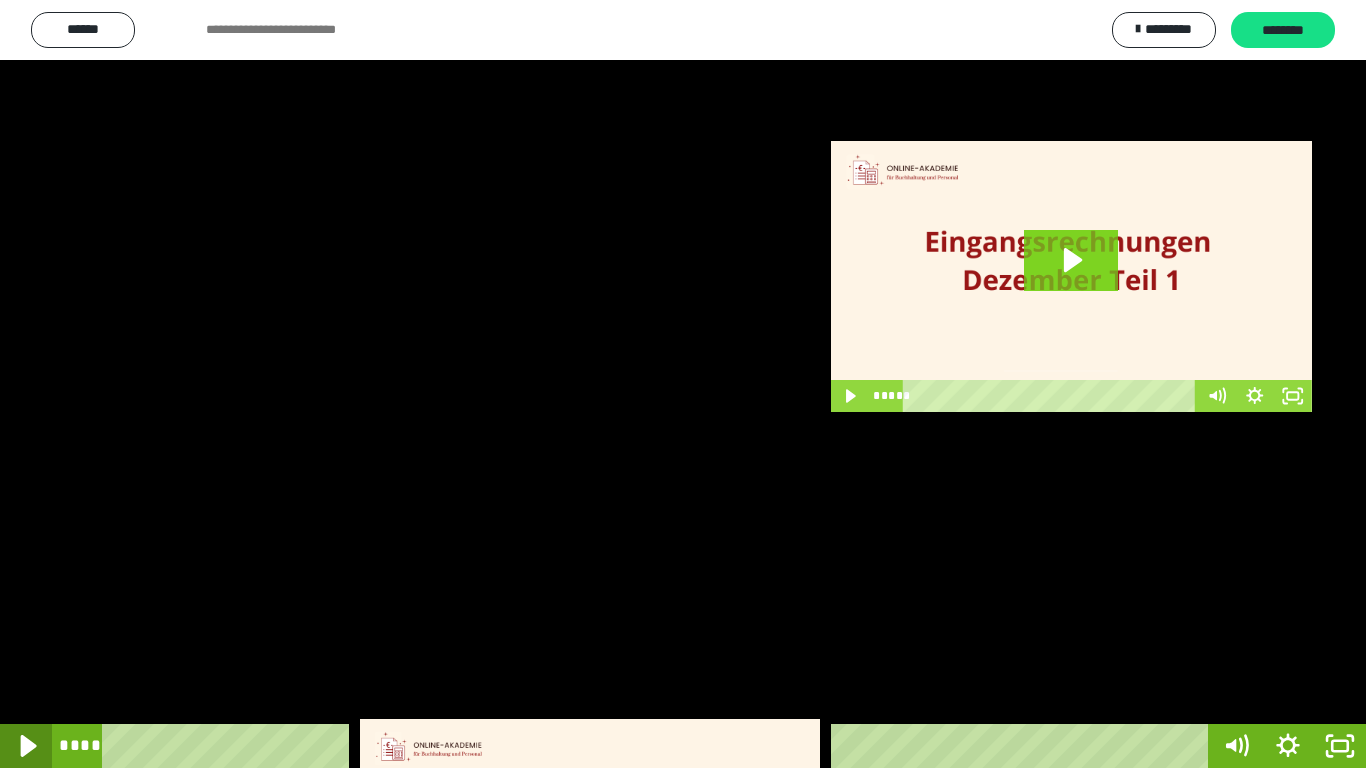 click 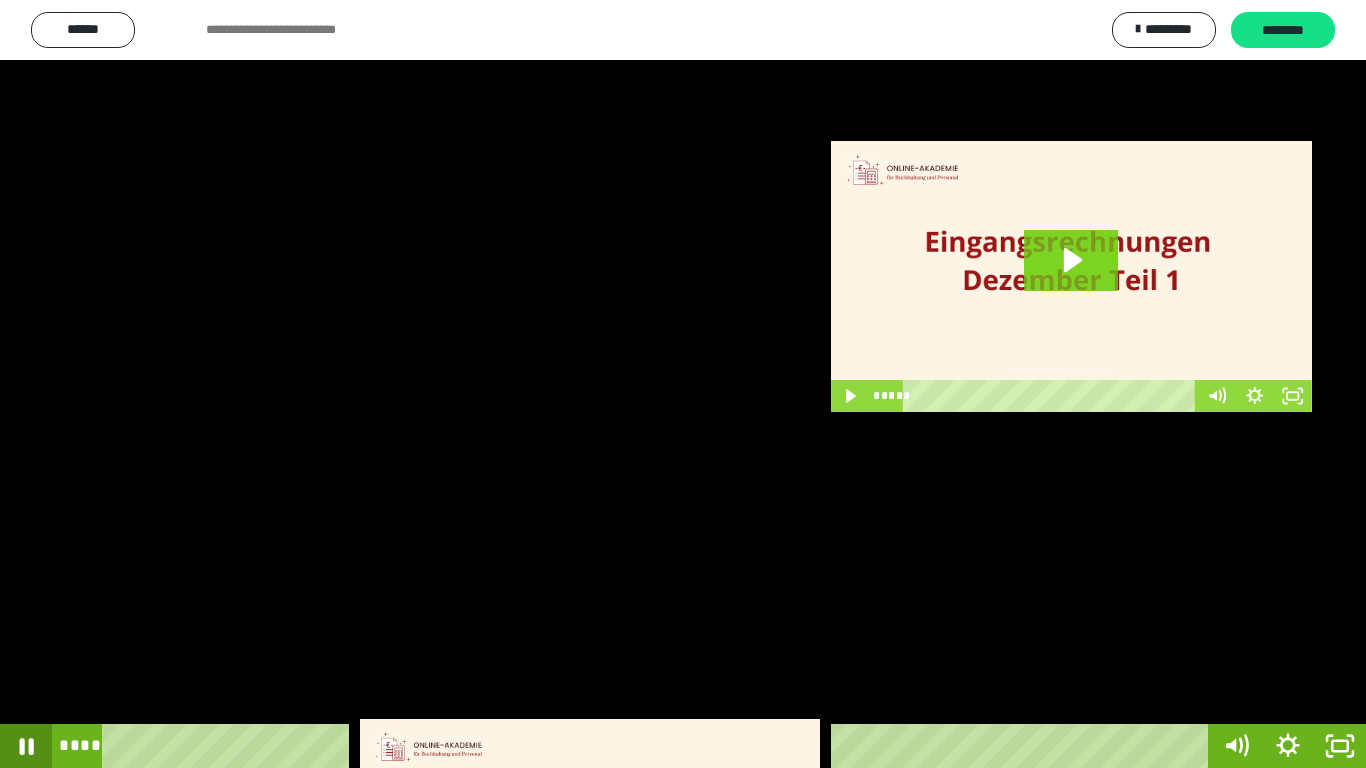 click 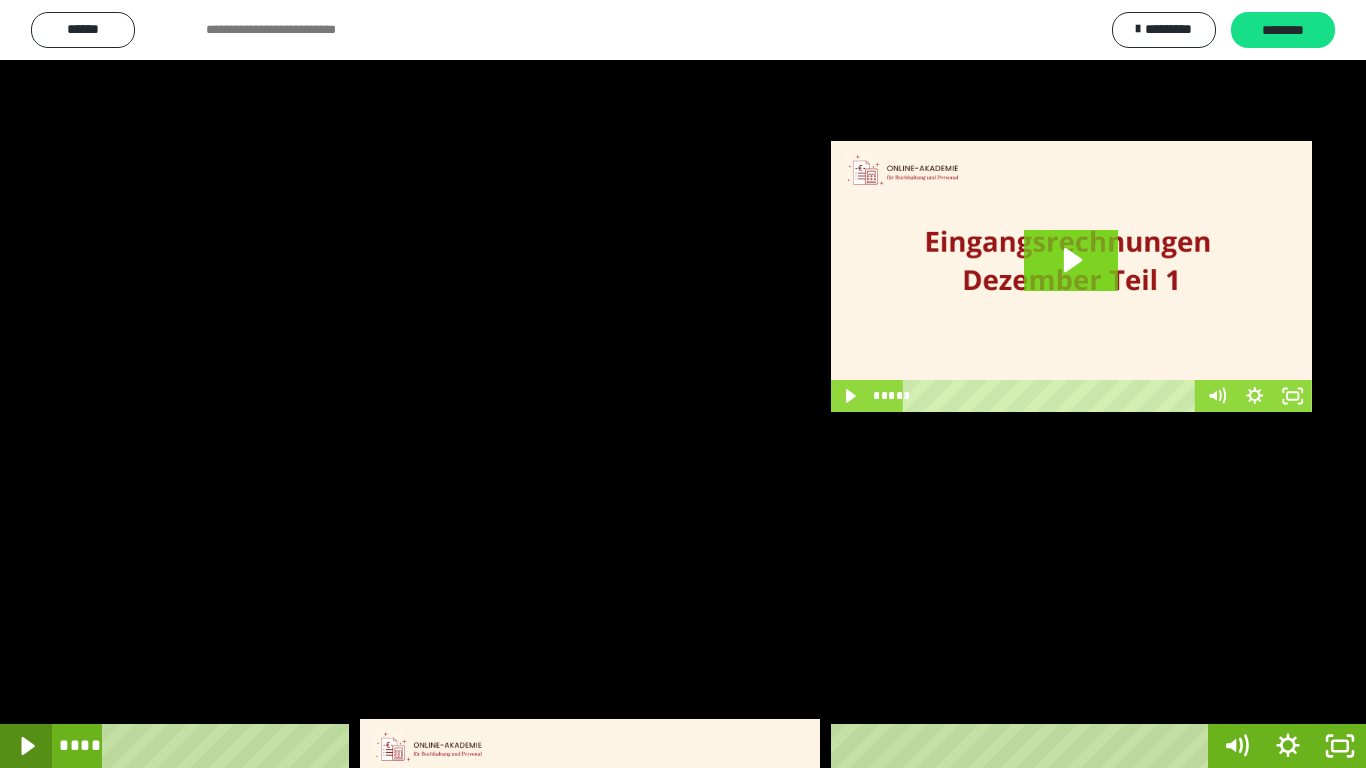 click 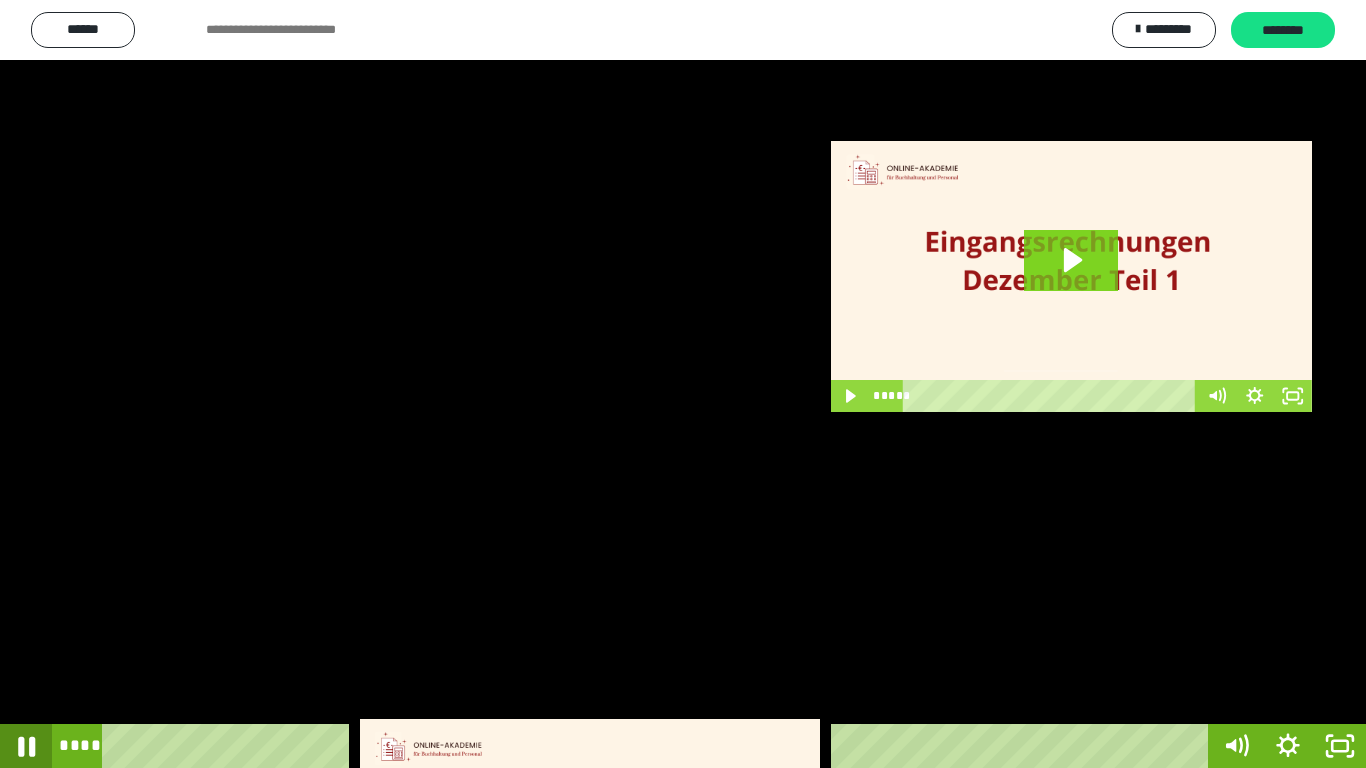 click 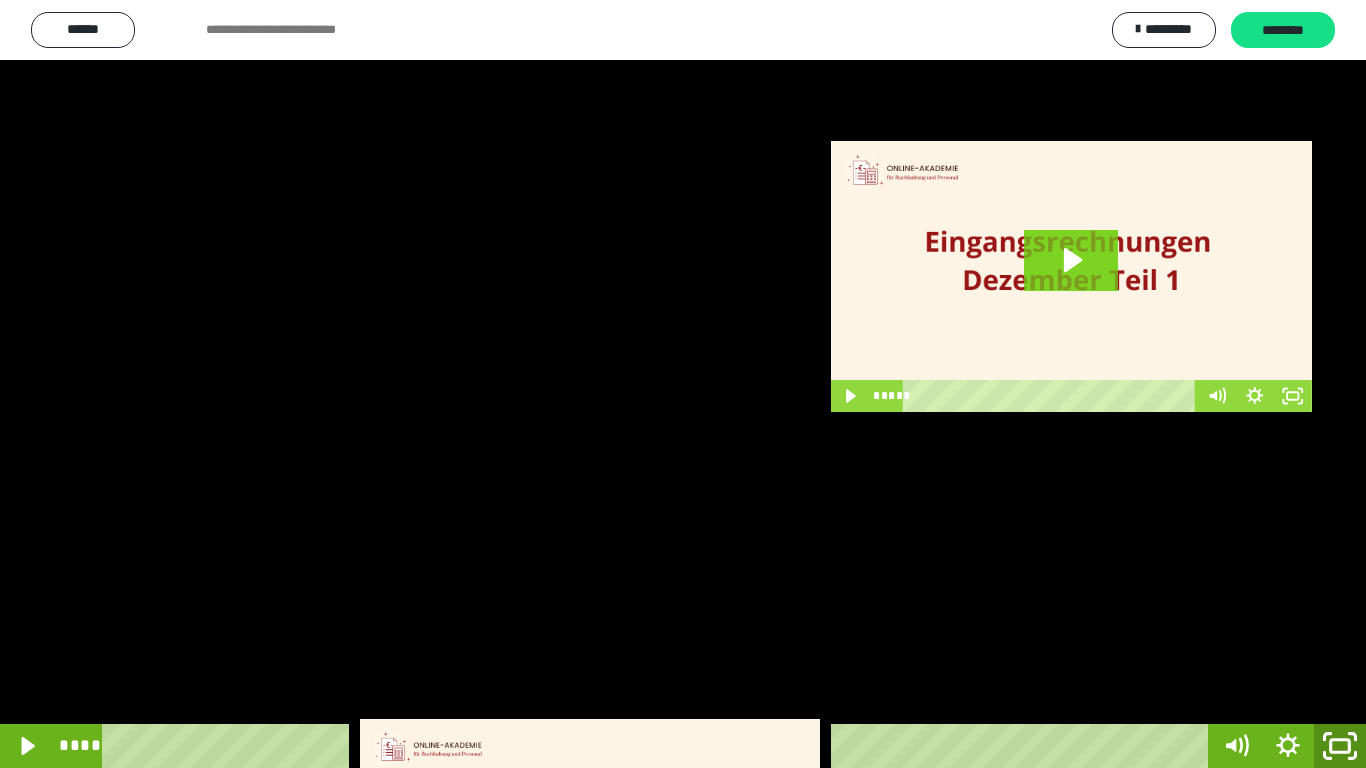 click 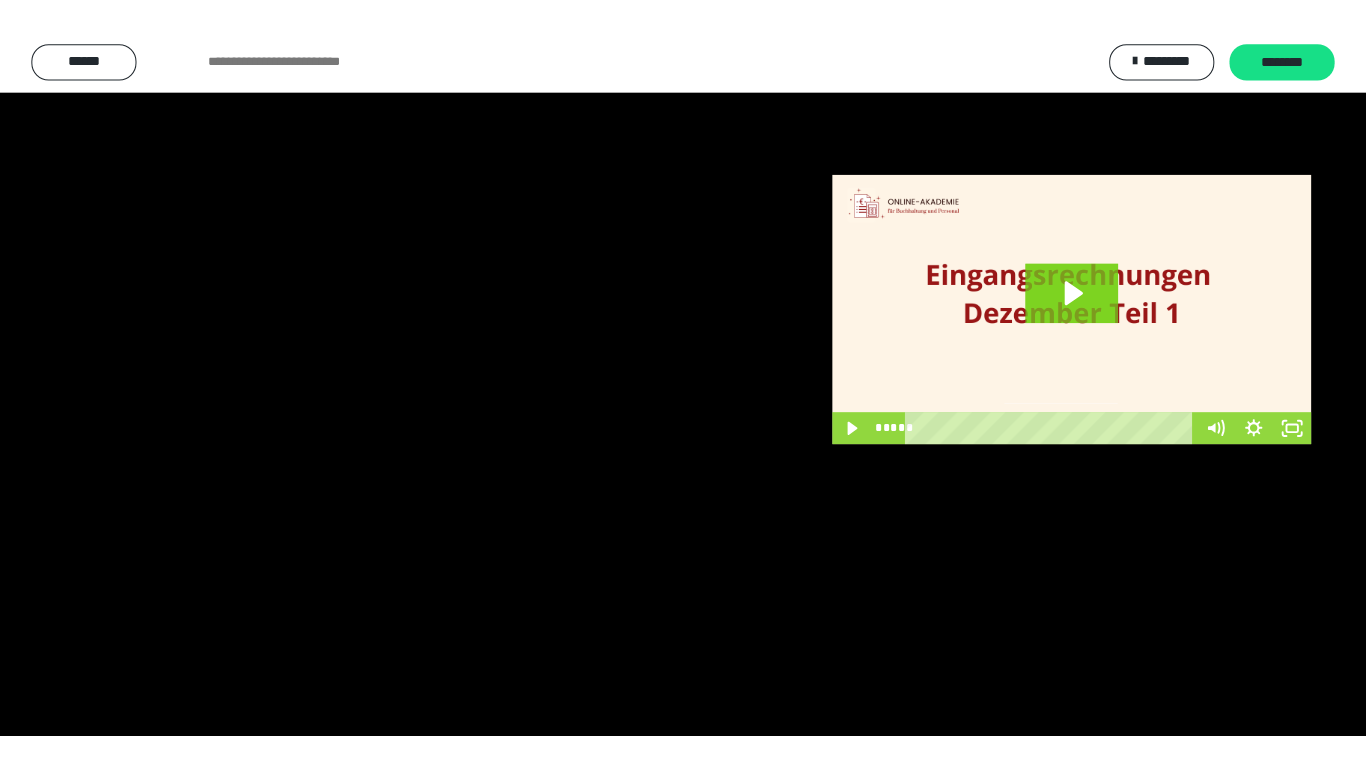 scroll, scrollTop: 3994, scrollLeft: 0, axis: vertical 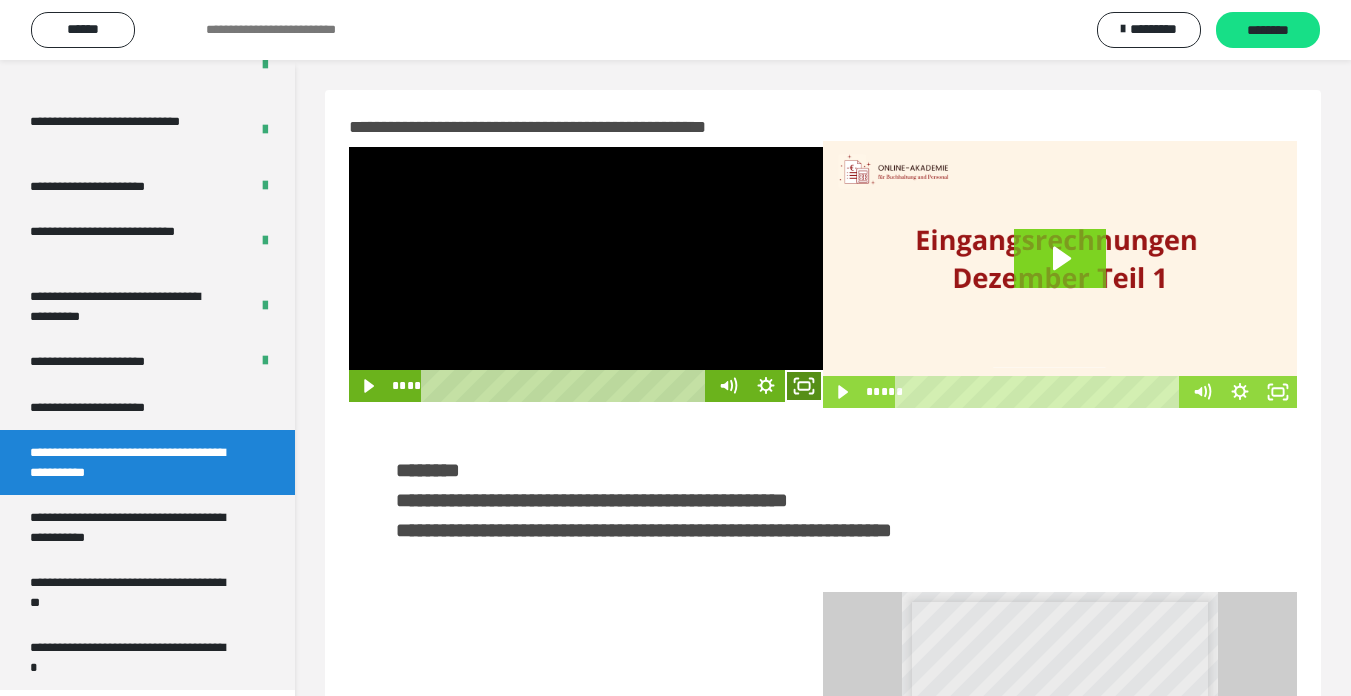 click 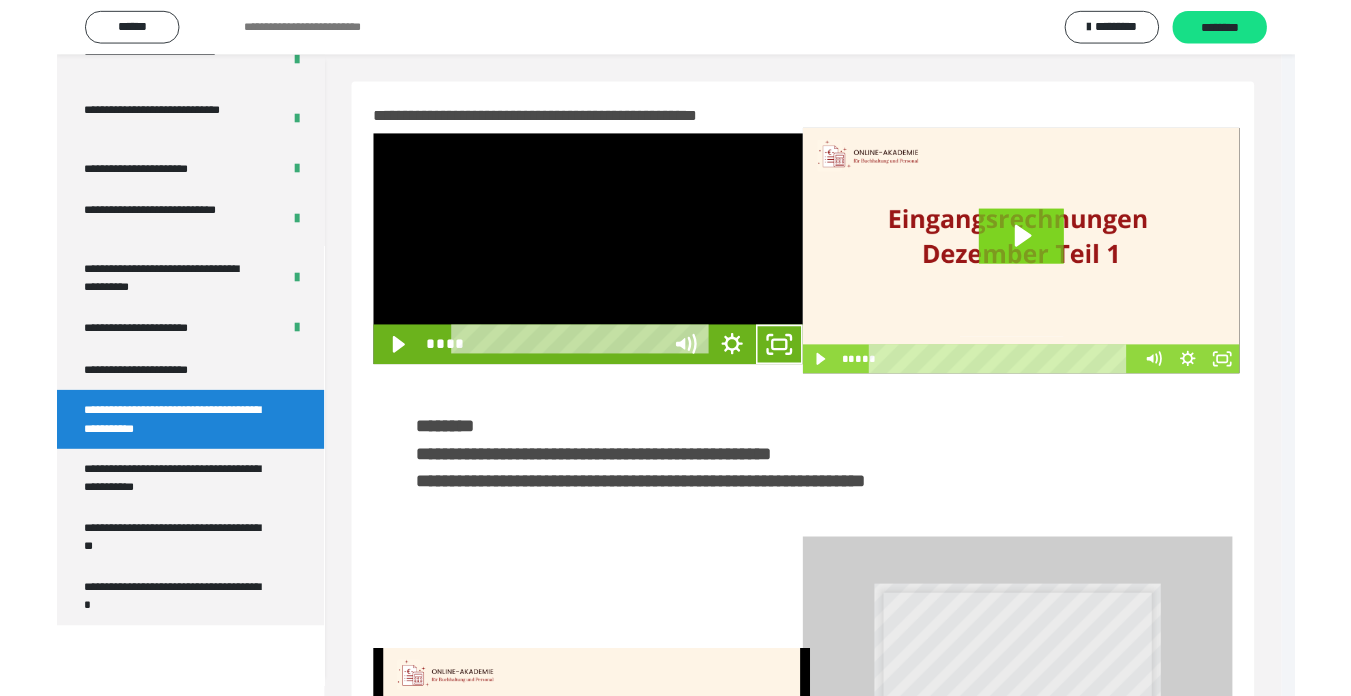 scroll, scrollTop: 3922, scrollLeft: 0, axis: vertical 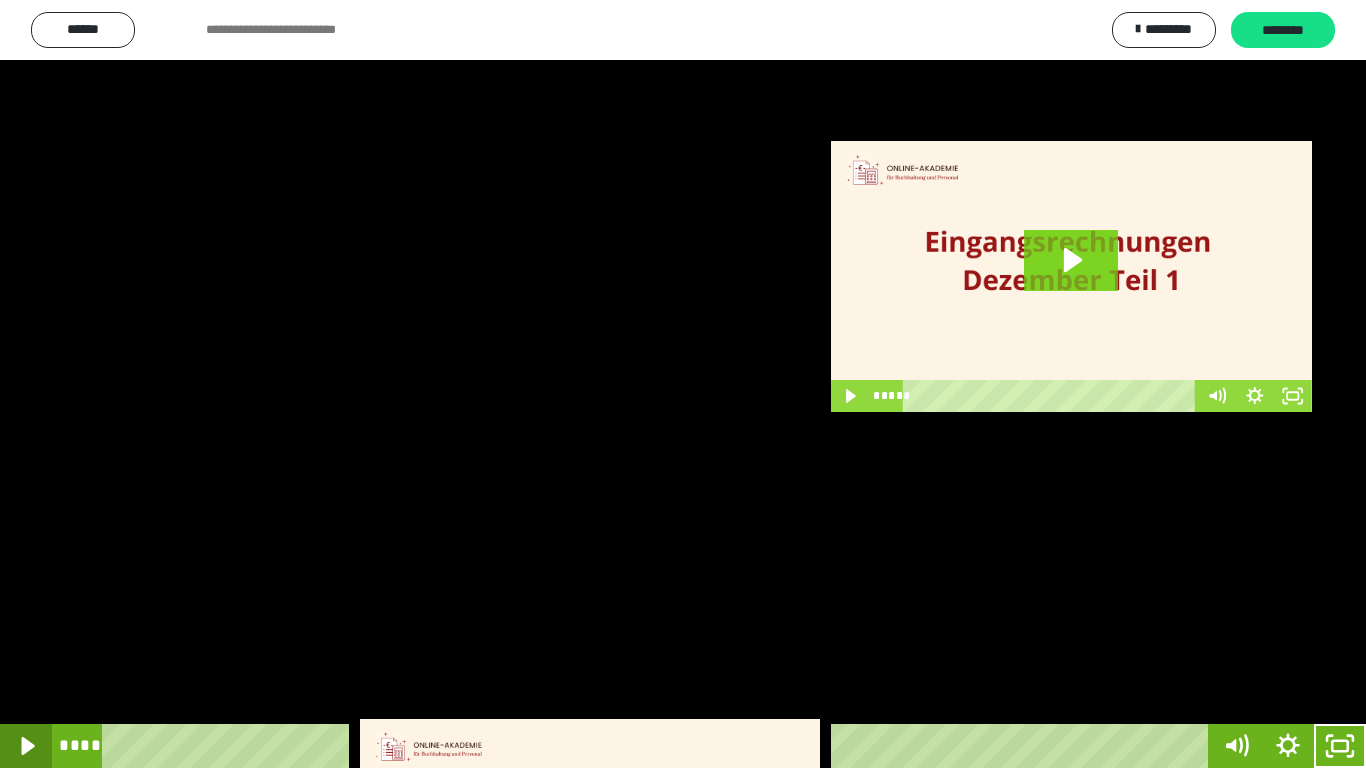 click 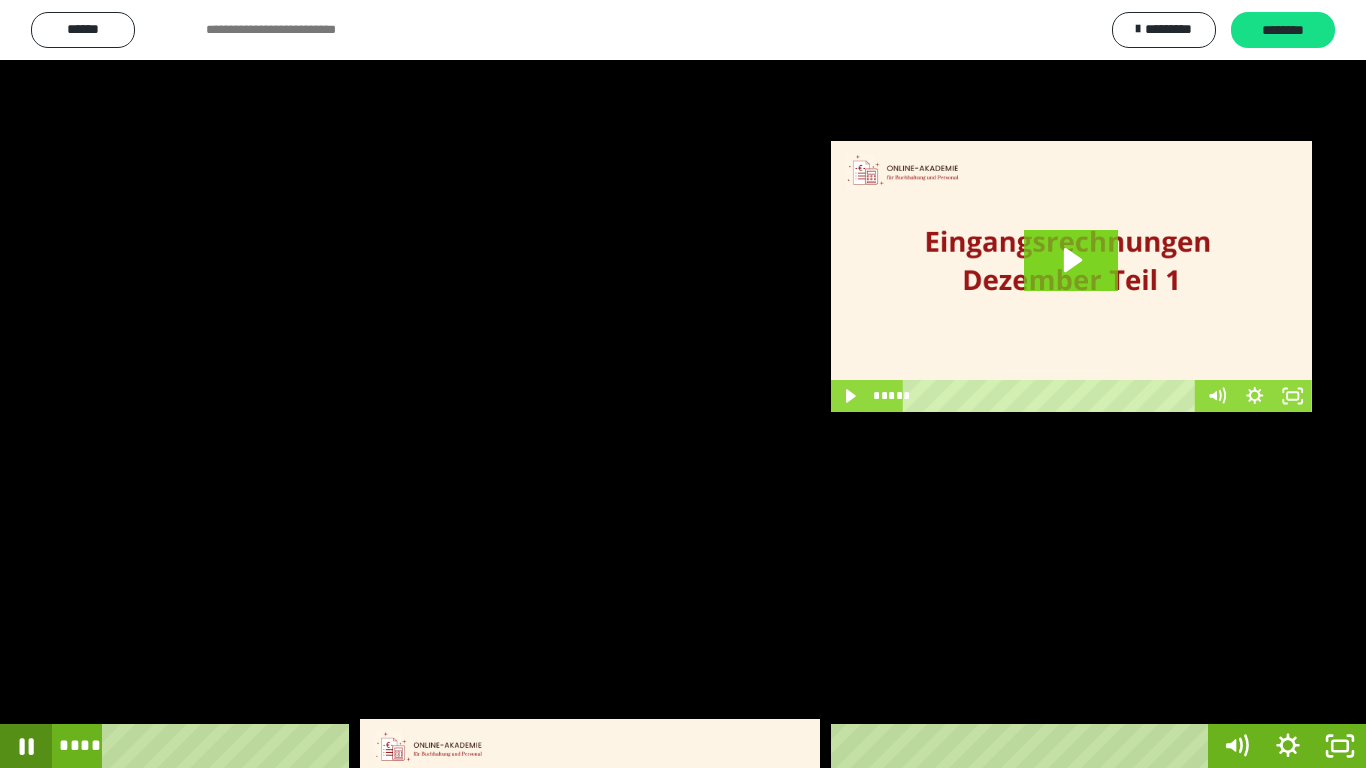 click 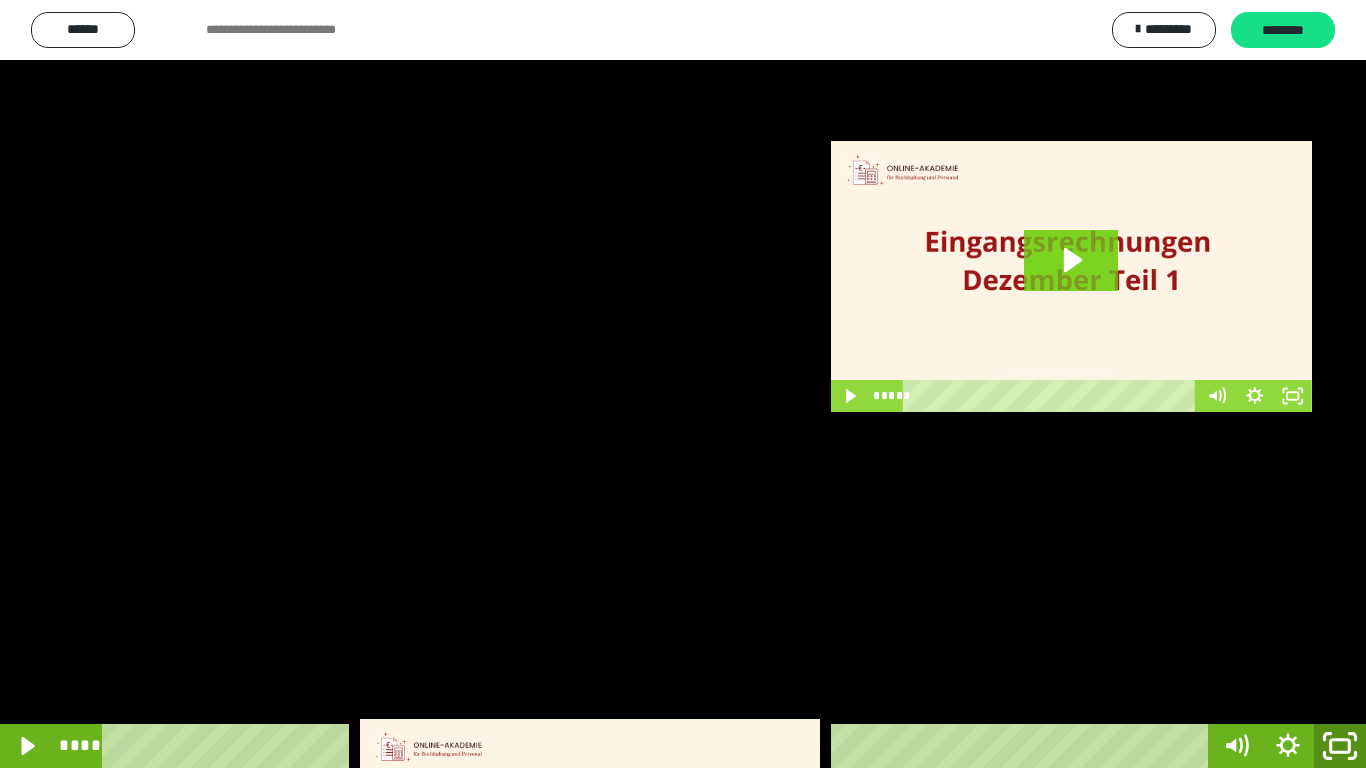click 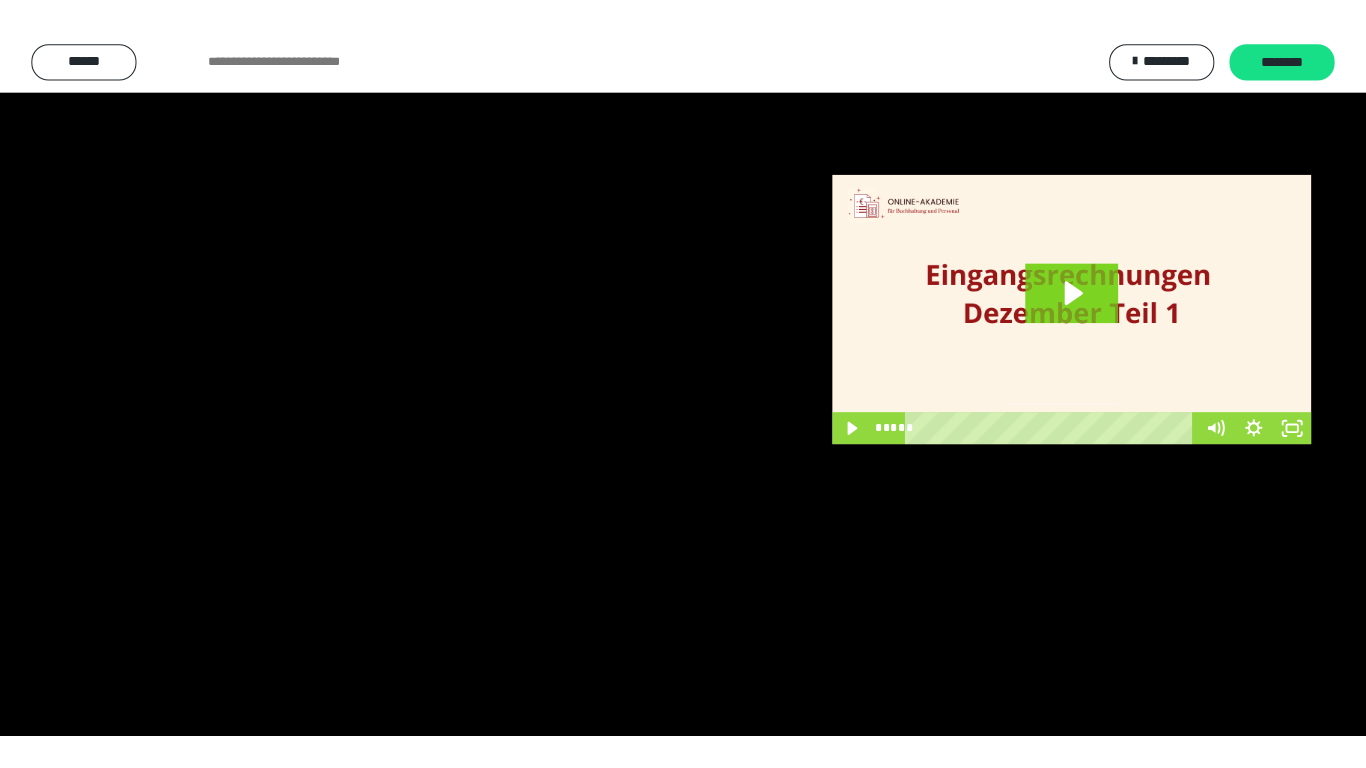 scroll, scrollTop: 3994, scrollLeft: 0, axis: vertical 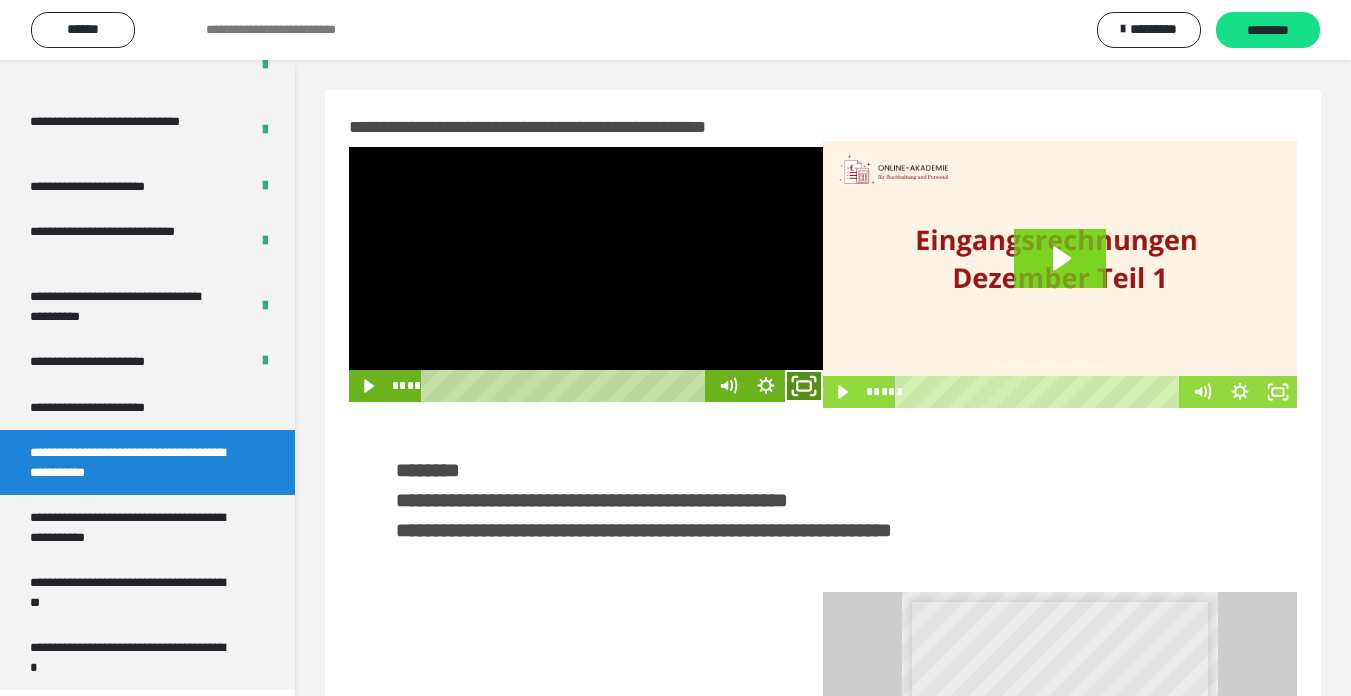 drag, startPoint x: 806, startPoint y: 378, endPoint x: 469, endPoint y: 421, distance: 339.73224 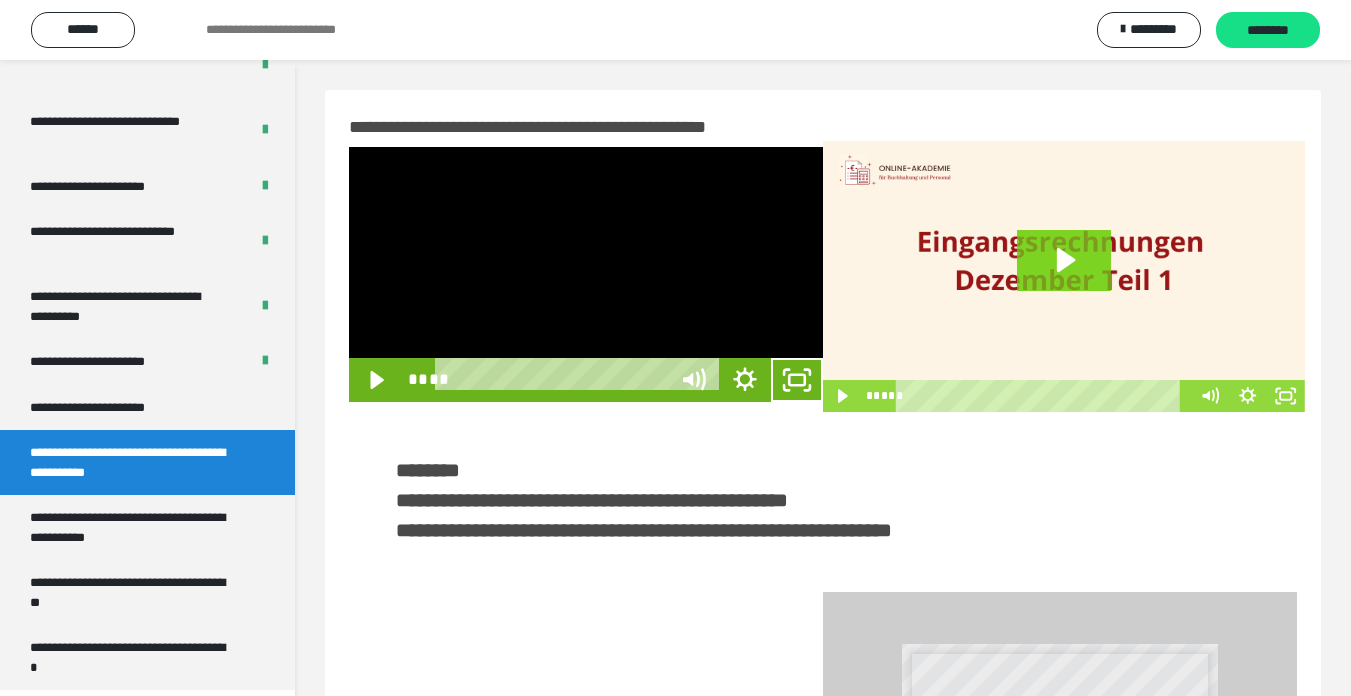 scroll, scrollTop: 3922, scrollLeft: 0, axis: vertical 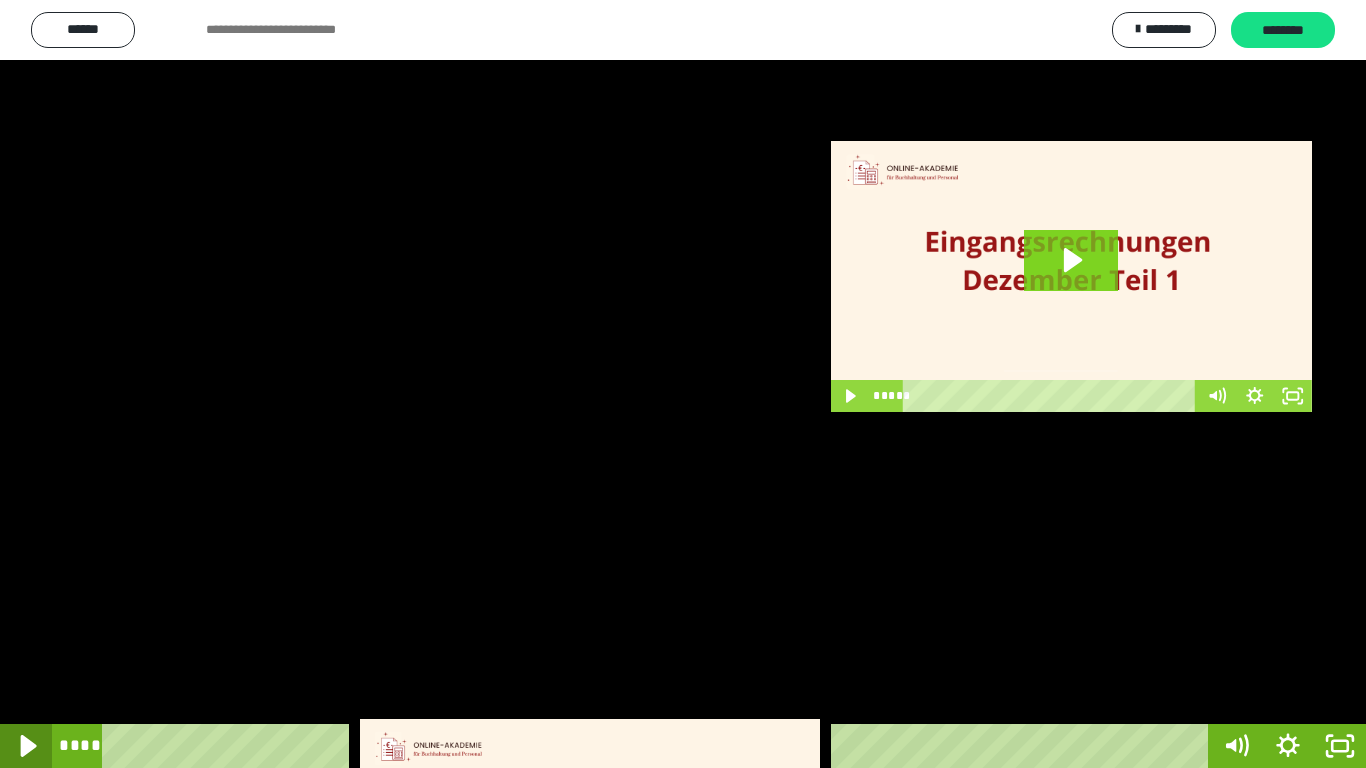 click 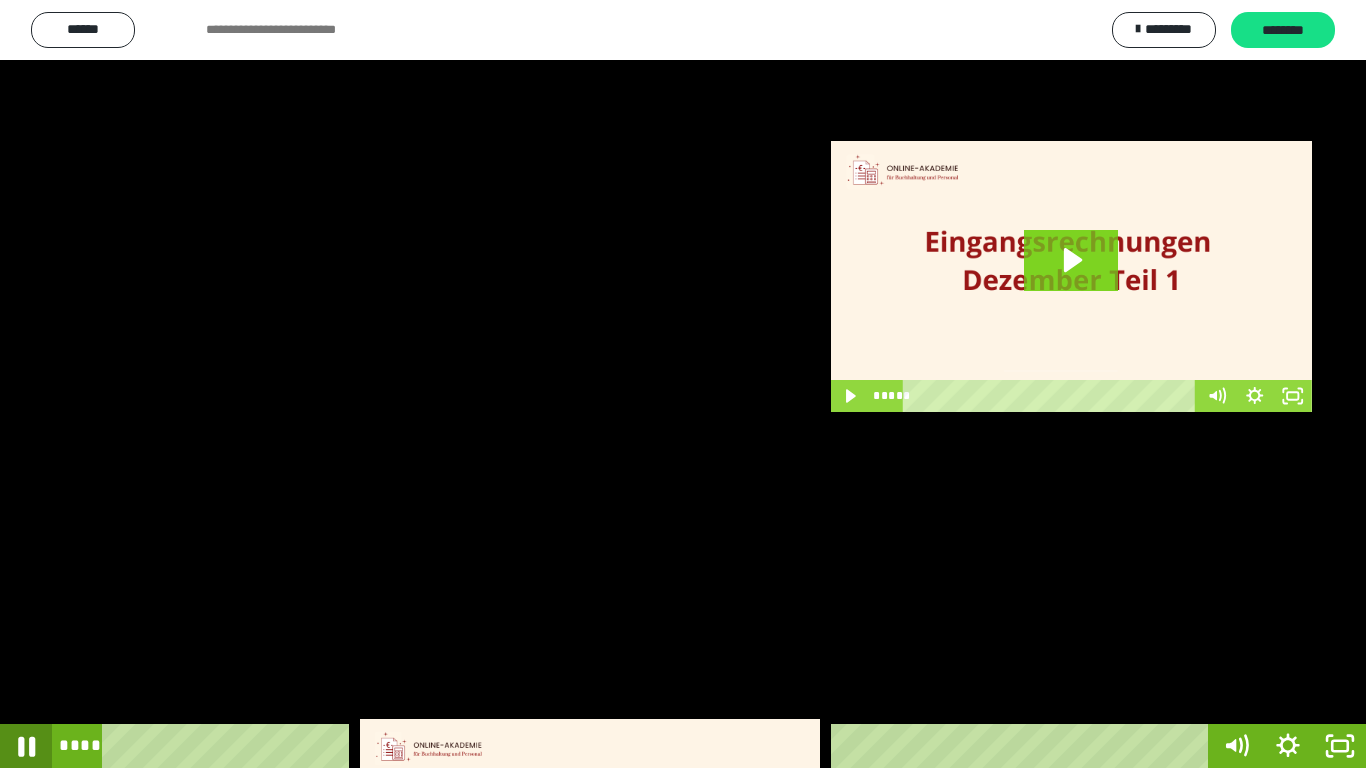 click 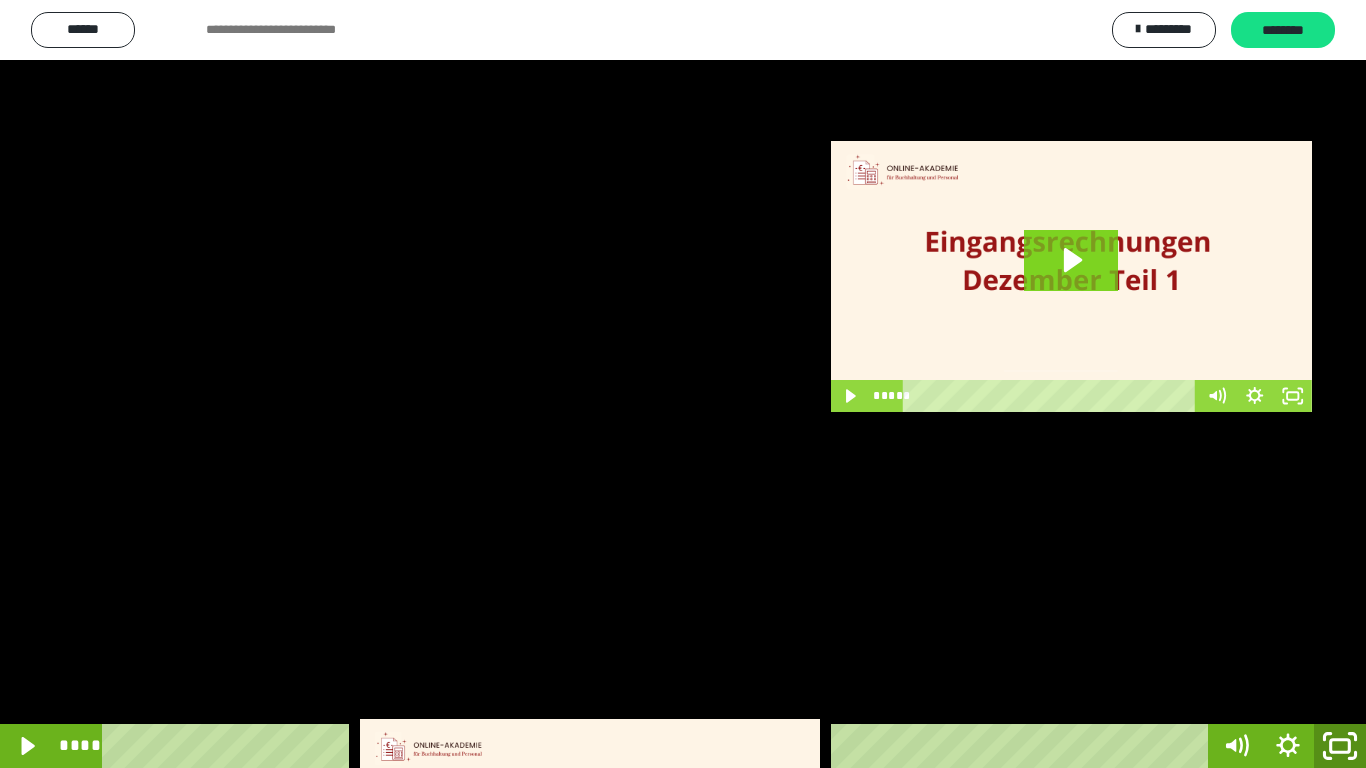 click 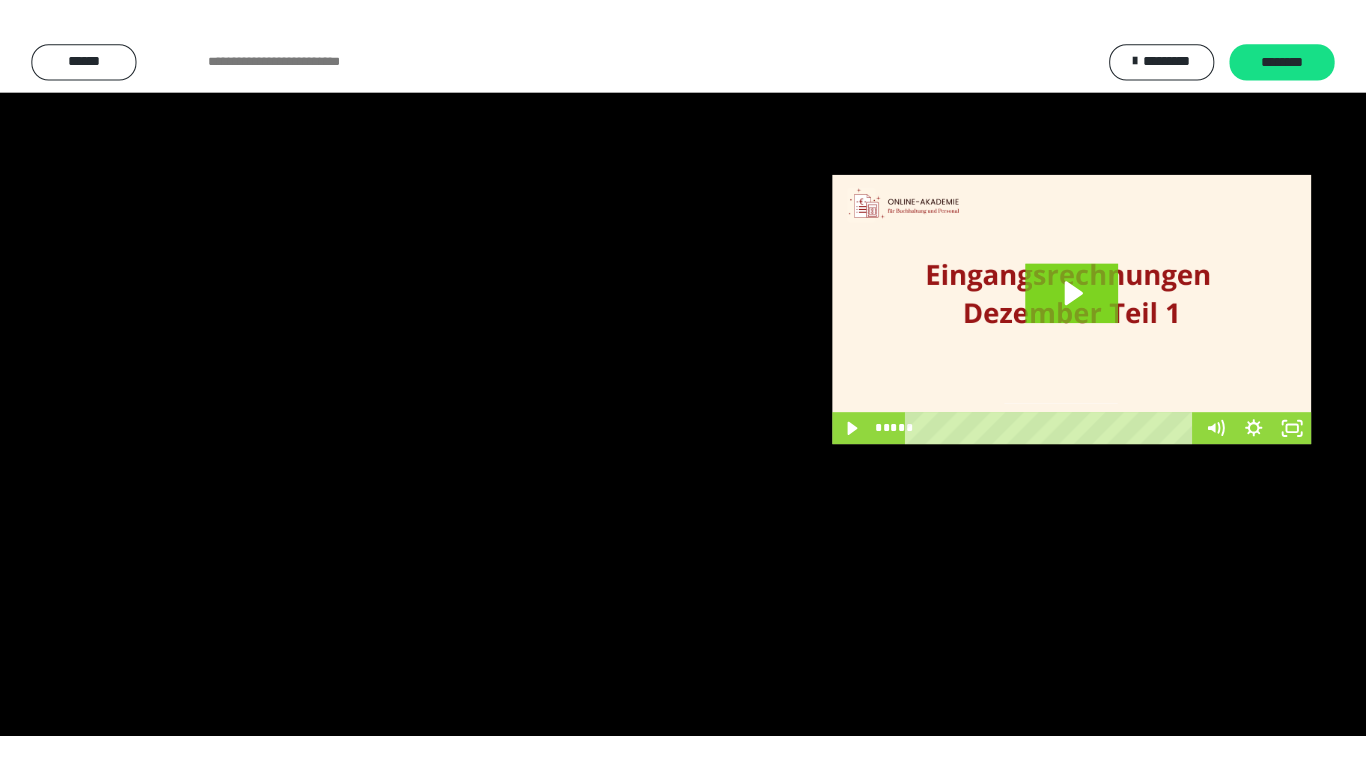 scroll, scrollTop: 3994, scrollLeft: 0, axis: vertical 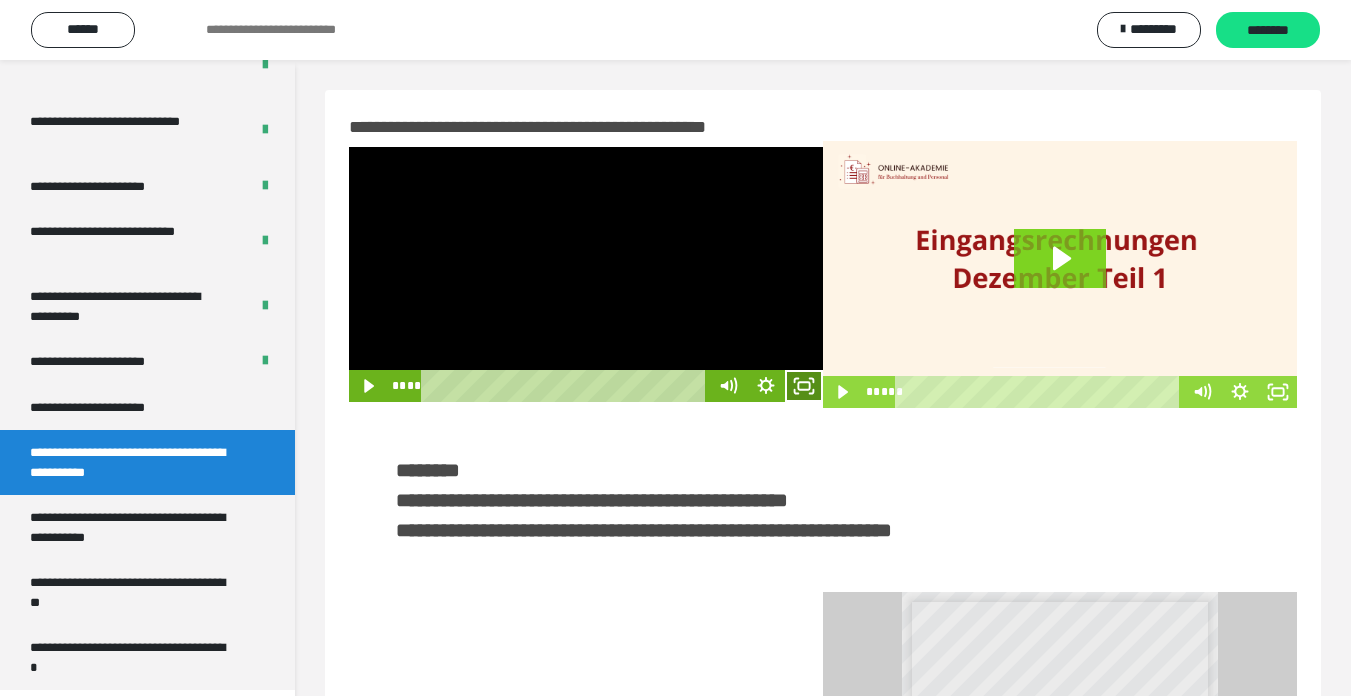 click 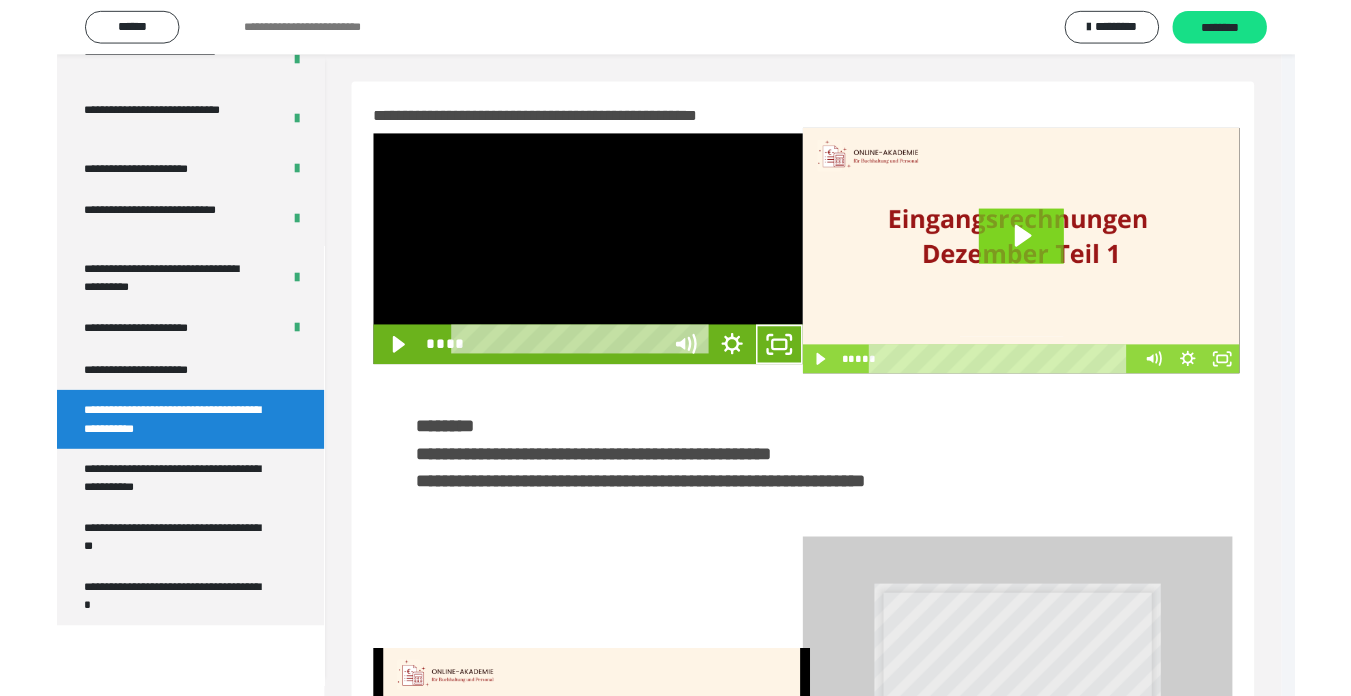 scroll, scrollTop: 3922, scrollLeft: 0, axis: vertical 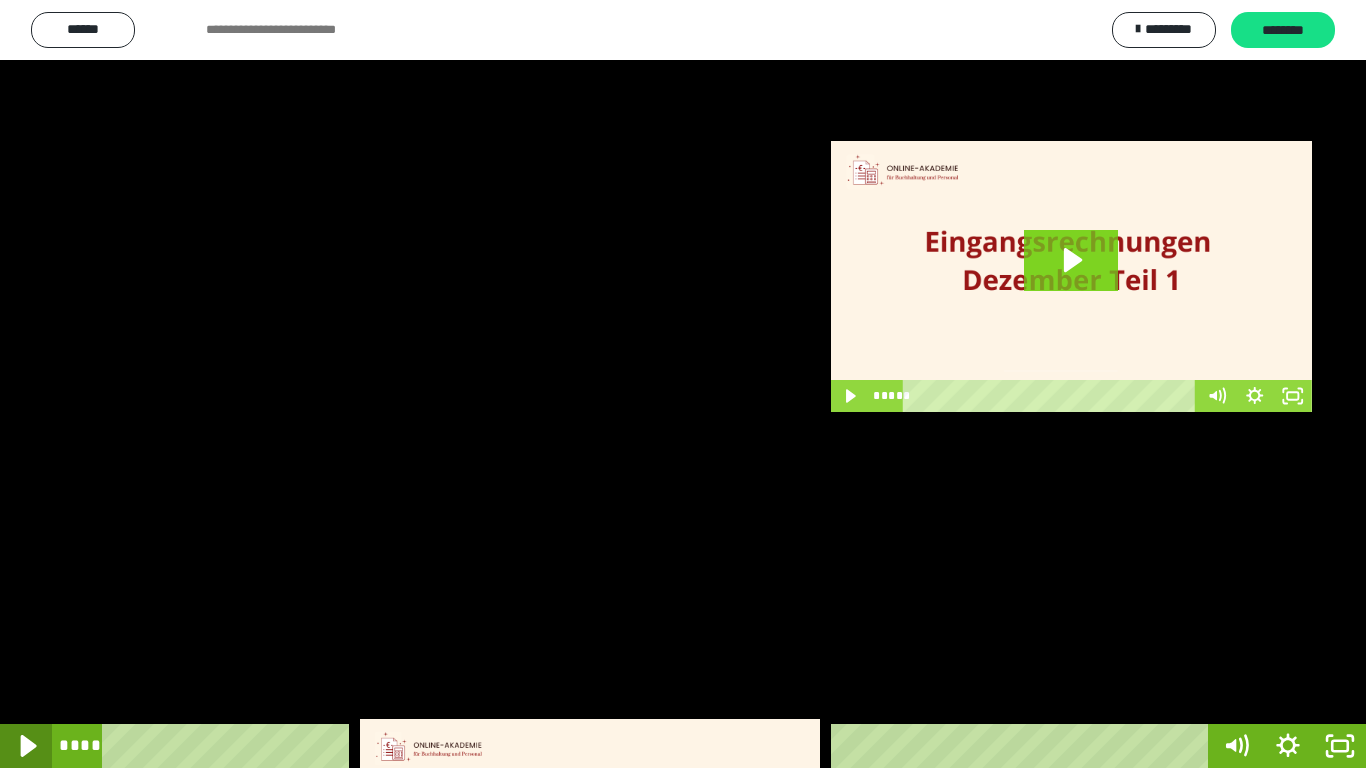 click 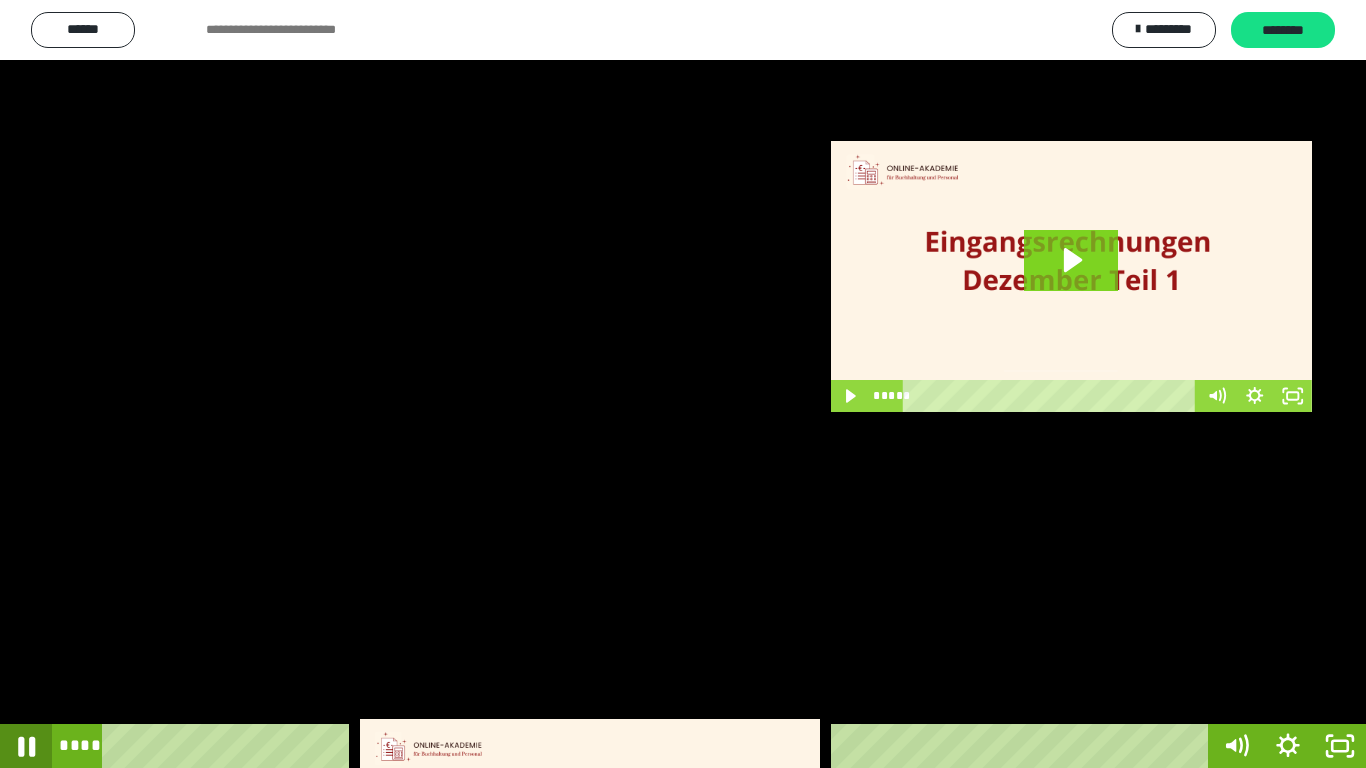 click 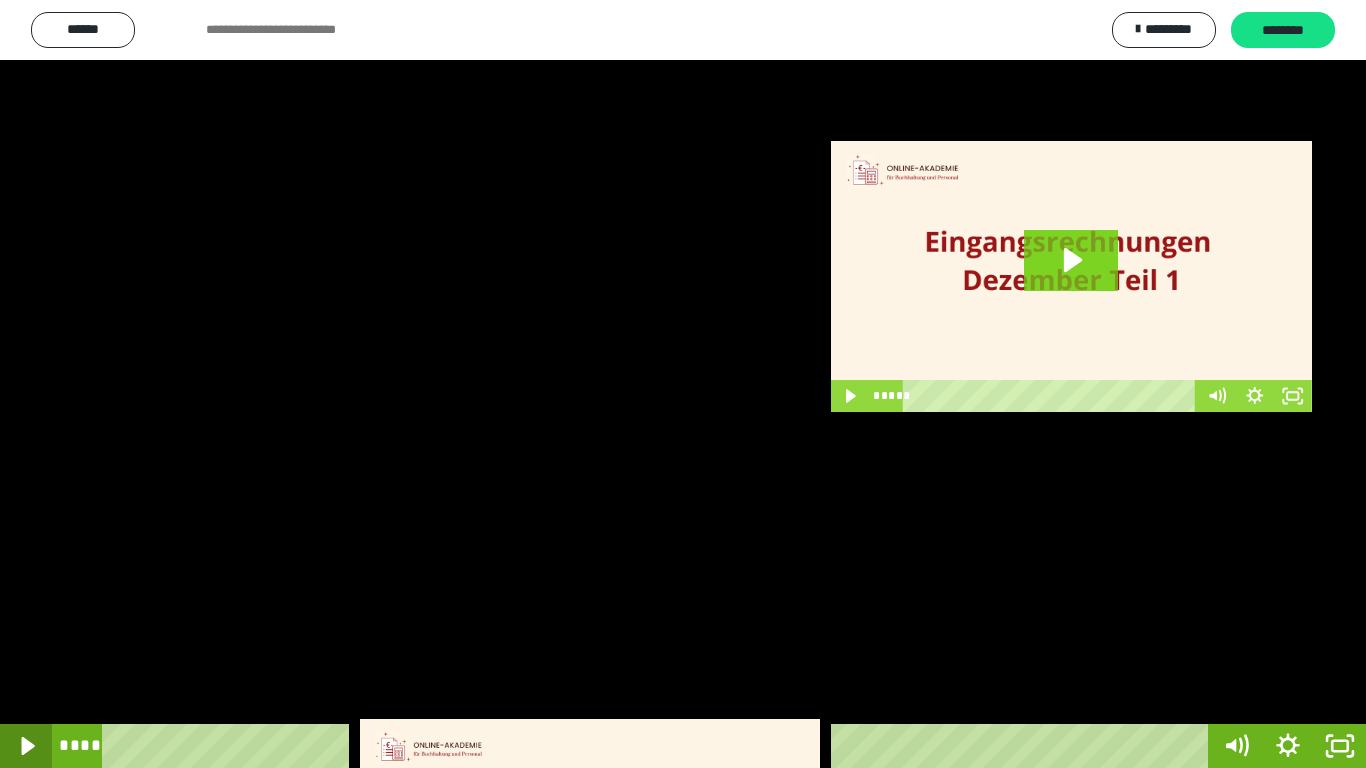 click 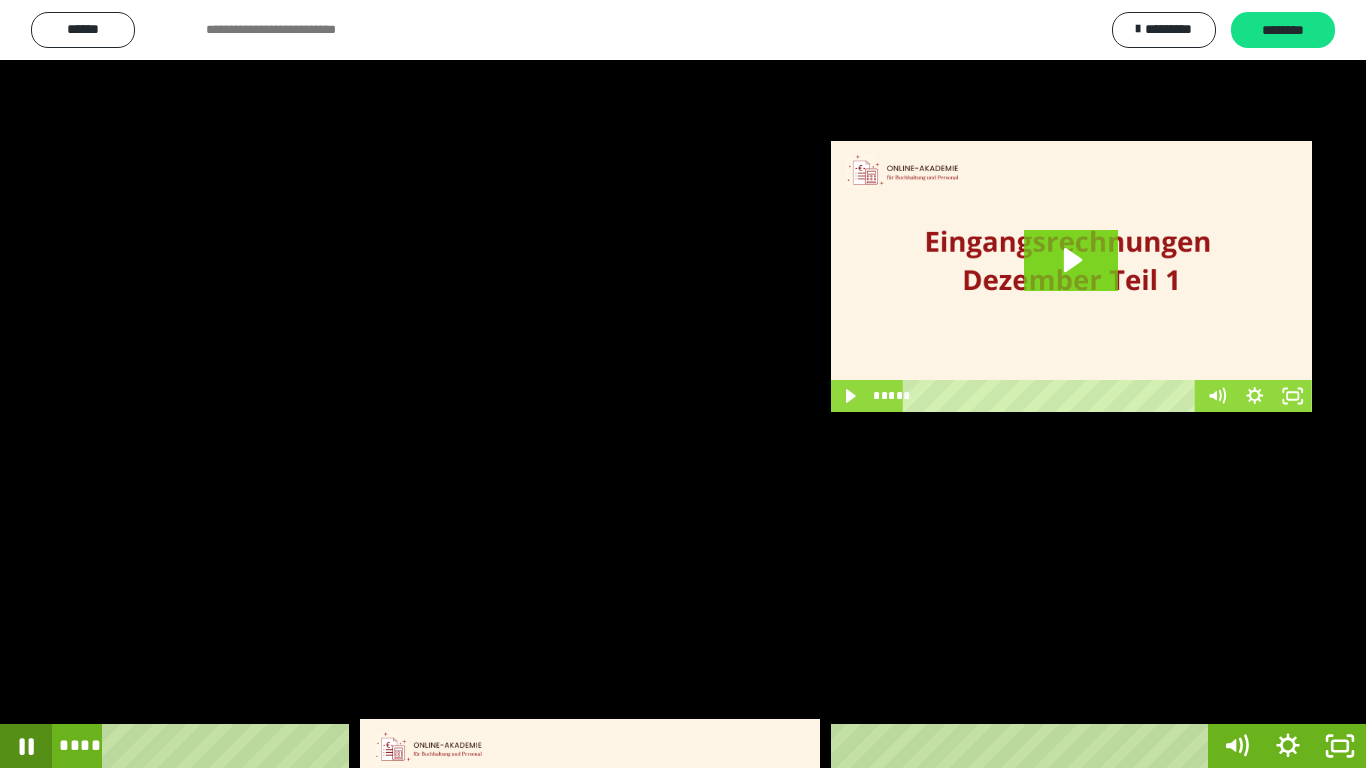 click 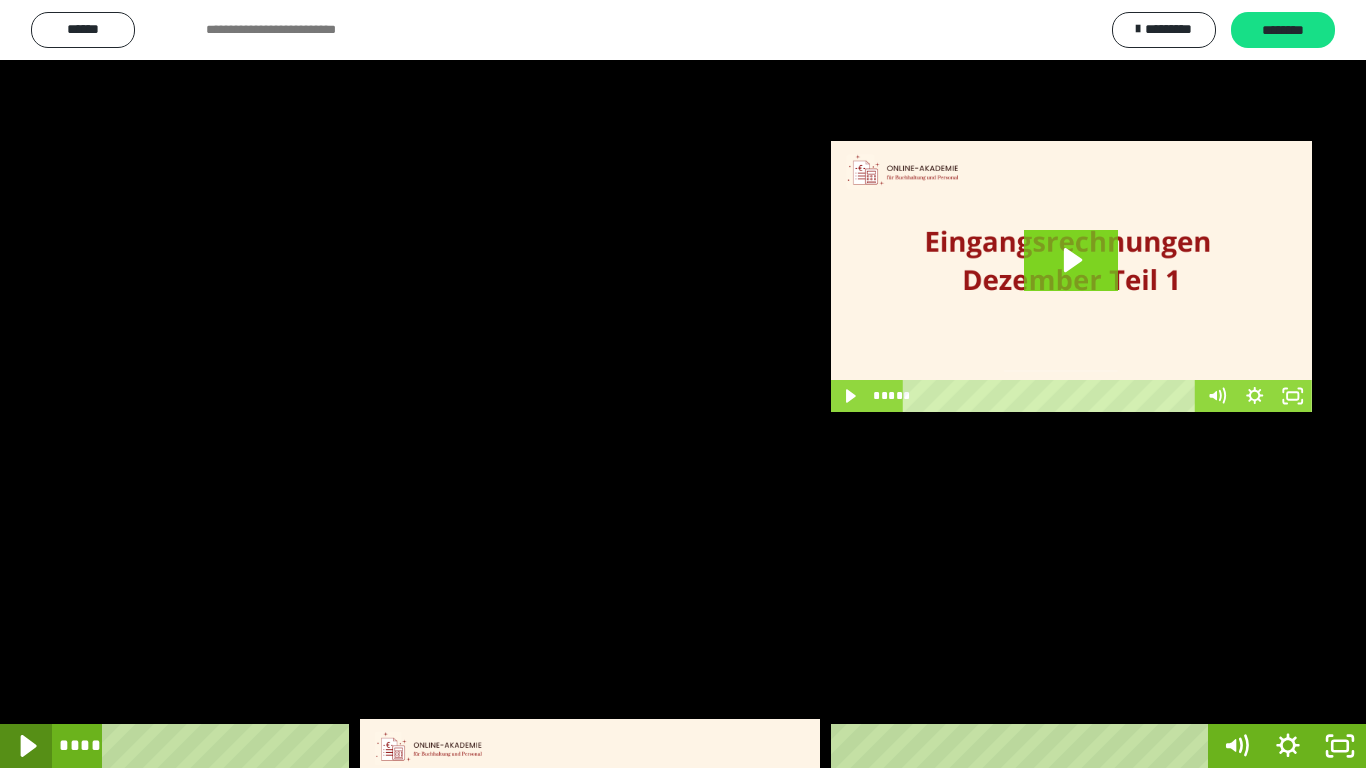 click 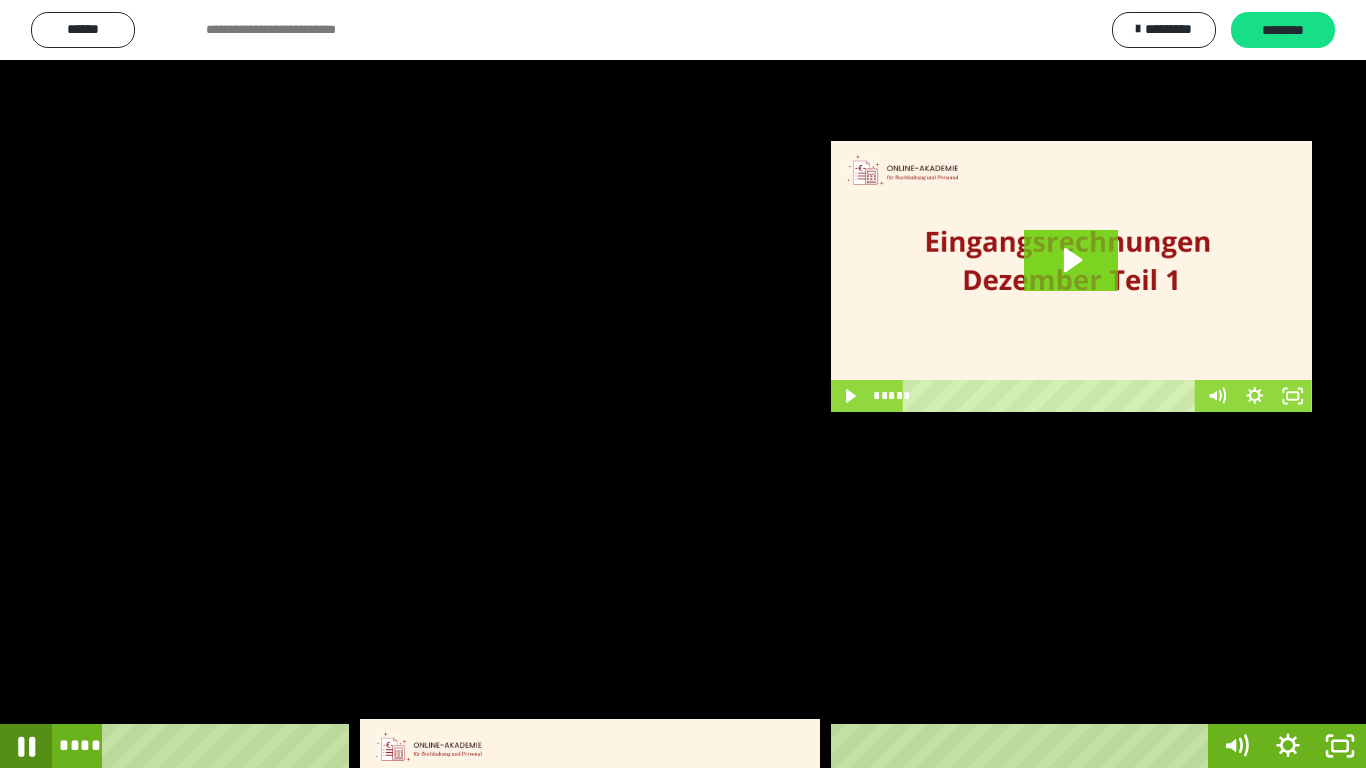 click 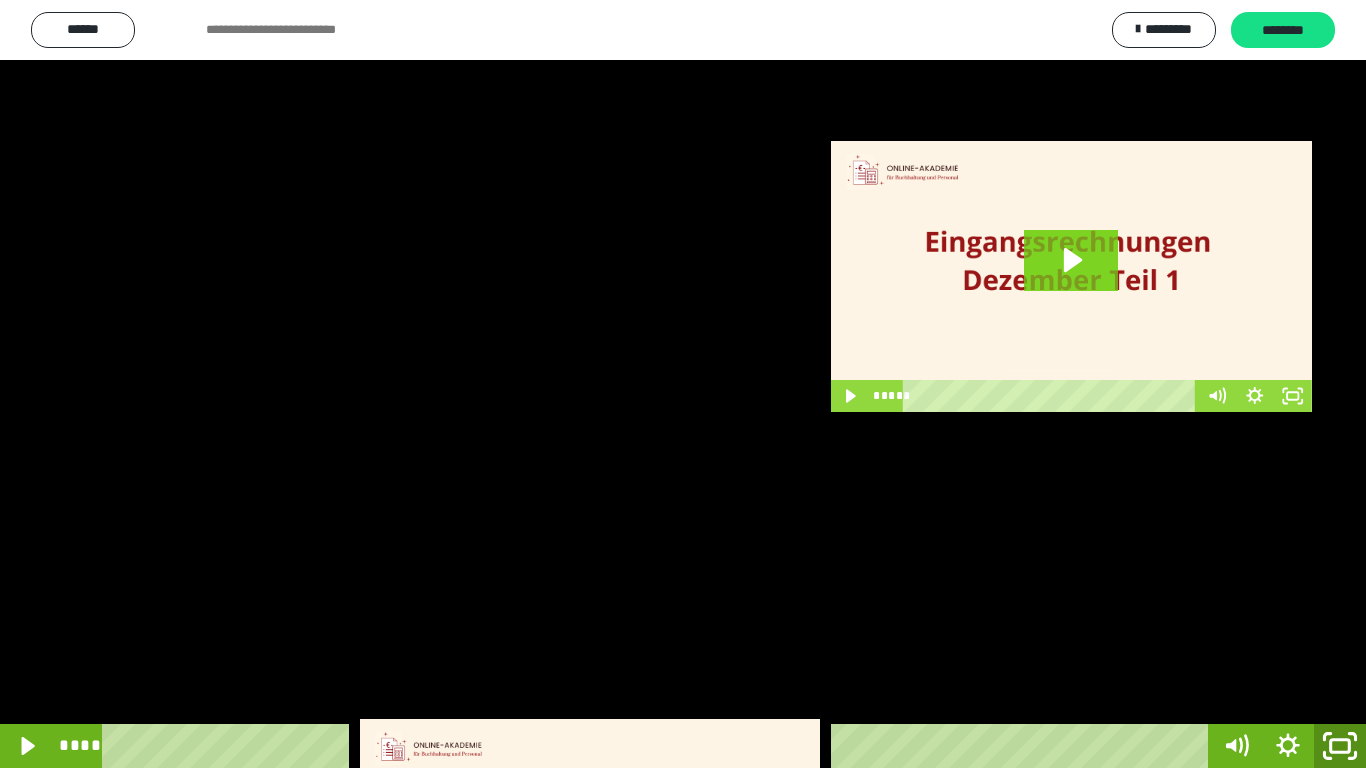 click 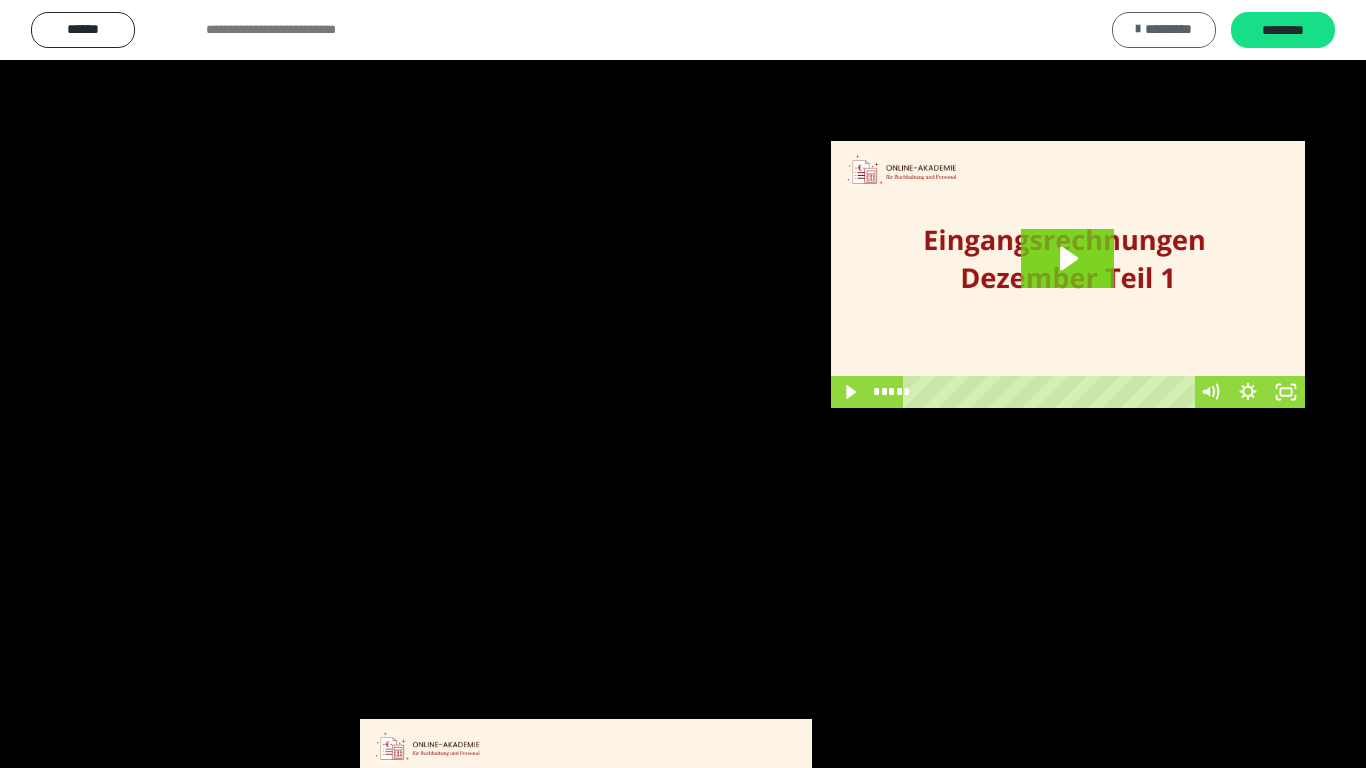 scroll, scrollTop: 3994, scrollLeft: 0, axis: vertical 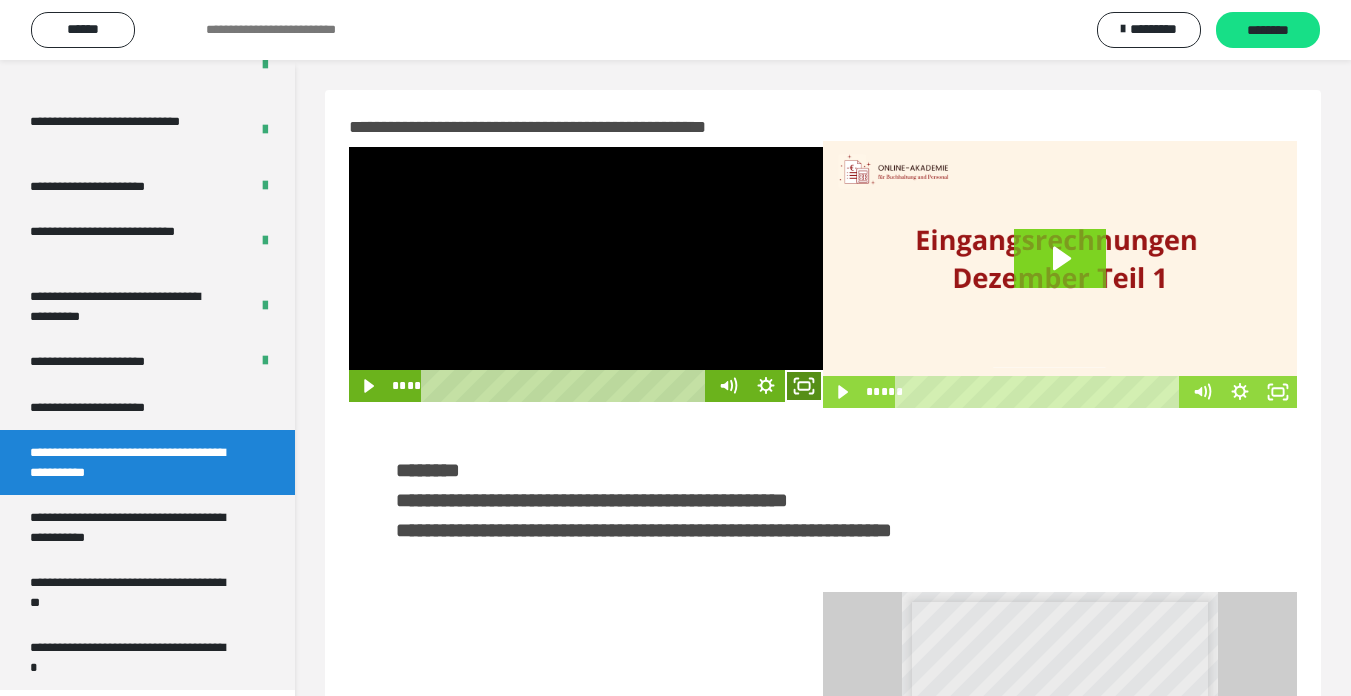 click 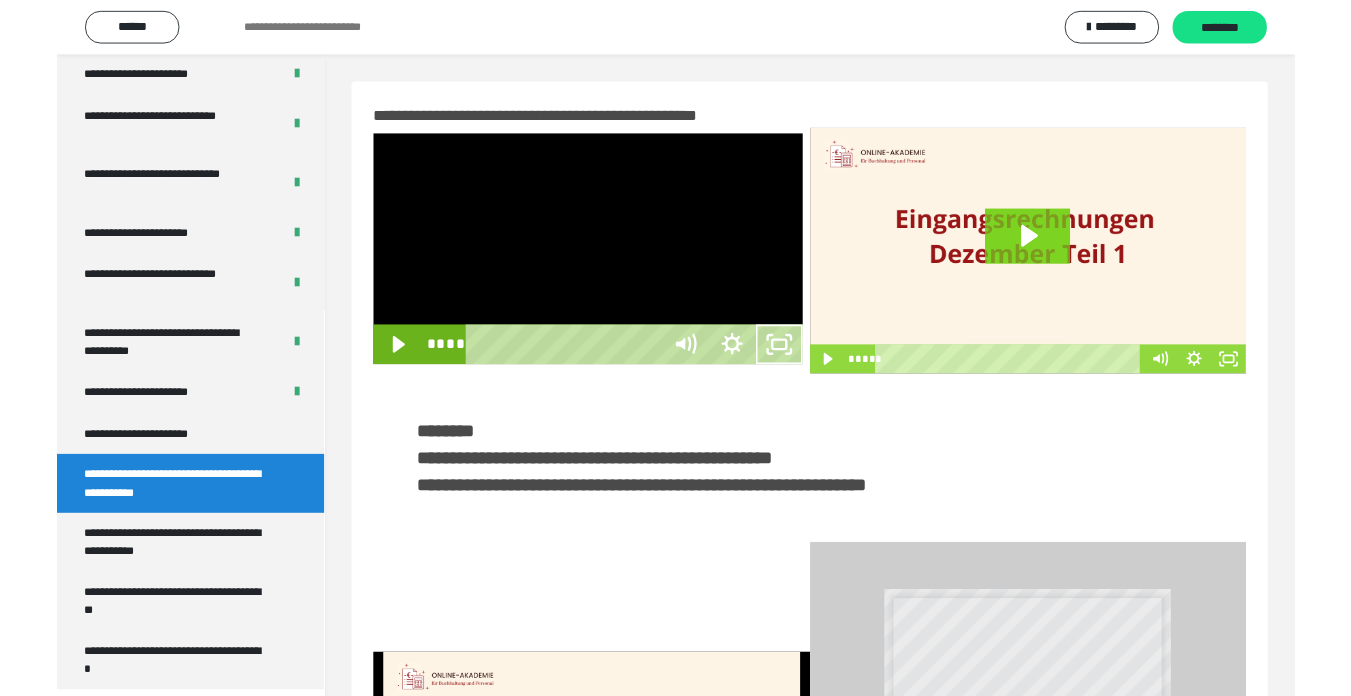 scroll, scrollTop: 3922, scrollLeft: 0, axis: vertical 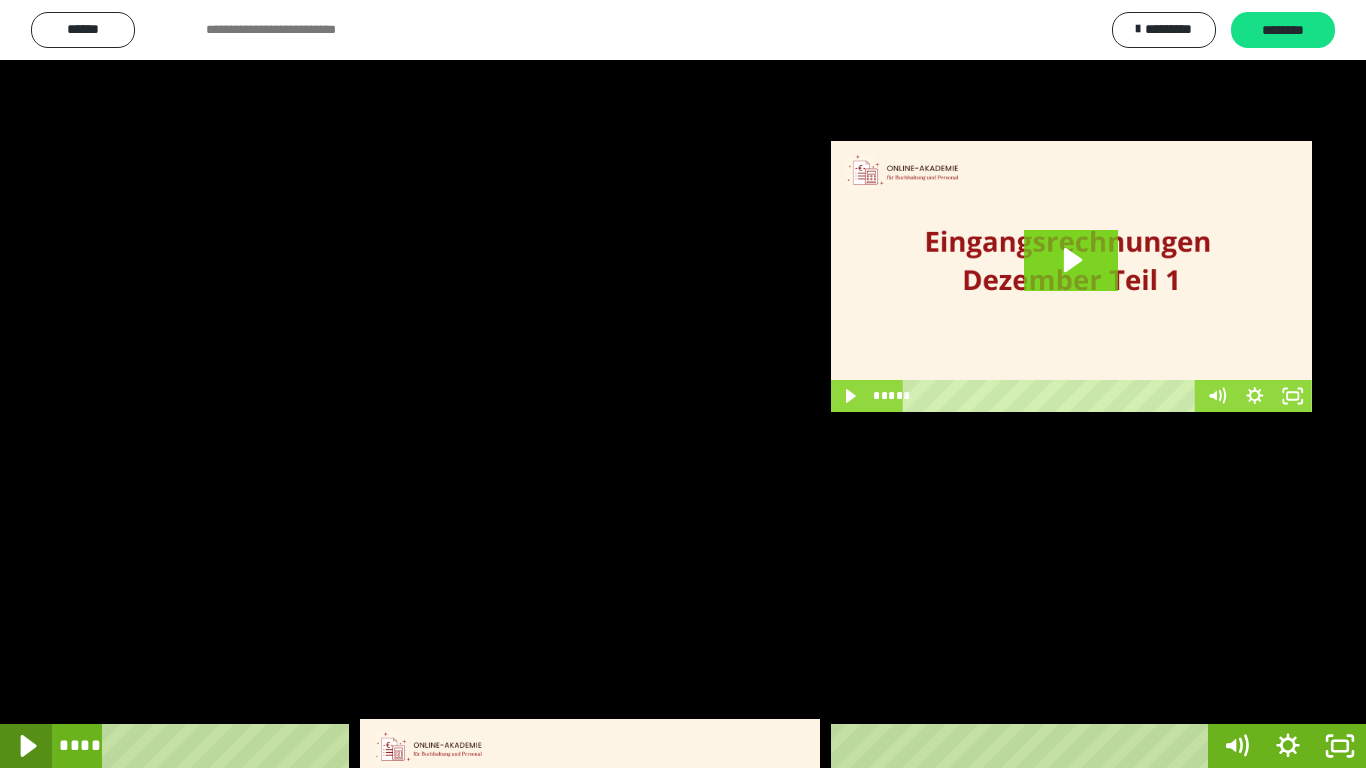 click 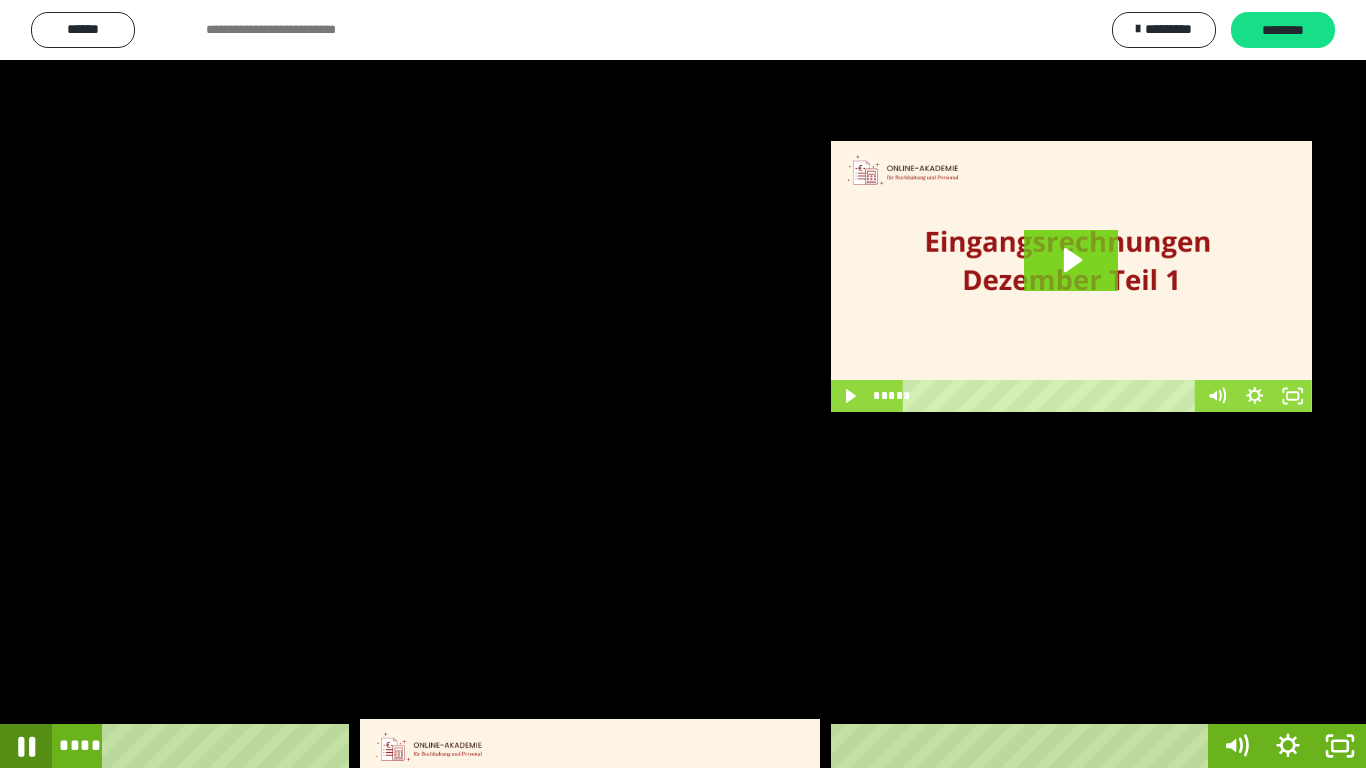 click 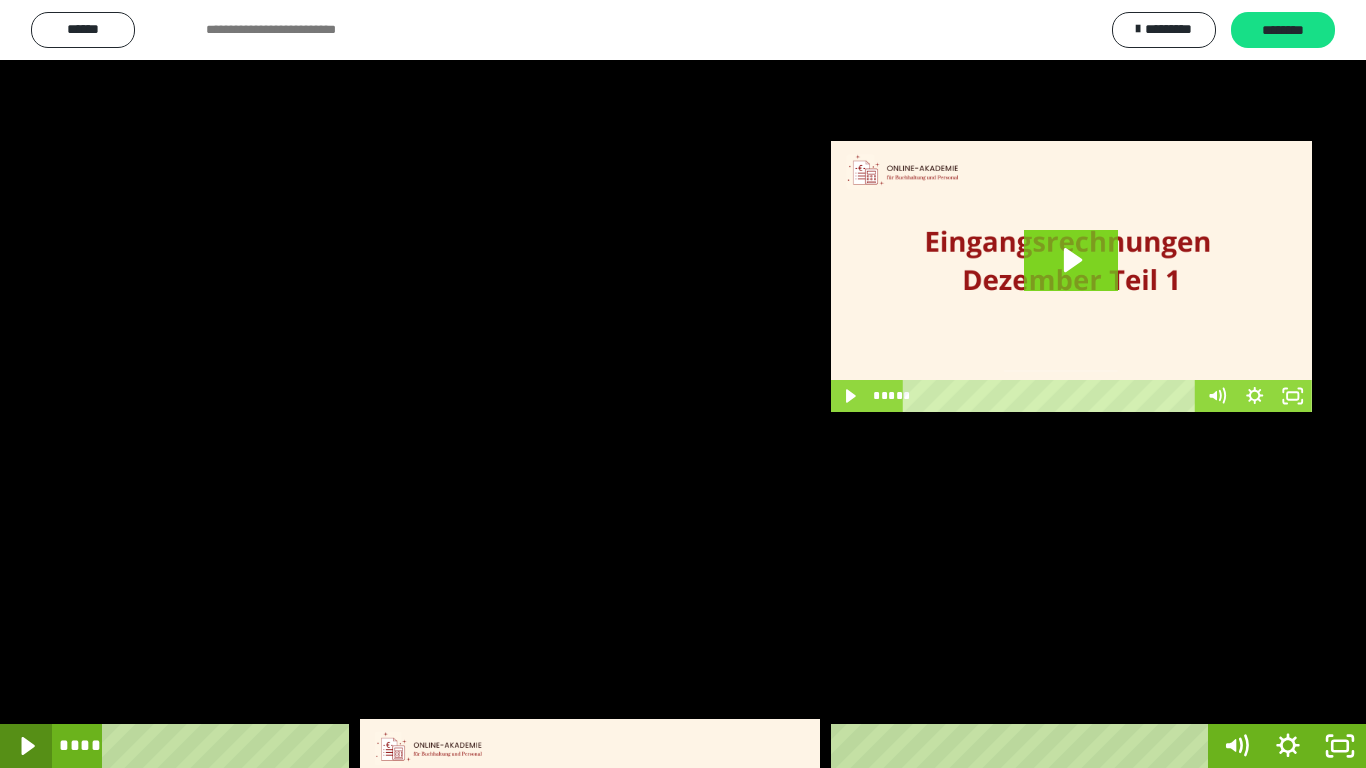click 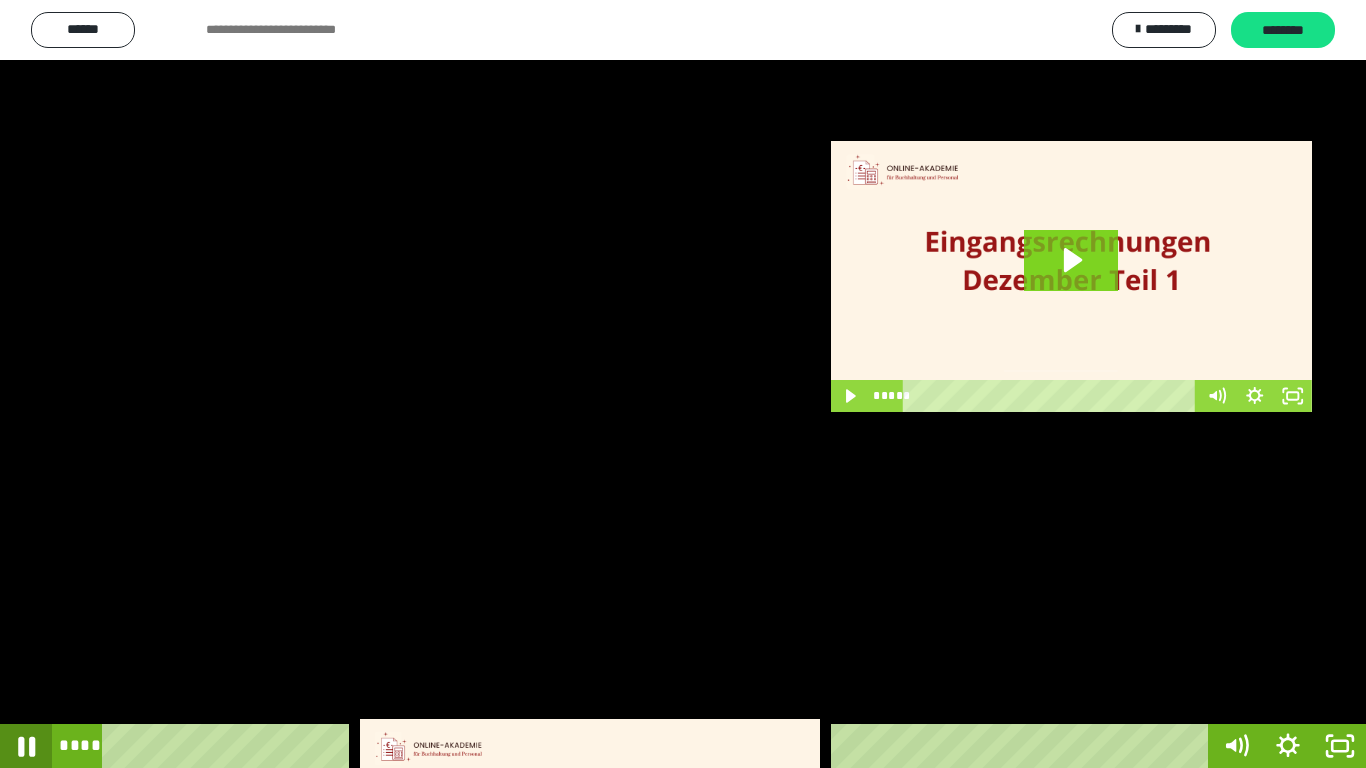 click 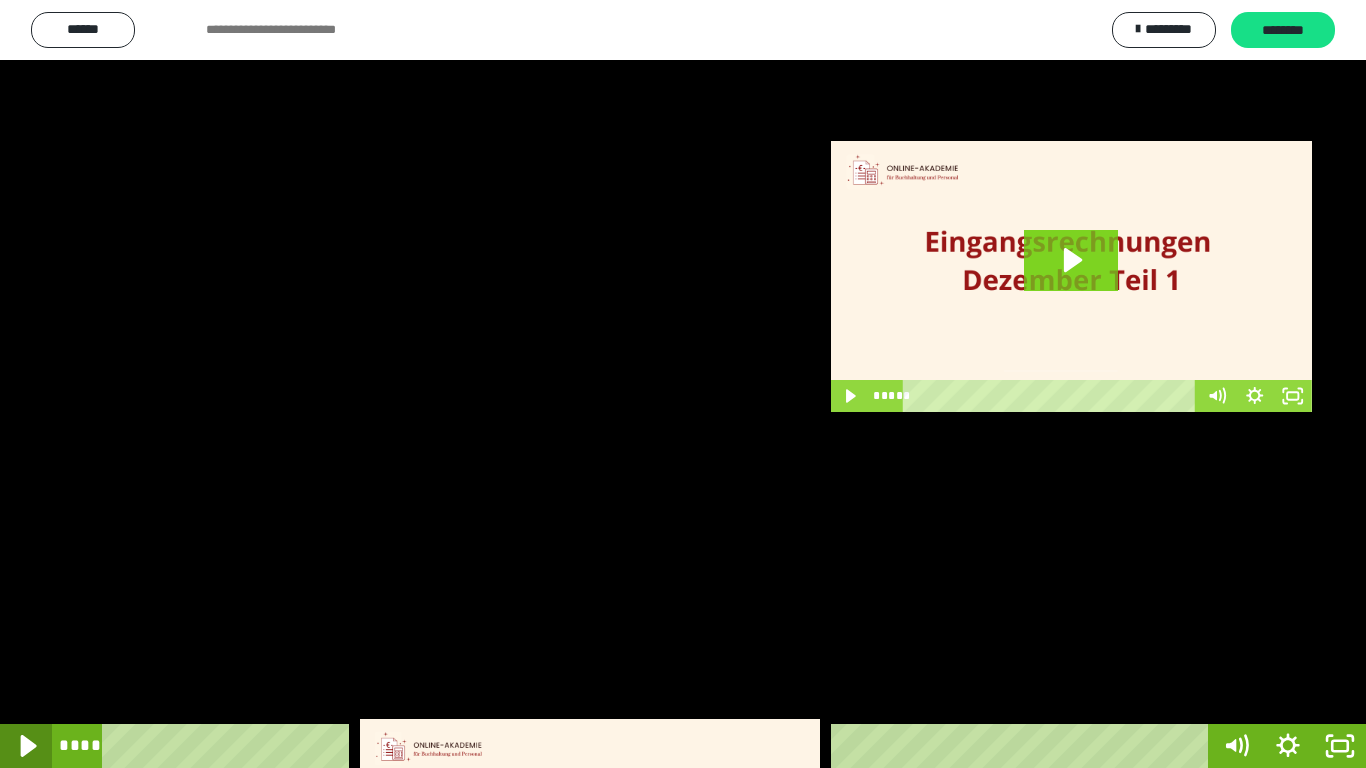 click 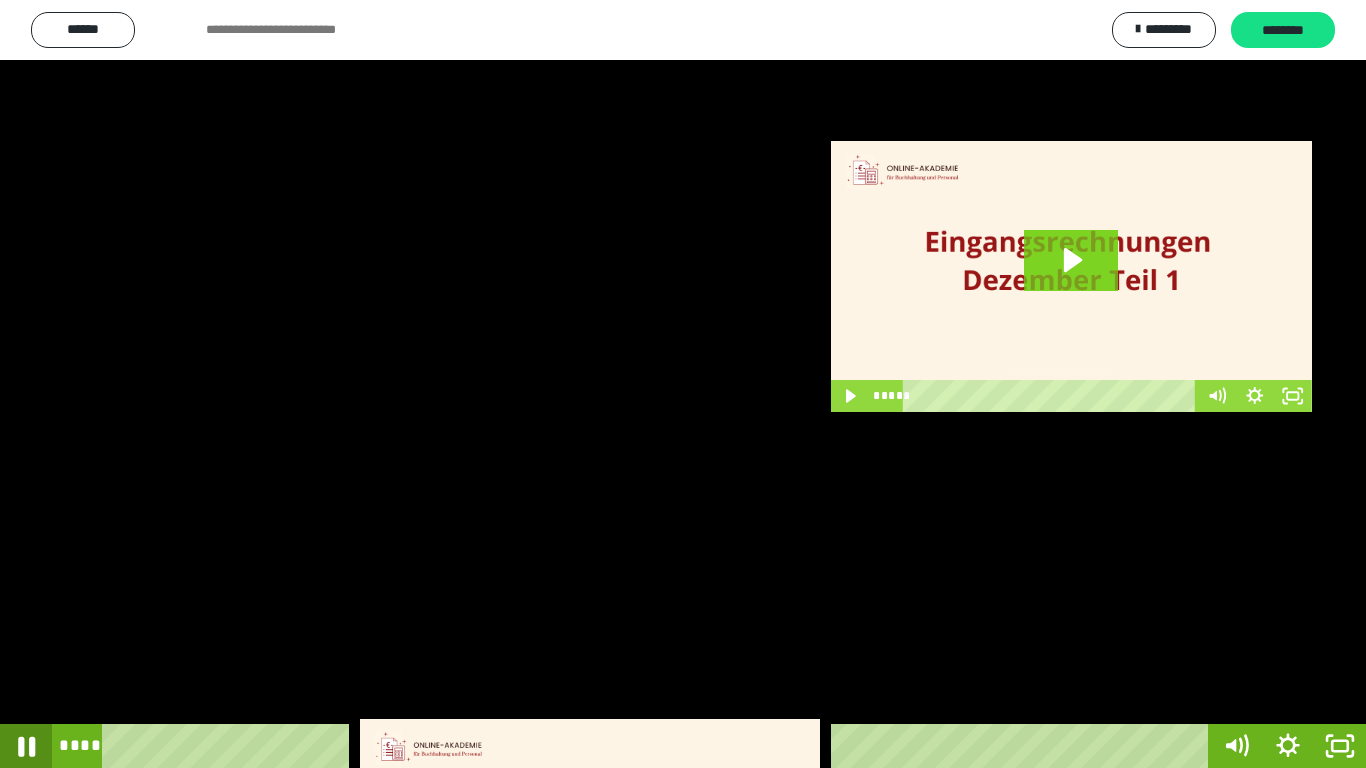 click 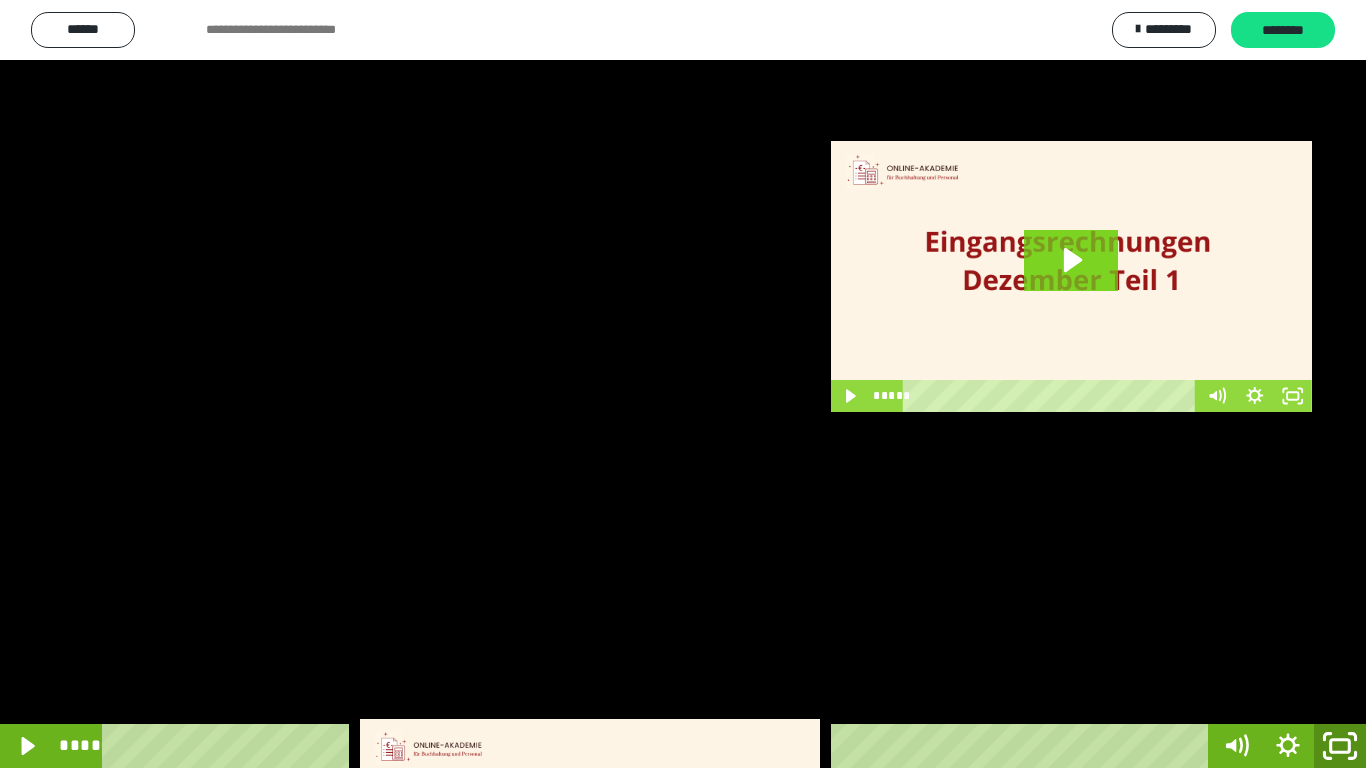 click 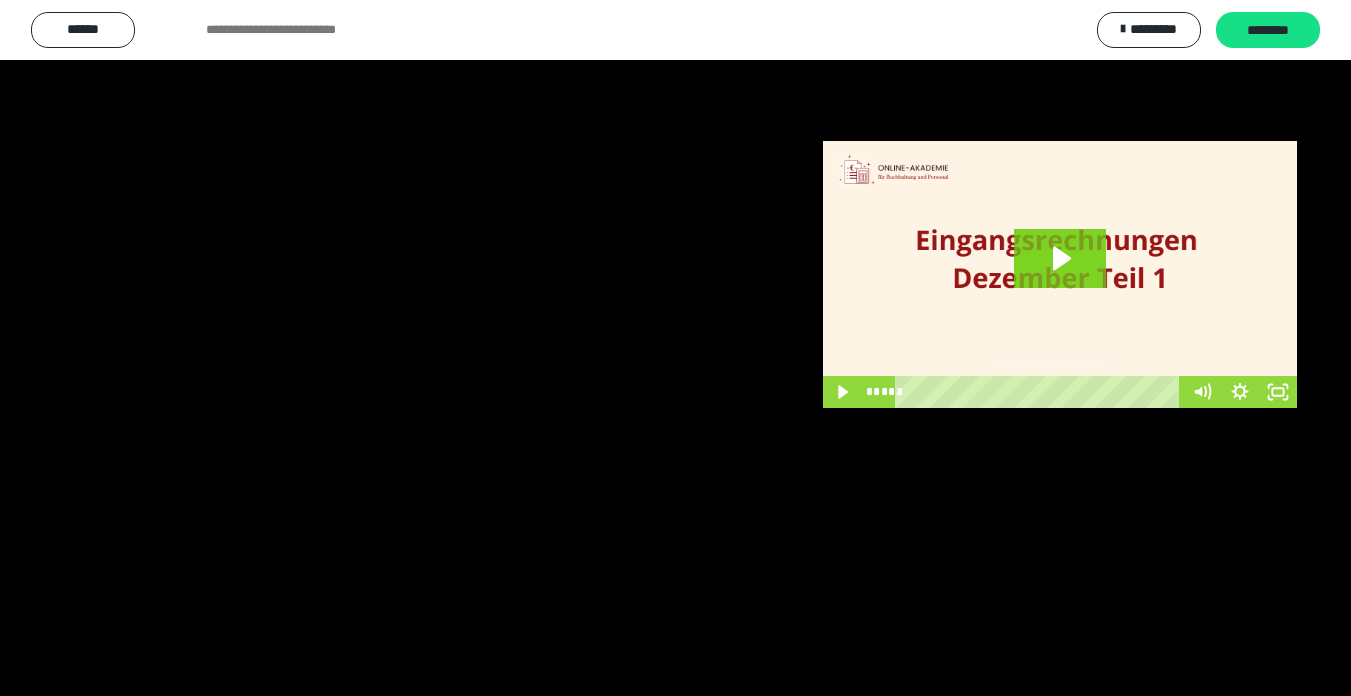 scroll, scrollTop: 3994, scrollLeft: 0, axis: vertical 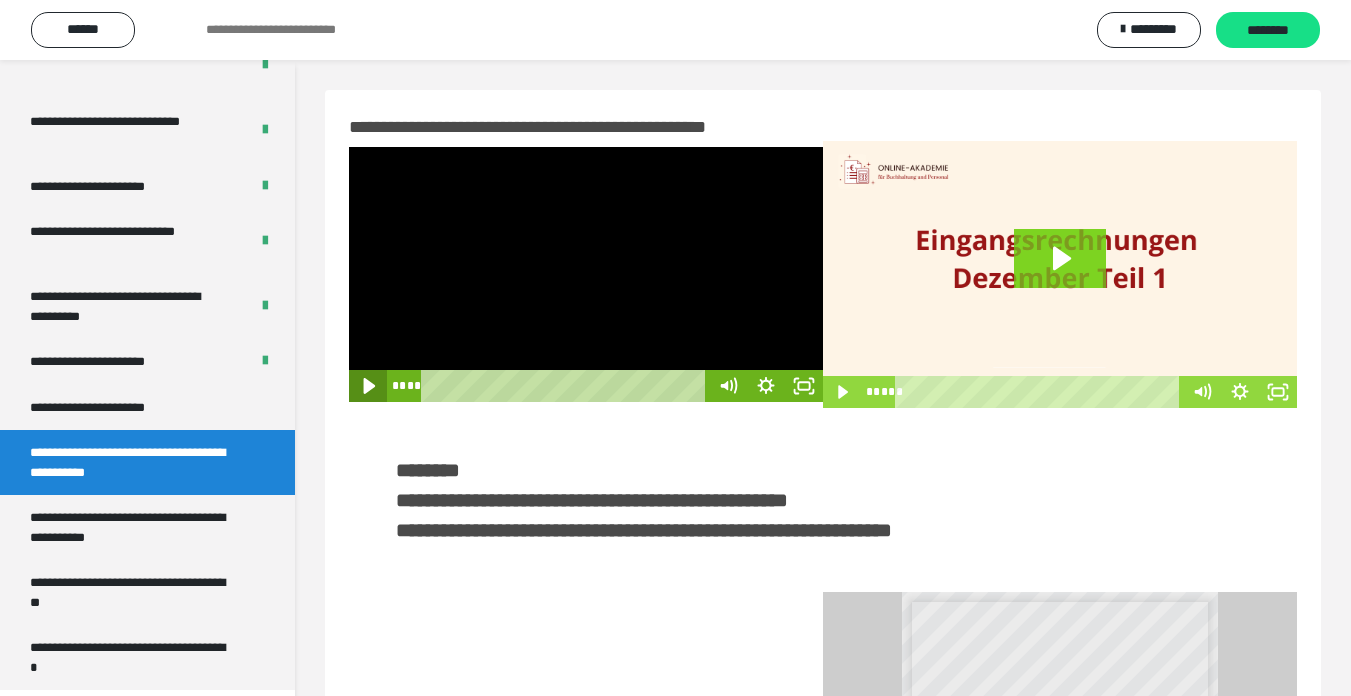 click 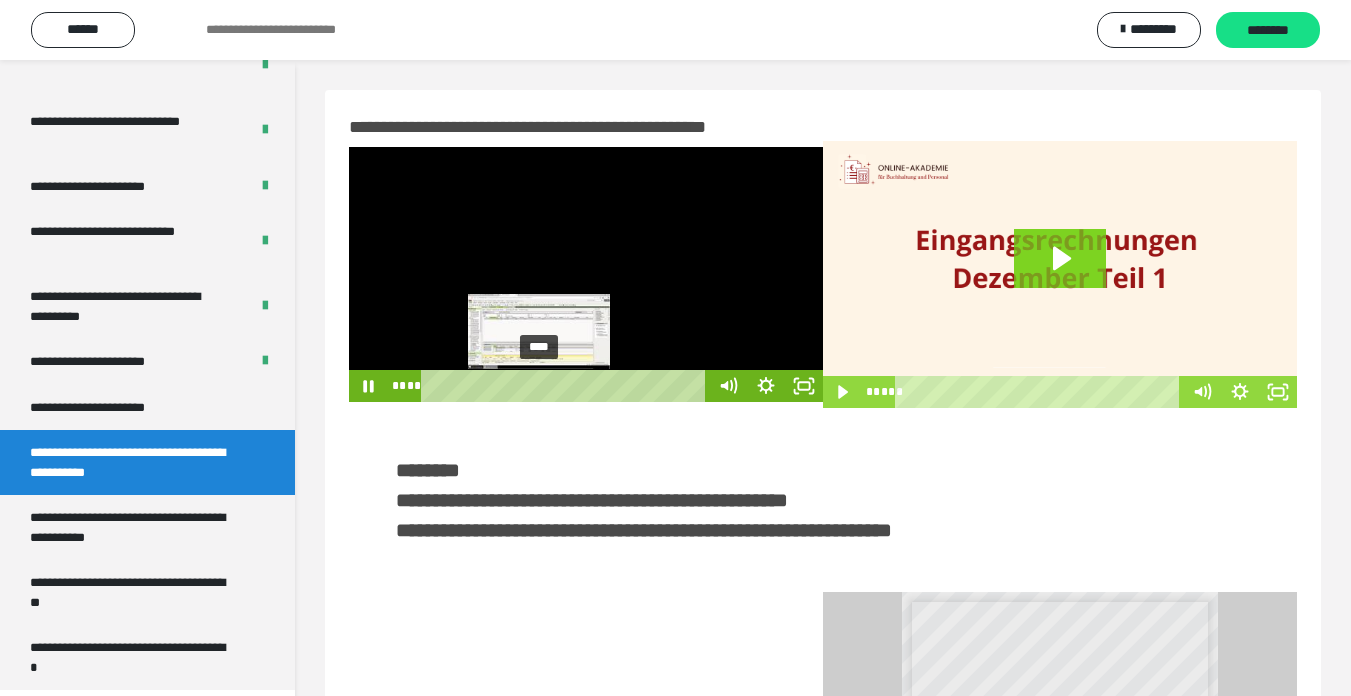 click on "****" at bounding box center (568, 386) 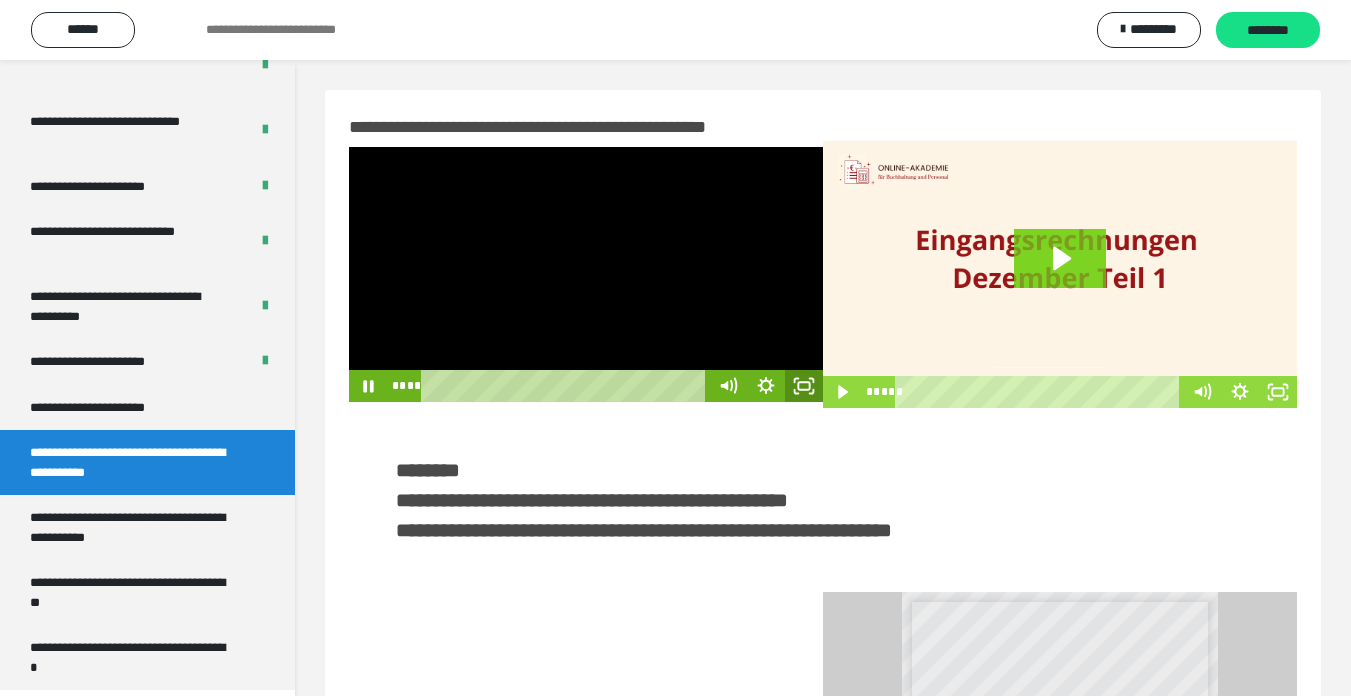 click 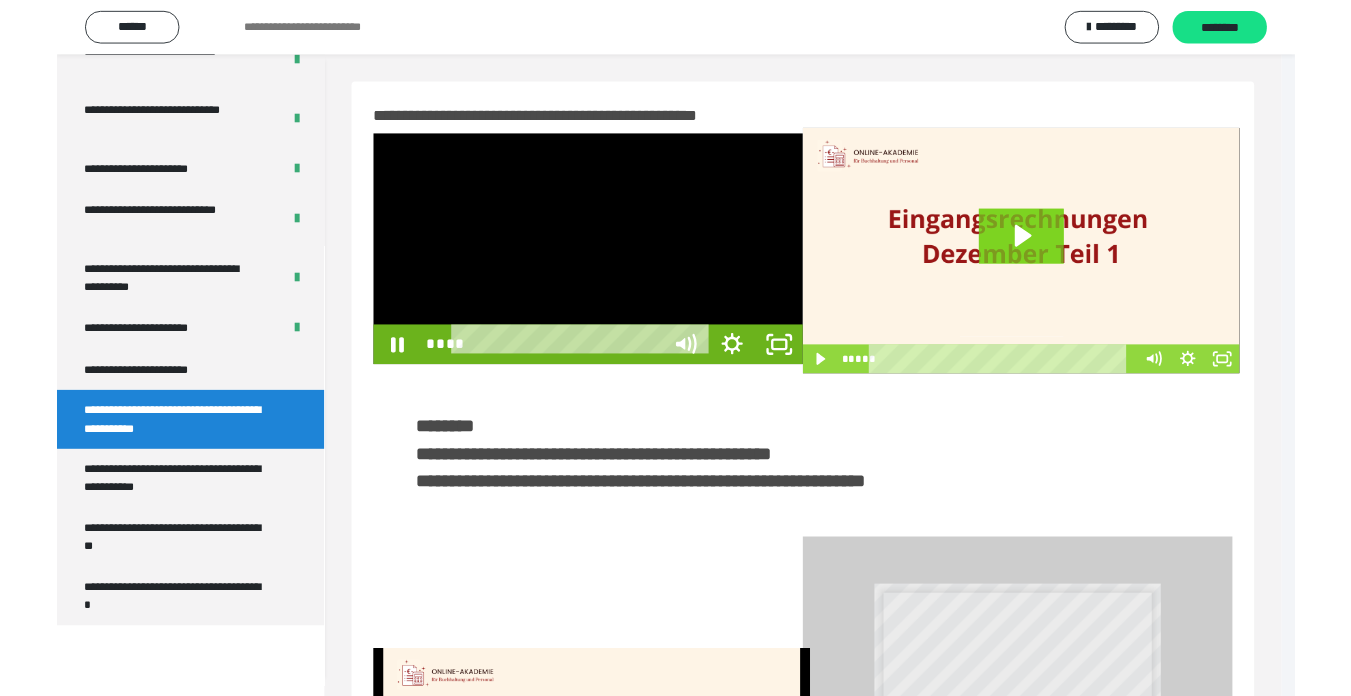 scroll, scrollTop: 3922, scrollLeft: 0, axis: vertical 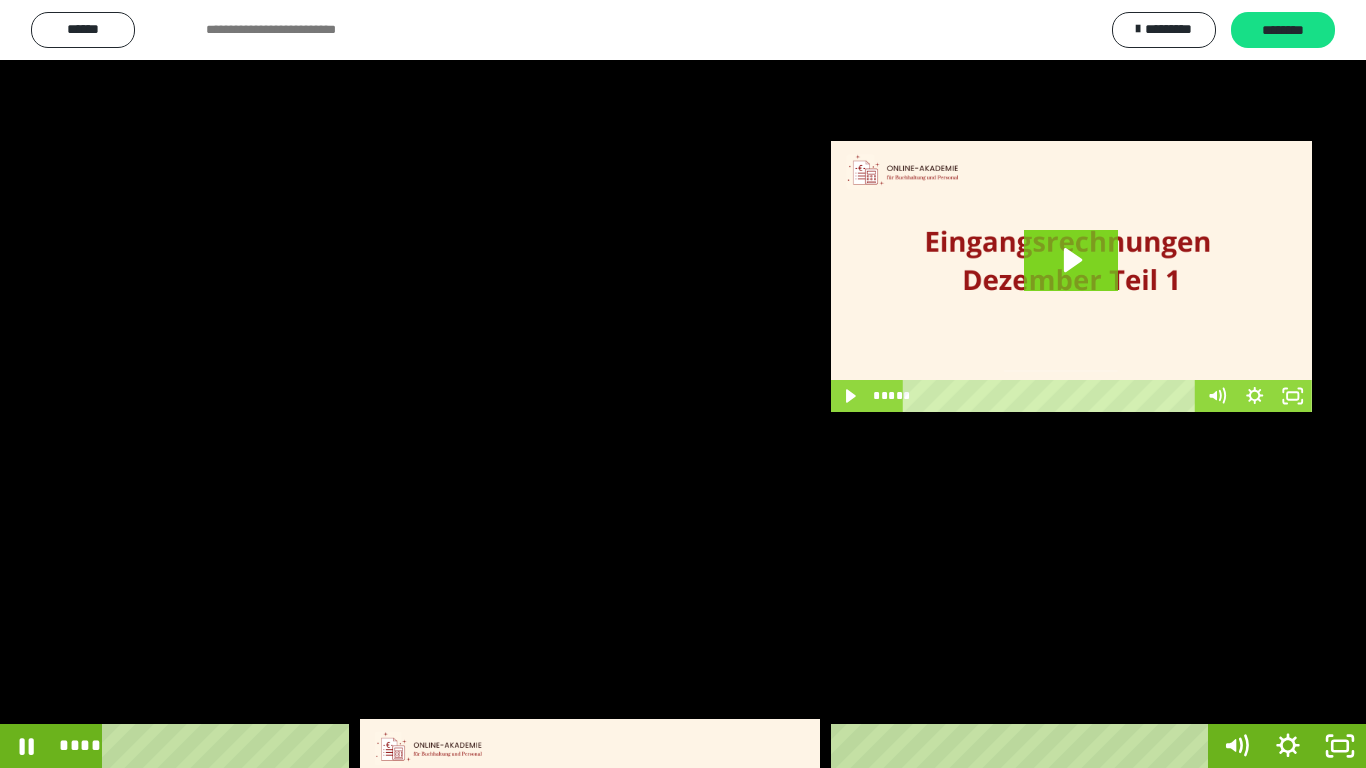 type 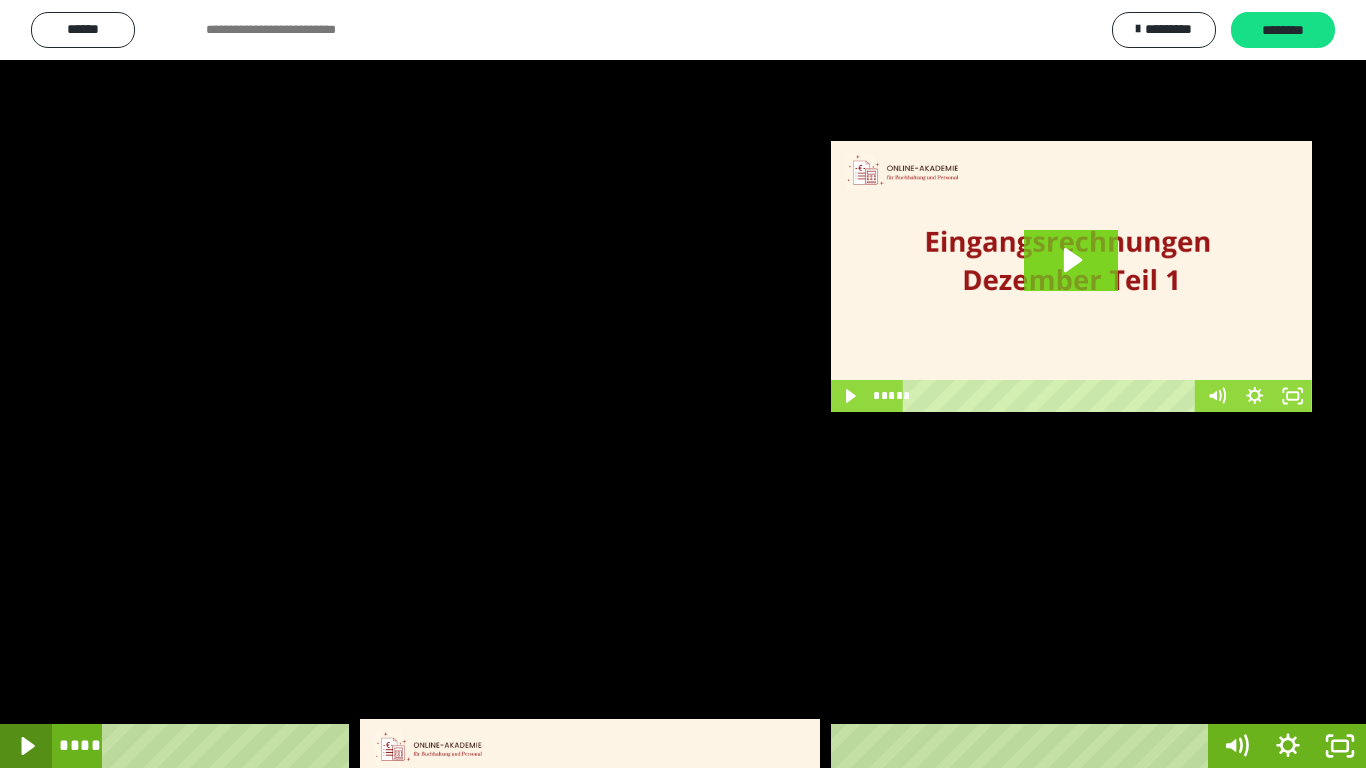 click 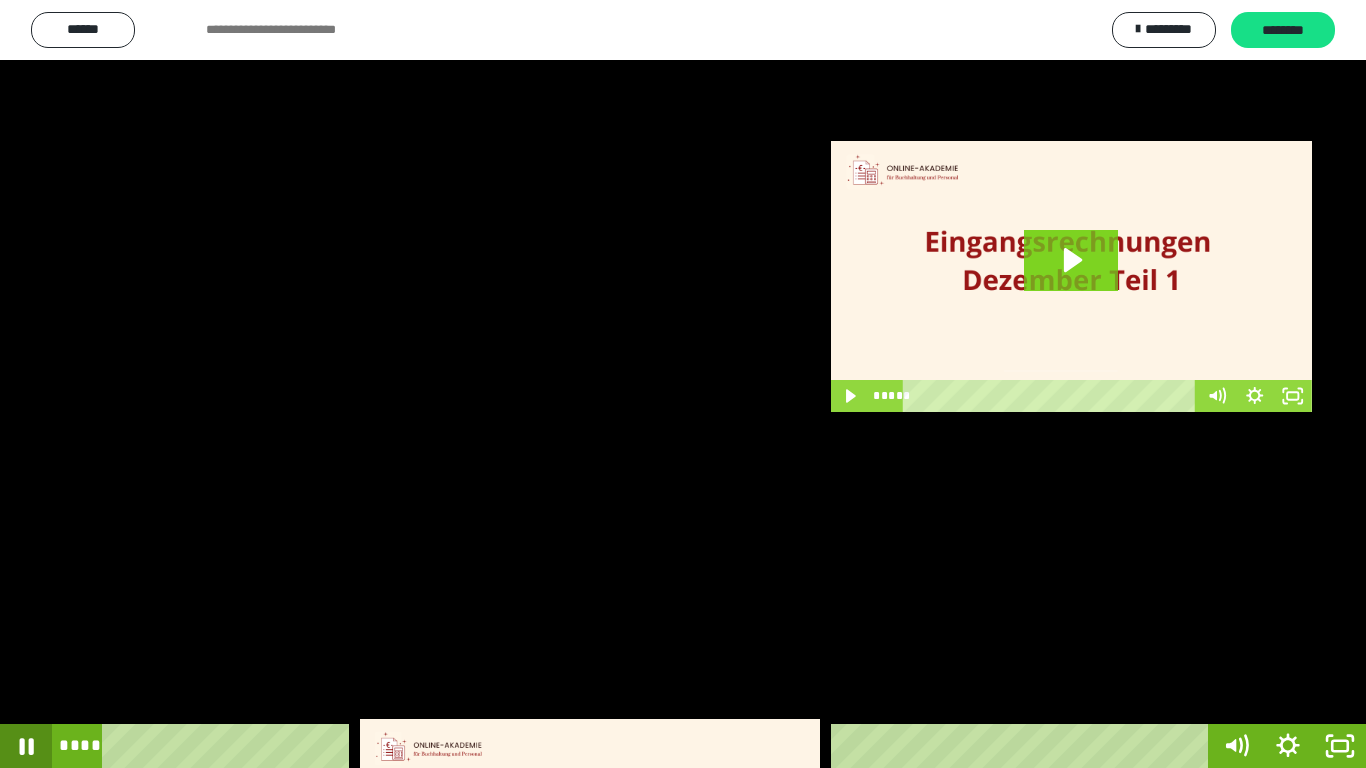type 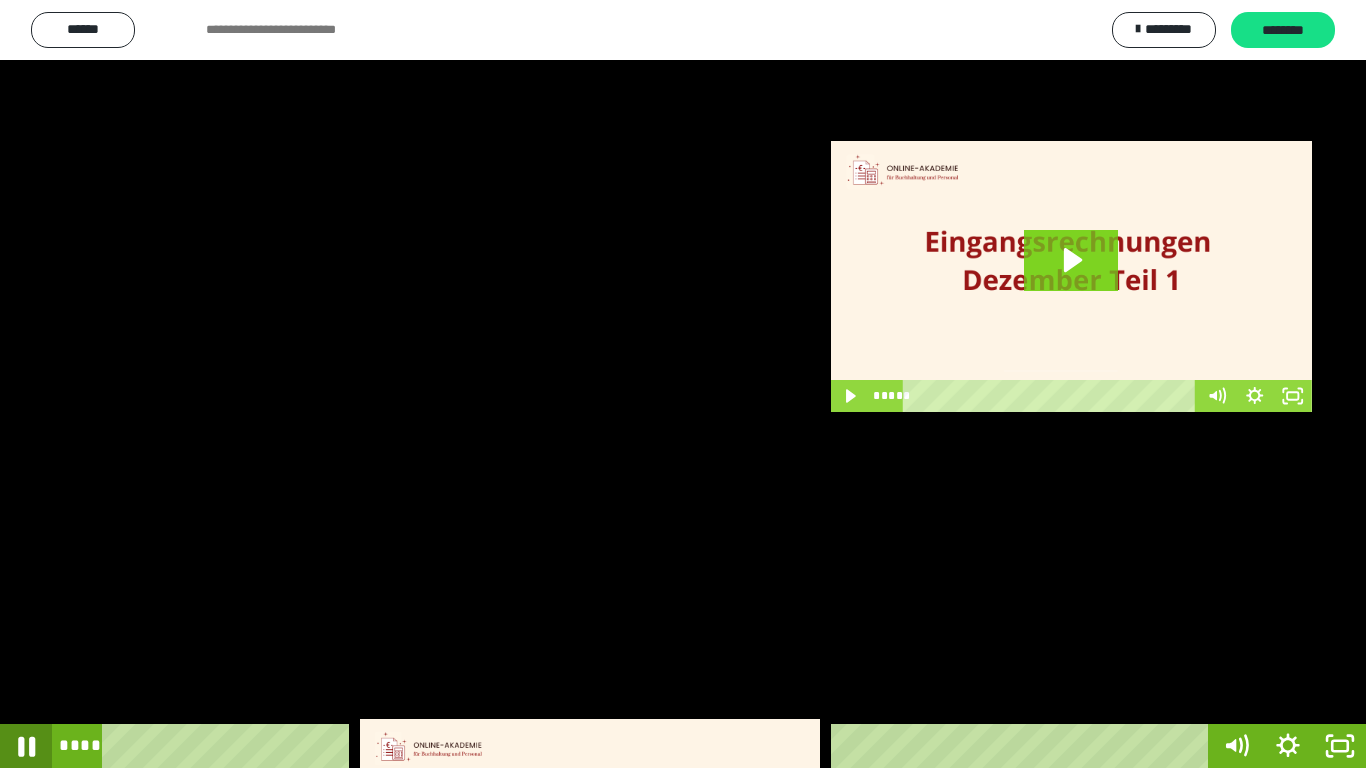 click 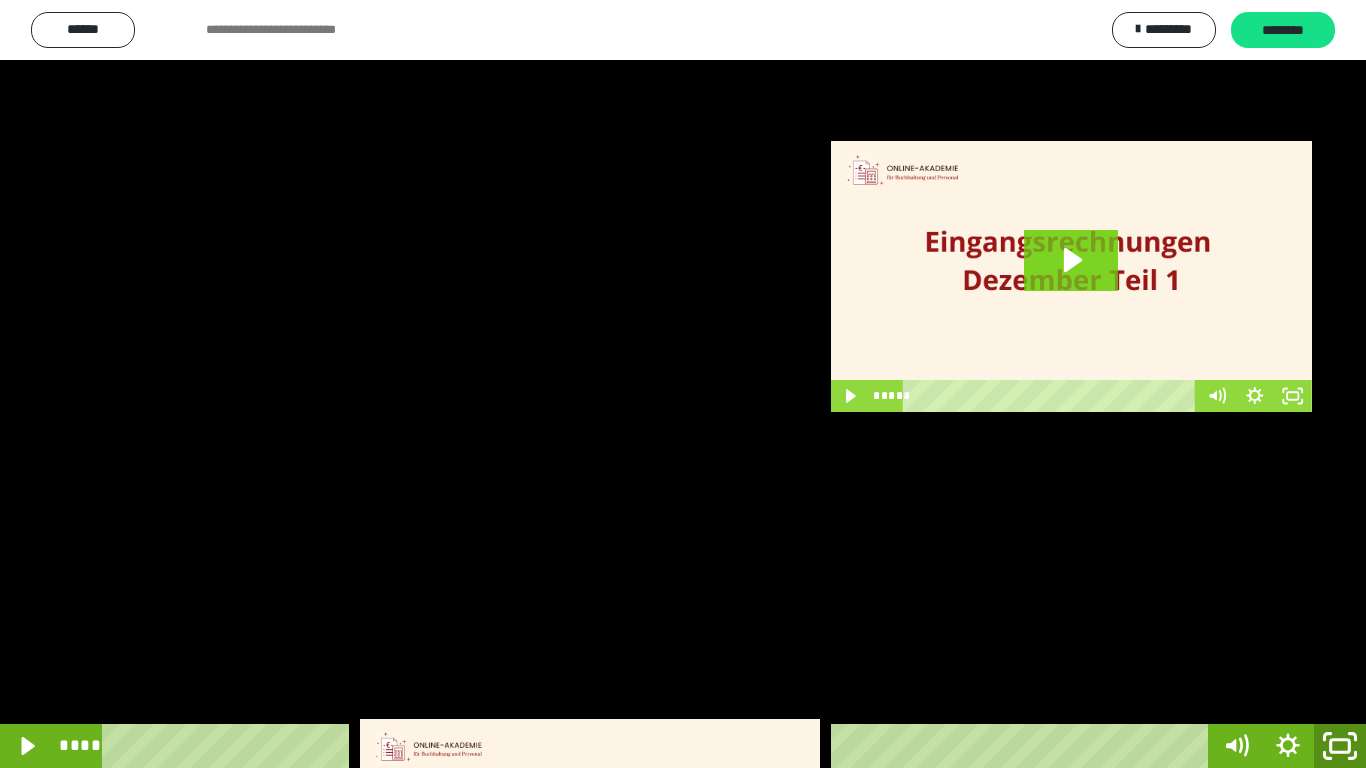 click 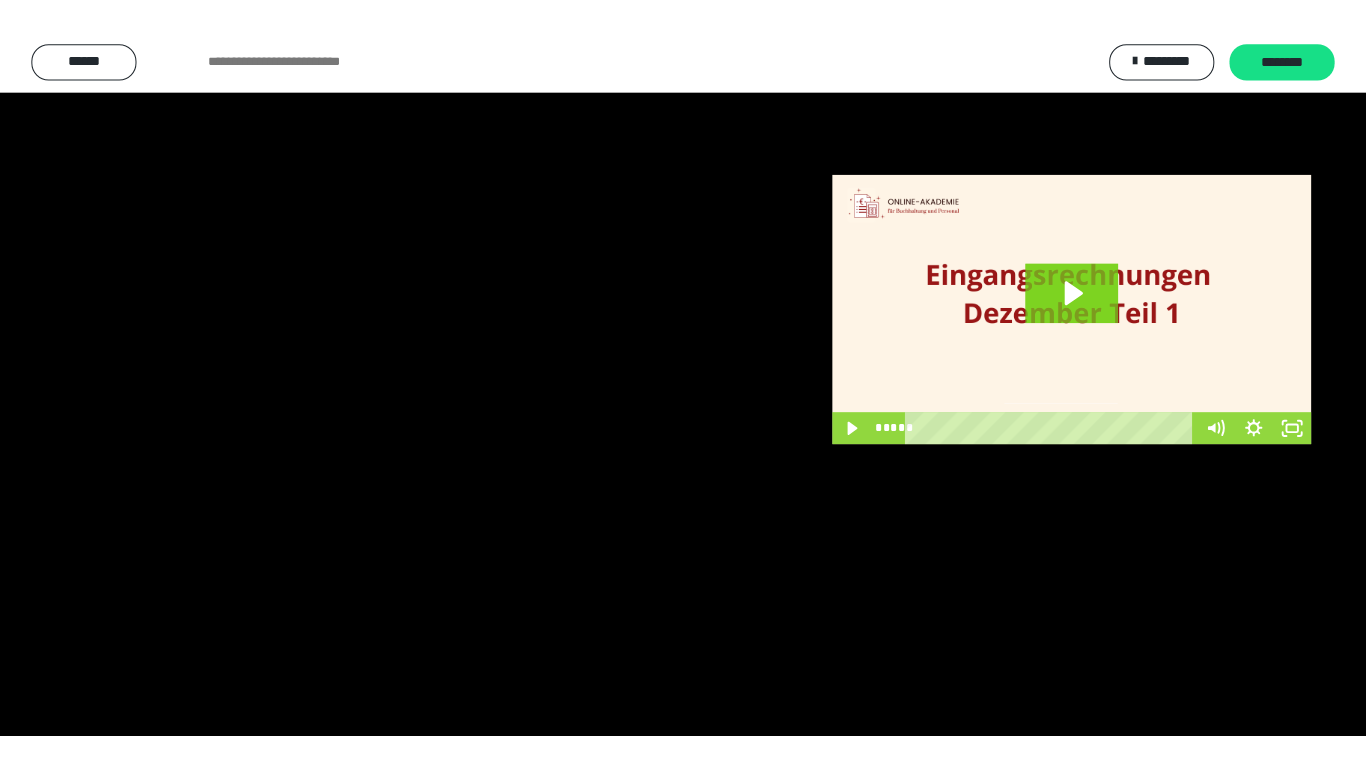 scroll, scrollTop: 3994, scrollLeft: 0, axis: vertical 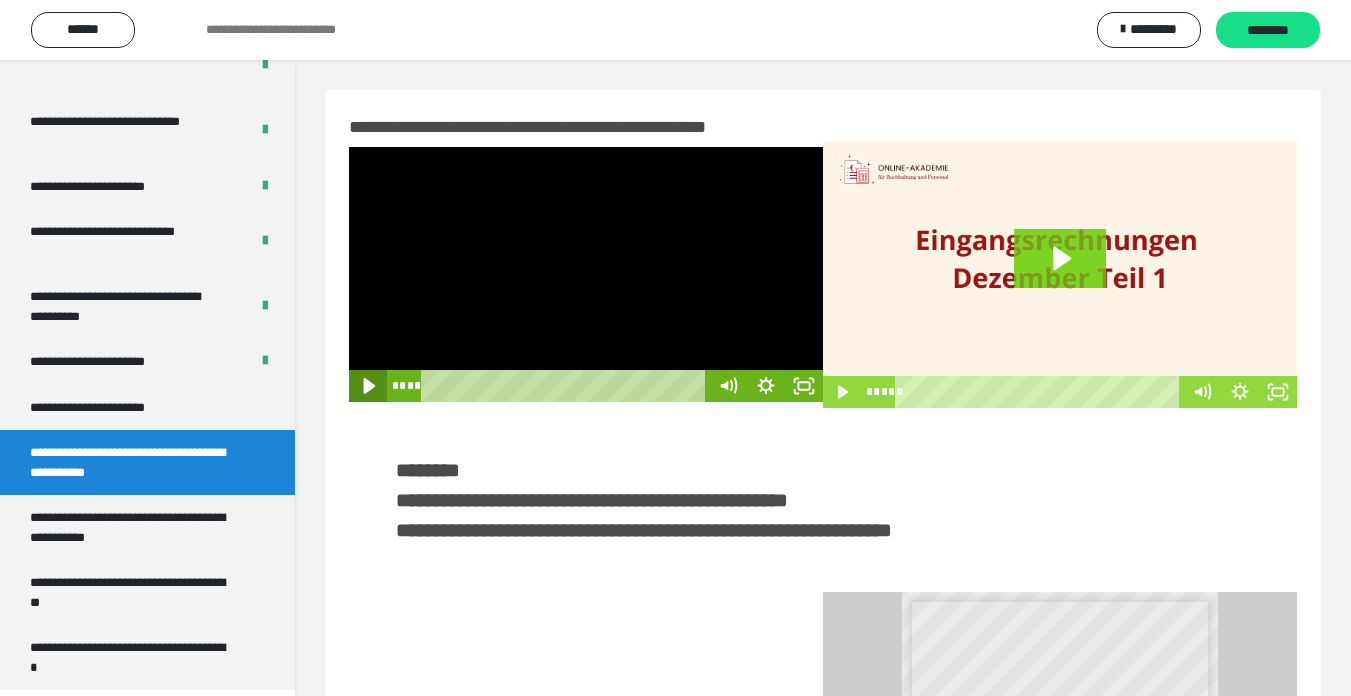 click 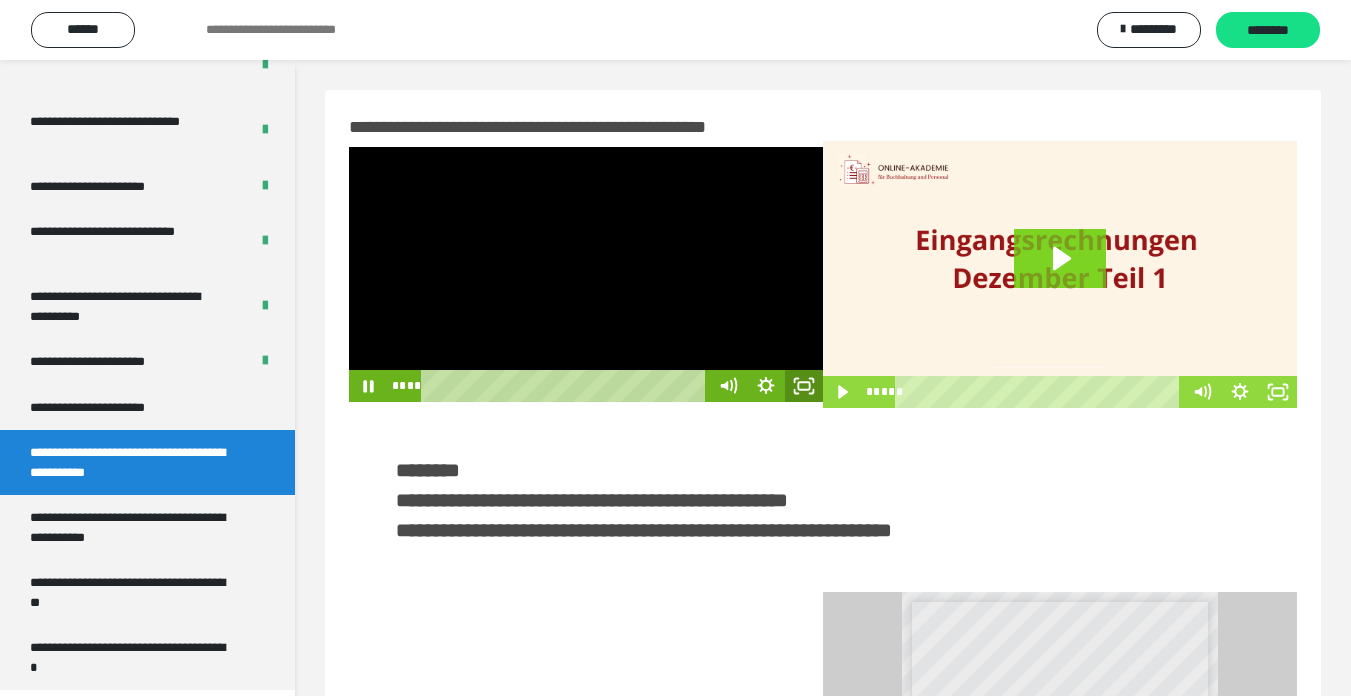 click 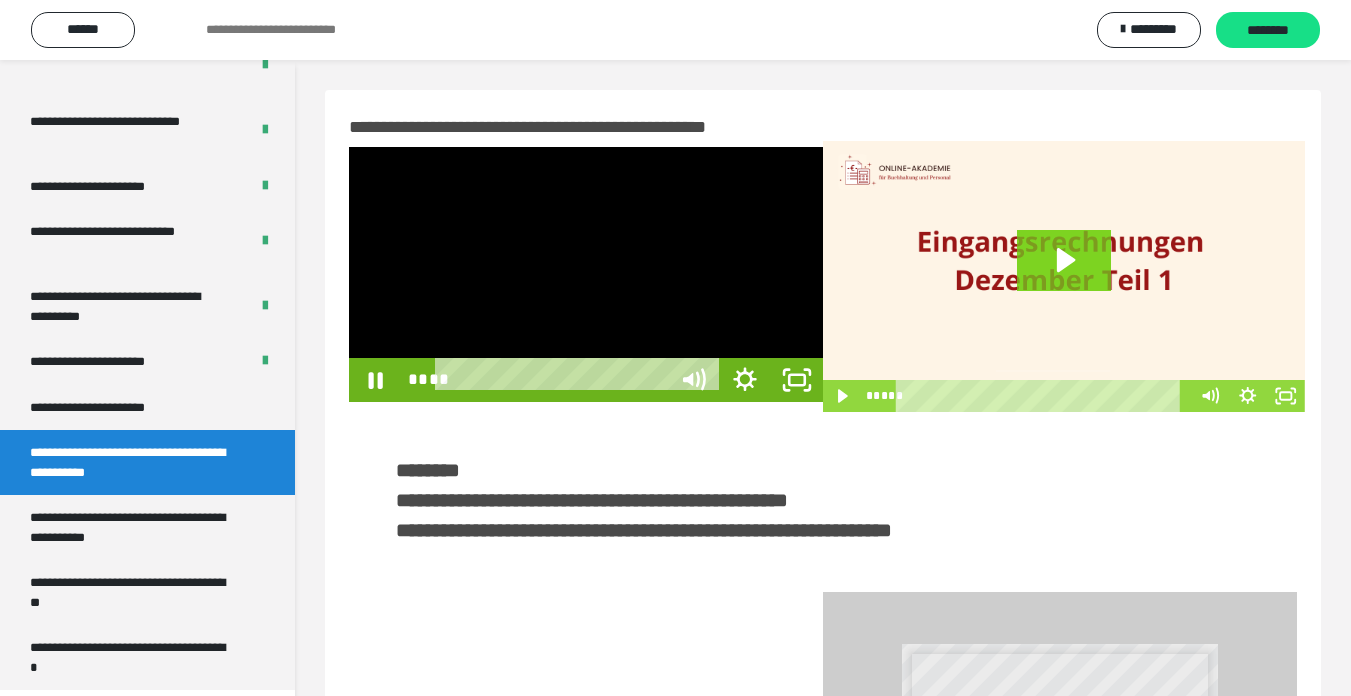 scroll, scrollTop: 3922, scrollLeft: 0, axis: vertical 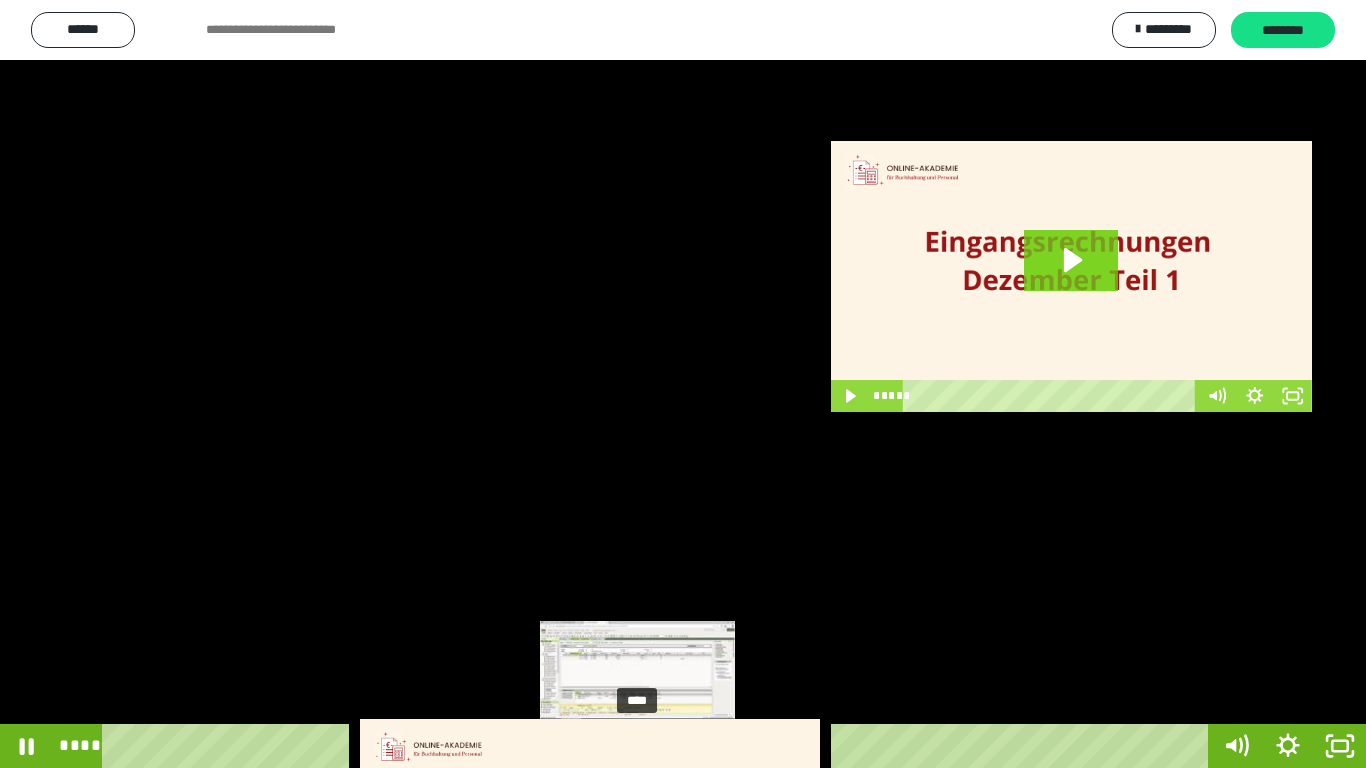 click on "****" at bounding box center (659, 746) 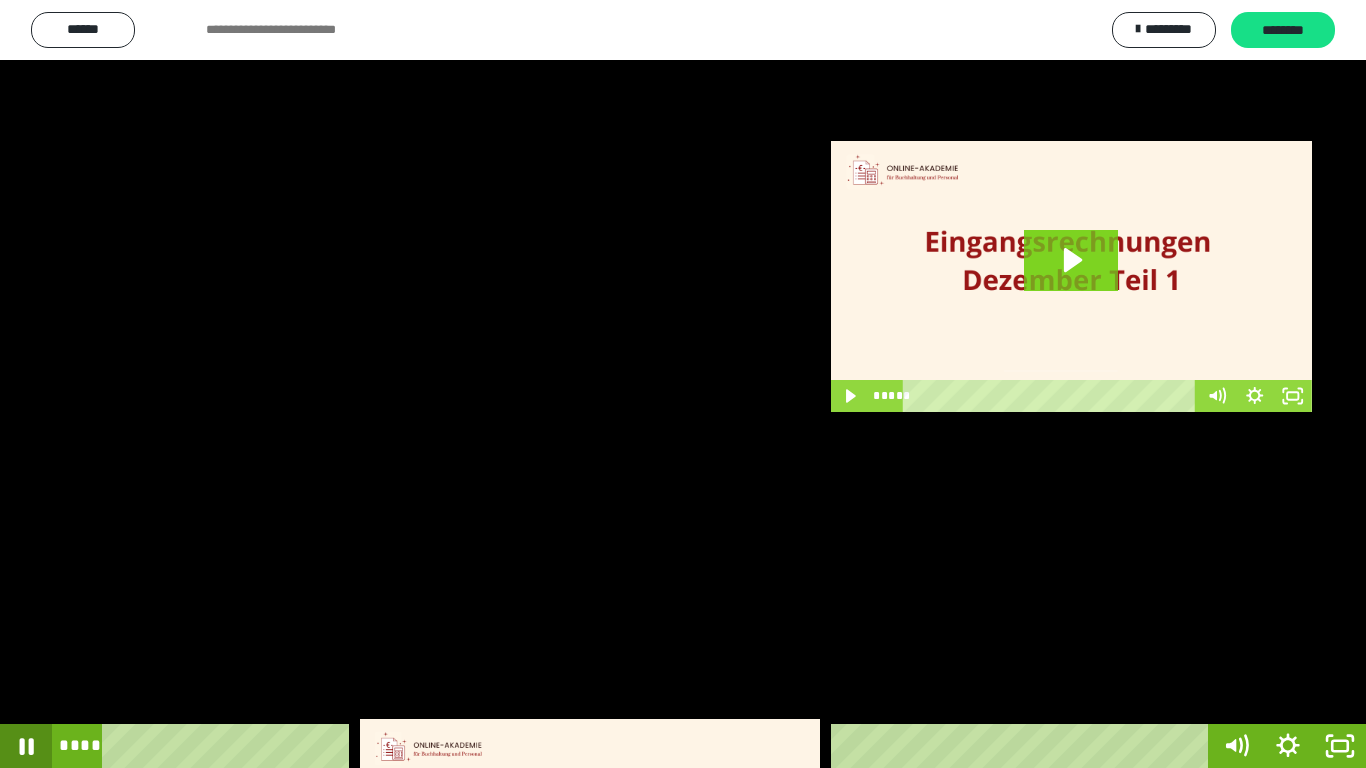 click 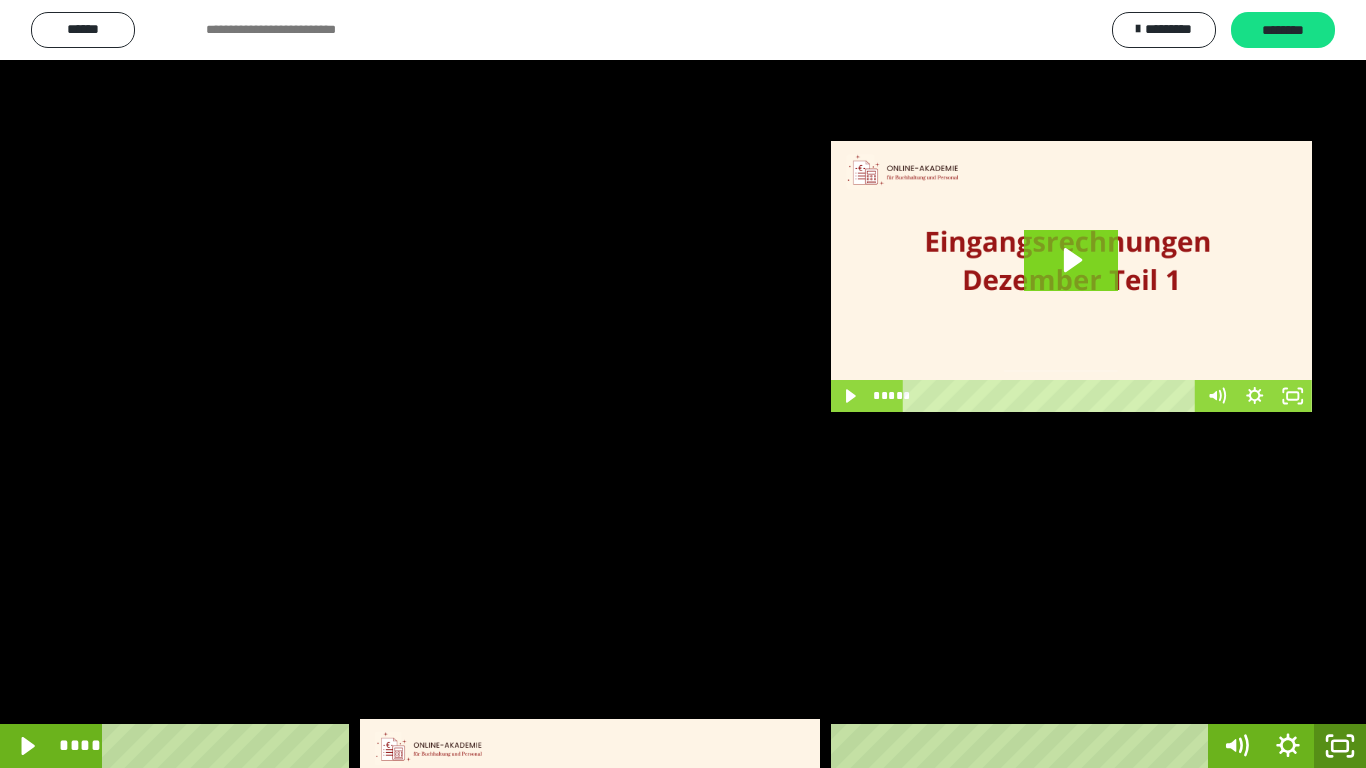 click 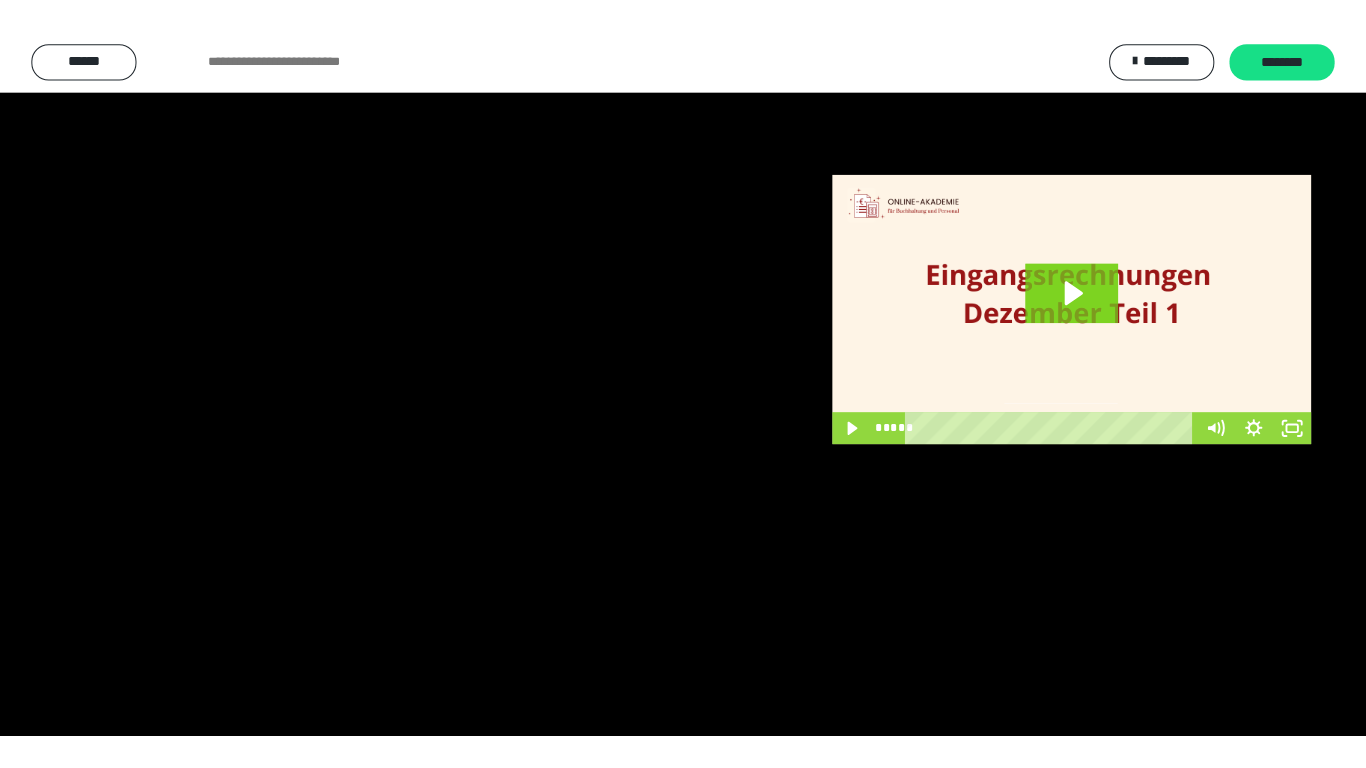scroll, scrollTop: 3994, scrollLeft: 0, axis: vertical 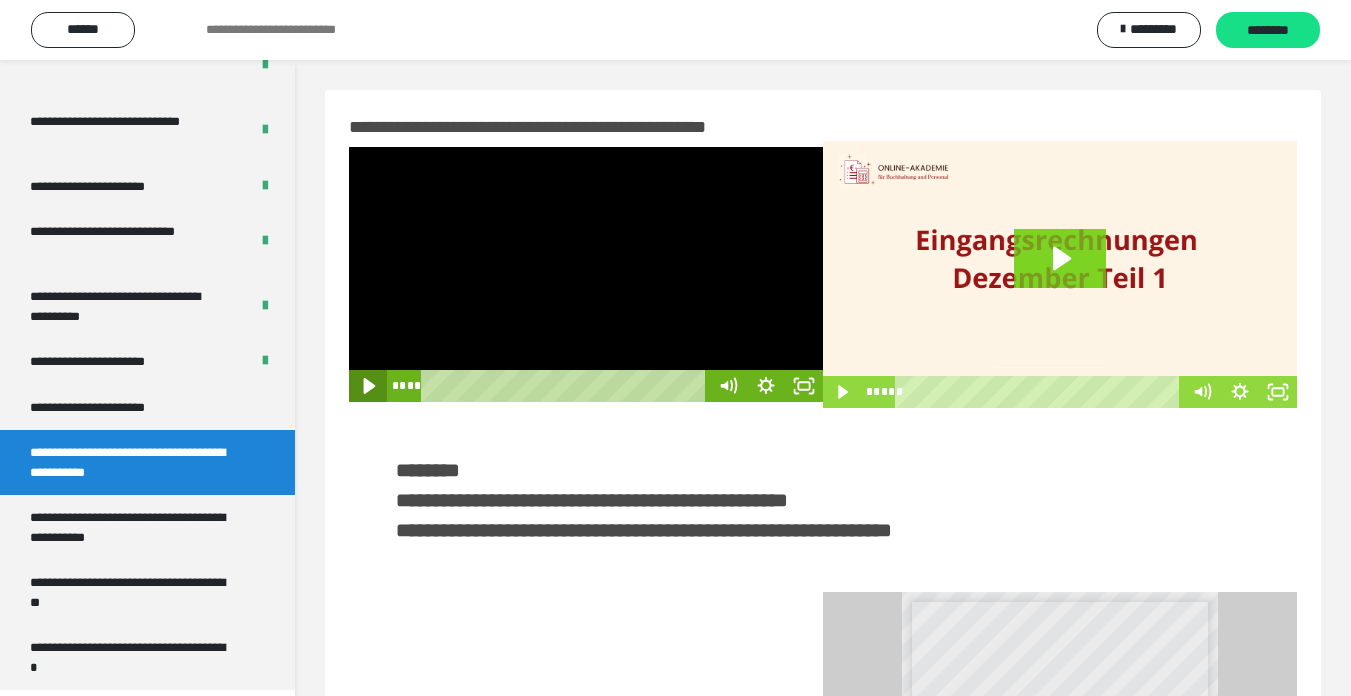 click 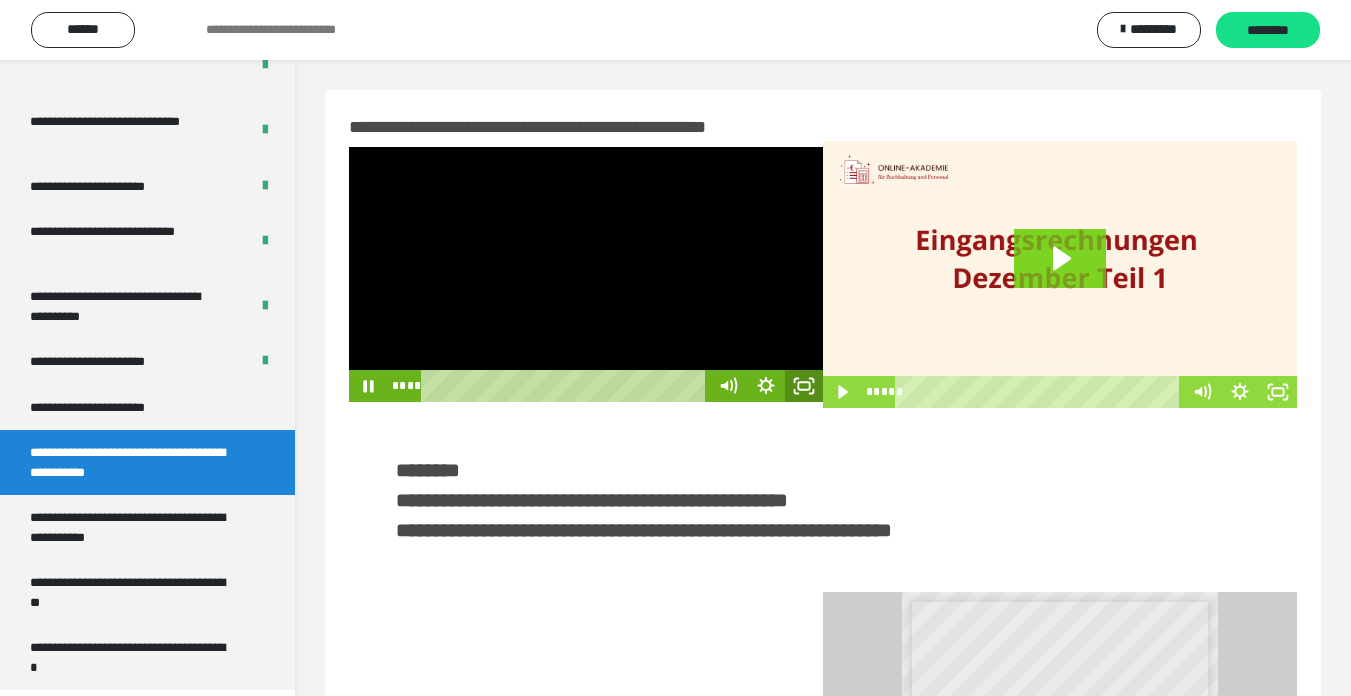 click 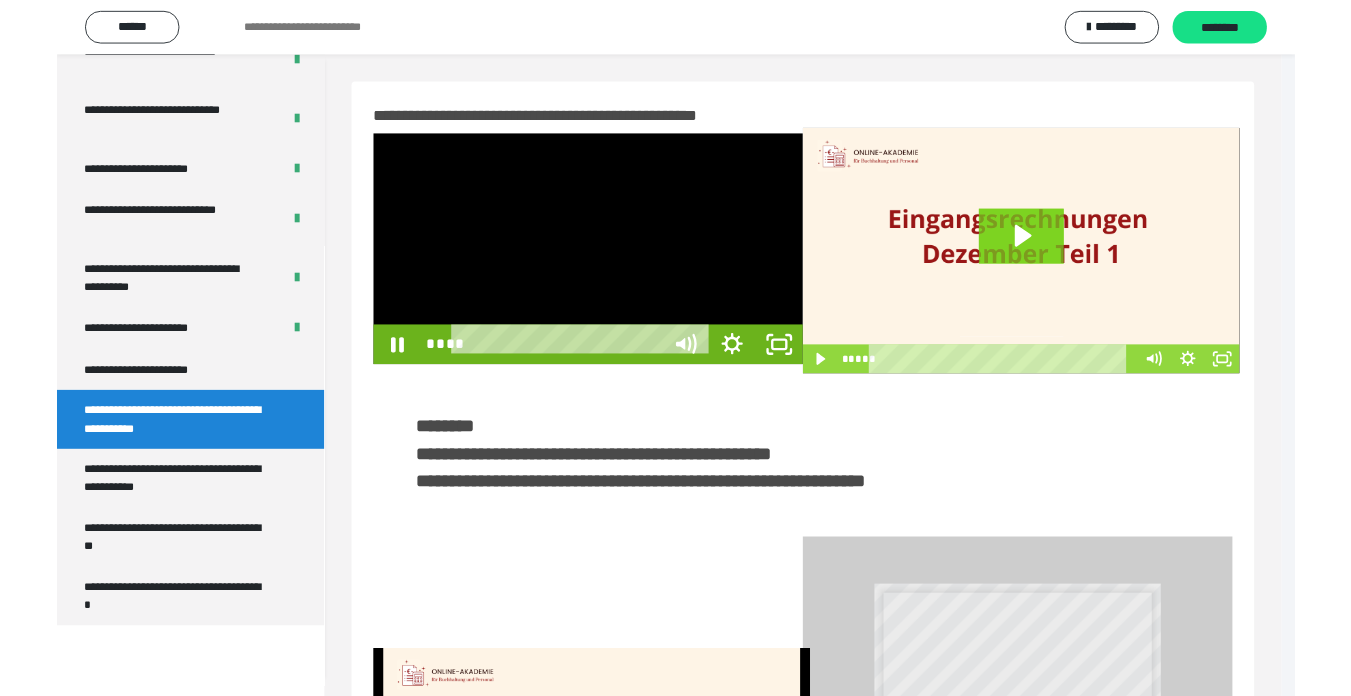 scroll, scrollTop: 3922, scrollLeft: 0, axis: vertical 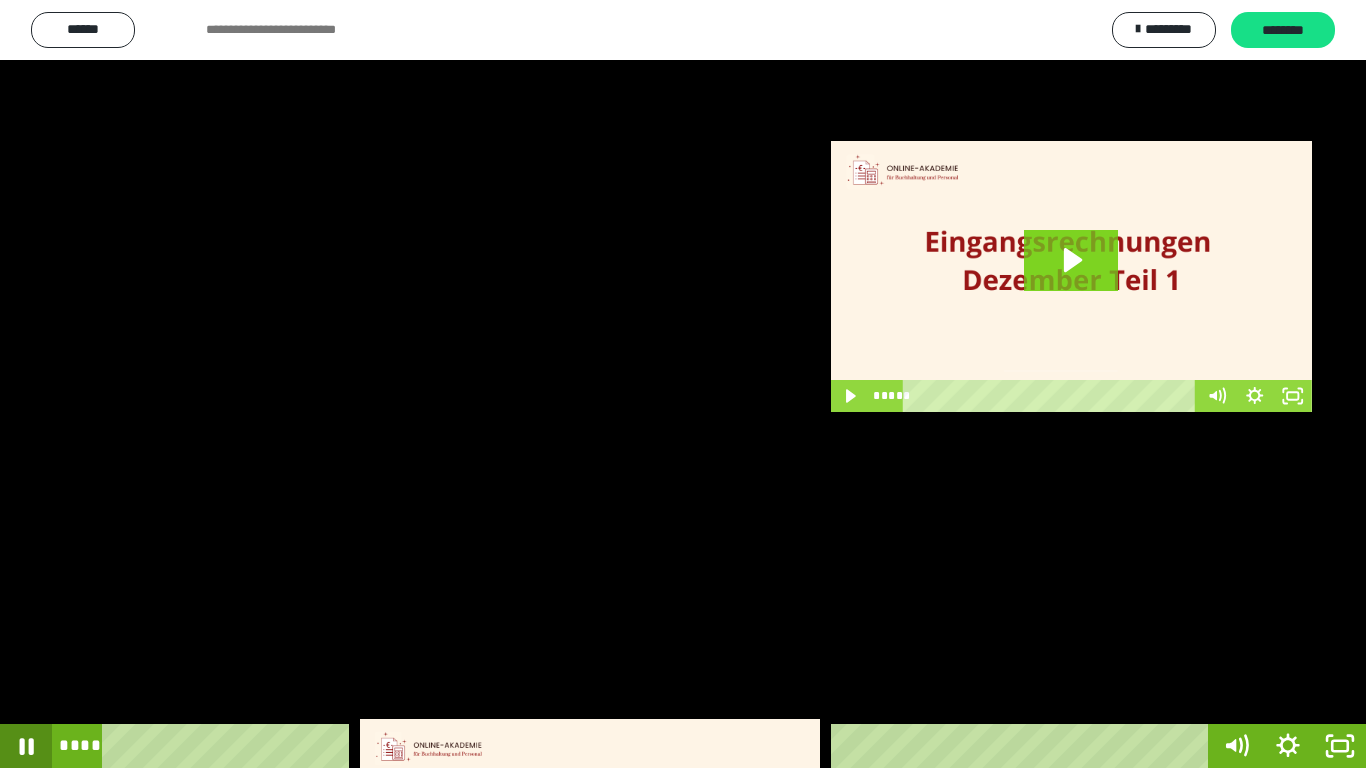 click 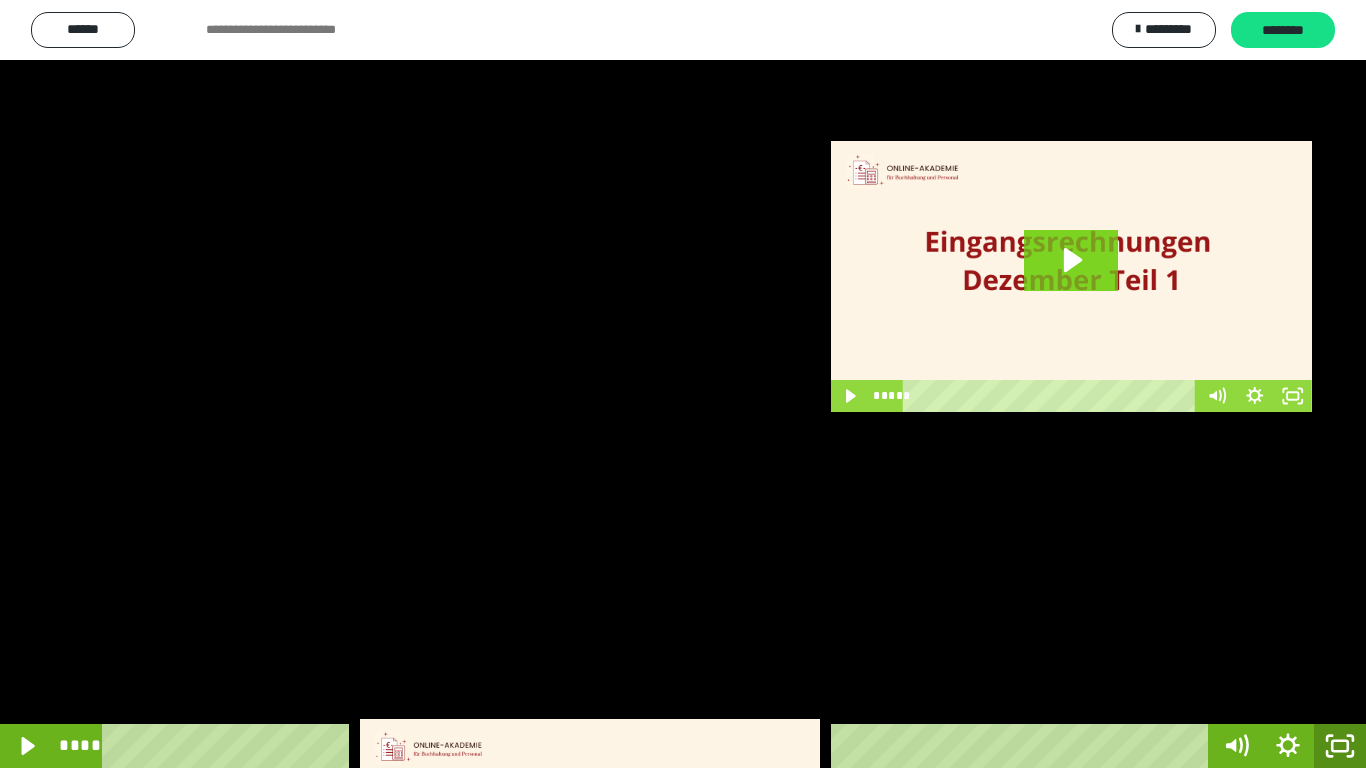 click 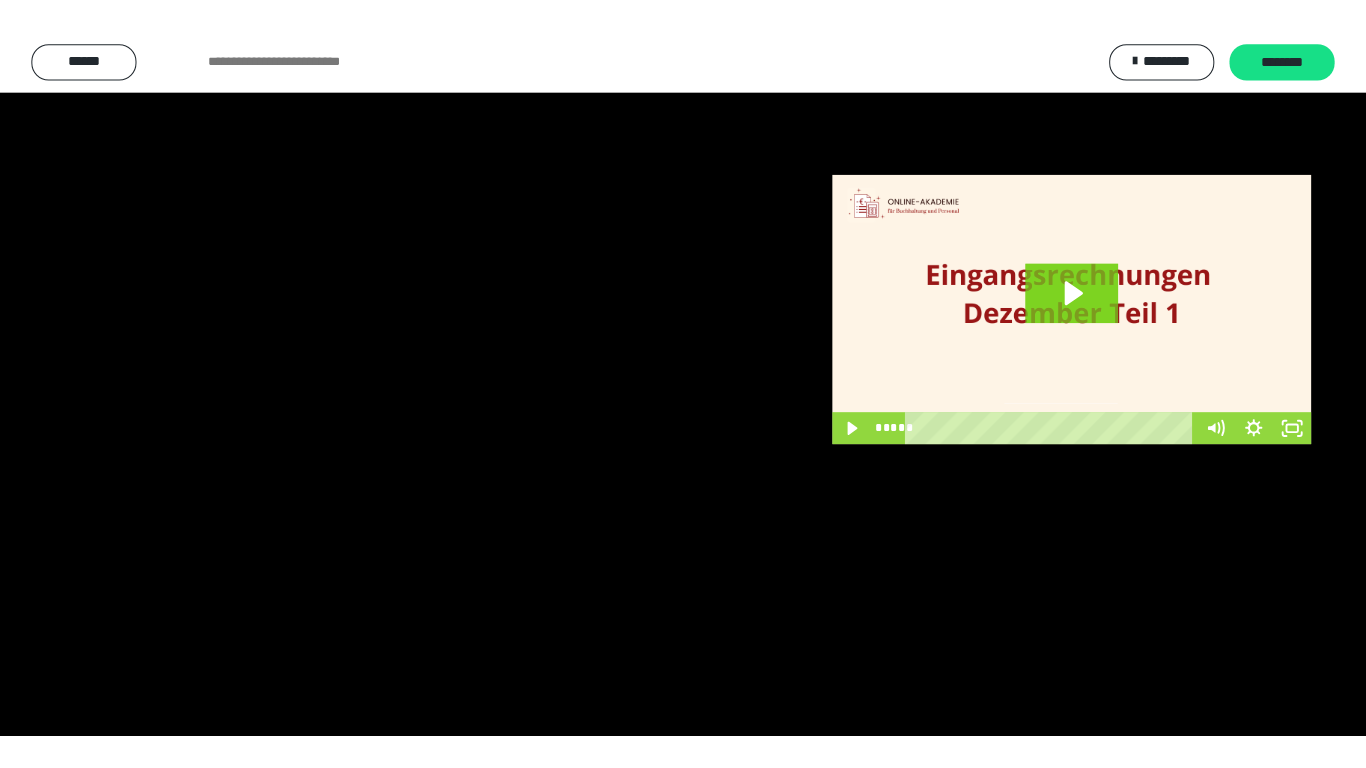scroll, scrollTop: 3994, scrollLeft: 0, axis: vertical 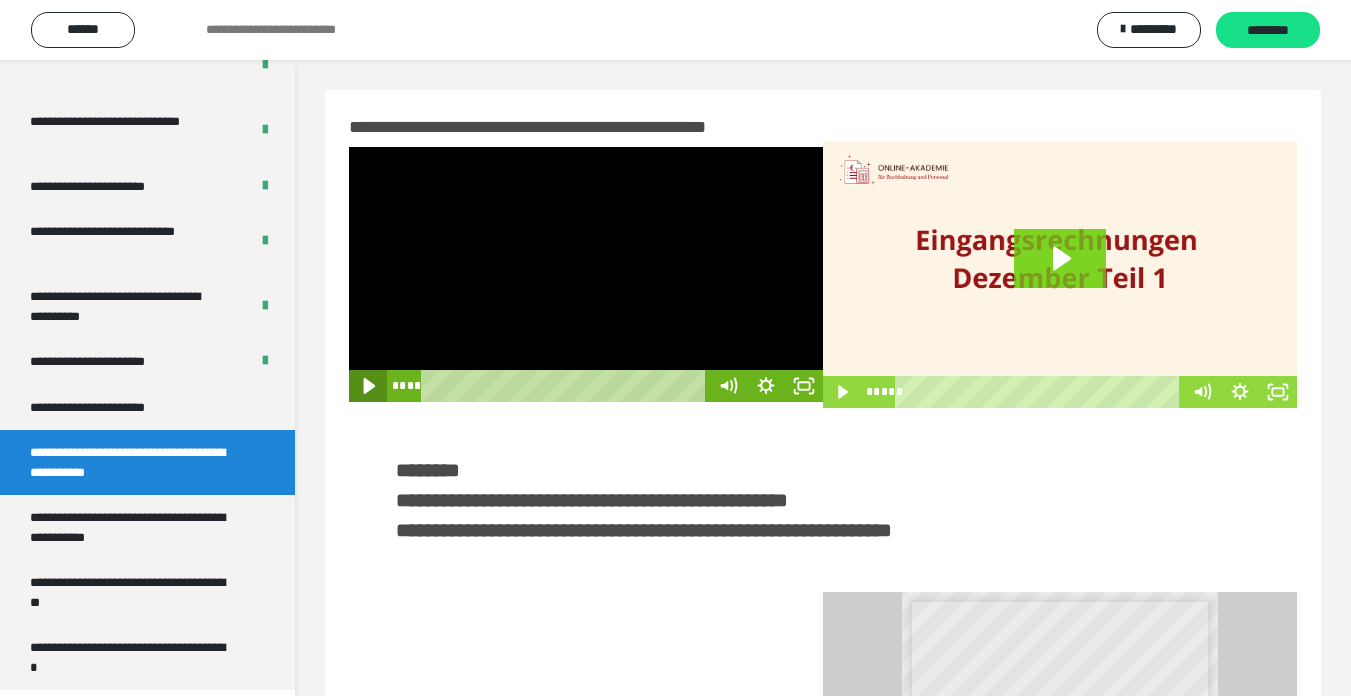 click 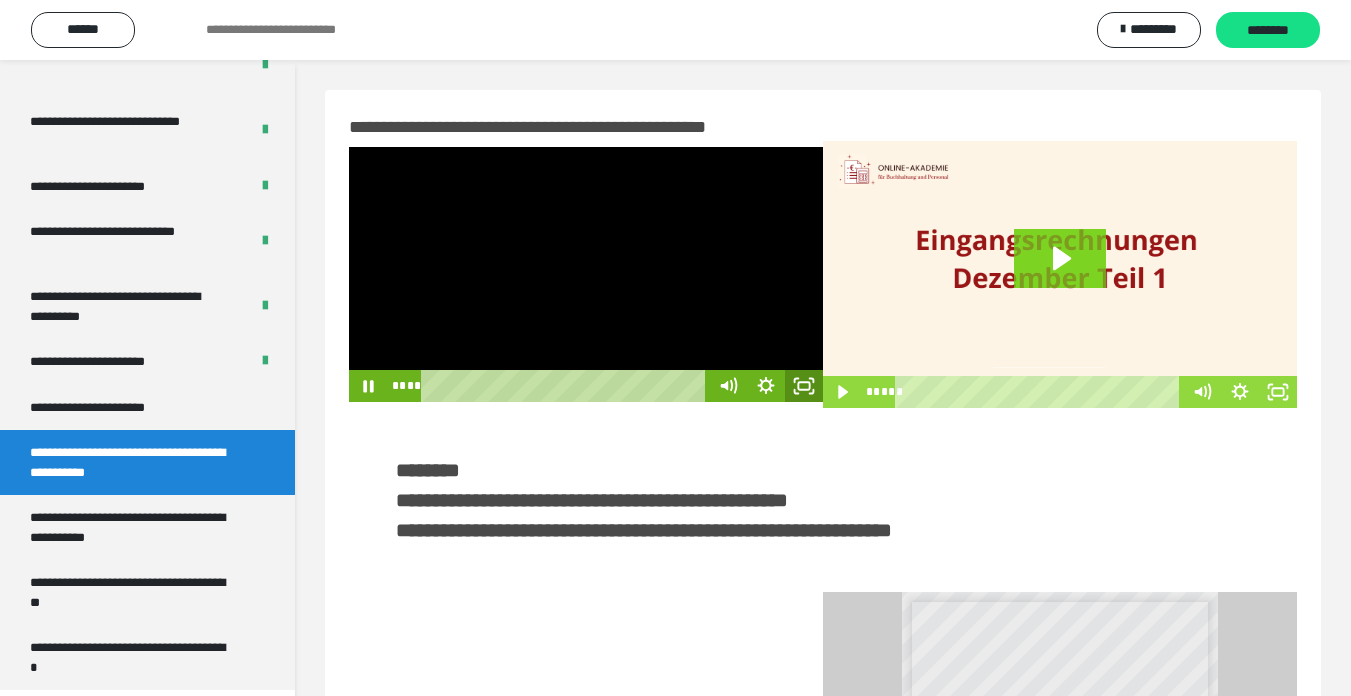click 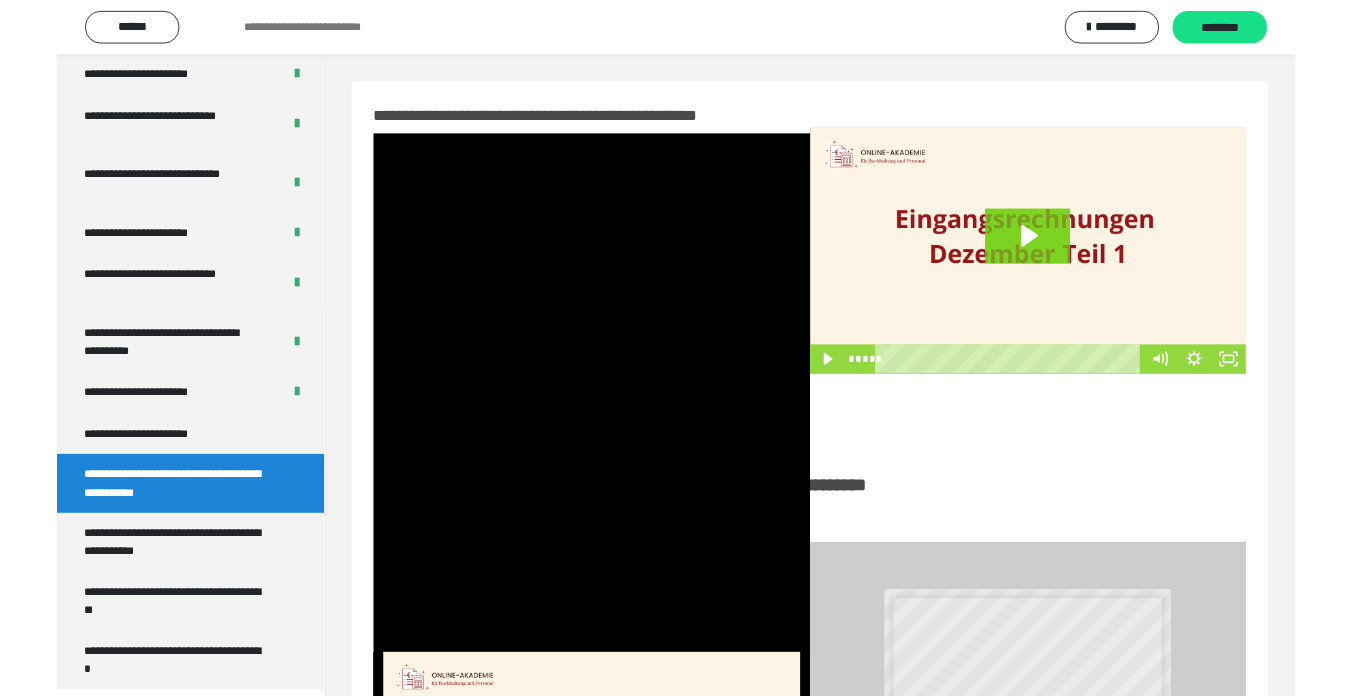 scroll, scrollTop: 3922, scrollLeft: 0, axis: vertical 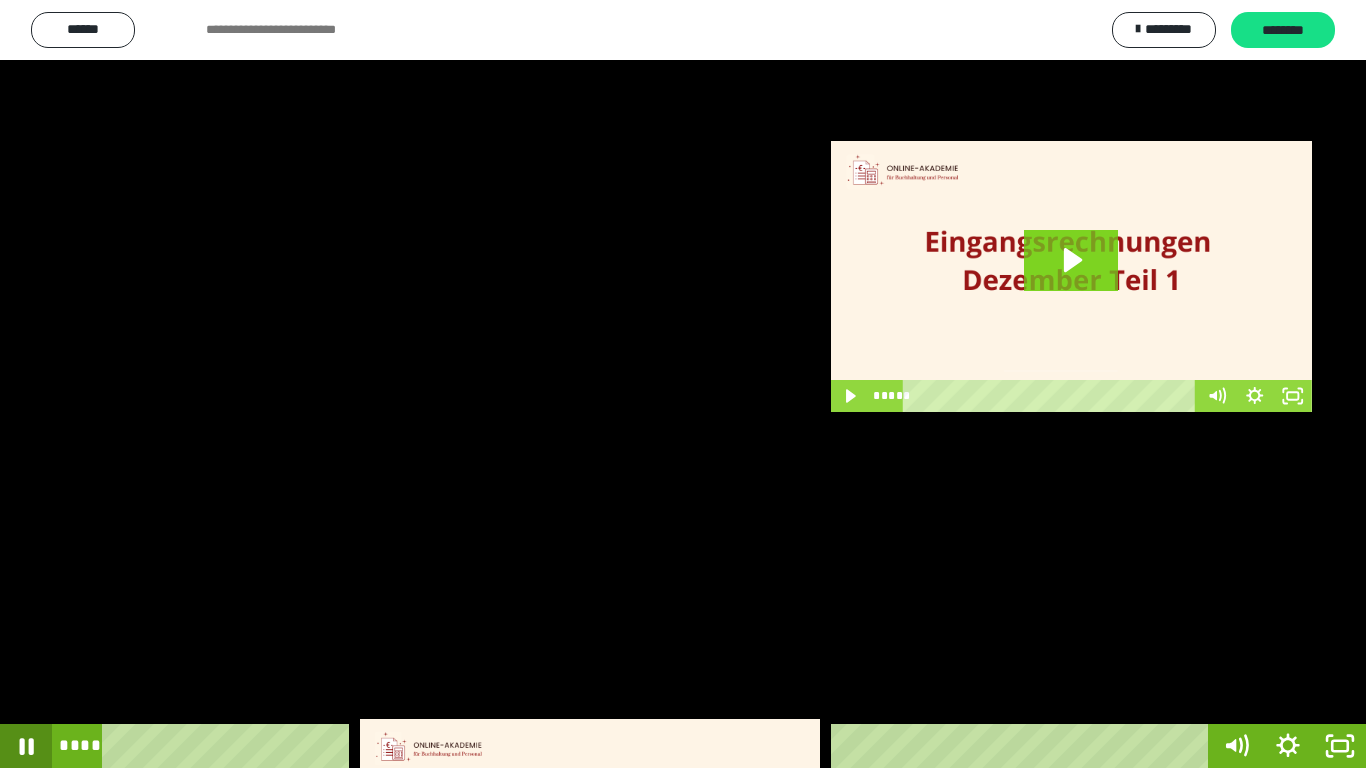 drag, startPoint x: 29, startPoint y: 751, endPoint x: 75, endPoint y: 733, distance: 49.396355 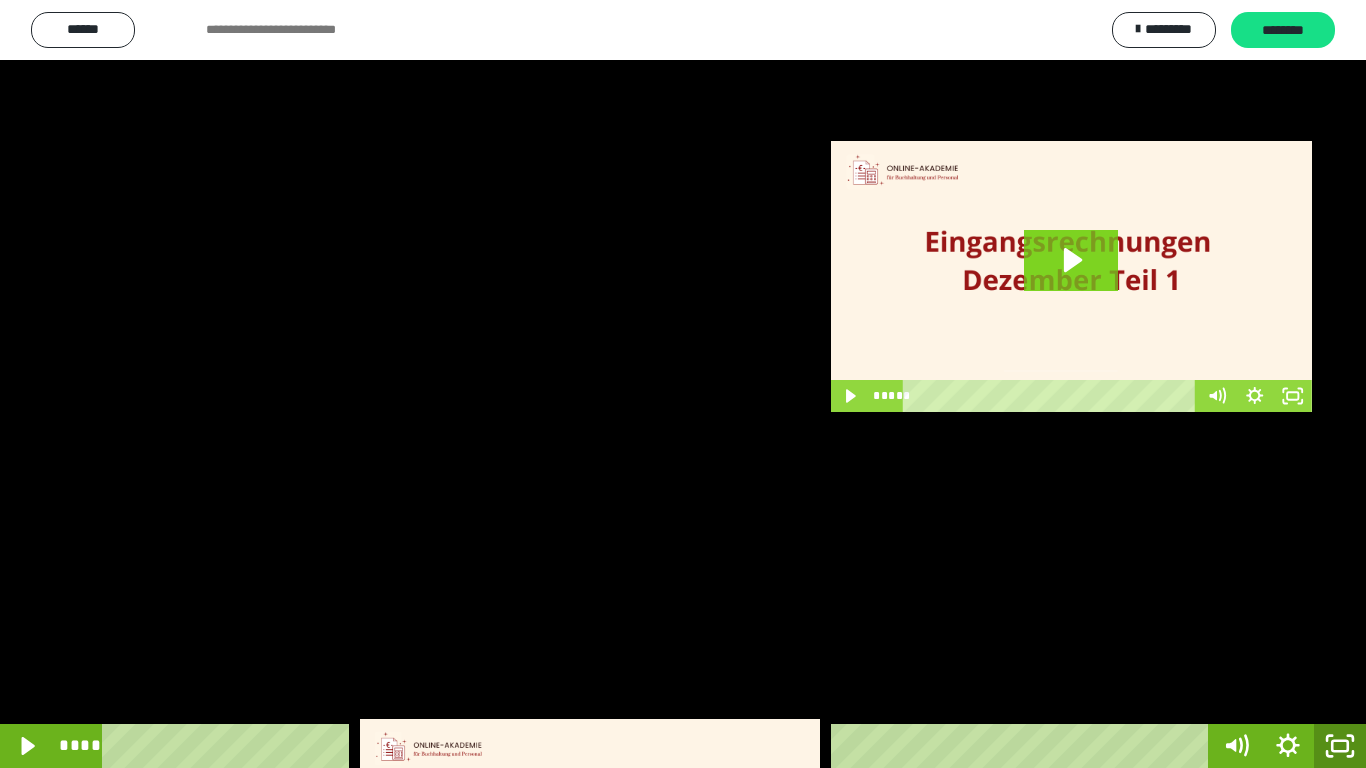 click 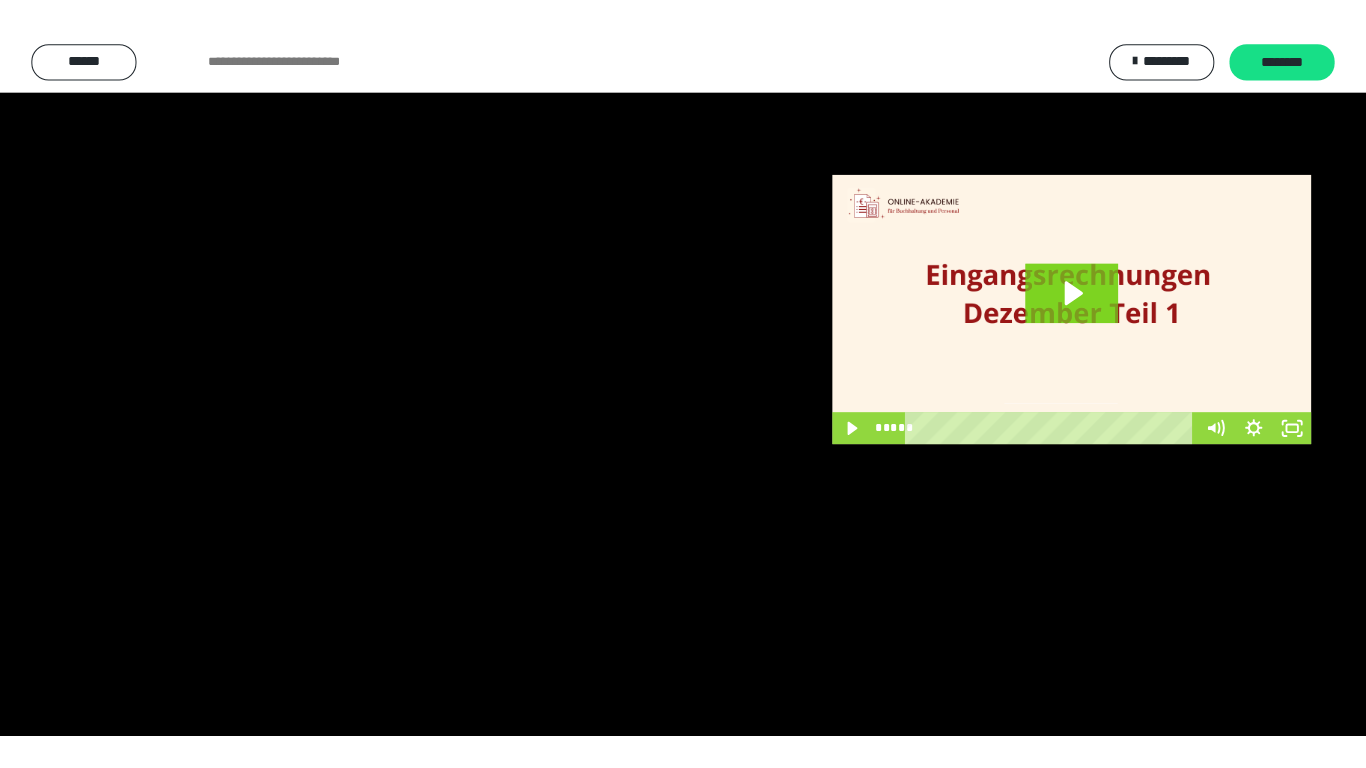 scroll, scrollTop: 3994, scrollLeft: 0, axis: vertical 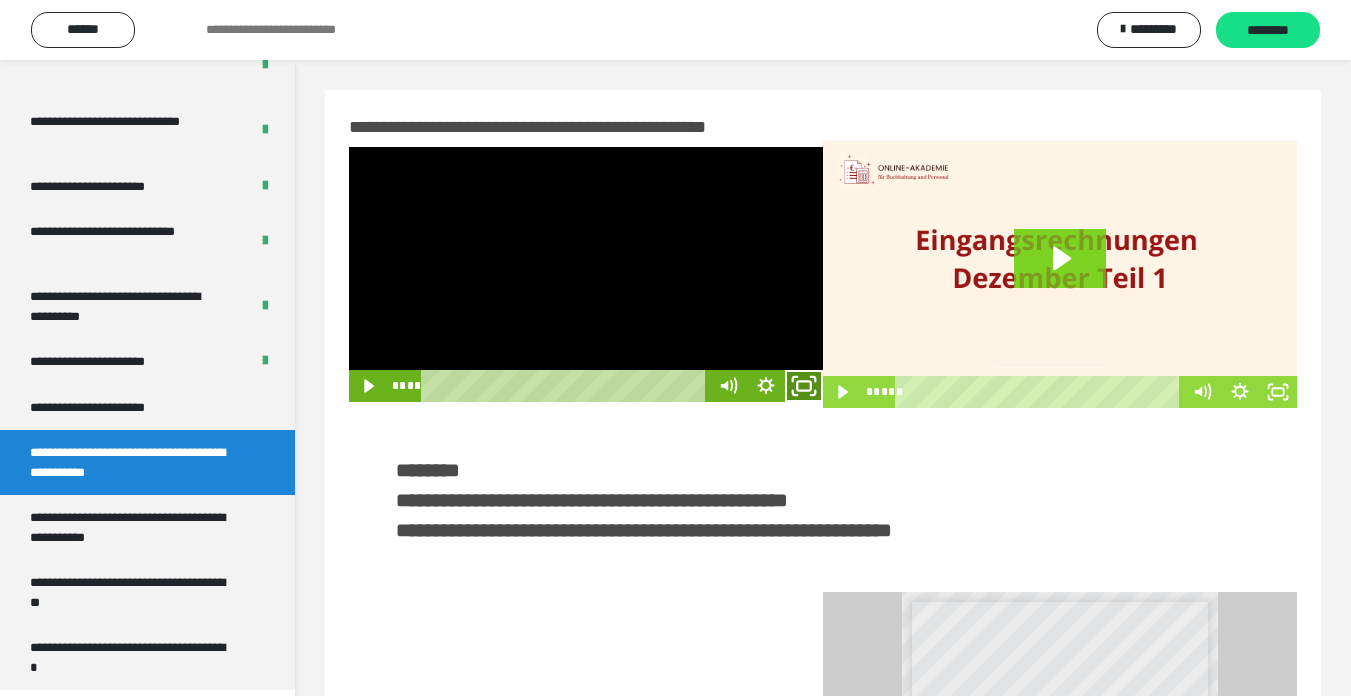 click 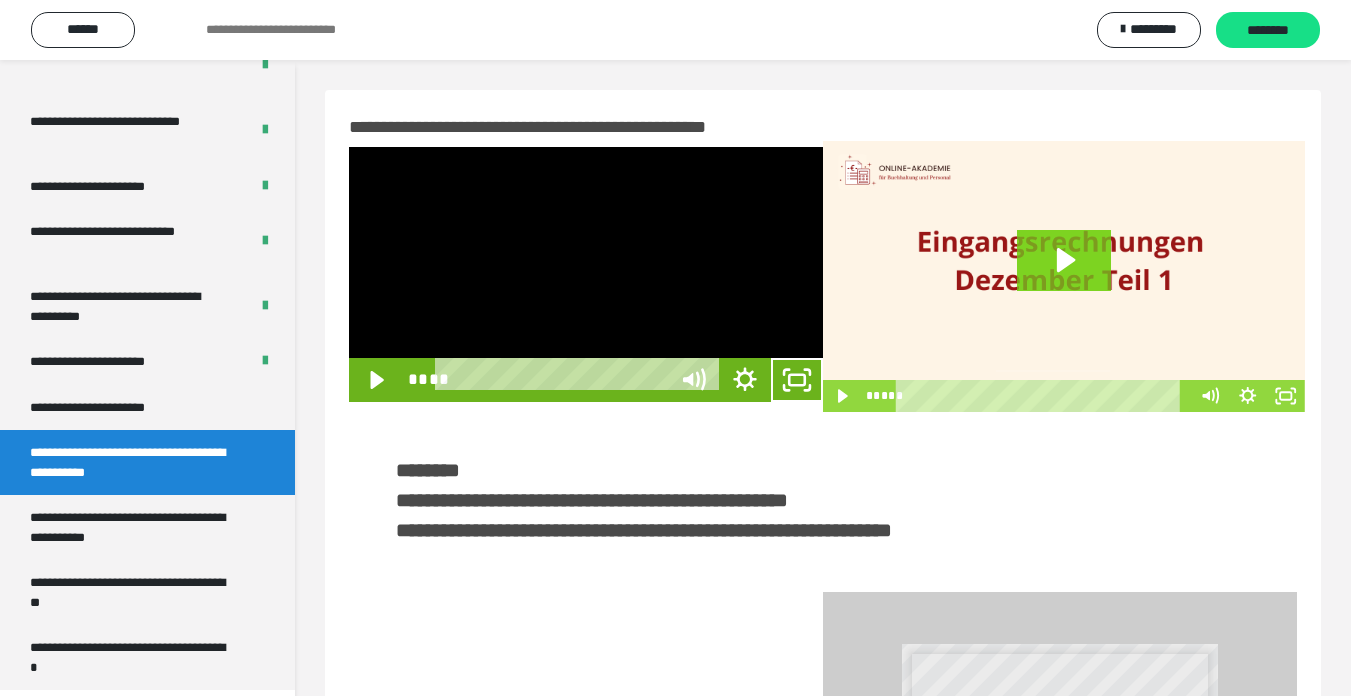 scroll, scrollTop: 3922, scrollLeft: 0, axis: vertical 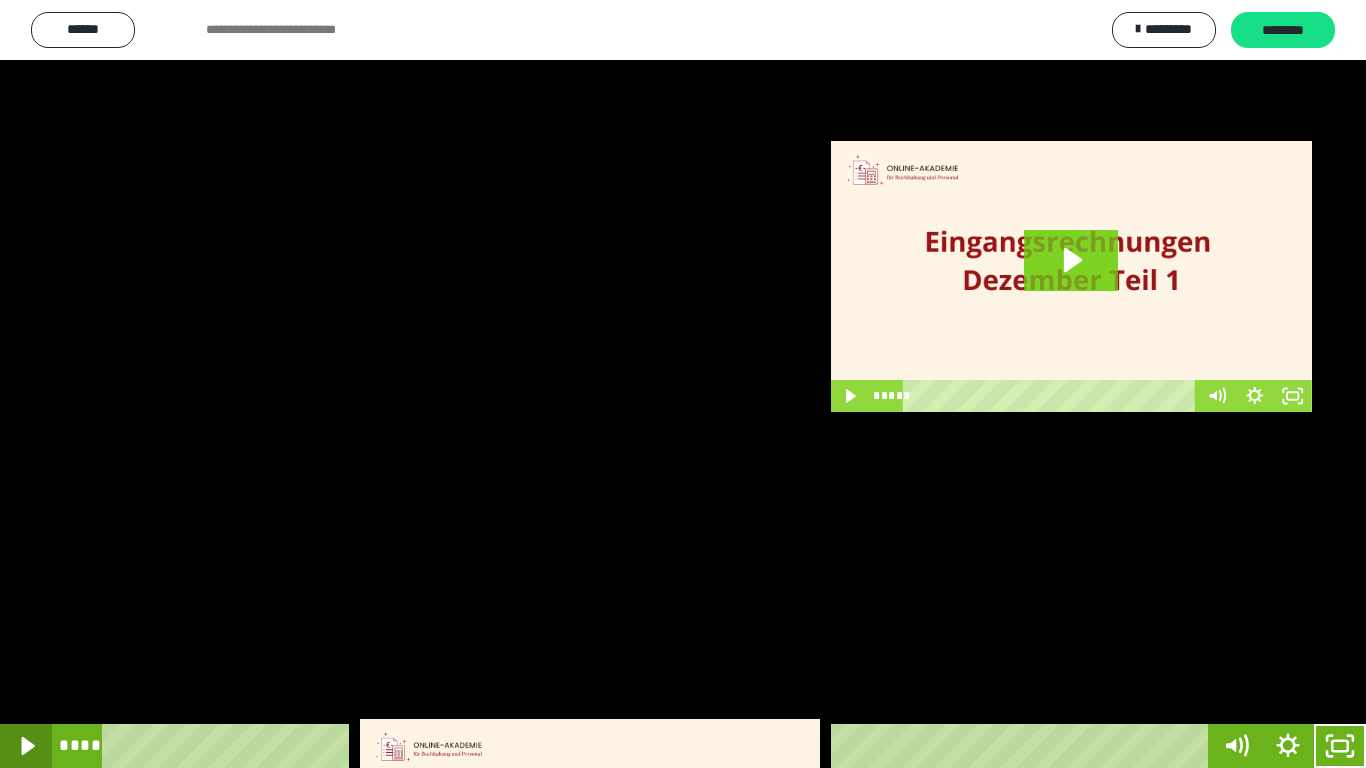 click 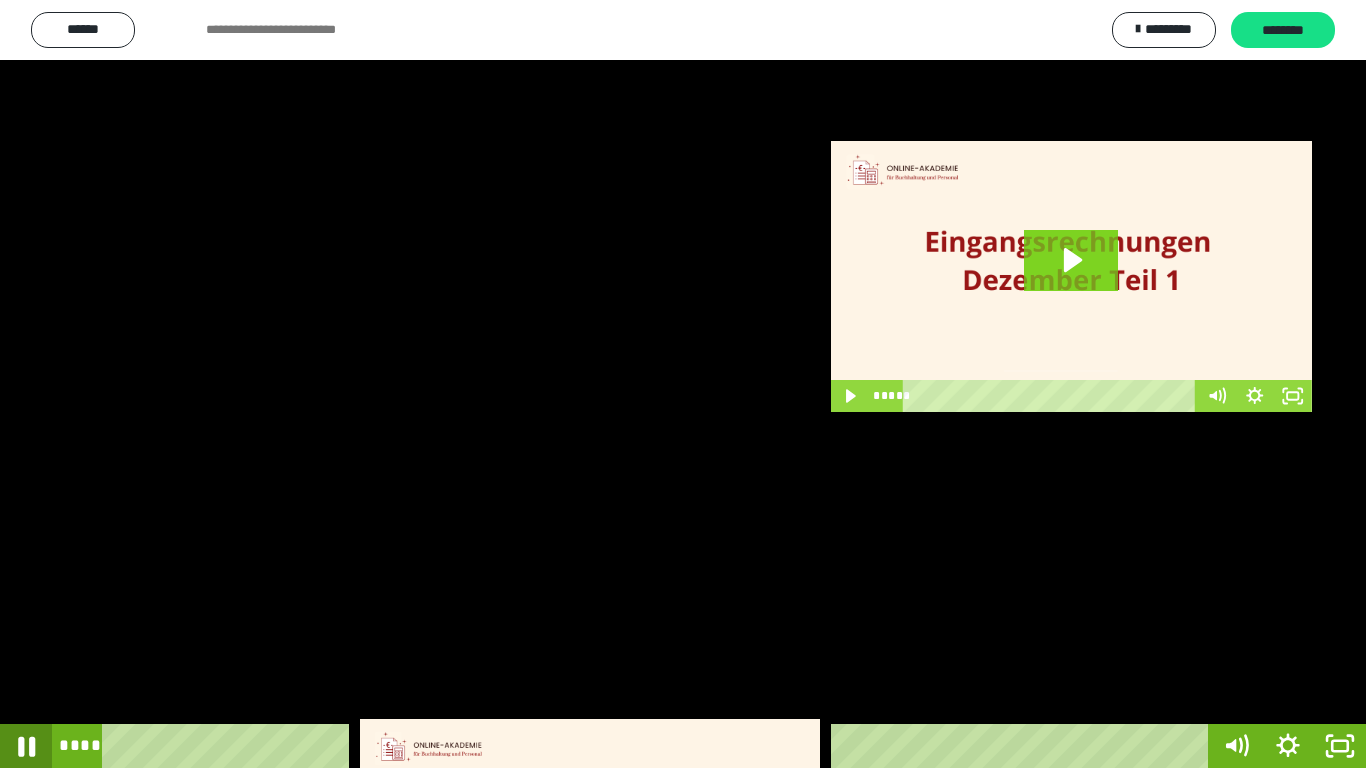 click 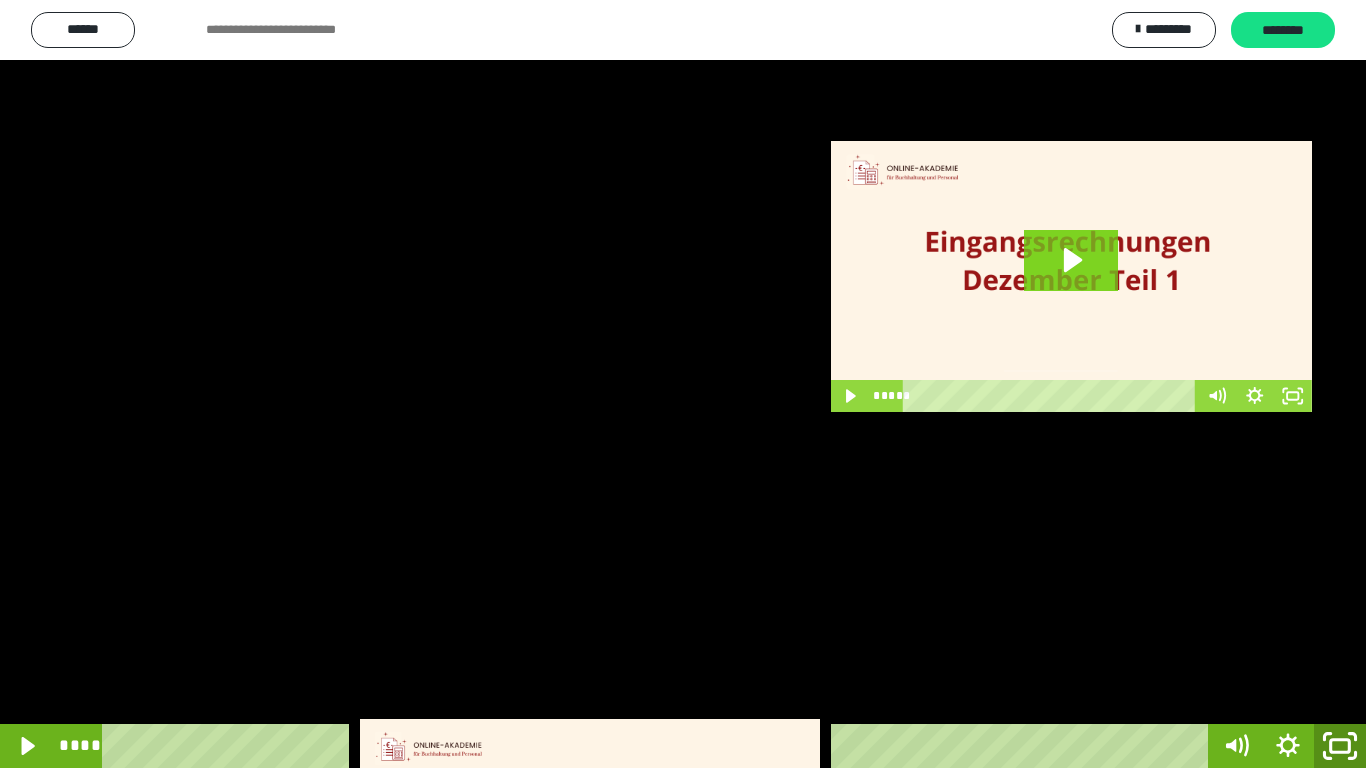 click 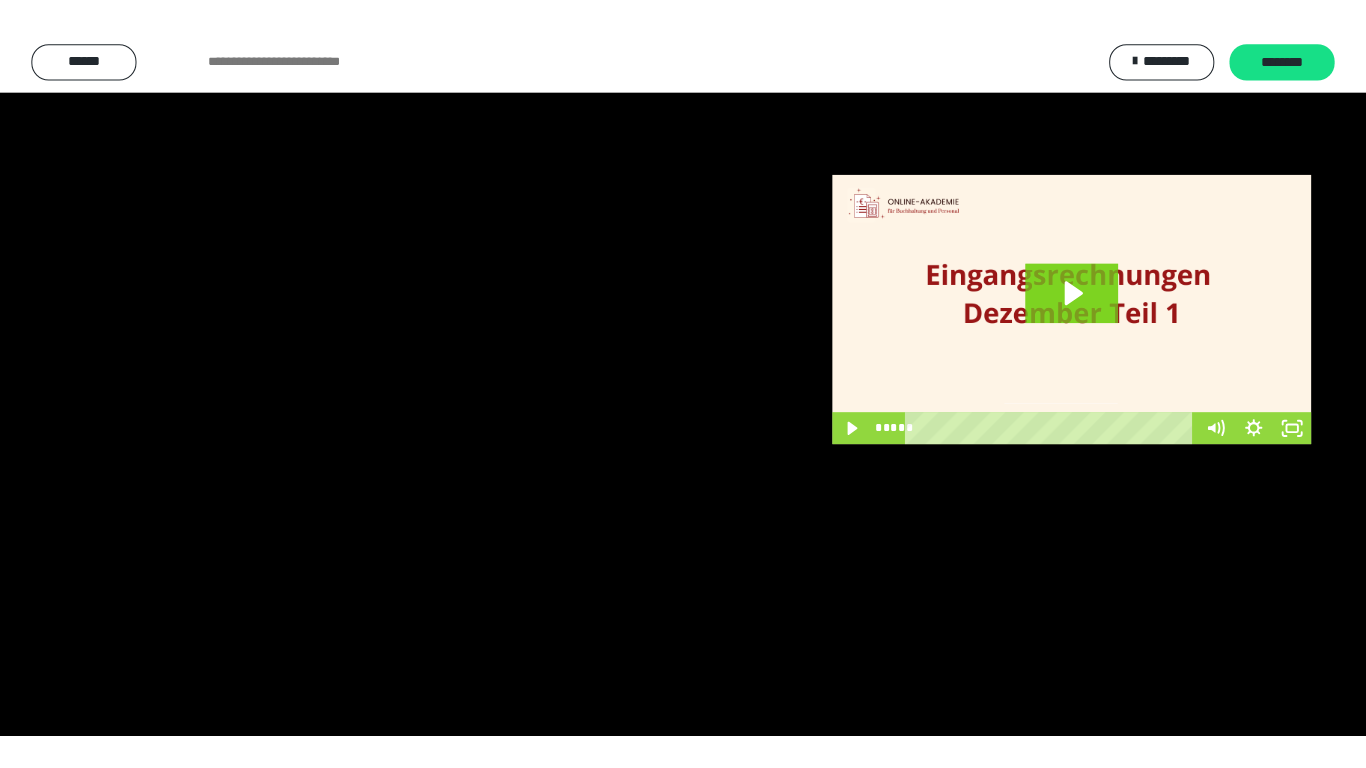 scroll, scrollTop: 3994, scrollLeft: 0, axis: vertical 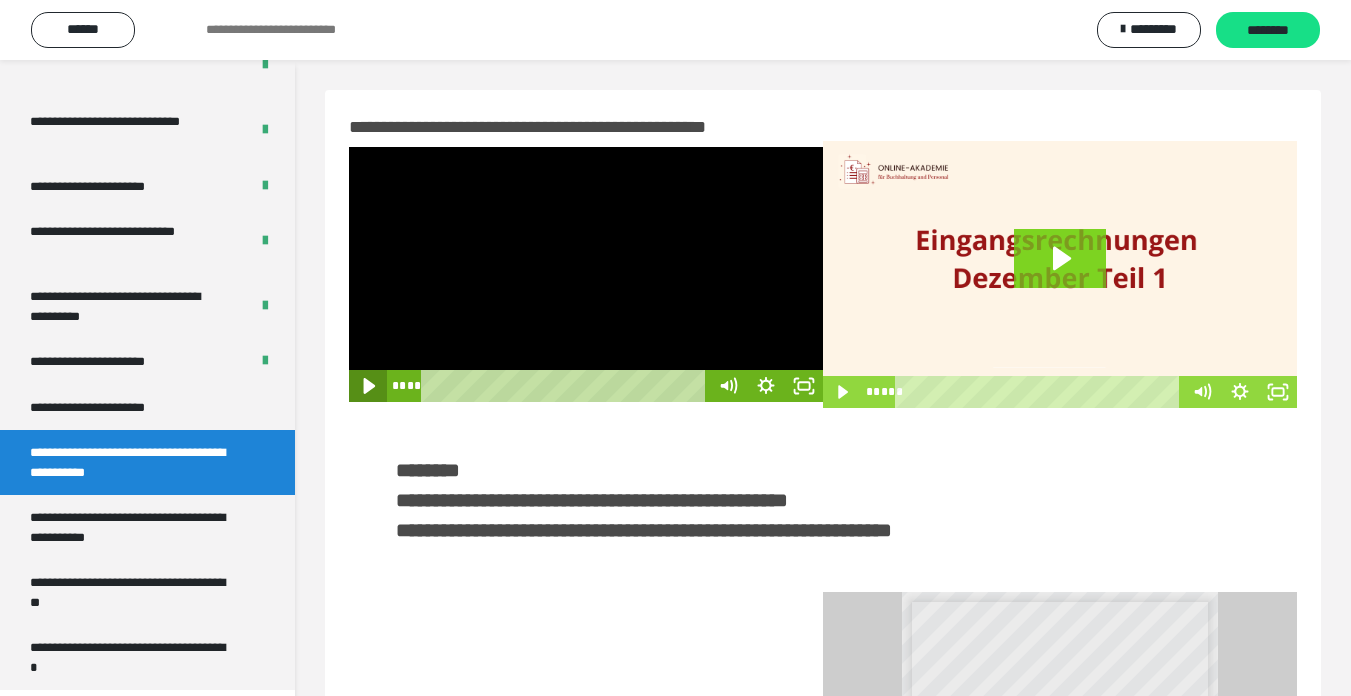 click 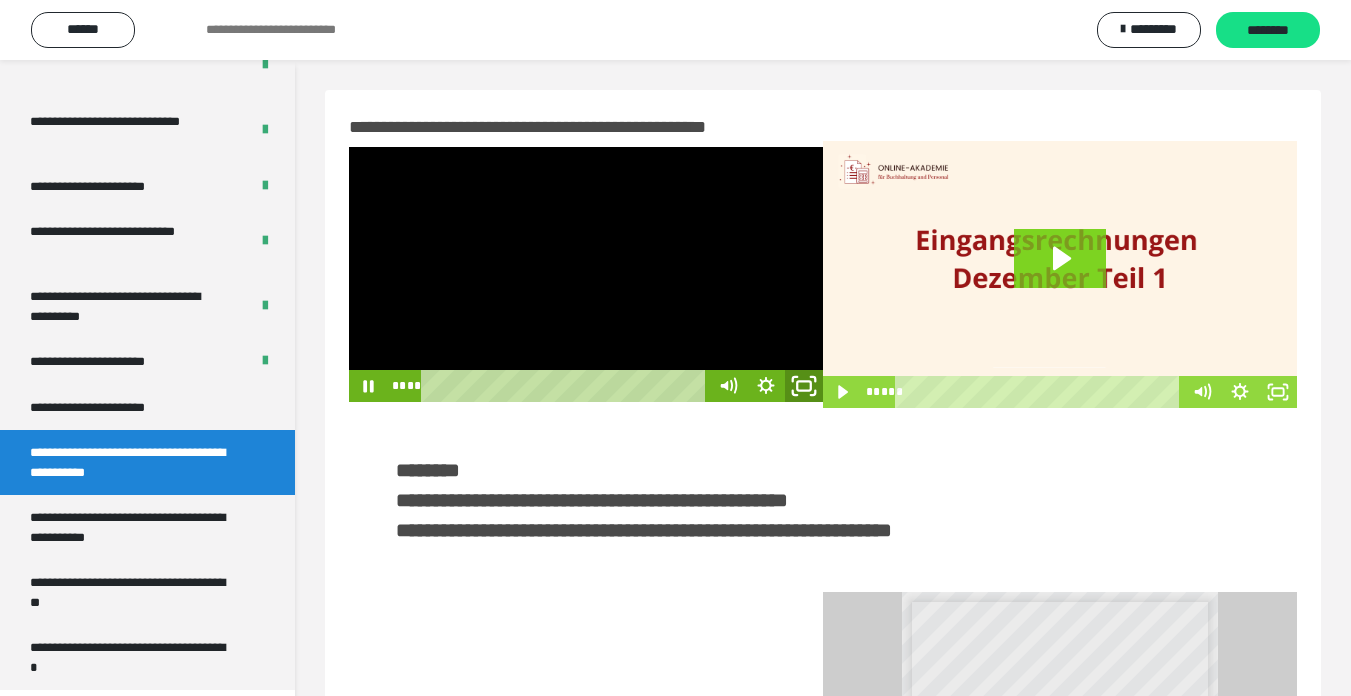 click 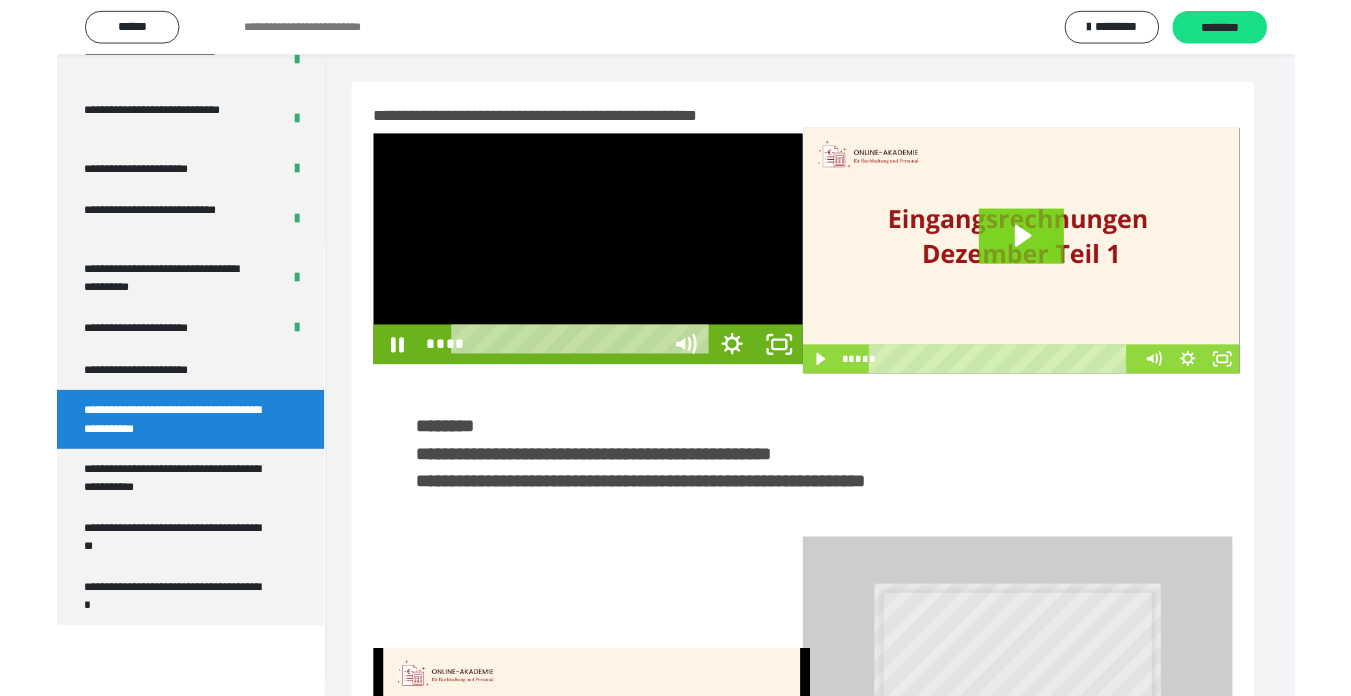 scroll, scrollTop: 3922, scrollLeft: 0, axis: vertical 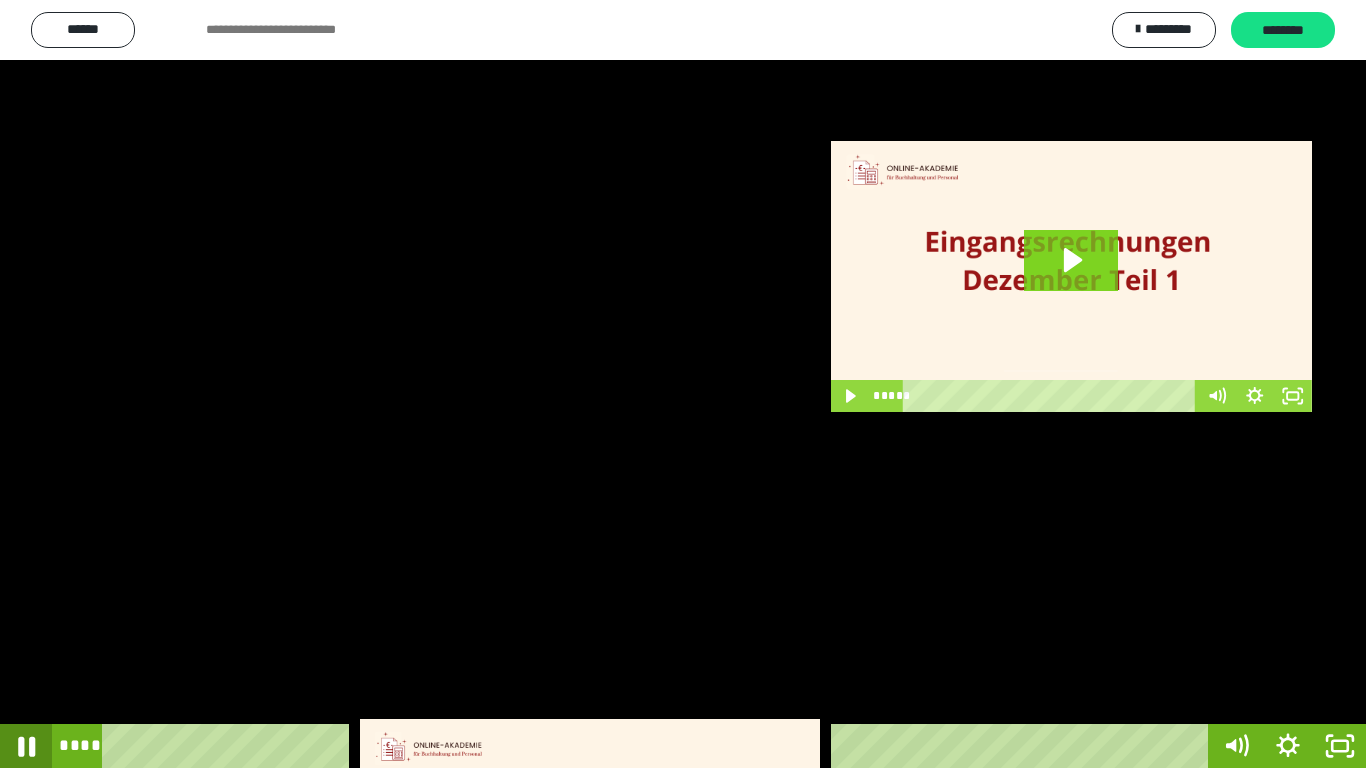click 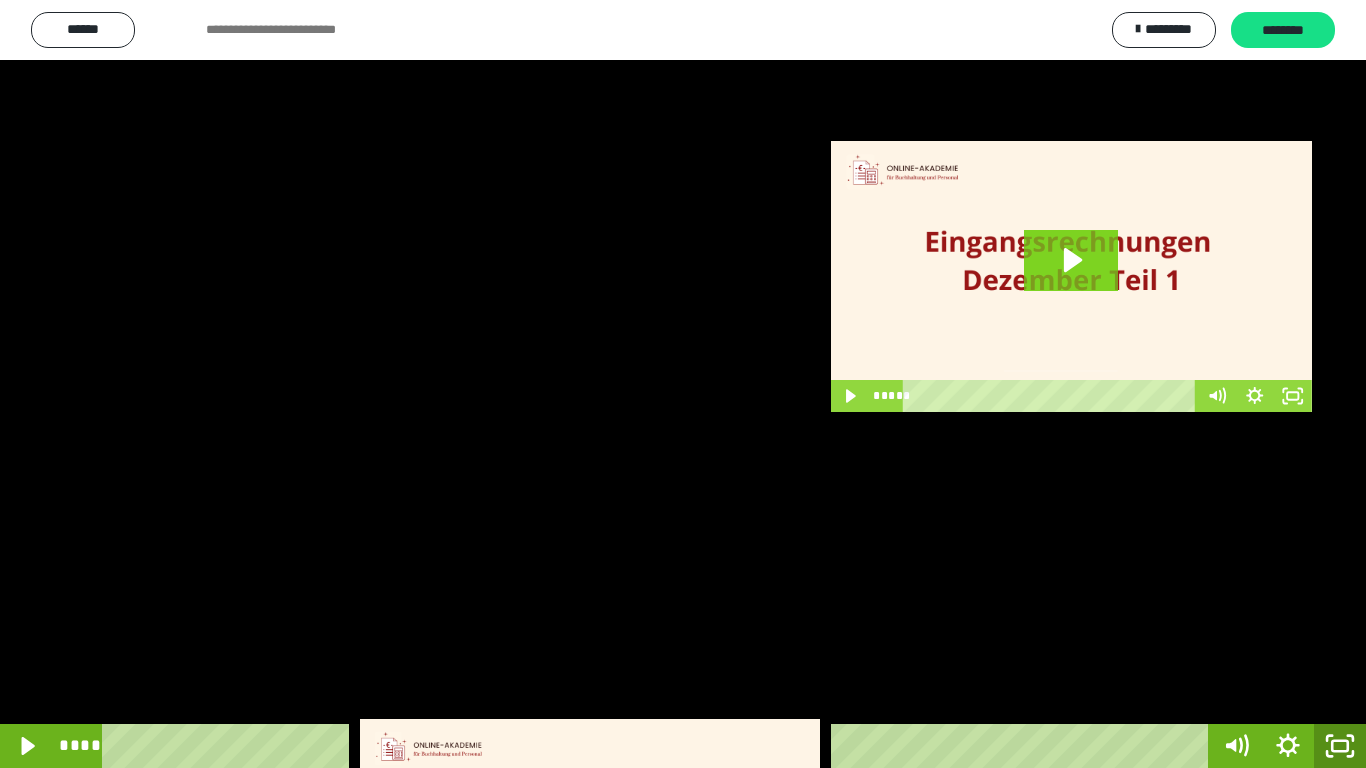 click 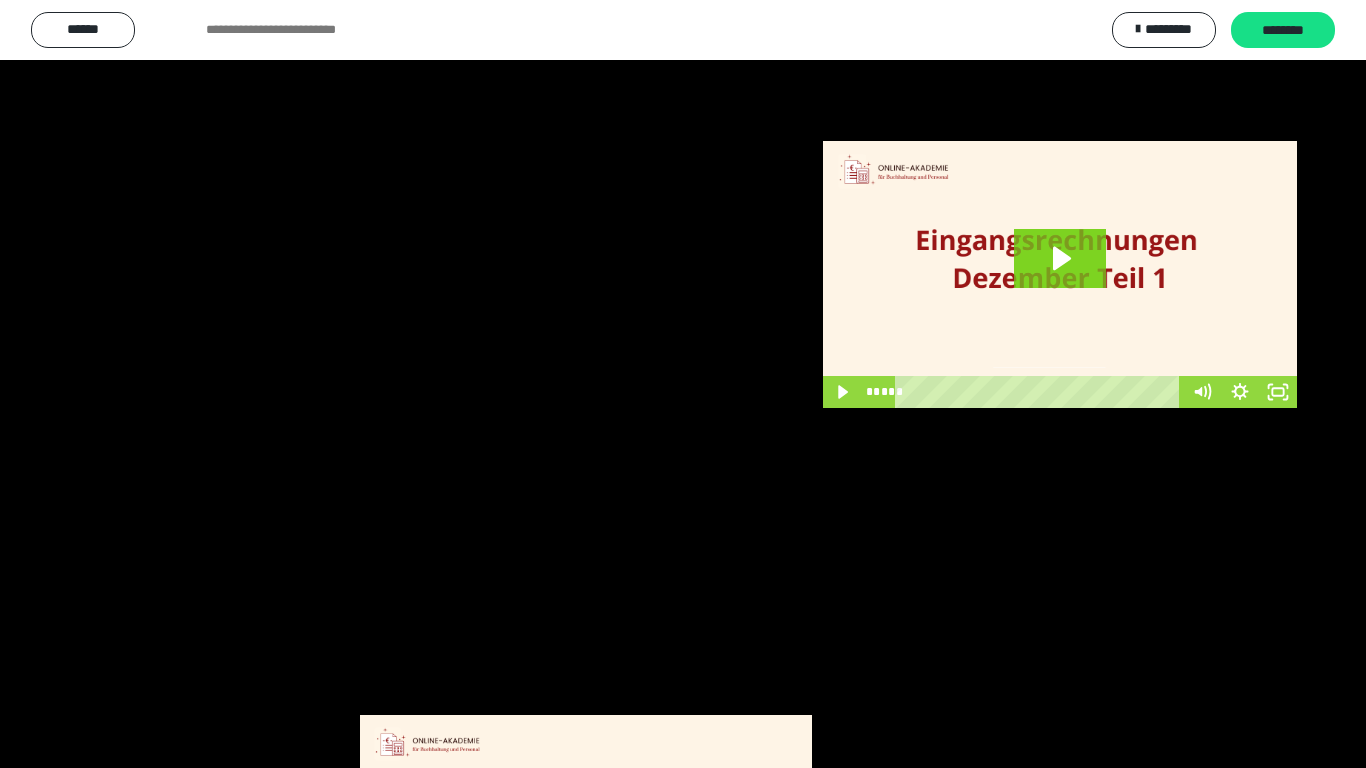scroll, scrollTop: 3994, scrollLeft: 0, axis: vertical 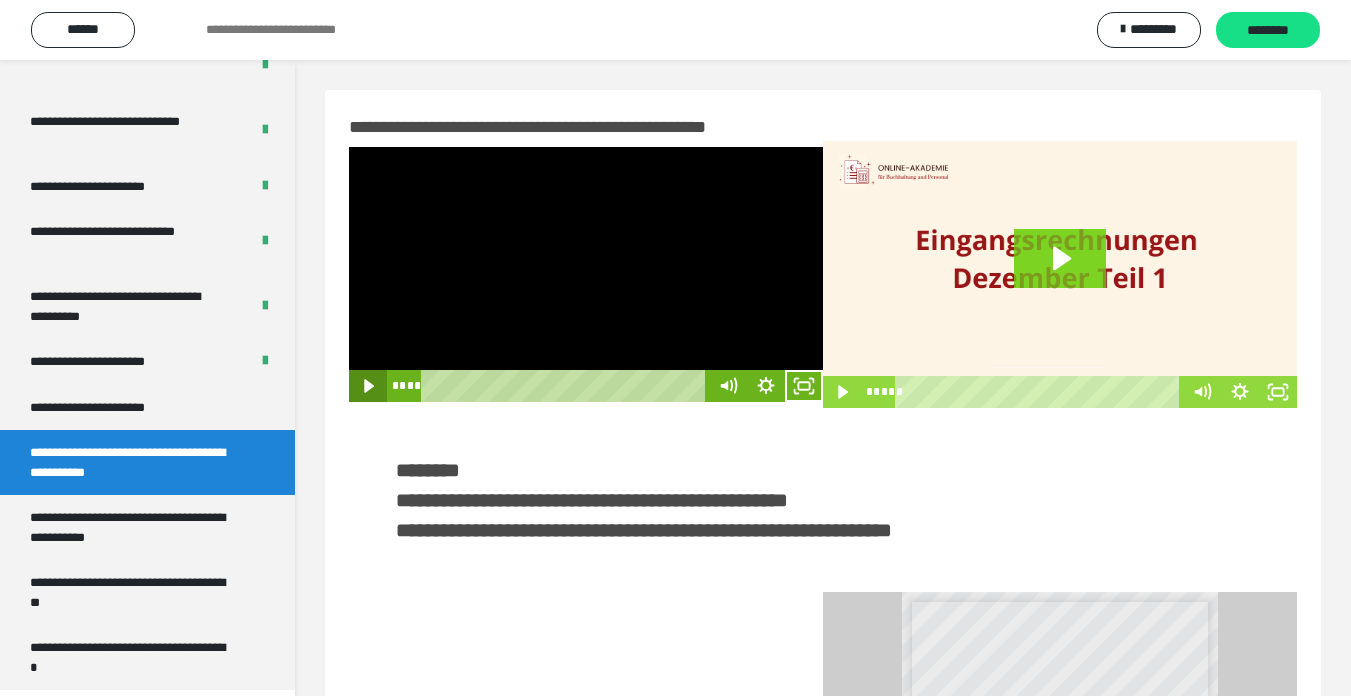drag, startPoint x: 359, startPoint y: 381, endPoint x: 377, endPoint y: 381, distance: 18 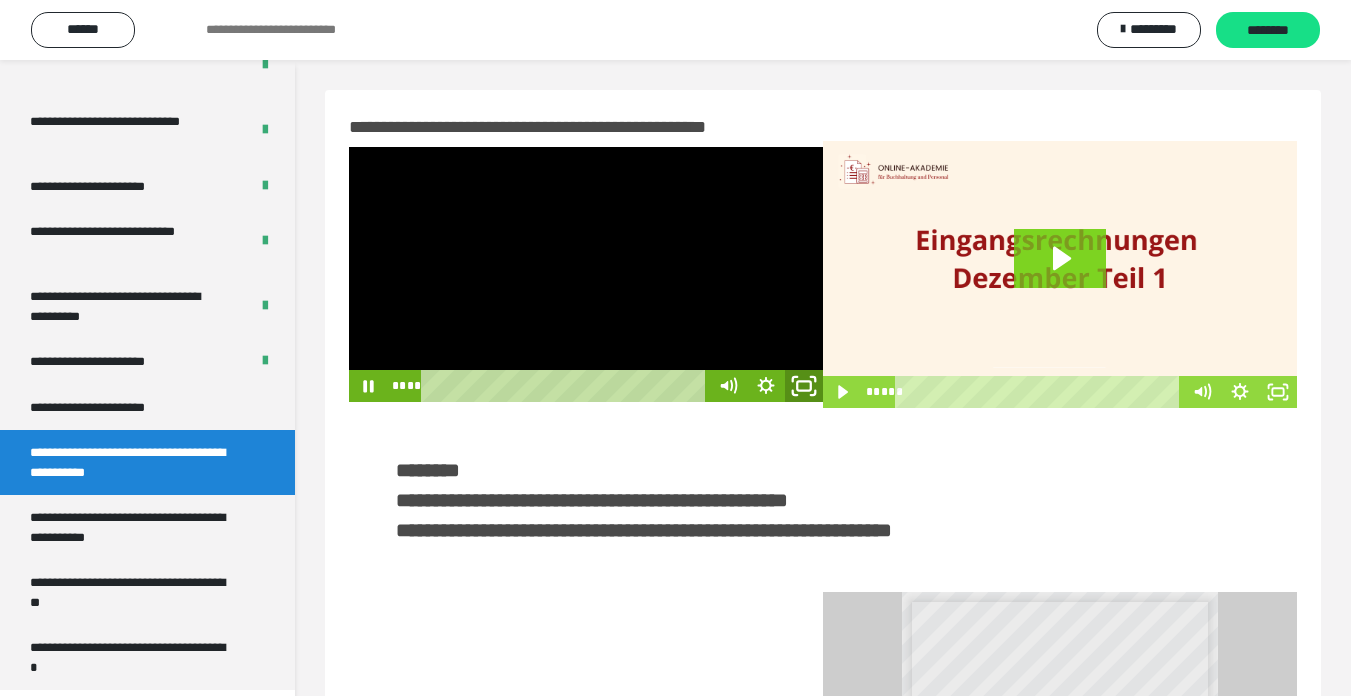 click 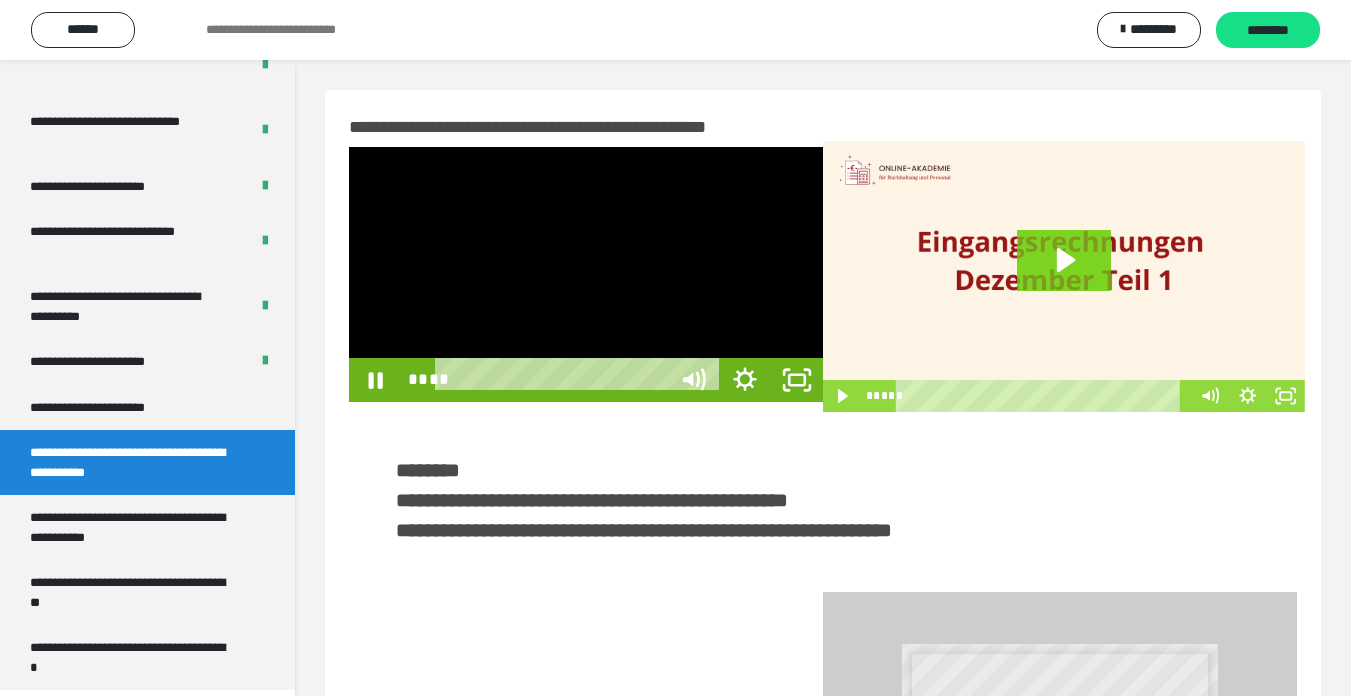 scroll, scrollTop: 3922, scrollLeft: 0, axis: vertical 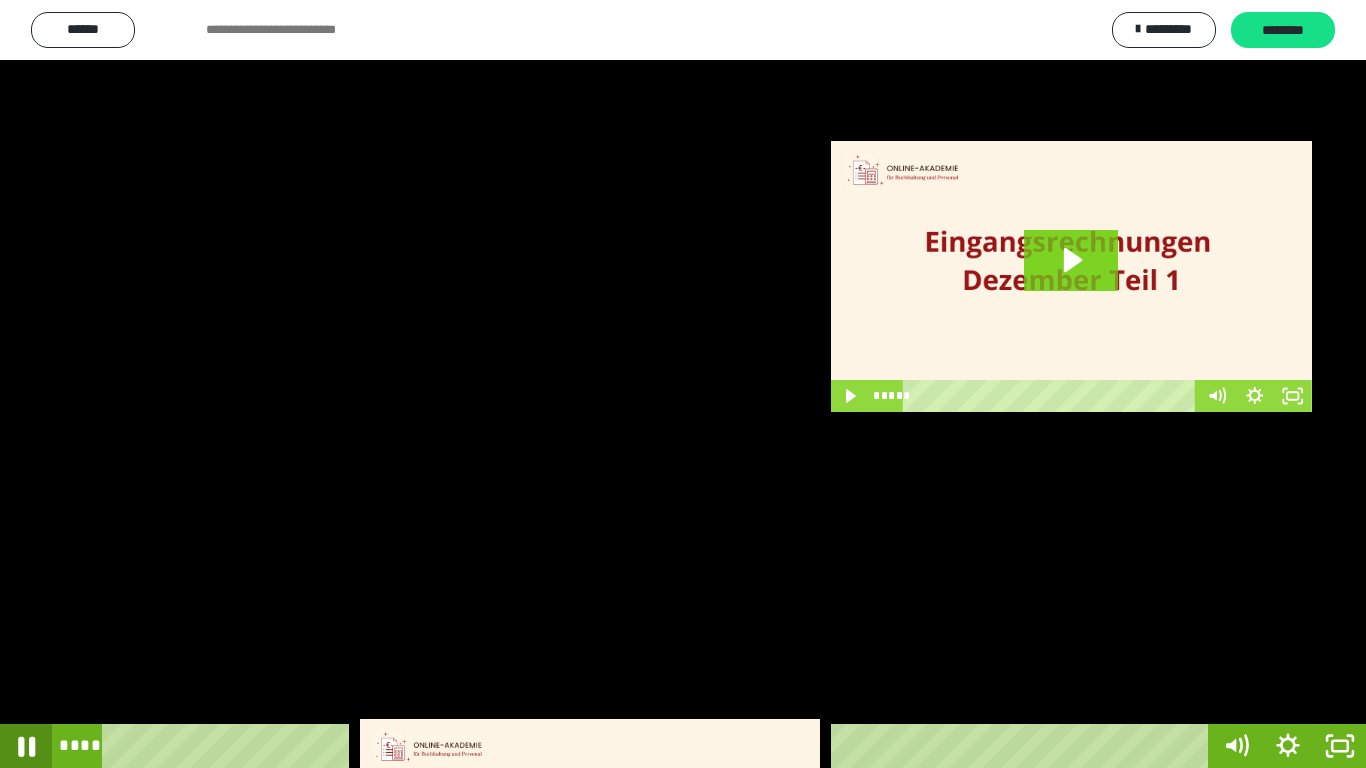 click 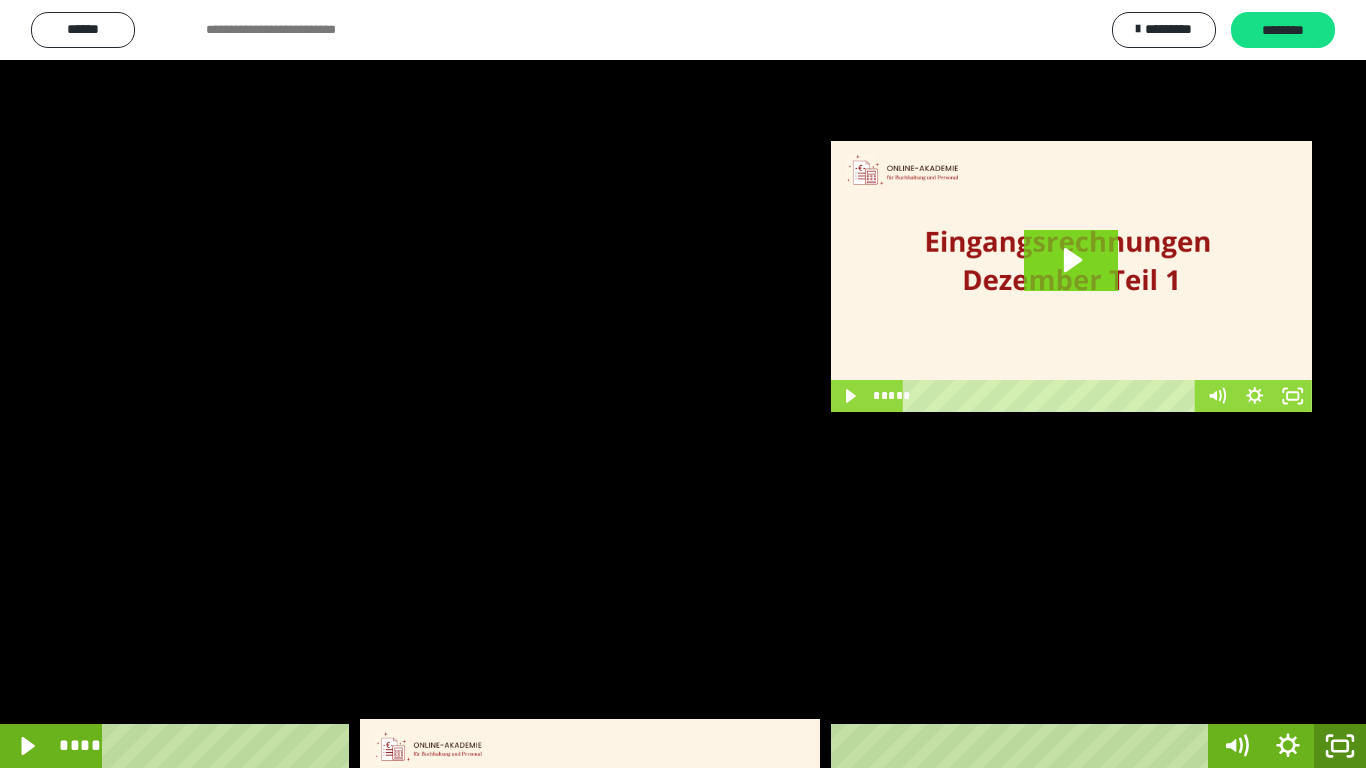click 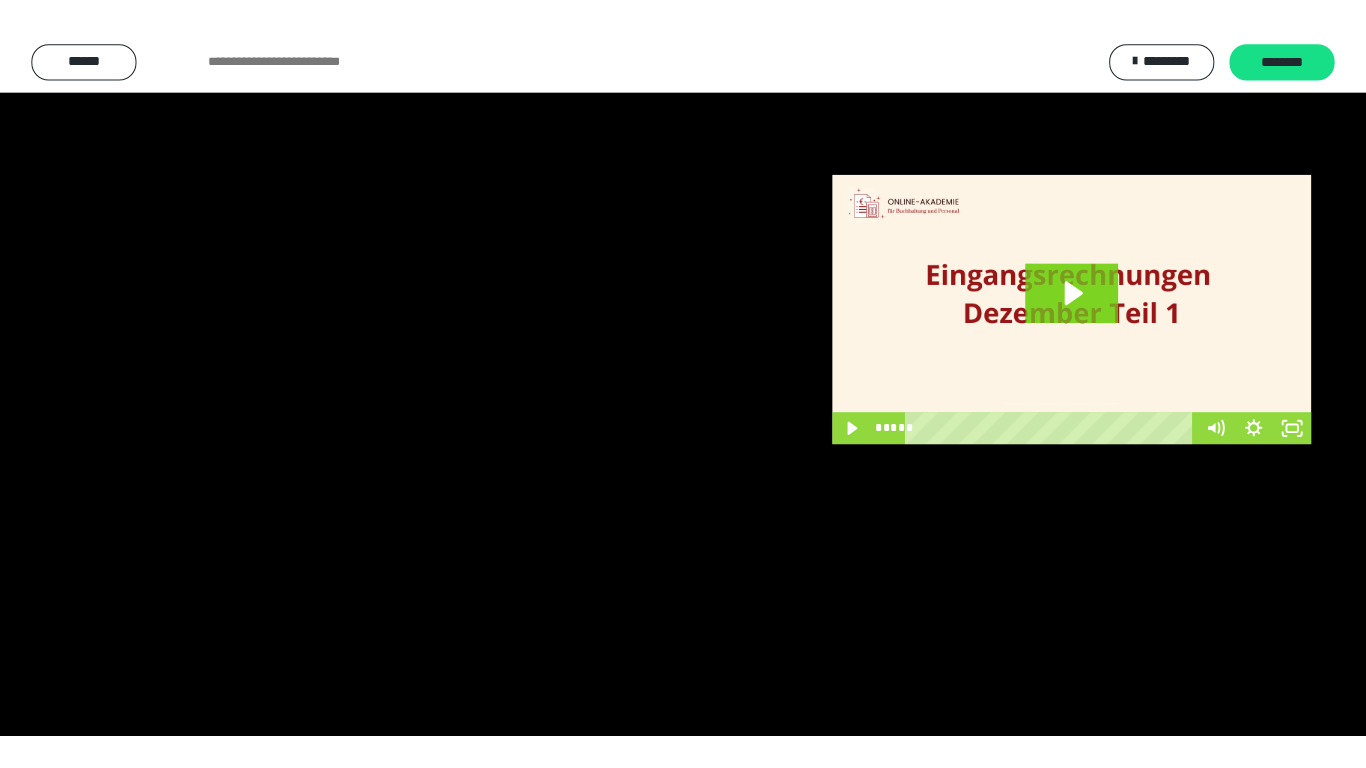 scroll, scrollTop: 3994, scrollLeft: 0, axis: vertical 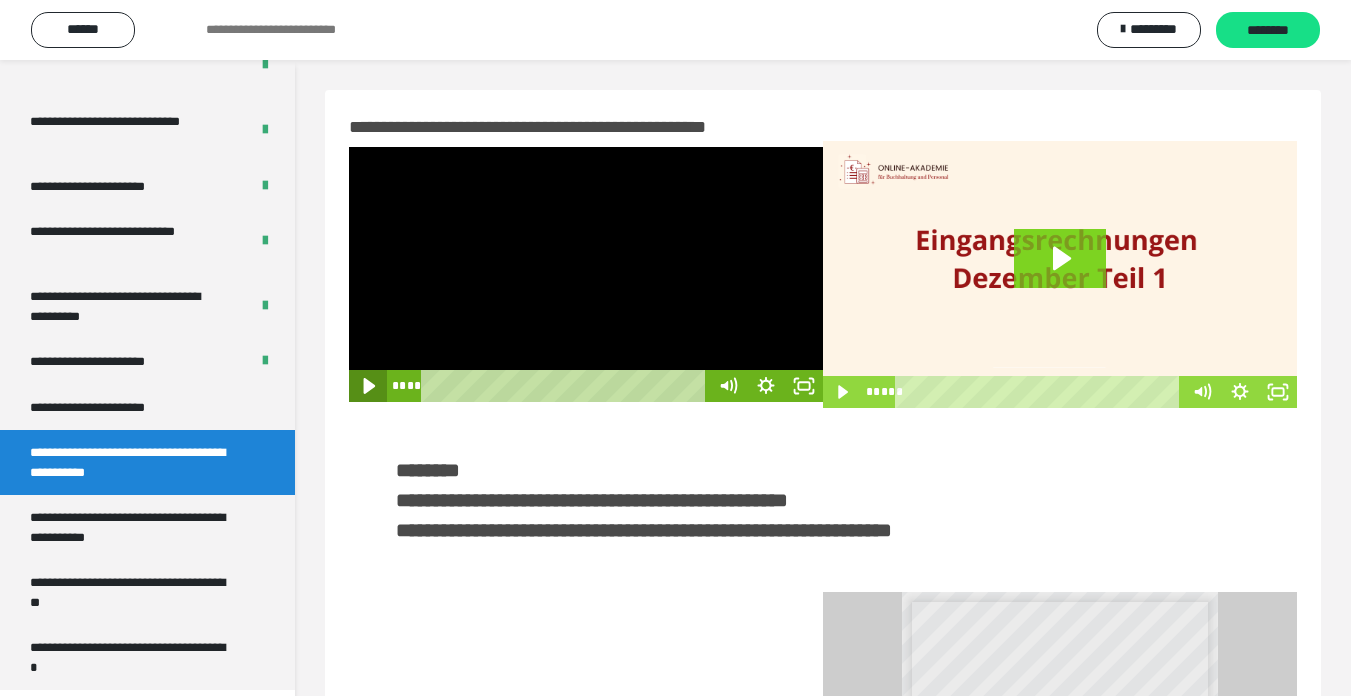 click 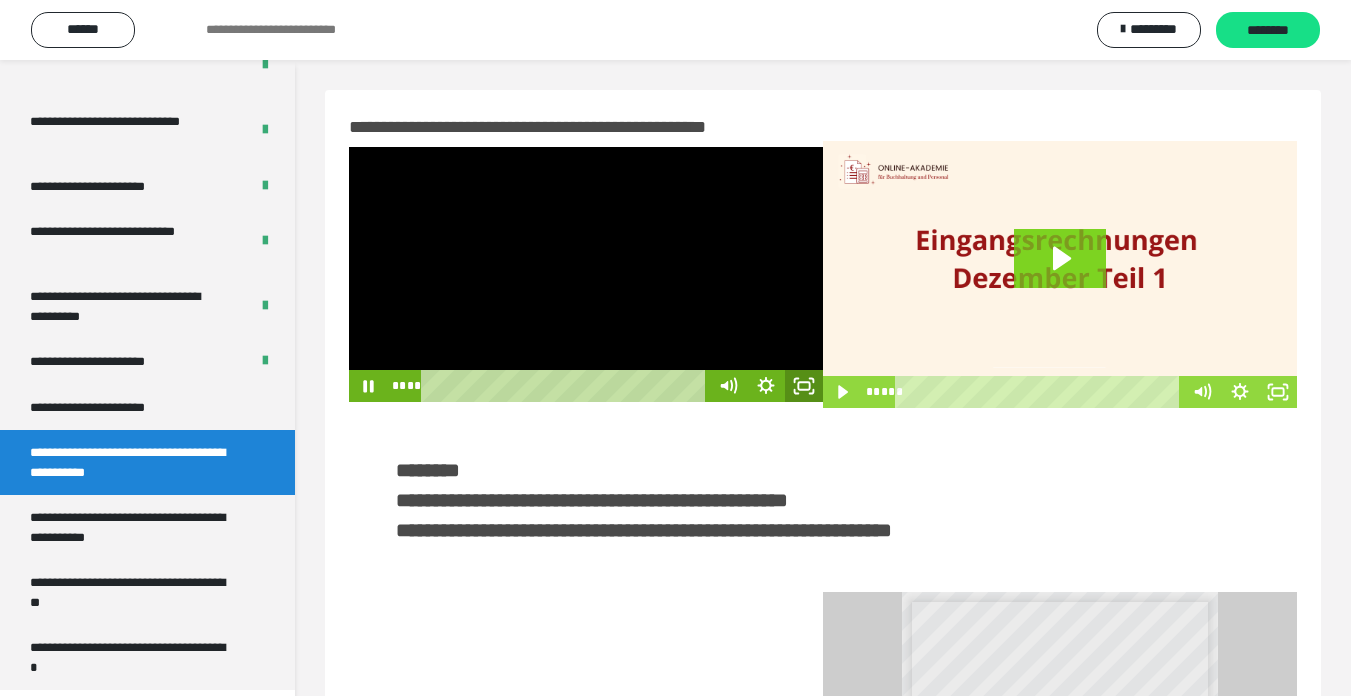 click 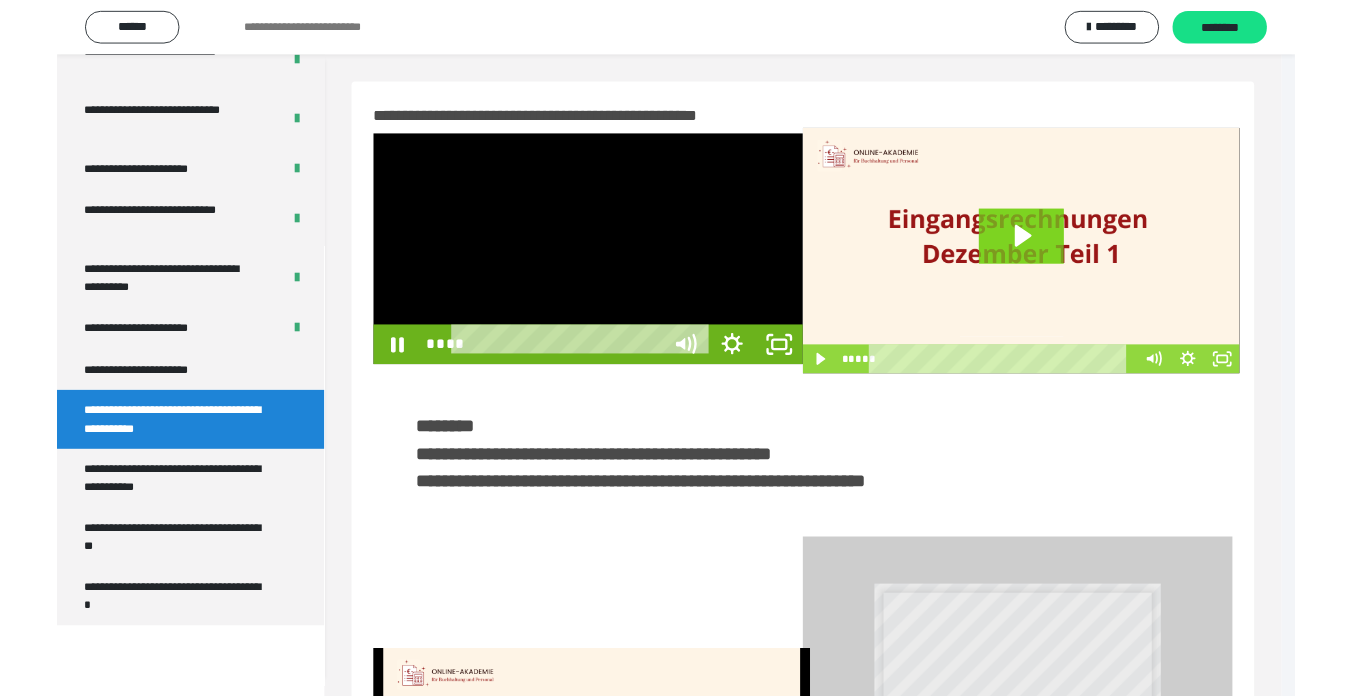 scroll, scrollTop: 3922, scrollLeft: 0, axis: vertical 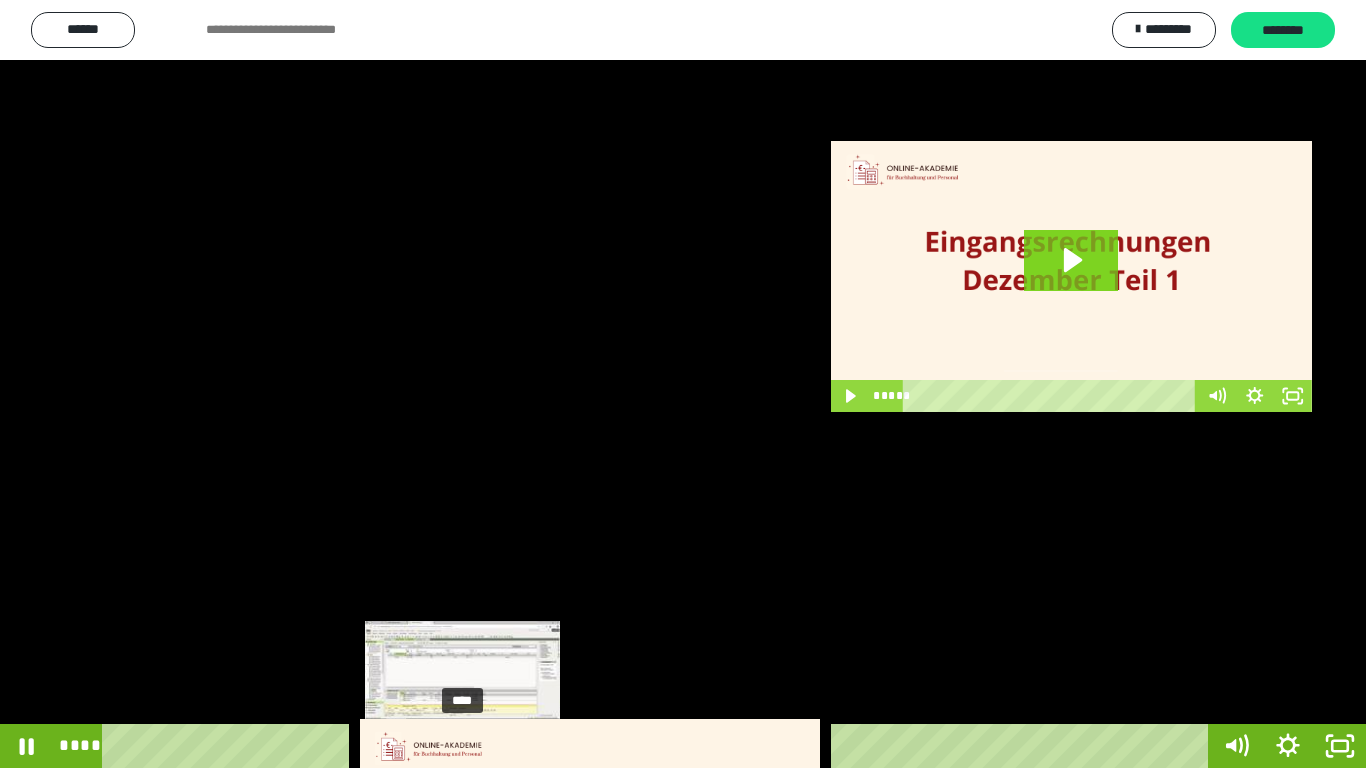 click on "****" at bounding box center [659, 746] 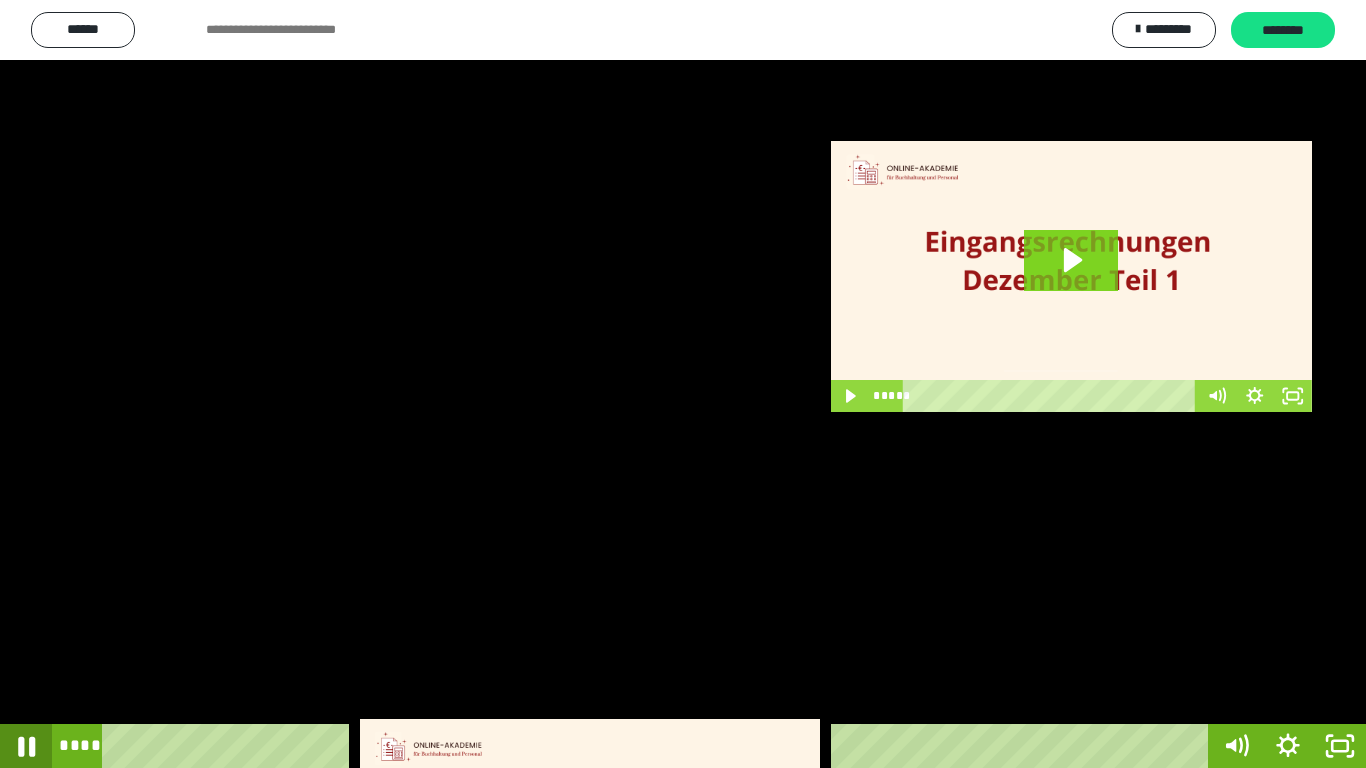 click 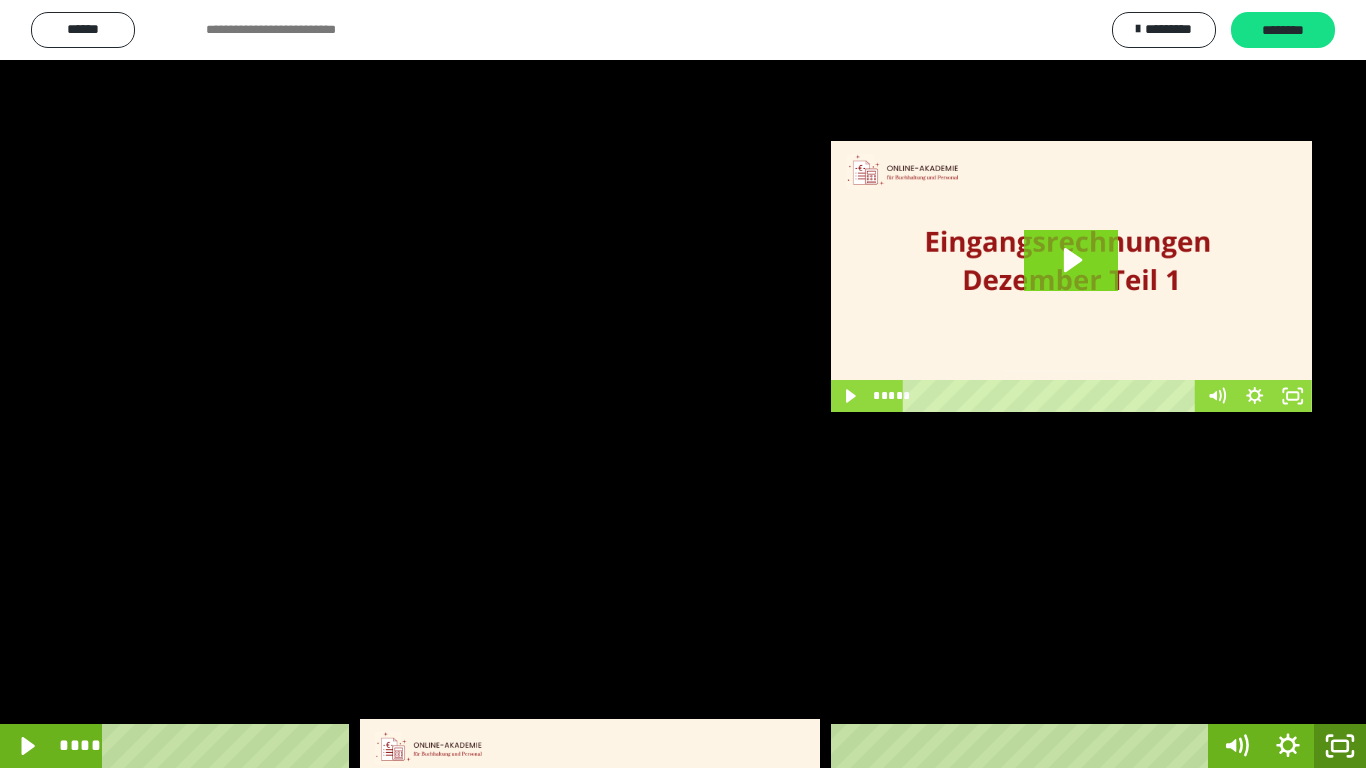 click 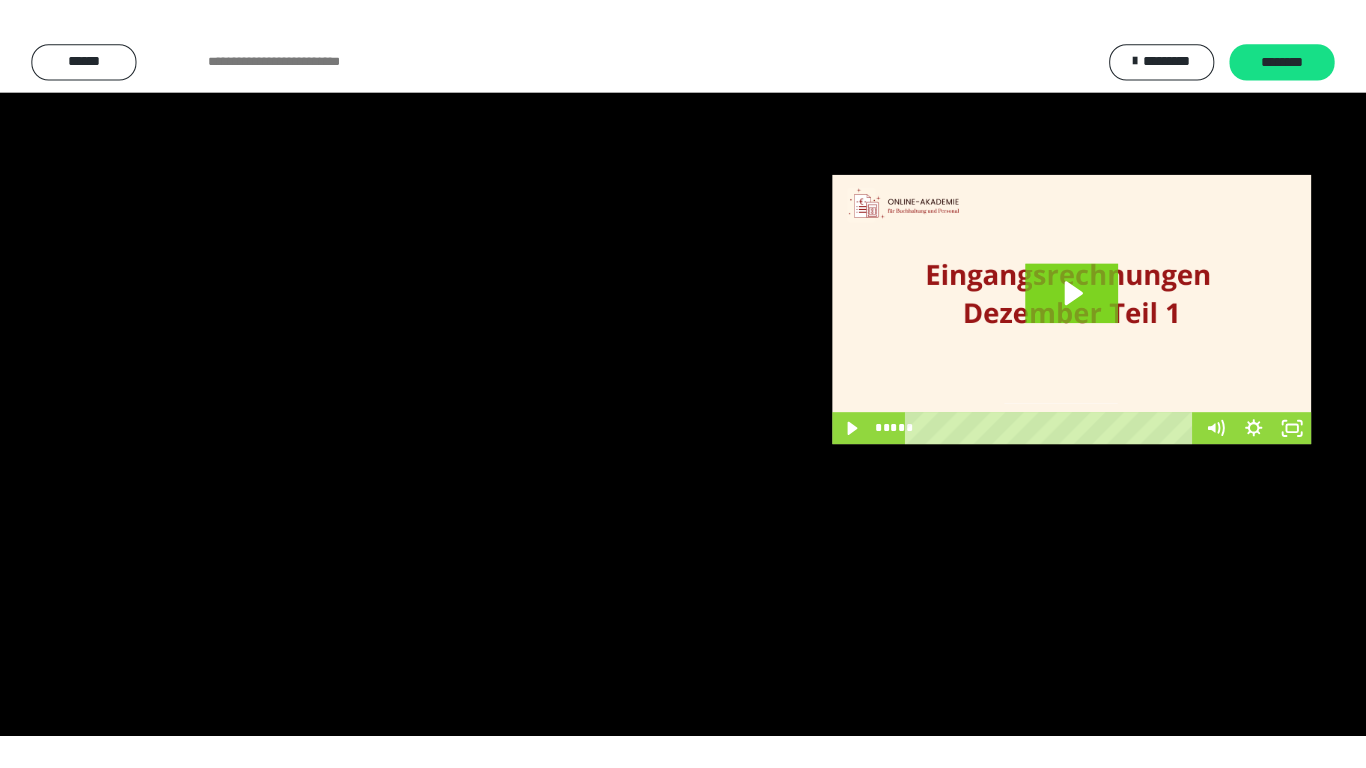 scroll, scrollTop: 3994, scrollLeft: 0, axis: vertical 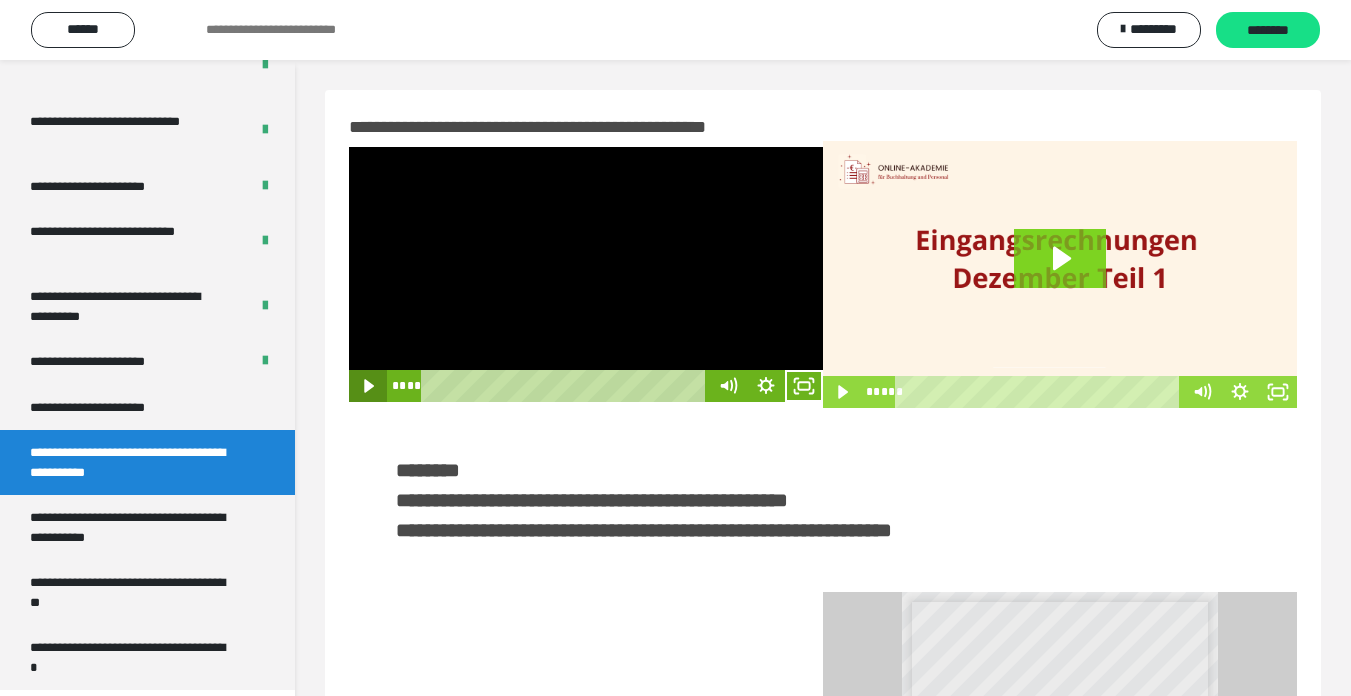 click 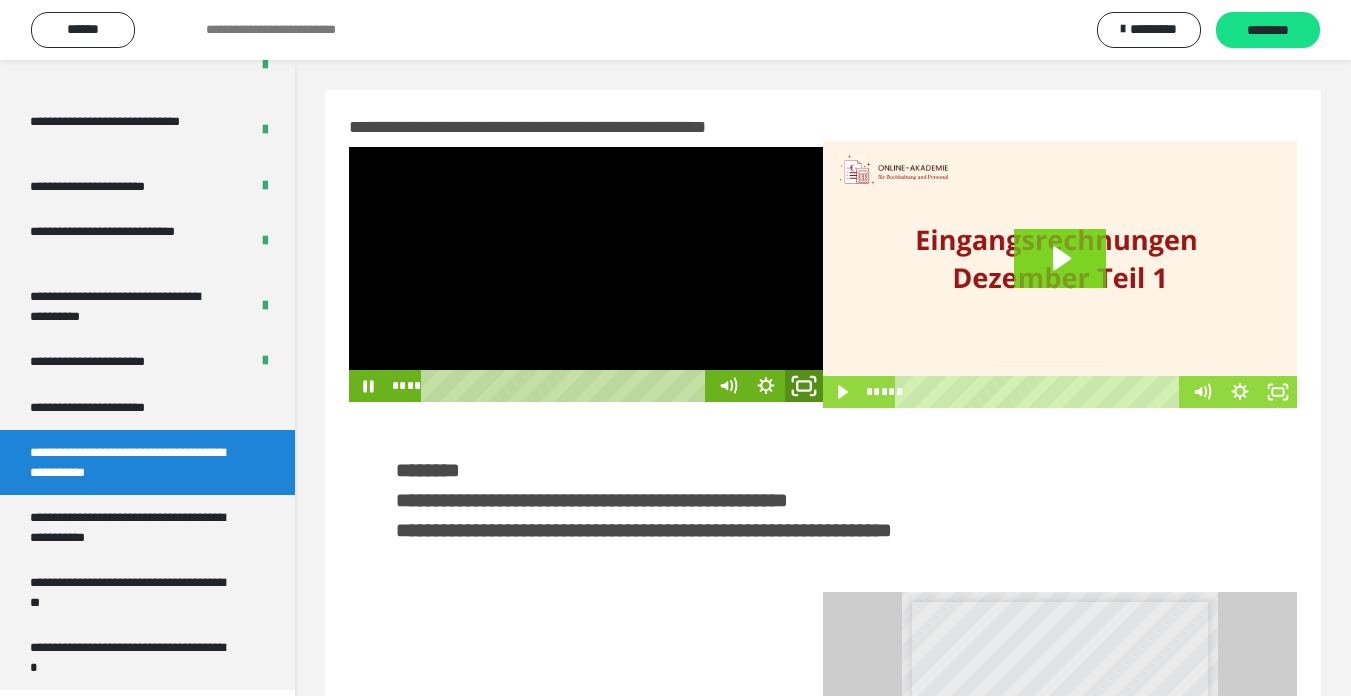 click 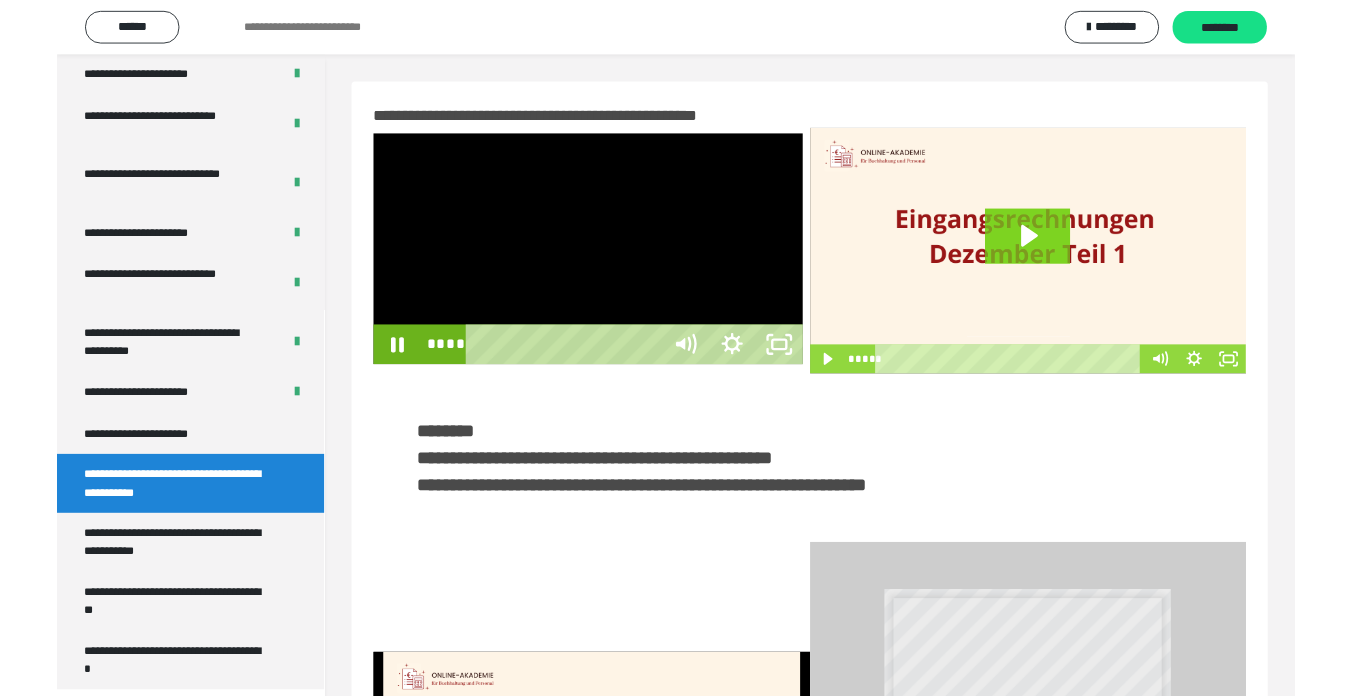scroll, scrollTop: 3922, scrollLeft: 0, axis: vertical 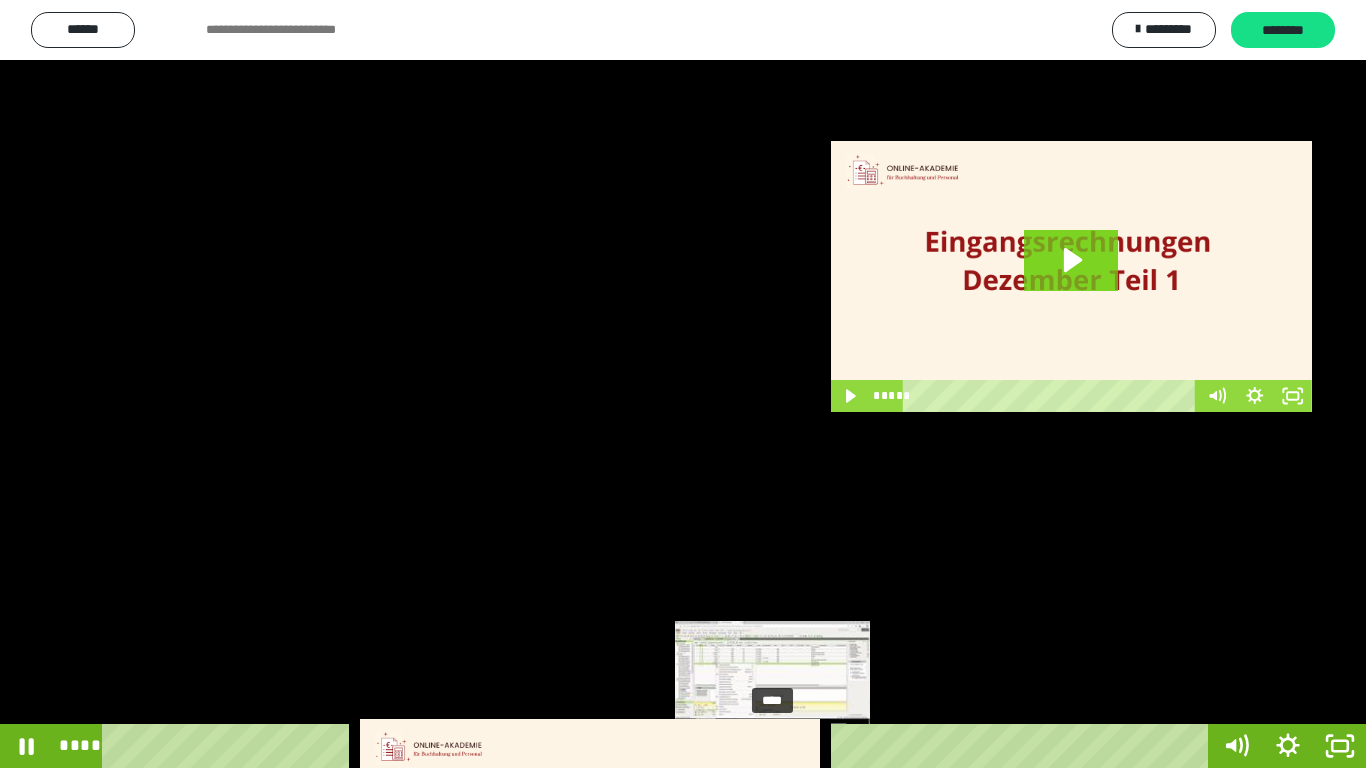 click on "****" at bounding box center (659, 746) 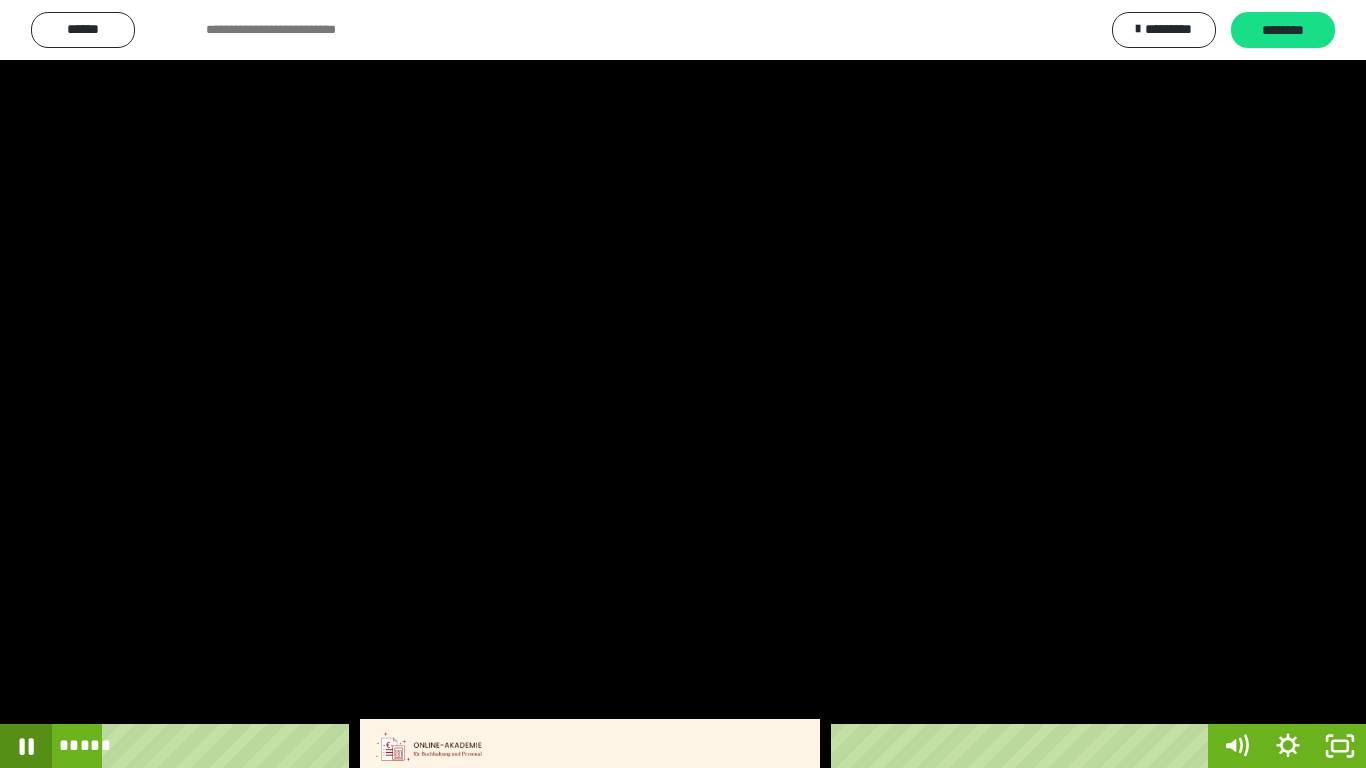 click 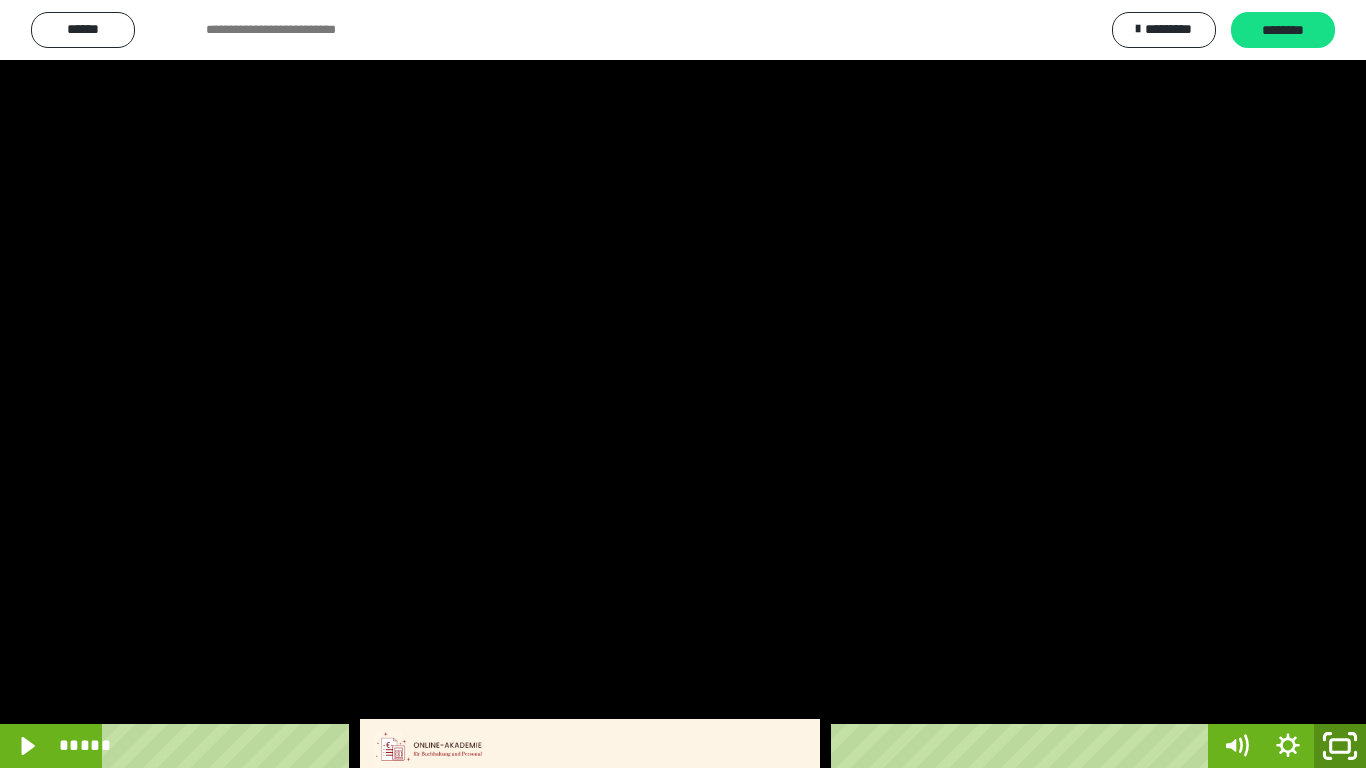 click 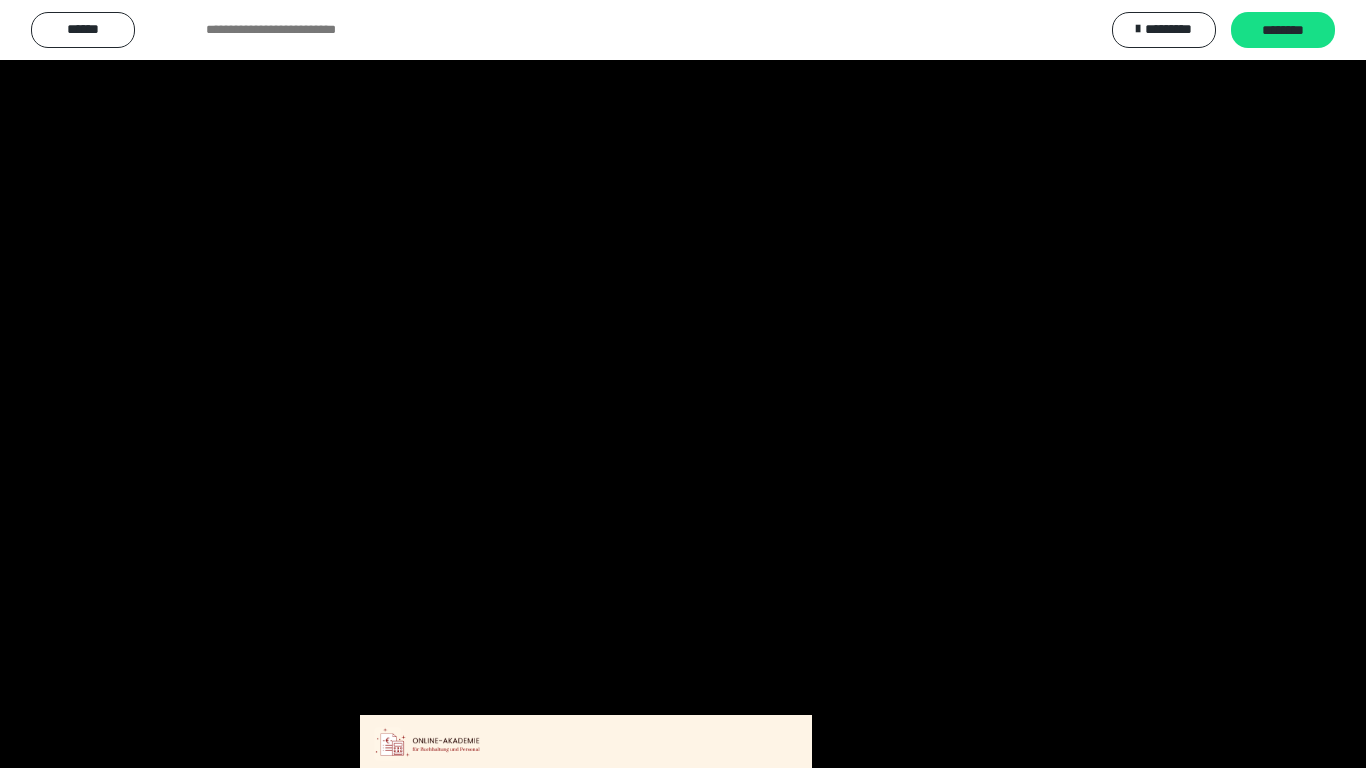 scroll, scrollTop: 3994, scrollLeft: 0, axis: vertical 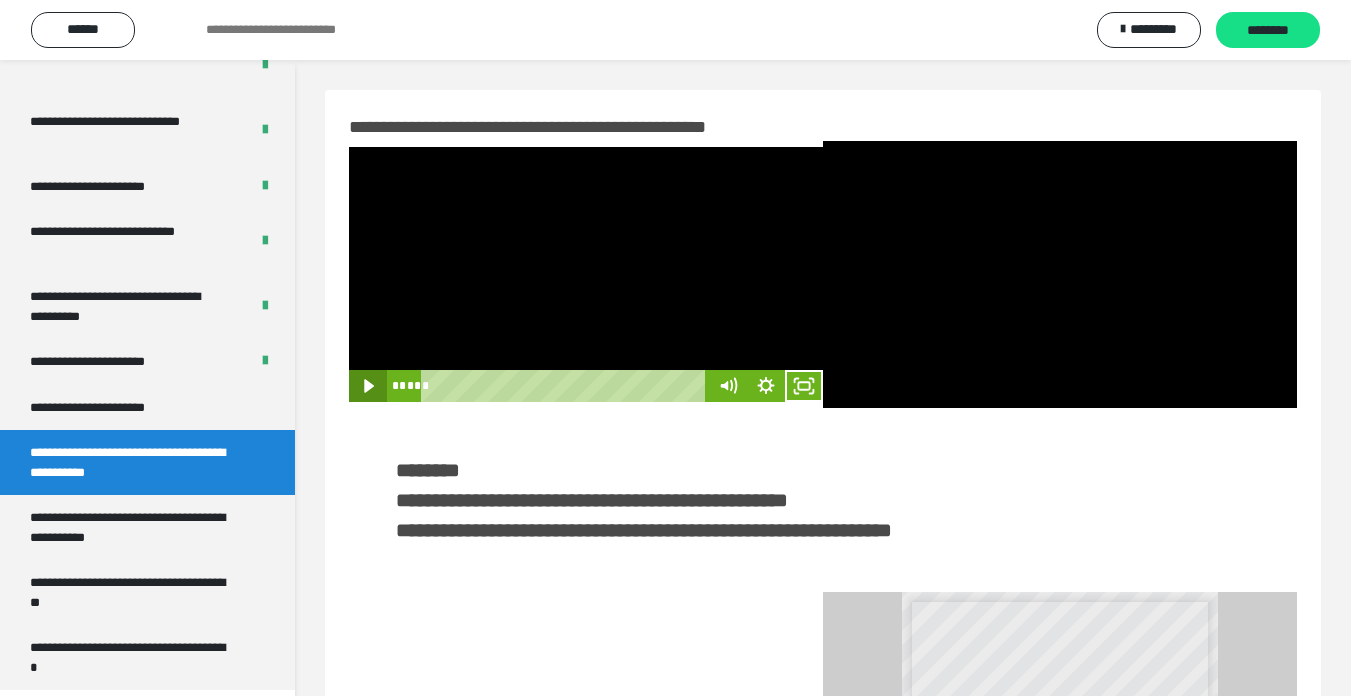 click 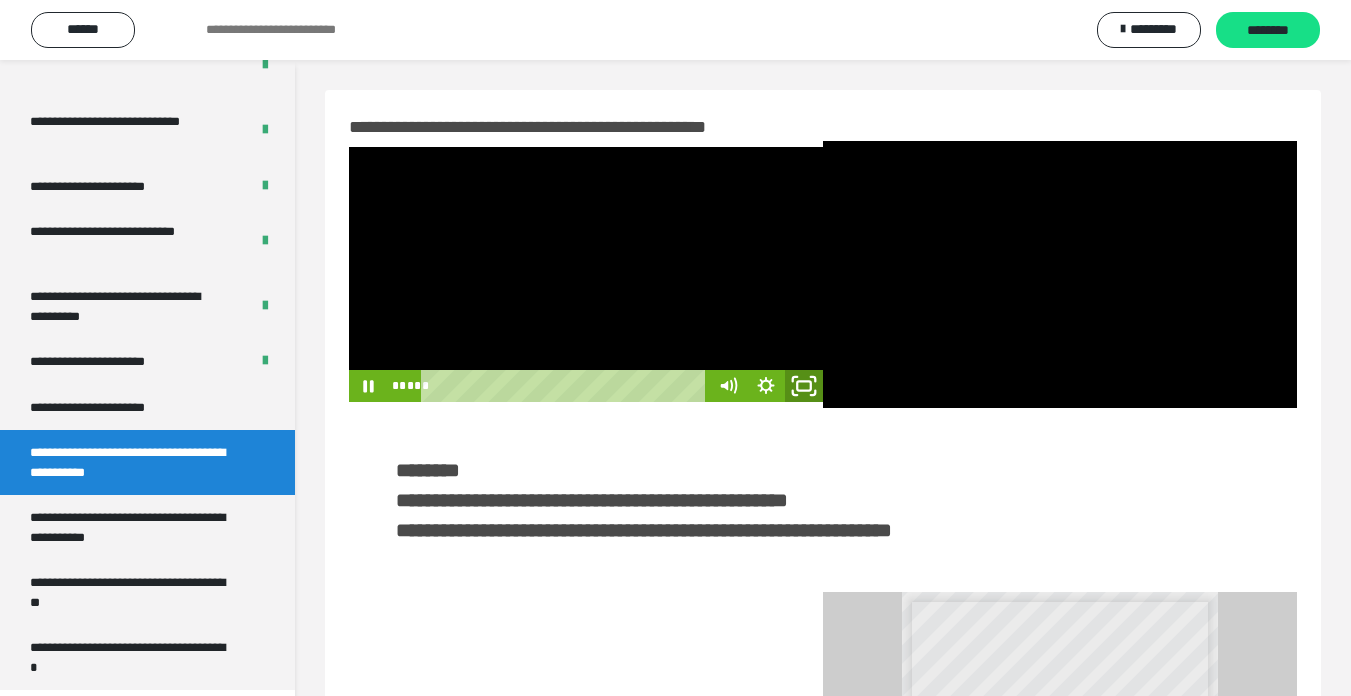 click 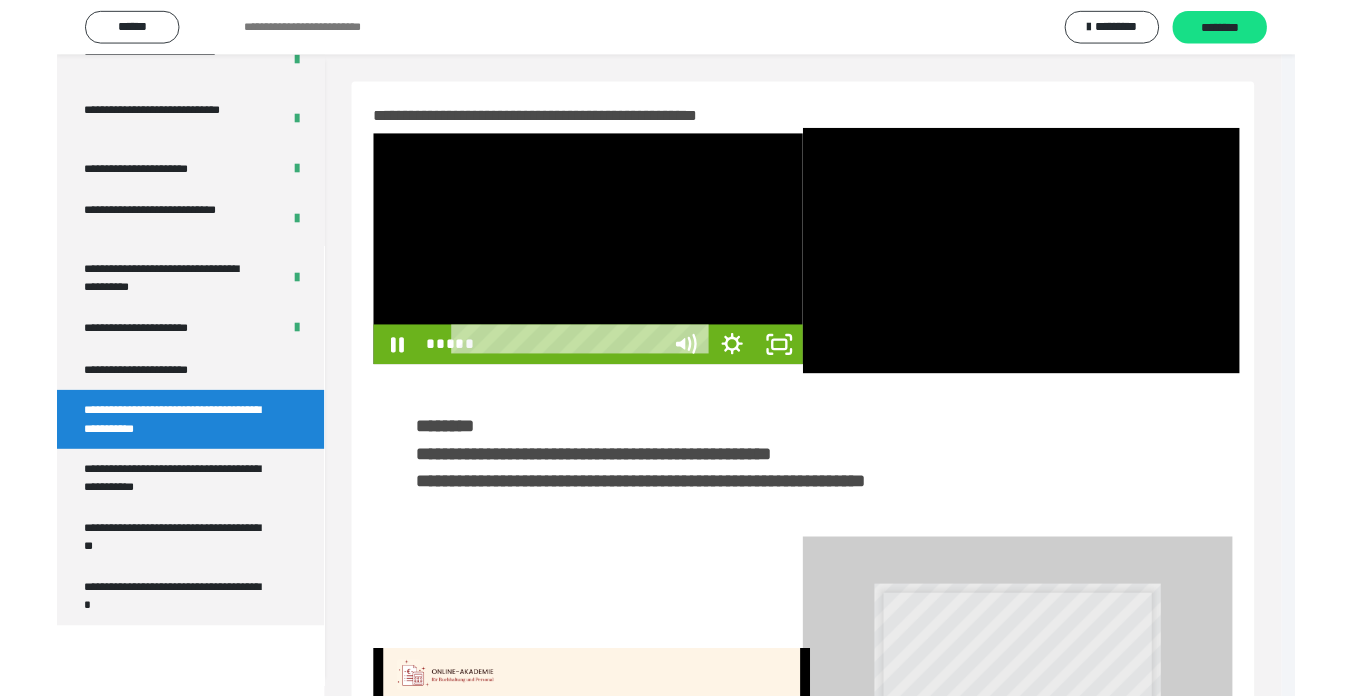scroll, scrollTop: 3922, scrollLeft: 0, axis: vertical 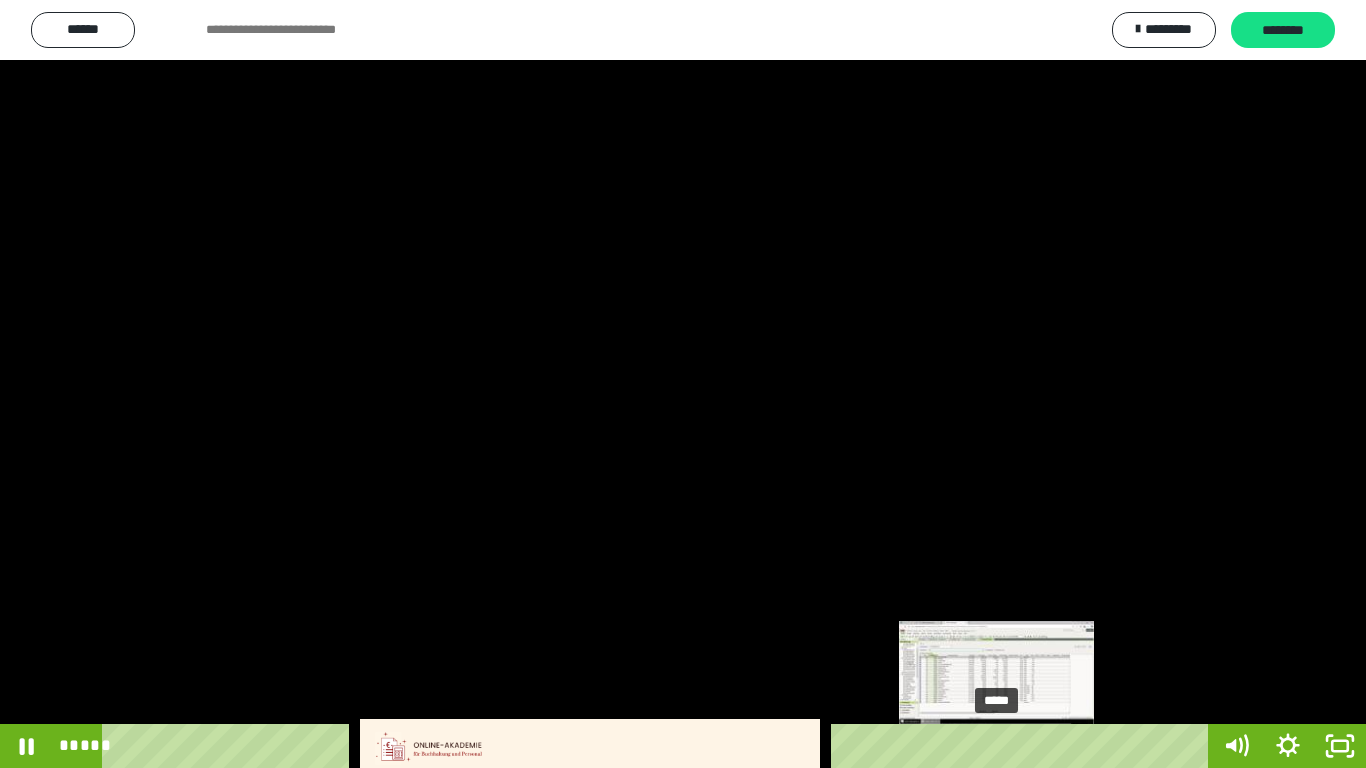 click on "*****" at bounding box center (659, 746) 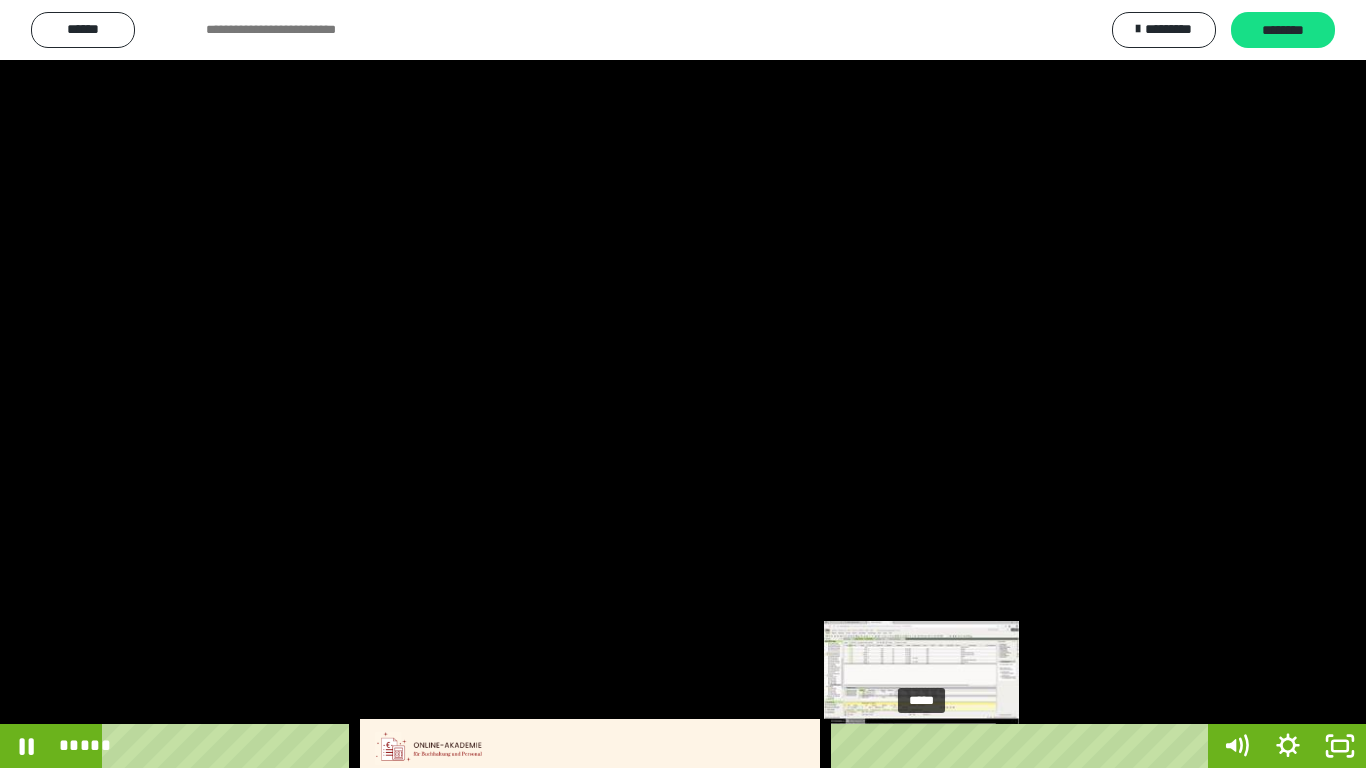 click on "*****" at bounding box center [659, 746] 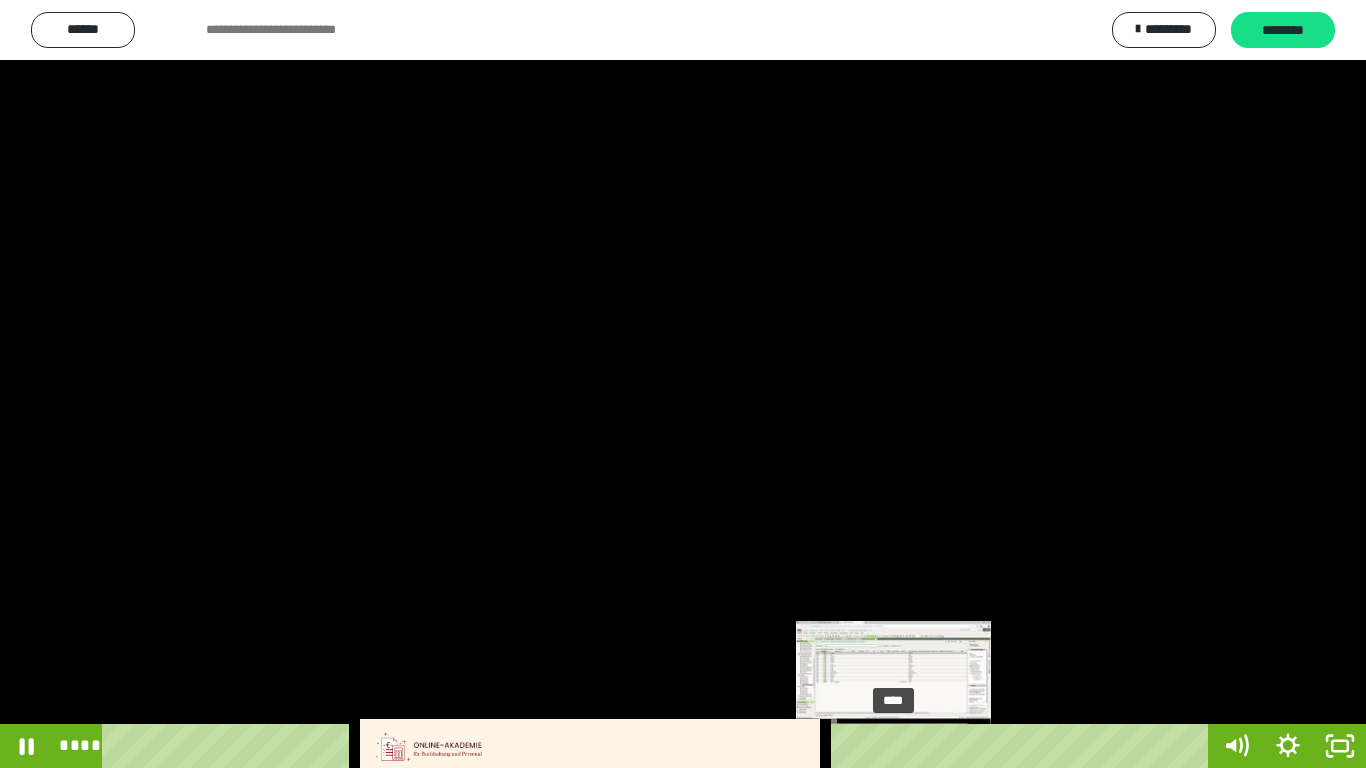 click on "****" at bounding box center (659, 746) 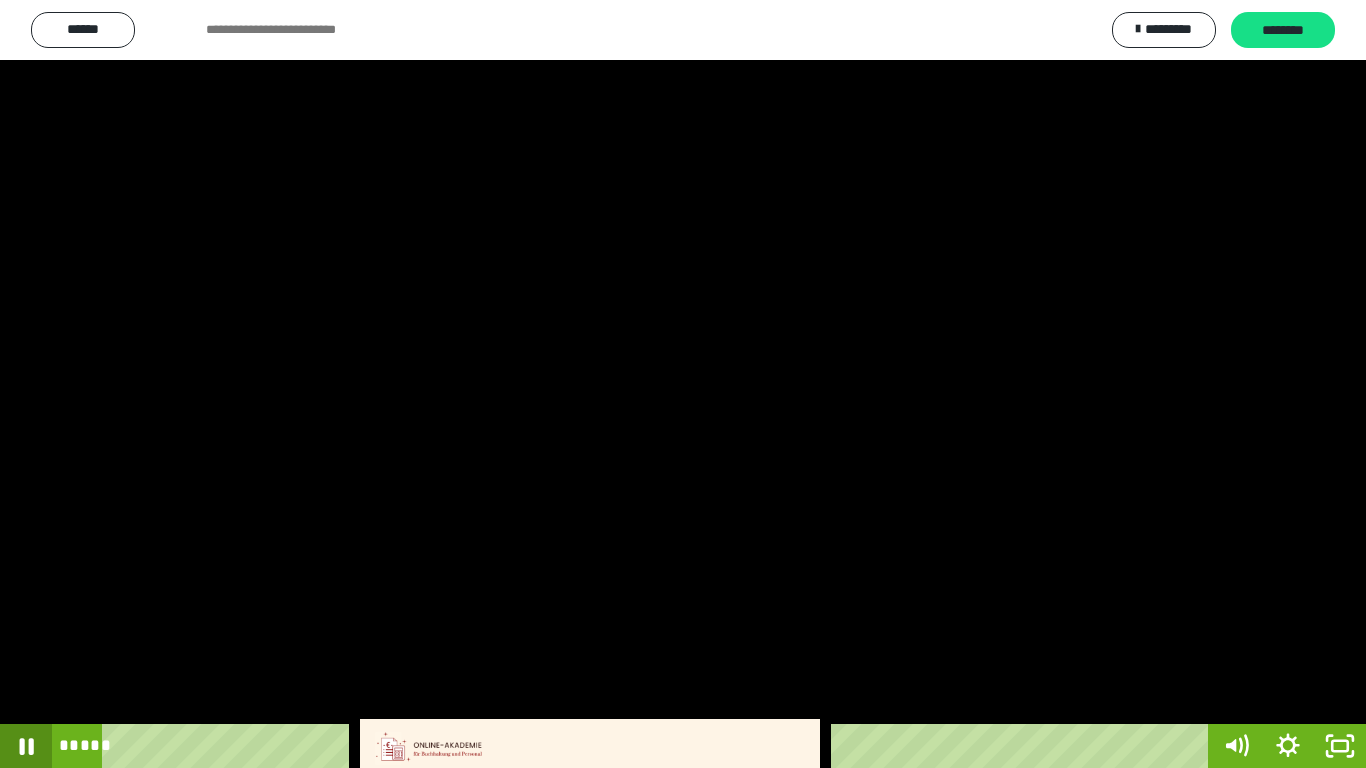 click 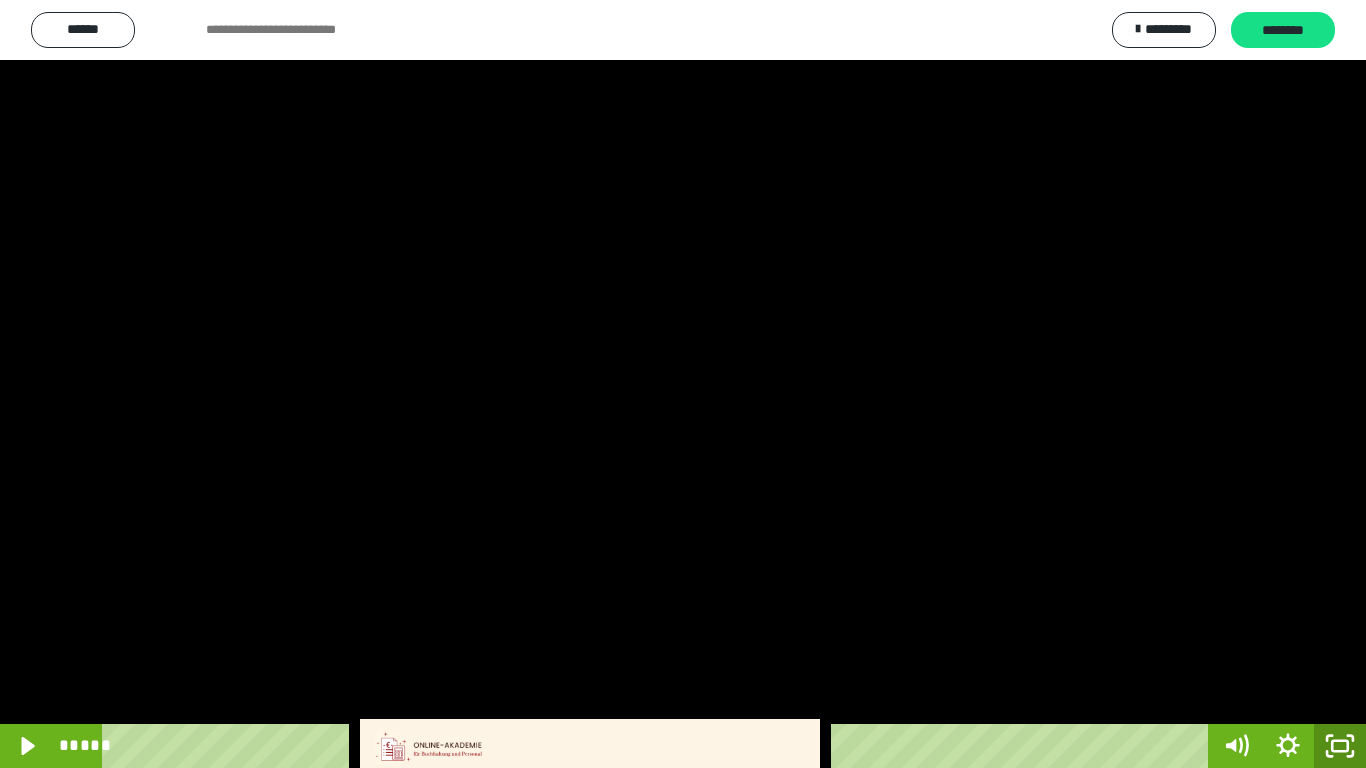 click 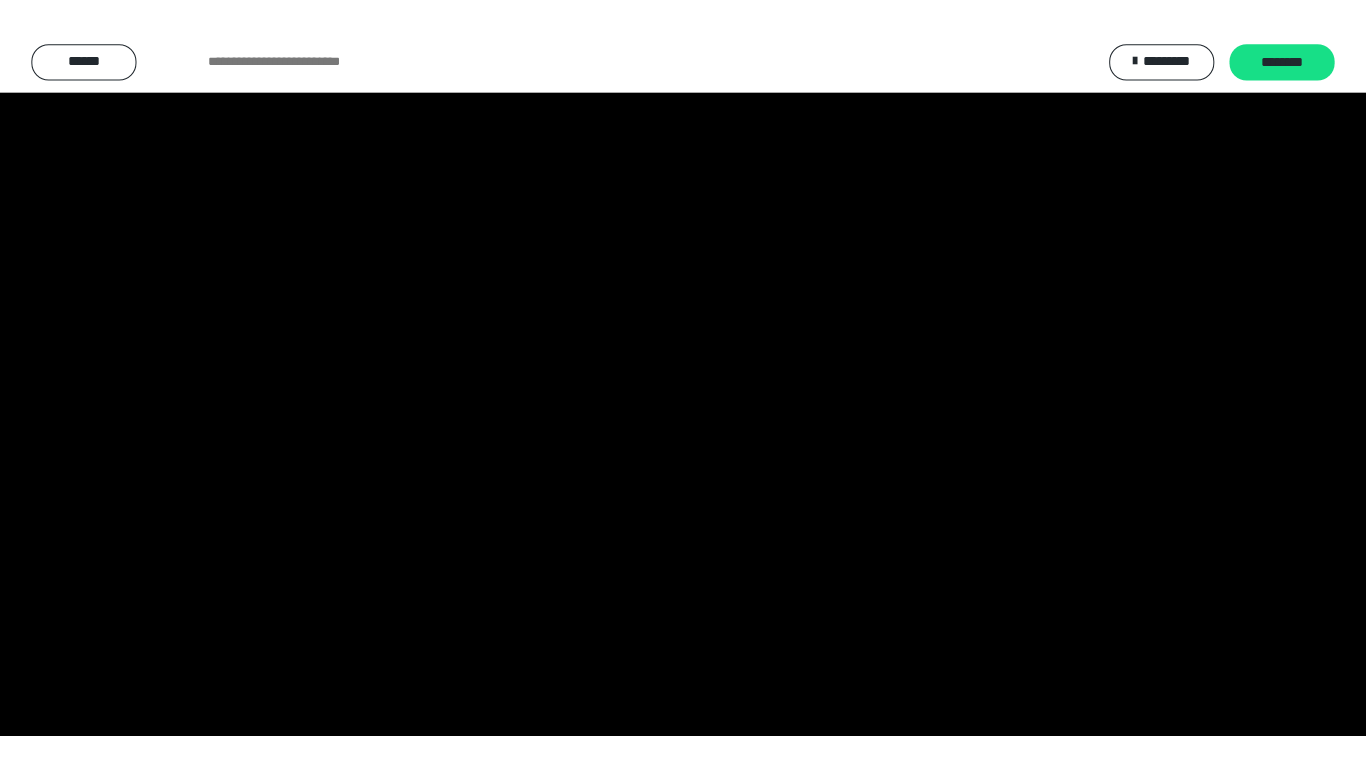 scroll, scrollTop: 3994, scrollLeft: 0, axis: vertical 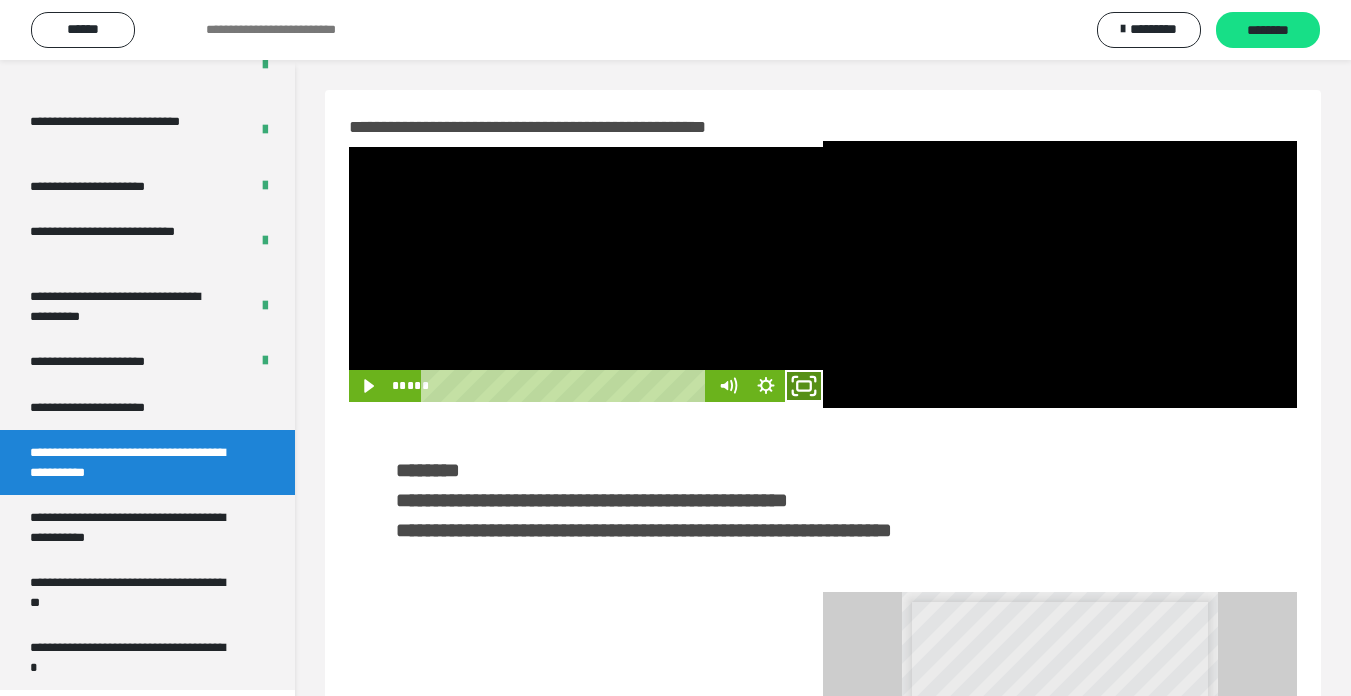 click 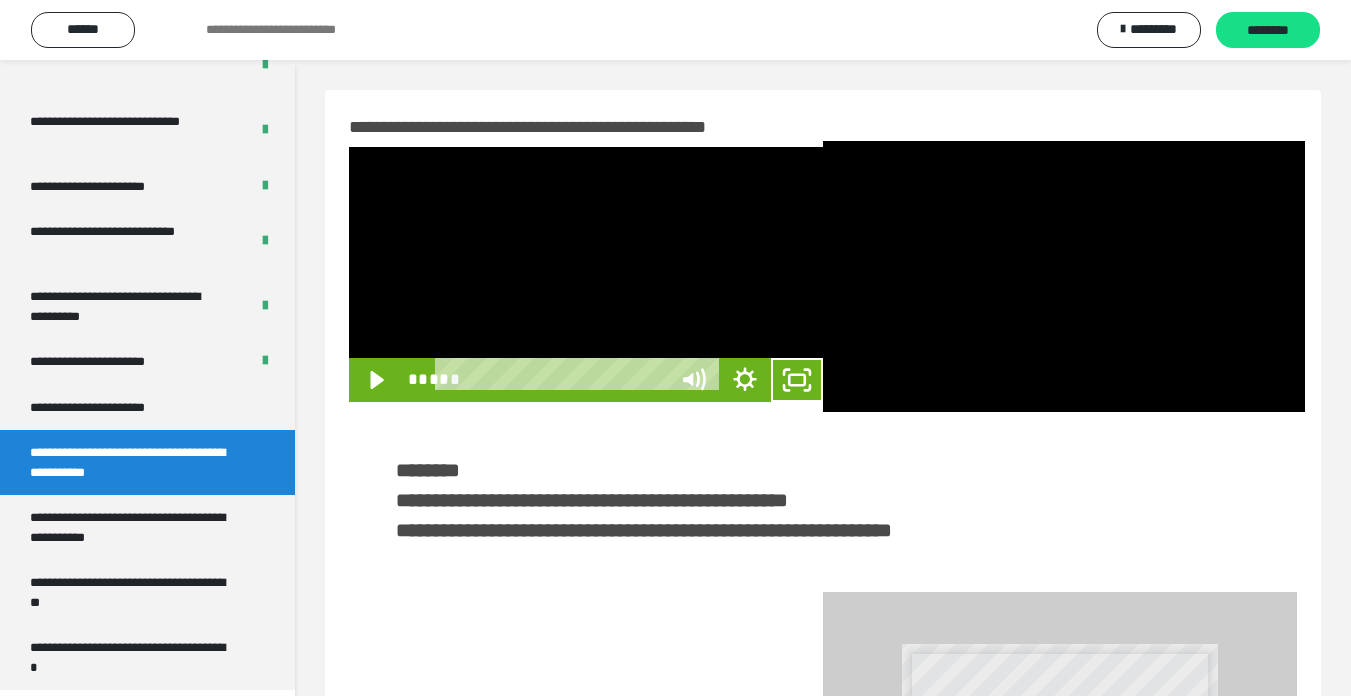 scroll, scrollTop: 3922, scrollLeft: 0, axis: vertical 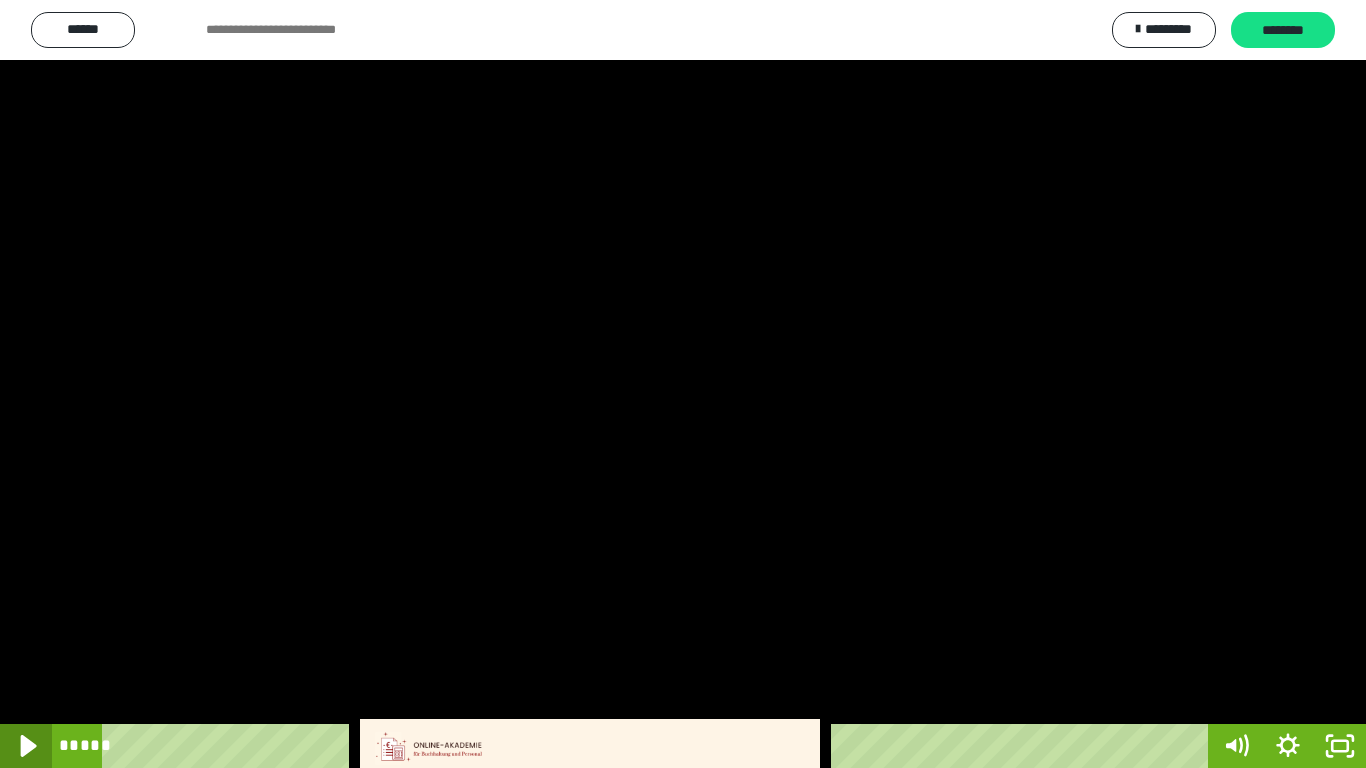 click 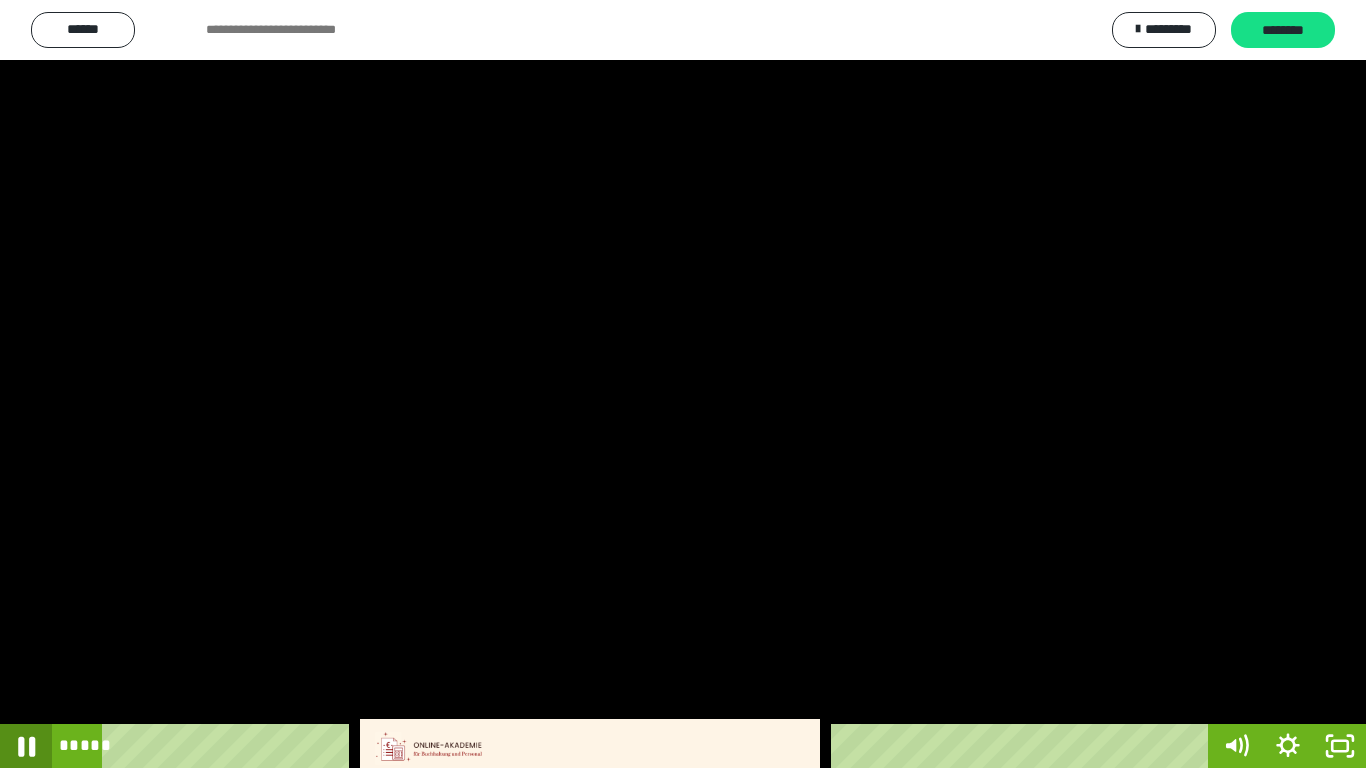 click 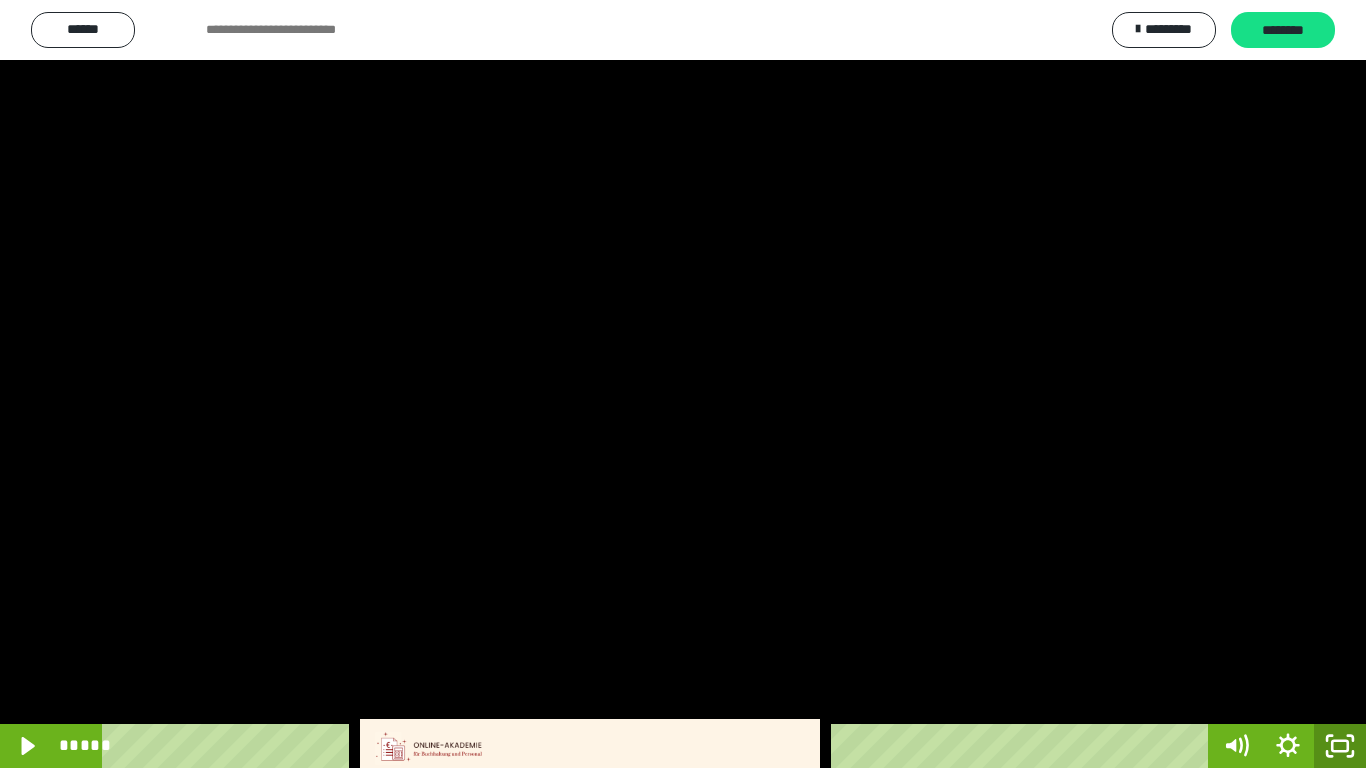 click 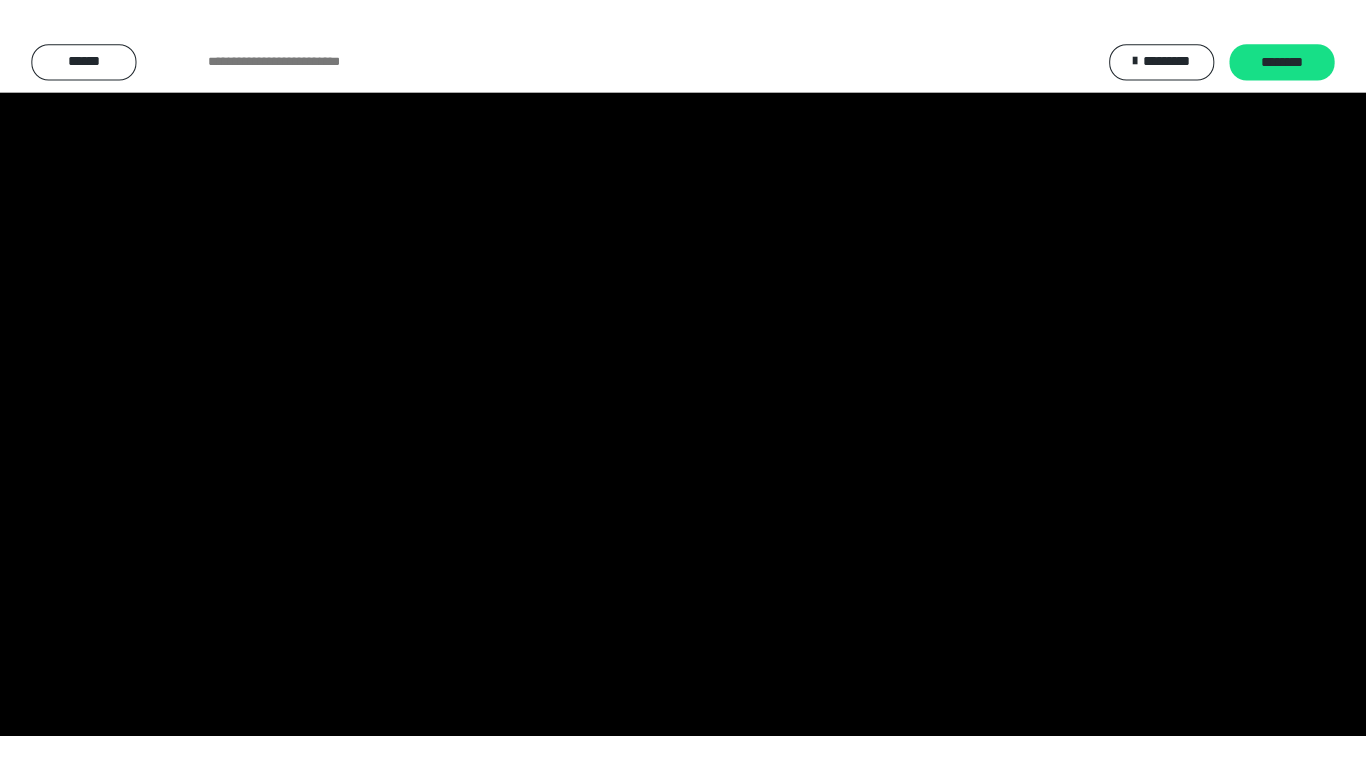 scroll, scrollTop: 3994, scrollLeft: 0, axis: vertical 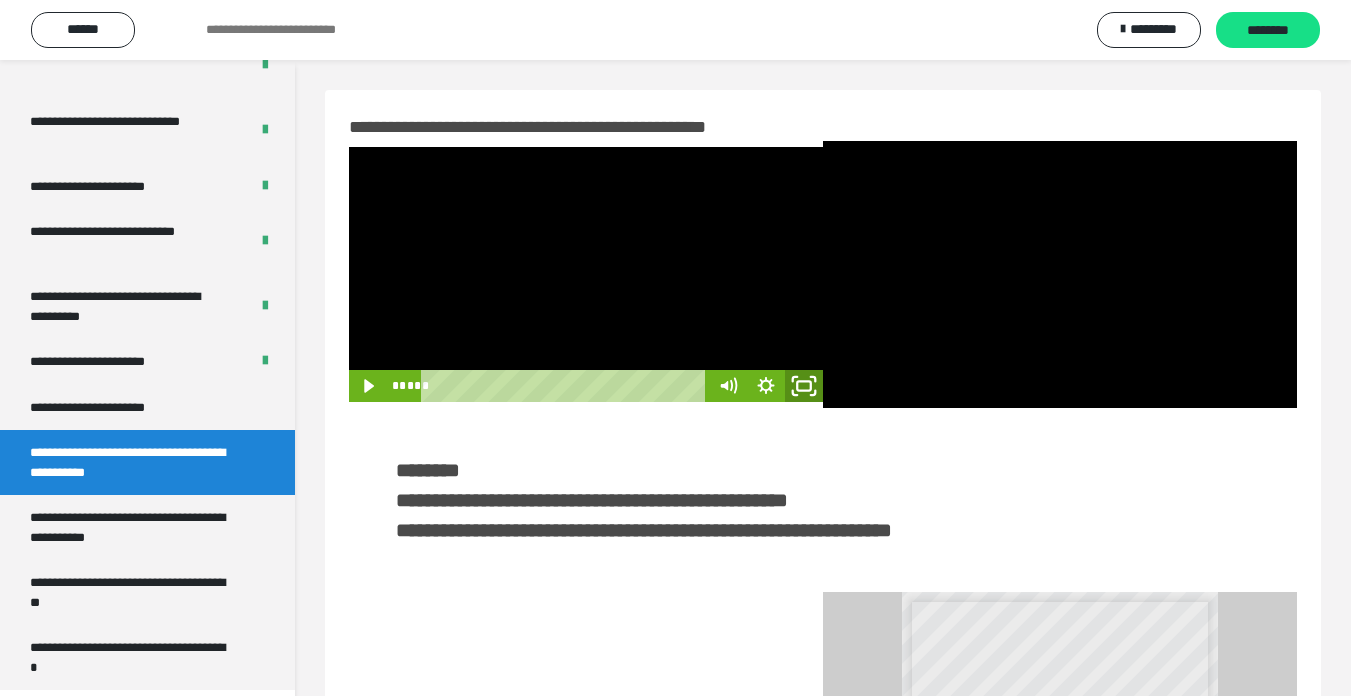 click 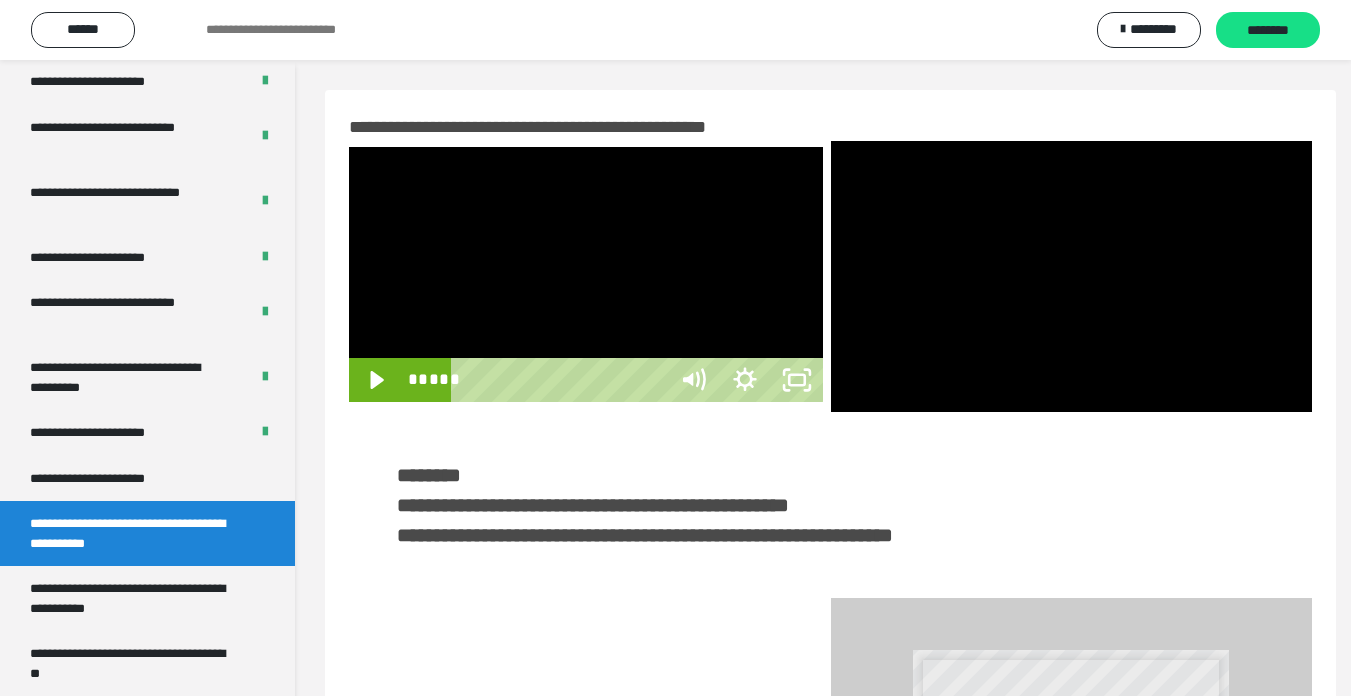 scroll, scrollTop: 3922, scrollLeft: 0, axis: vertical 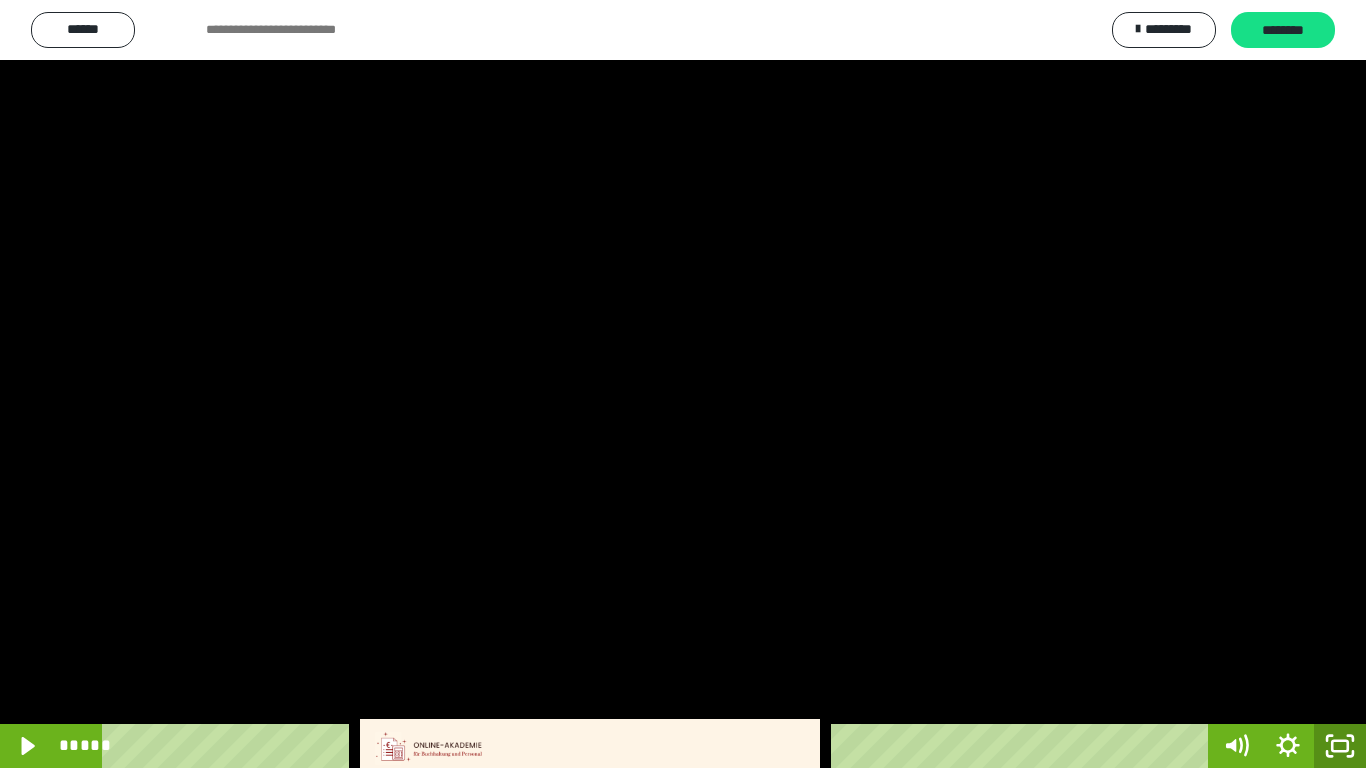 click 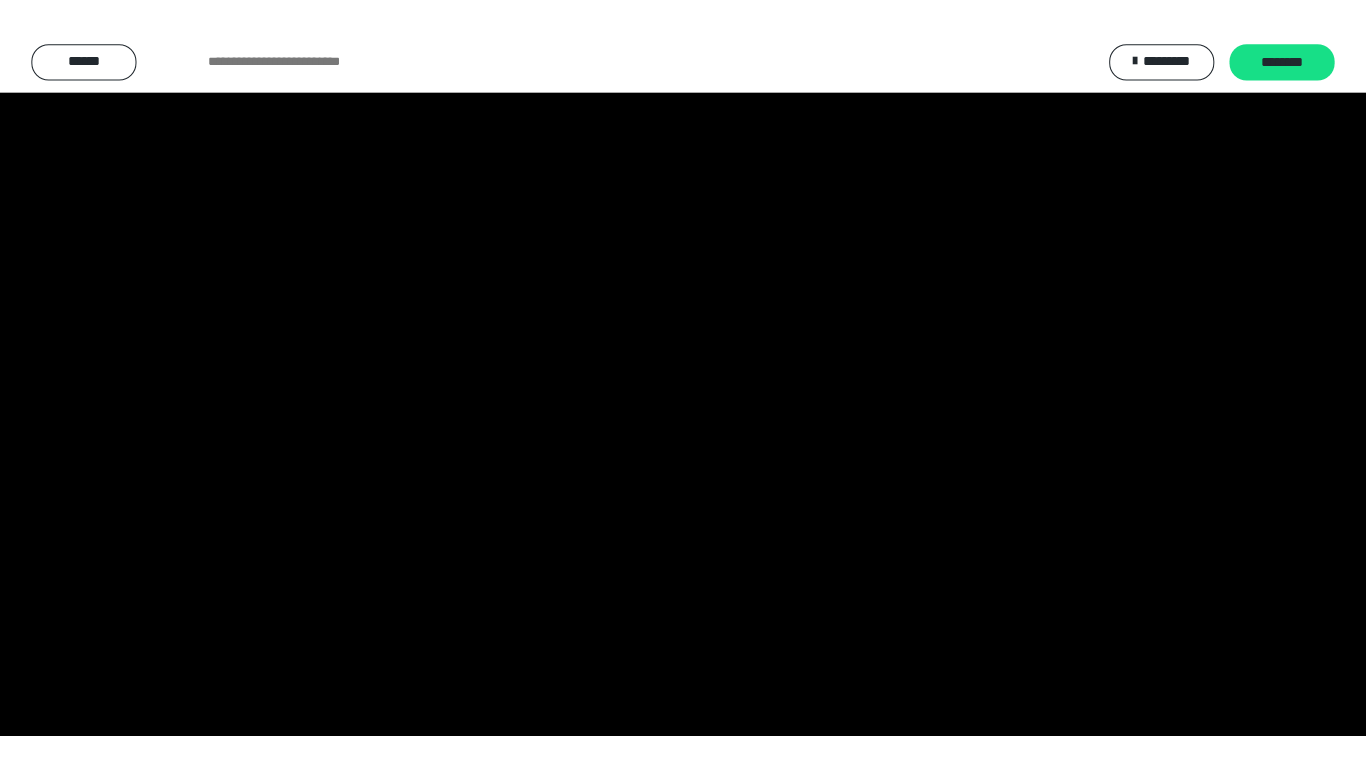 scroll, scrollTop: 3994, scrollLeft: 0, axis: vertical 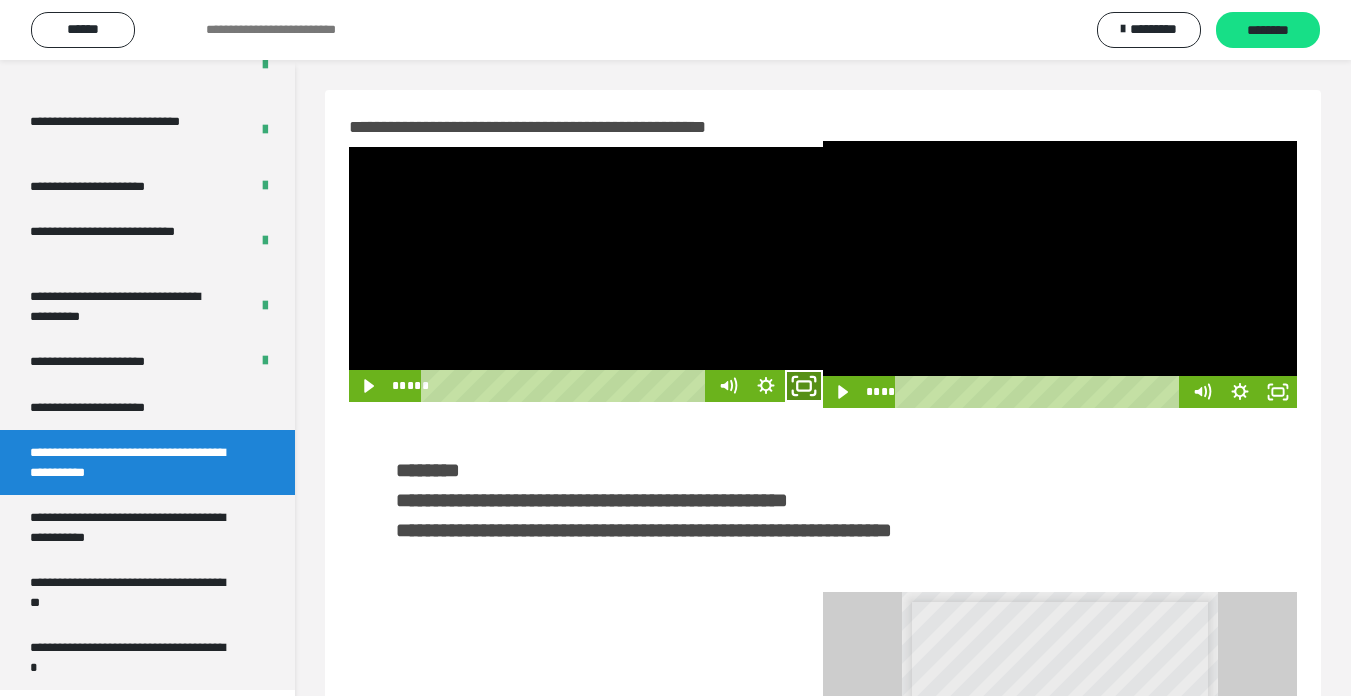 click 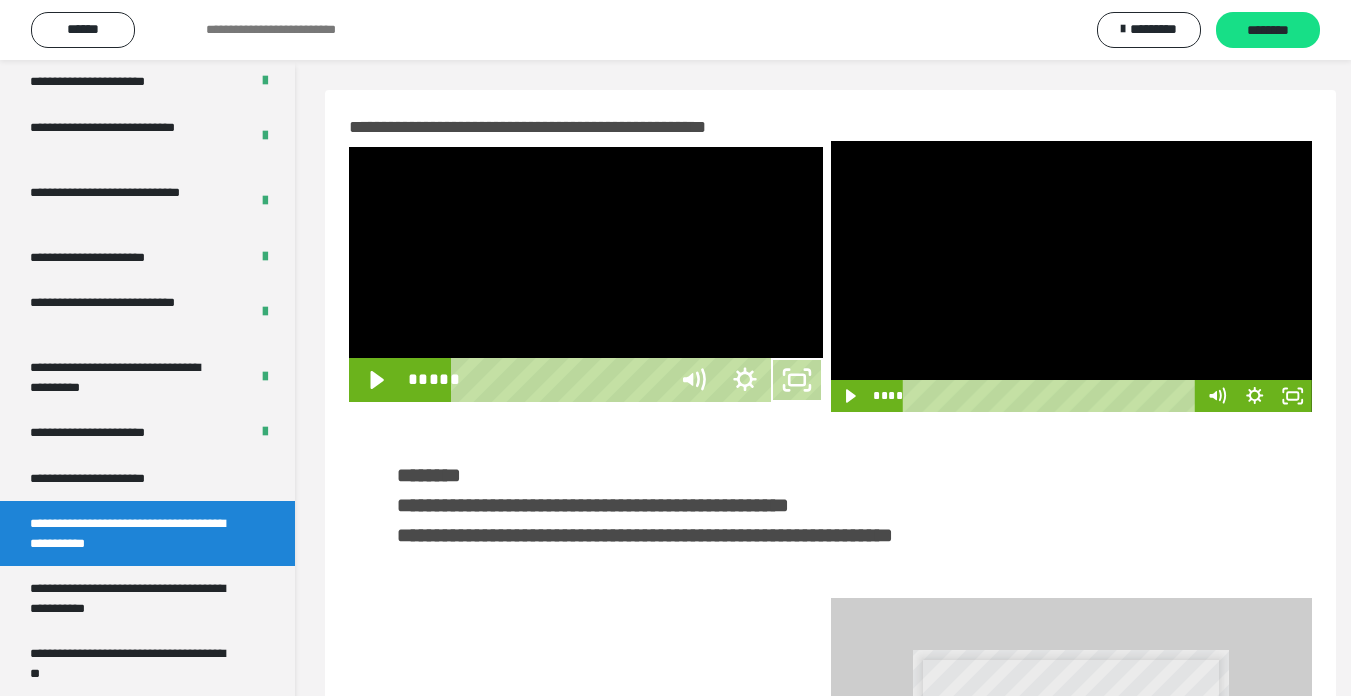 scroll, scrollTop: 3922, scrollLeft: 0, axis: vertical 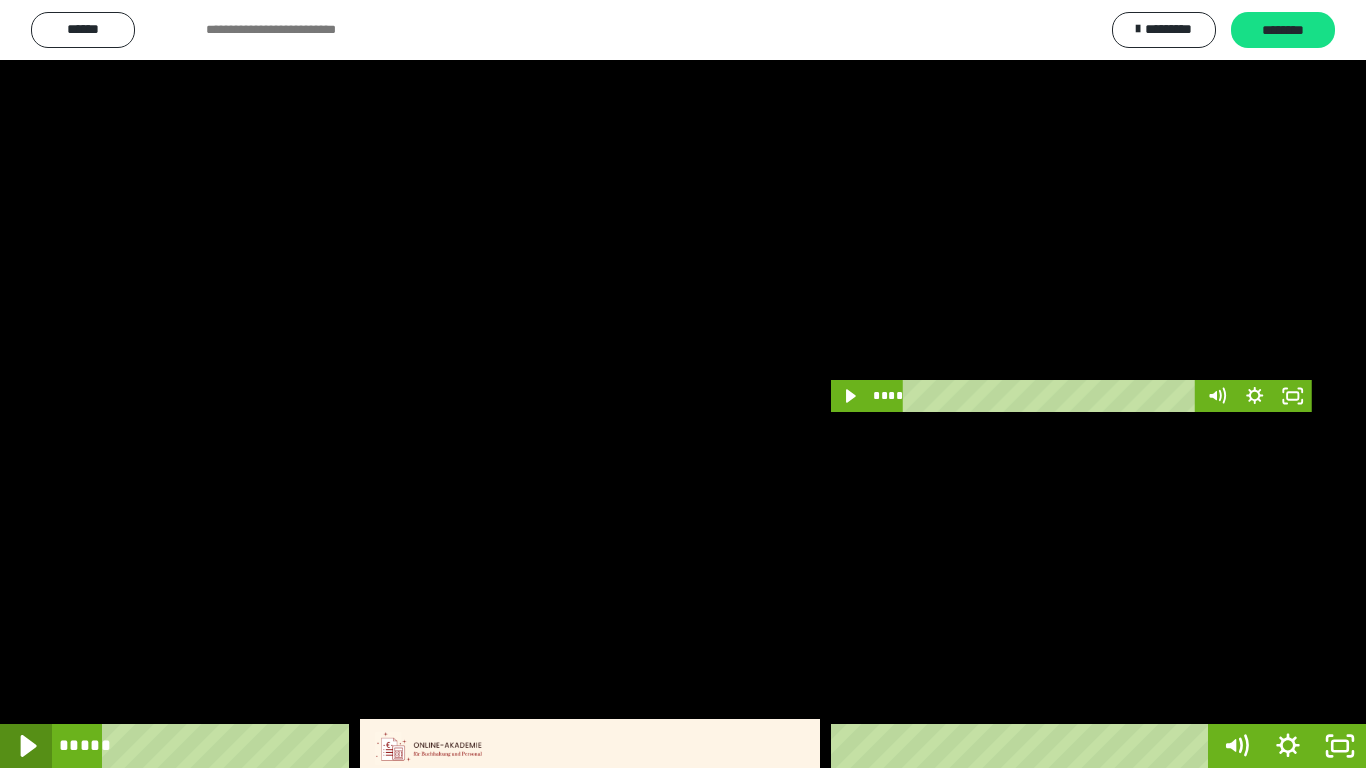 click 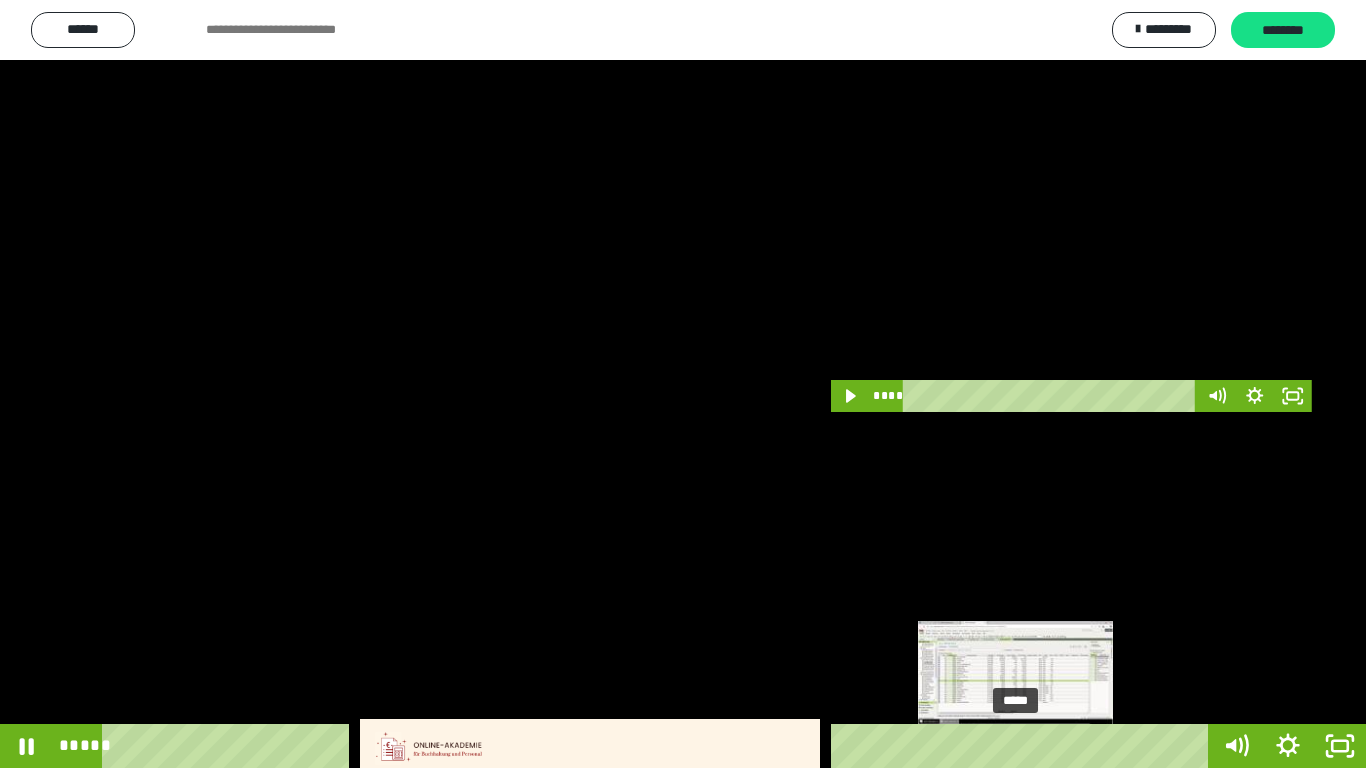 click on "*****" at bounding box center [659, 746] 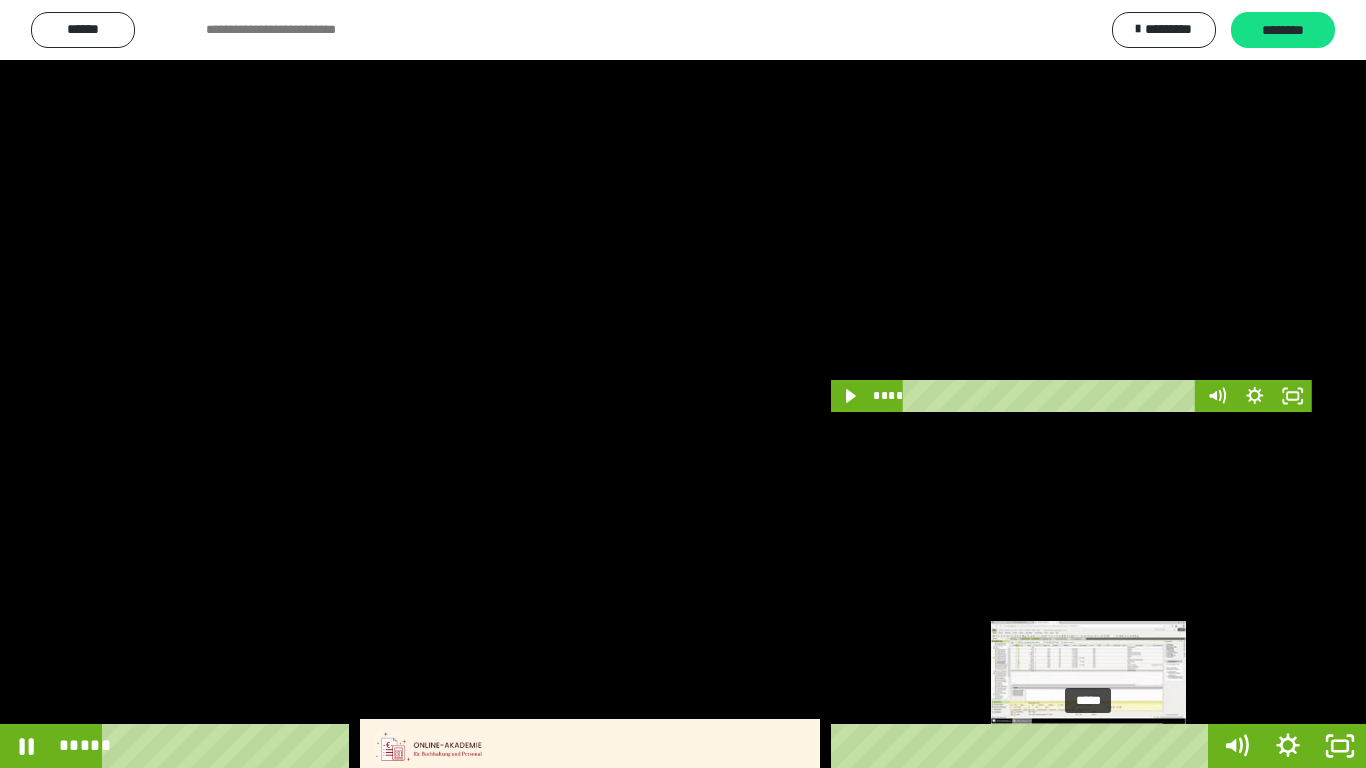 click on "*****" at bounding box center [659, 746] 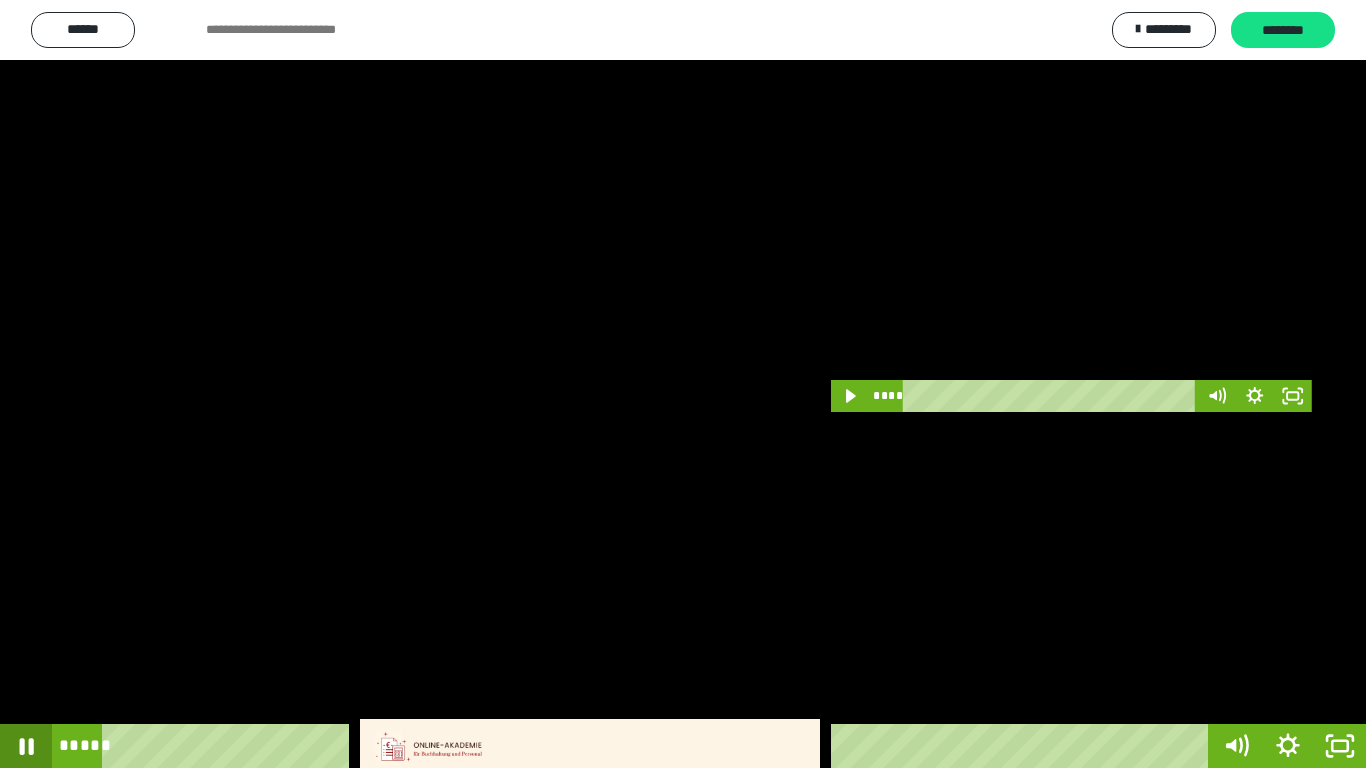 click 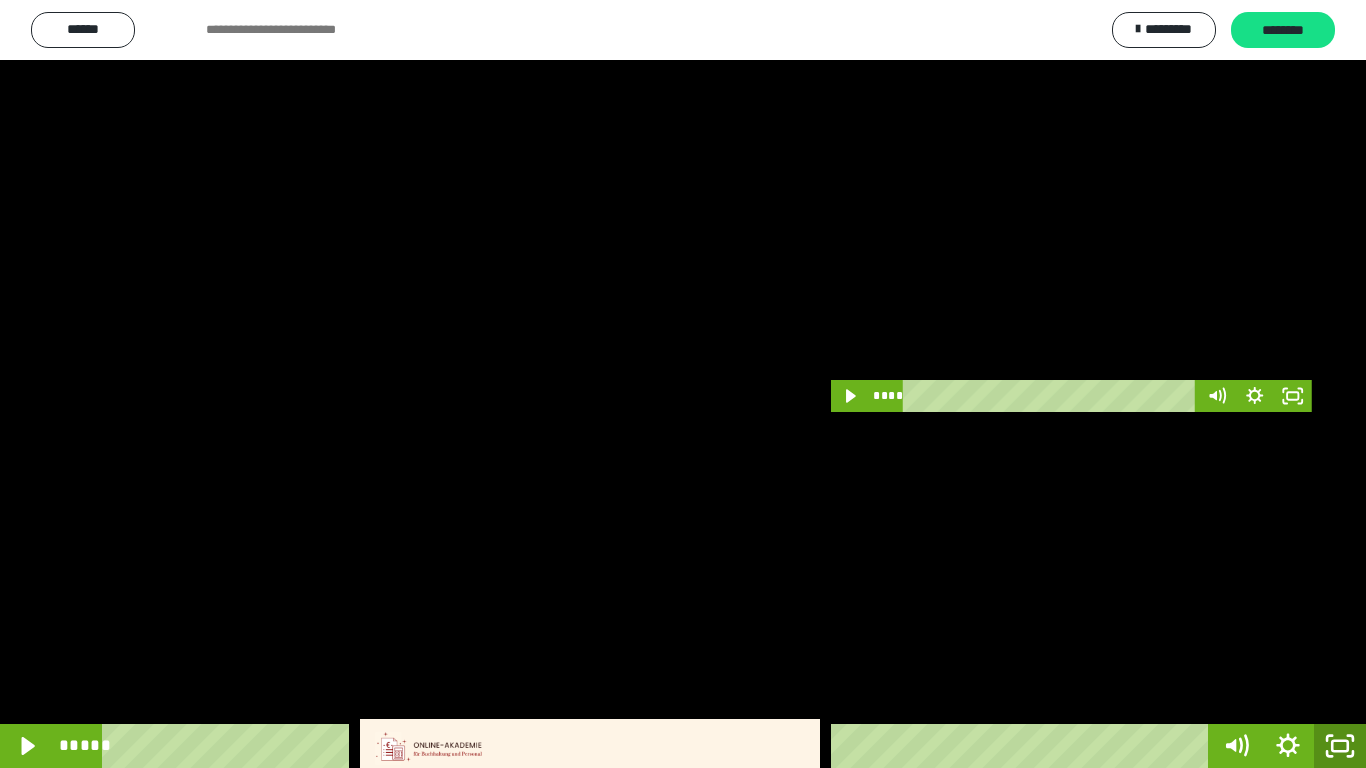 click 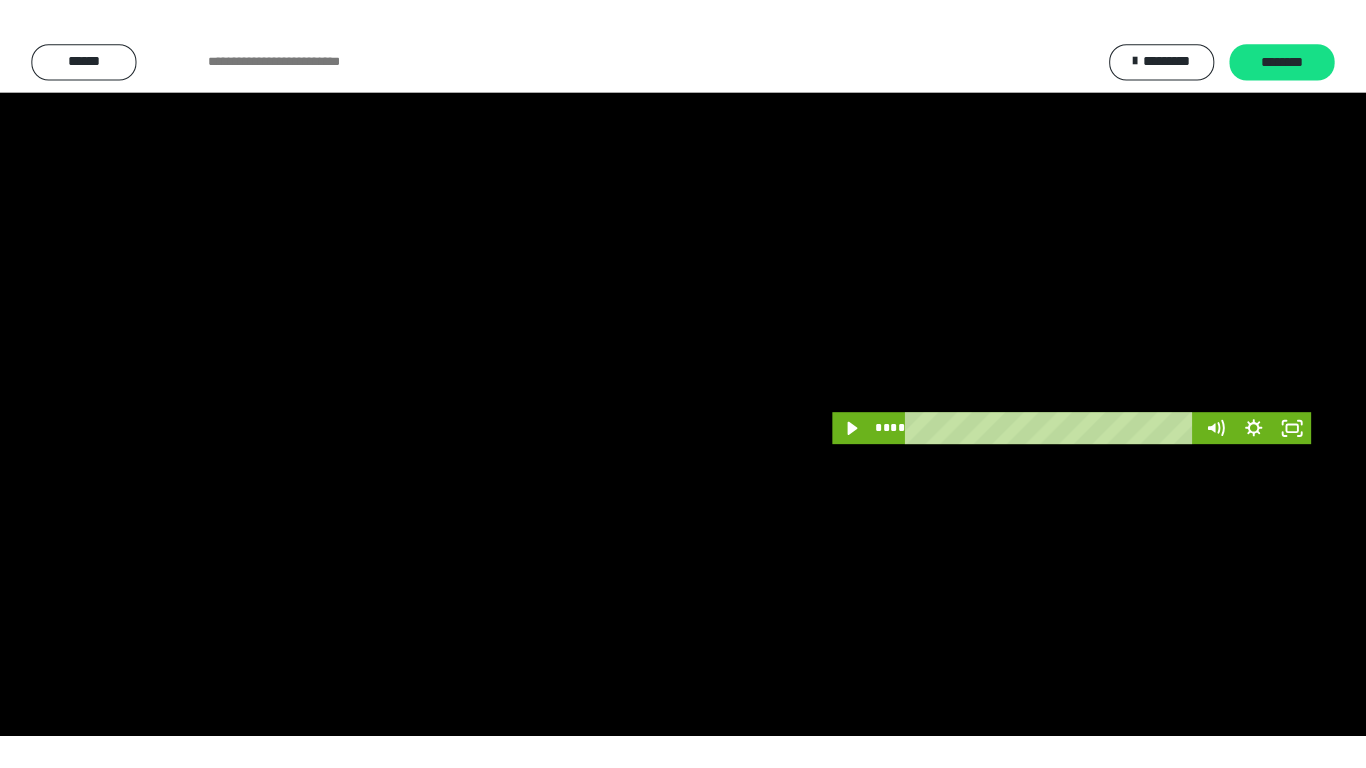 scroll, scrollTop: 3994, scrollLeft: 0, axis: vertical 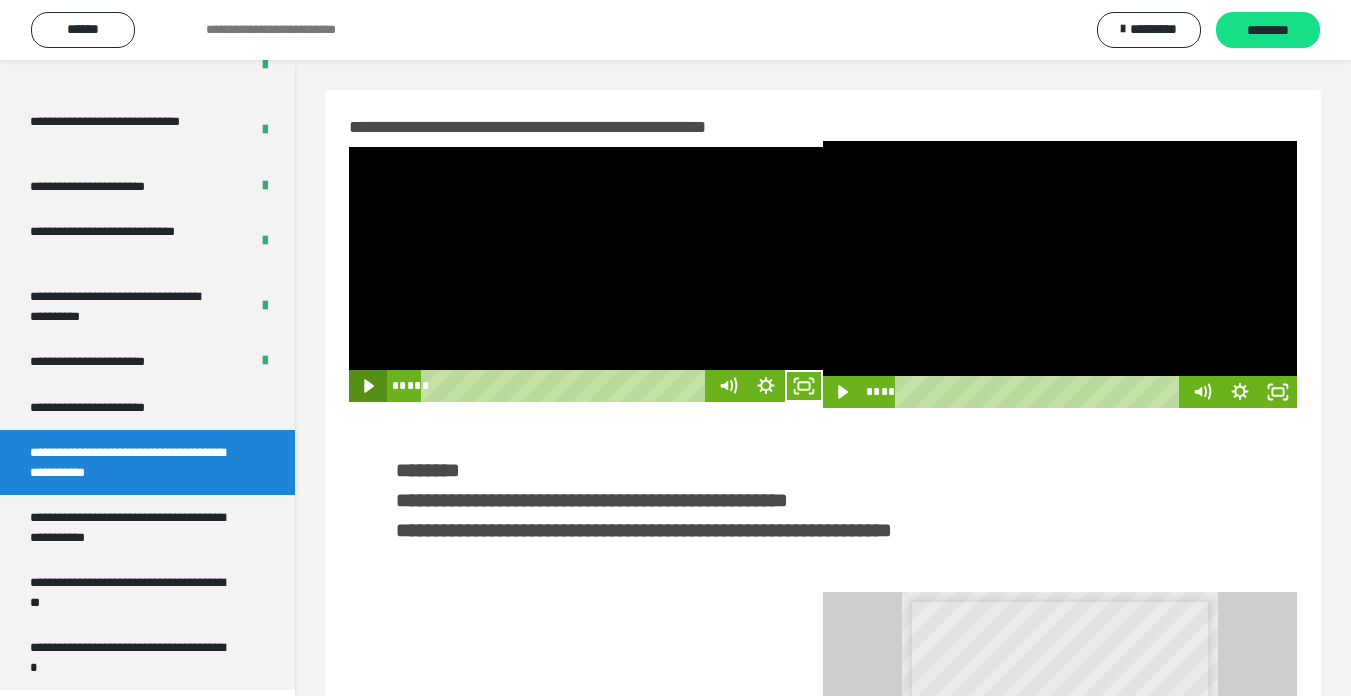 click 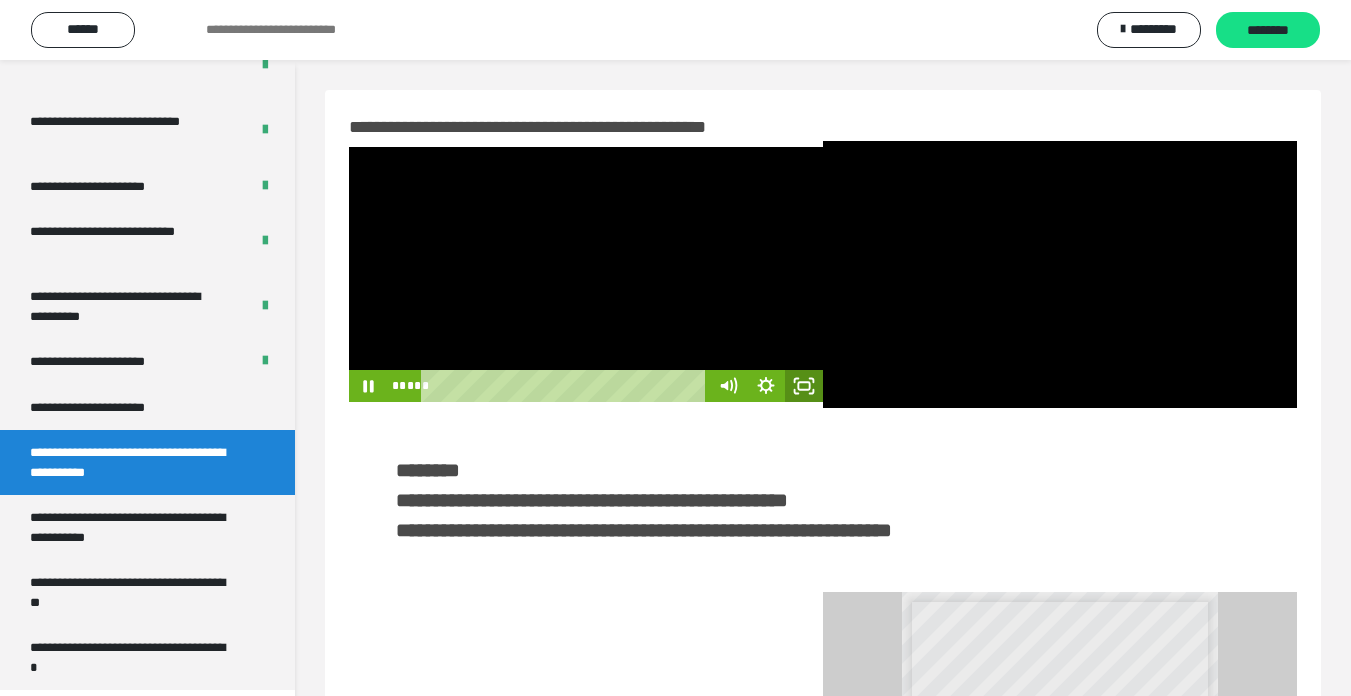 click 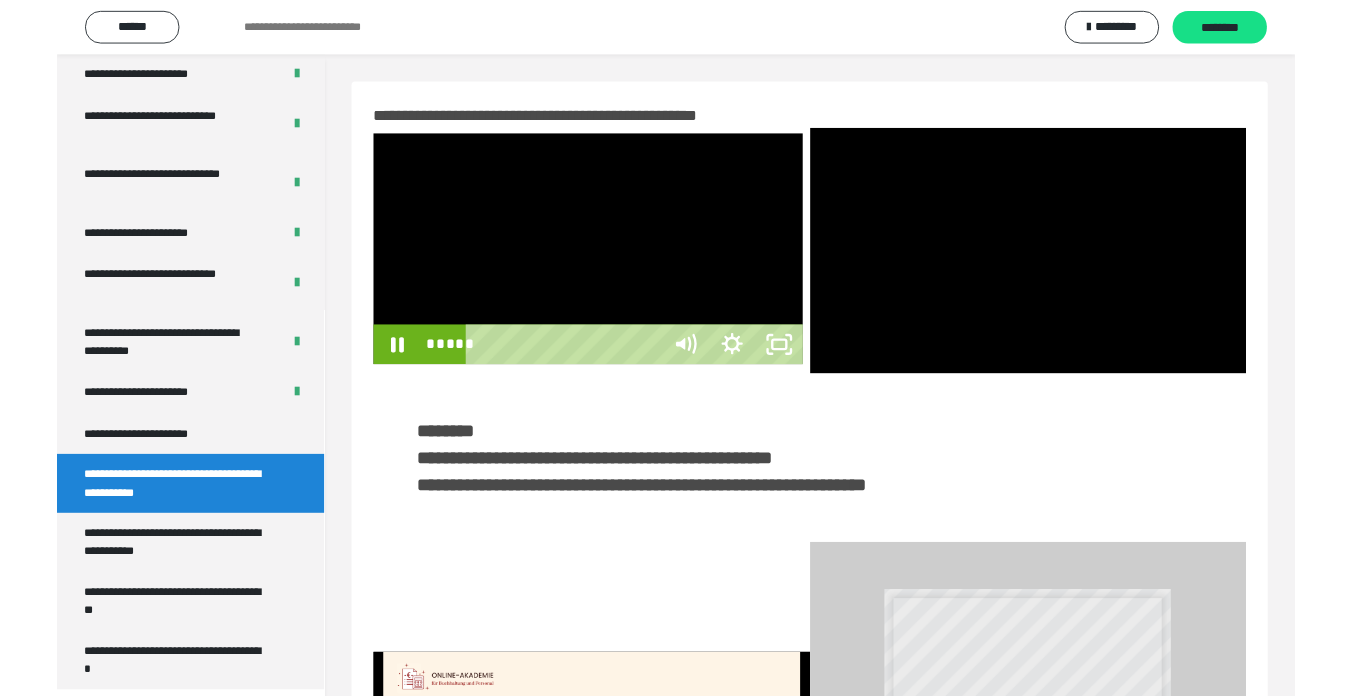 scroll, scrollTop: 3922, scrollLeft: 0, axis: vertical 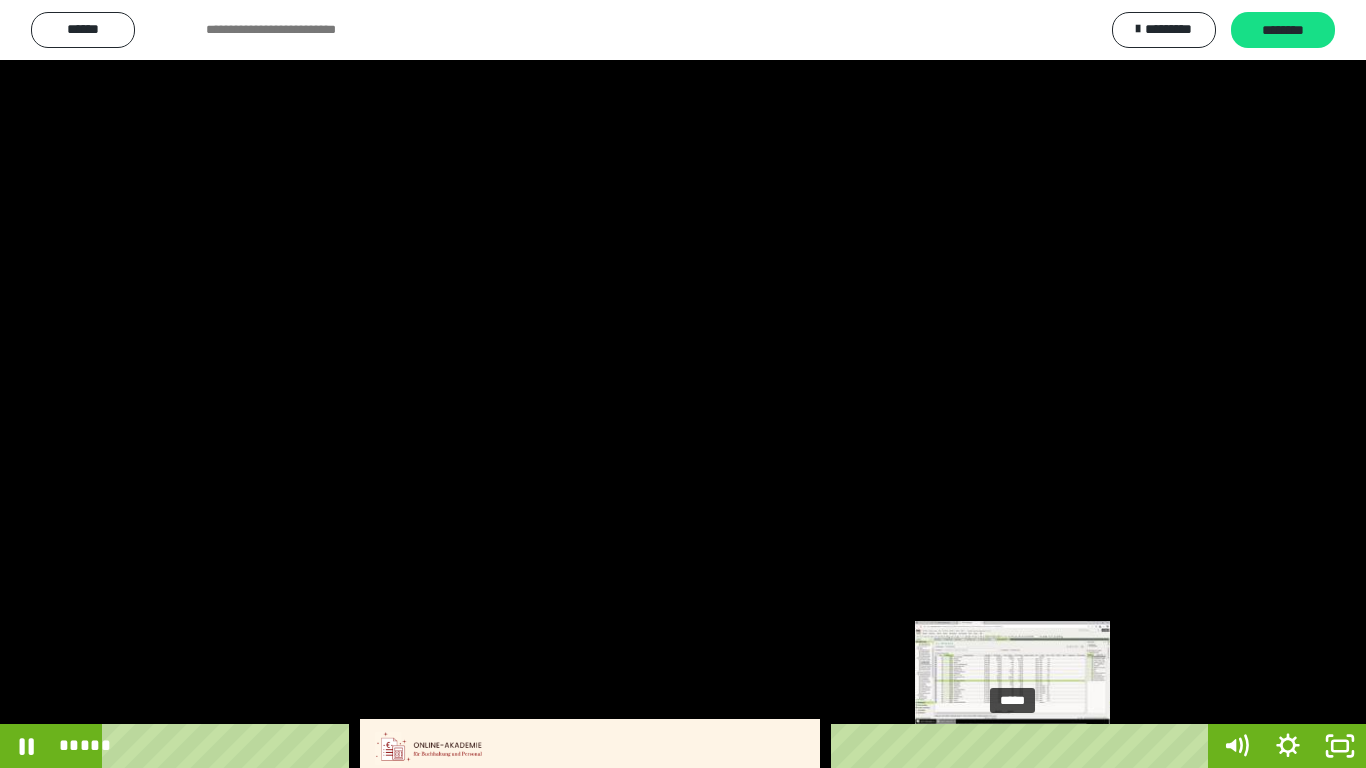 click on "*****" at bounding box center (659, 746) 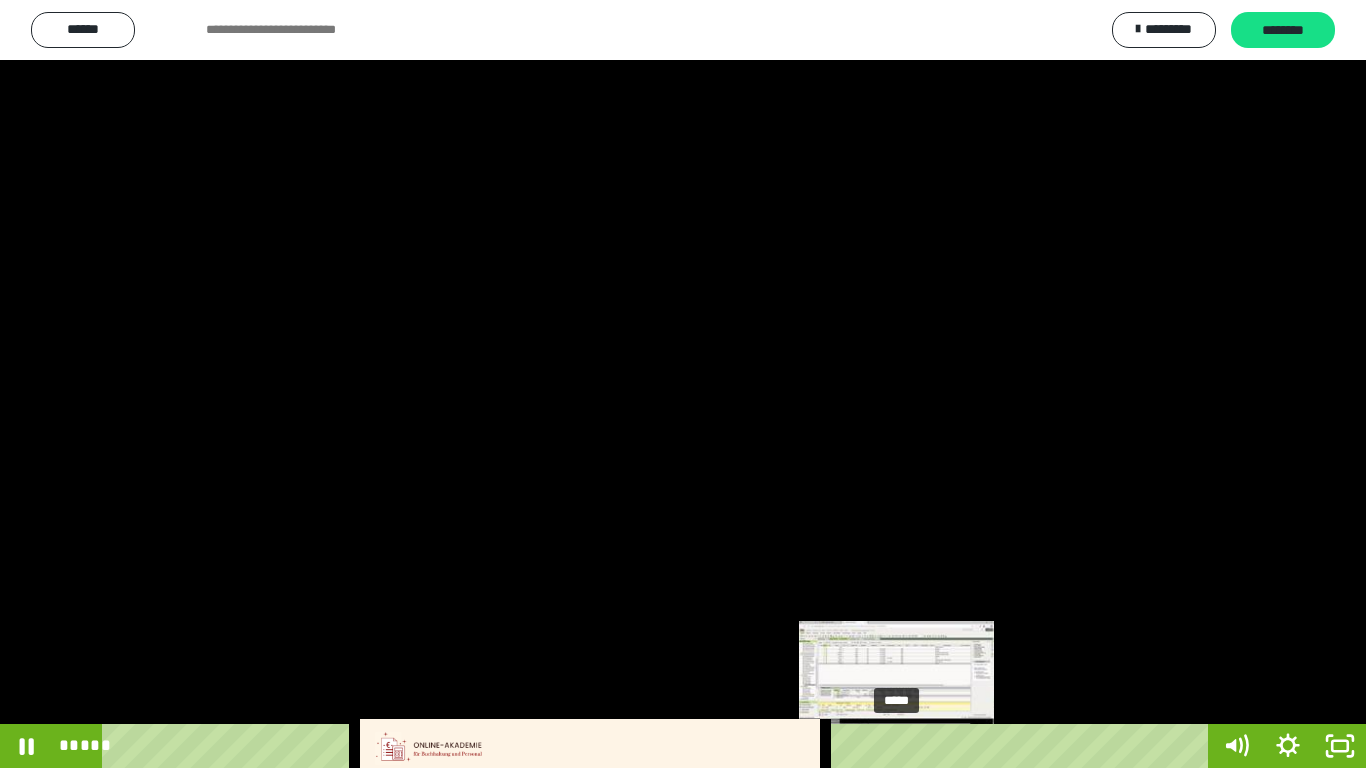 click on "*****" at bounding box center (659, 746) 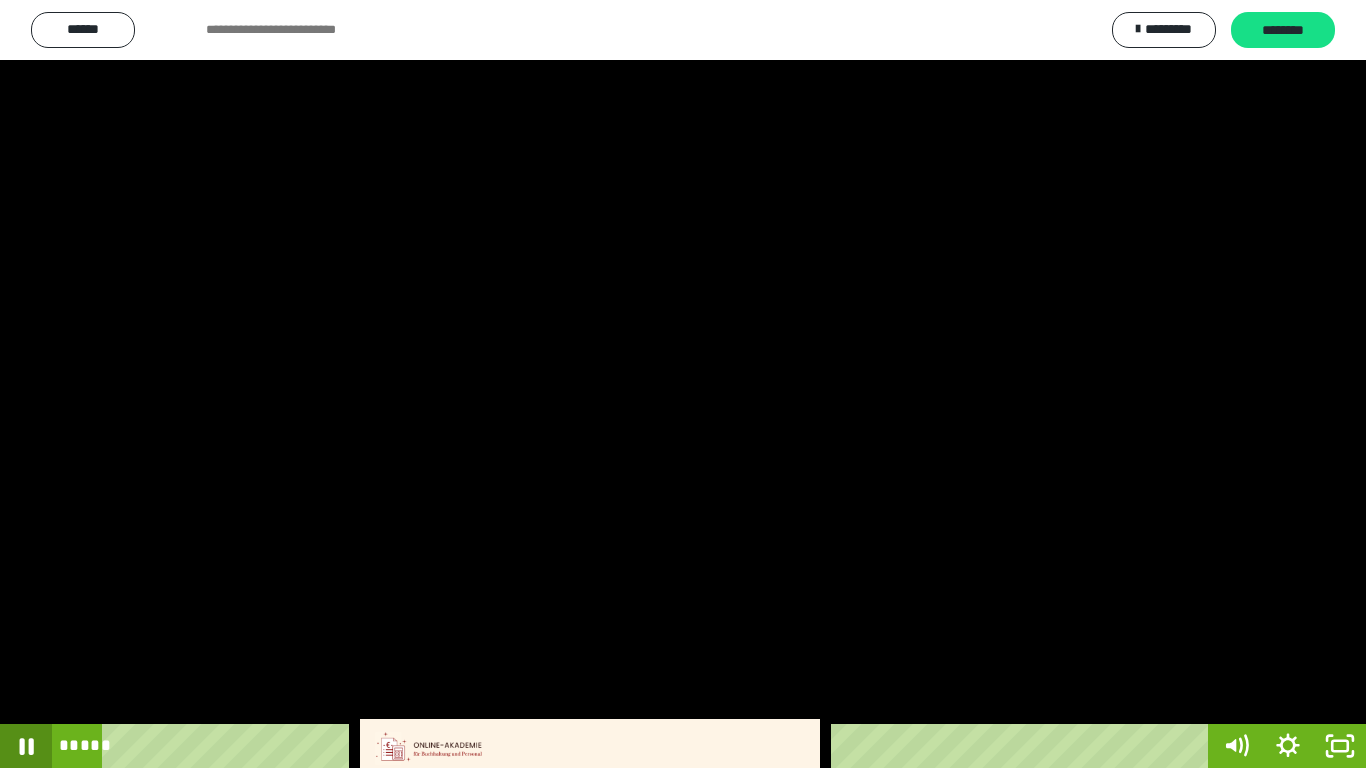 click 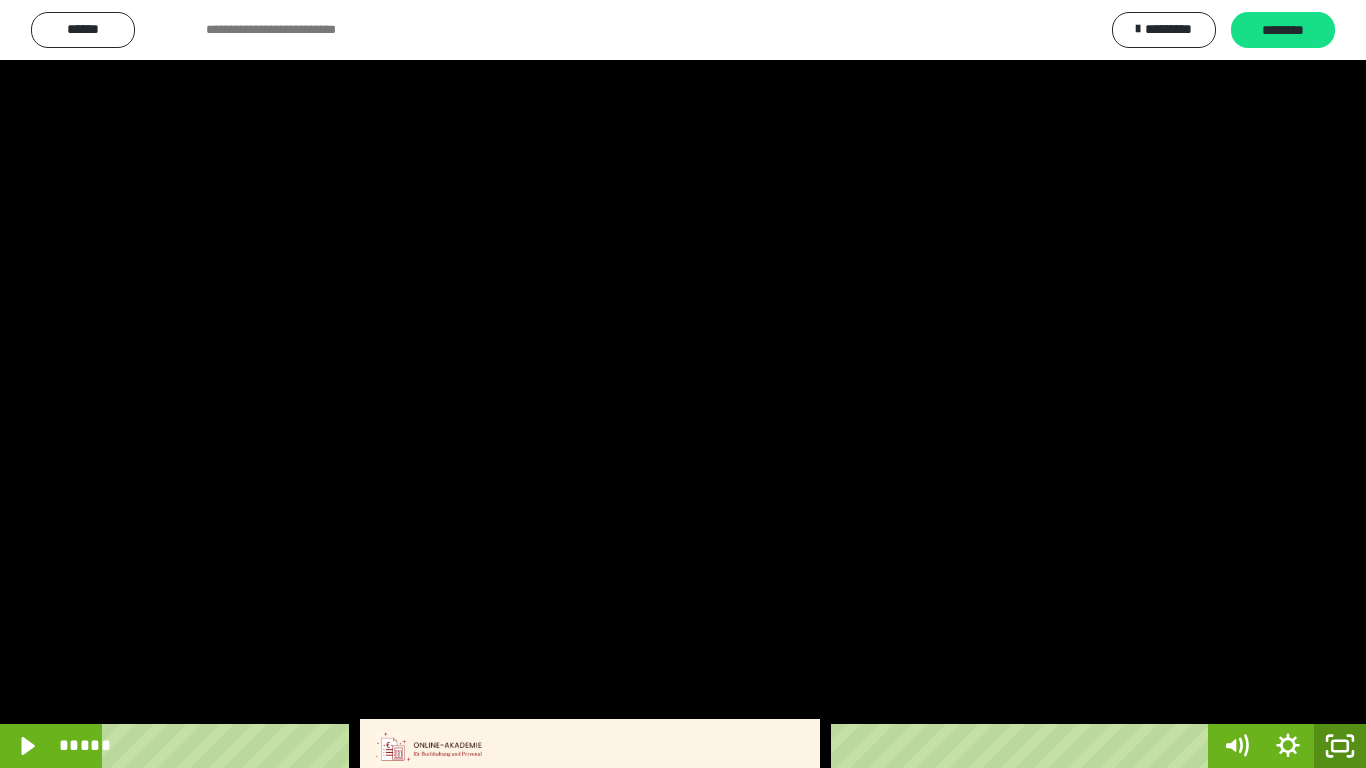 click 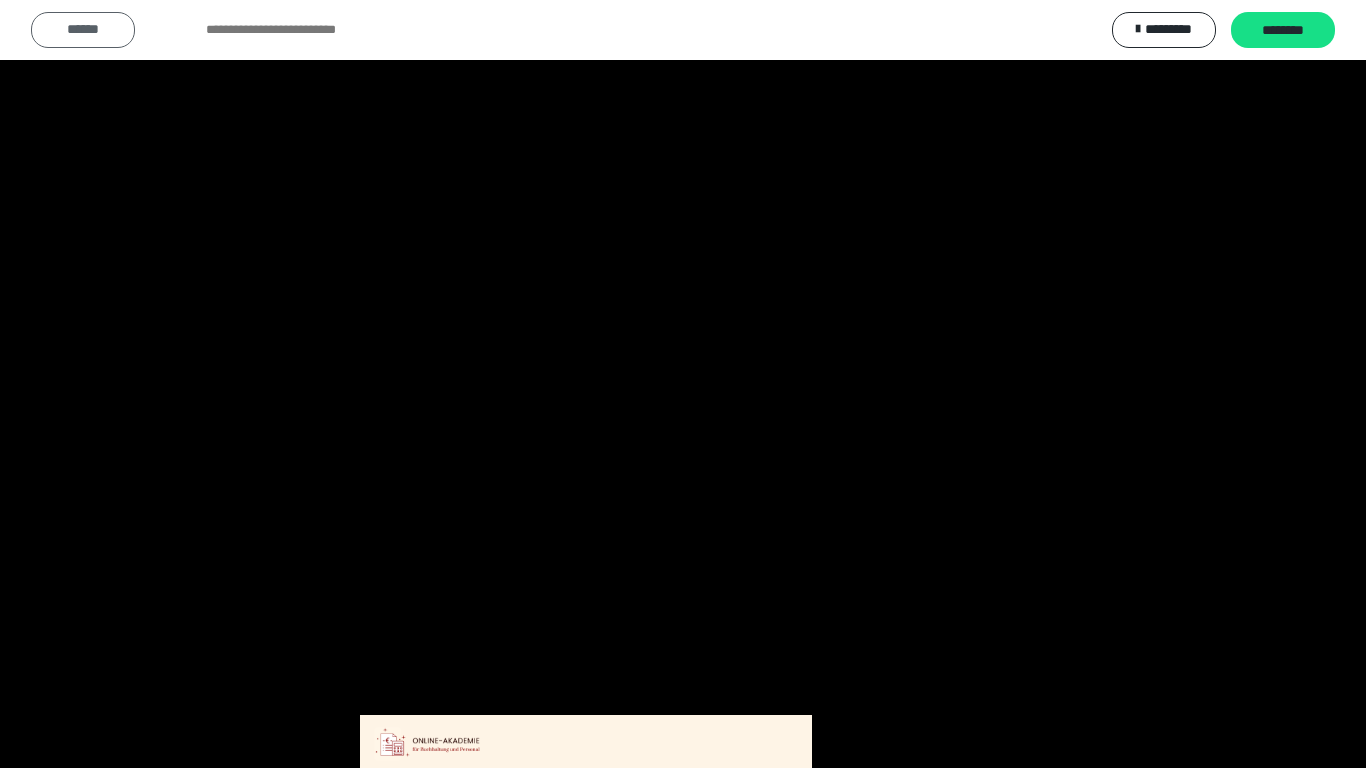 scroll, scrollTop: 3994, scrollLeft: 0, axis: vertical 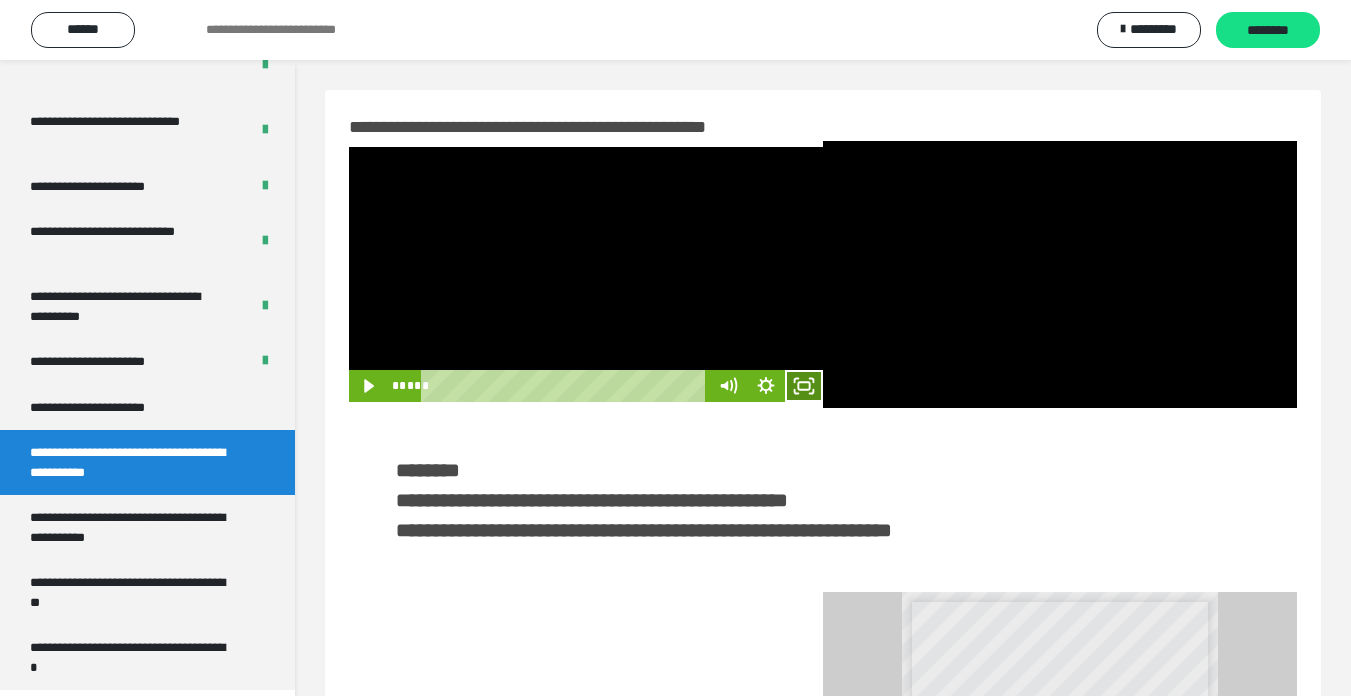 click 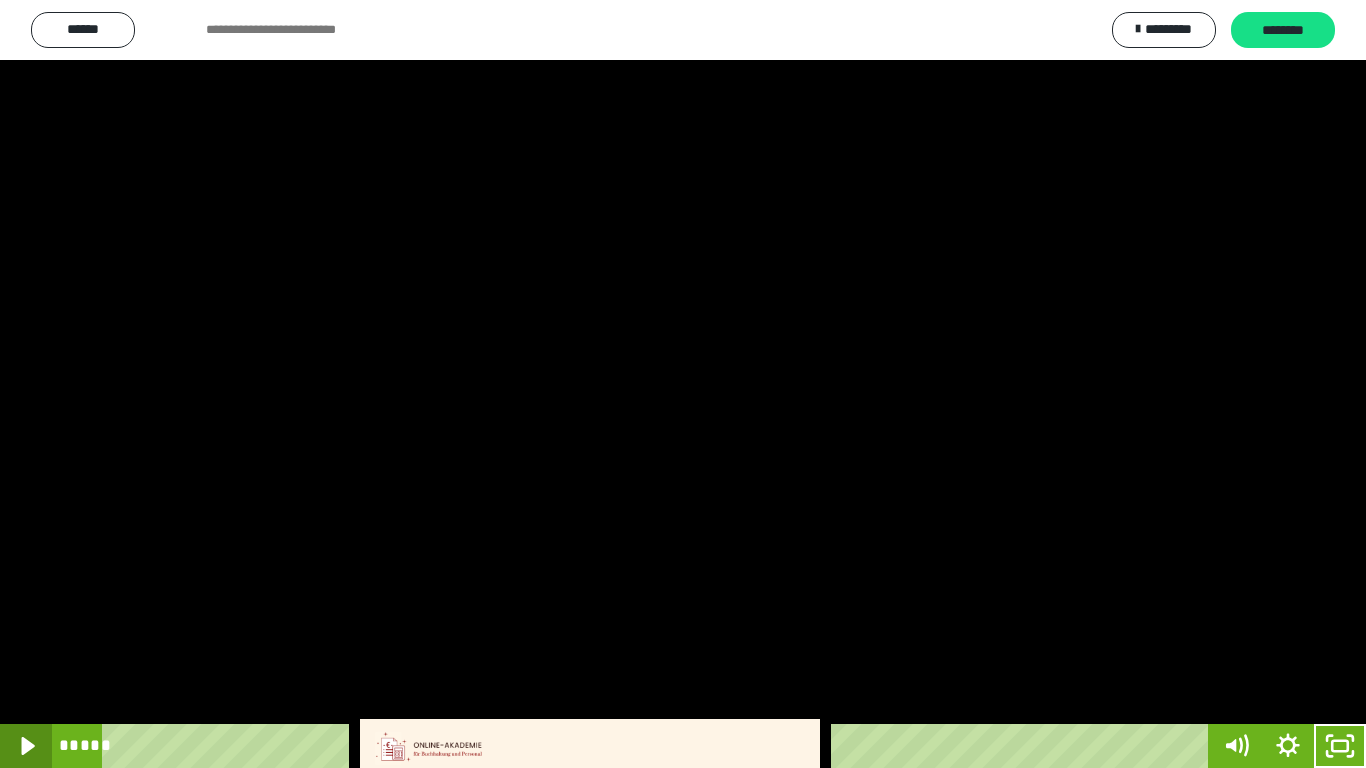 click 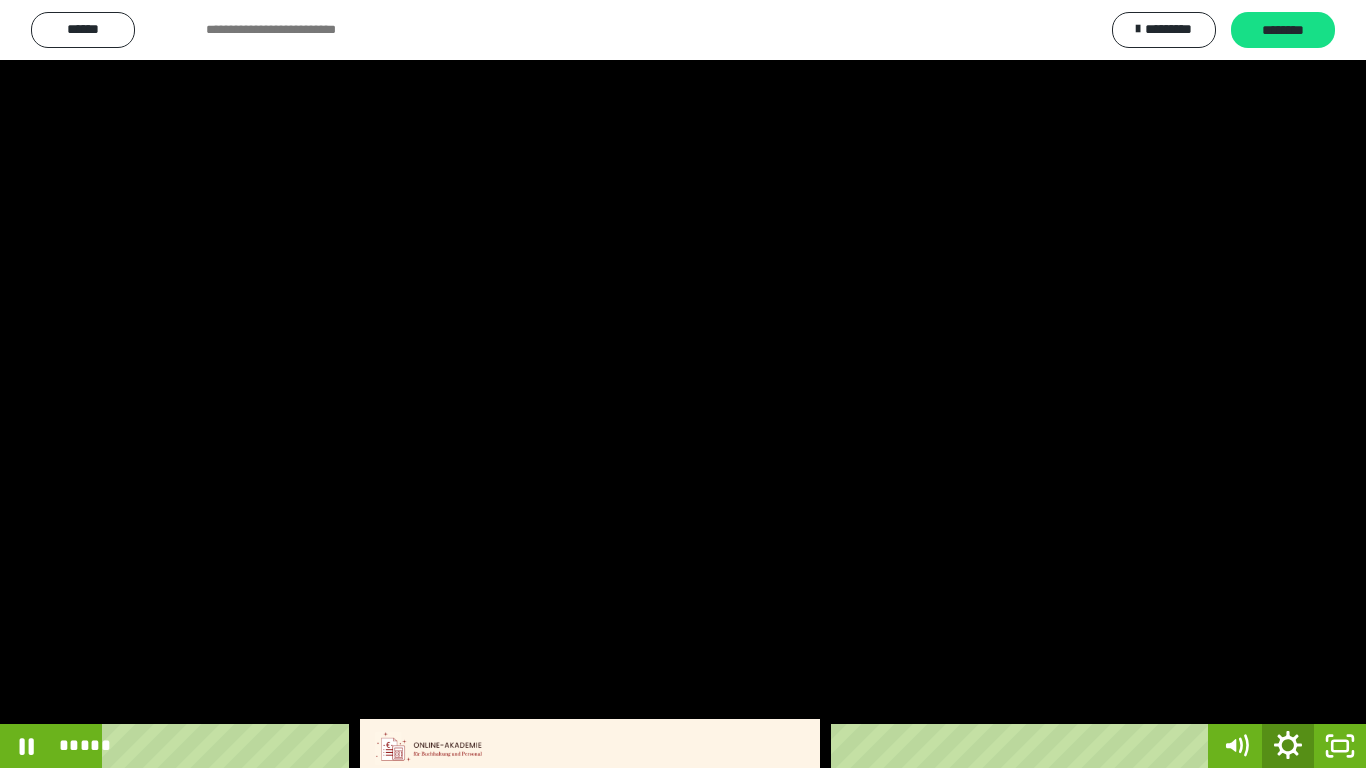 click 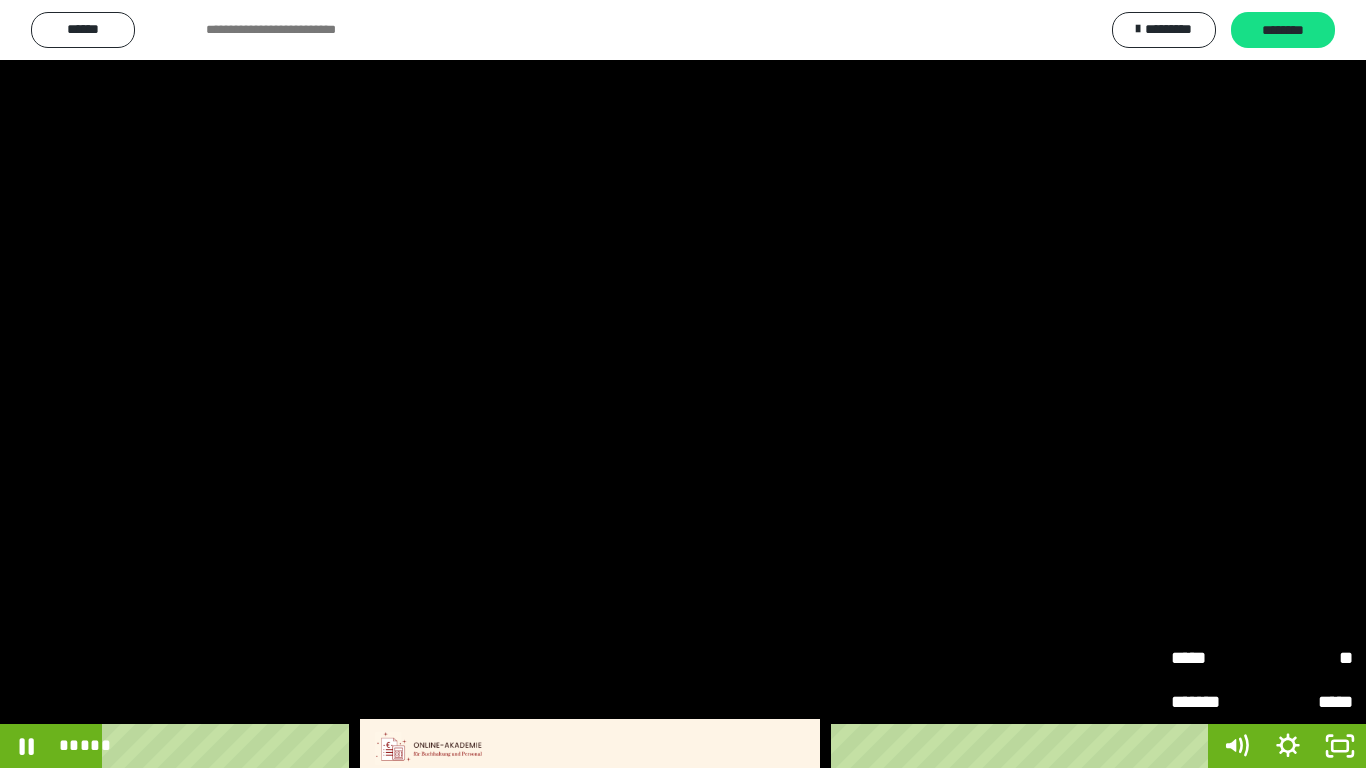 click on "*****" at bounding box center (1216, 658) 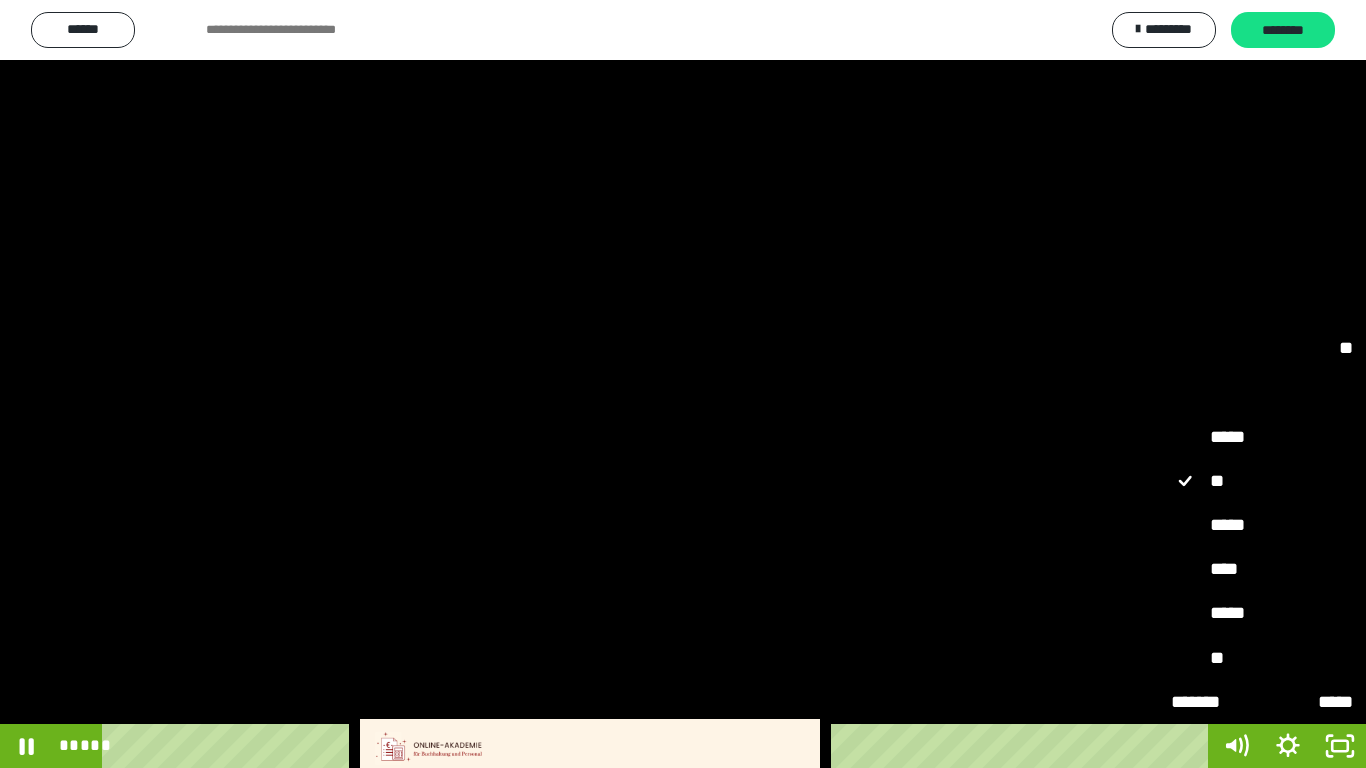 click on "****" at bounding box center (1262, 570) 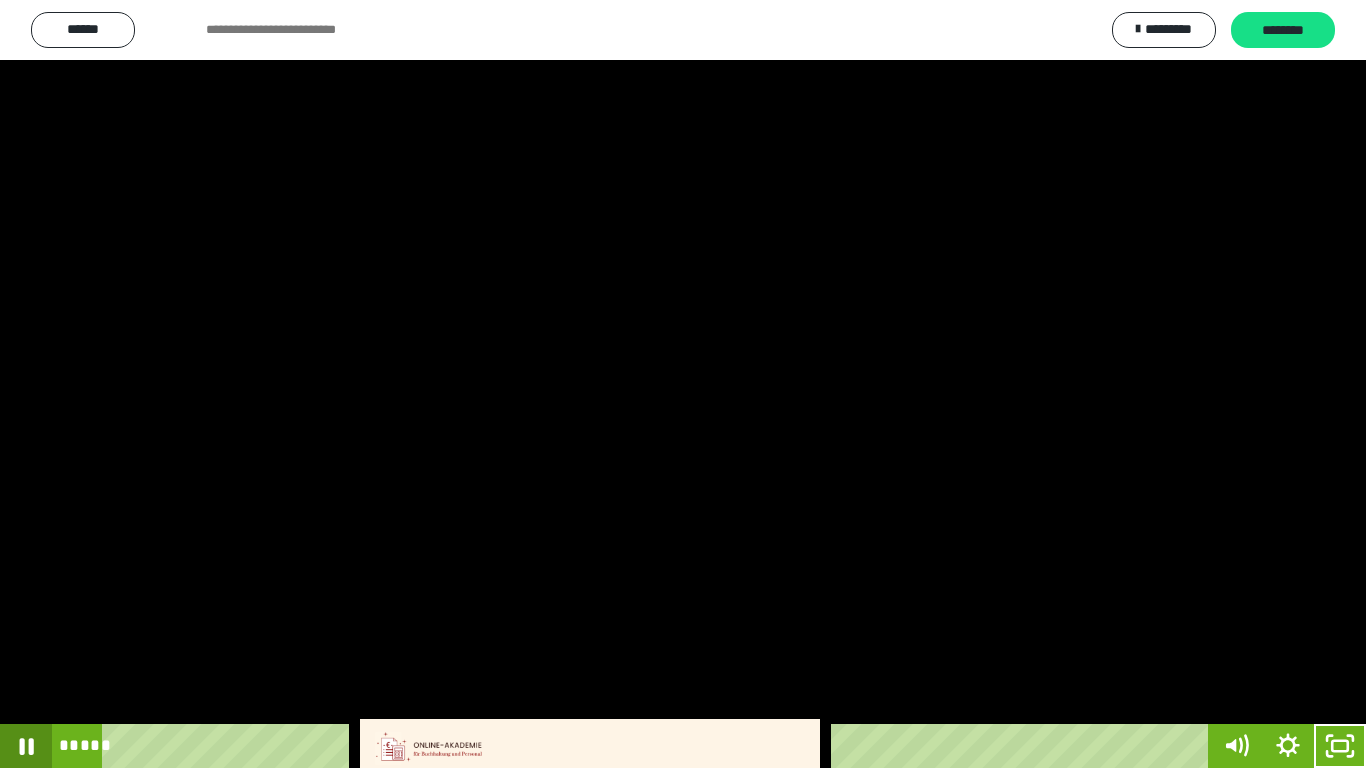 click 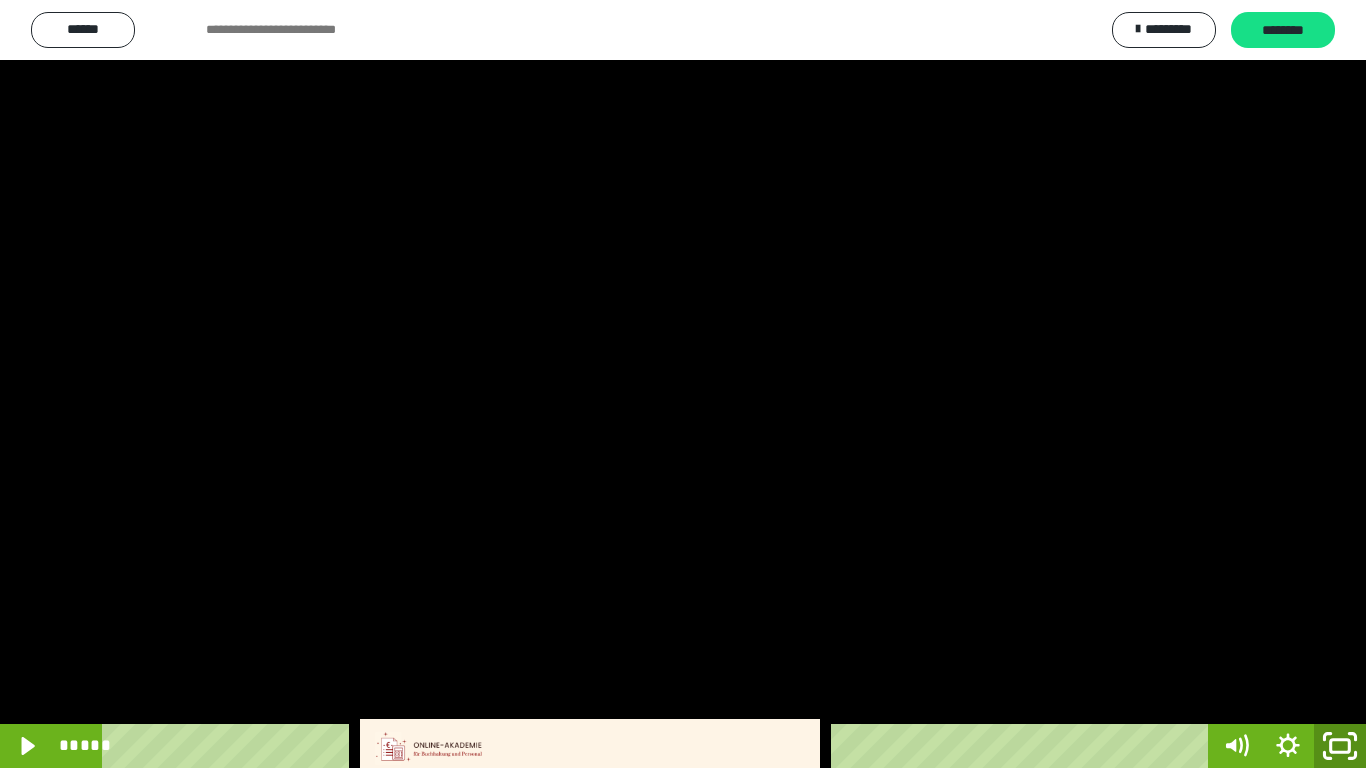 click 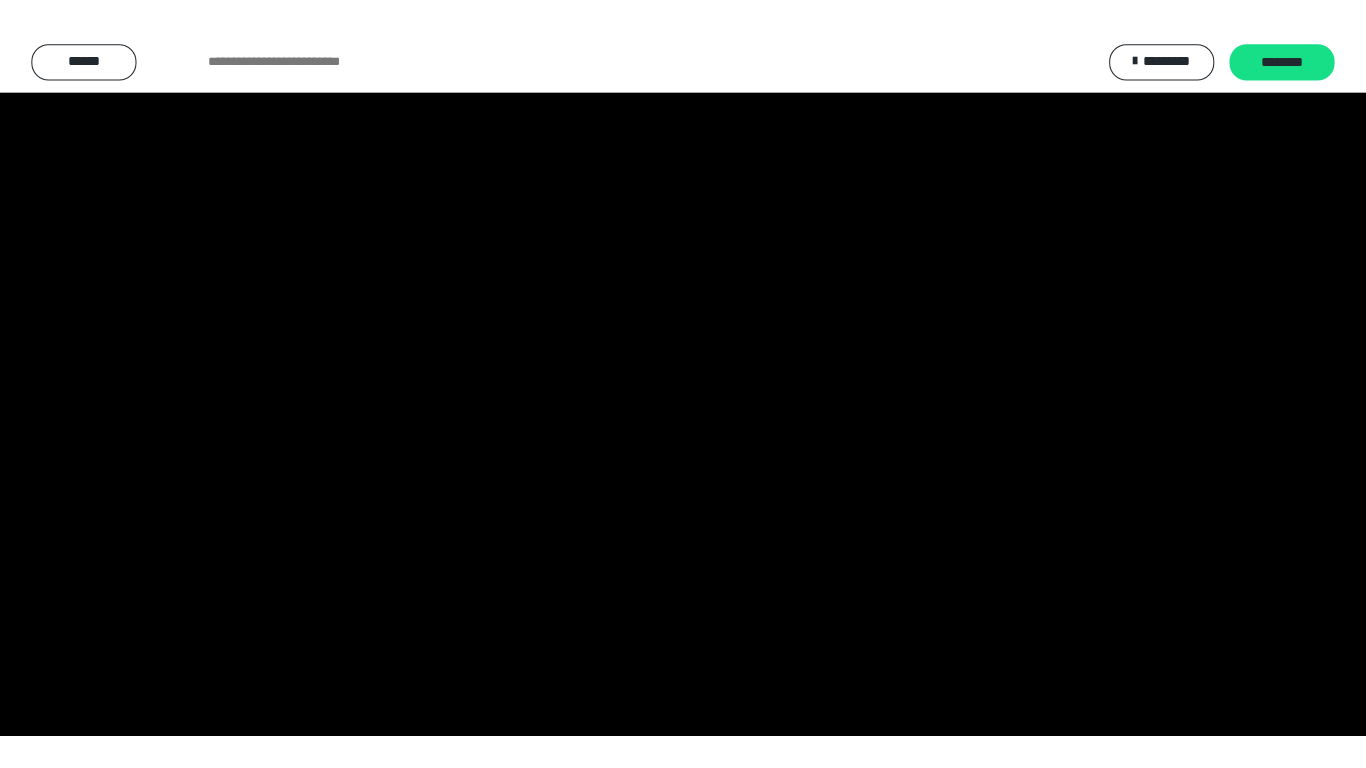 scroll, scrollTop: 3994, scrollLeft: 0, axis: vertical 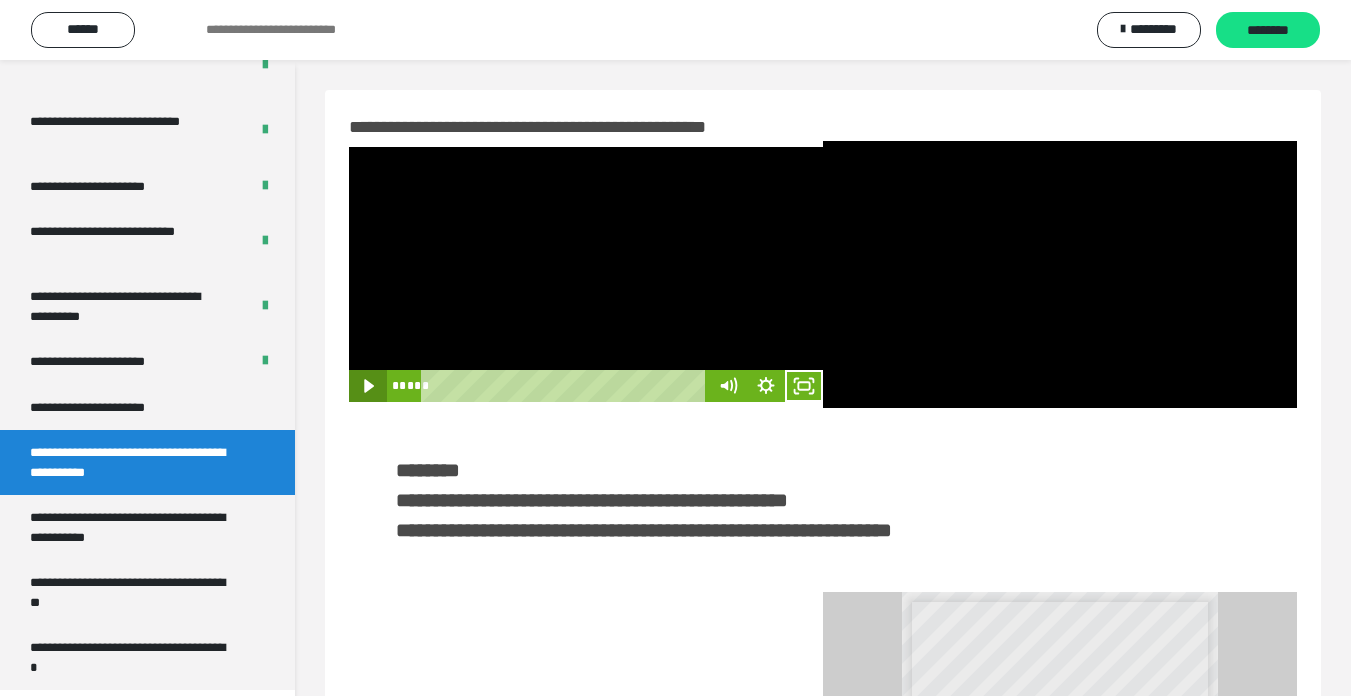 click 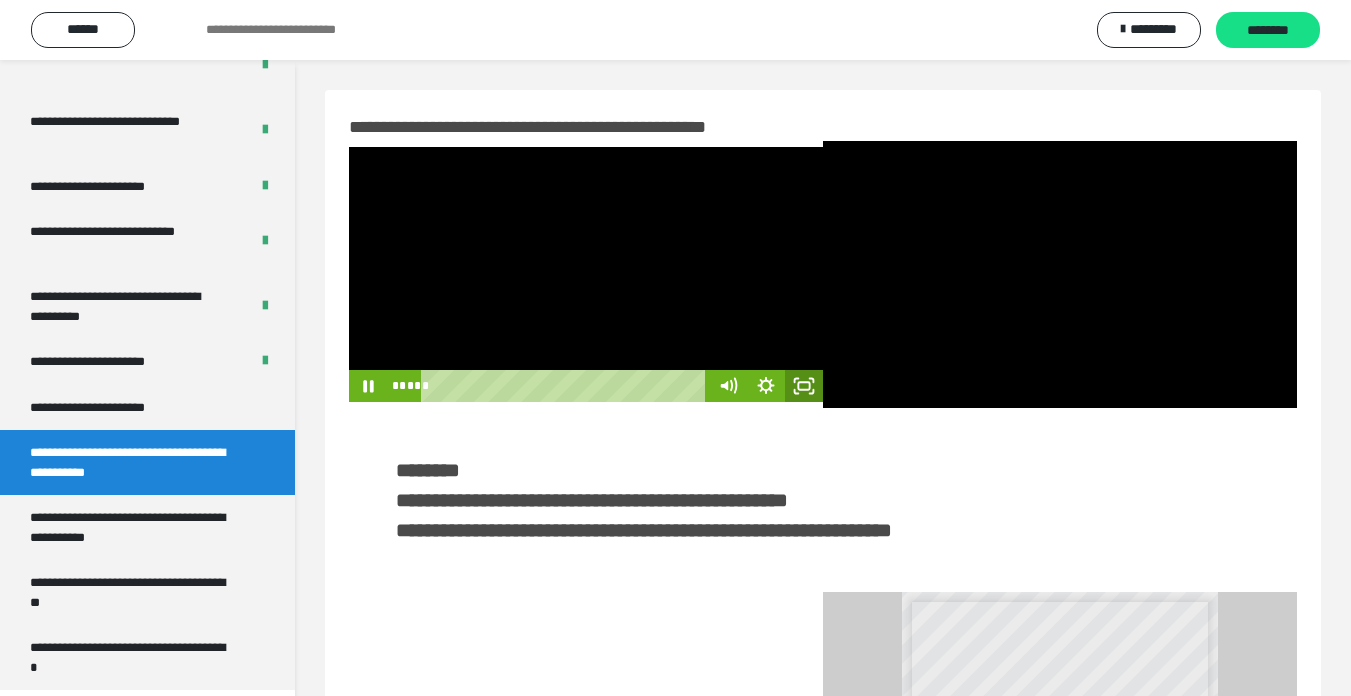 click 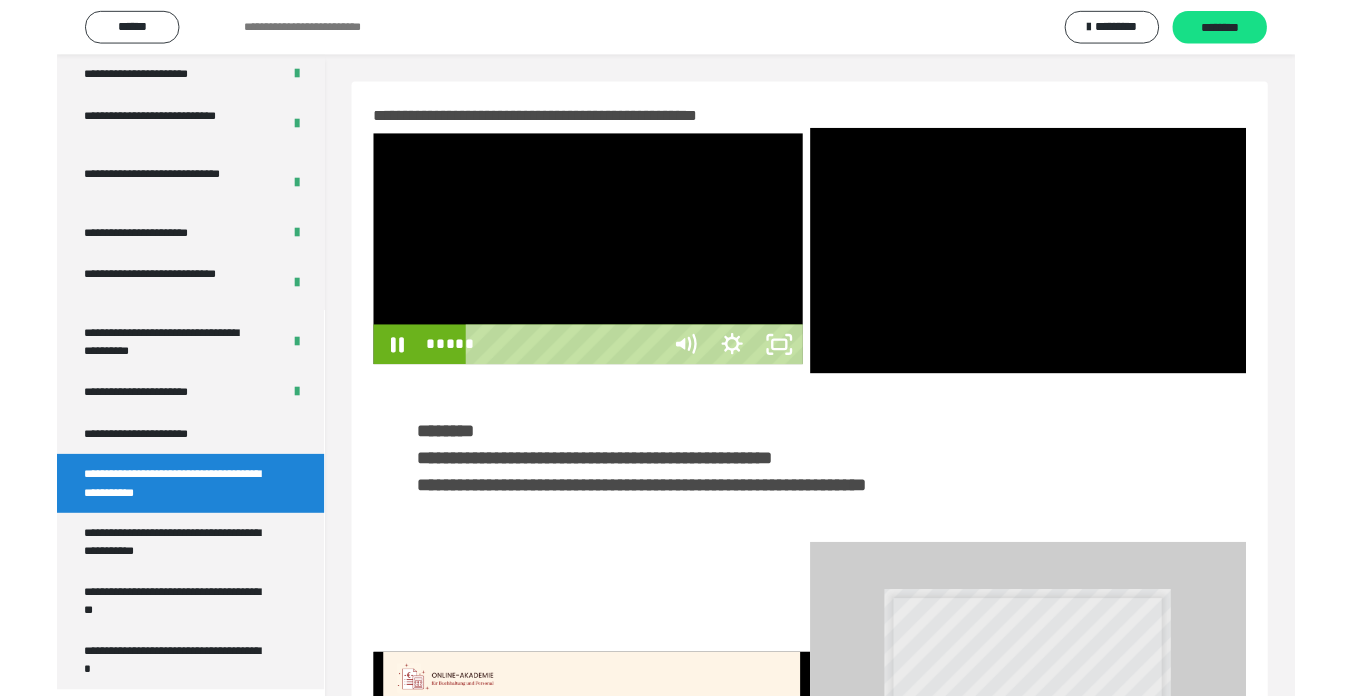 scroll, scrollTop: 3922, scrollLeft: 0, axis: vertical 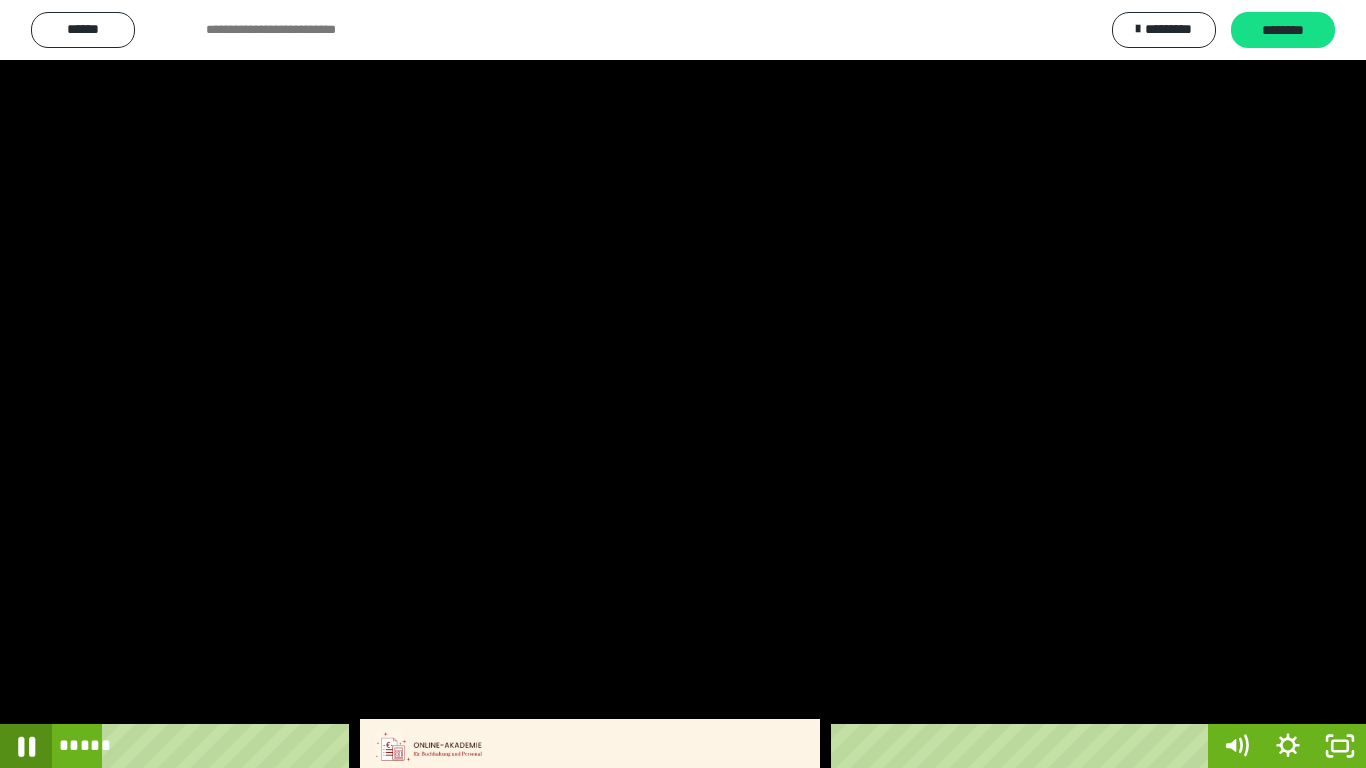 click 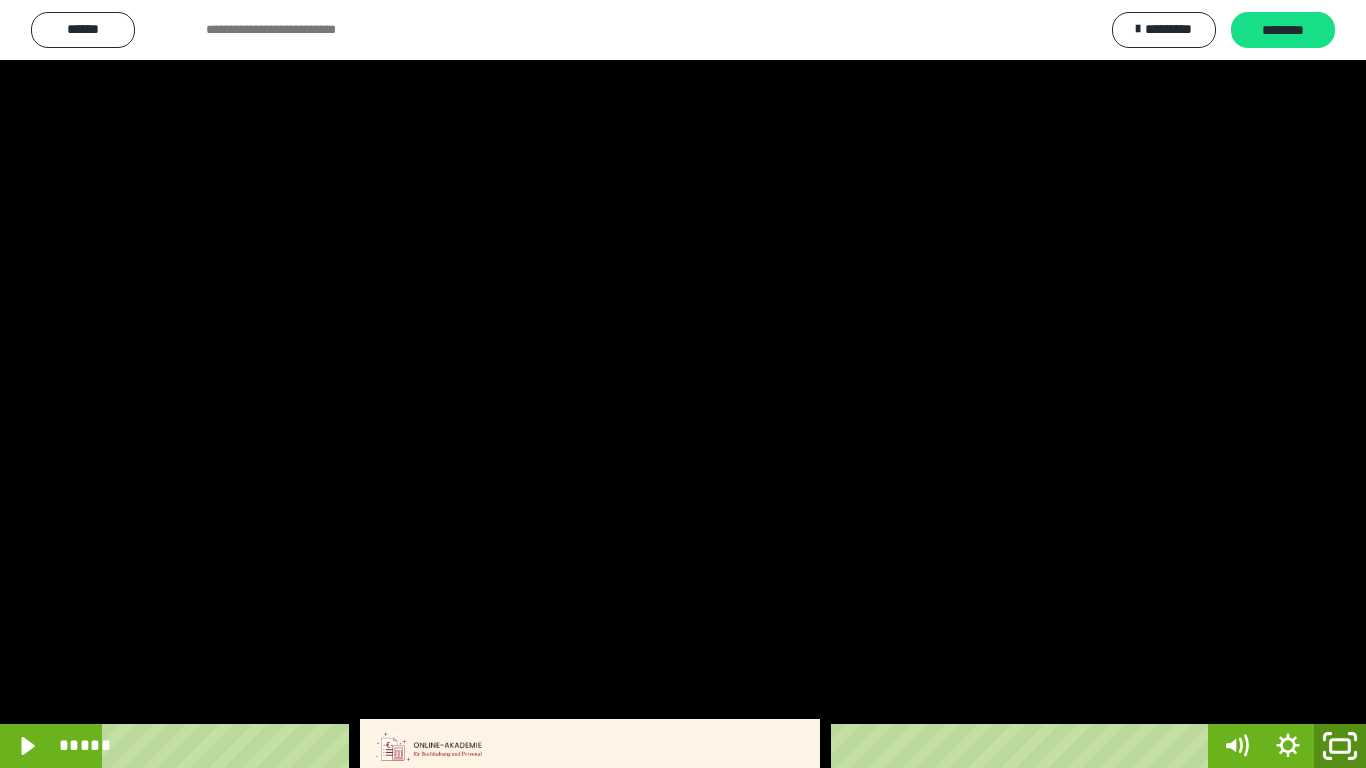 click 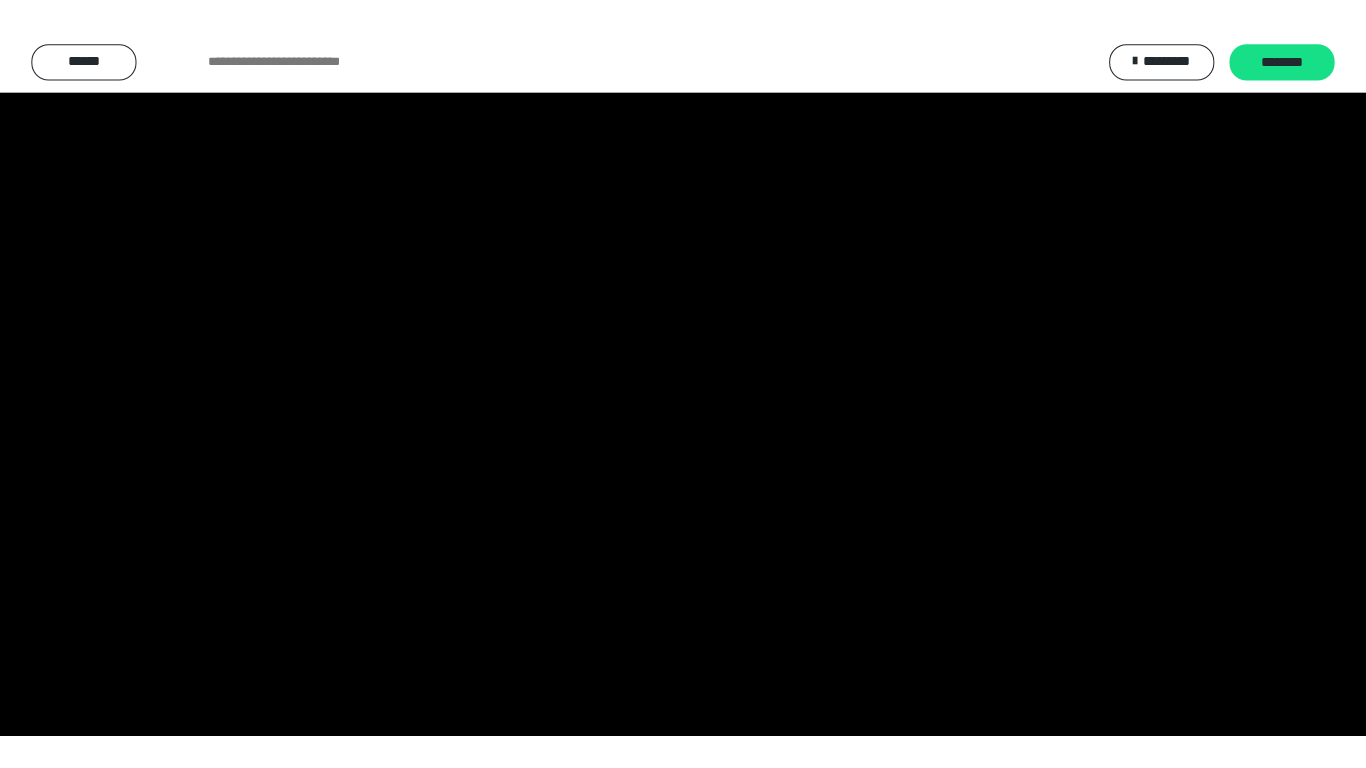 scroll, scrollTop: 3994, scrollLeft: 0, axis: vertical 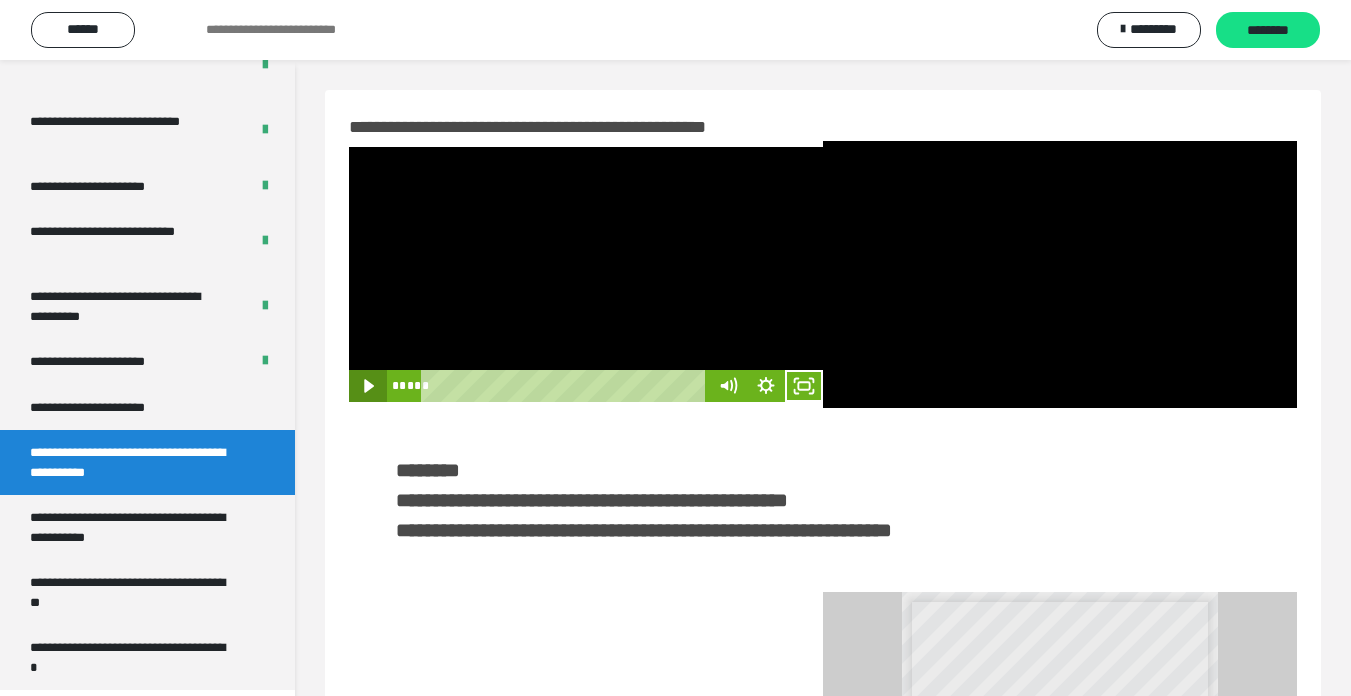 click 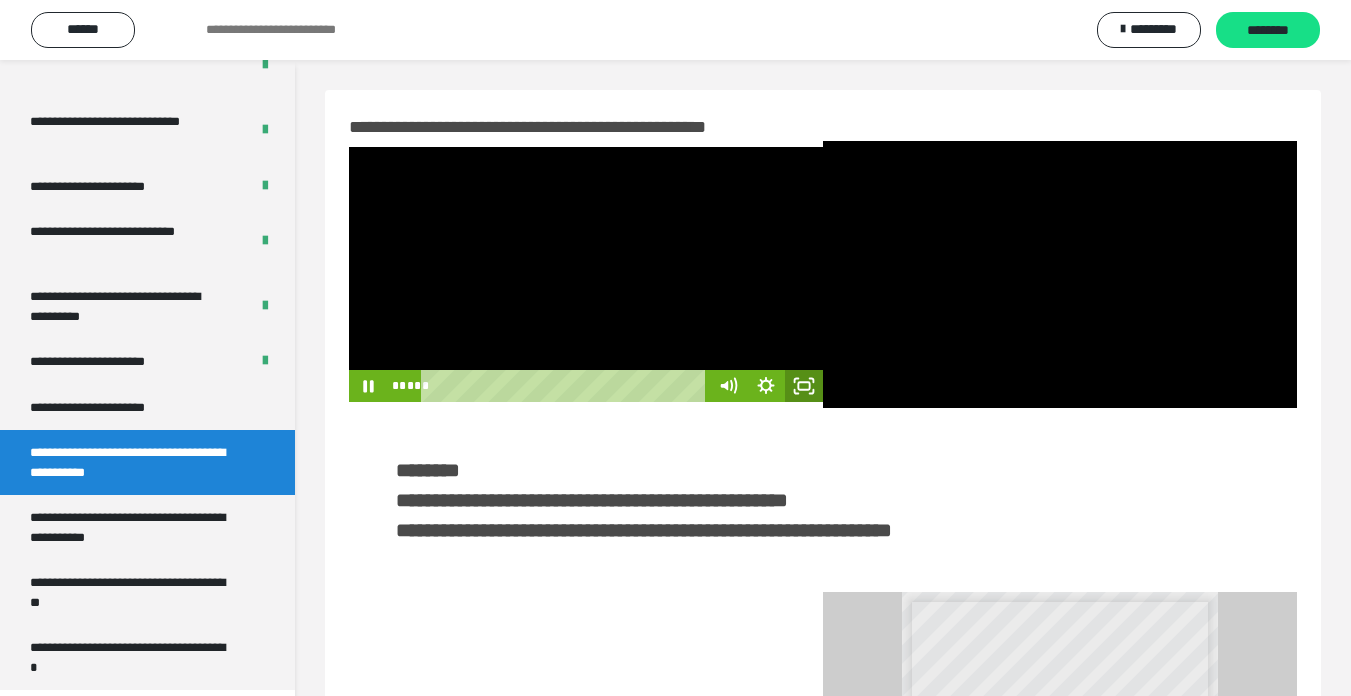 click 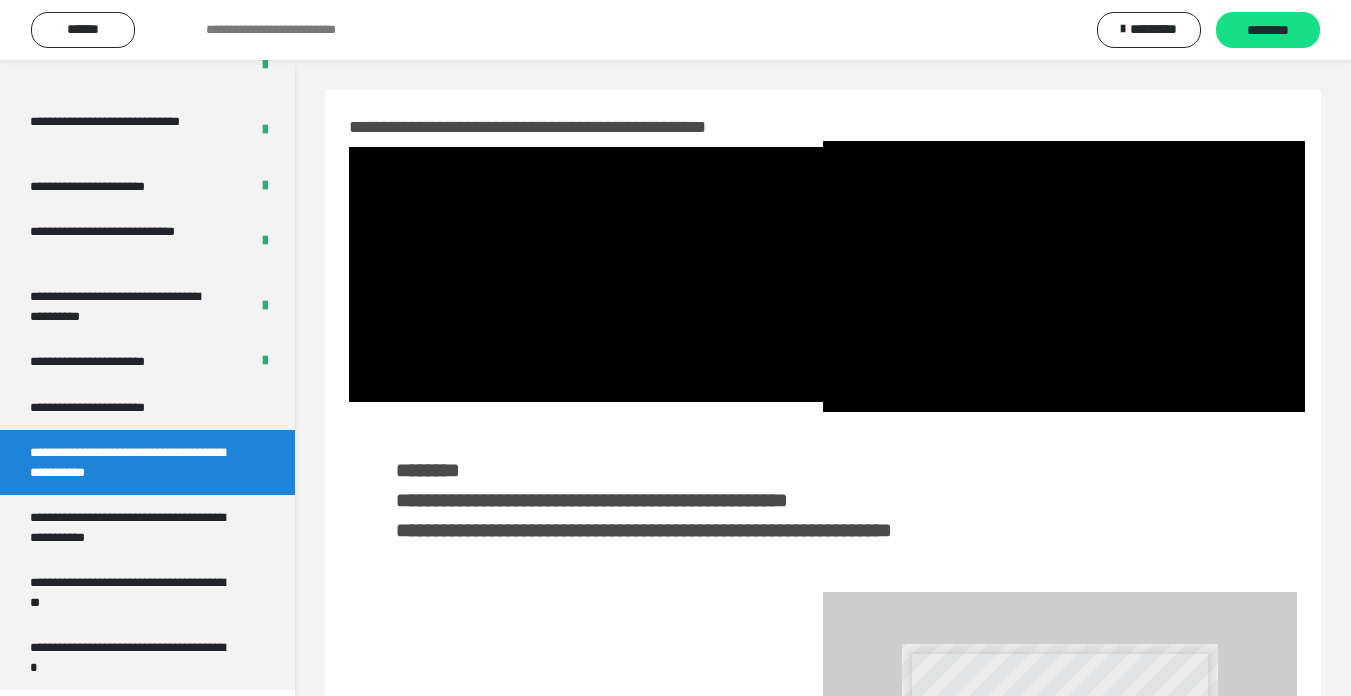 scroll, scrollTop: 3922, scrollLeft: 0, axis: vertical 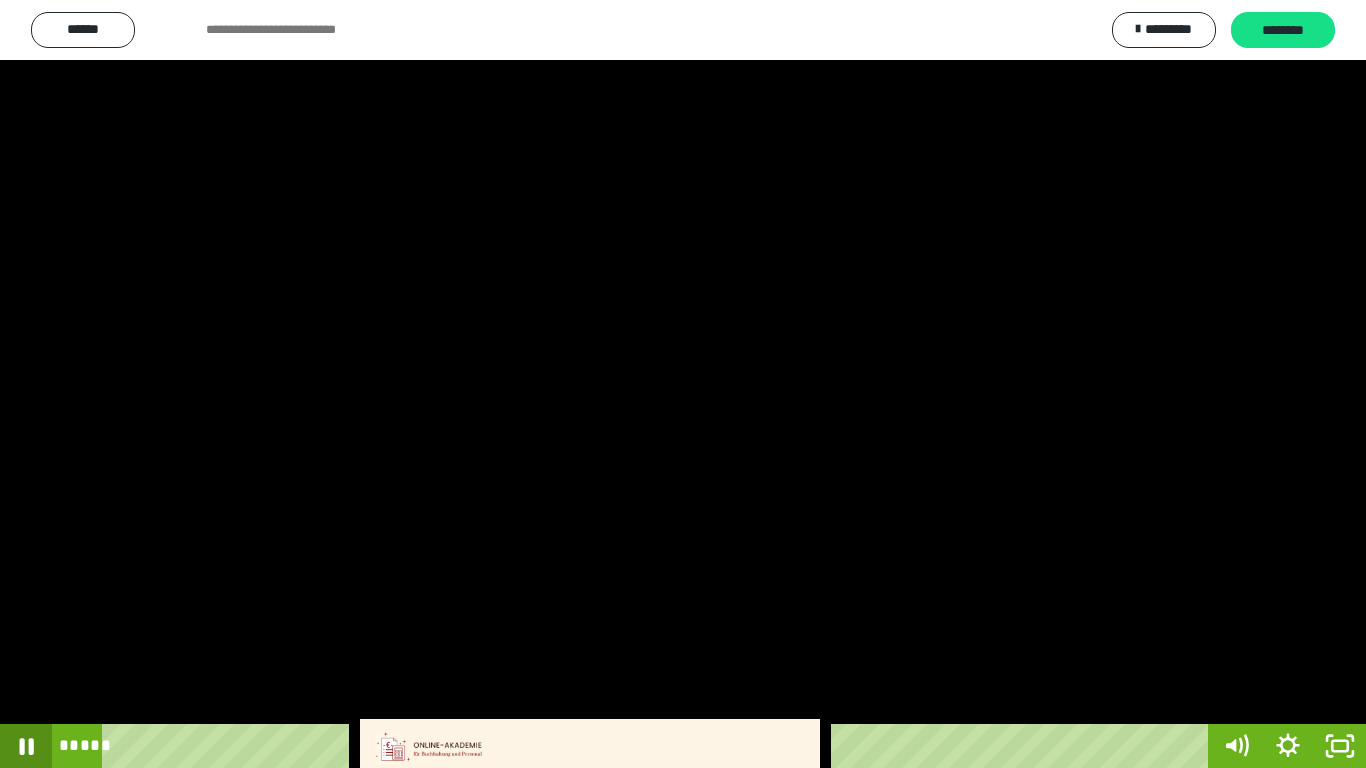 click 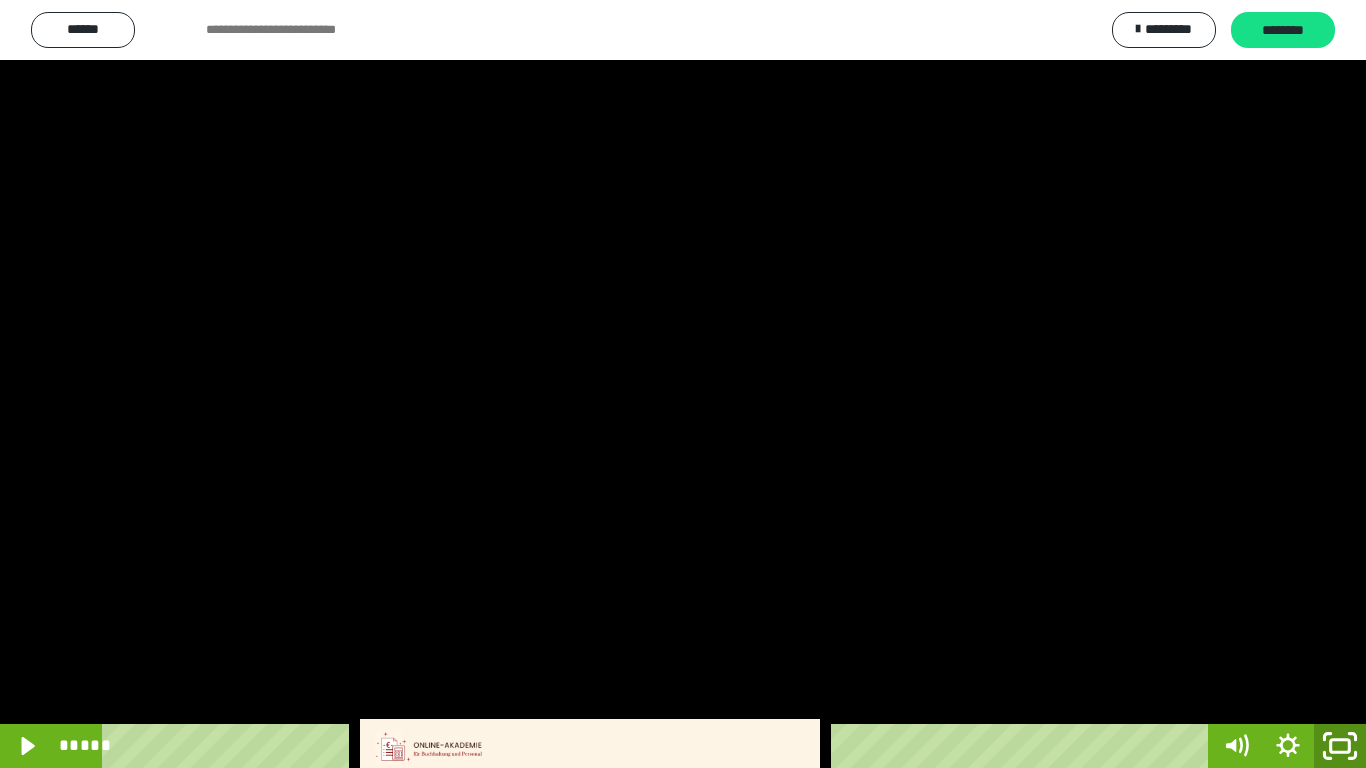 click 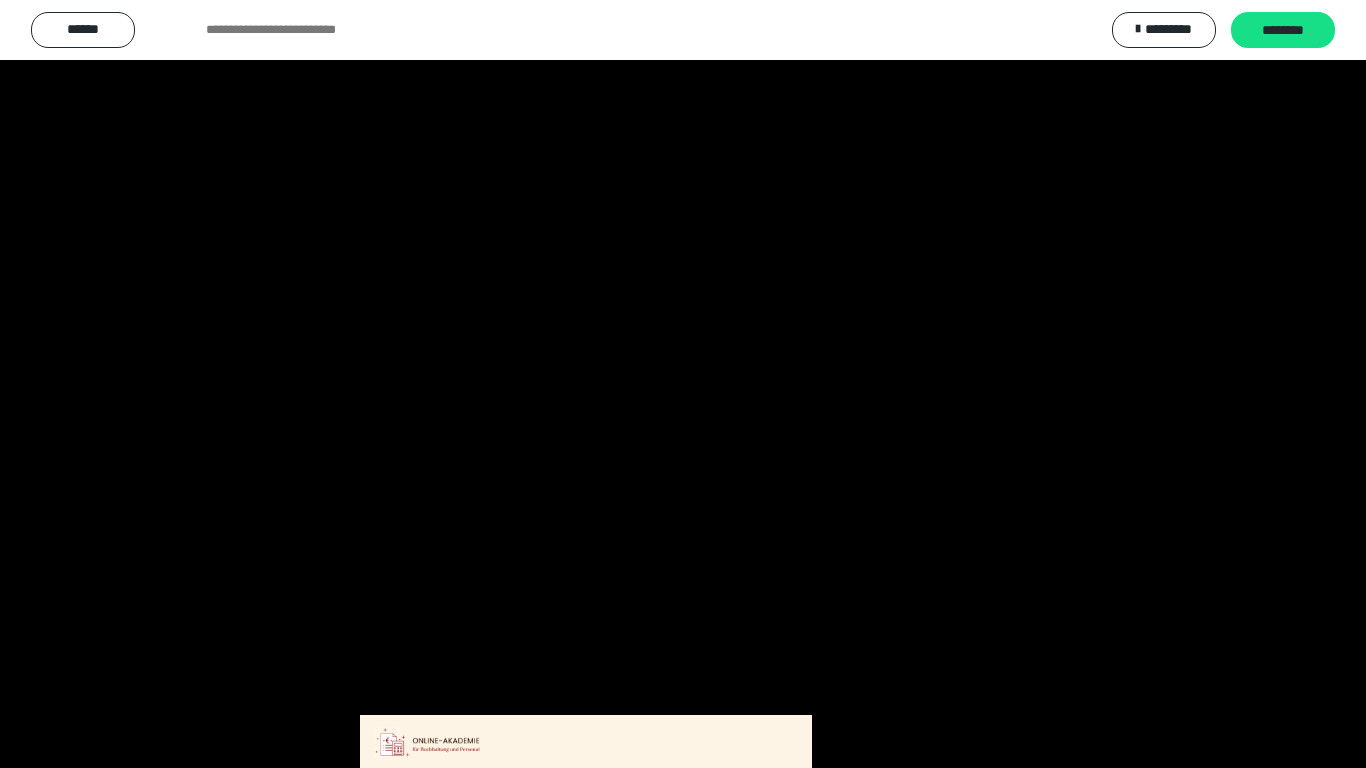 scroll, scrollTop: 3994, scrollLeft: 0, axis: vertical 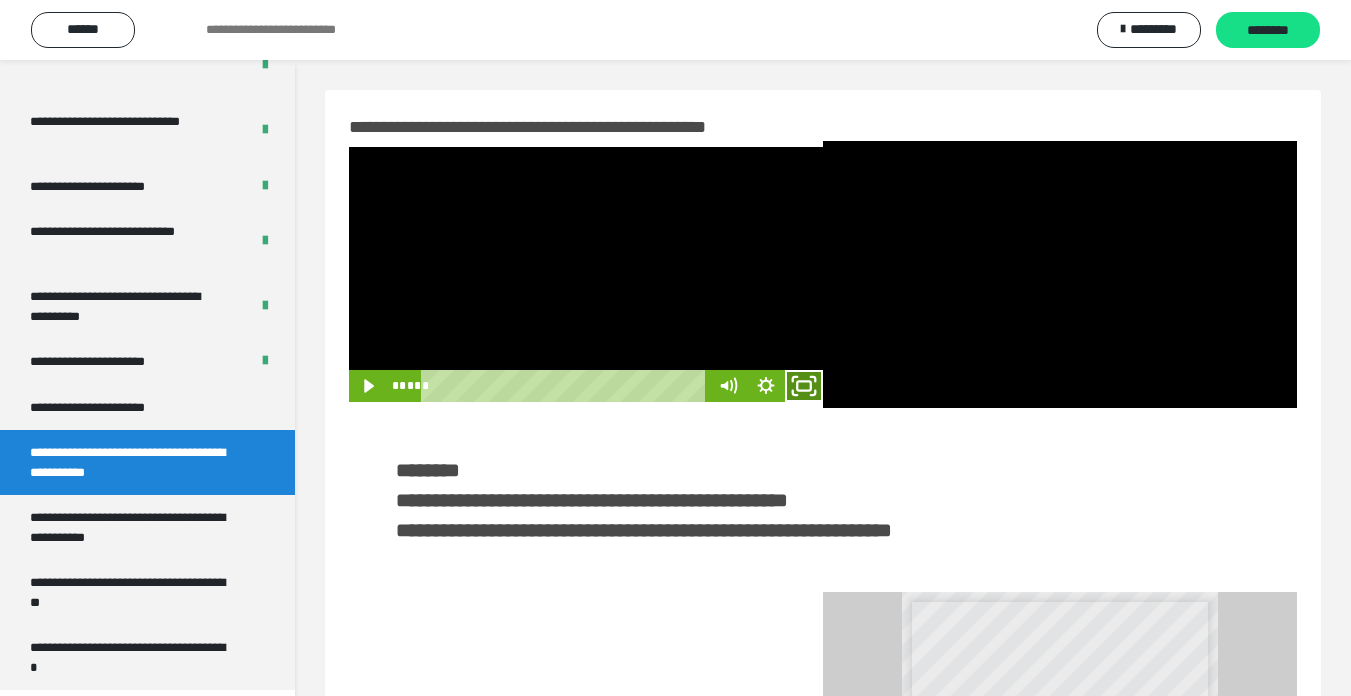click 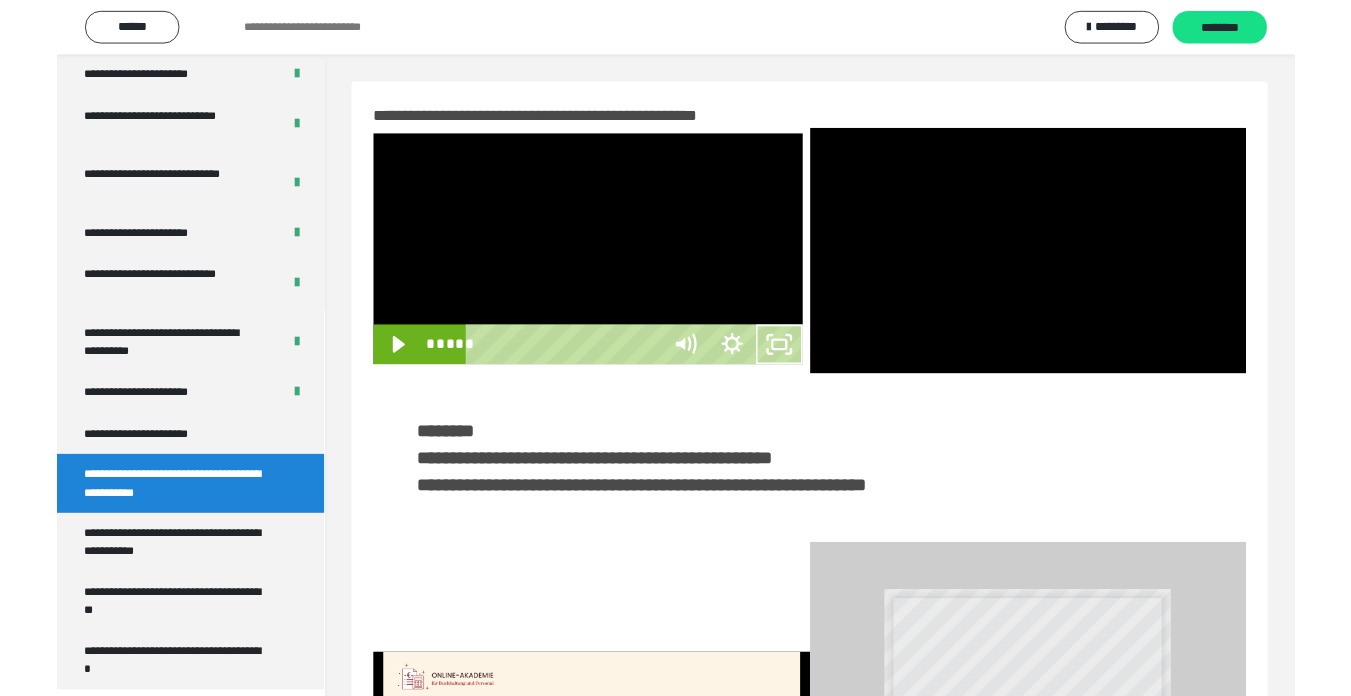 scroll, scrollTop: 3922, scrollLeft: 0, axis: vertical 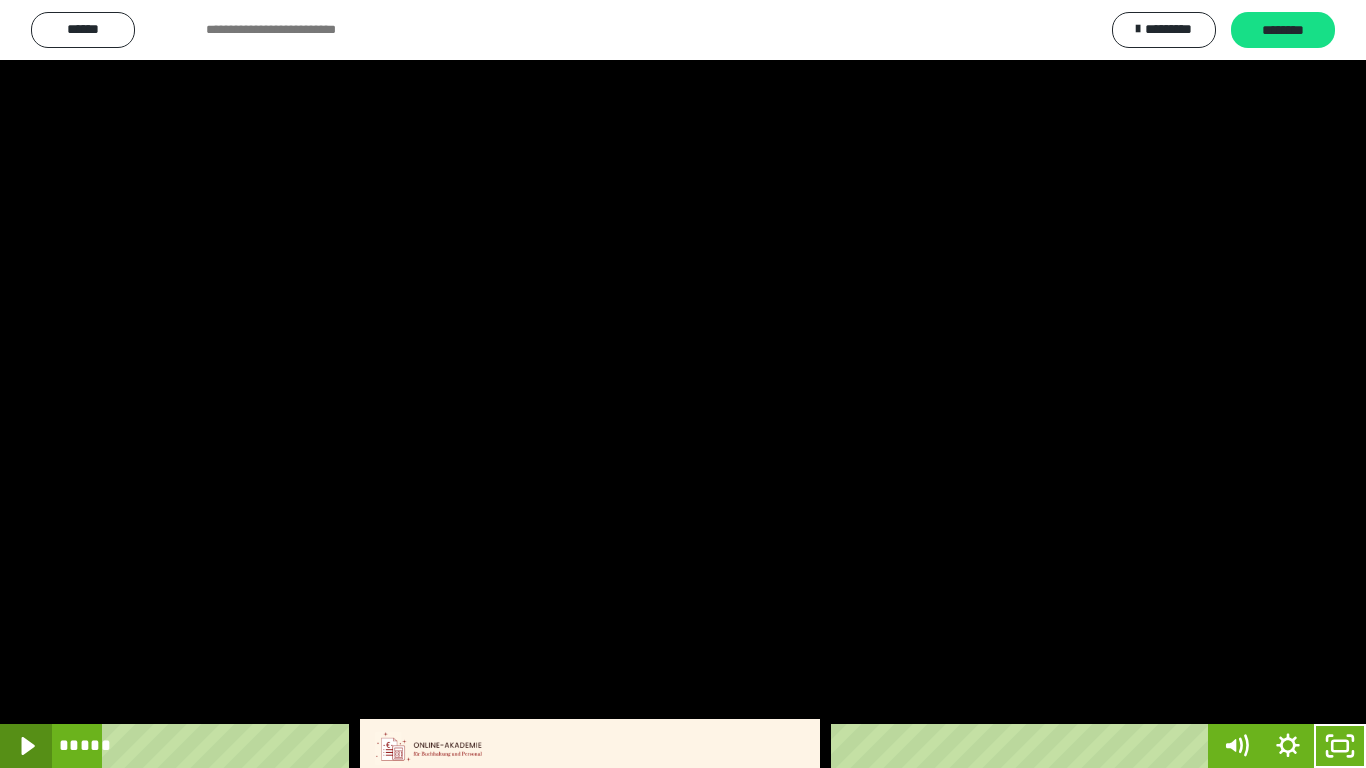 click 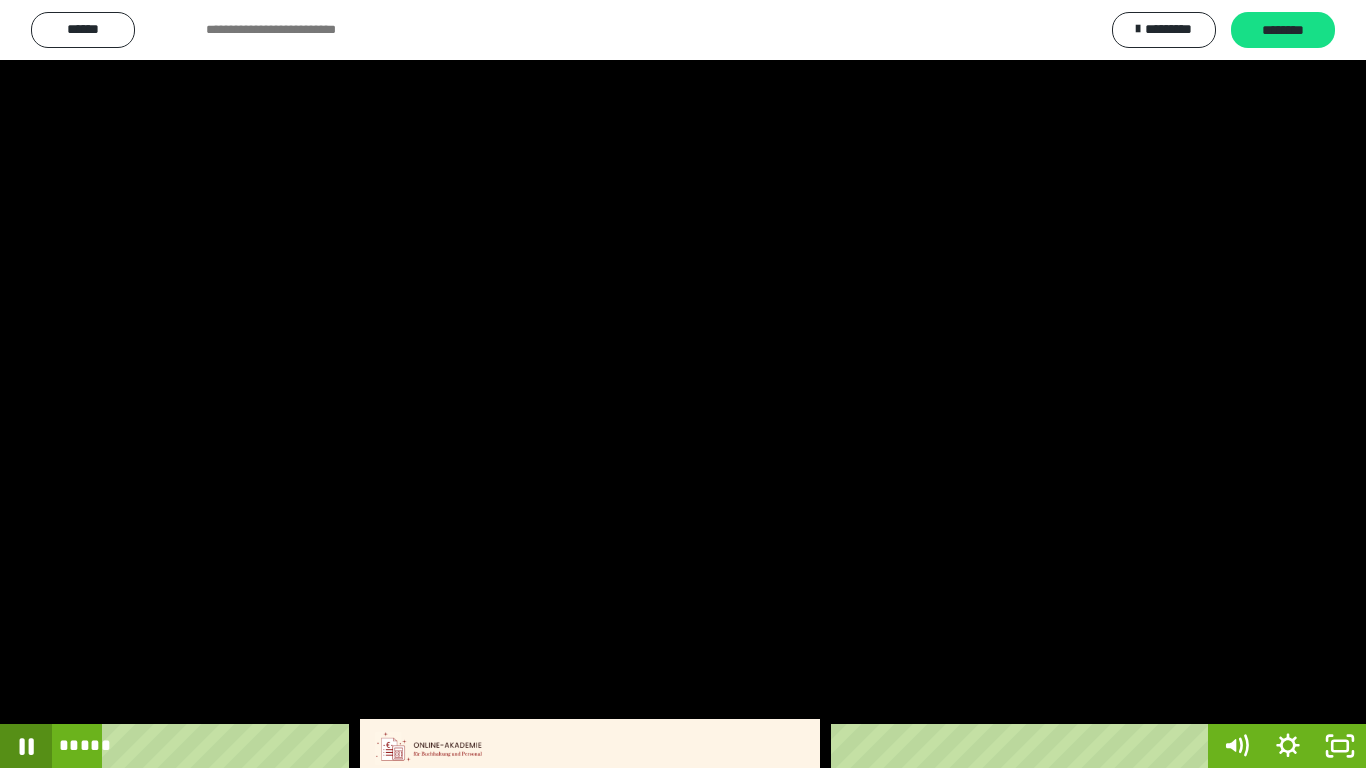 click 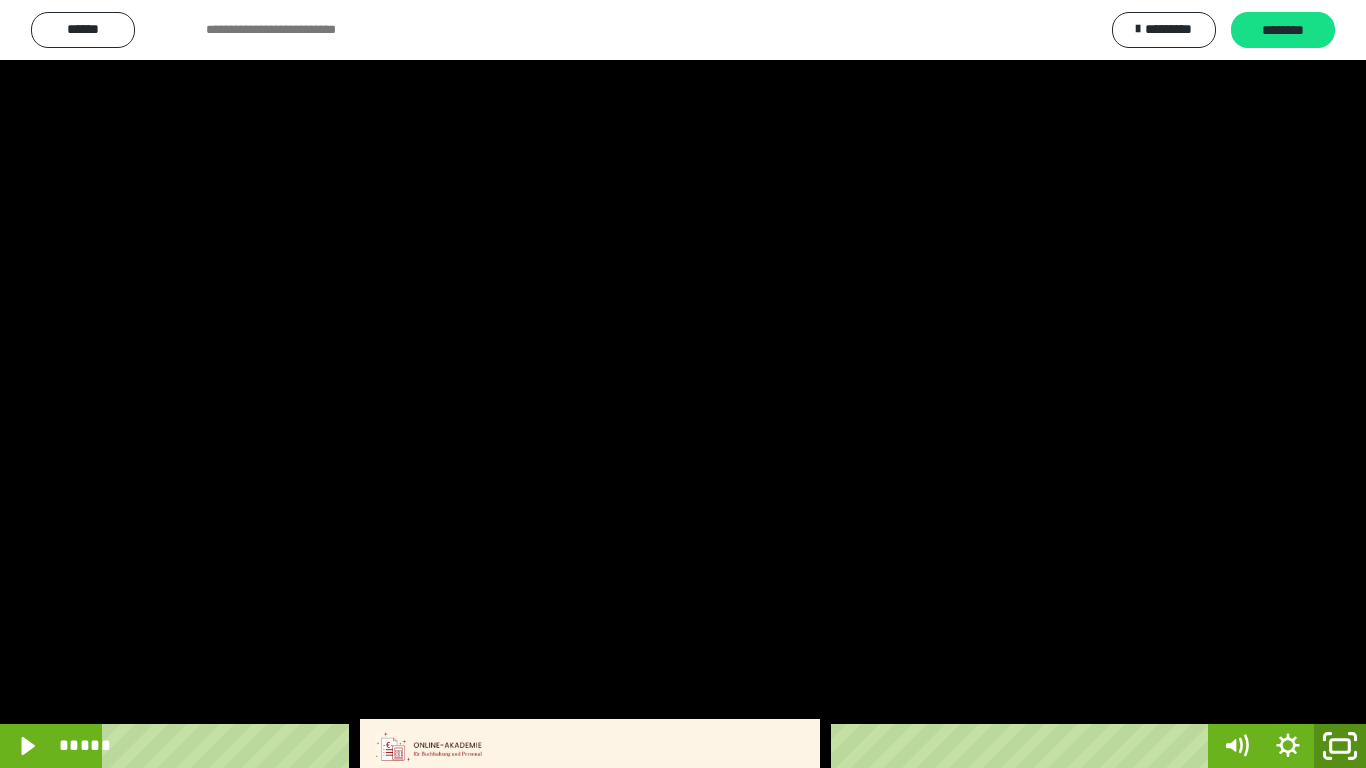 drag, startPoint x: 1352, startPoint y: 741, endPoint x: 1294, endPoint y: 693, distance: 75.28612 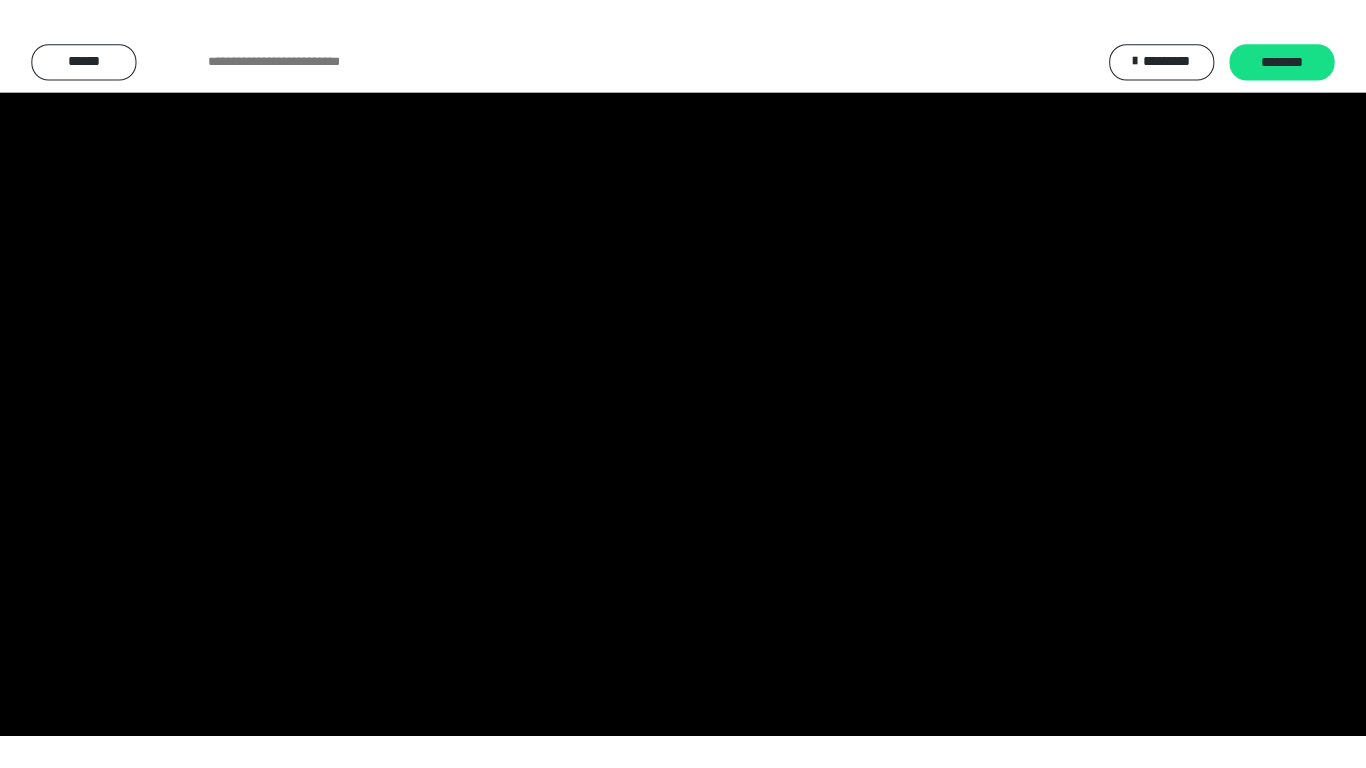 scroll, scrollTop: 3994, scrollLeft: 0, axis: vertical 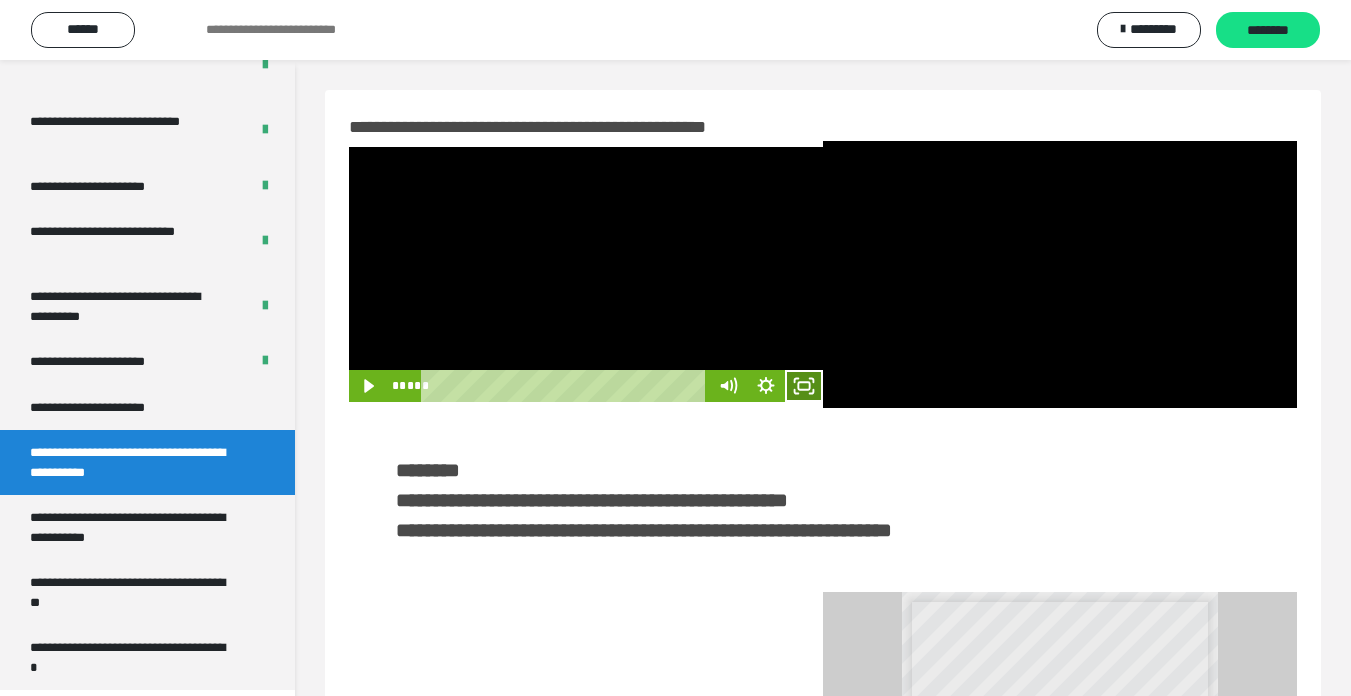 click 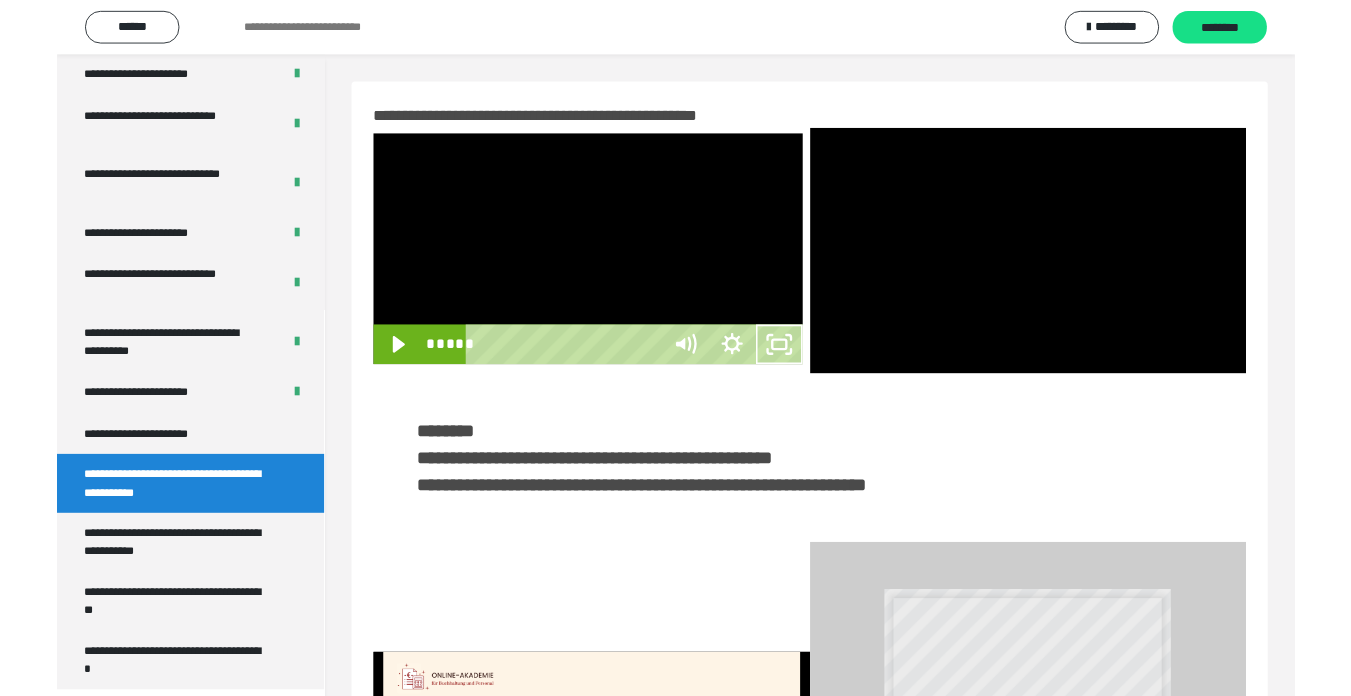 scroll, scrollTop: 3922, scrollLeft: 0, axis: vertical 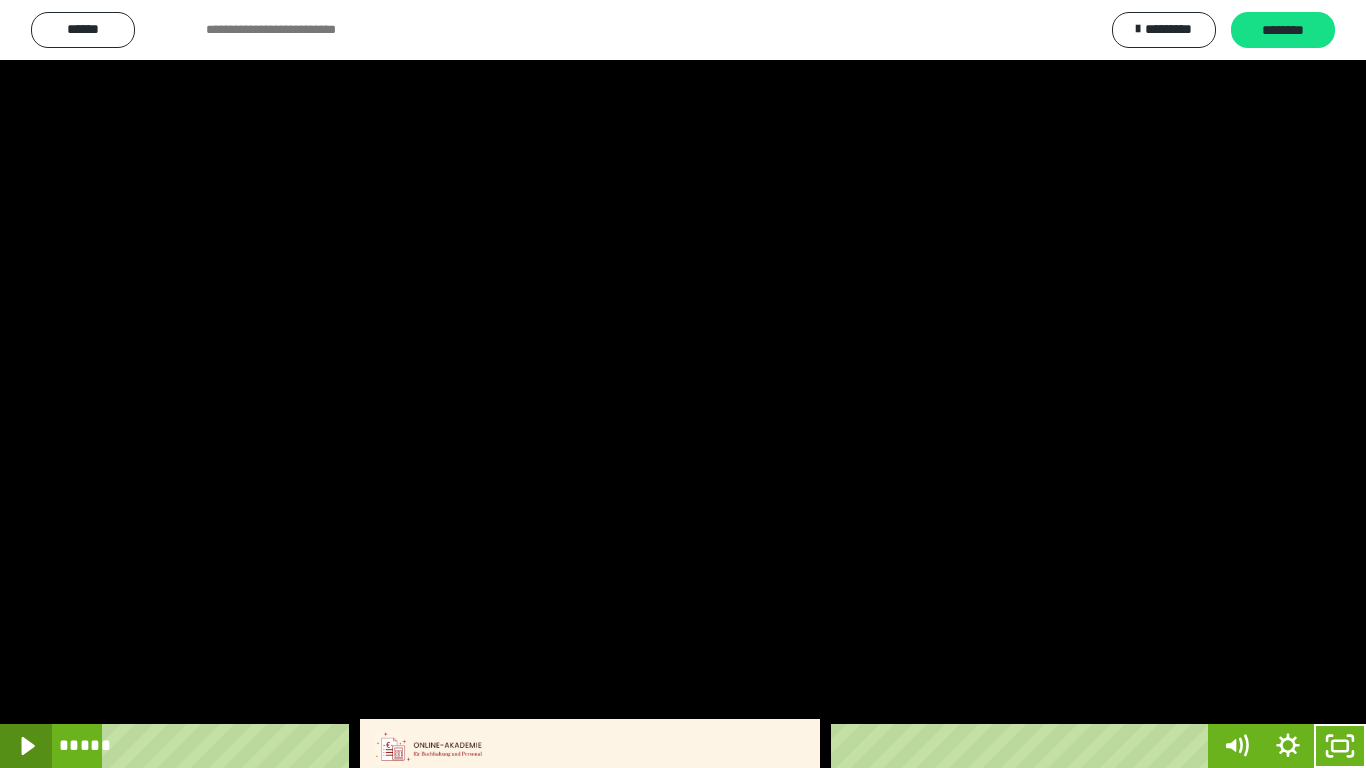 click 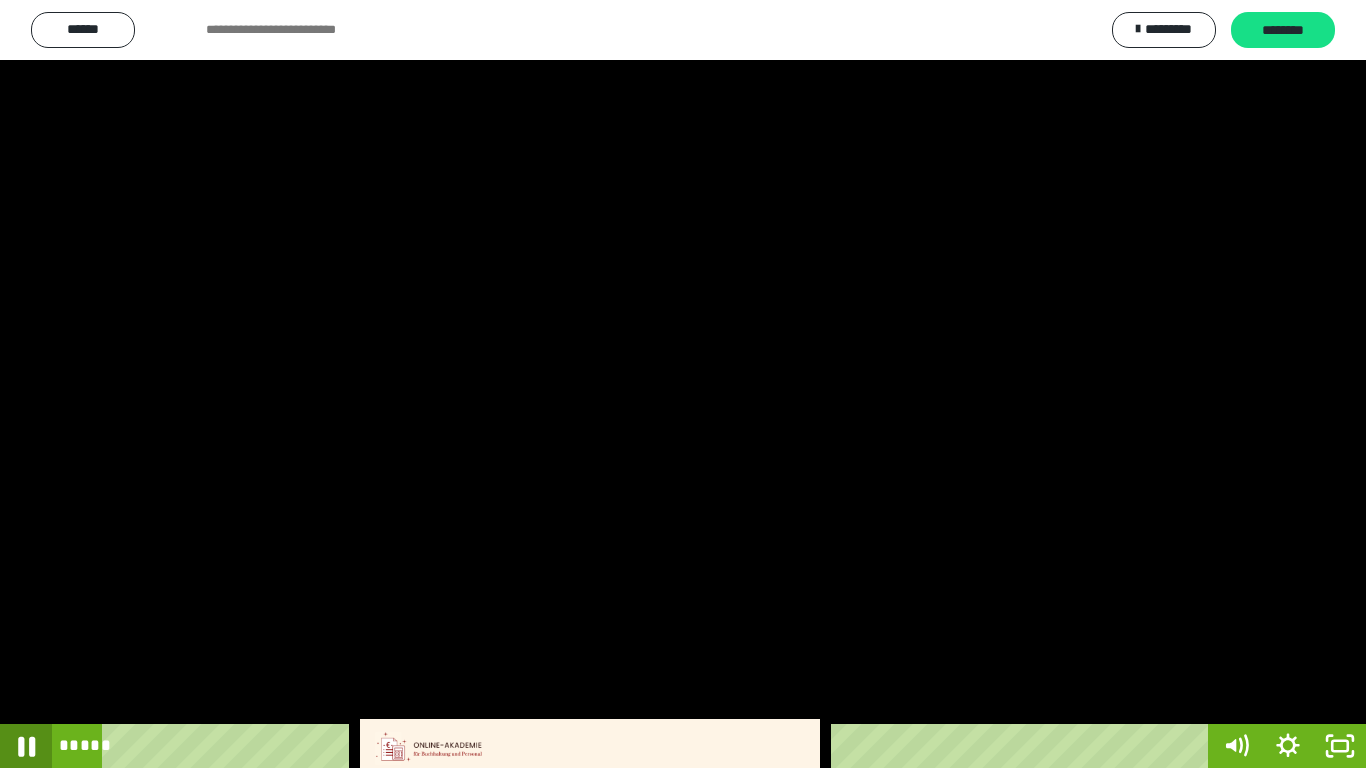 click 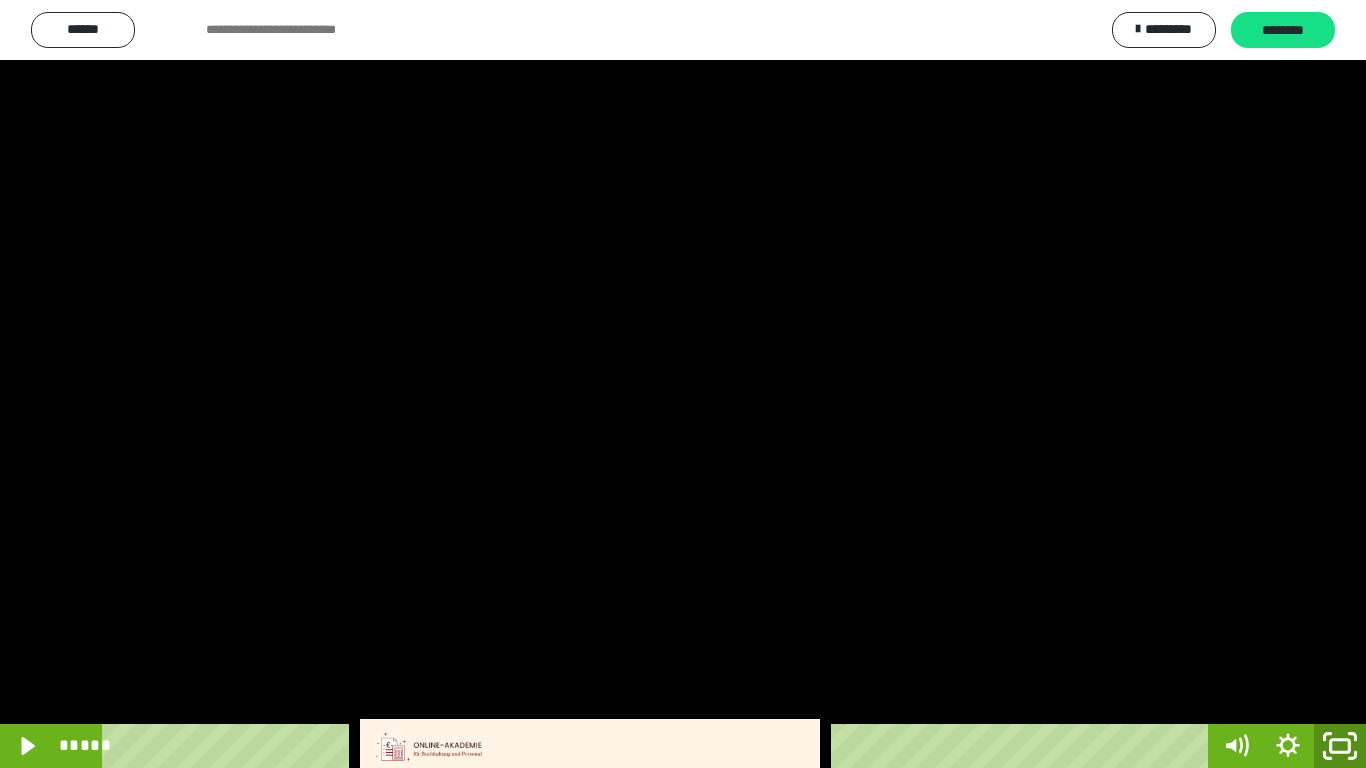 drag, startPoint x: 1345, startPoint y: 735, endPoint x: 1180, endPoint y: 554, distance: 244.9204 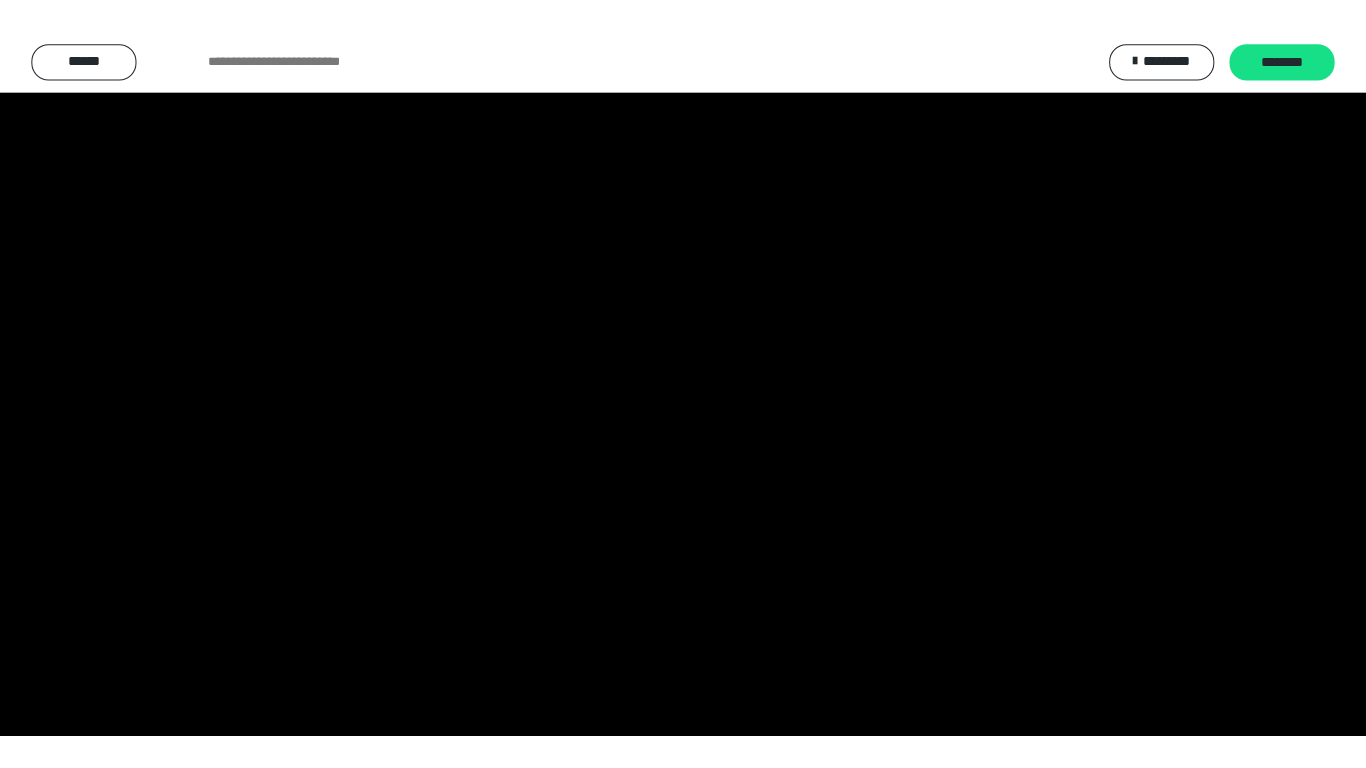 scroll, scrollTop: 3994, scrollLeft: 0, axis: vertical 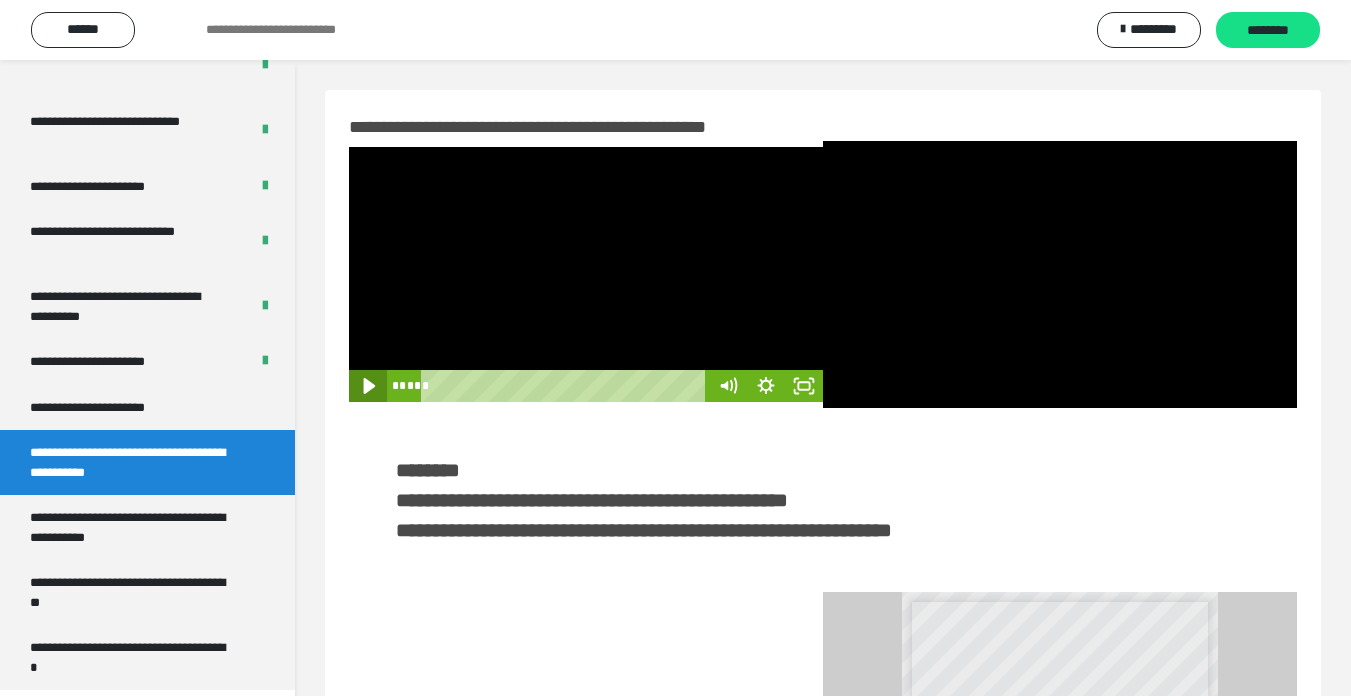 click 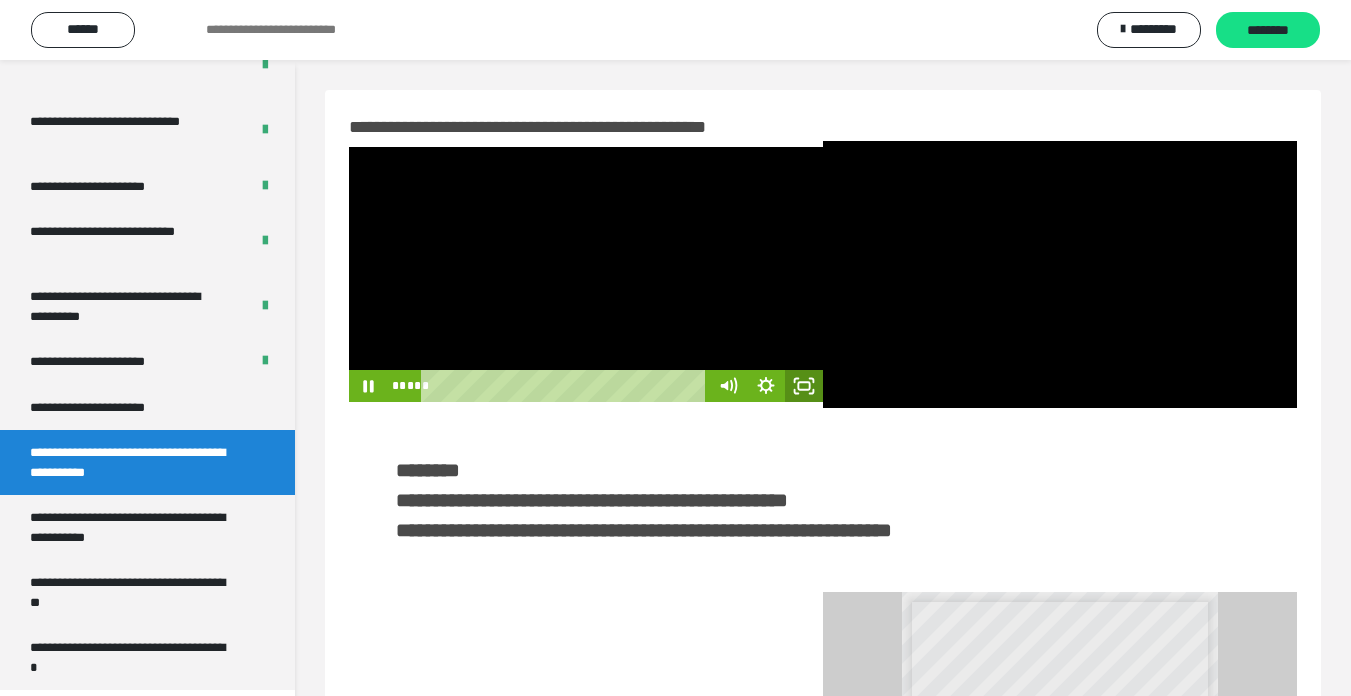click 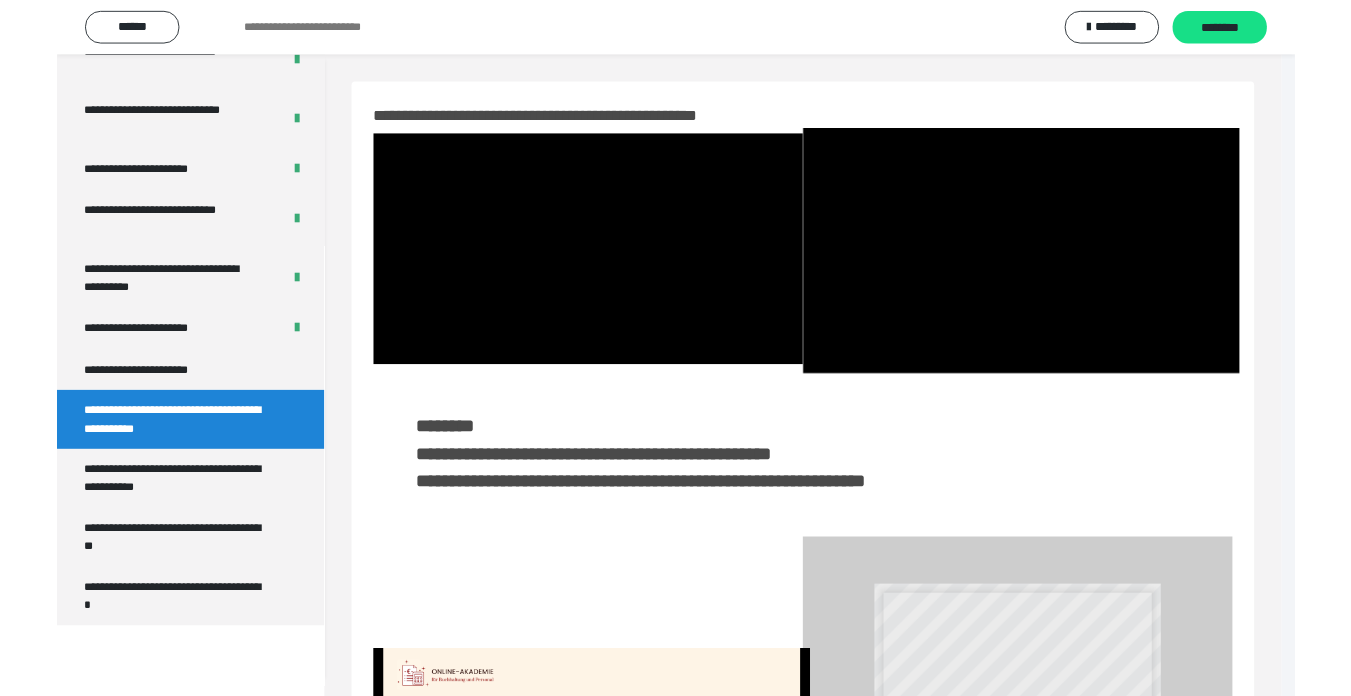scroll, scrollTop: 3922, scrollLeft: 0, axis: vertical 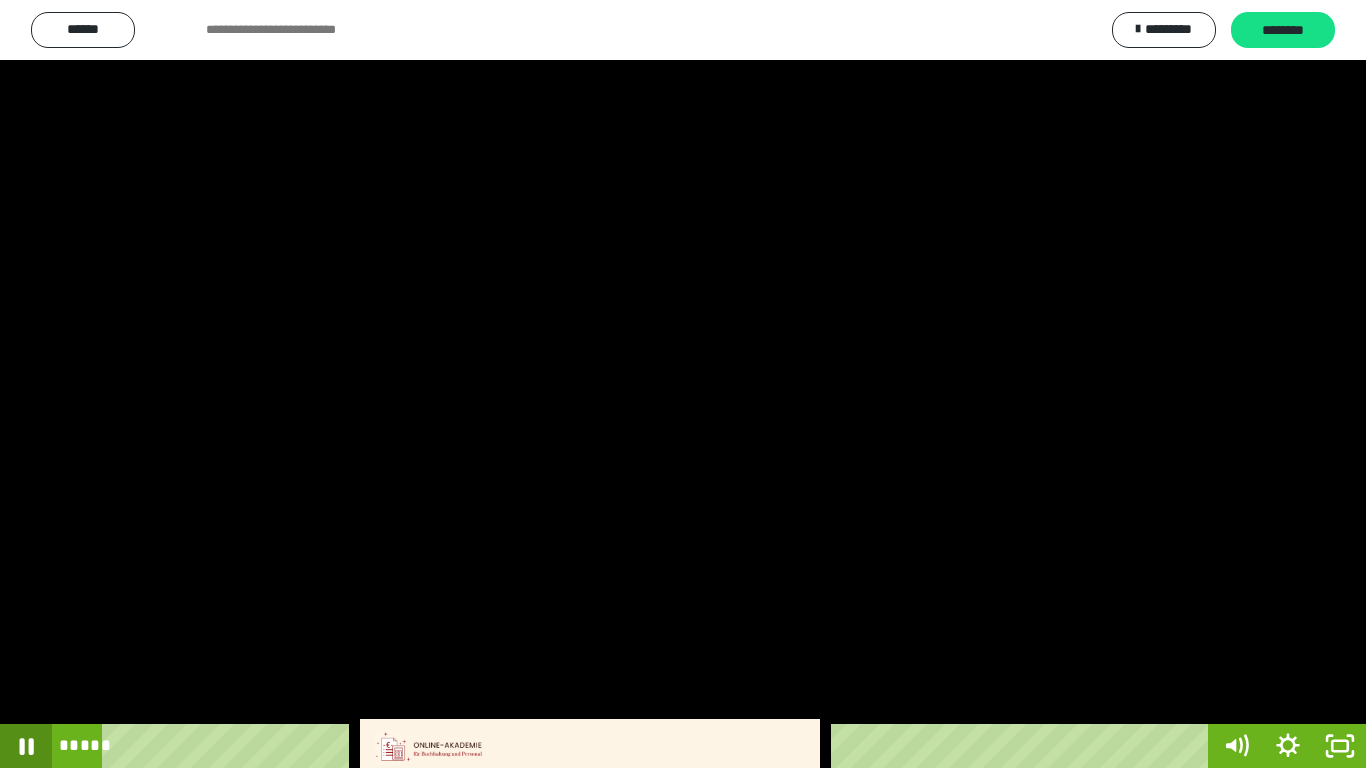 click 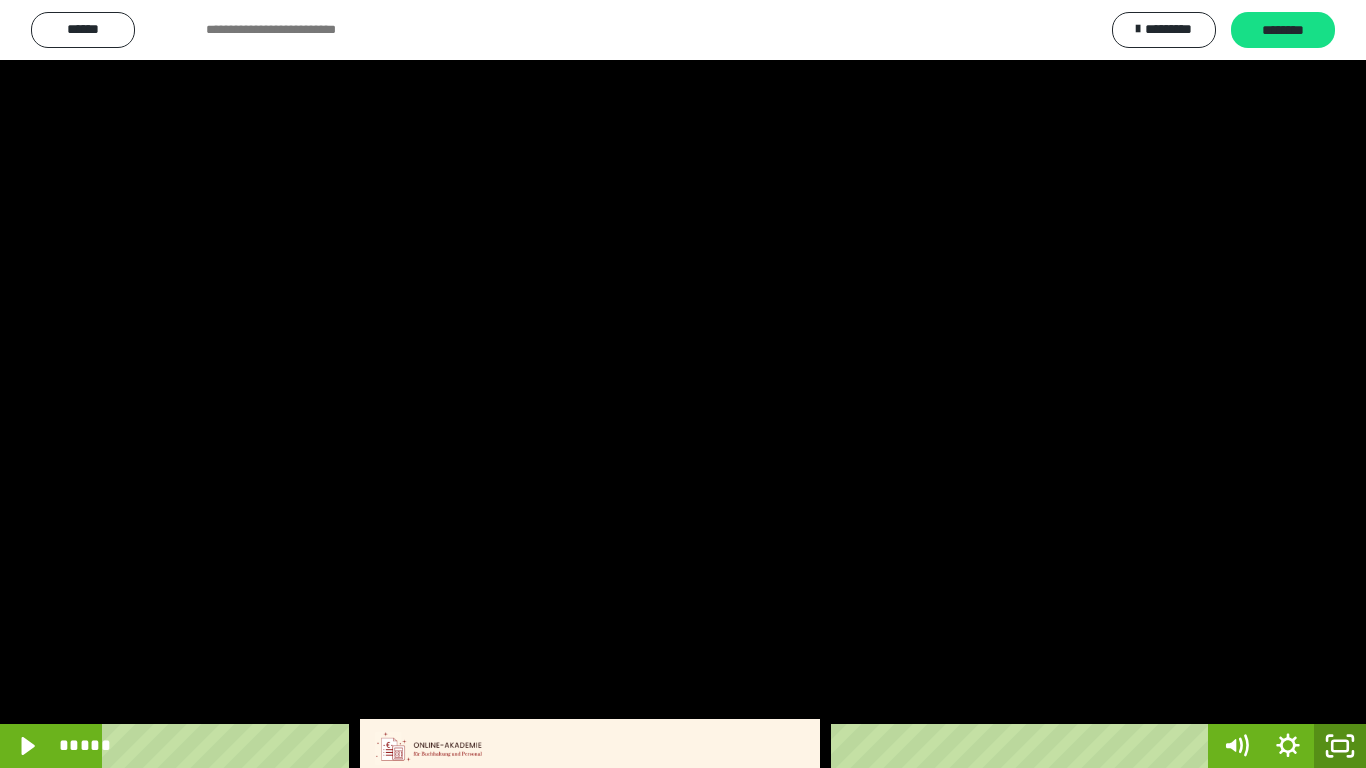 click 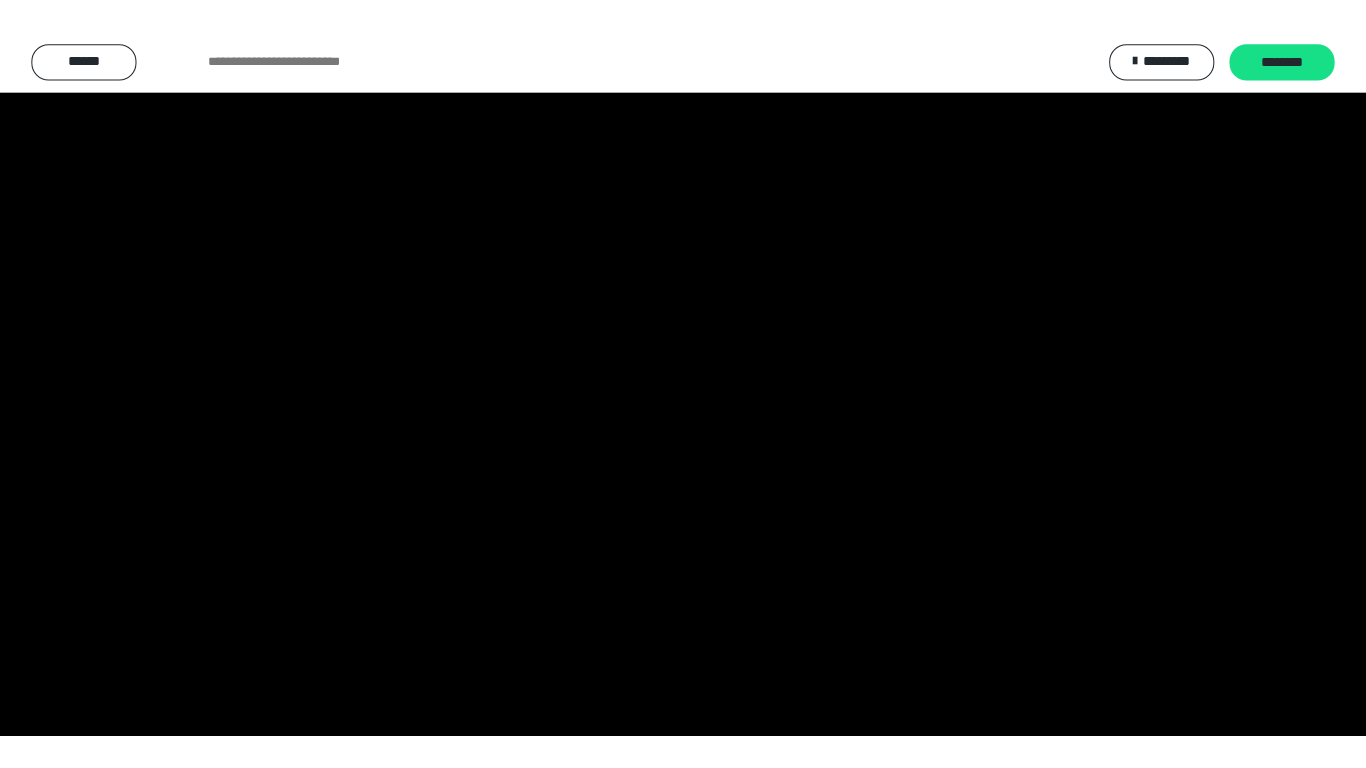 scroll, scrollTop: 3994, scrollLeft: 0, axis: vertical 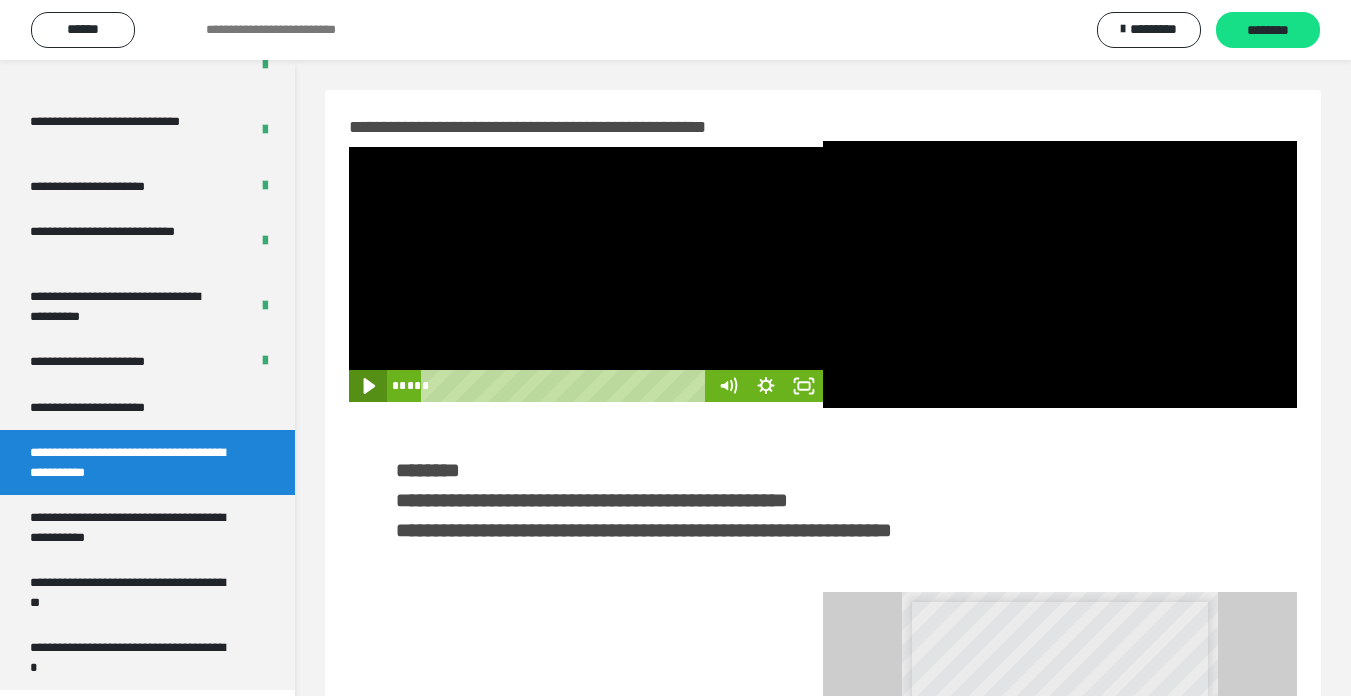 click 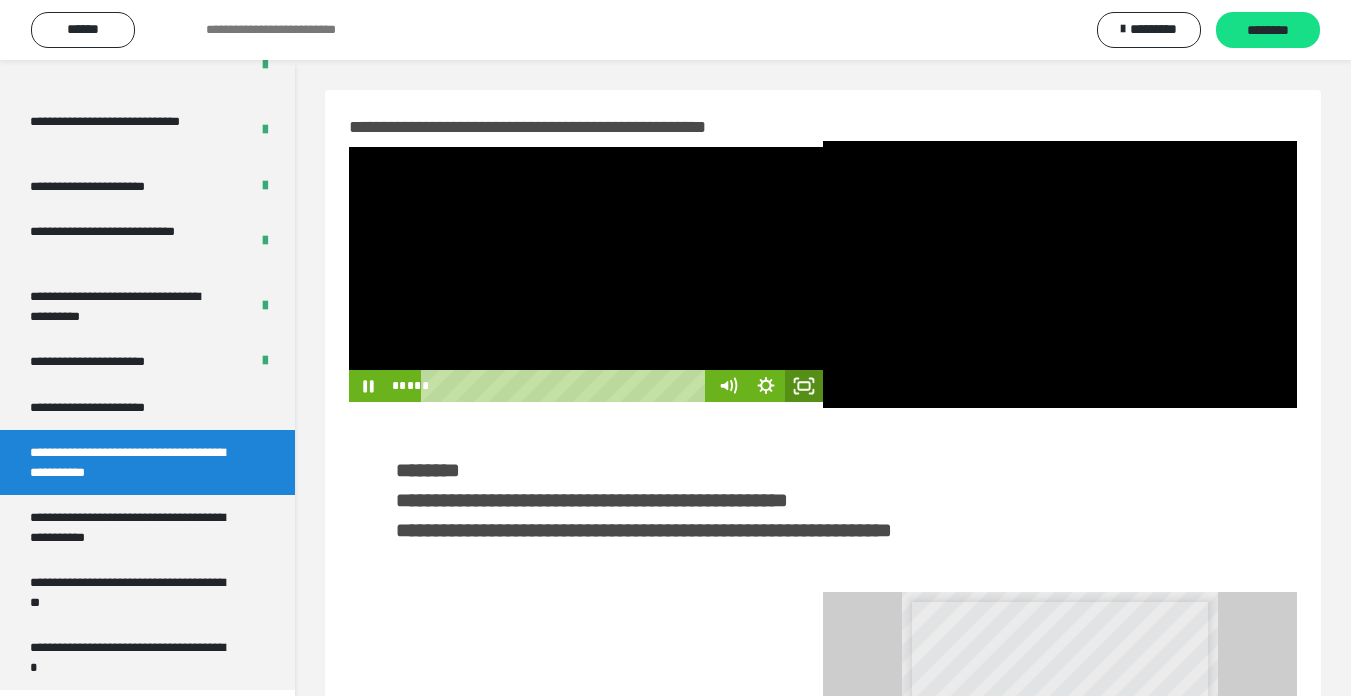 click 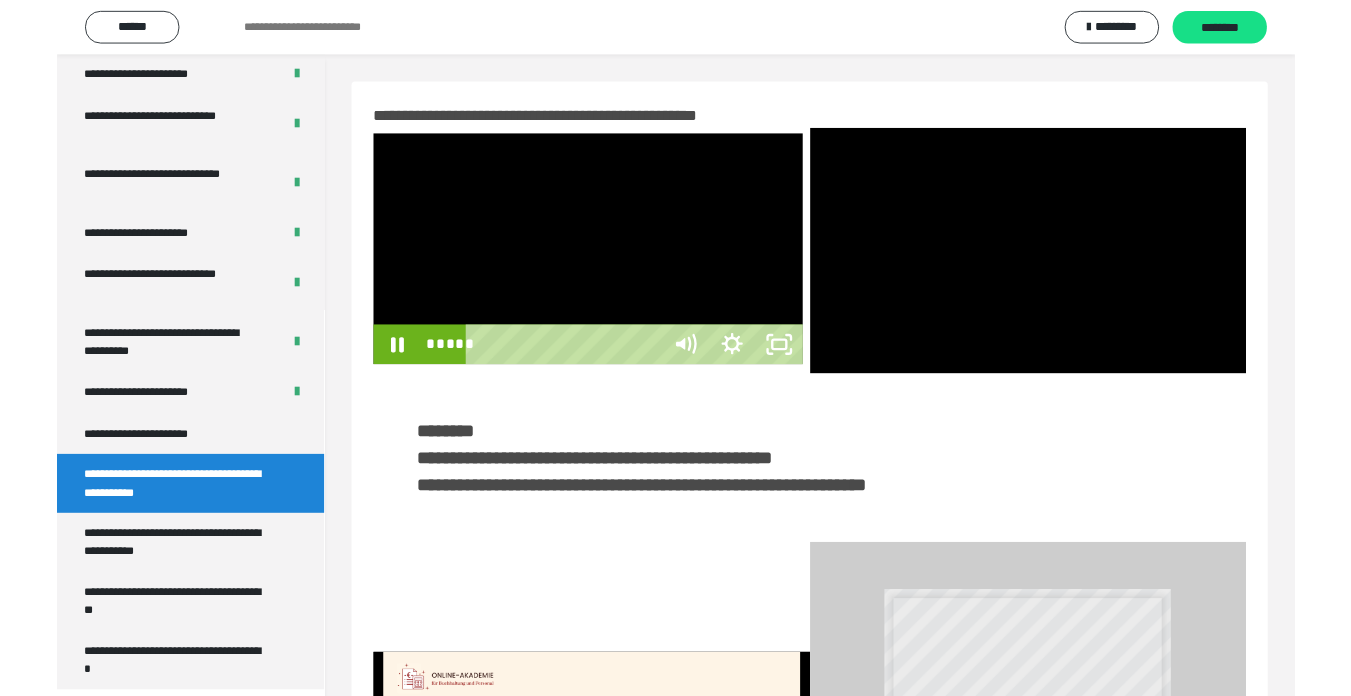 scroll, scrollTop: 3922, scrollLeft: 0, axis: vertical 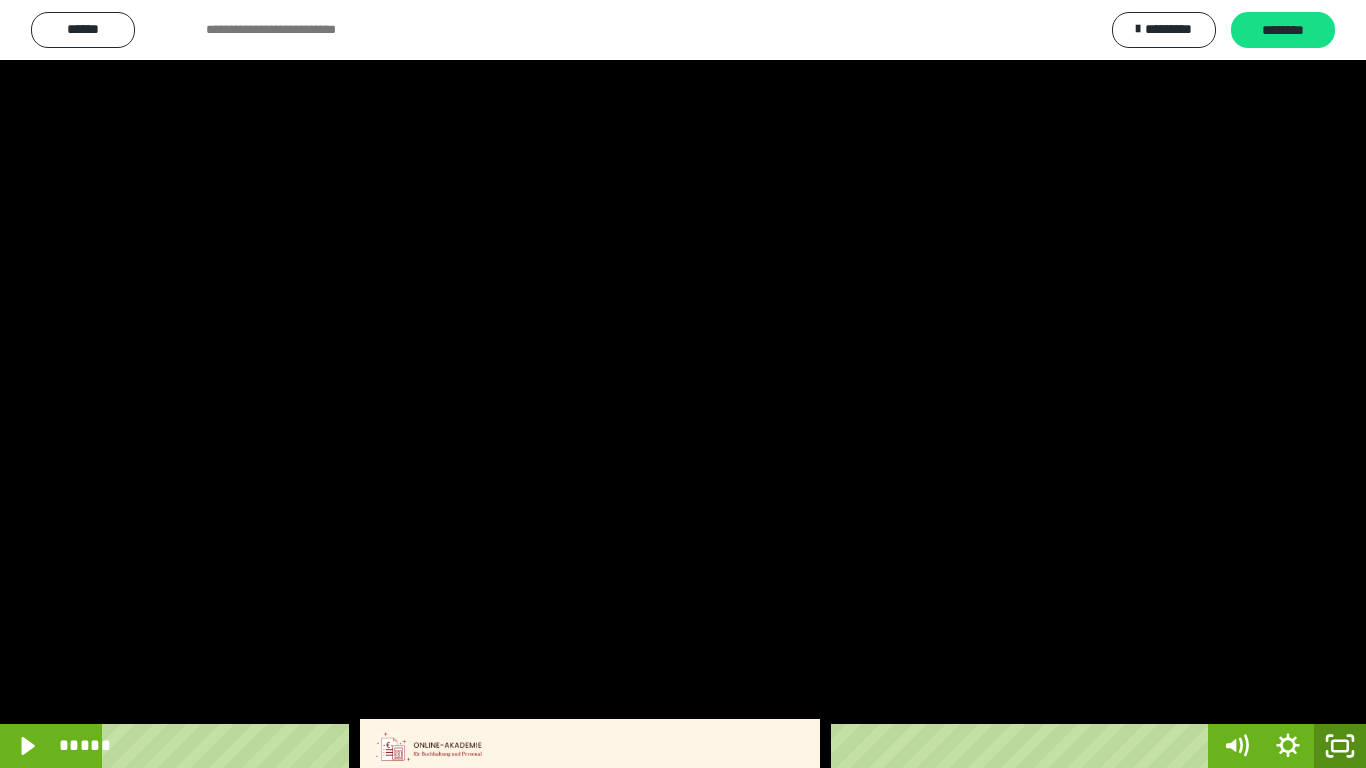 click 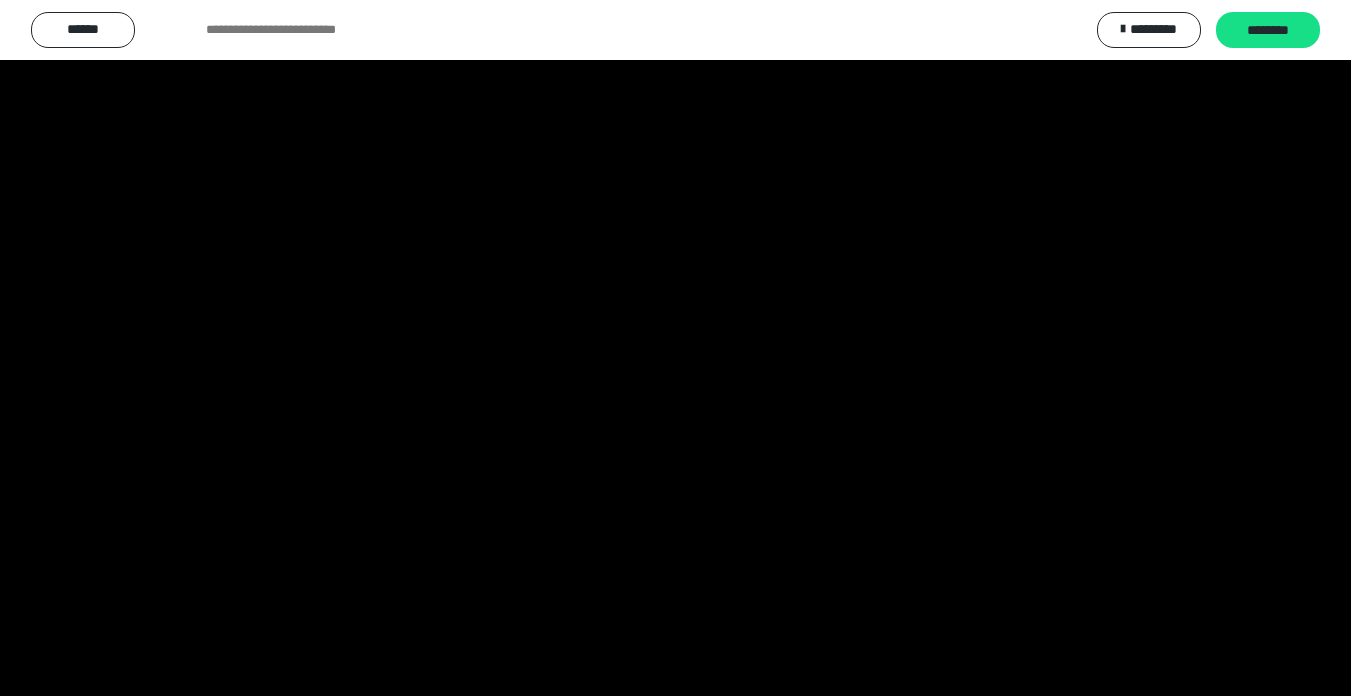 scroll, scrollTop: 3994, scrollLeft: 0, axis: vertical 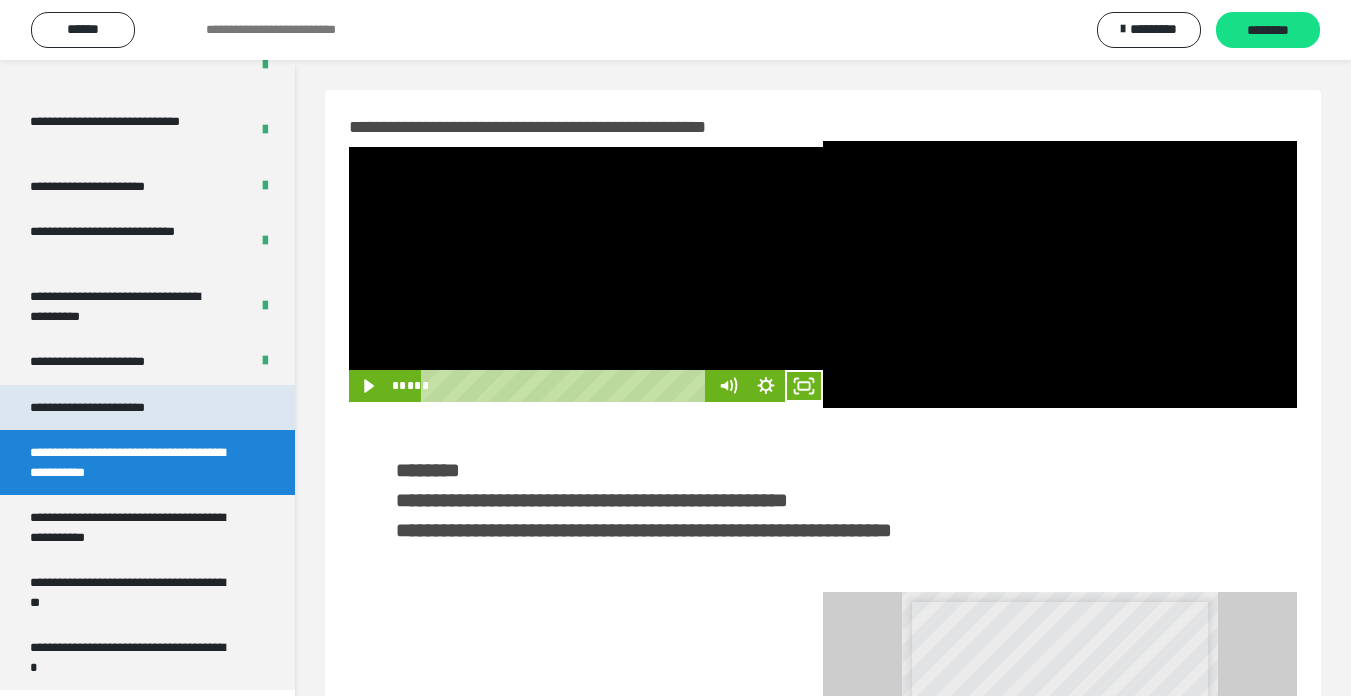 click on "**********" at bounding box center (111, 408) 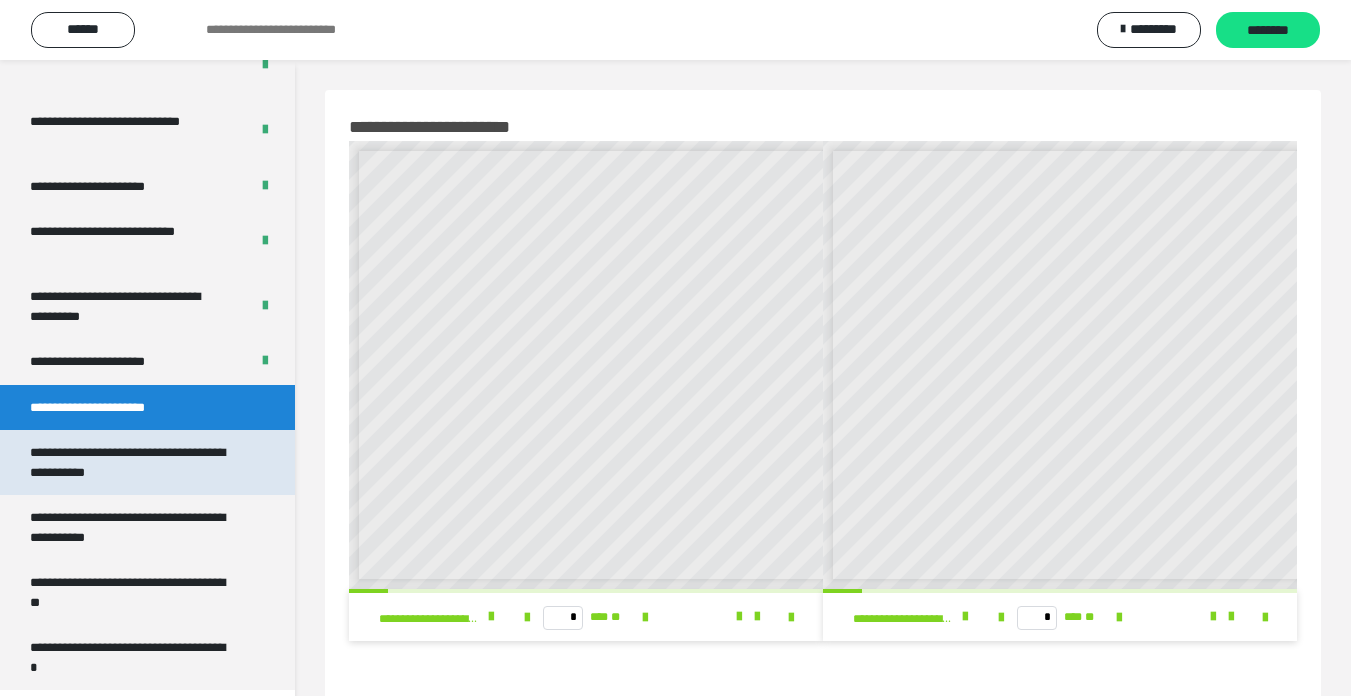 click on "**********" at bounding box center [132, 462] 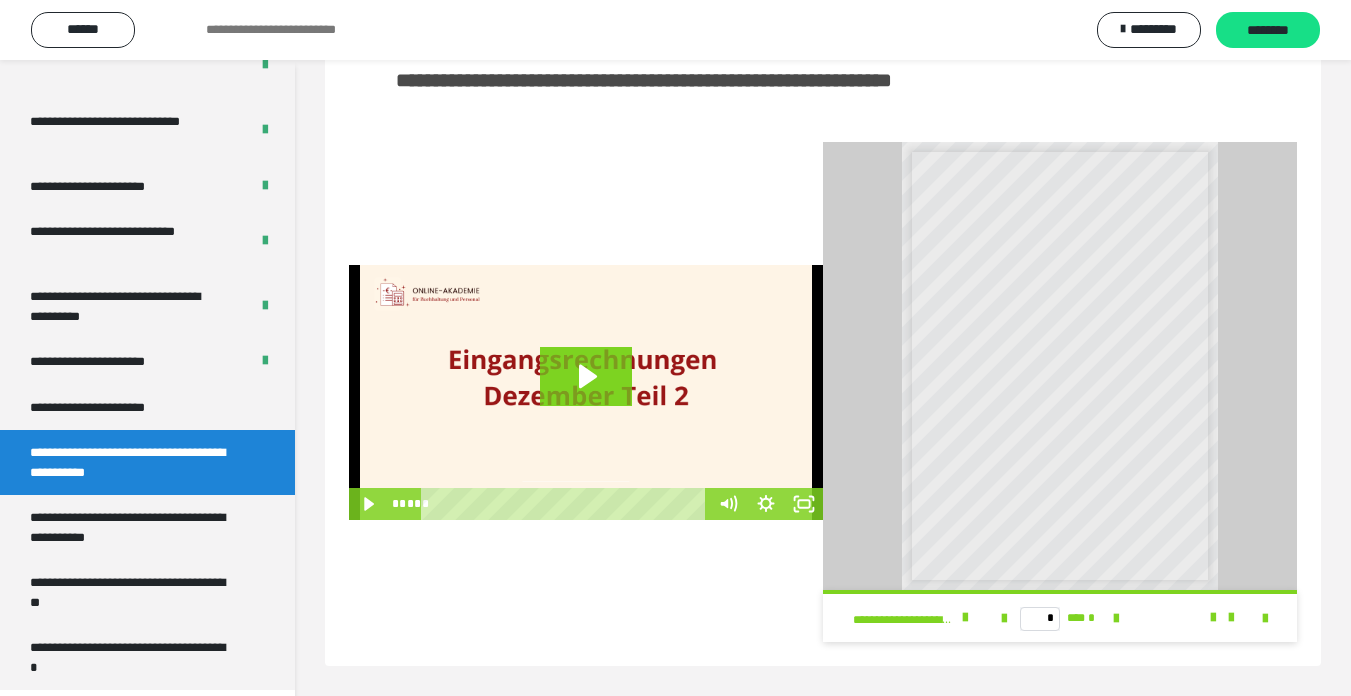 scroll, scrollTop: 50, scrollLeft: 0, axis: vertical 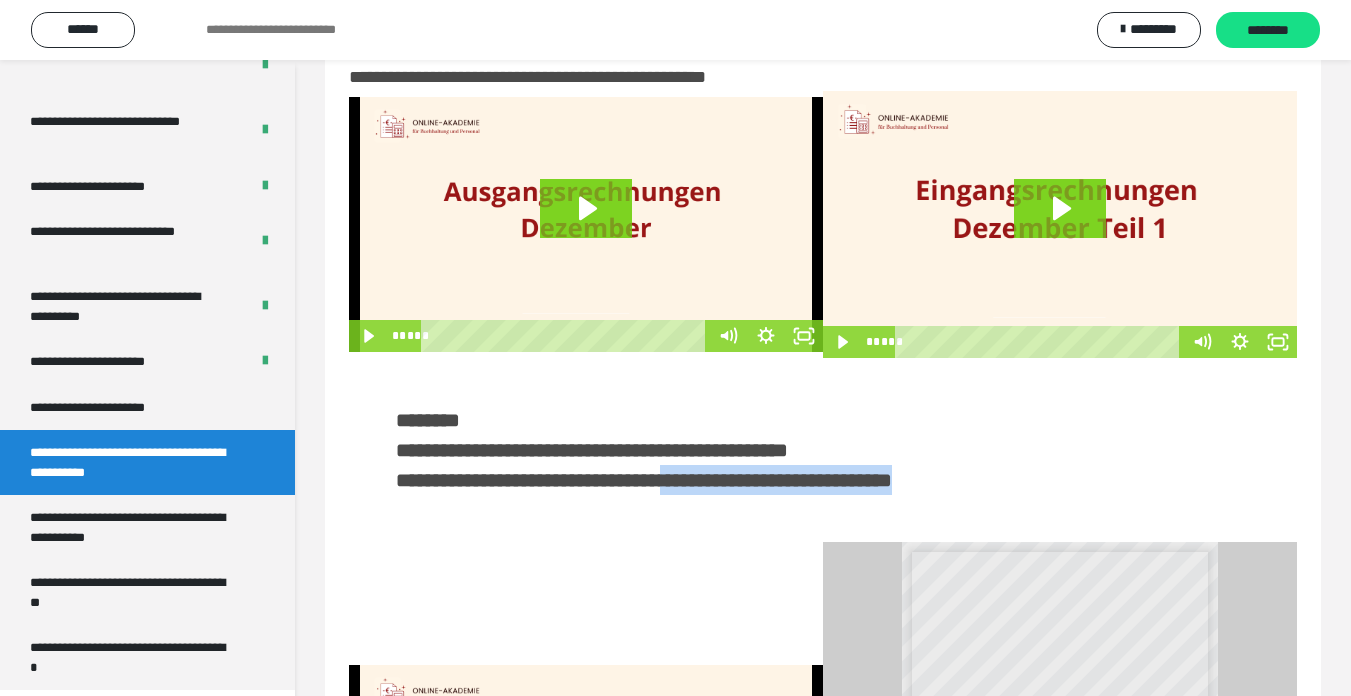 drag, startPoint x: 770, startPoint y: 477, endPoint x: 1067, endPoint y: 488, distance: 297.20364 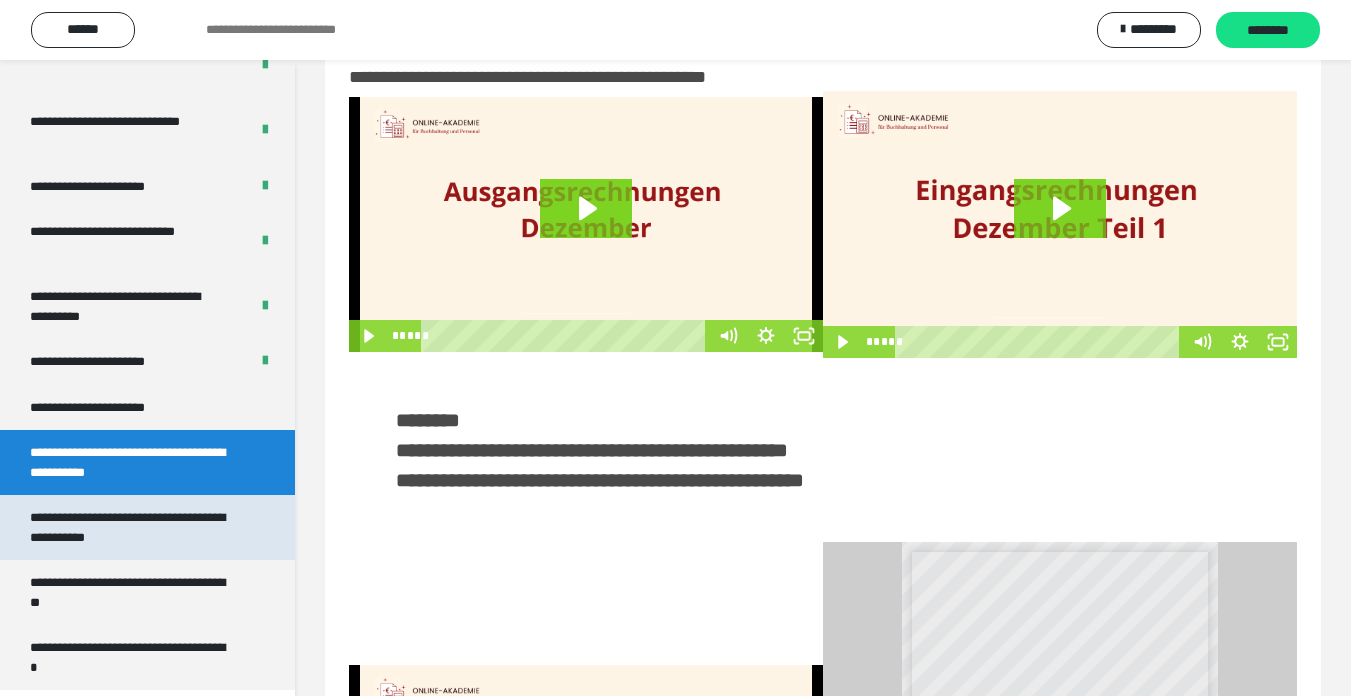scroll, scrollTop: 350, scrollLeft: 0, axis: vertical 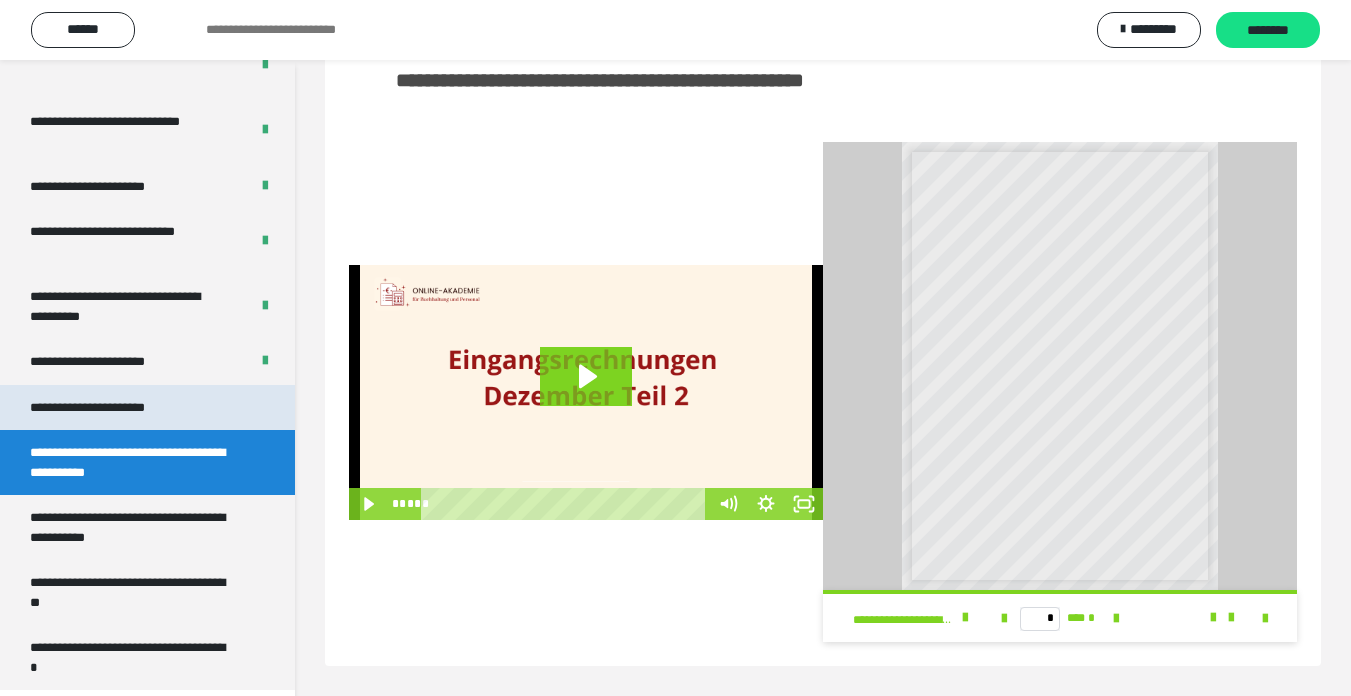 click on "**********" at bounding box center (111, 408) 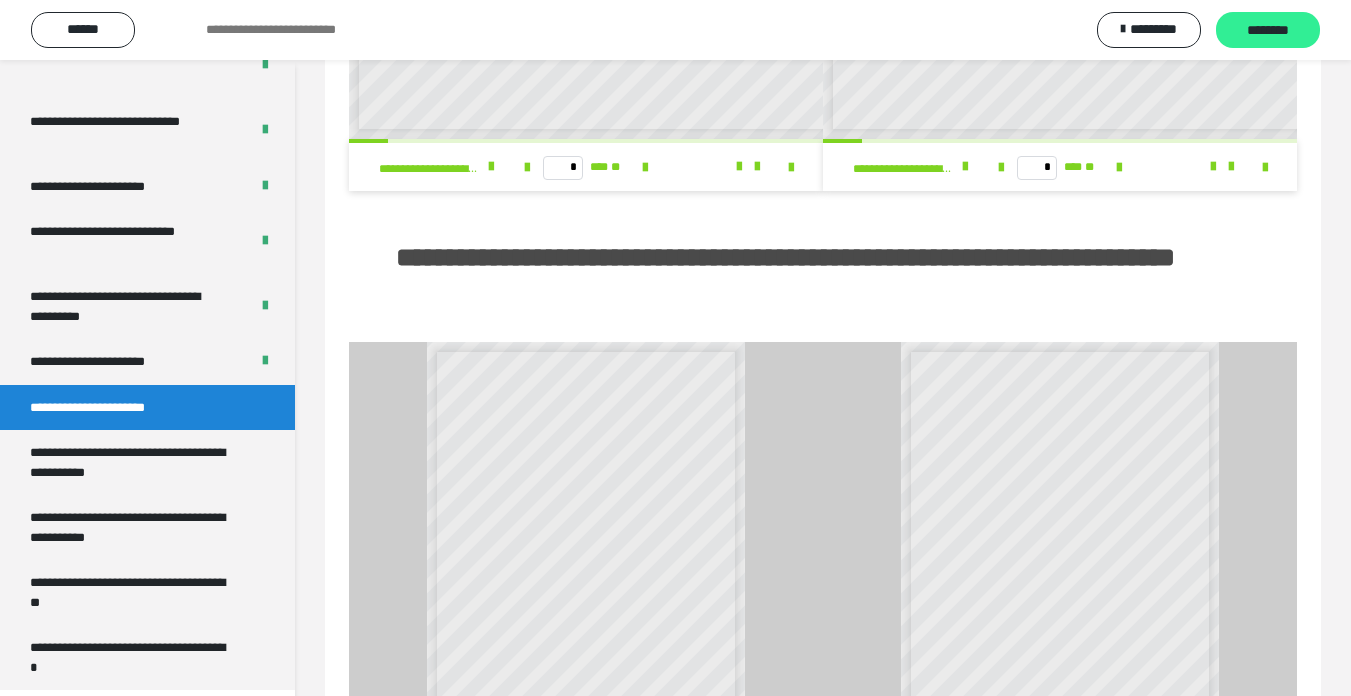 click on "********" at bounding box center [1268, 31] 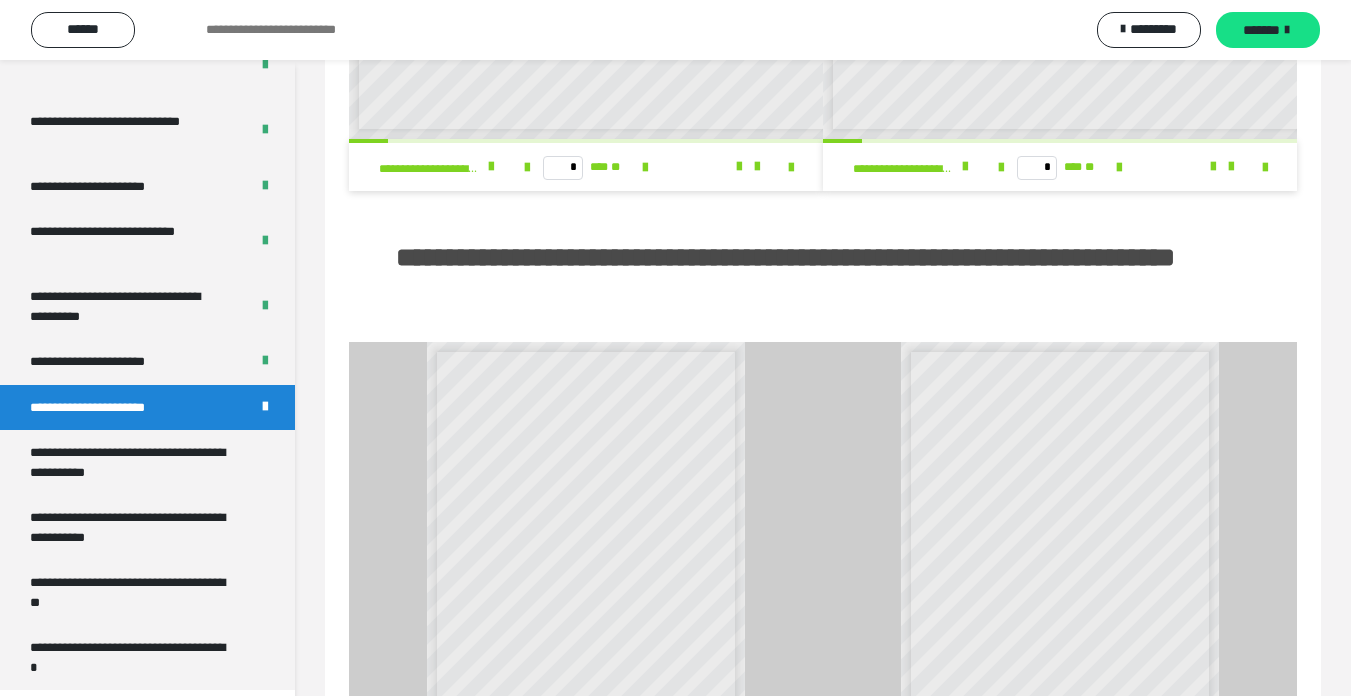 scroll, scrollTop: 1050, scrollLeft: 0, axis: vertical 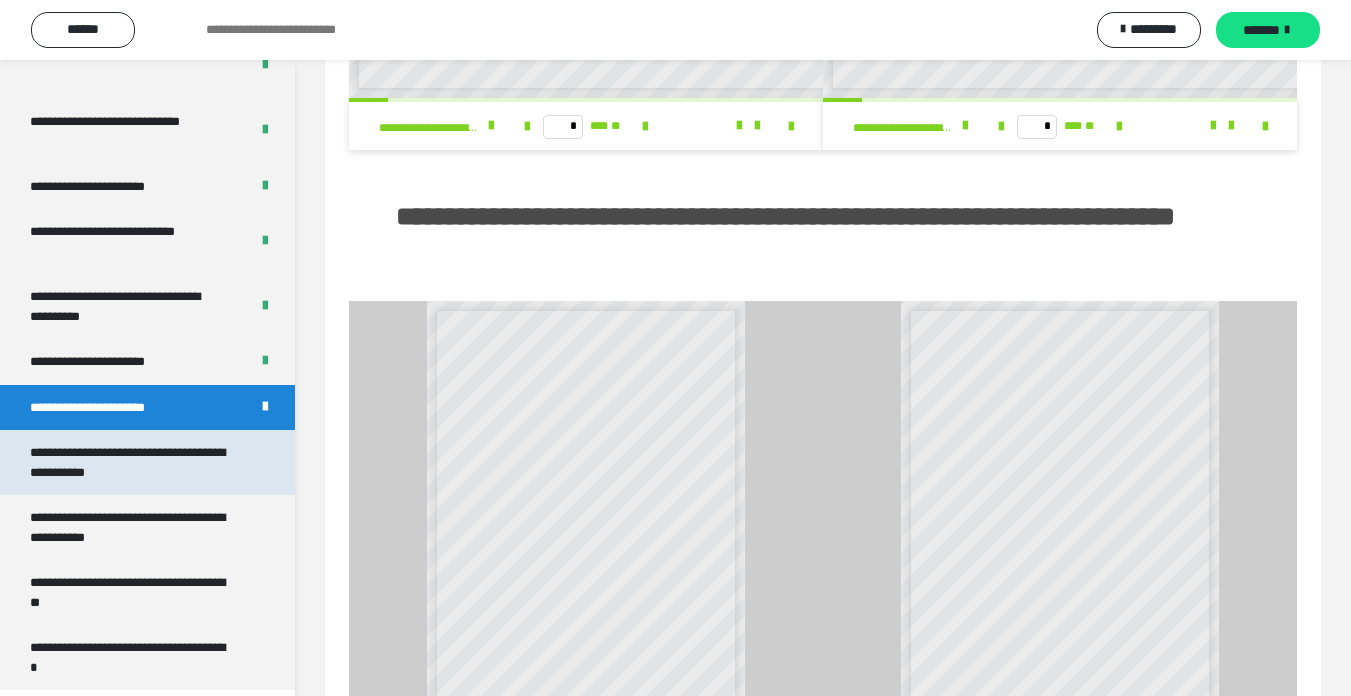 click on "**********" at bounding box center (132, 462) 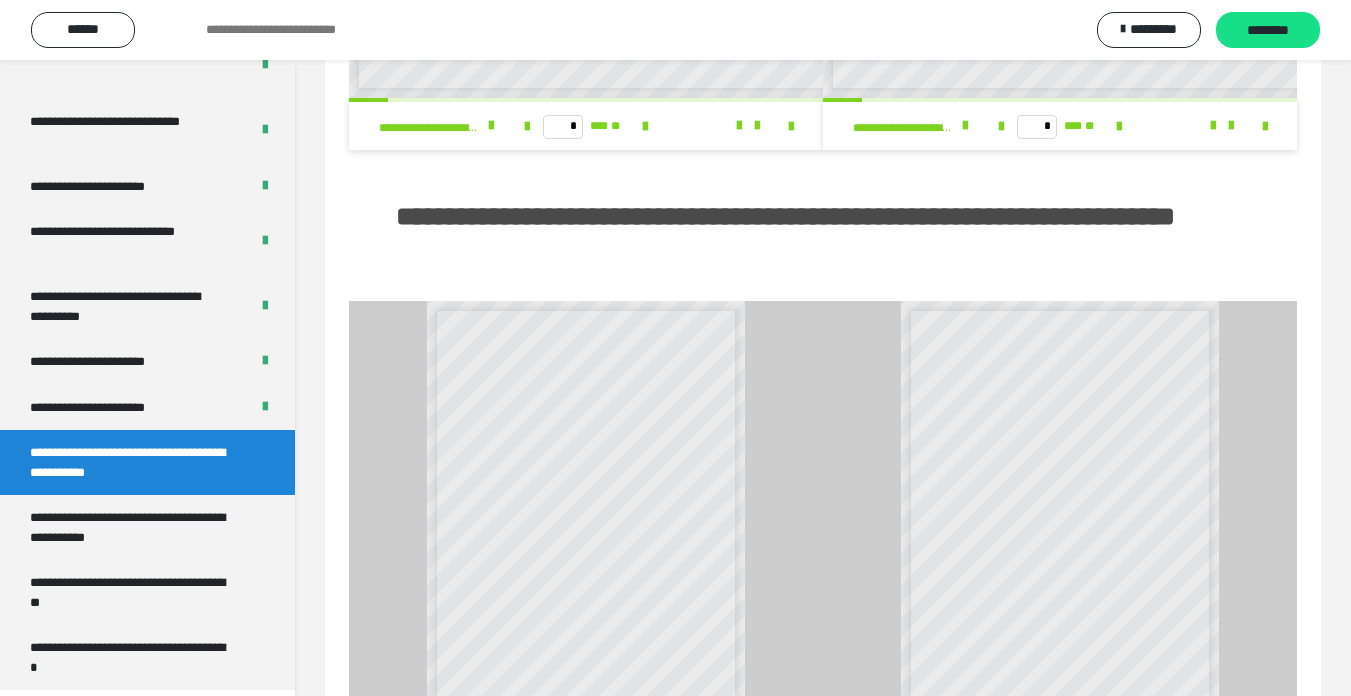 scroll, scrollTop: 203, scrollLeft: 0, axis: vertical 